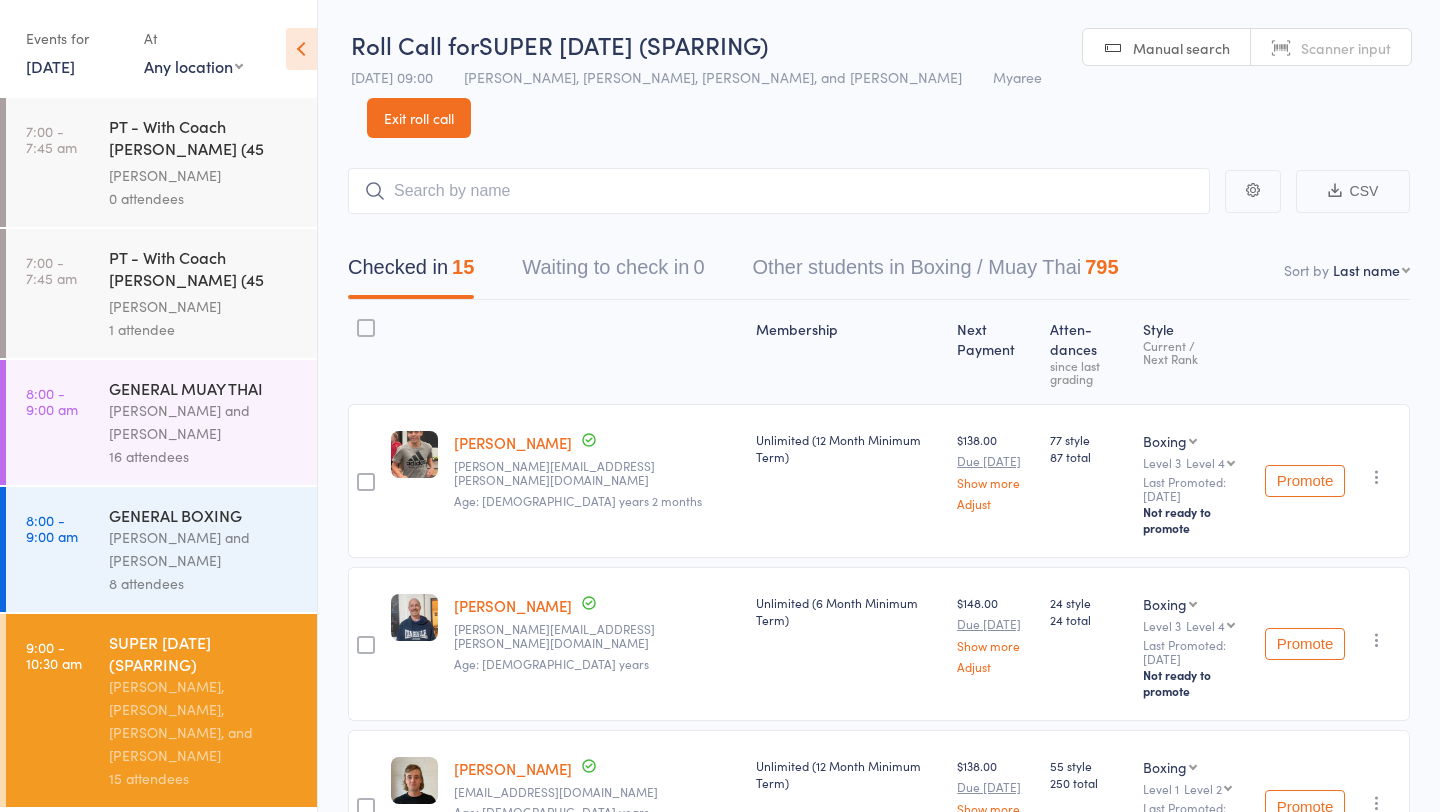 scroll, scrollTop: 1, scrollLeft: 0, axis: vertical 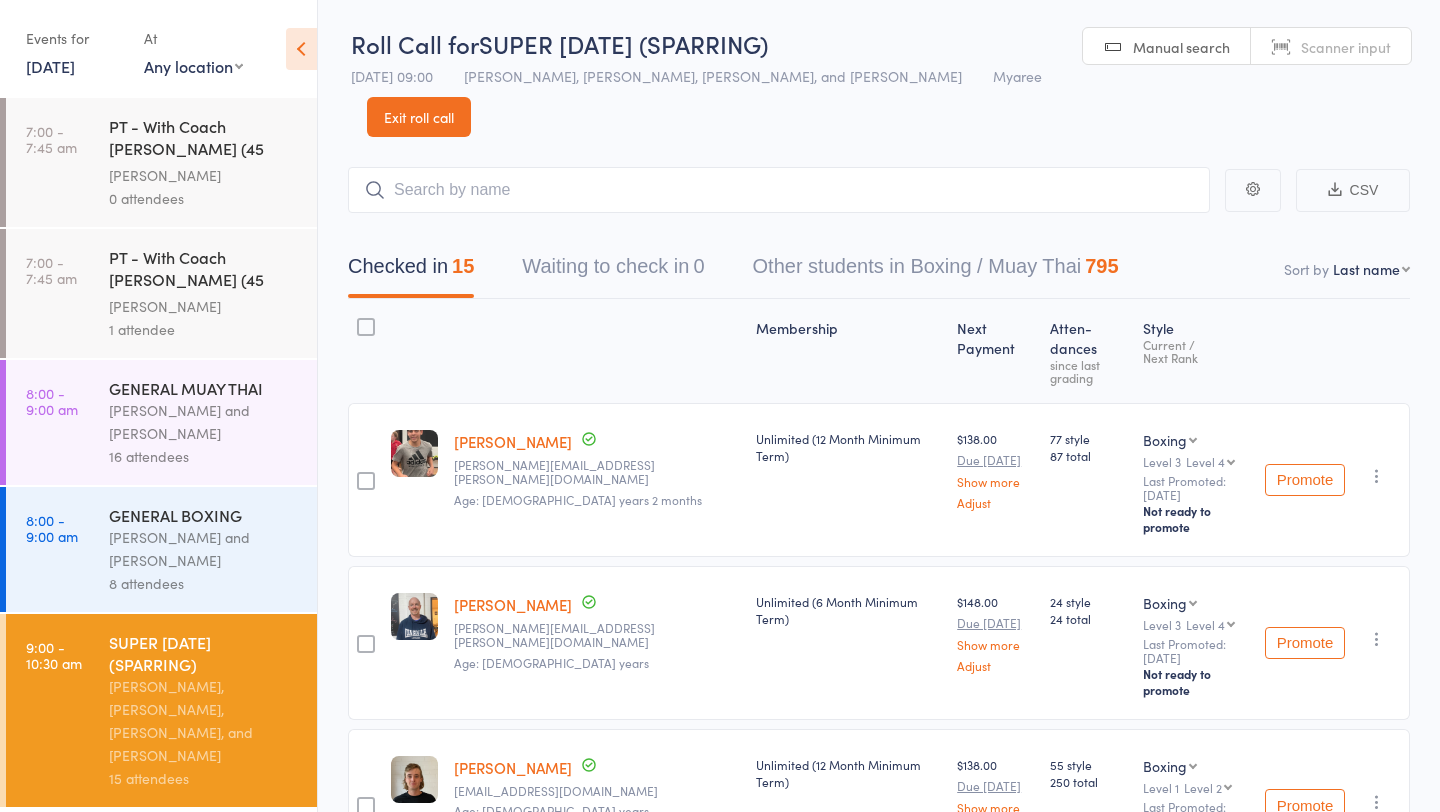click on "12 Jul, 2025" at bounding box center (50, 66) 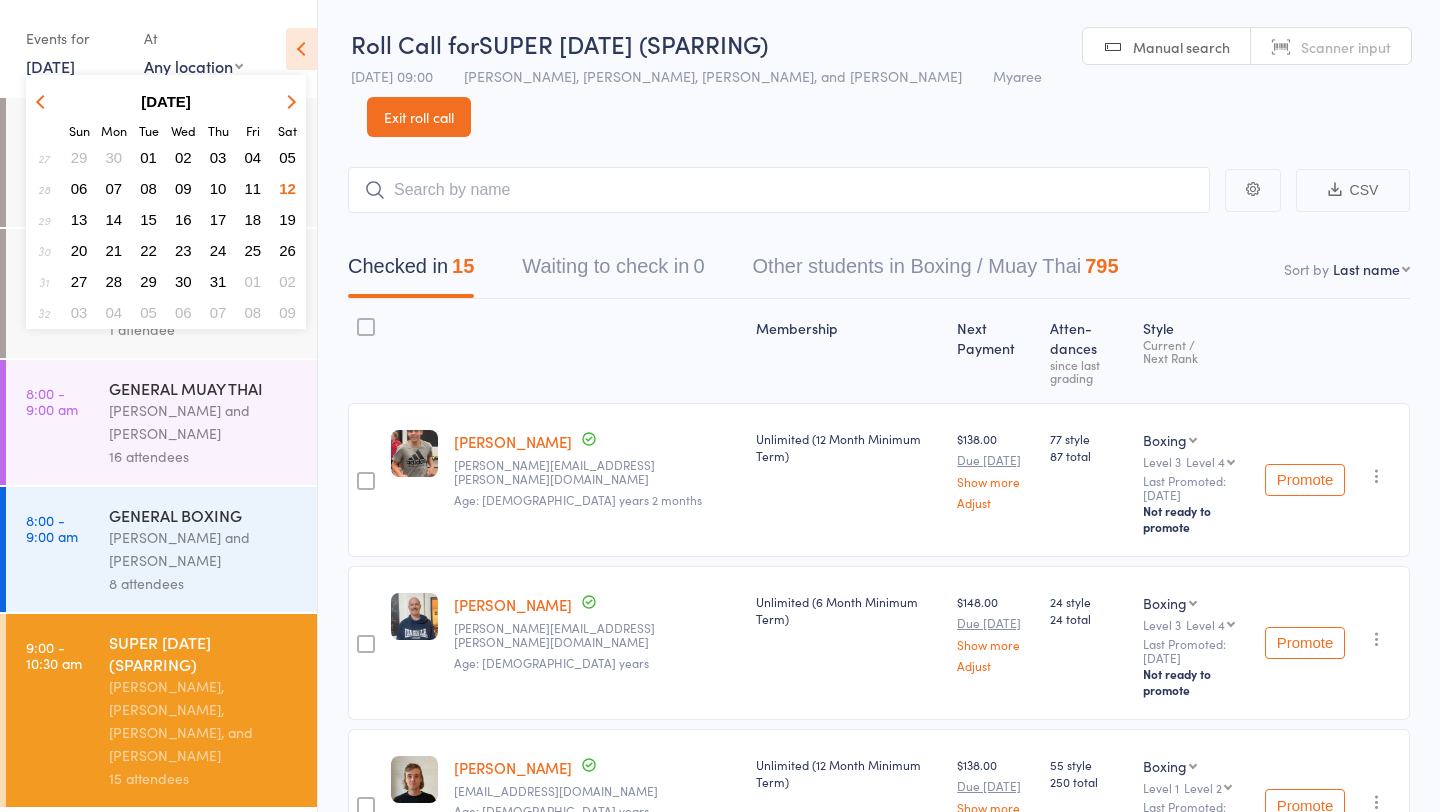 click on "14" at bounding box center [114, 219] 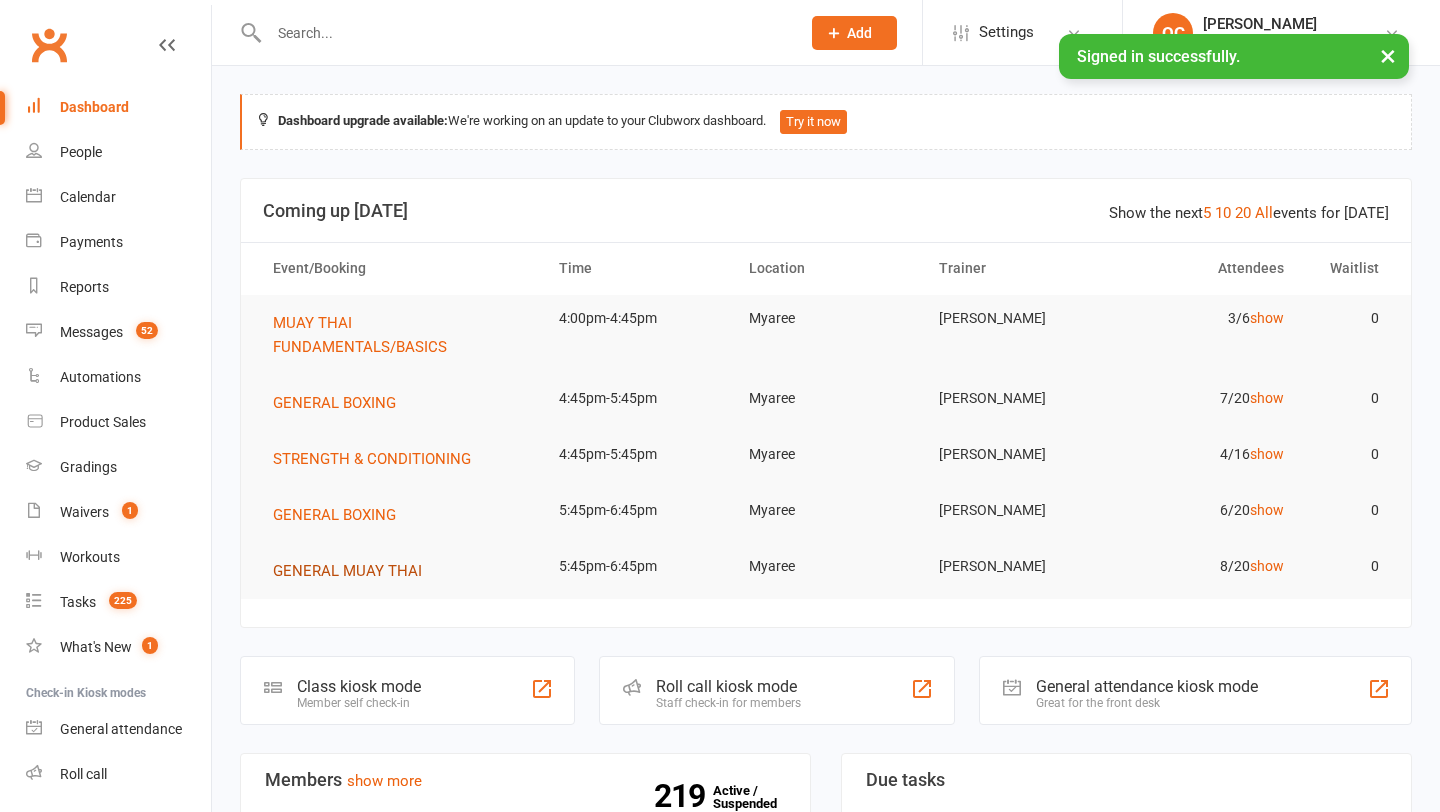 scroll, scrollTop: 0, scrollLeft: 0, axis: both 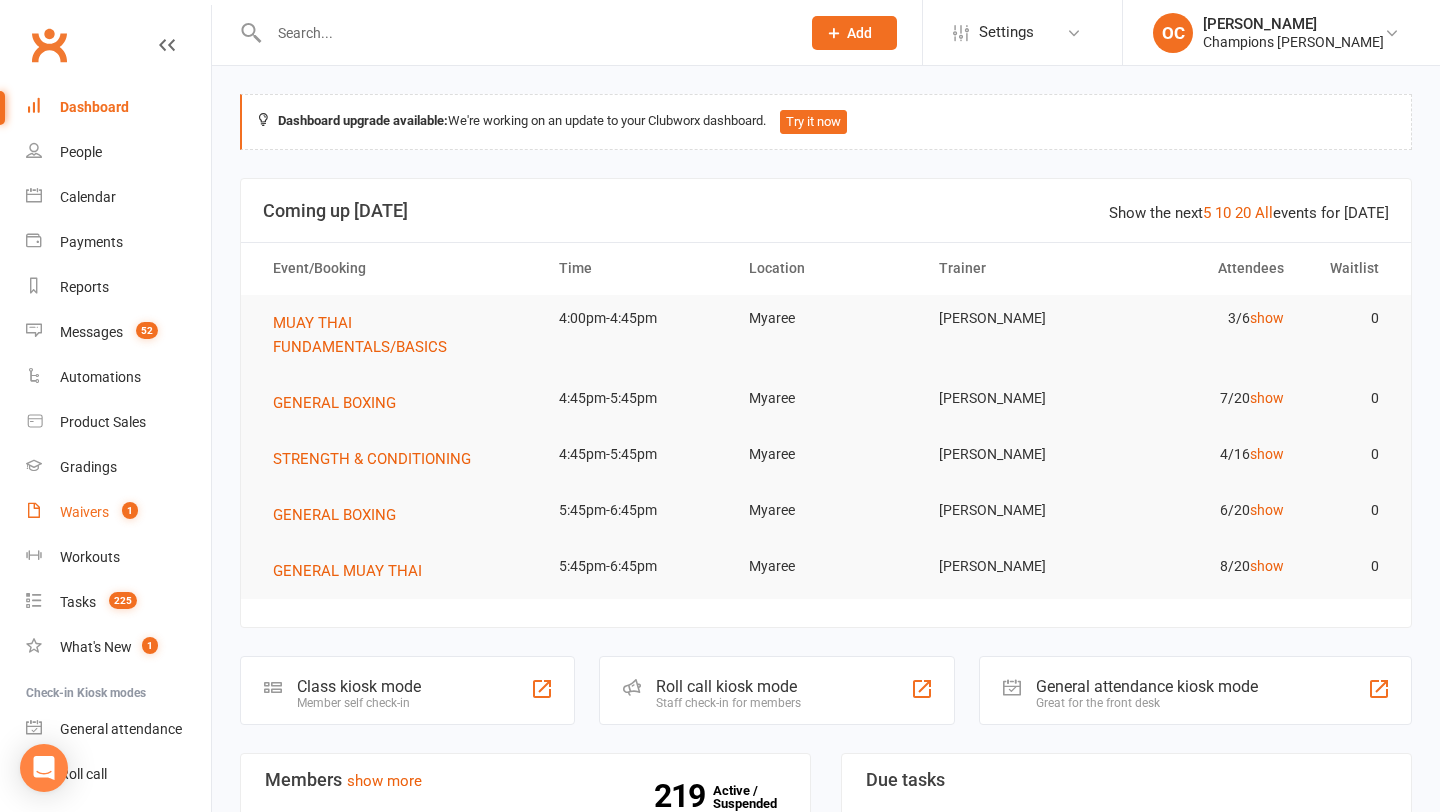 click on "Waivers" at bounding box center [84, 512] 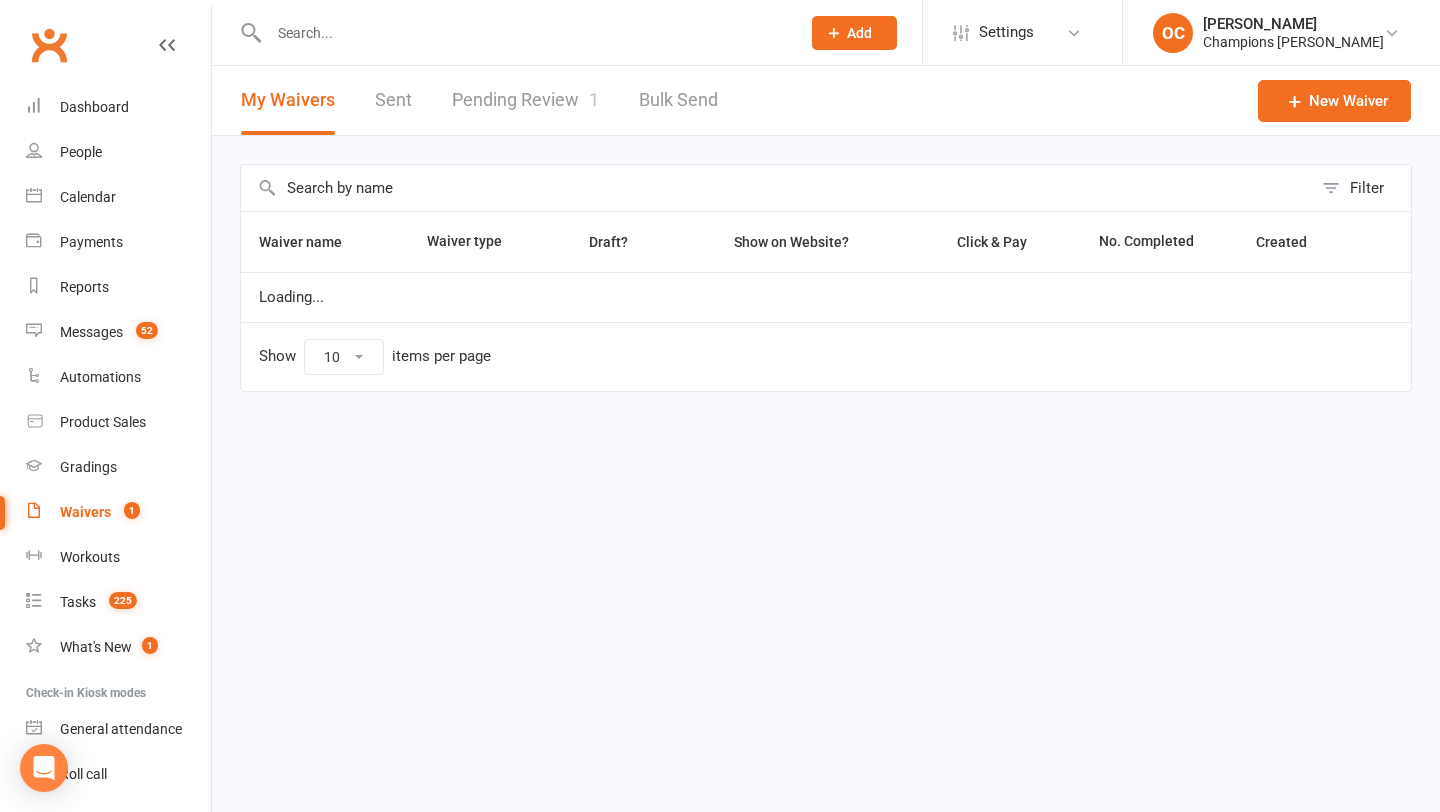 click on "Pending Review 1" at bounding box center [525, 100] 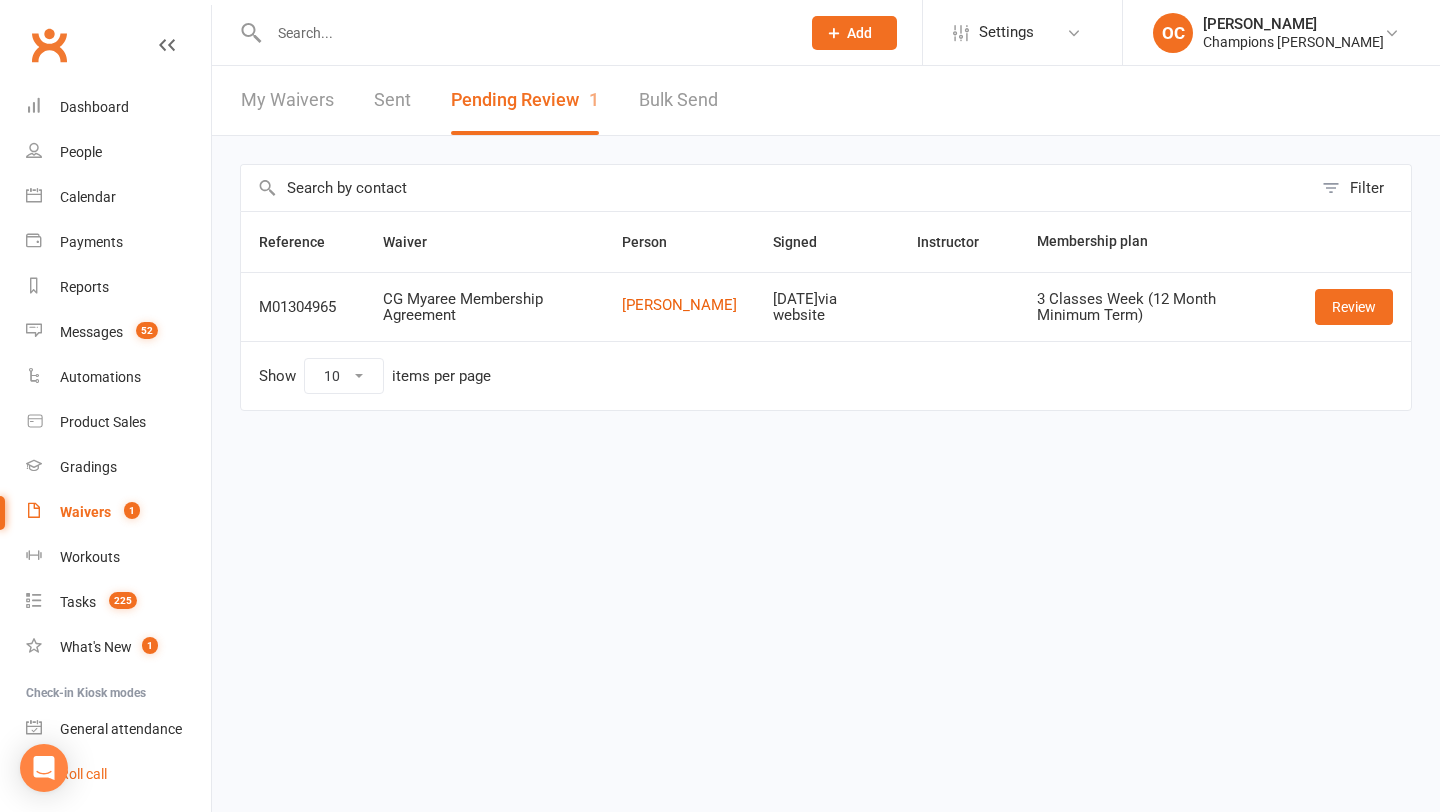click on "Roll call" at bounding box center (83, 774) 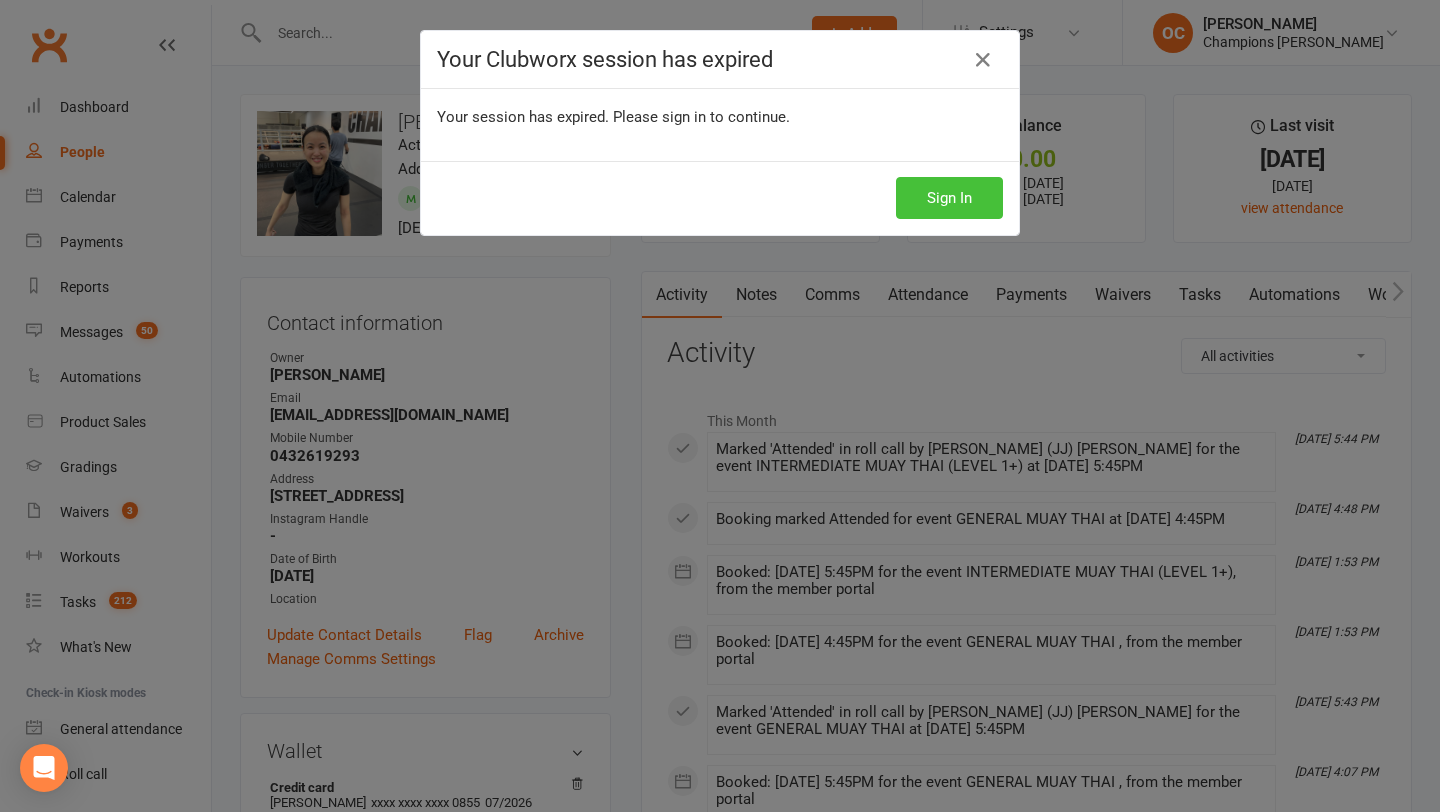 scroll, scrollTop: 0, scrollLeft: 0, axis: both 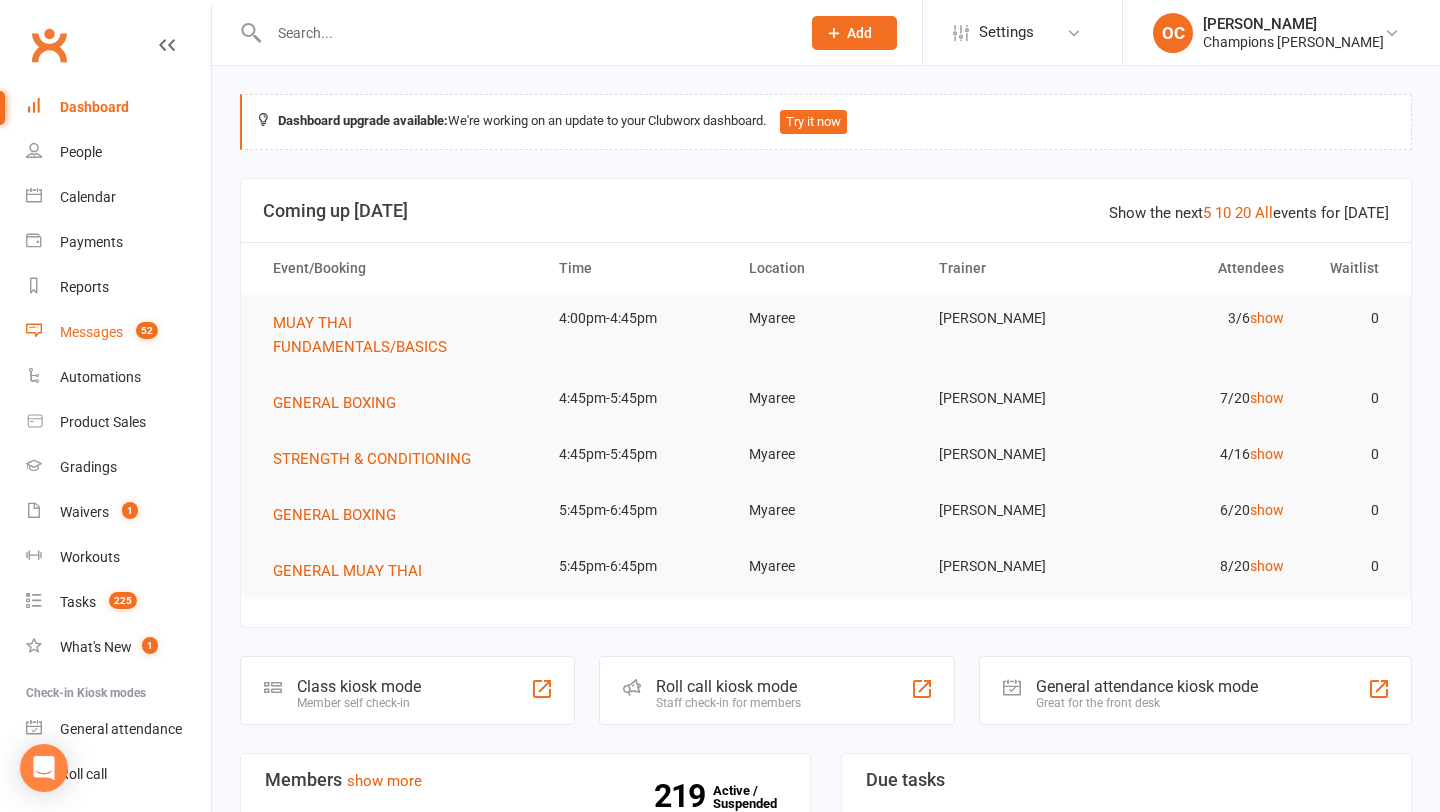 click on "Messages" at bounding box center (91, 332) 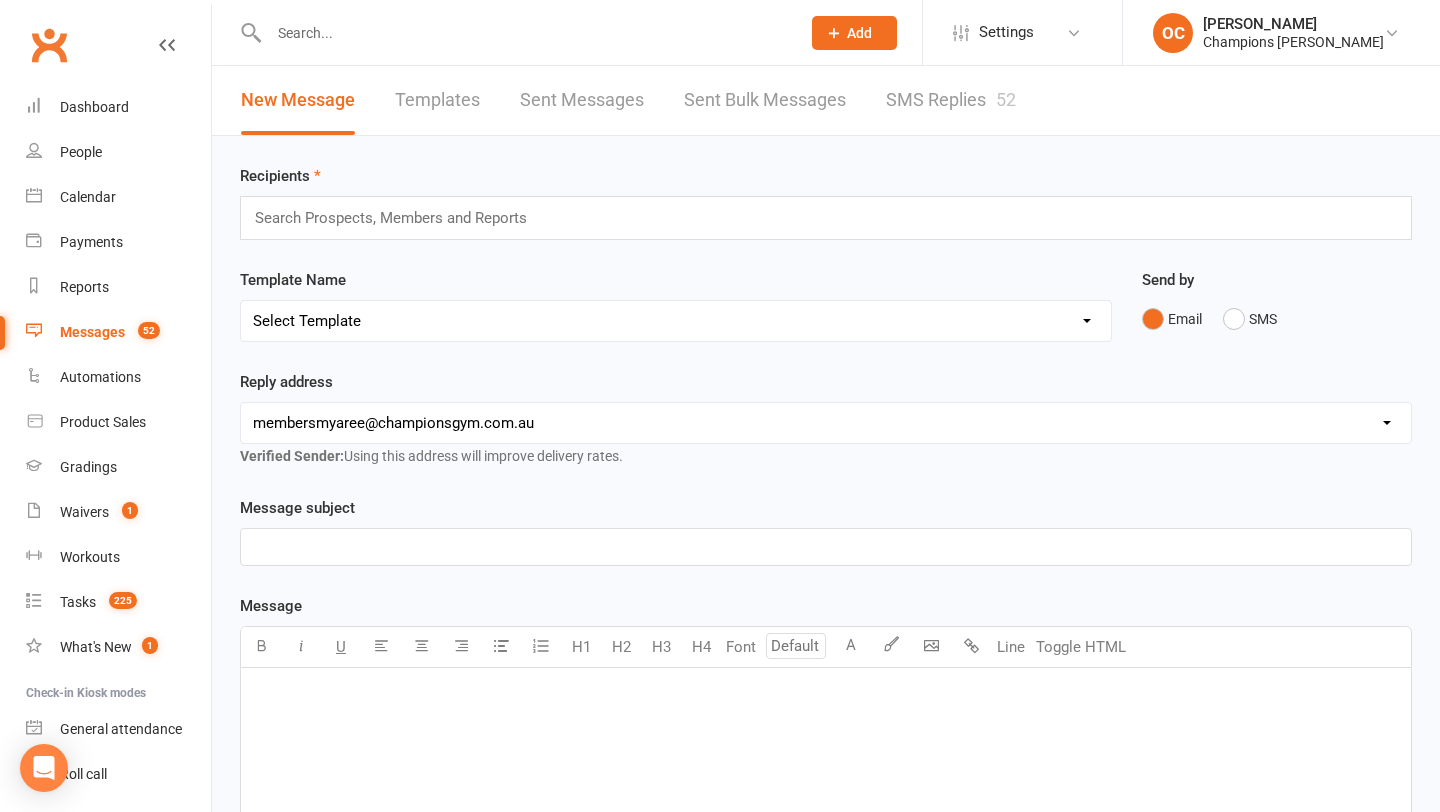 click on "SMS Replies  52" at bounding box center [951, 100] 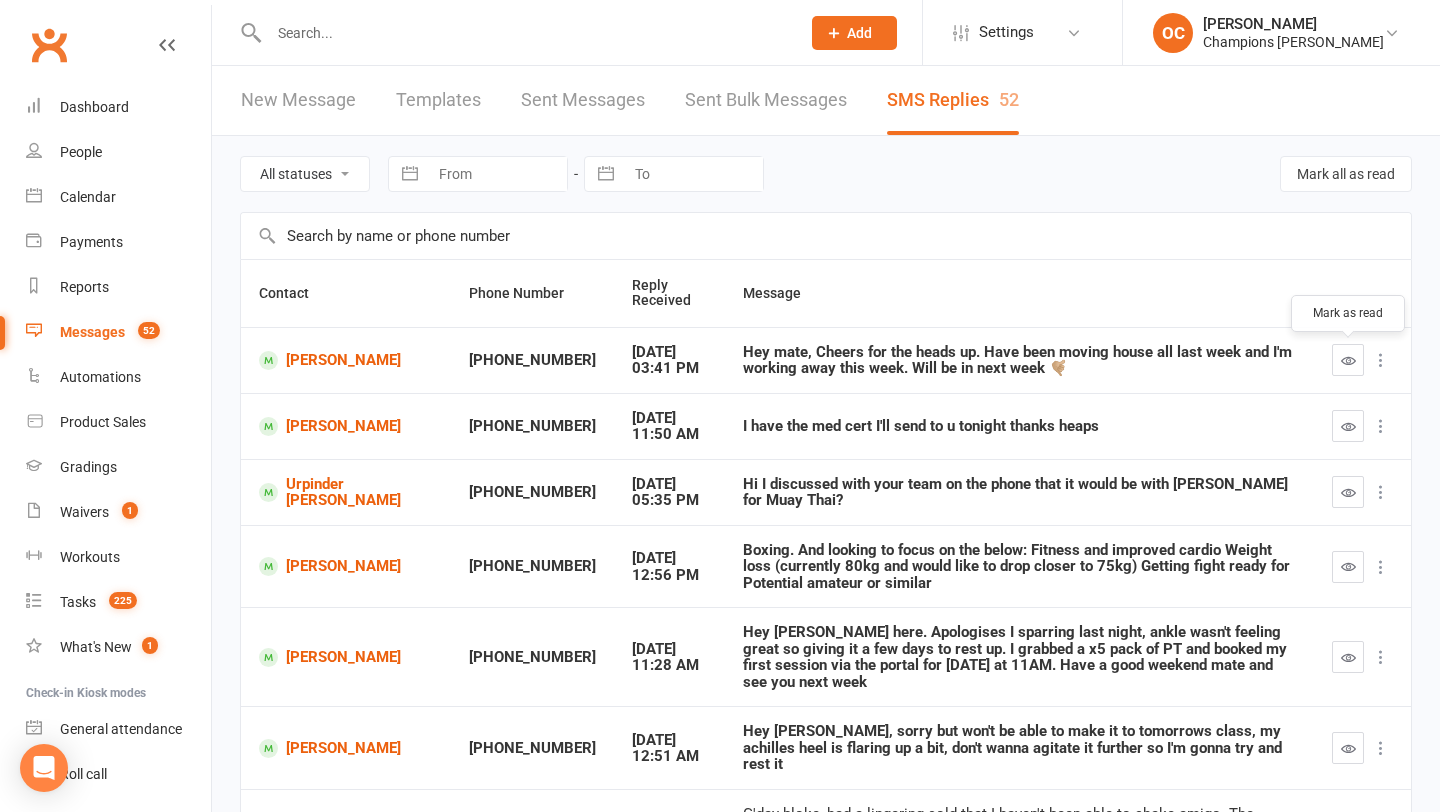 click at bounding box center [1348, 360] 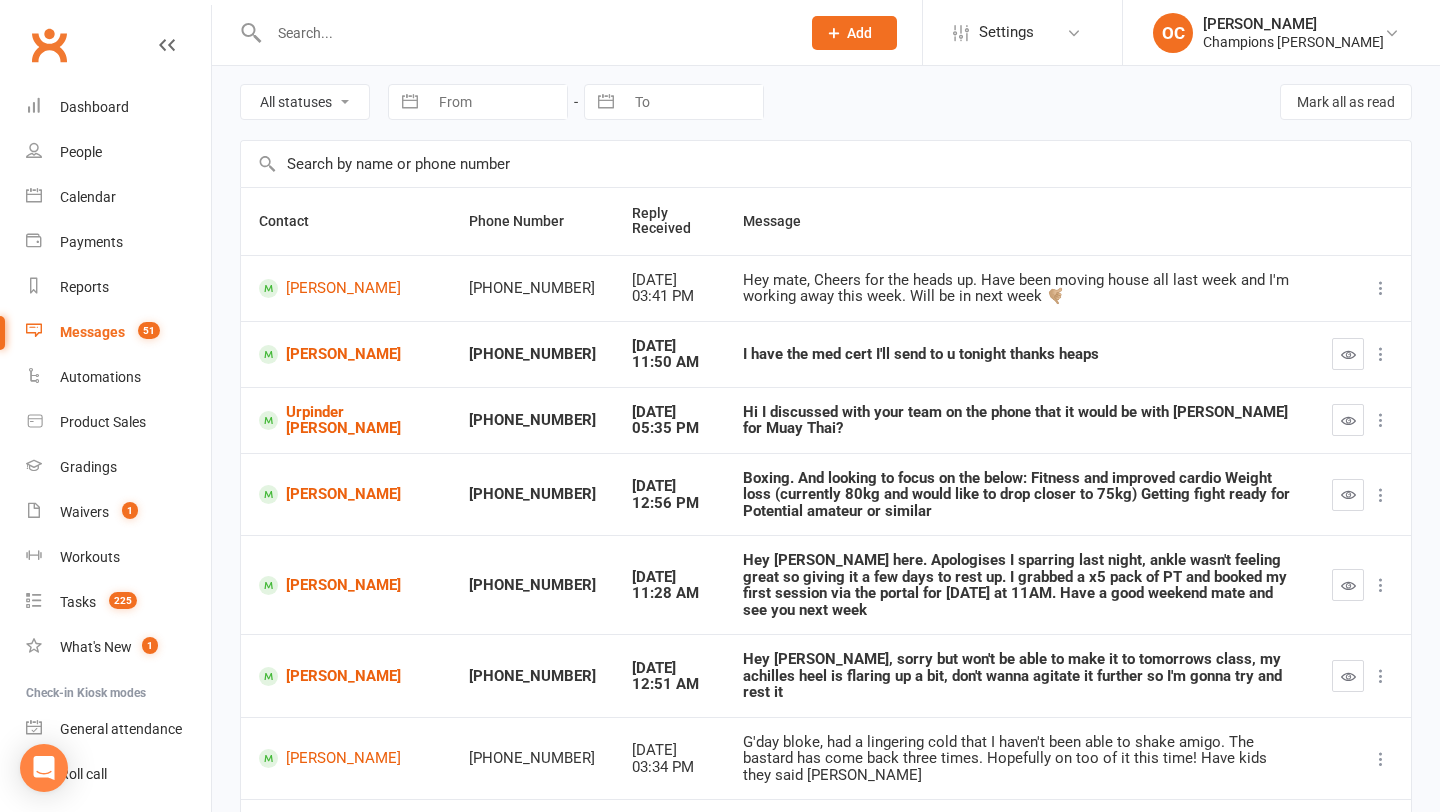 scroll, scrollTop: 74, scrollLeft: 0, axis: vertical 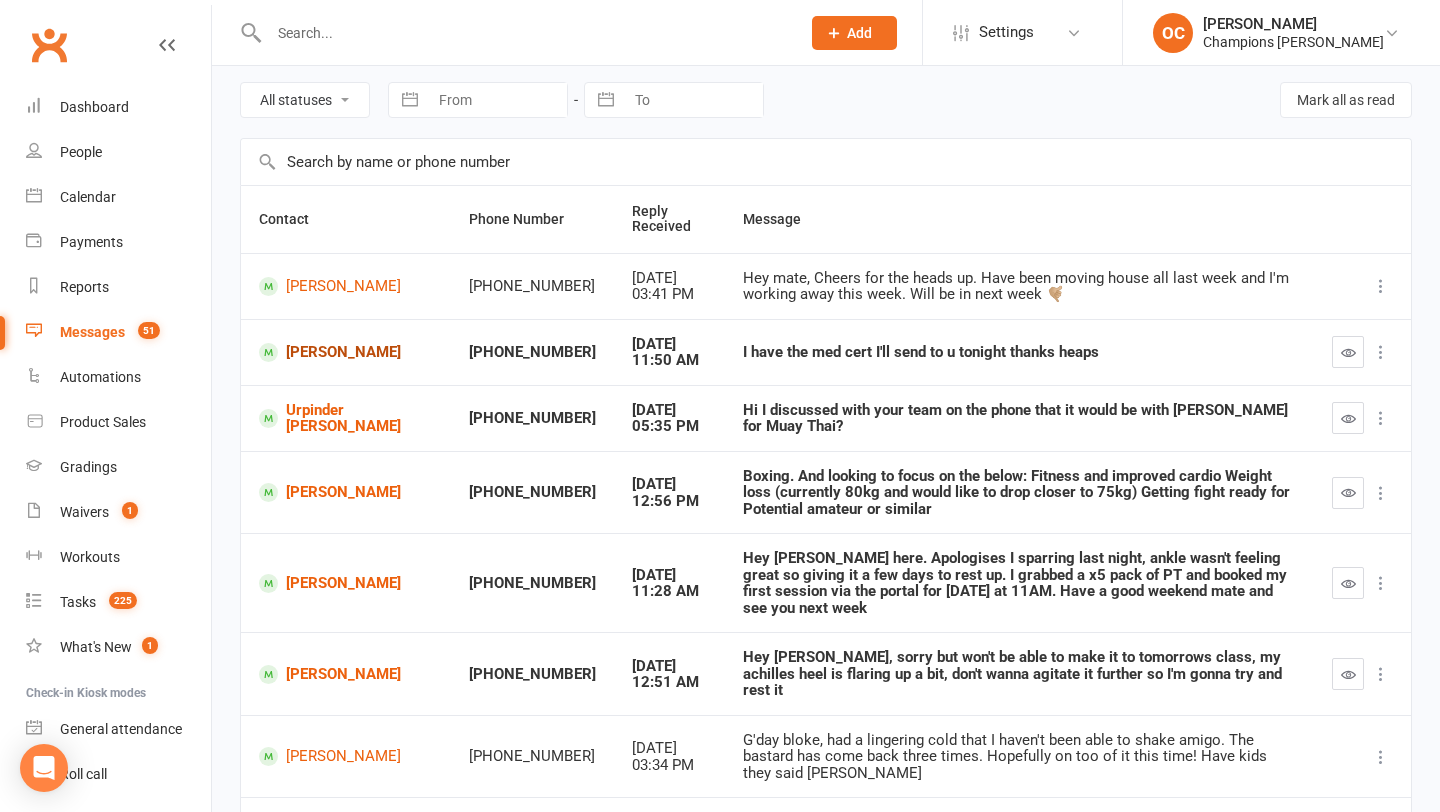 click on "Nissreen Bahbah" at bounding box center (346, 352) 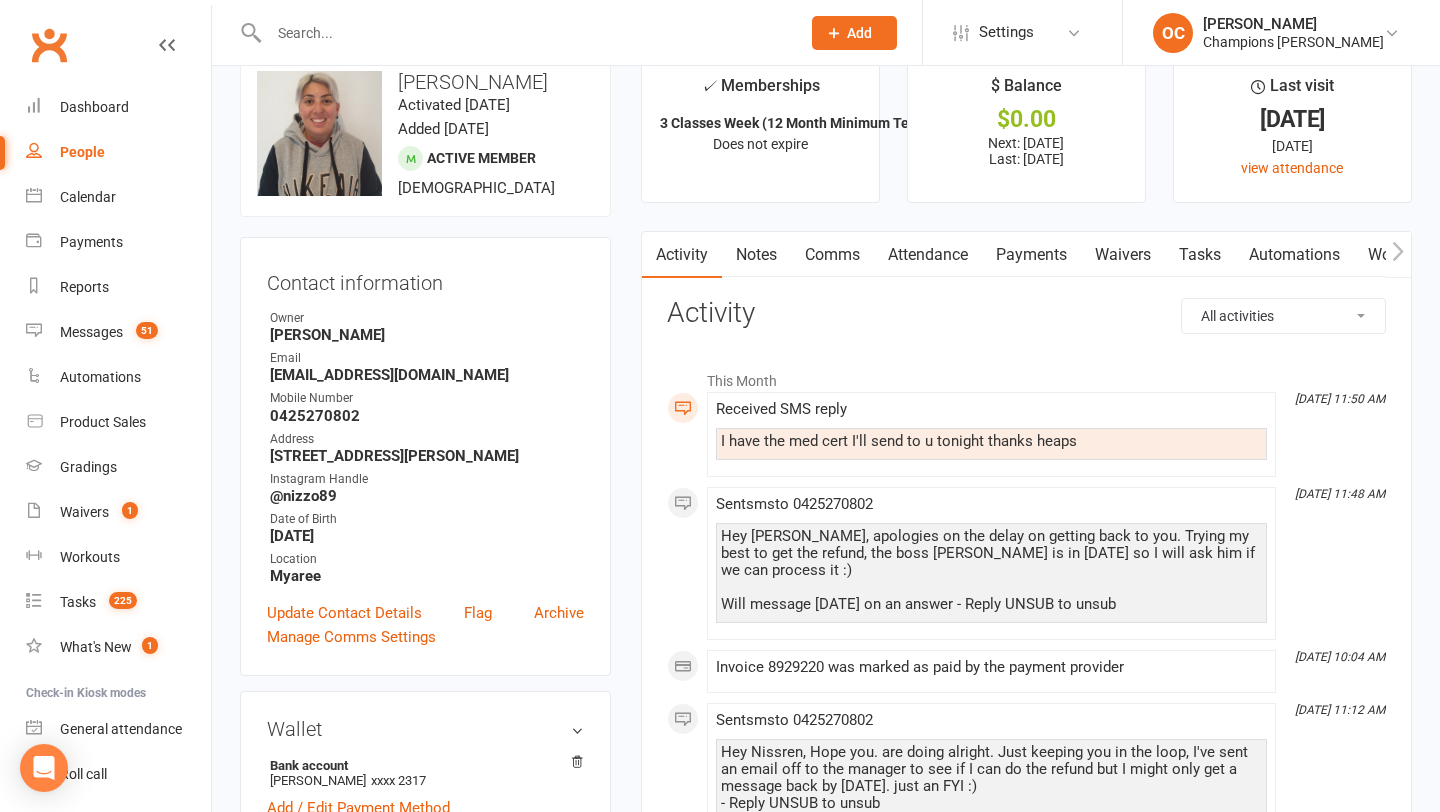 scroll, scrollTop: 0, scrollLeft: 0, axis: both 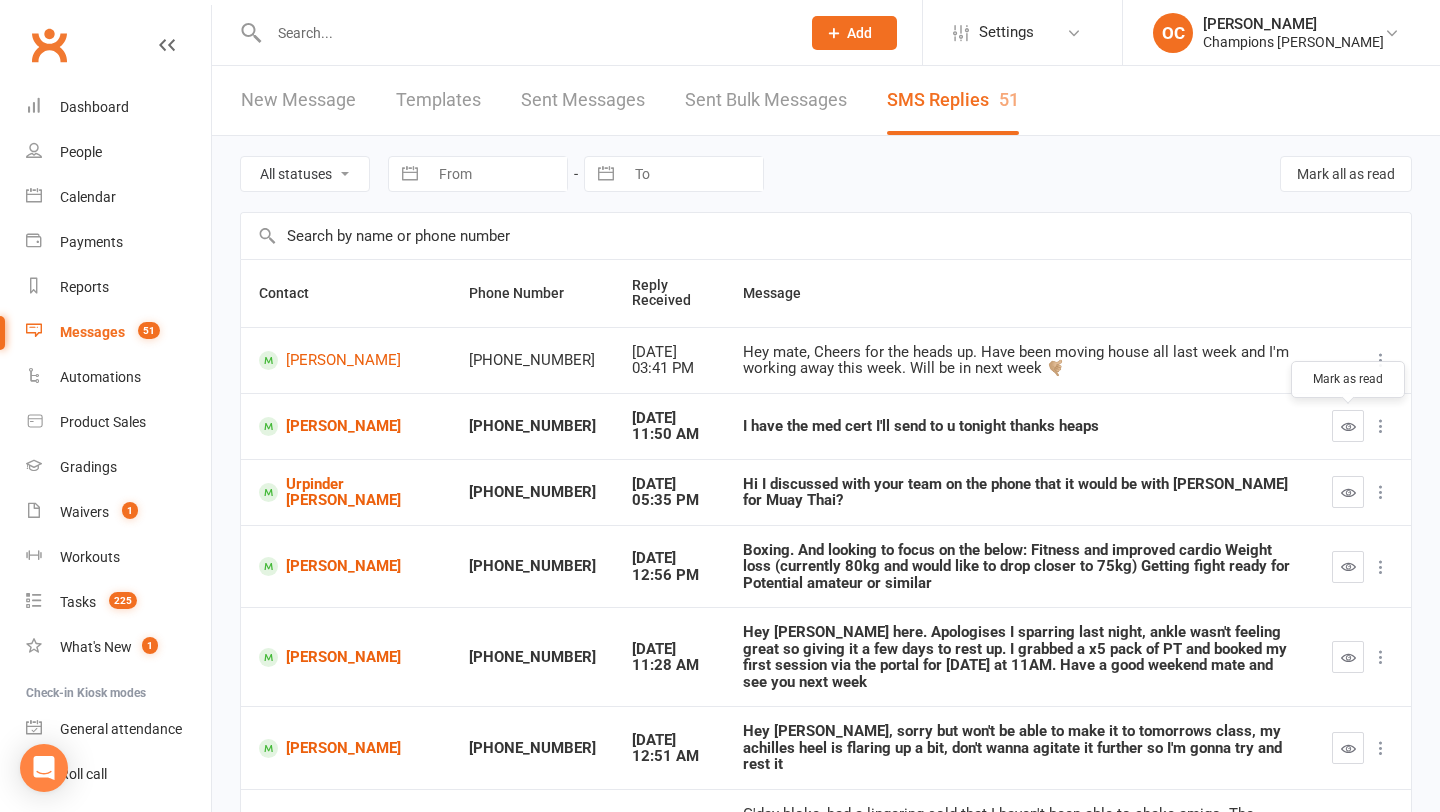 click at bounding box center [1348, 426] 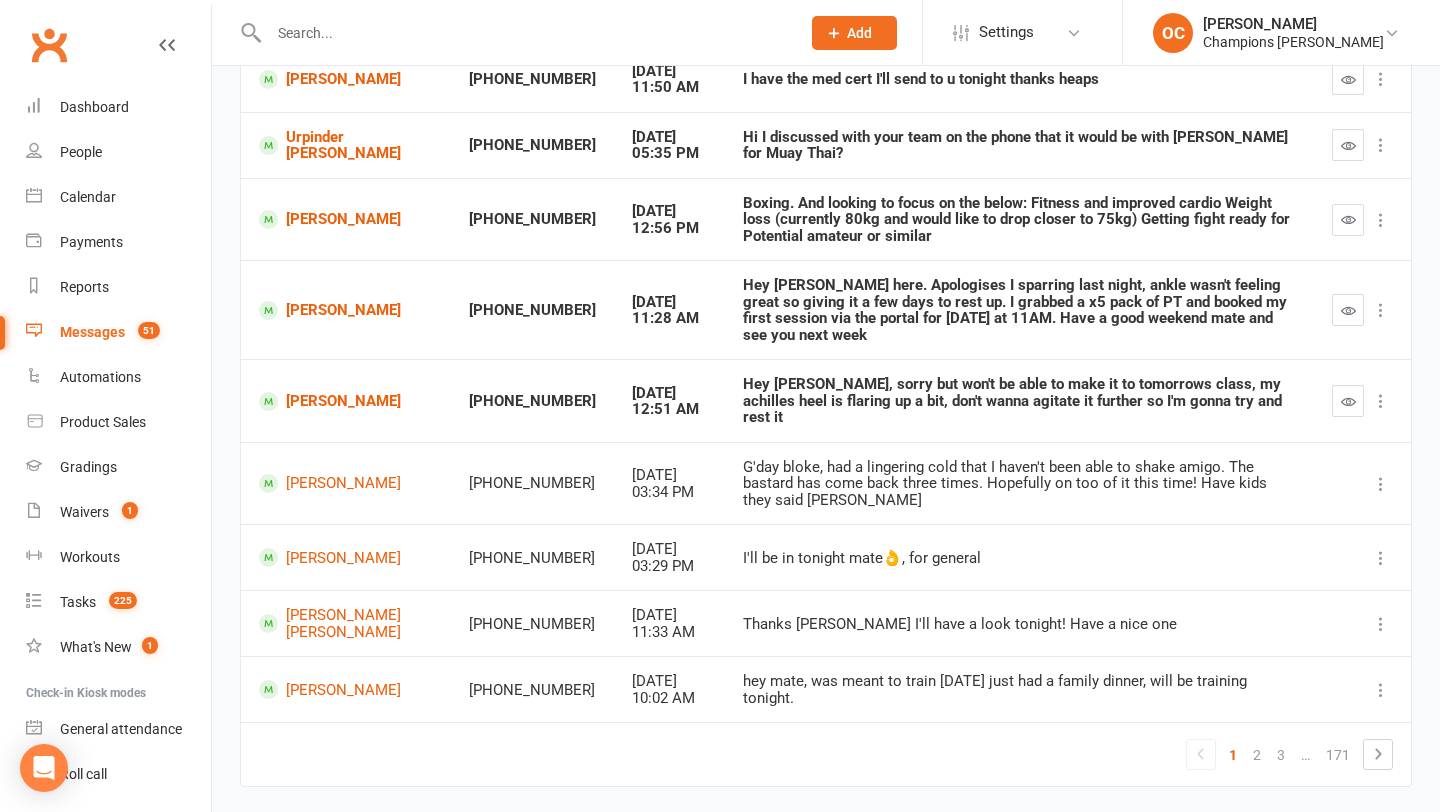 scroll, scrollTop: 357, scrollLeft: 0, axis: vertical 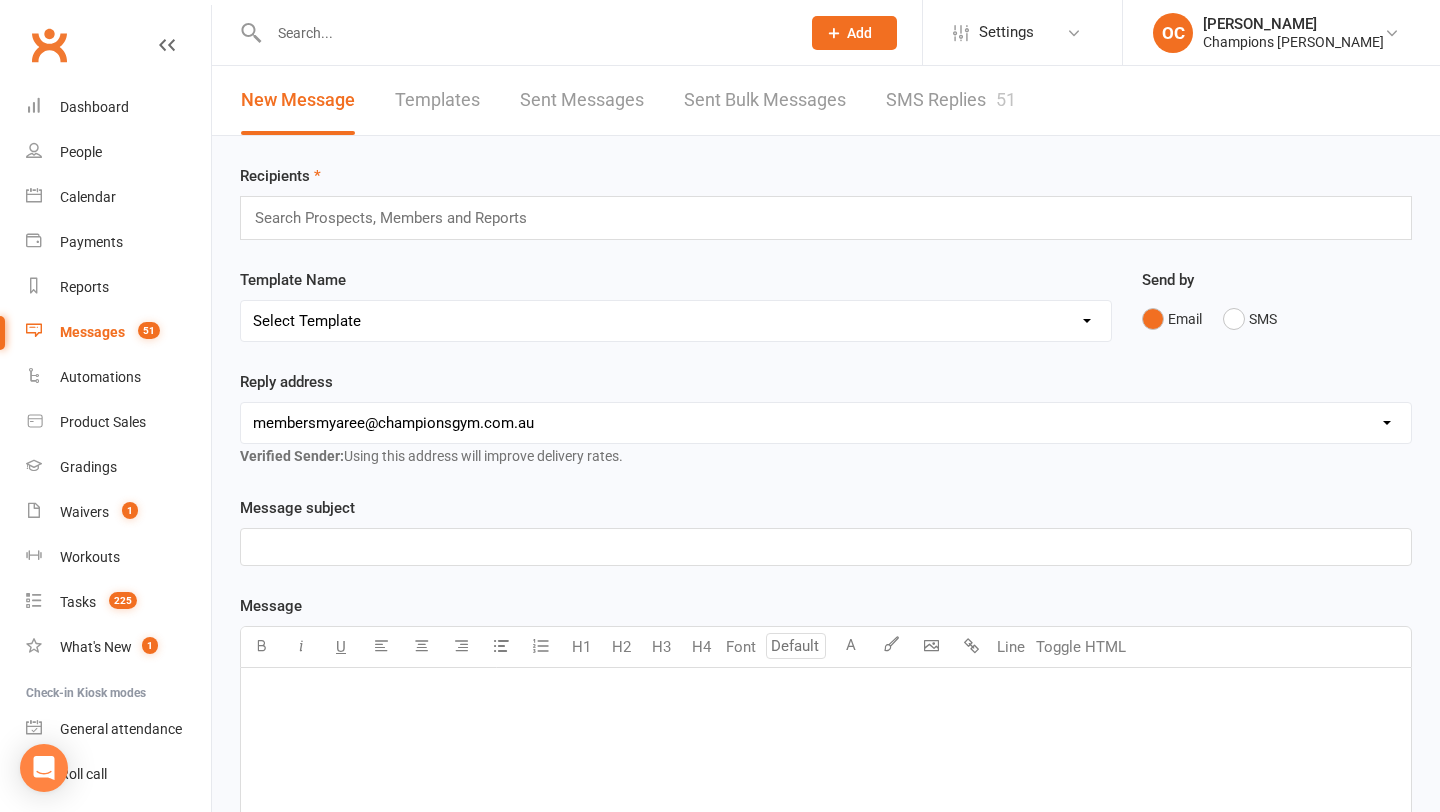 click at bounding box center [524, 33] 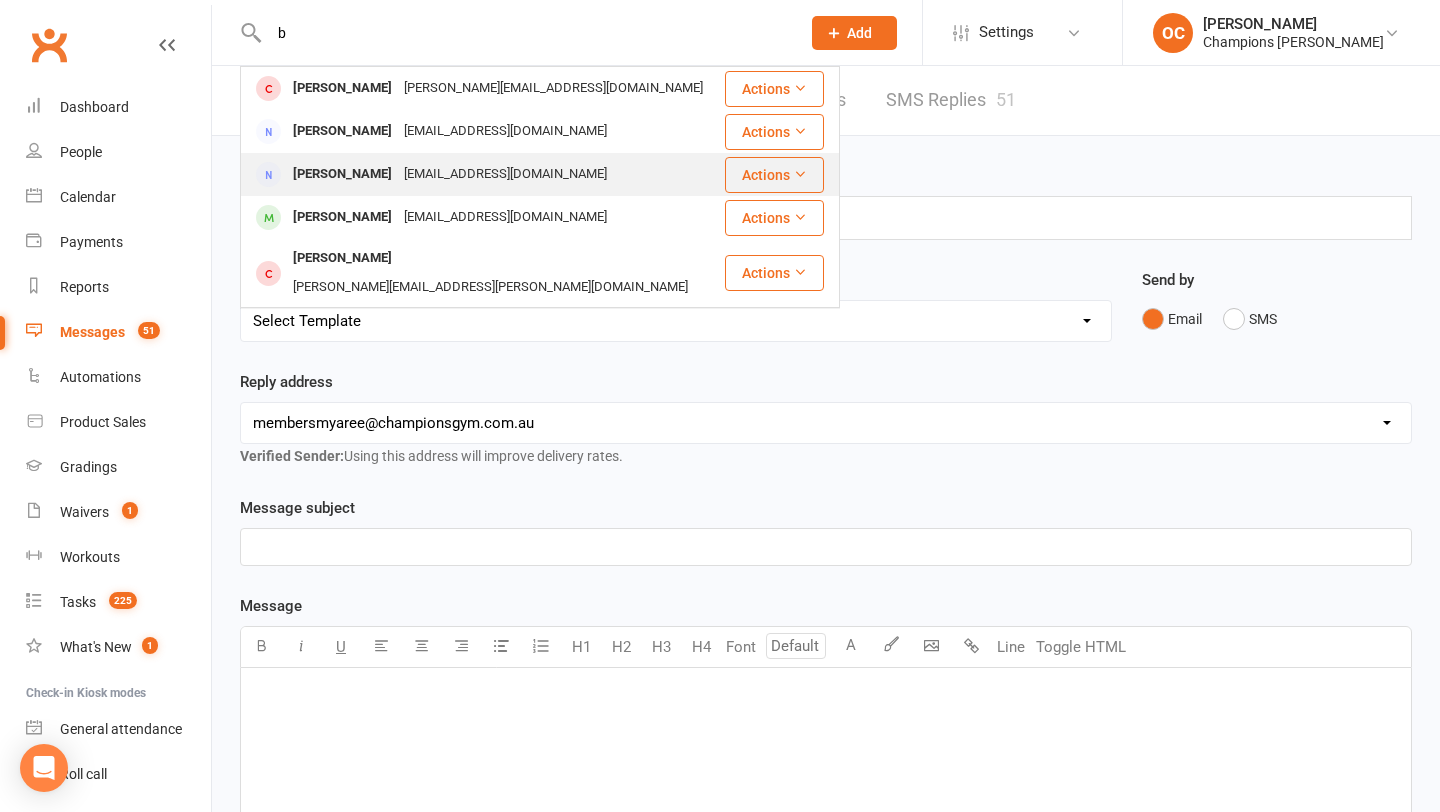 type on "b" 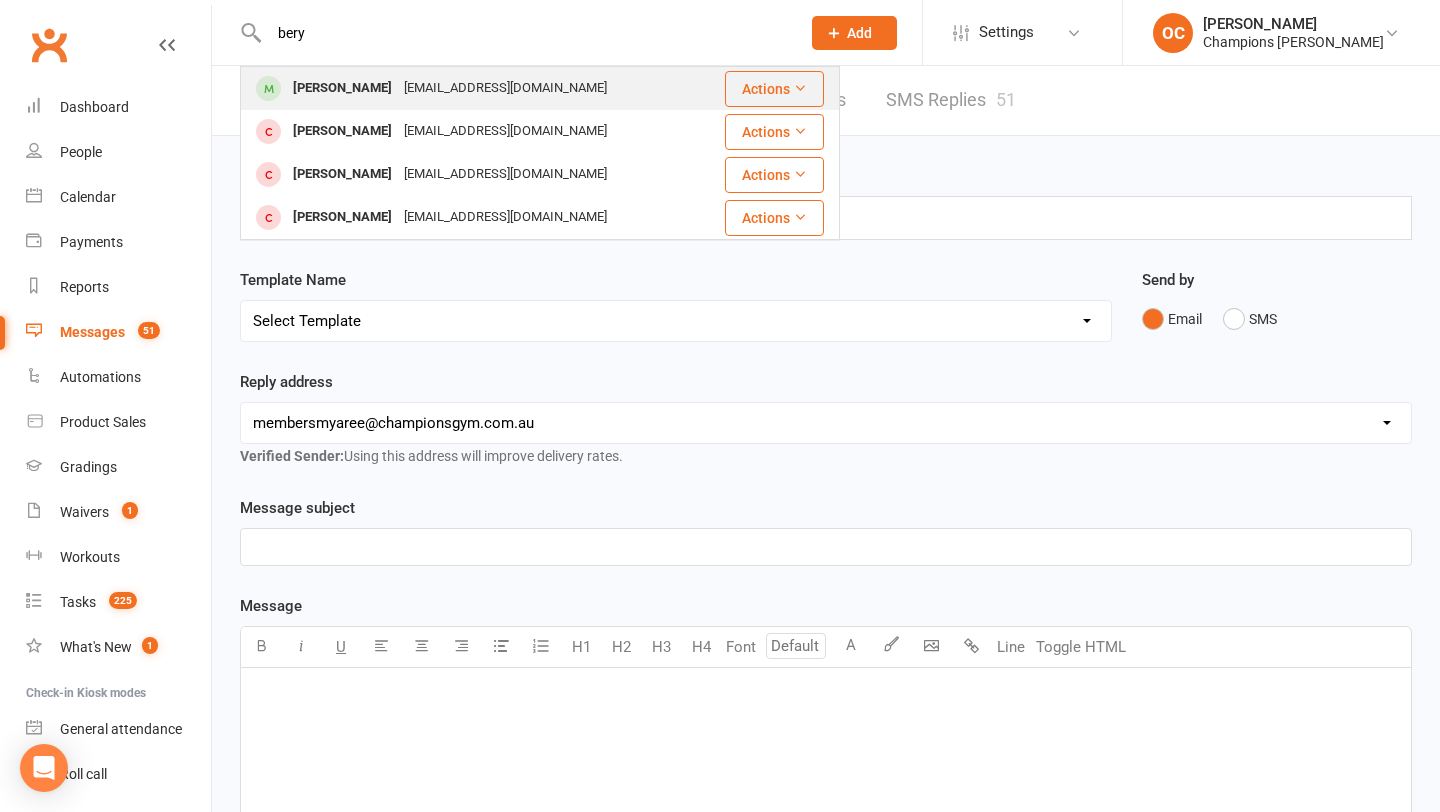 type on "bery" 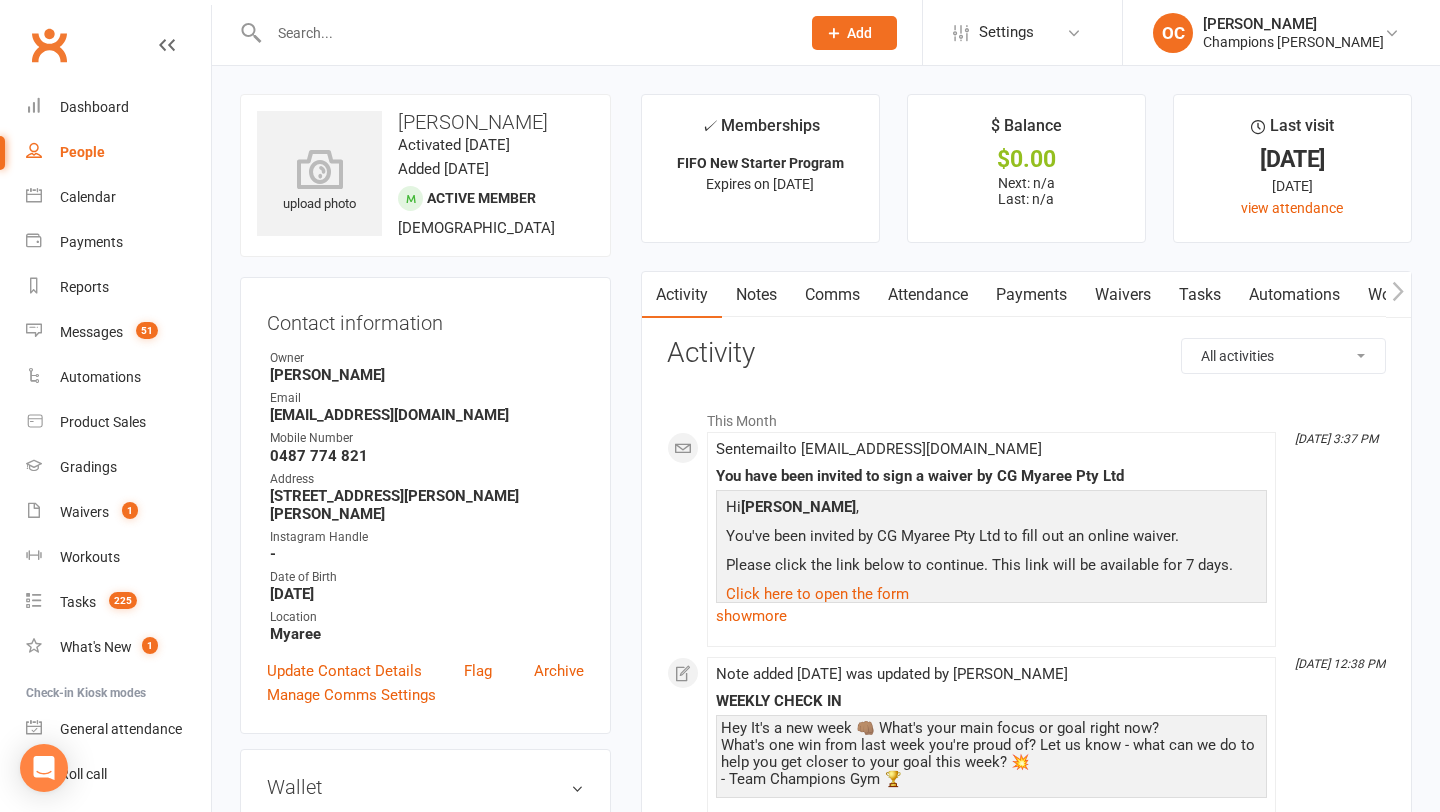 click on "Notes" at bounding box center [756, 295] 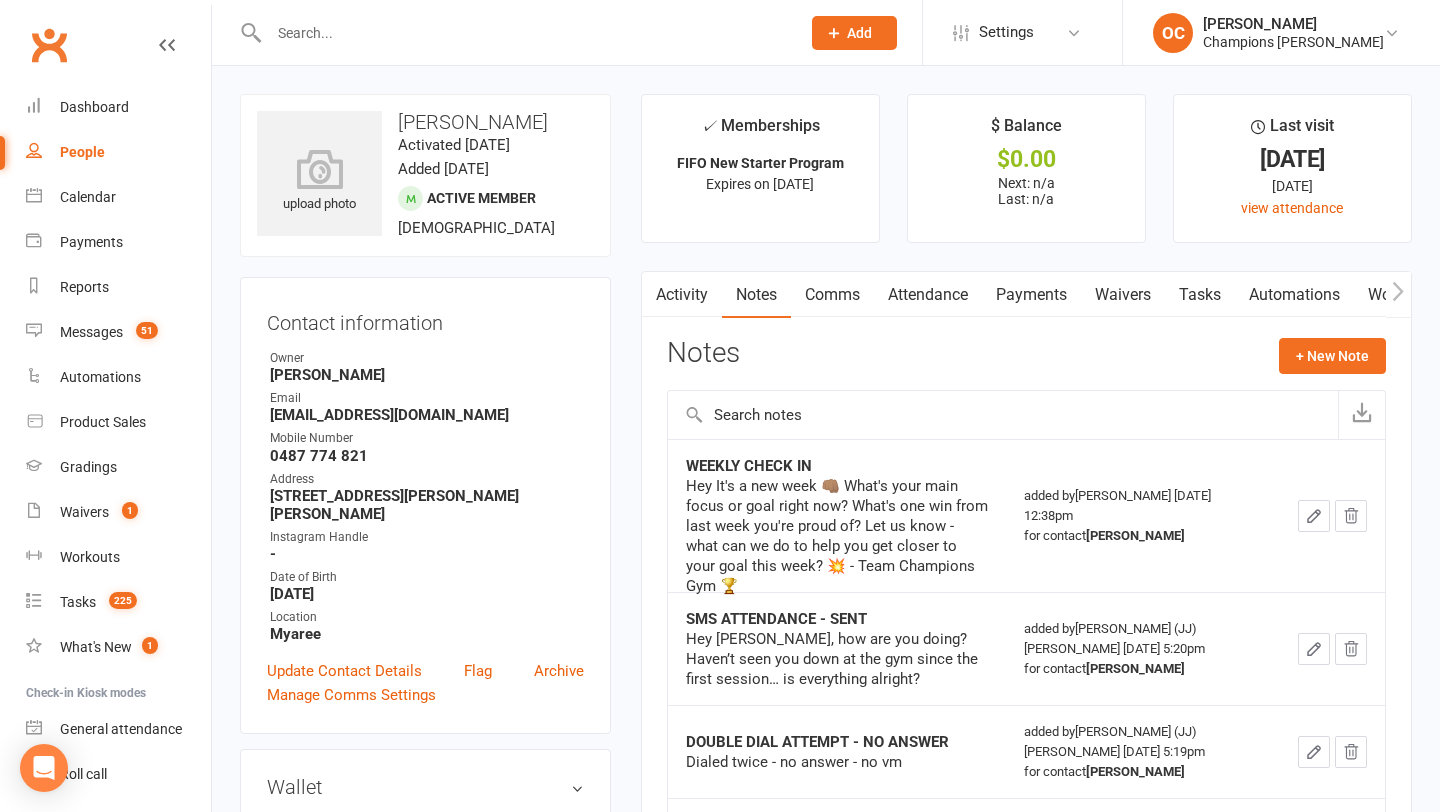 click on "Activity" at bounding box center (682, 295) 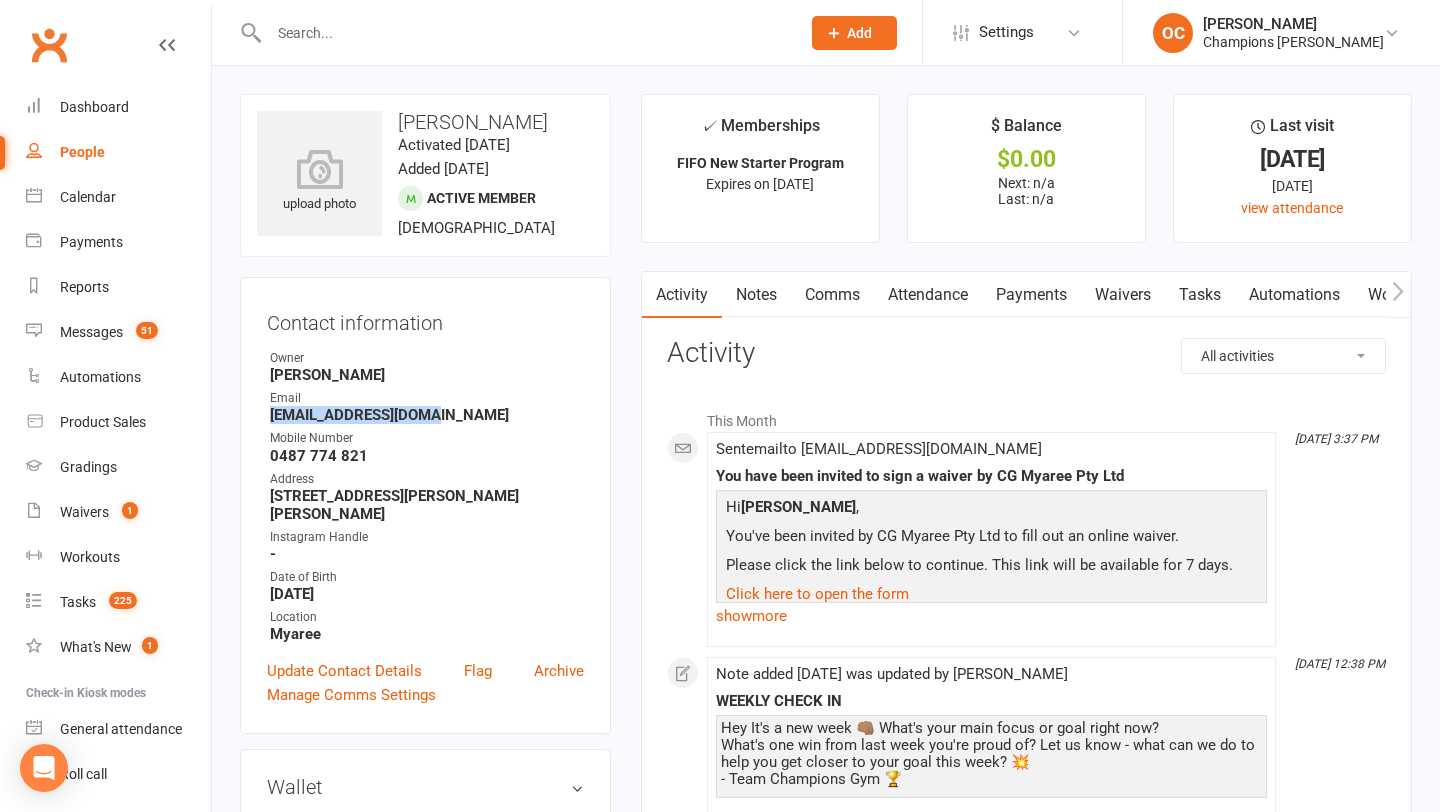 drag, startPoint x: 434, startPoint y: 413, endPoint x: 254, endPoint y: 417, distance: 180.04443 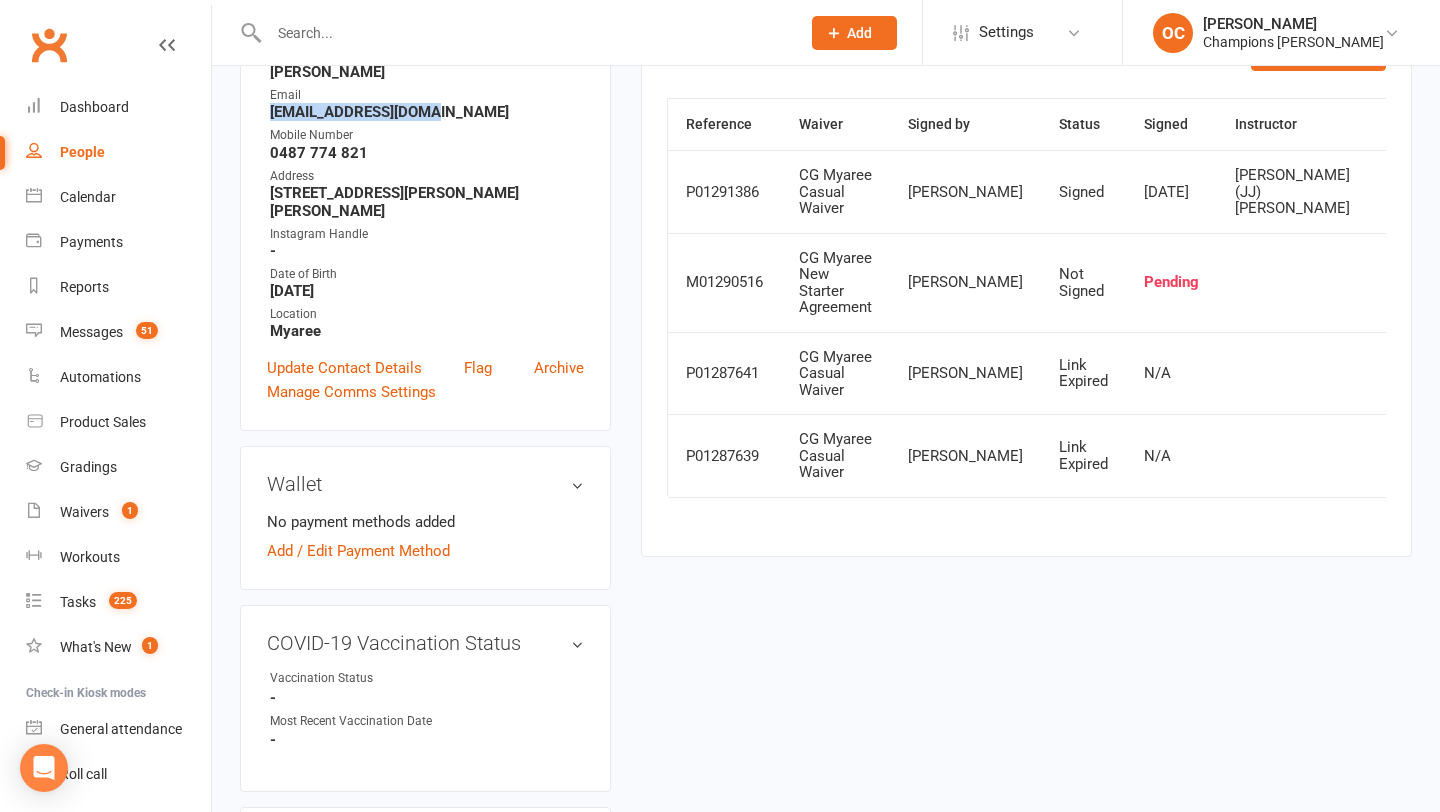 scroll, scrollTop: 0, scrollLeft: 0, axis: both 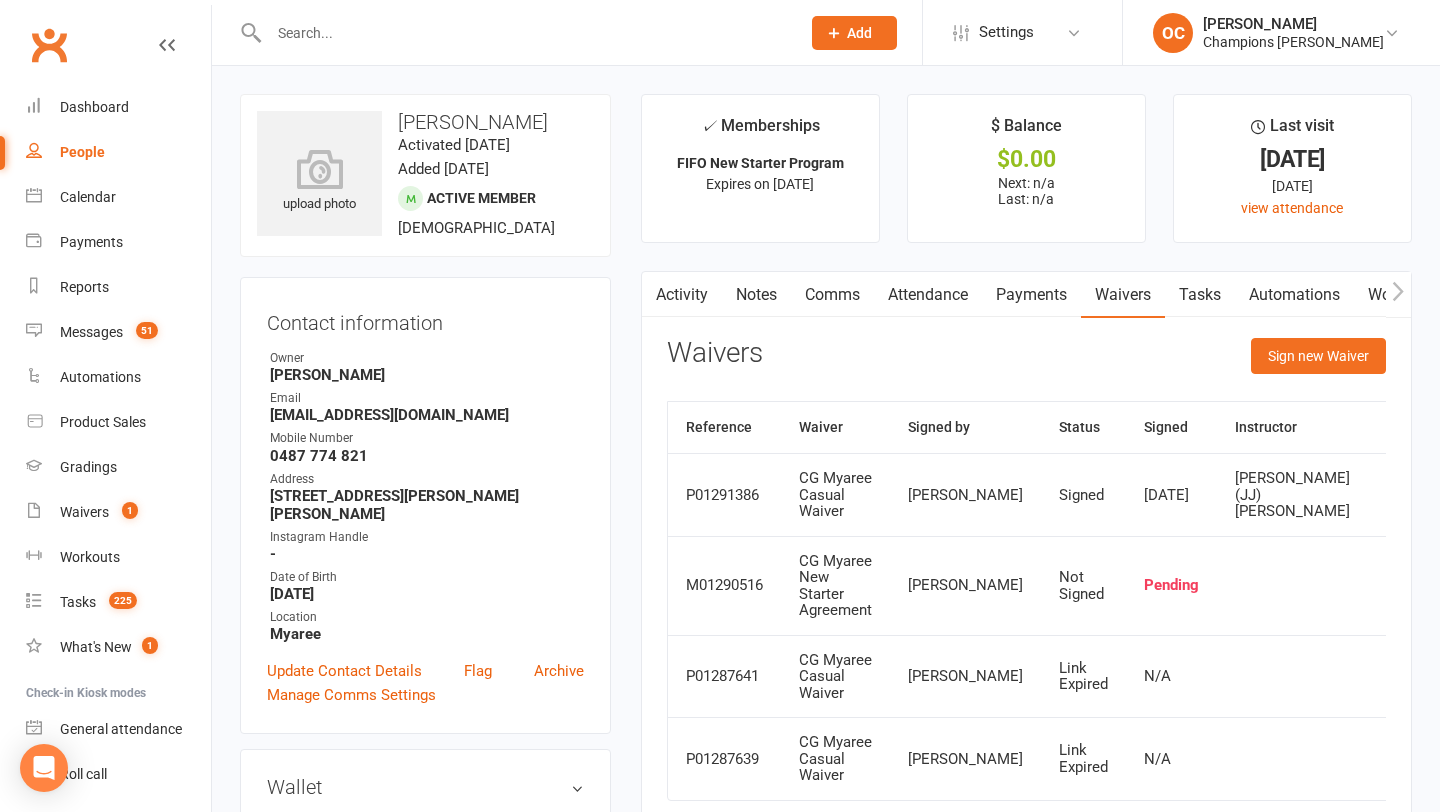 click at bounding box center (524, 33) 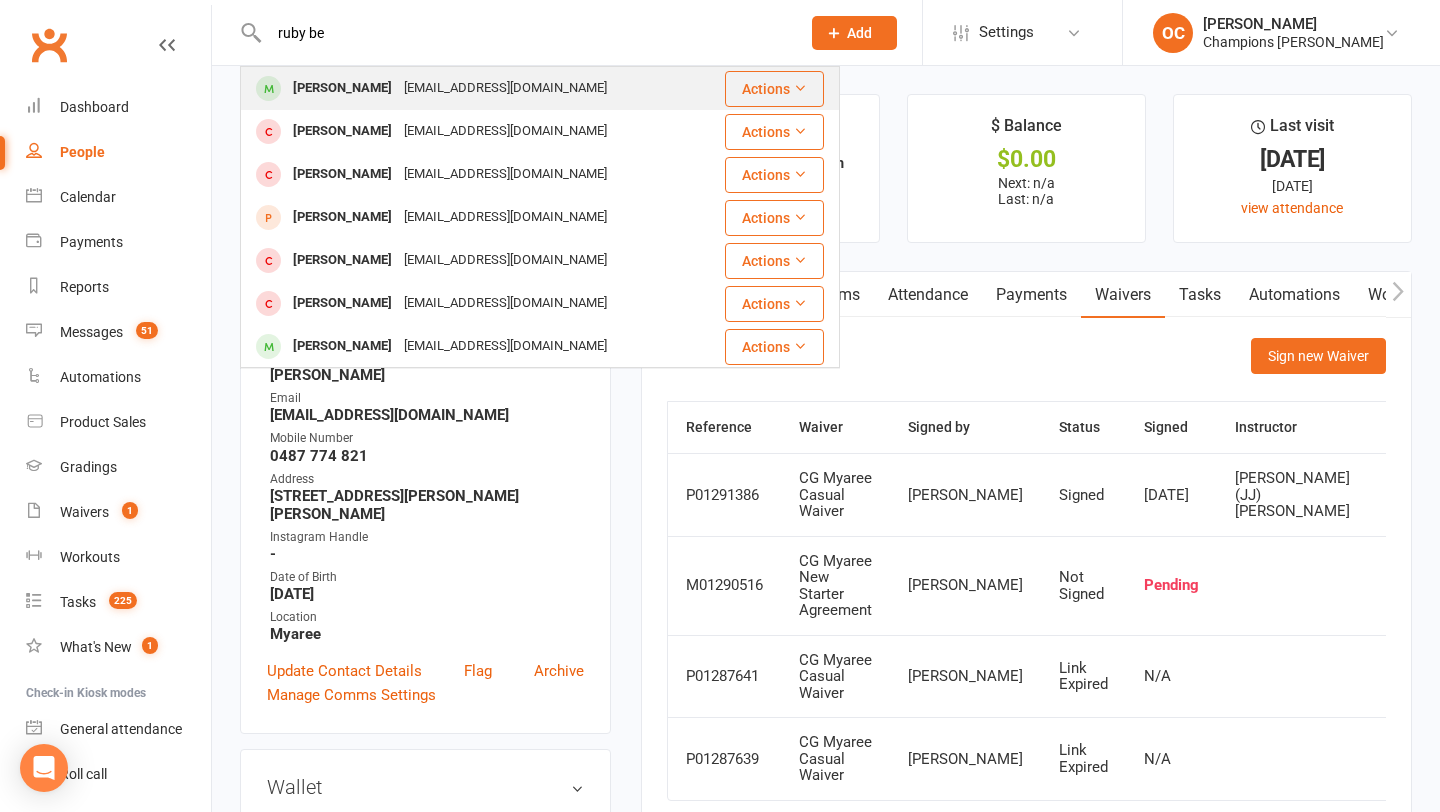 type on "ruby be" 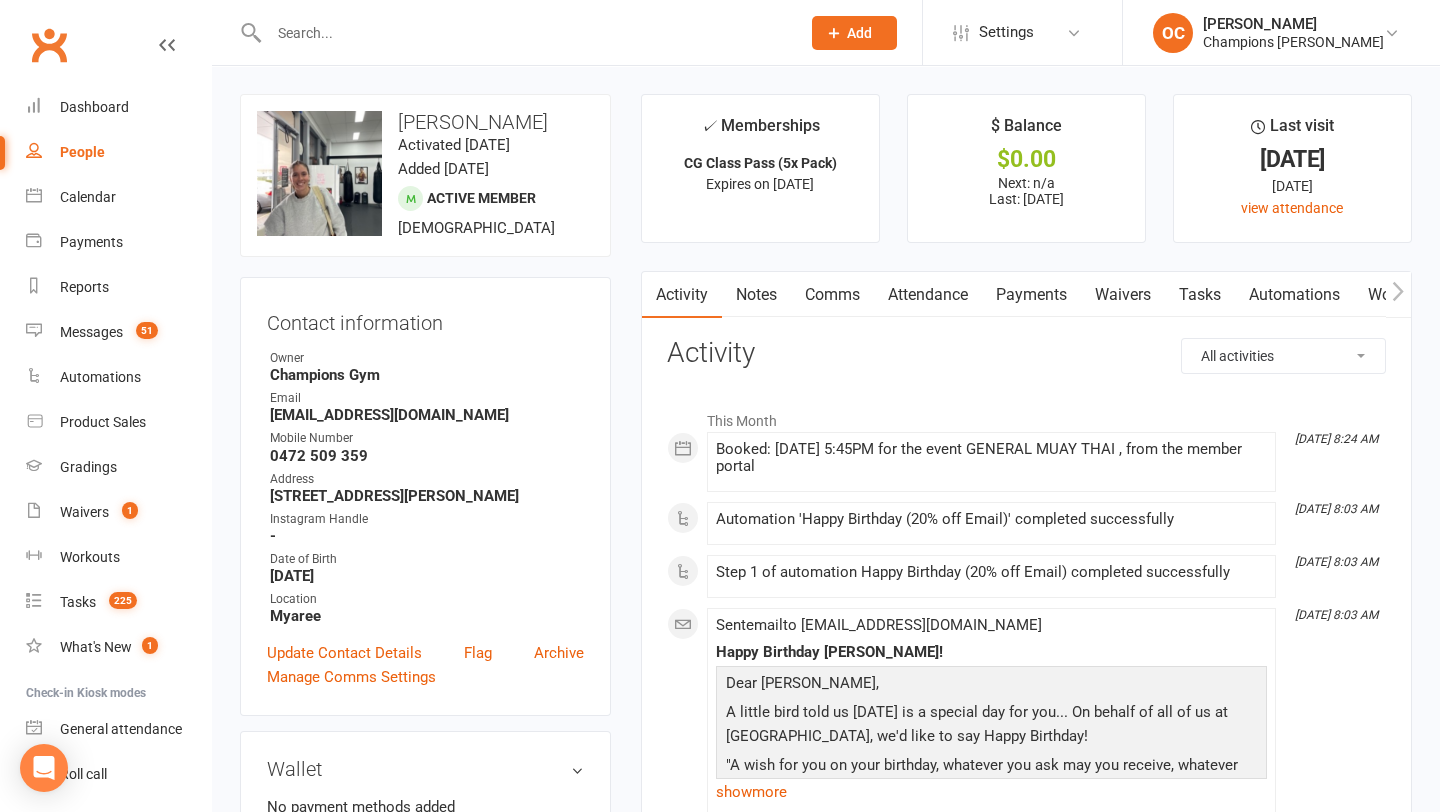 click on "Waivers" at bounding box center (1123, 295) 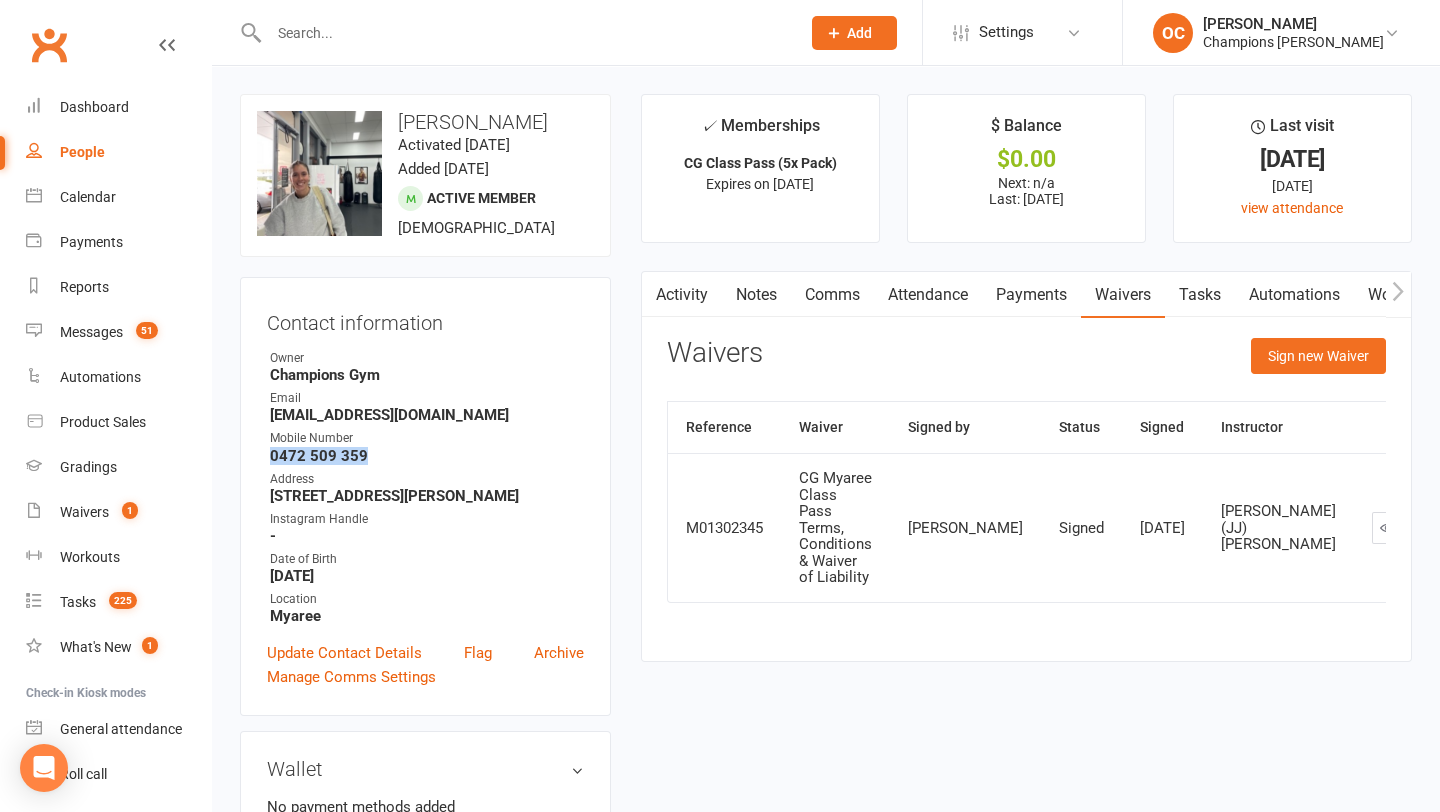 drag, startPoint x: 368, startPoint y: 458, endPoint x: 251, endPoint y: 454, distance: 117.06836 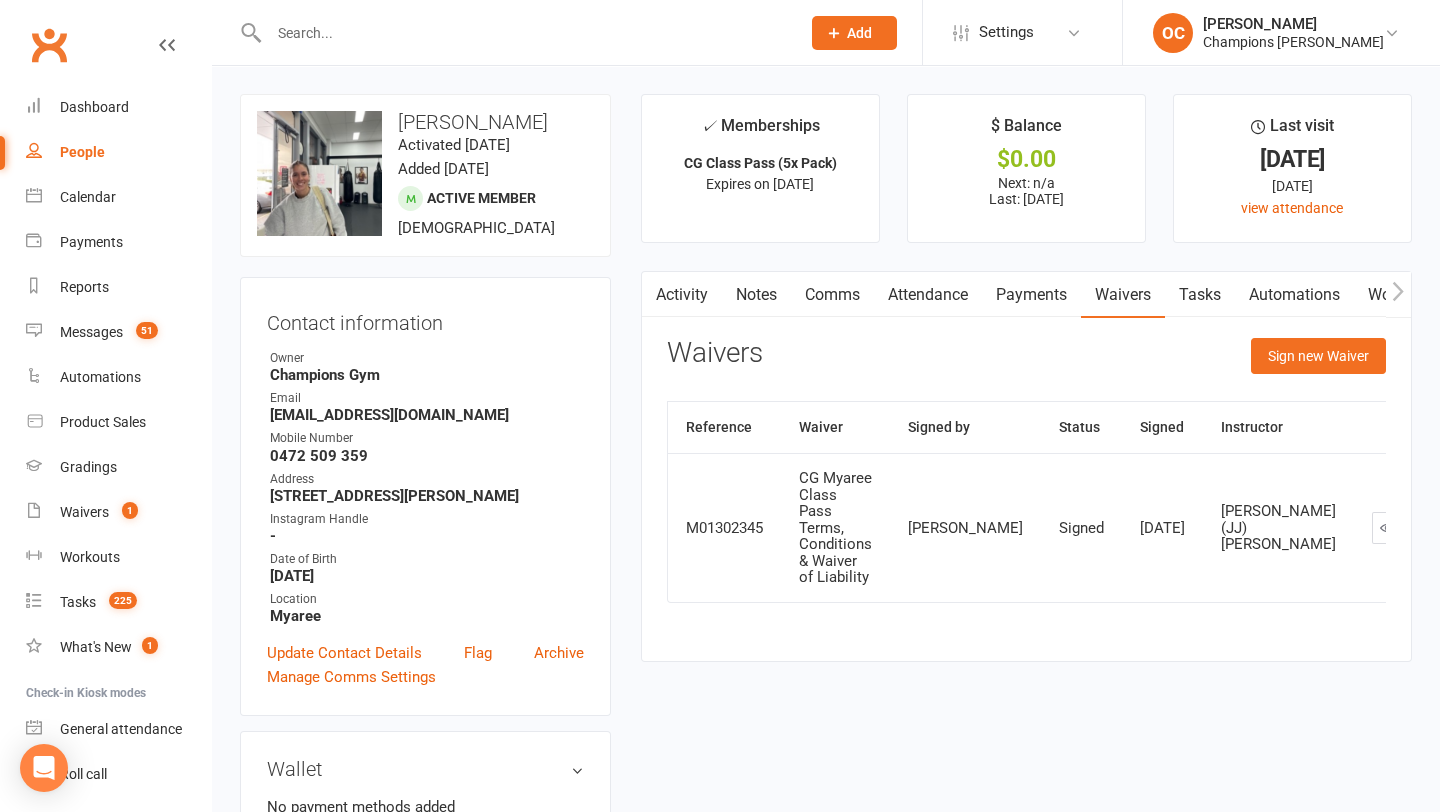 click on "Contact information" at bounding box center [425, 319] 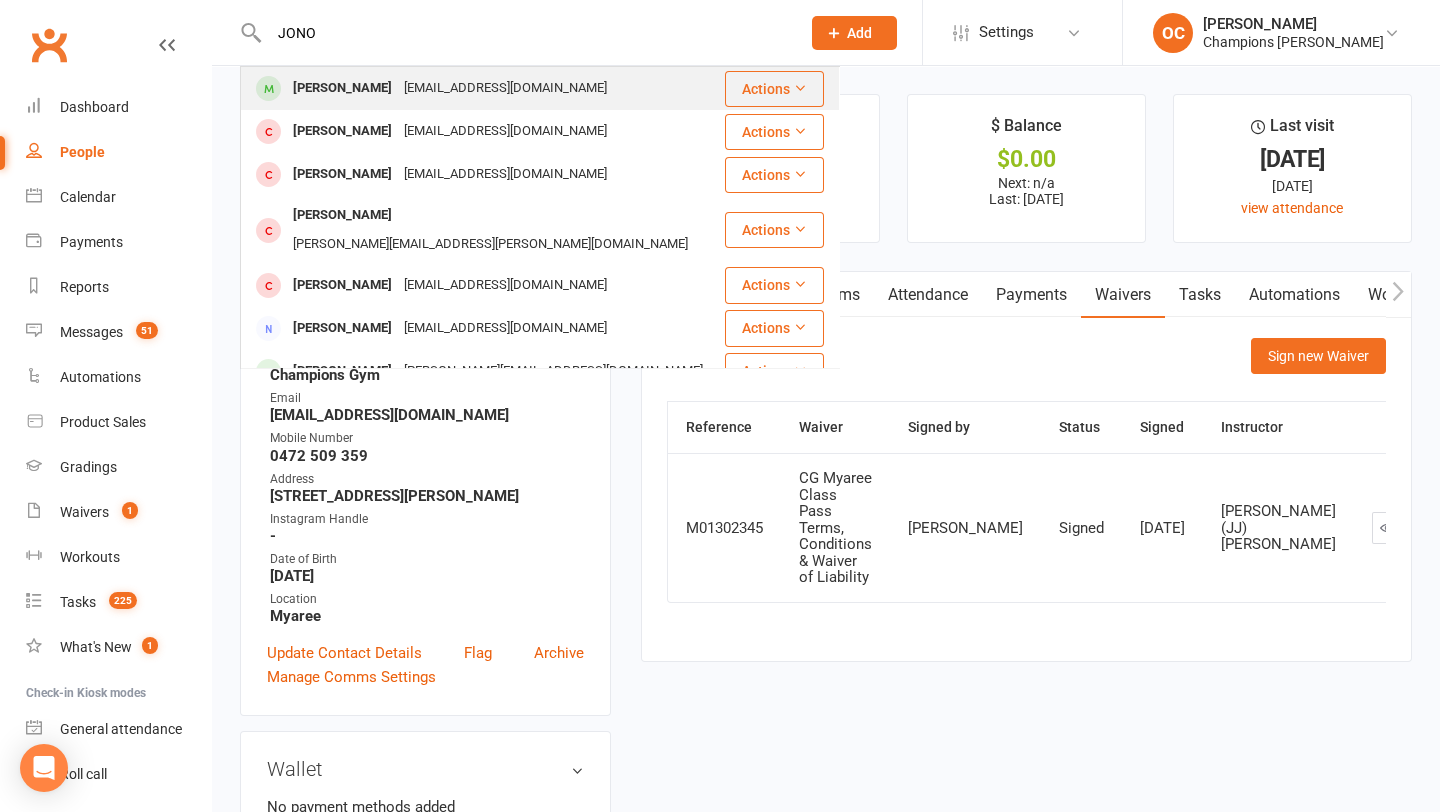 type on "JONO" 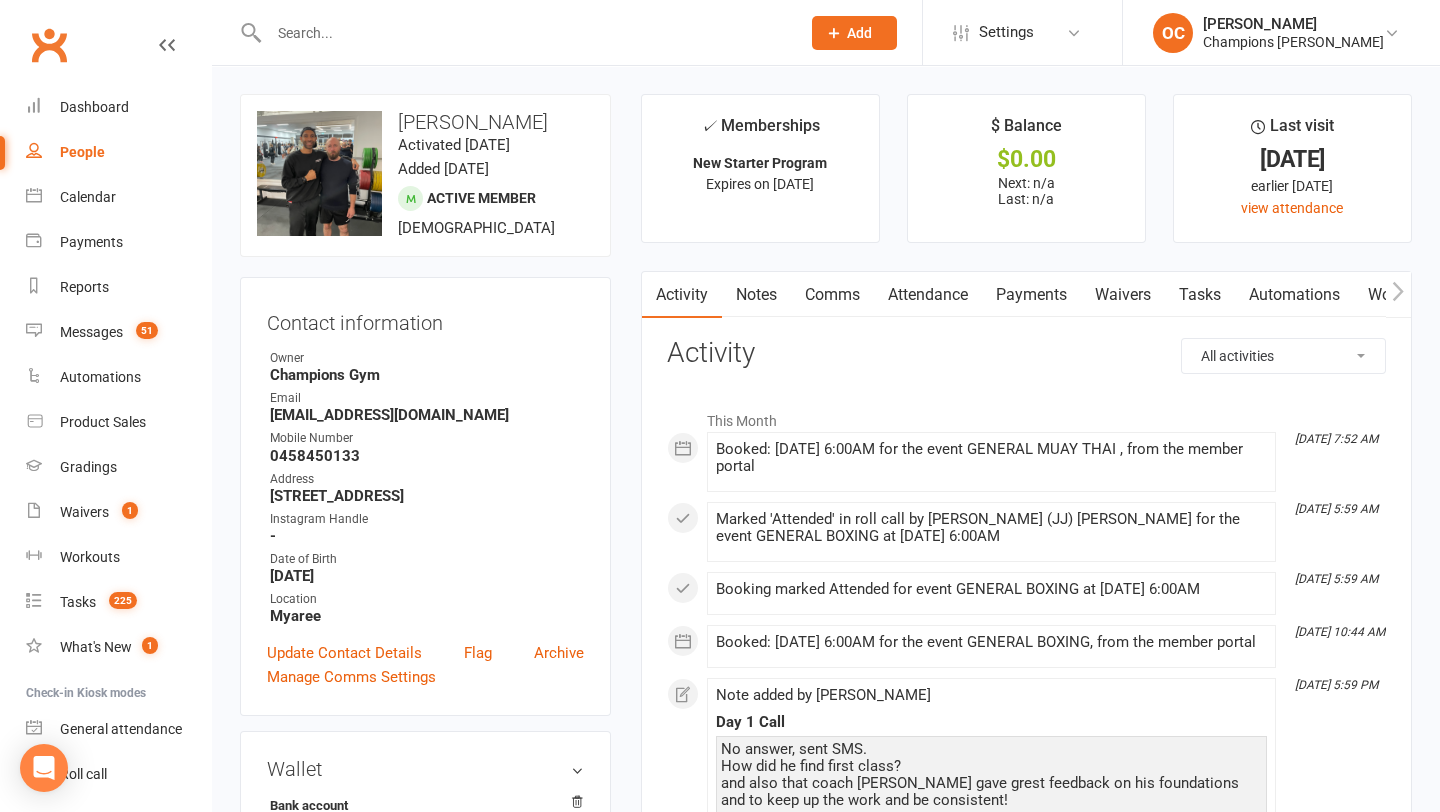 click on "Notes" at bounding box center [756, 295] 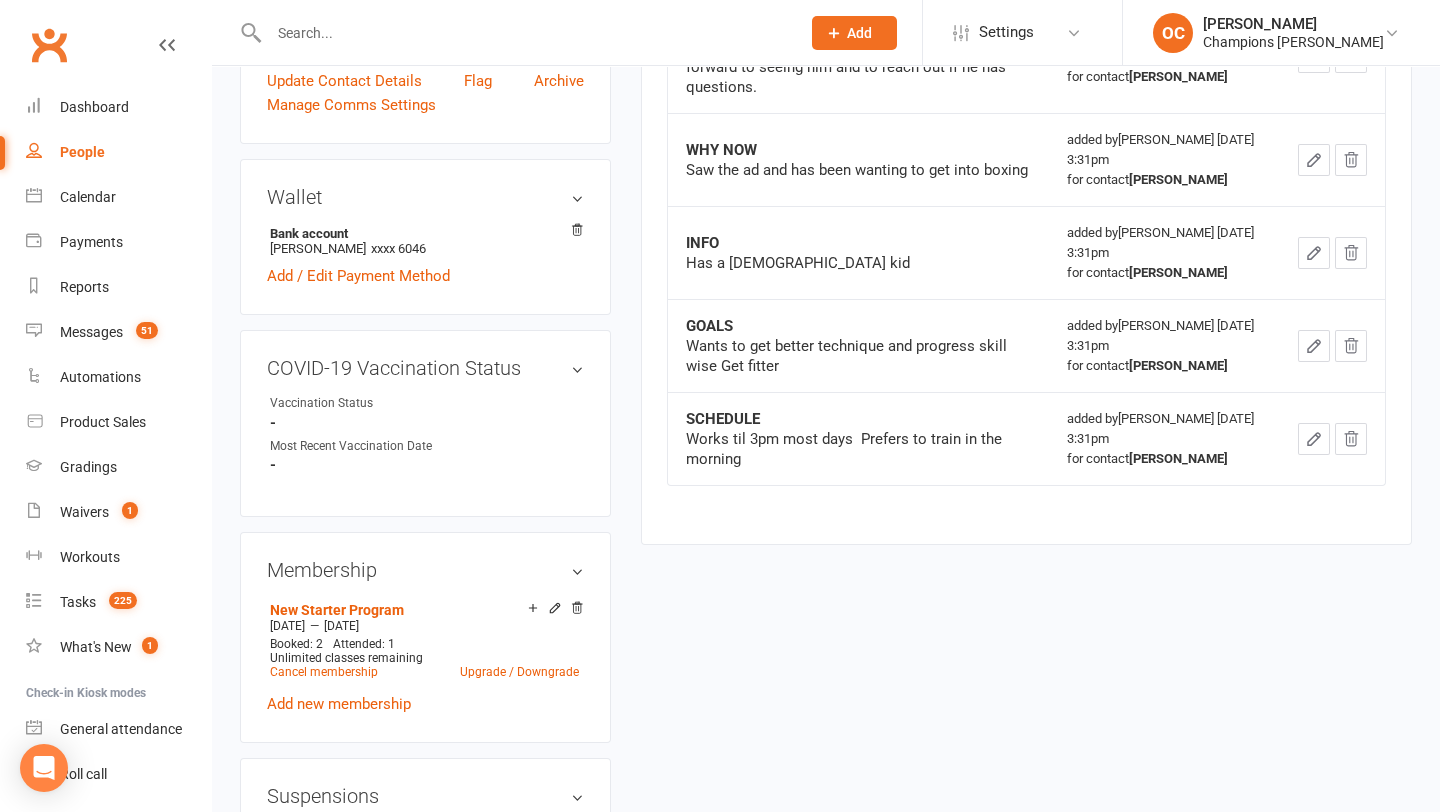 scroll, scrollTop: 407, scrollLeft: 0, axis: vertical 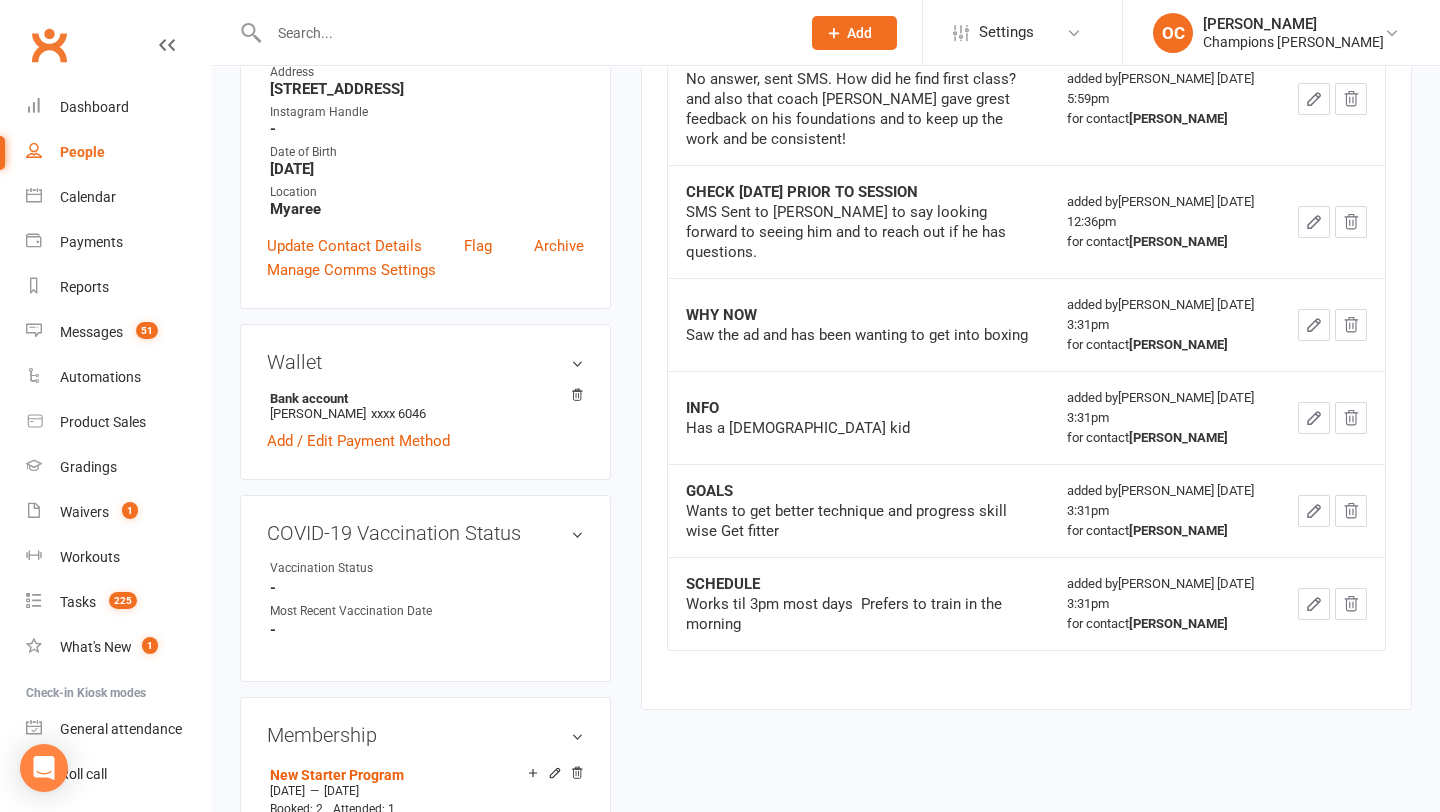 click at bounding box center [524, 33] 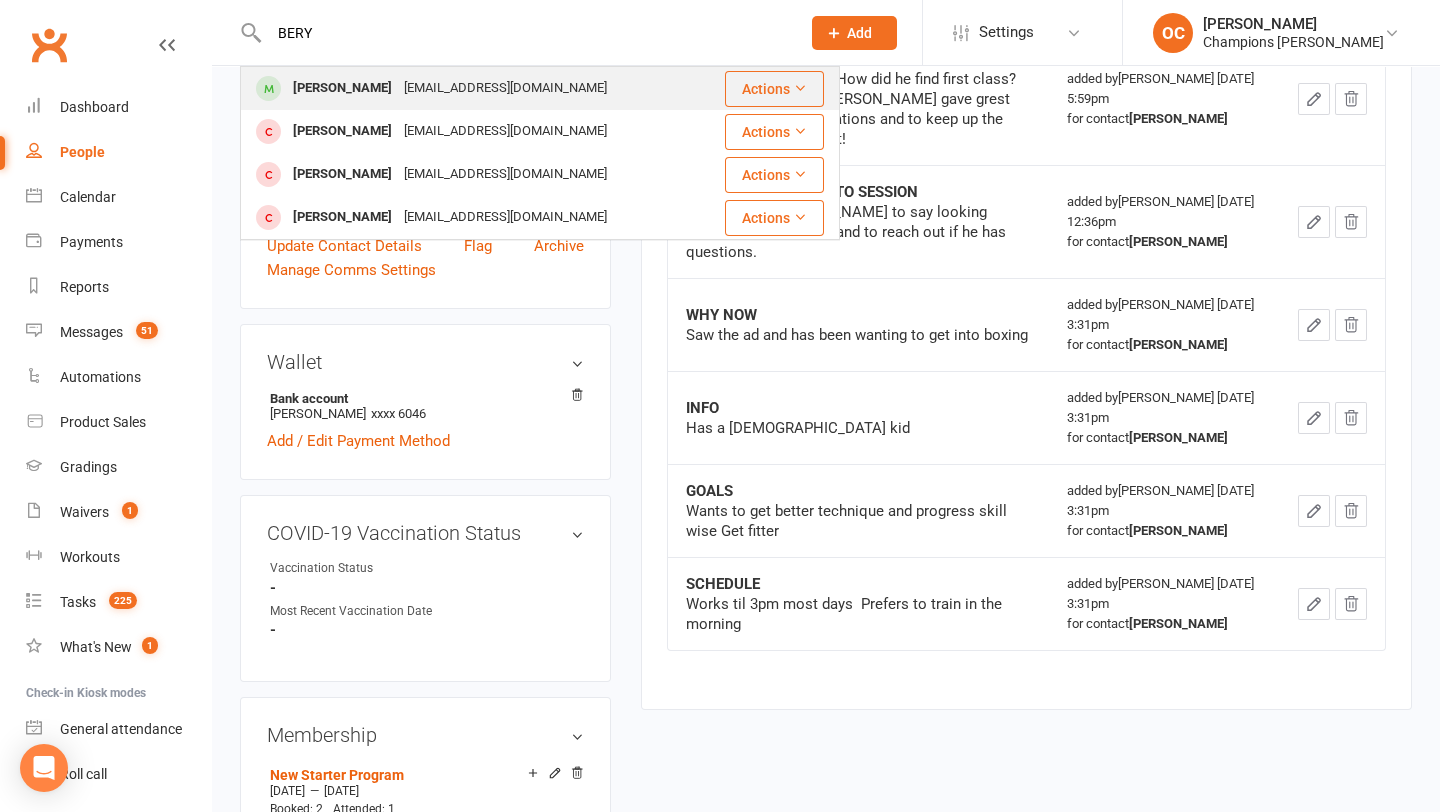 type on "BERY" 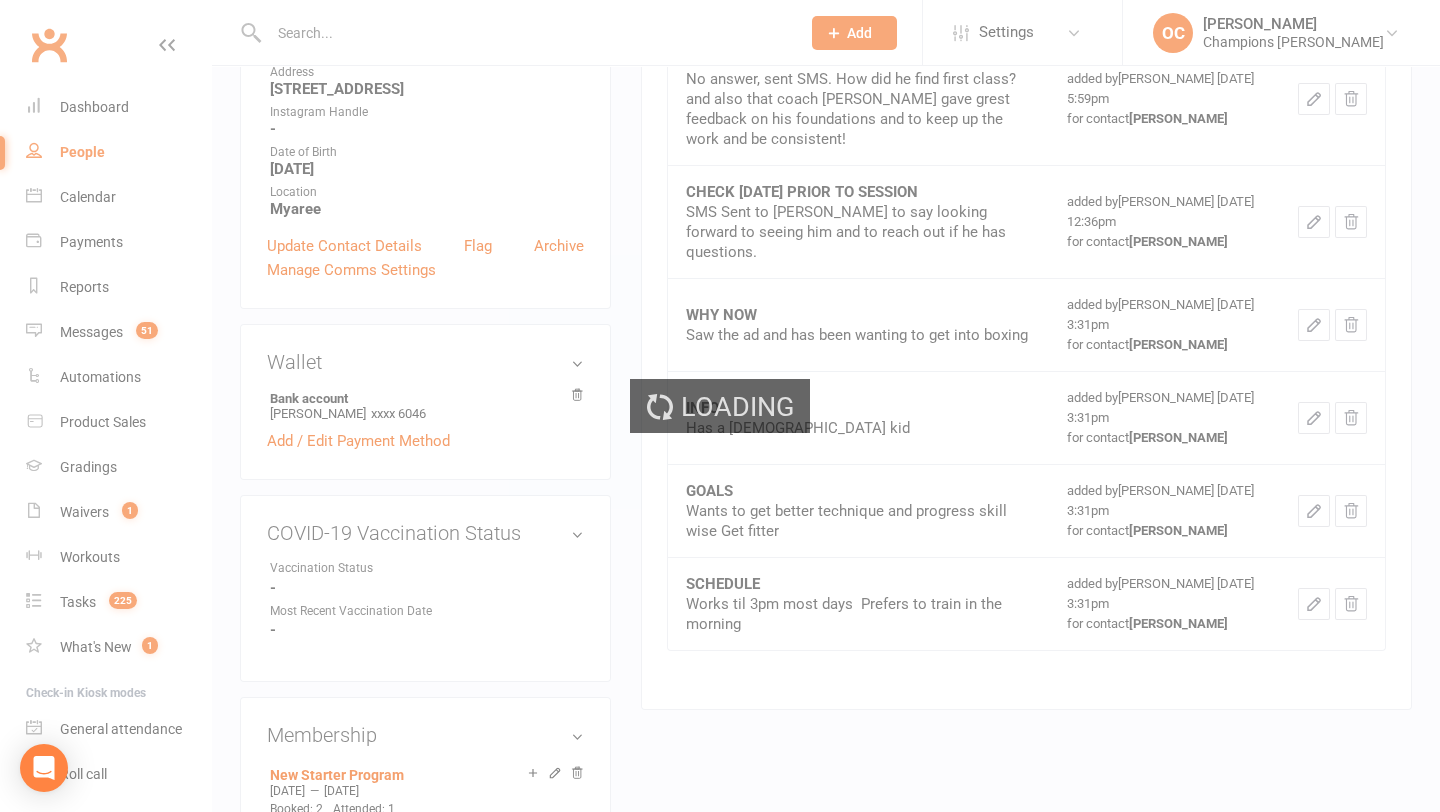 scroll, scrollTop: 0, scrollLeft: 0, axis: both 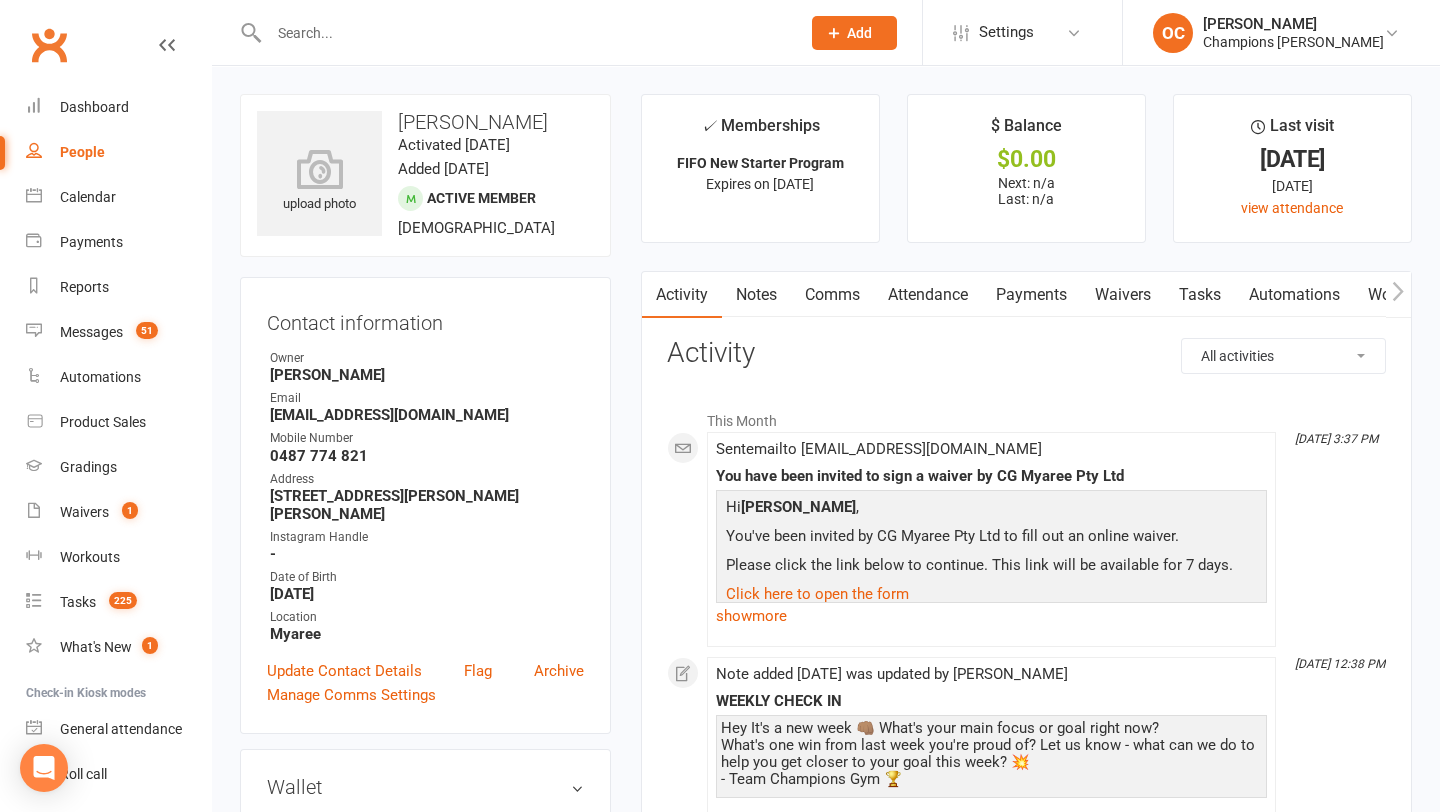 click at bounding box center (513, 32) 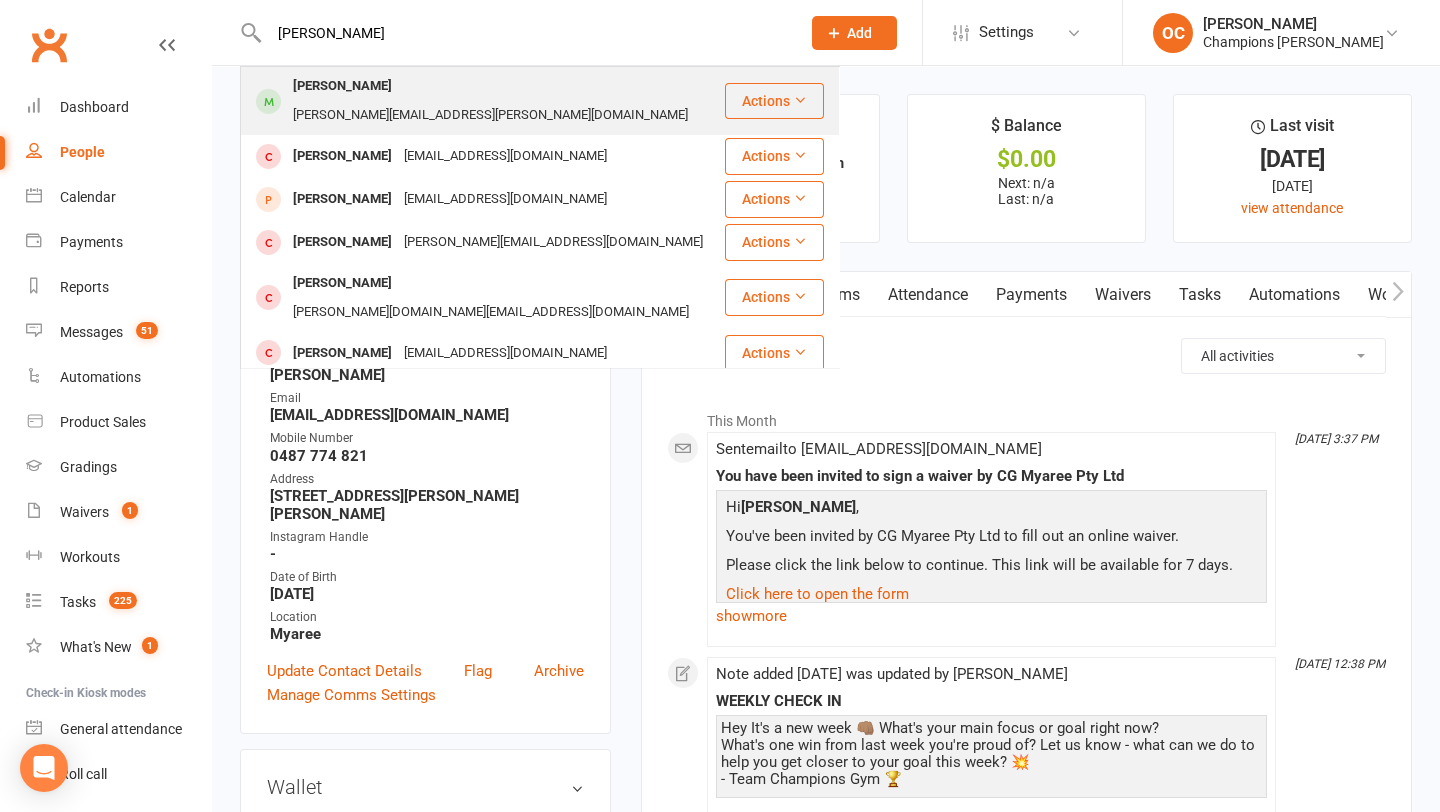 type on "LUCY" 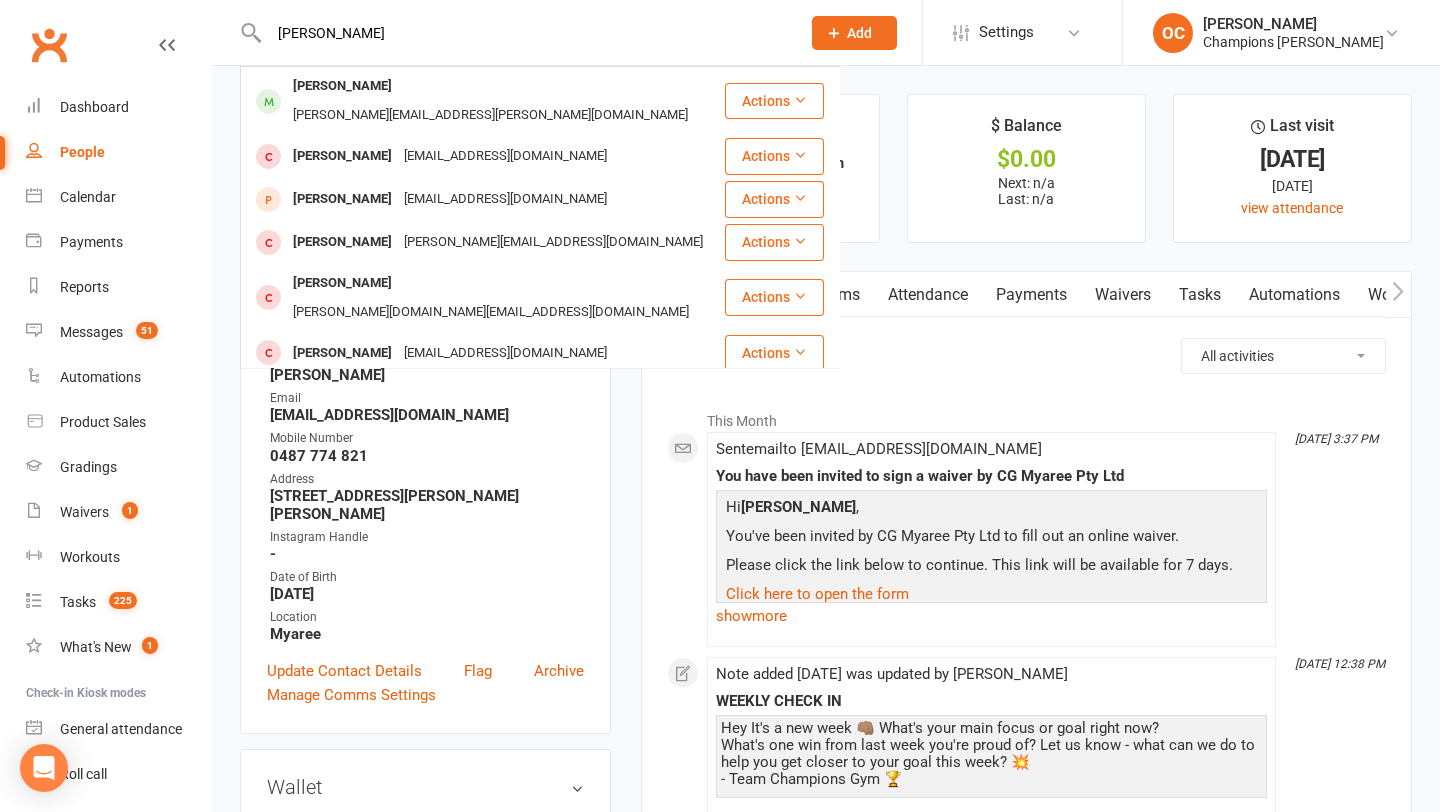 type 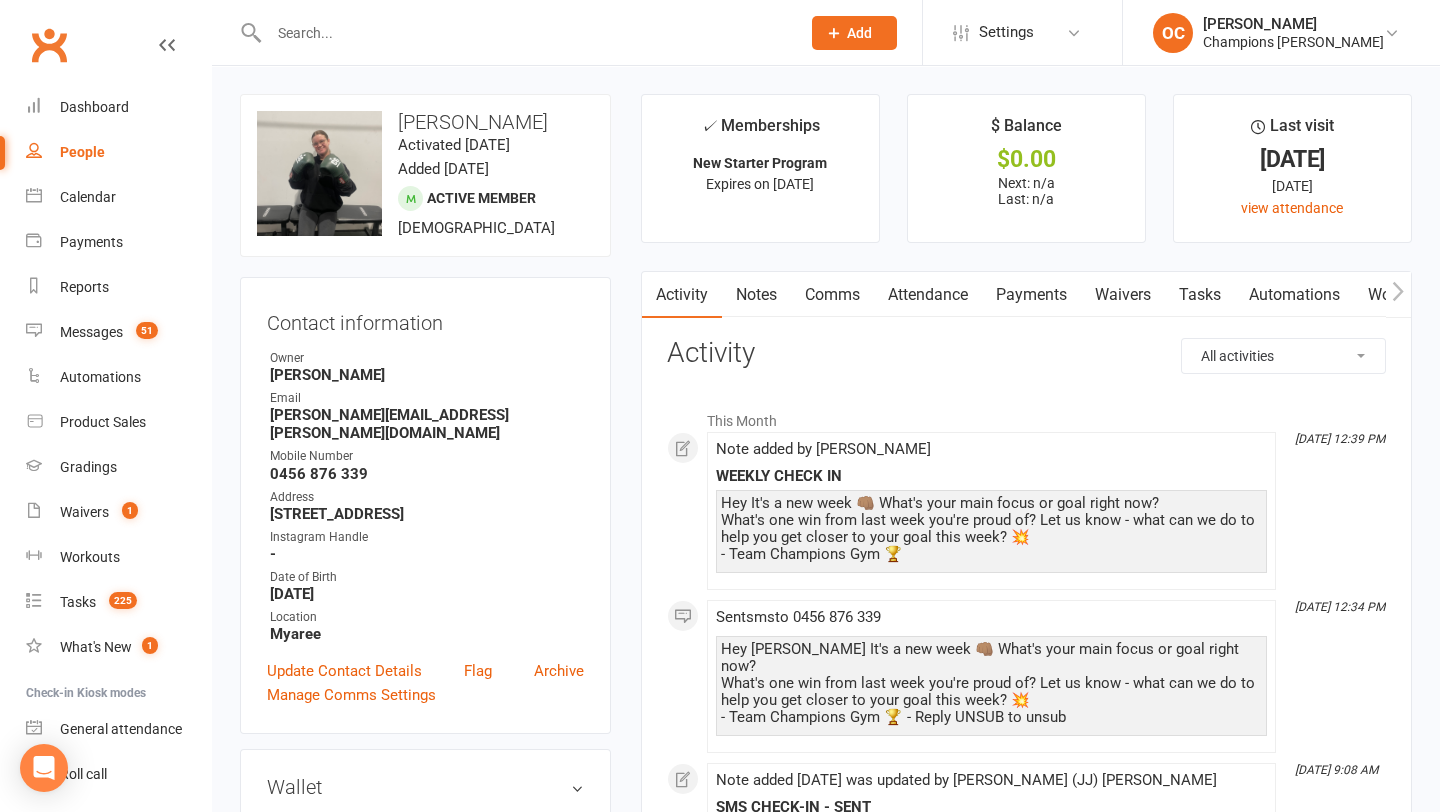 click on "Notes" at bounding box center (756, 295) 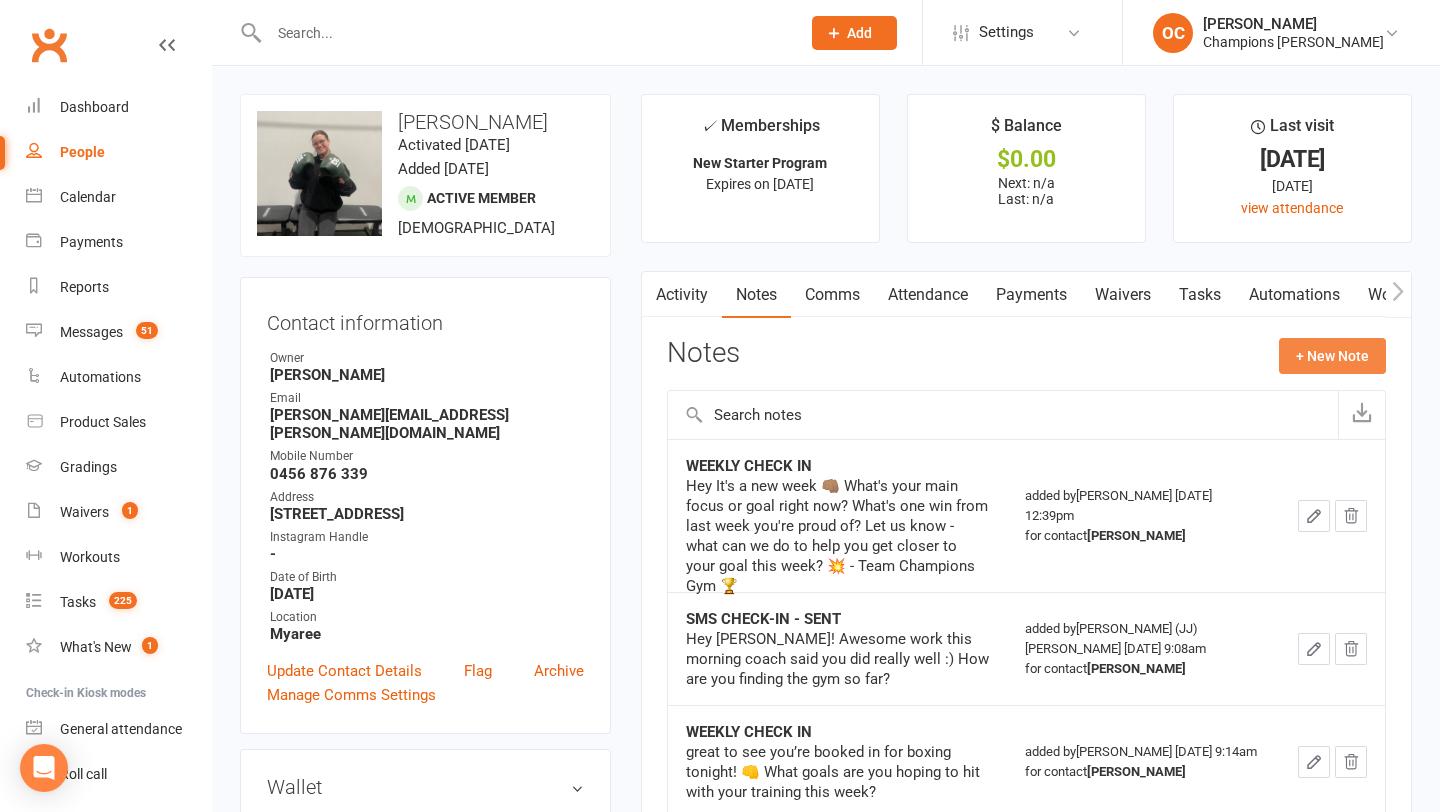 click on "+ New Note" at bounding box center (1332, 356) 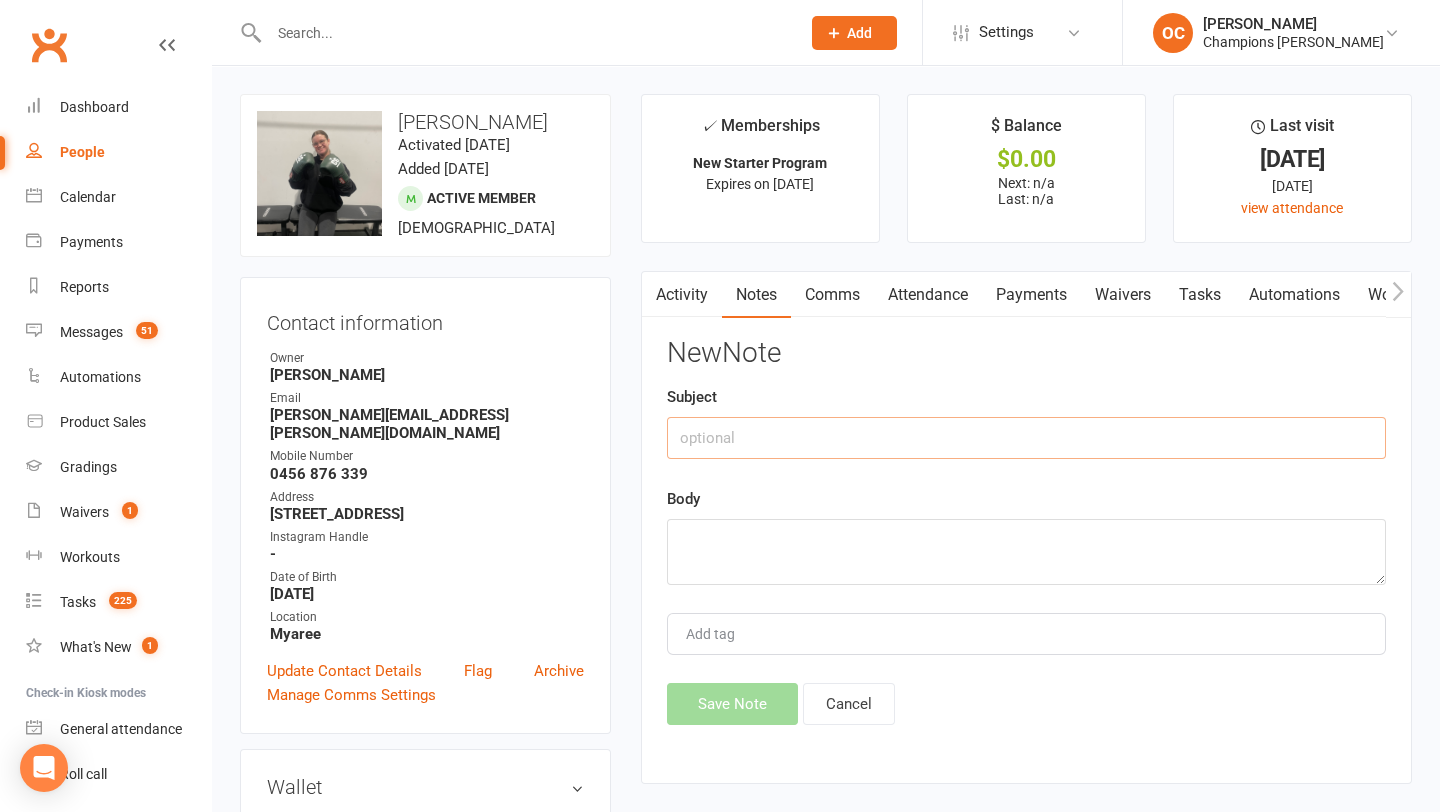 click at bounding box center [1026, 438] 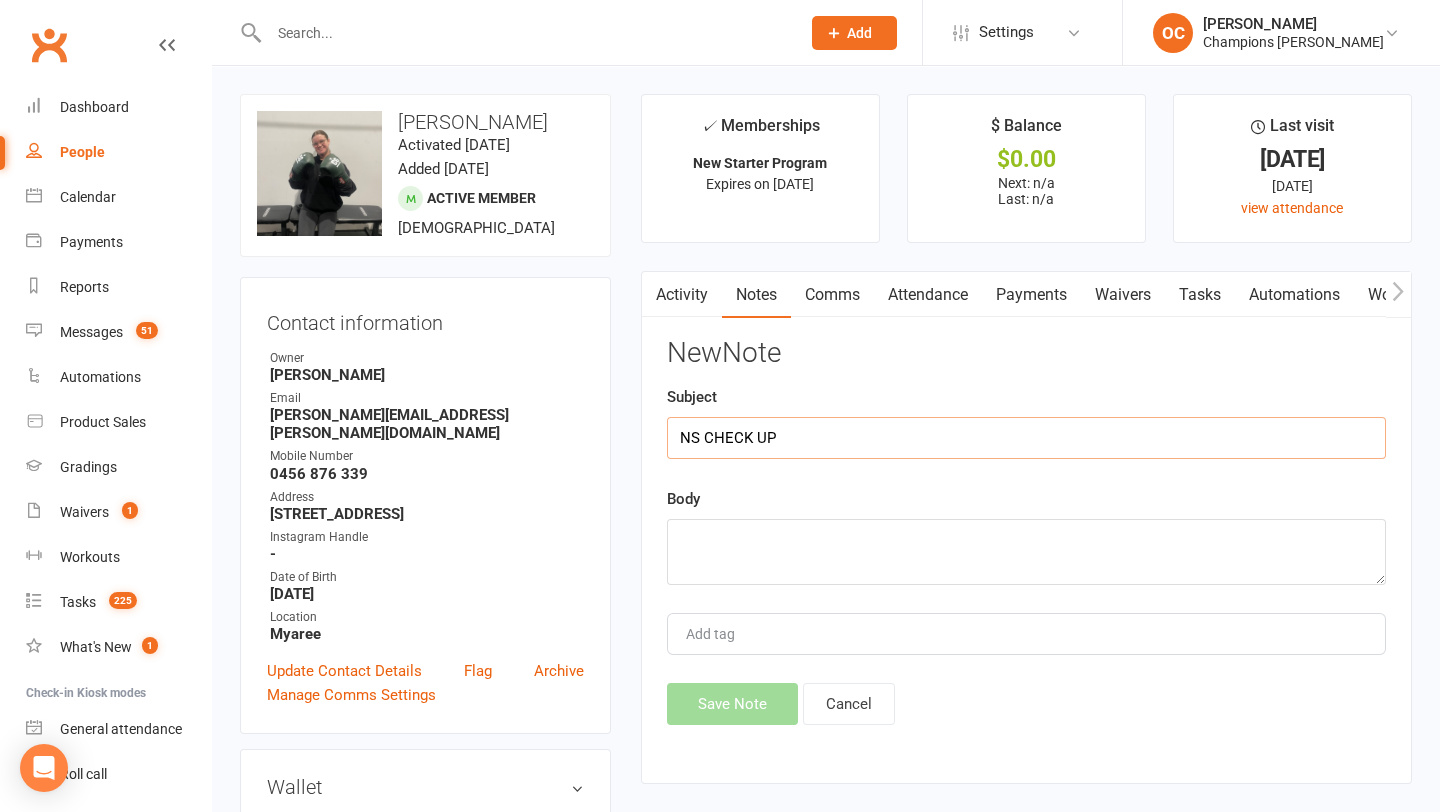 type on "NS CHECK UP" 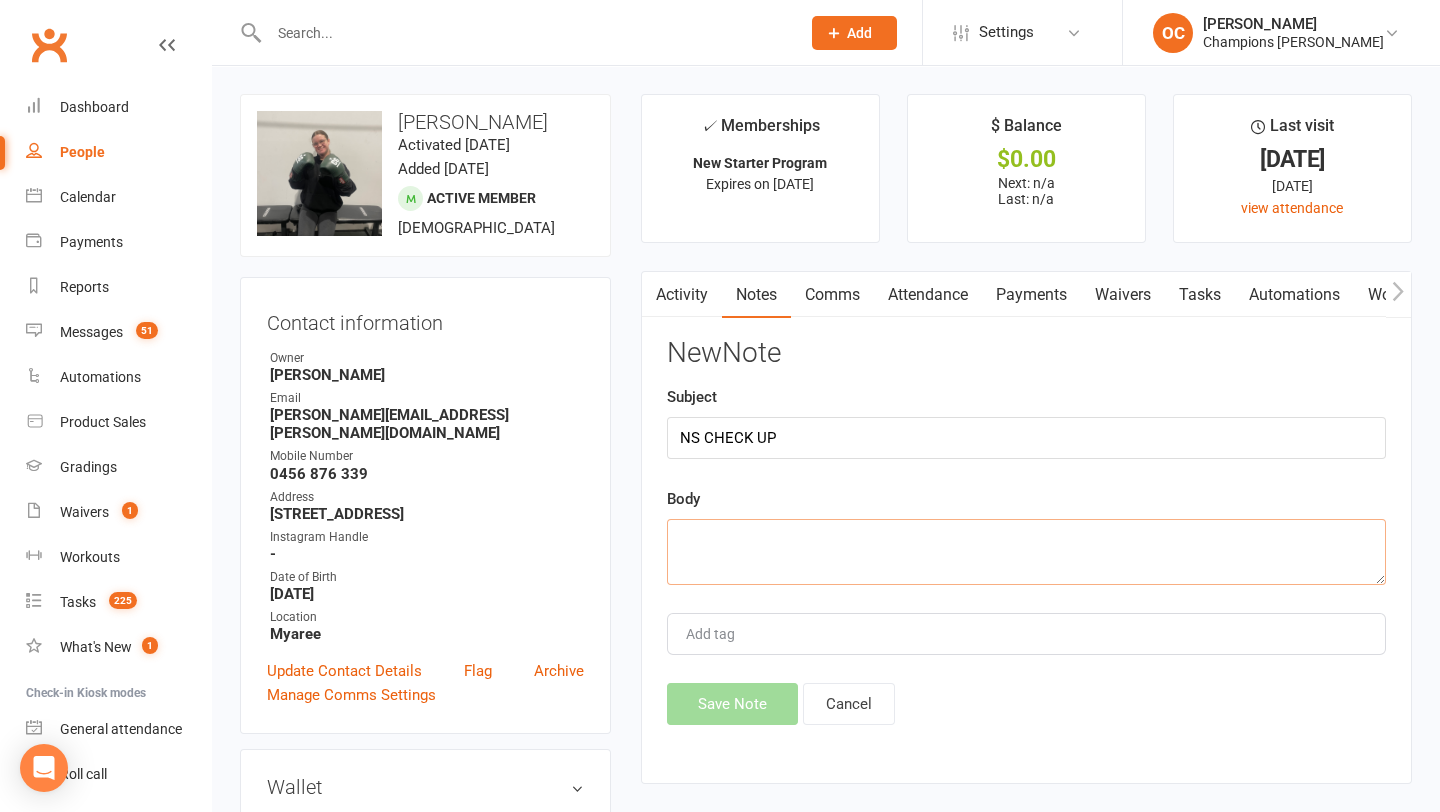 click at bounding box center [1026, 552] 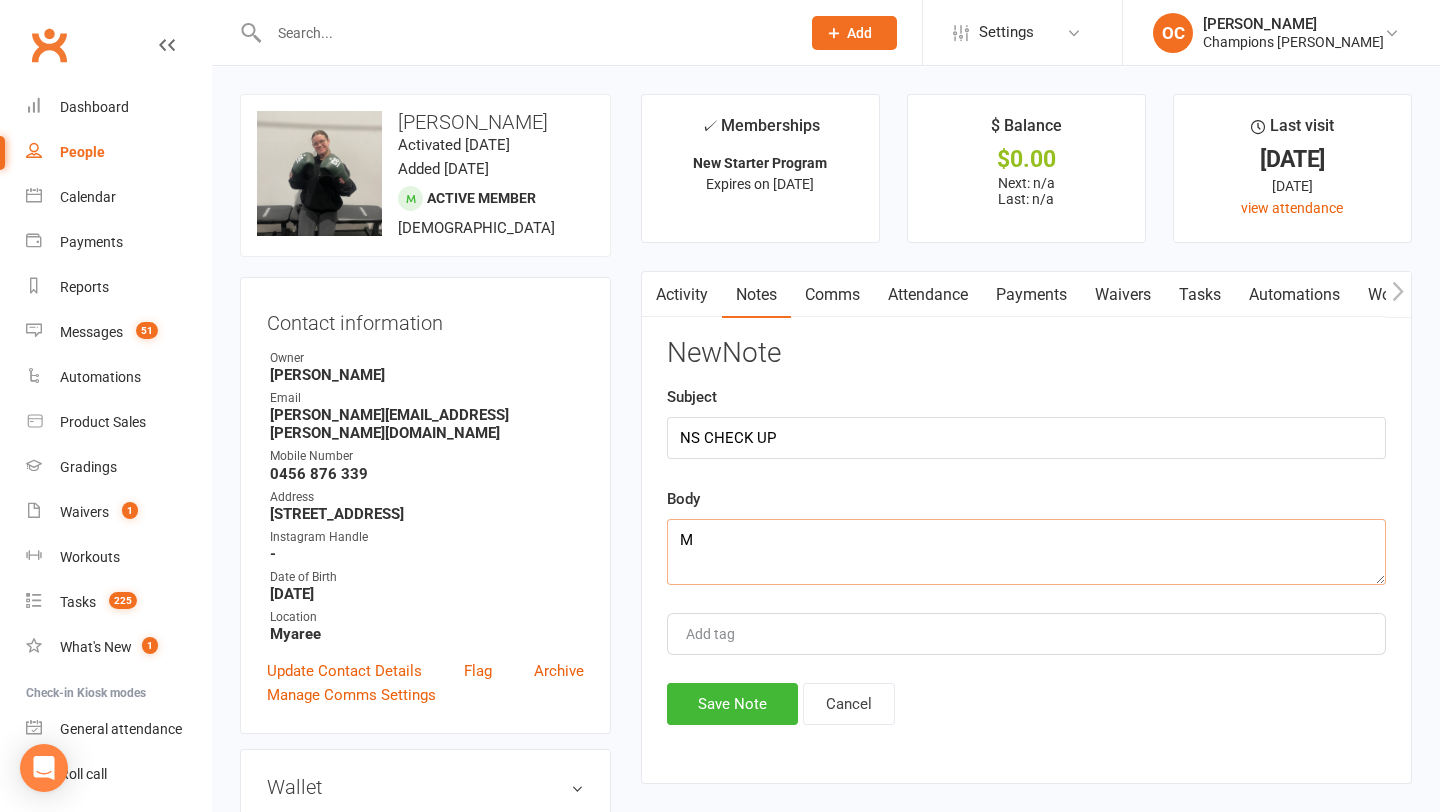 click on "M" at bounding box center (1026, 552) 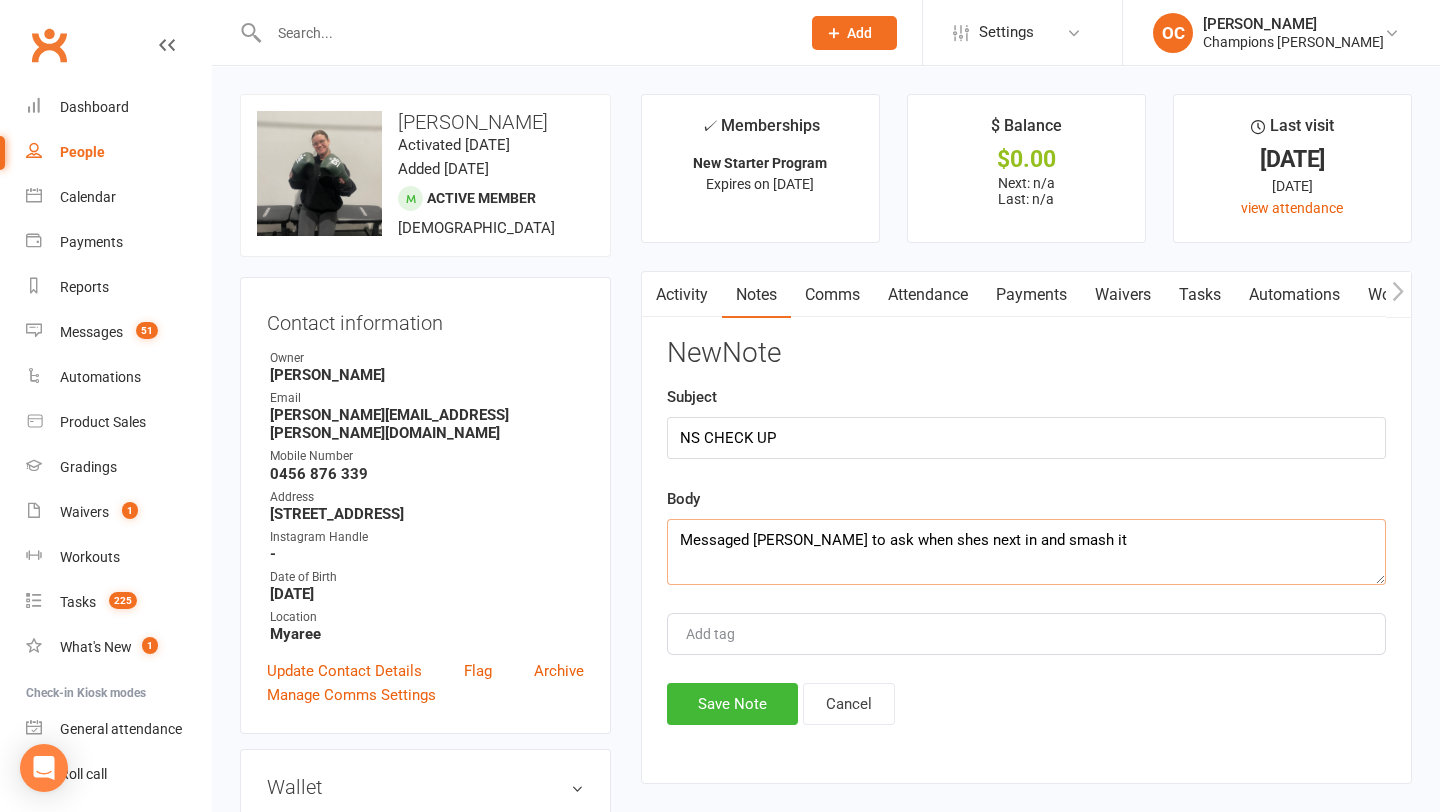 type on "Messaged Lucy to ask when shes next in and smash it" 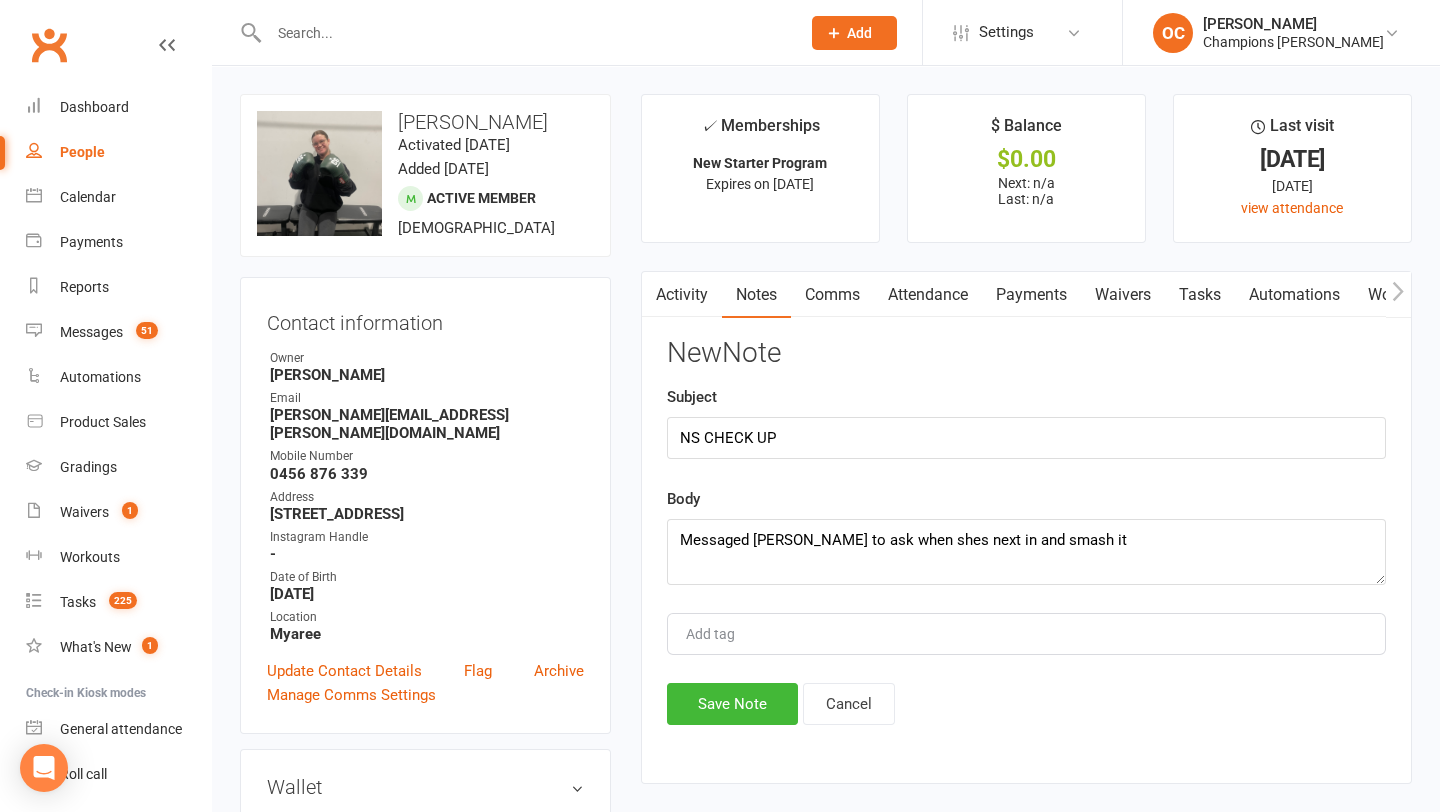 click on "Add" 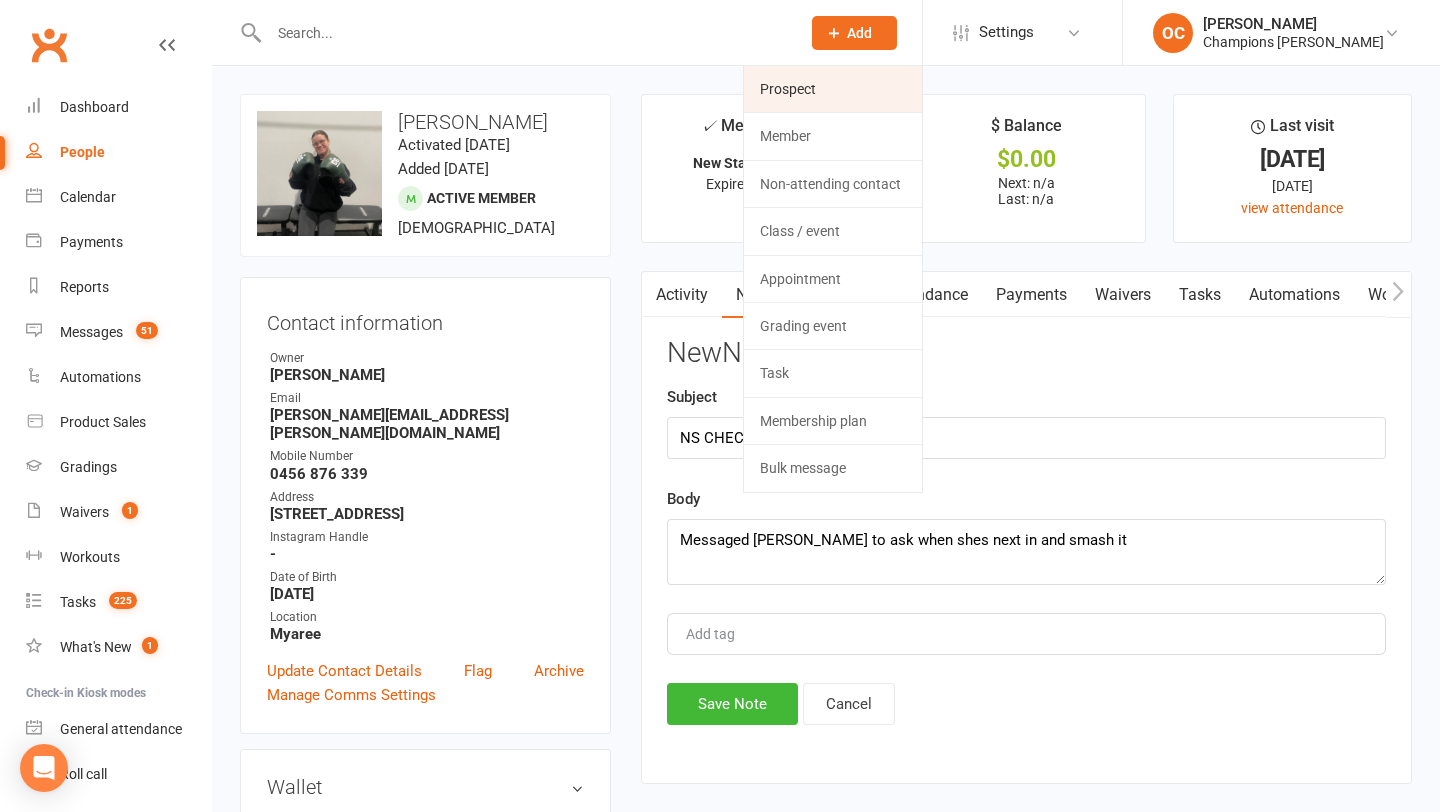 click on "Prospect" 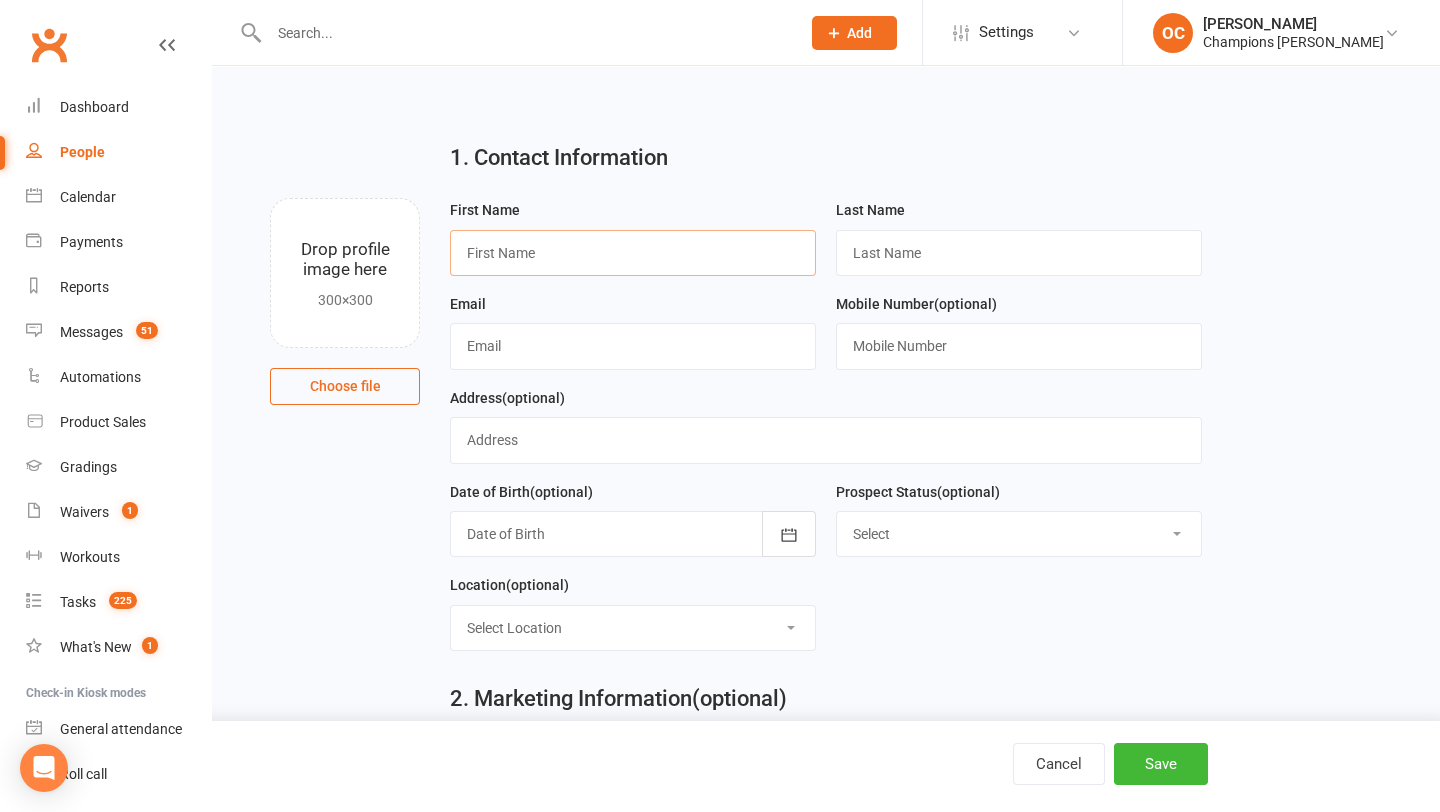 click at bounding box center (633, 253) 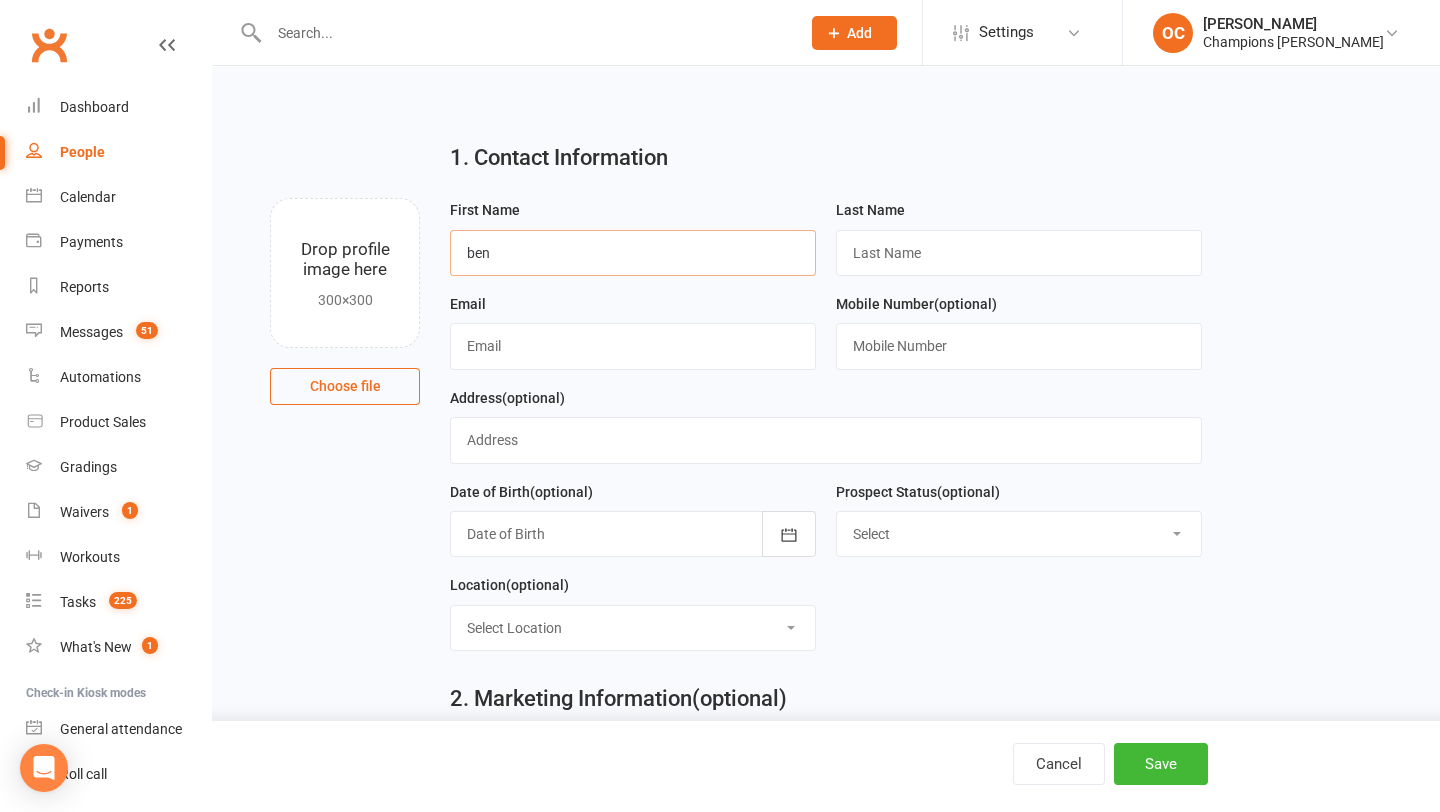 type on "ben" 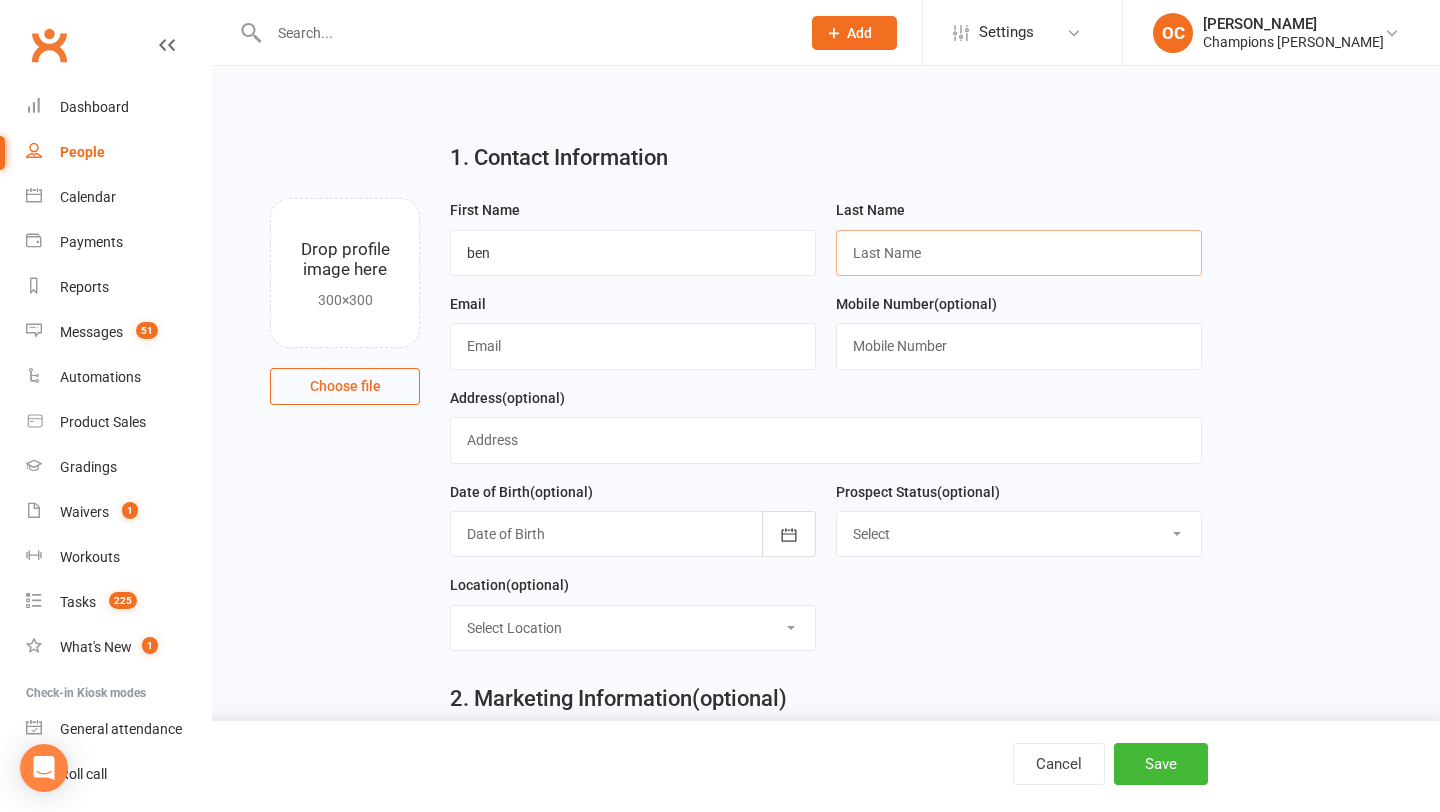click at bounding box center (1019, 253) 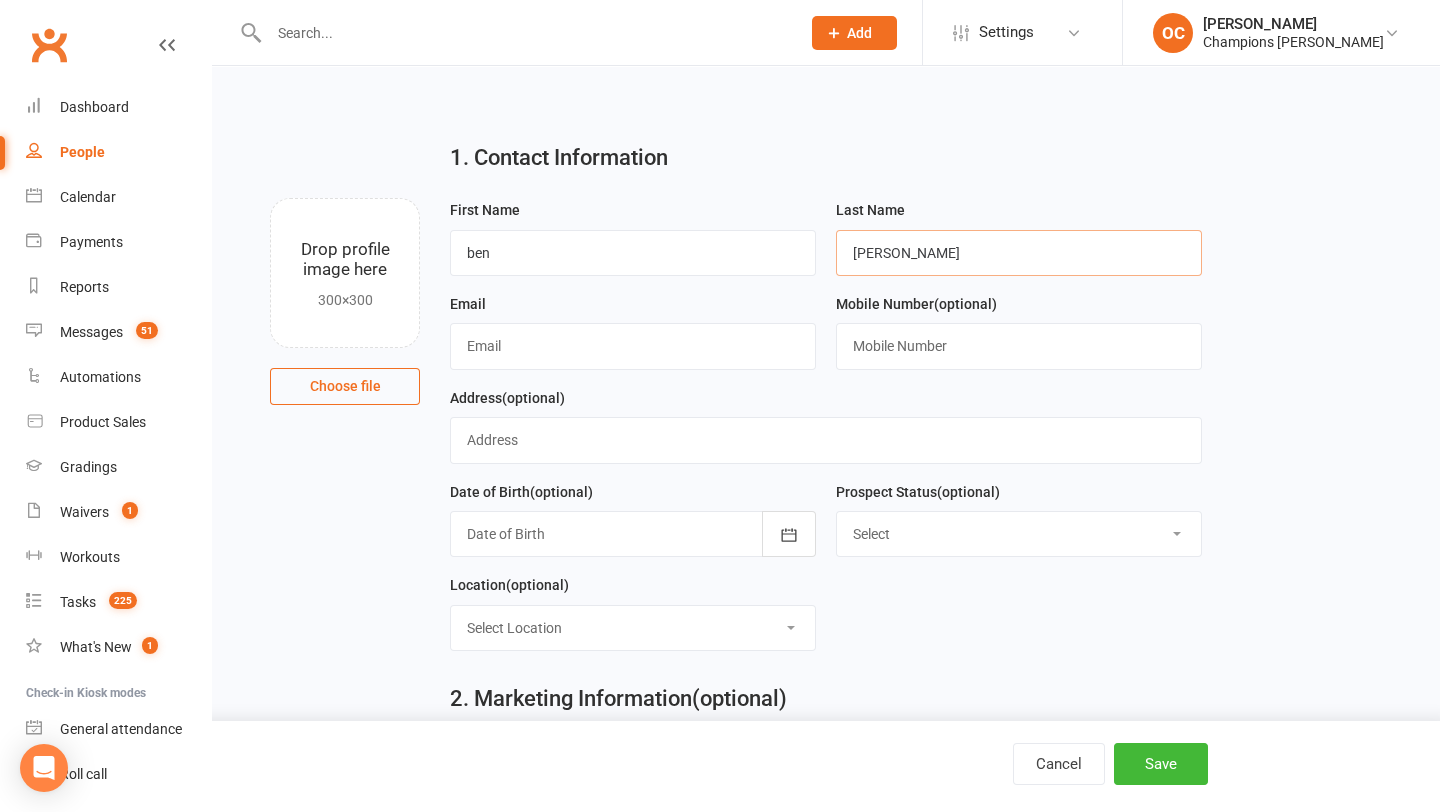 type on "schwarz" 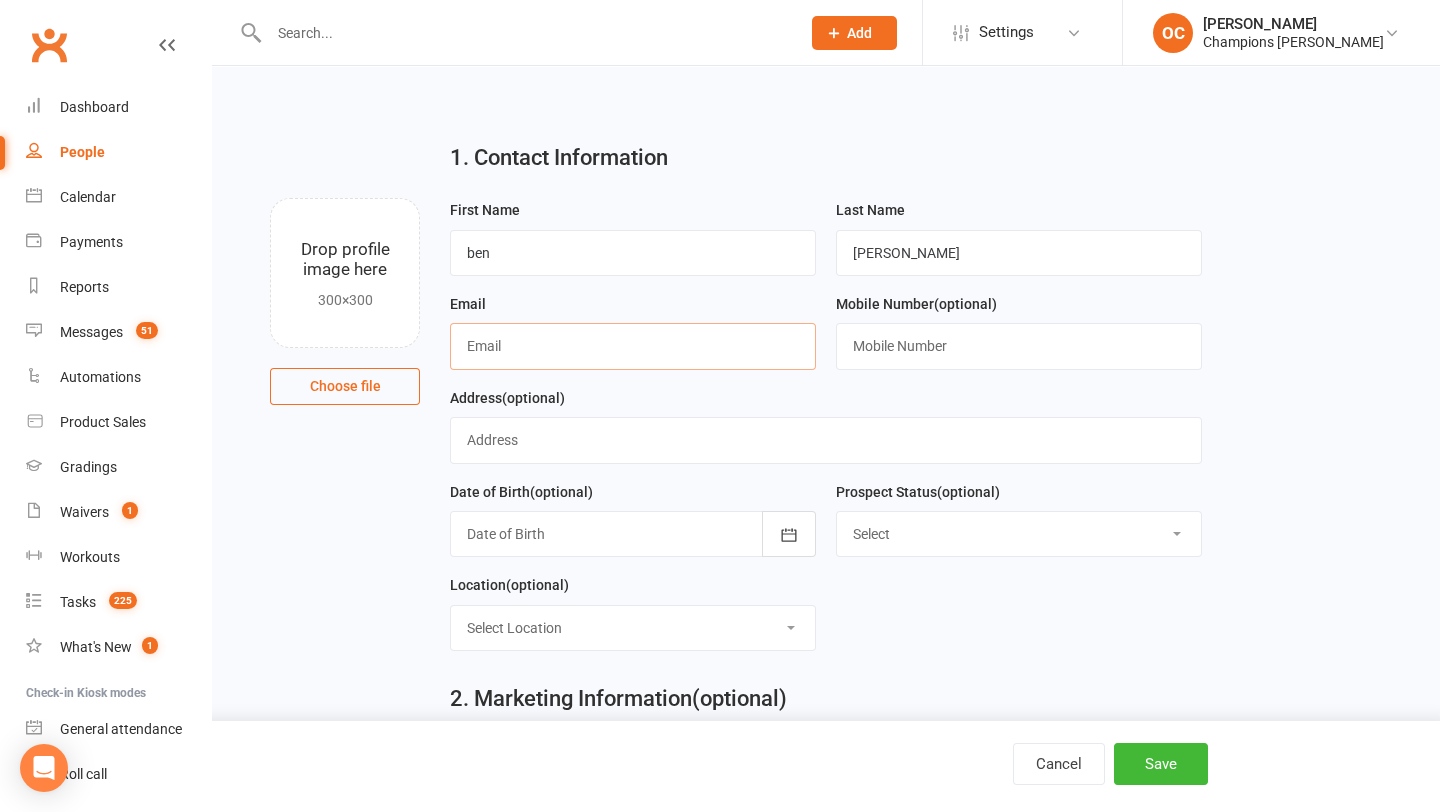 click at bounding box center [633, 346] 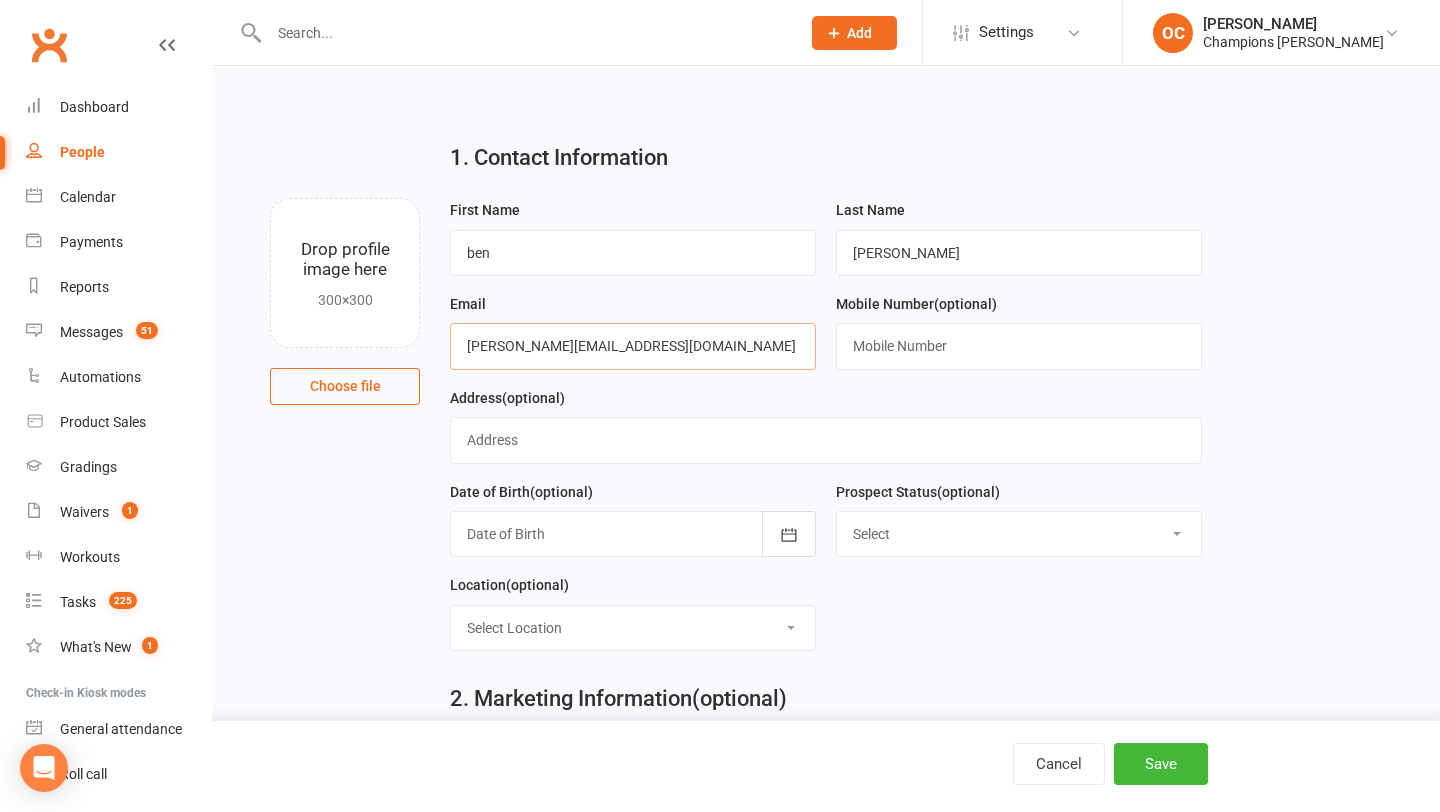 type on "benjamin.schwarz11@outlook.com" 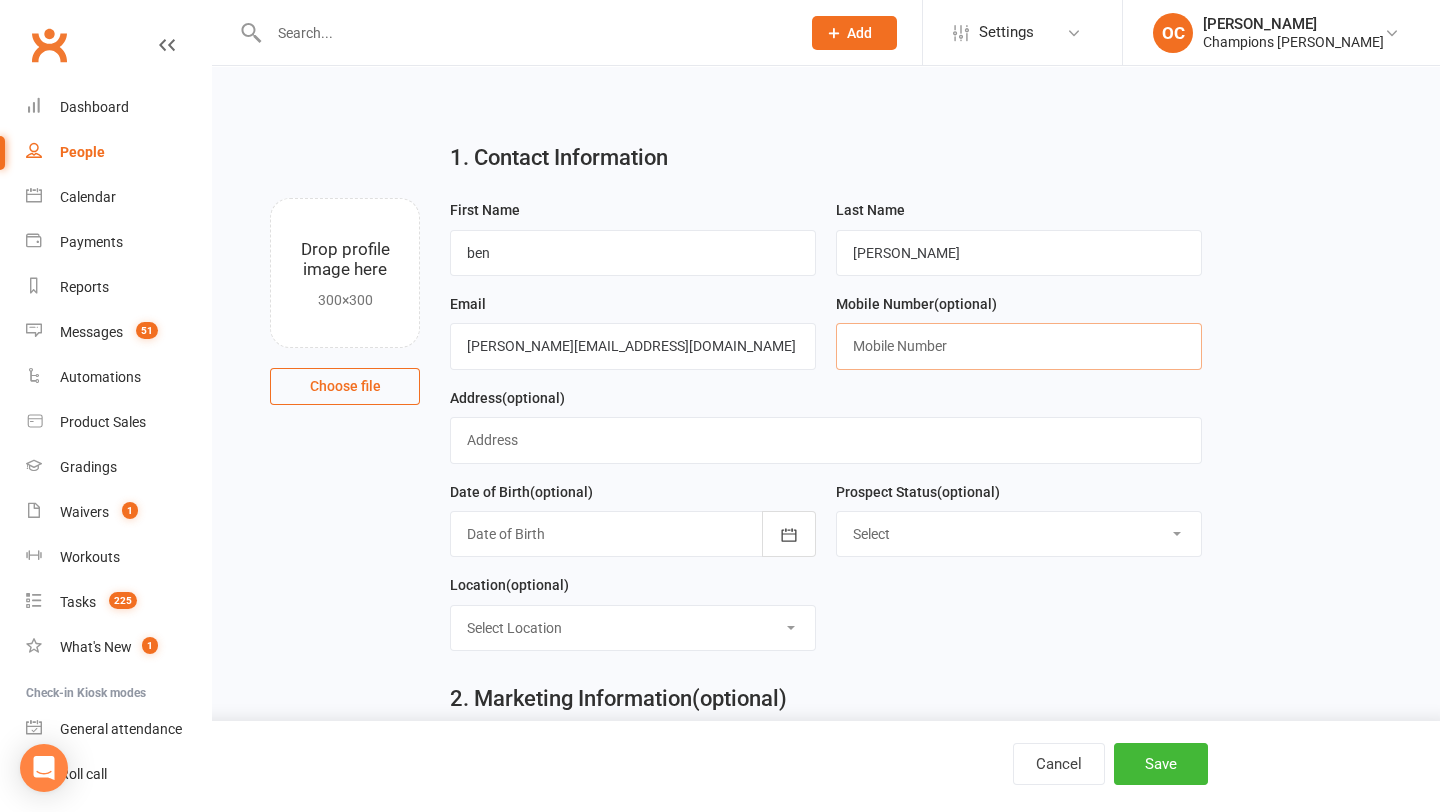 click at bounding box center [1019, 346] 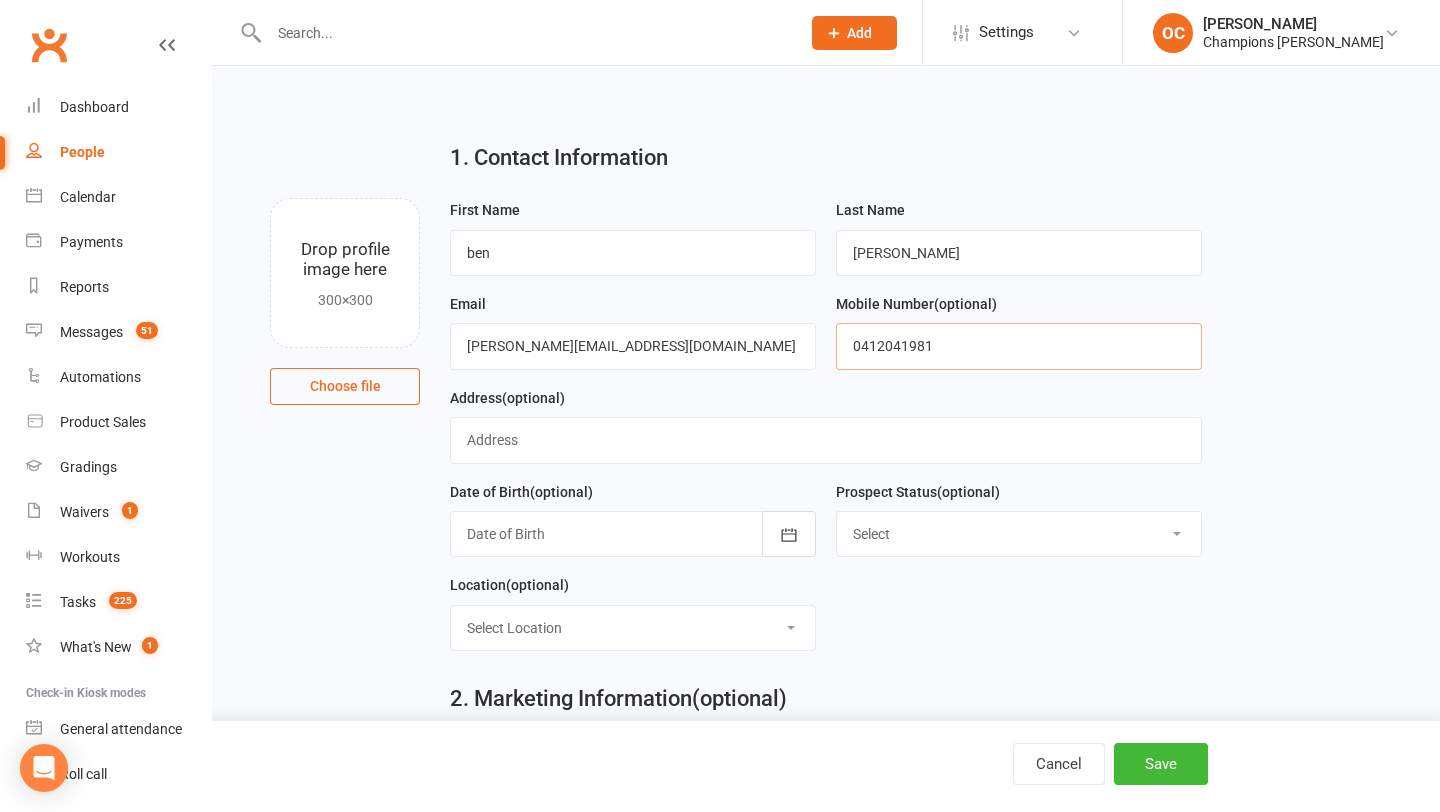 type on "0412041981" 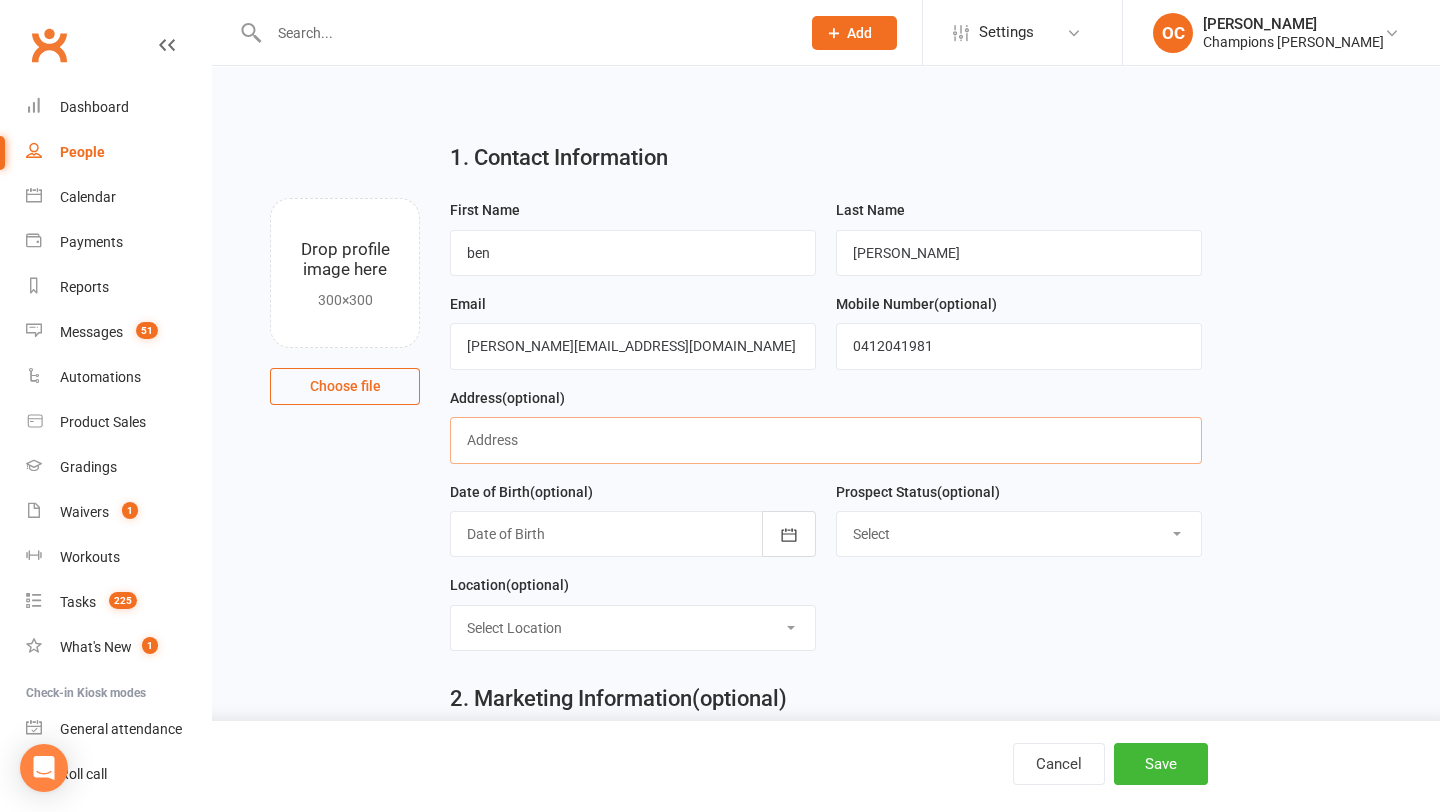 click at bounding box center [825, 440] 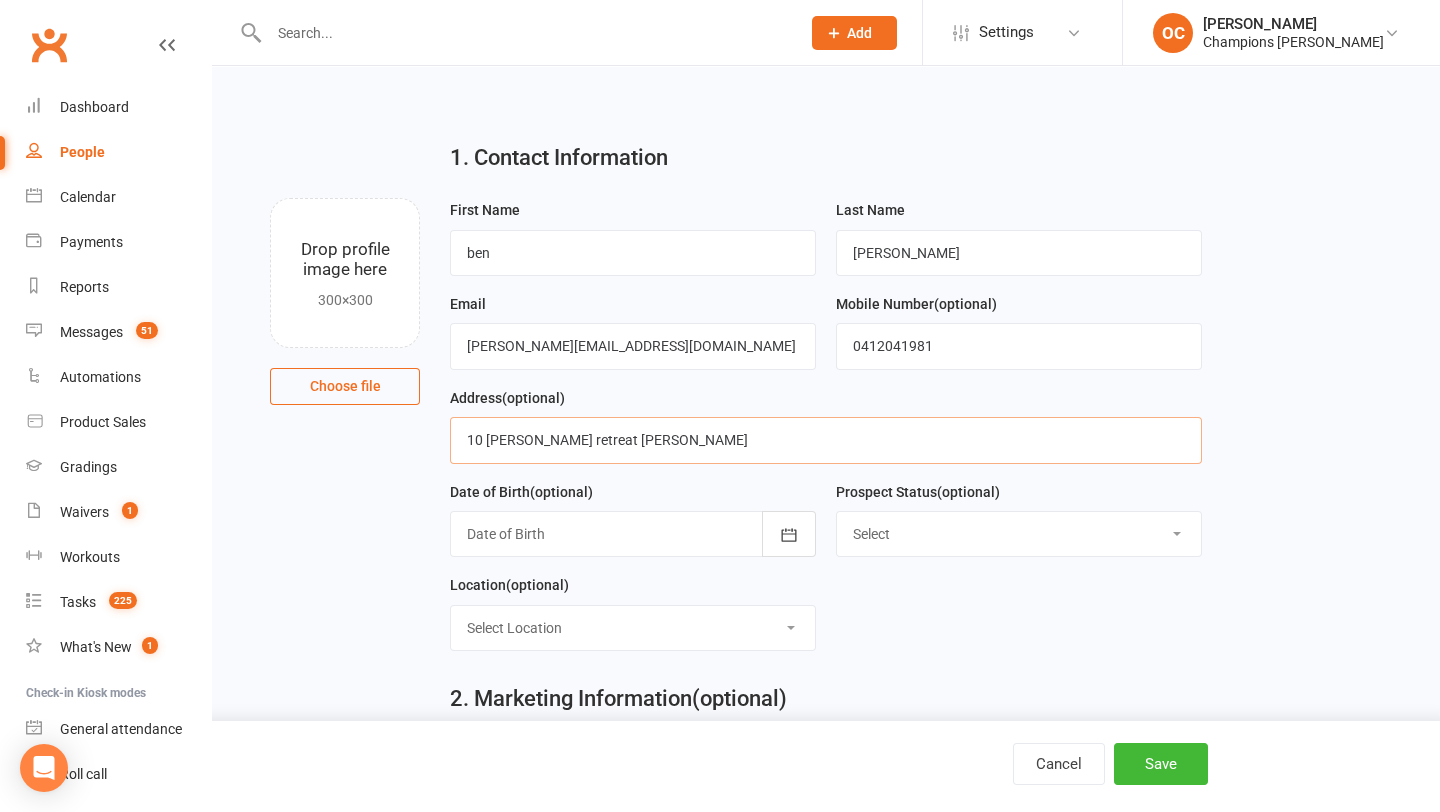 type on "10 burdett retreat murdoch" 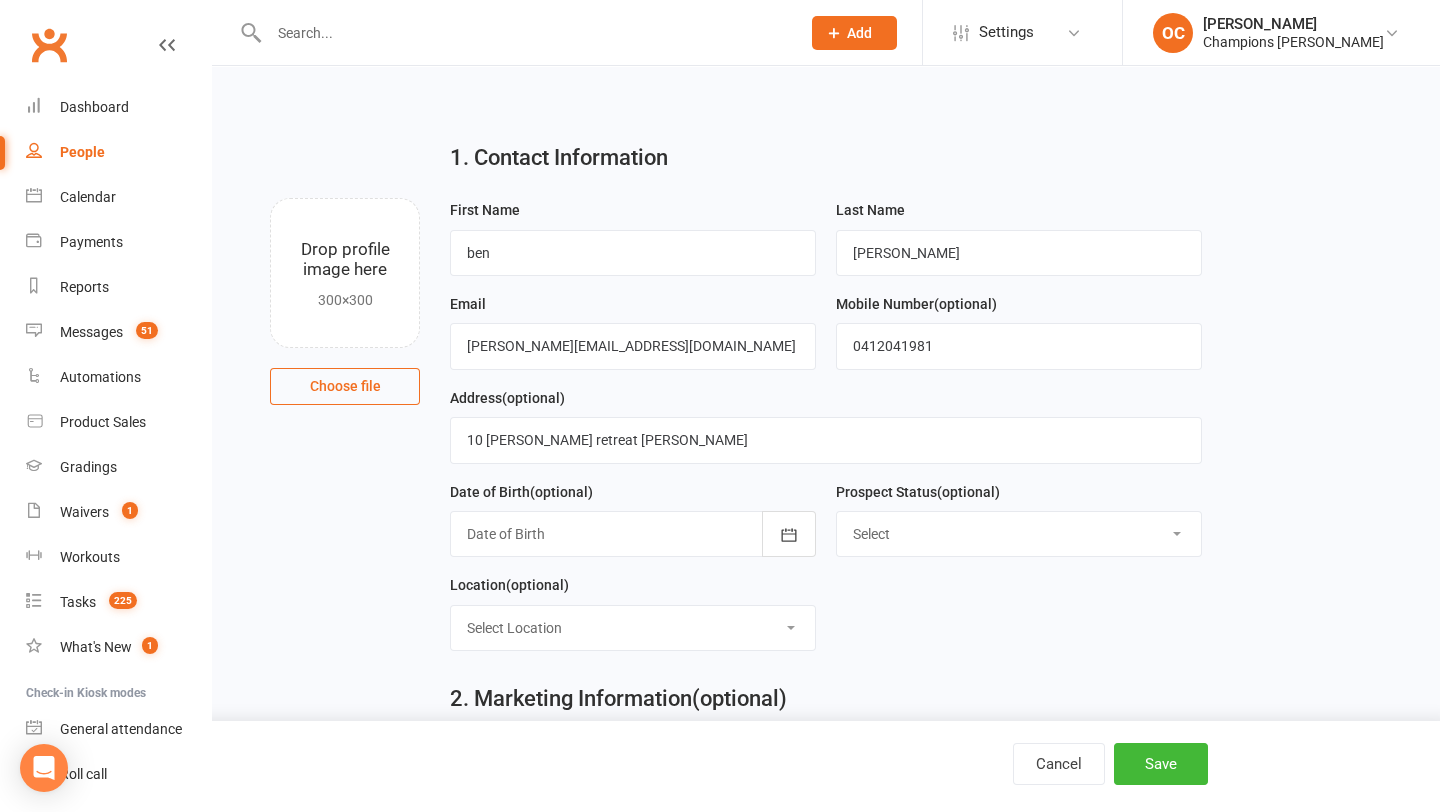click at bounding box center (633, 534) 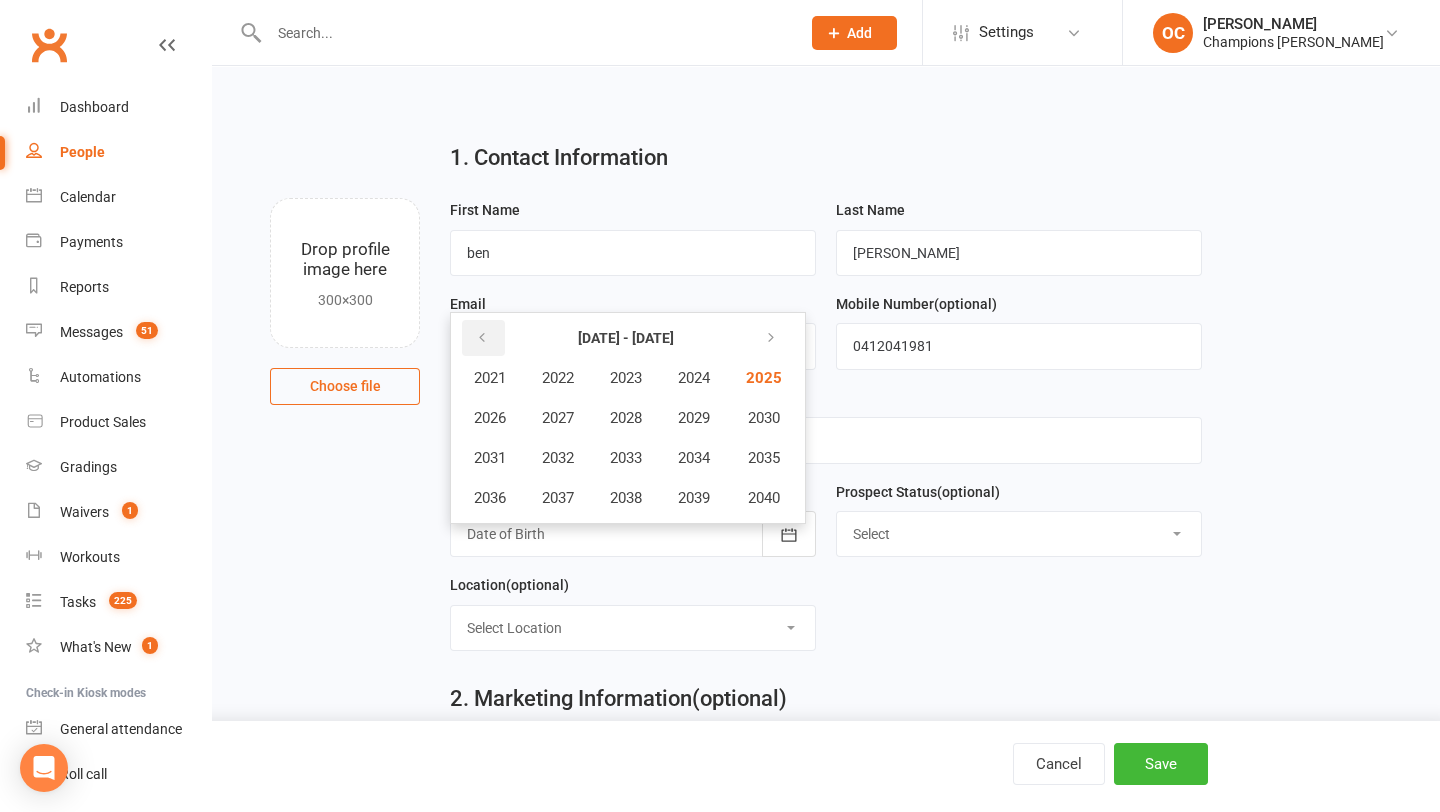 click at bounding box center (482, 338) 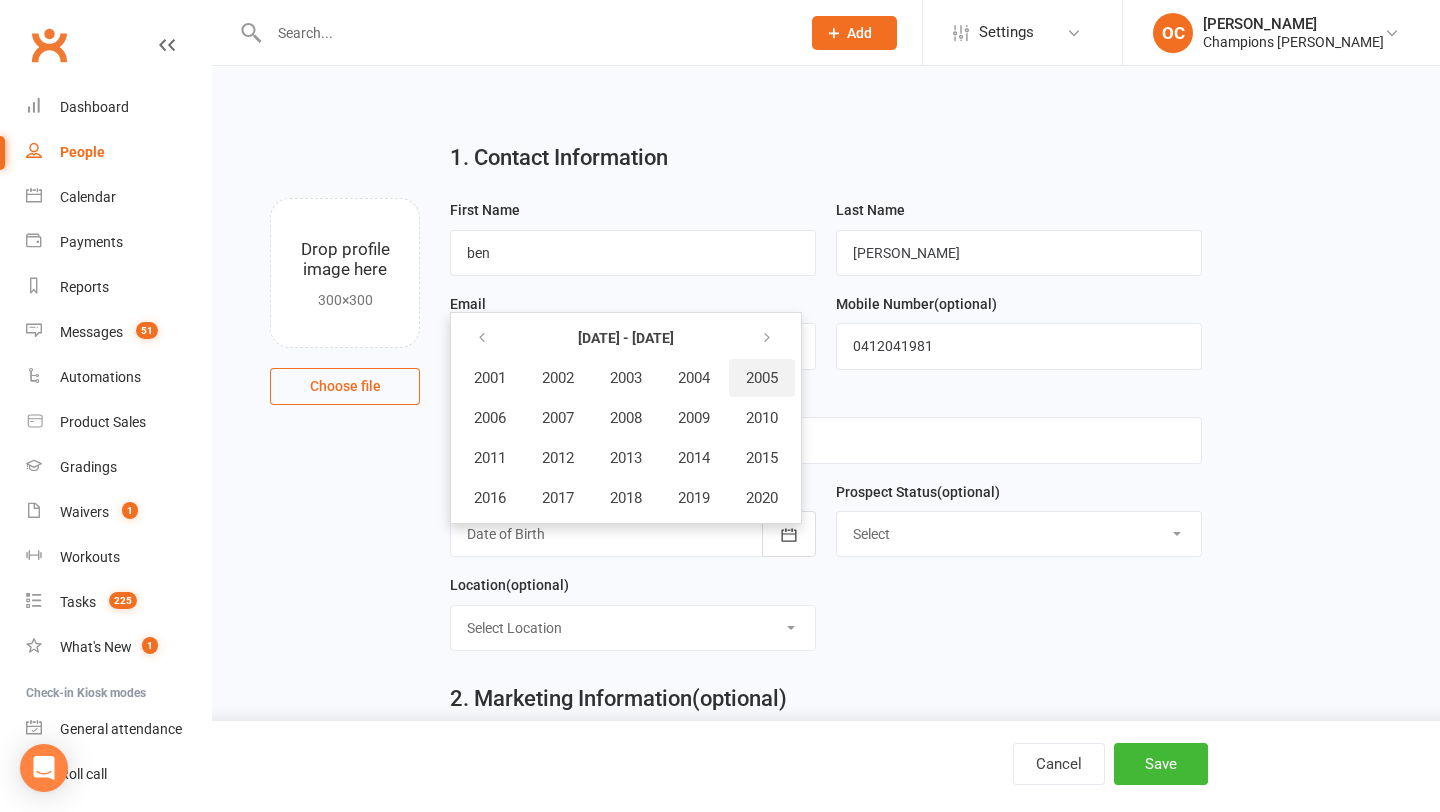 click on "2005" at bounding box center (762, 378) 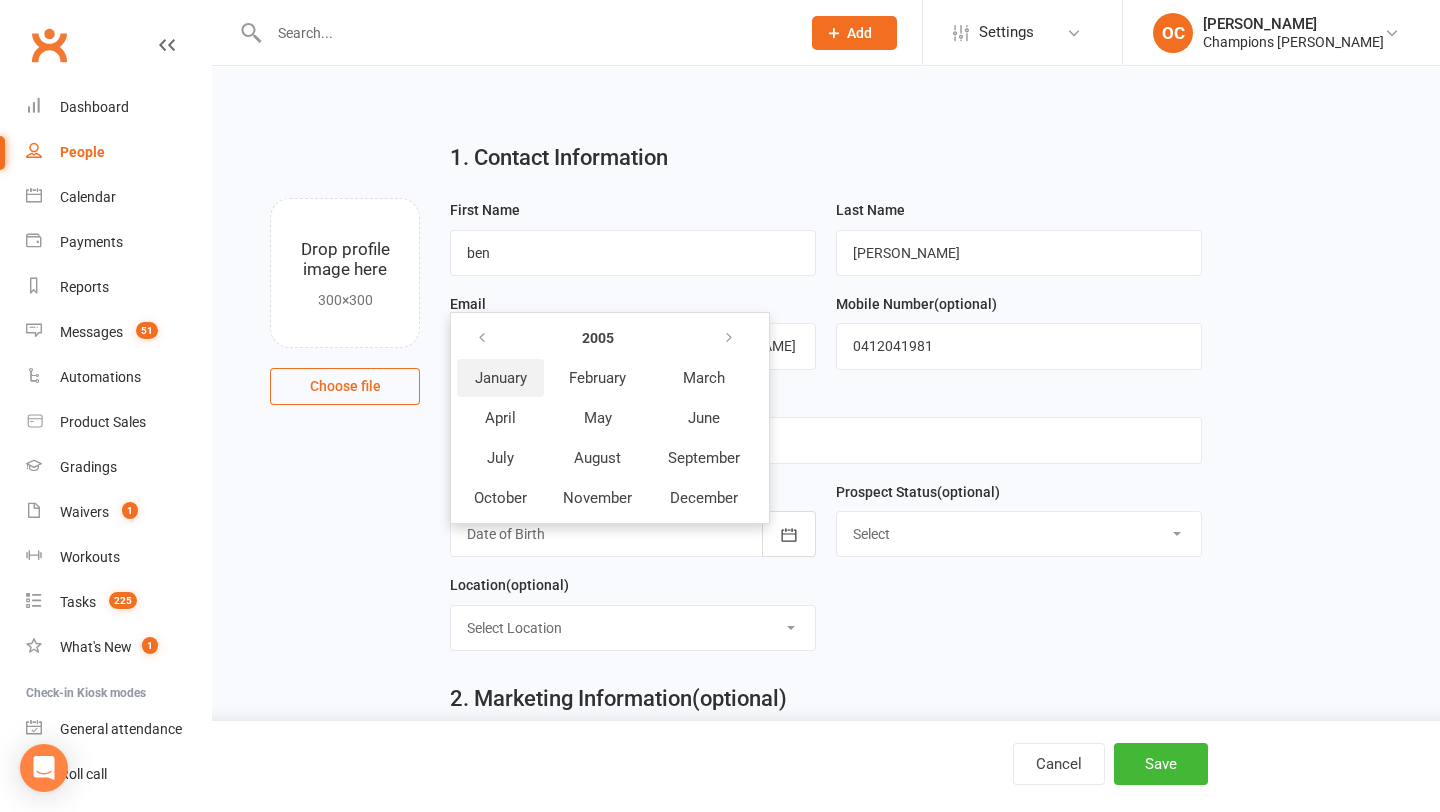 click on "January" at bounding box center [501, 378] 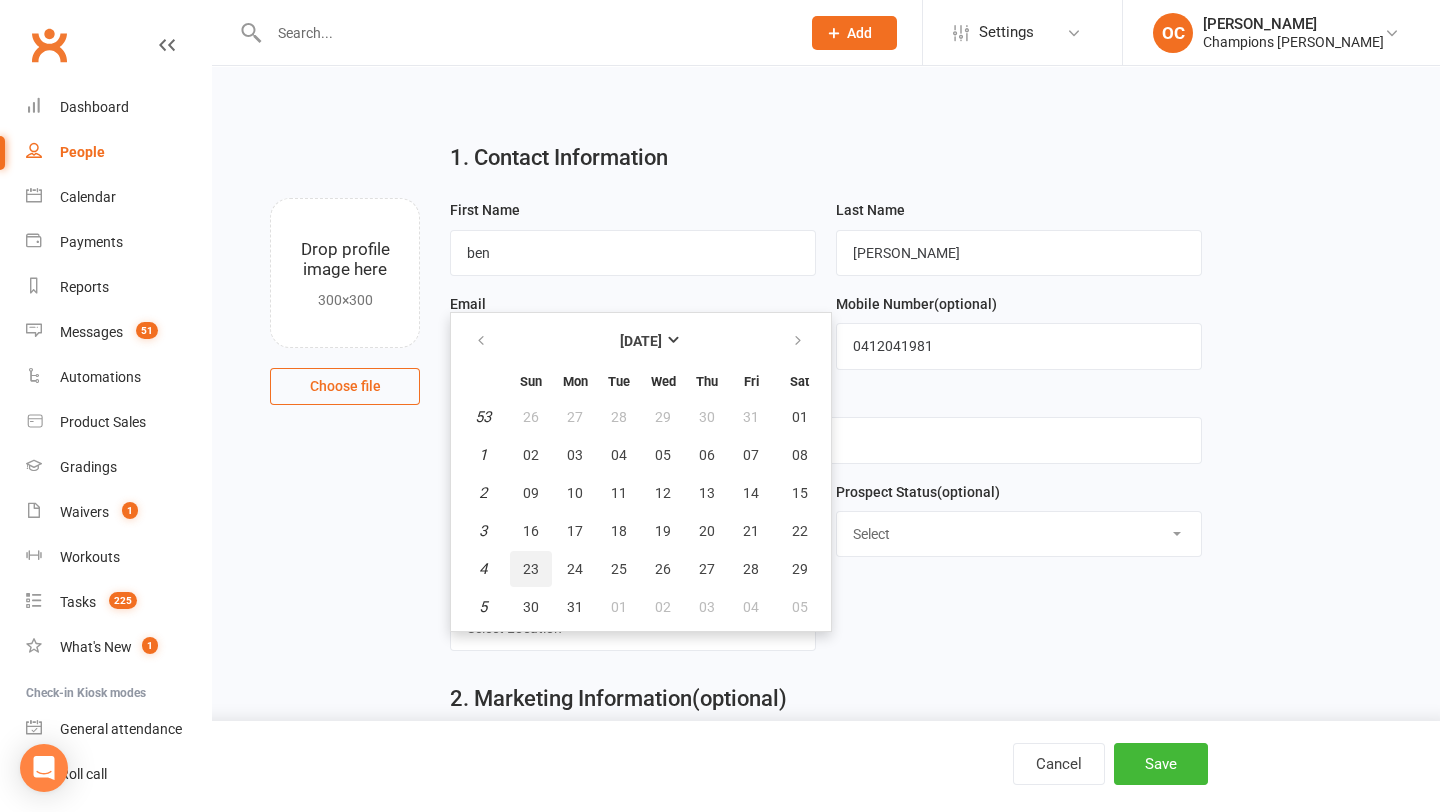 click on "23" at bounding box center [531, 569] 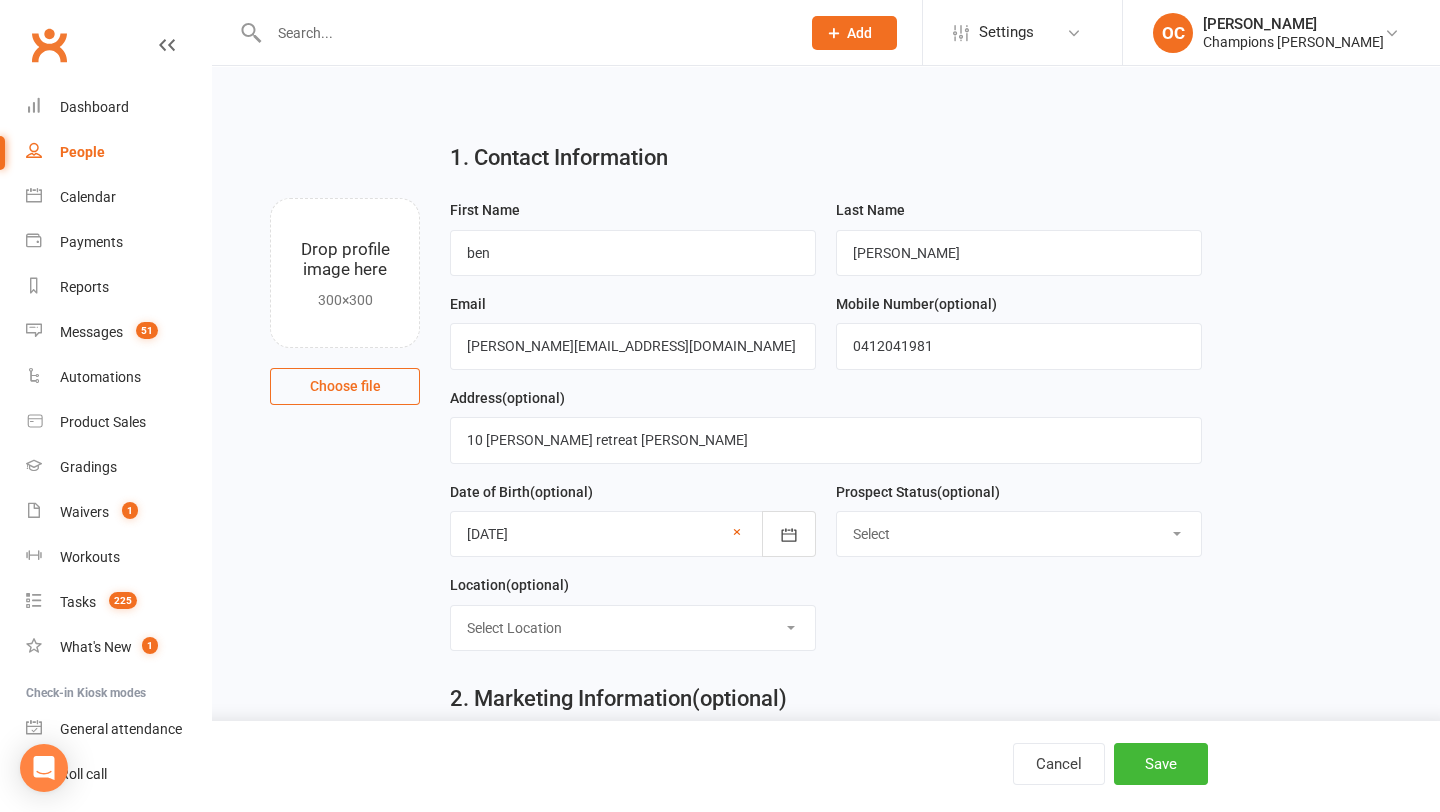 click on "Select Initial Contact Follow-up Call Follow-up Email Almost Ready Not Ready Not interested" at bounding box center (1019, 534) 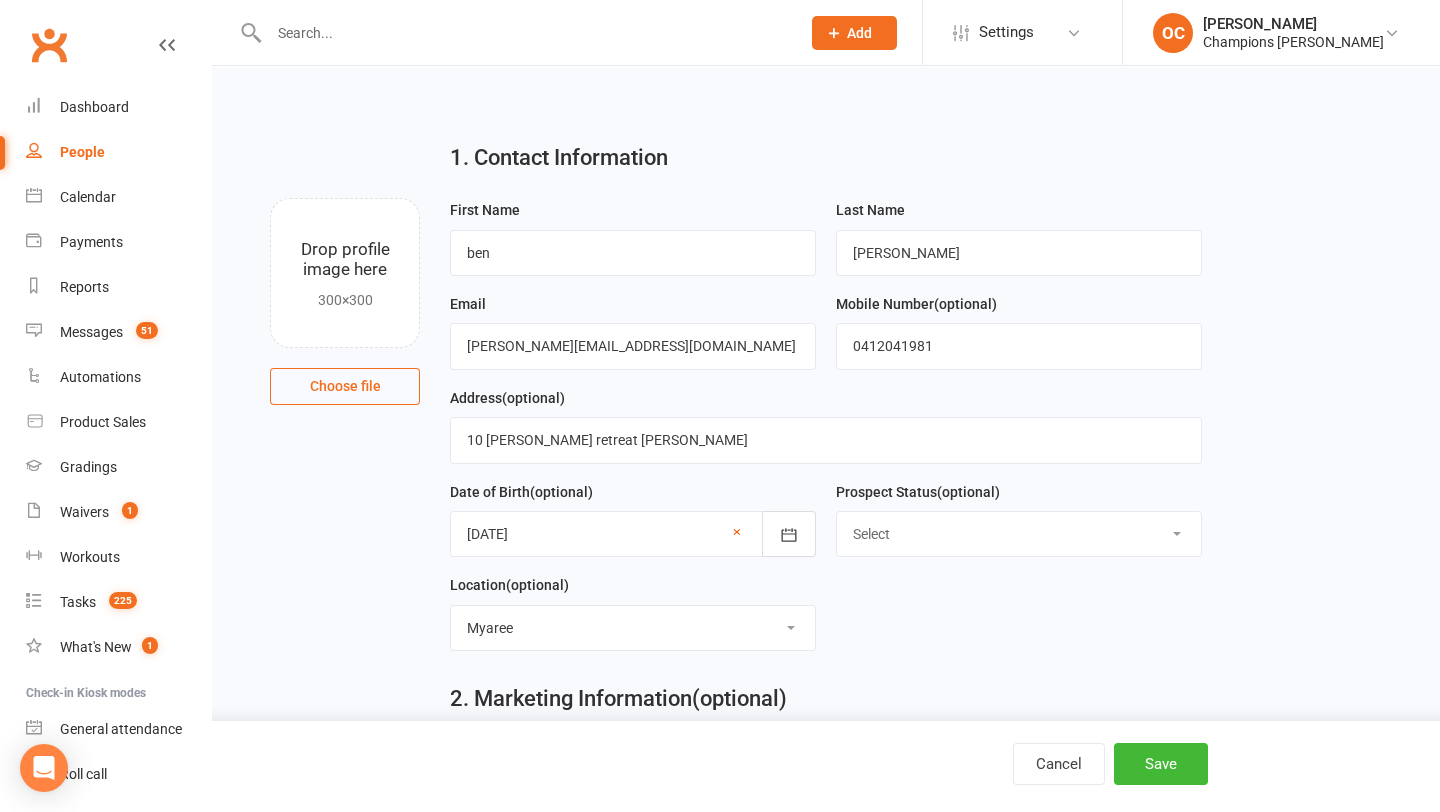 click on "First Name  ben
Last Name  schwarz
Email  benjamin.schwarz11@outlook.com
Mobile Number  (optional) 0412041981
Address  (optional) 10 burdett retreat murdoch
Date of Birth  (optional) 23 Jan 2005
January 2005
Sun Mon Tue Wed Thu Fri Sat
53
26
27
28
29
30
31
01
1
02
03
04
05
06
07
08
2
09
10
11
12
13
14
15
3
16
17
18
19
20
21
22
4 23" at bounding box center [825, 432] 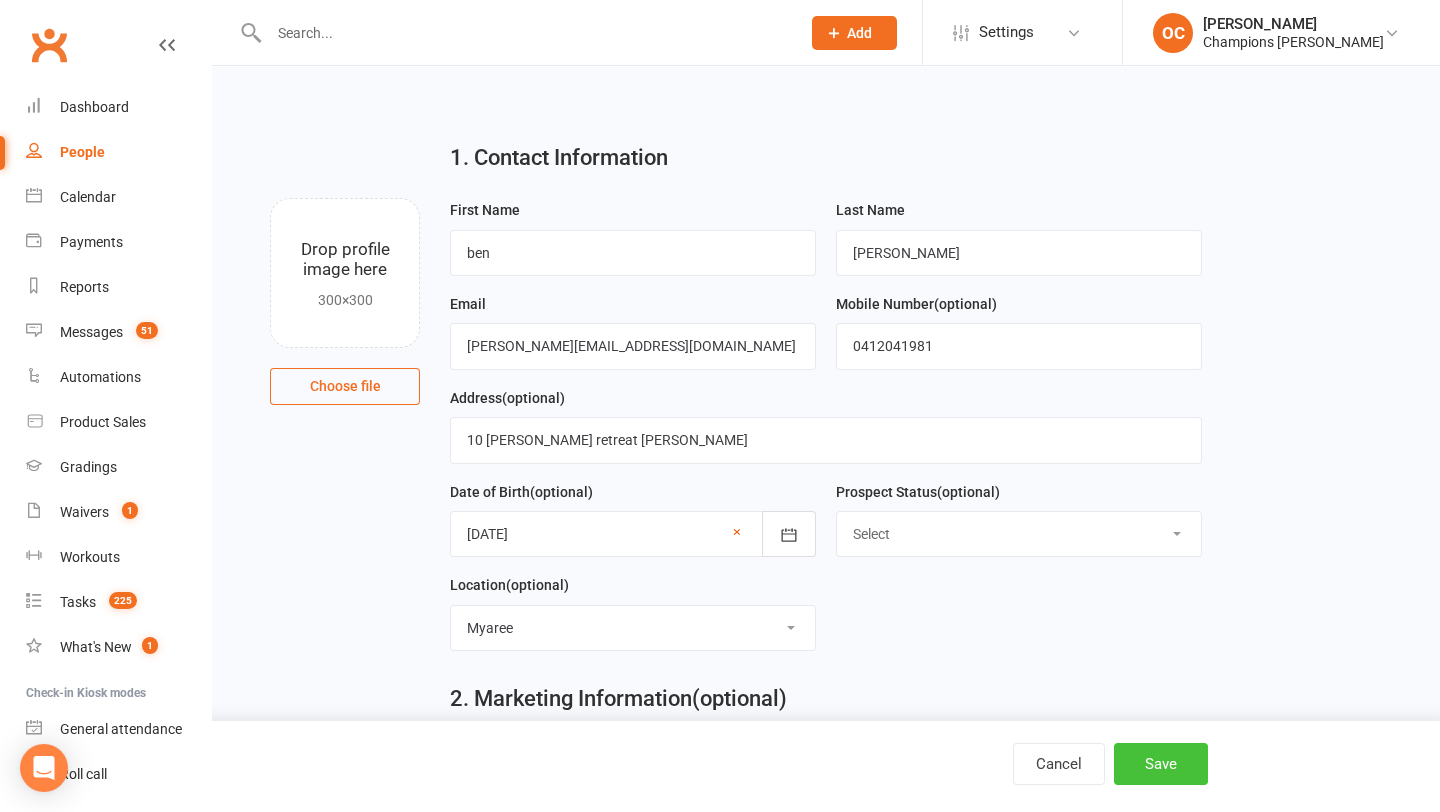 click on "Save" at bounding box center (1161, 764) 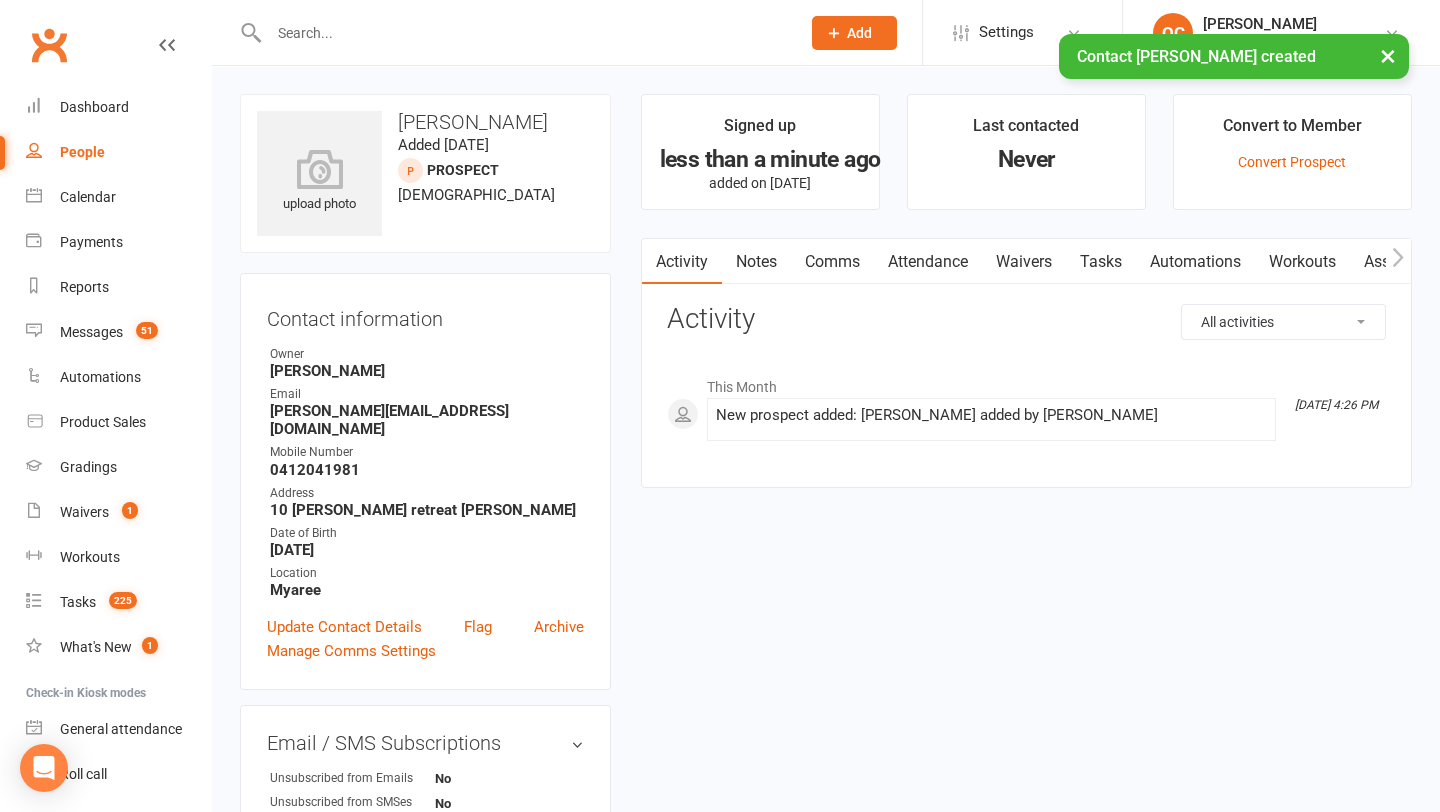 click on "Waivers" at bounding box center [1024, 262] 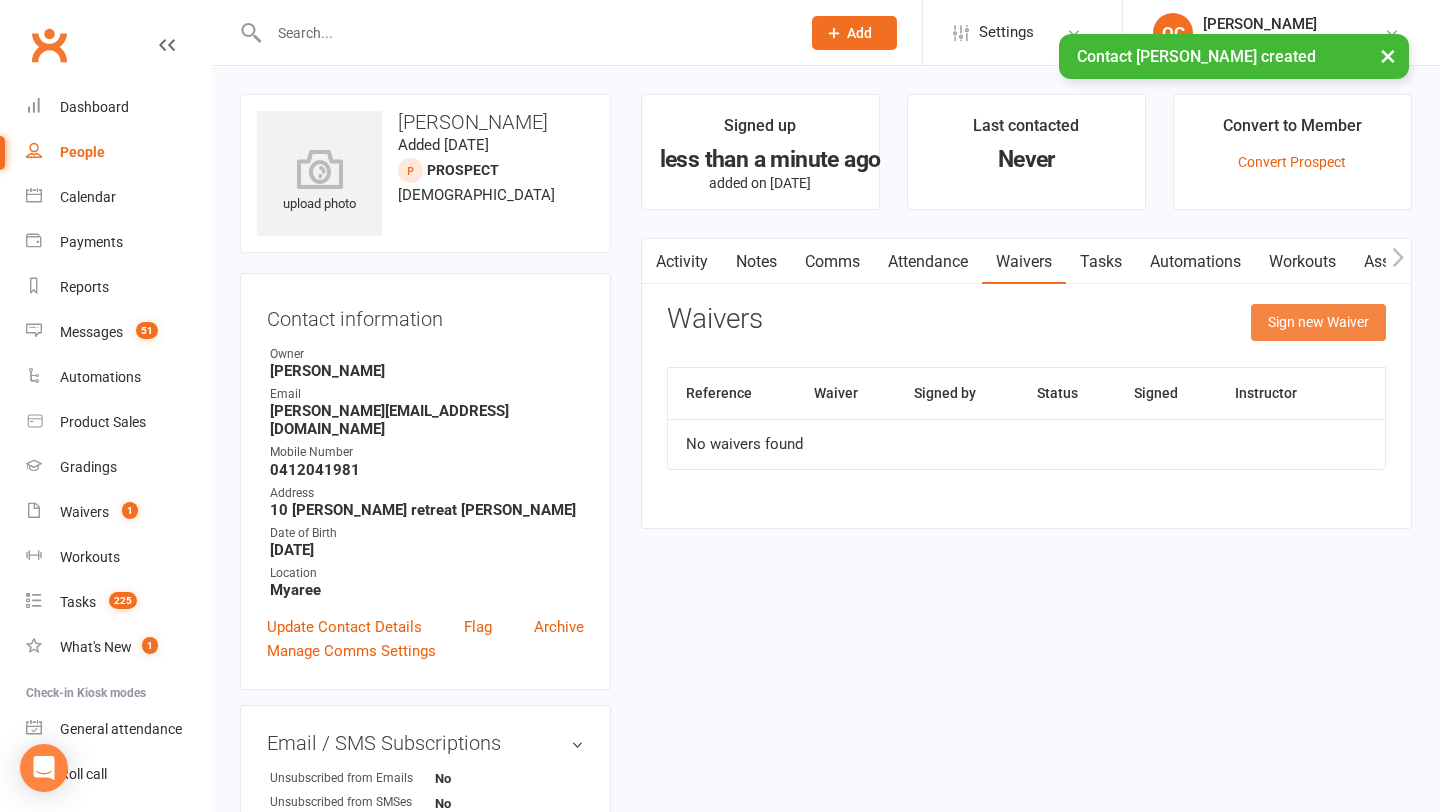 click on "Sign new Waiver" at bounding box center [1318, 322] 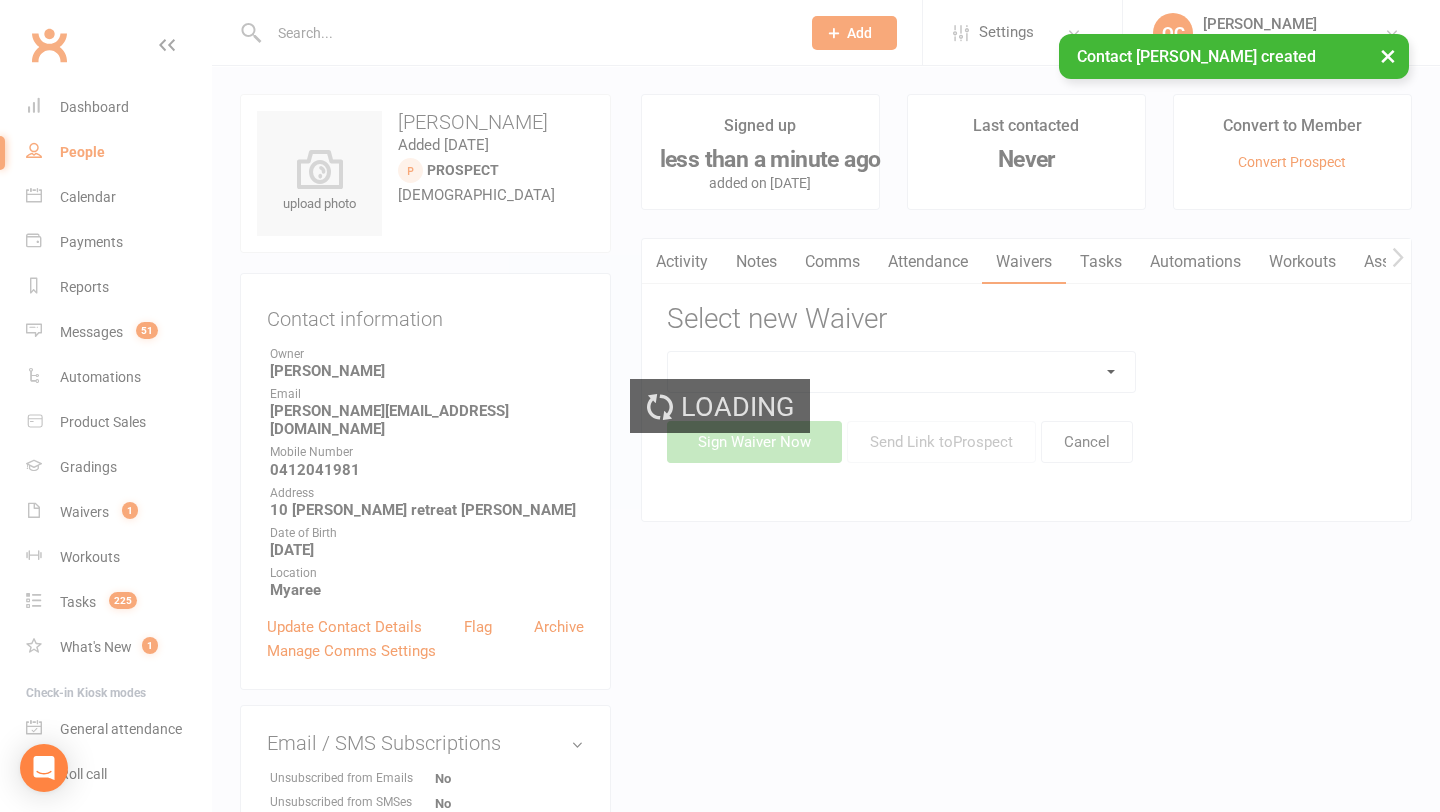 click on "Loading" at bounding box center (720, 406) 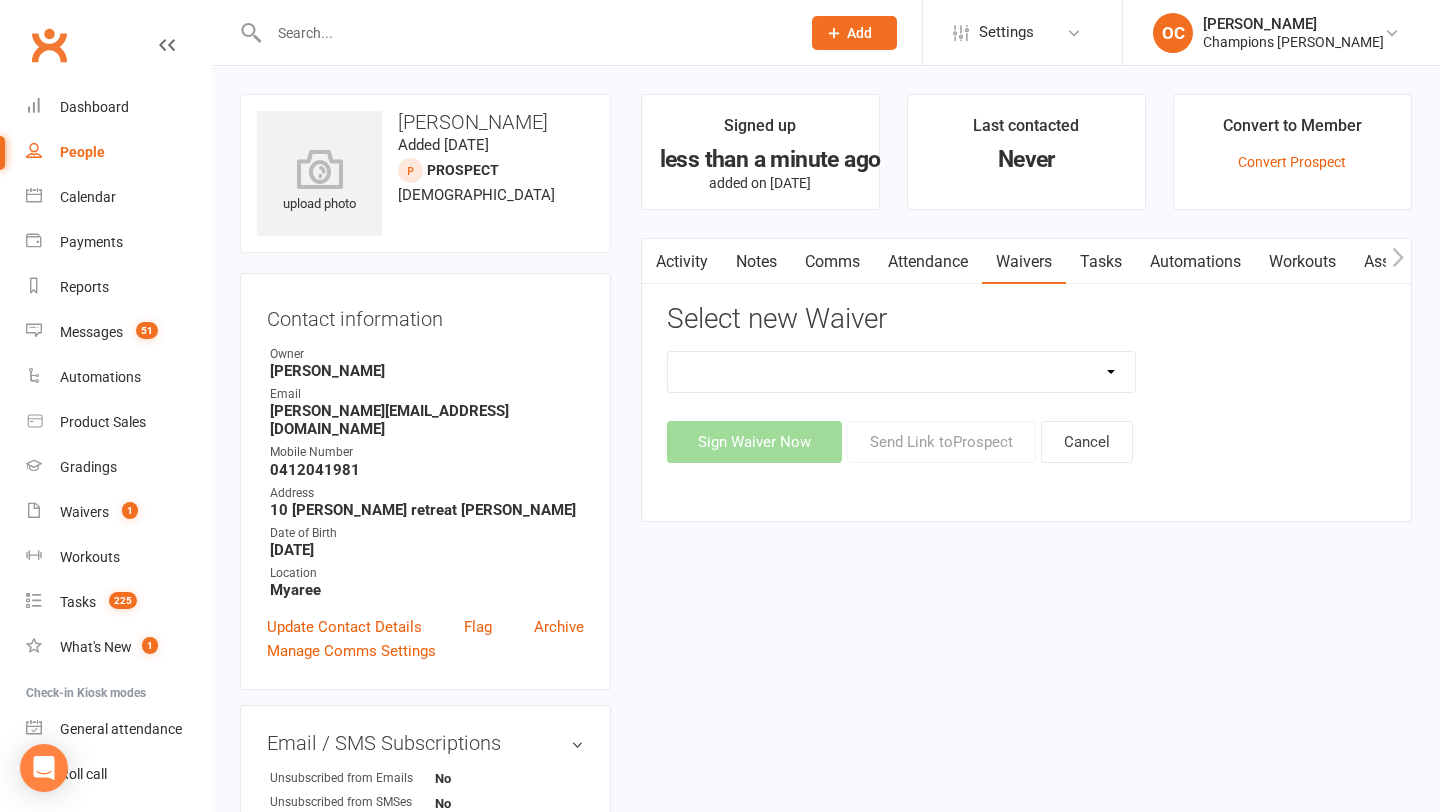 select on "8273" 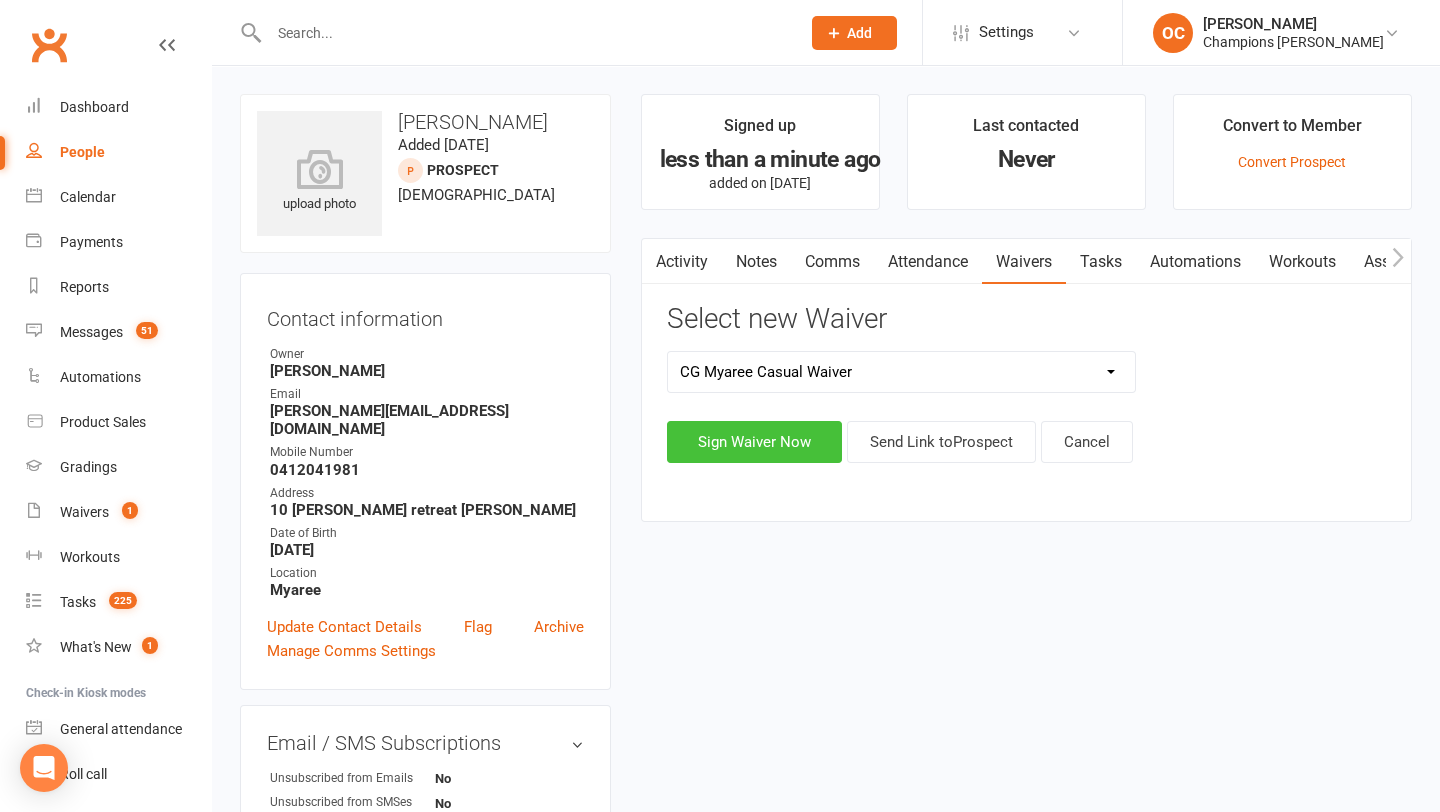 click on "Sign Waiver Now" at bounding box center (754, 442) 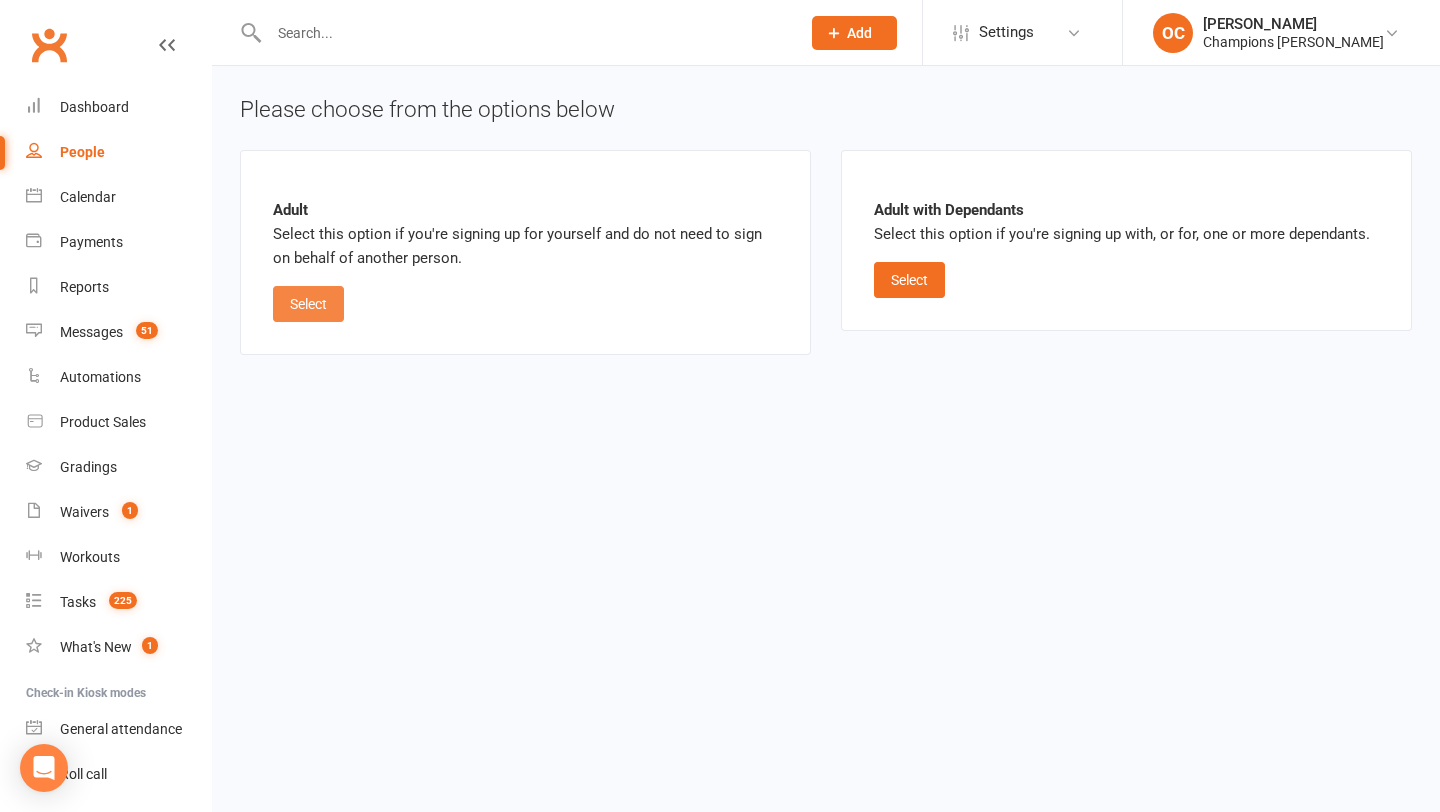 click on "Select" at bounding box center [308, 304] 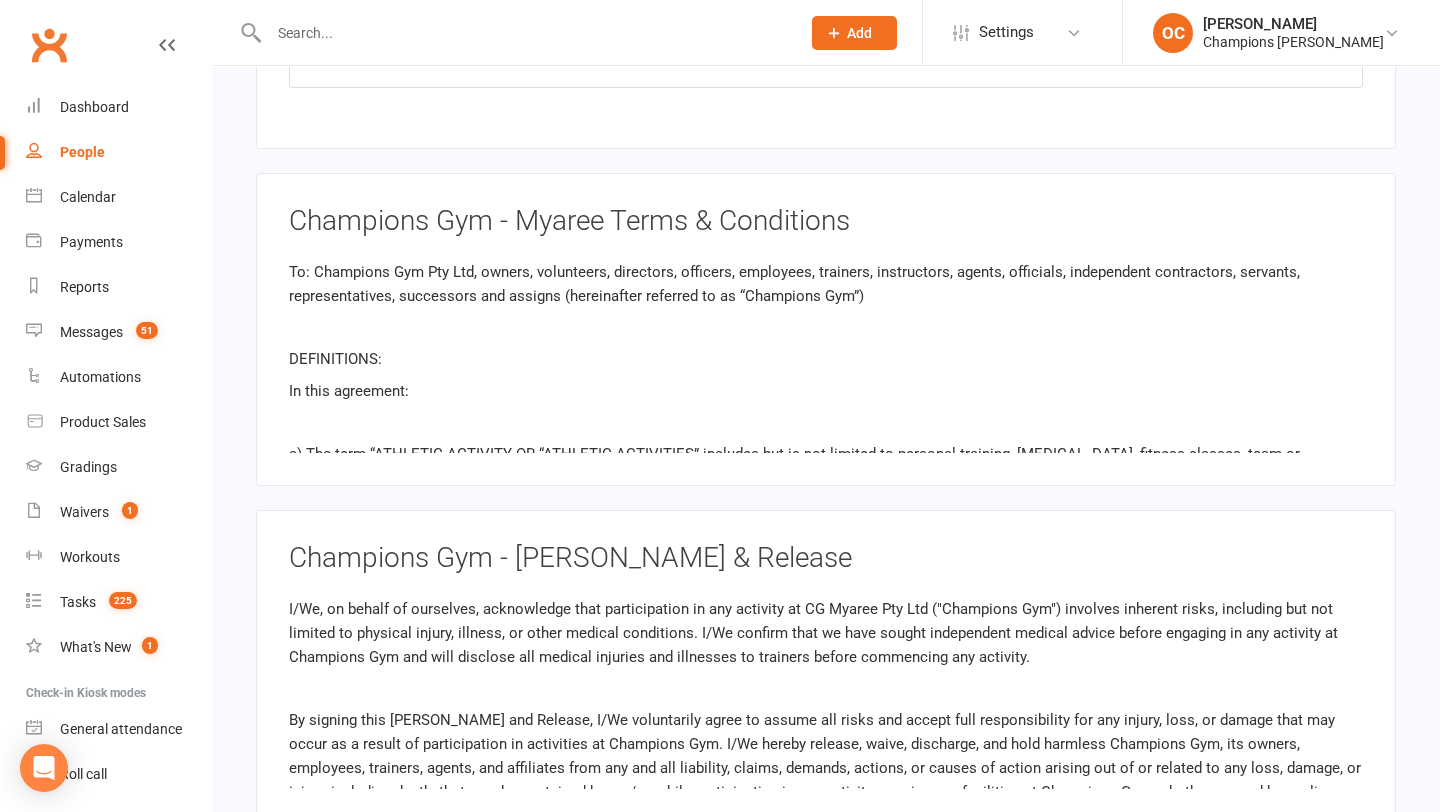 scroll, scrollTop: 1491, scrollLeft: 0, axis: vertical 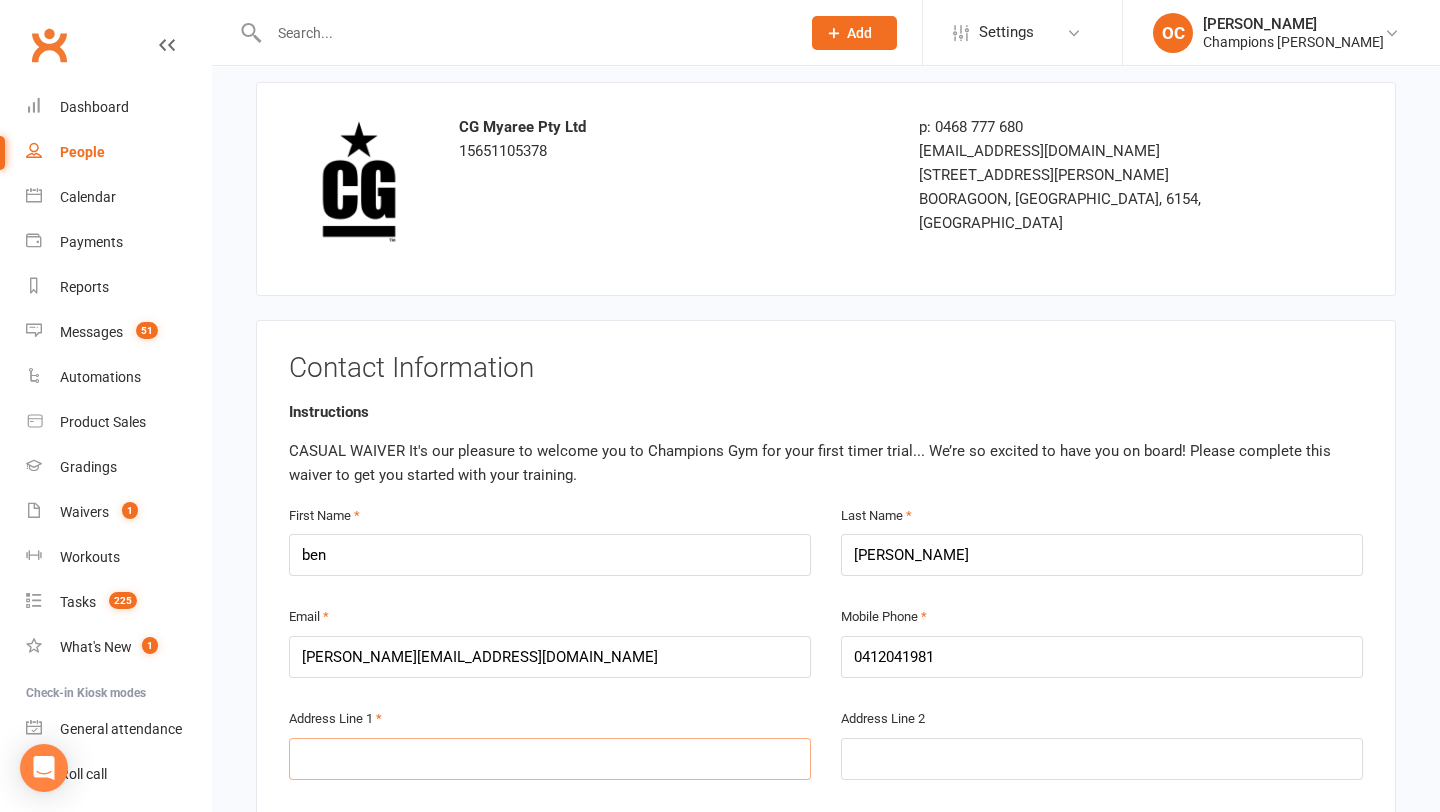 click at bounding box center (550, 759) 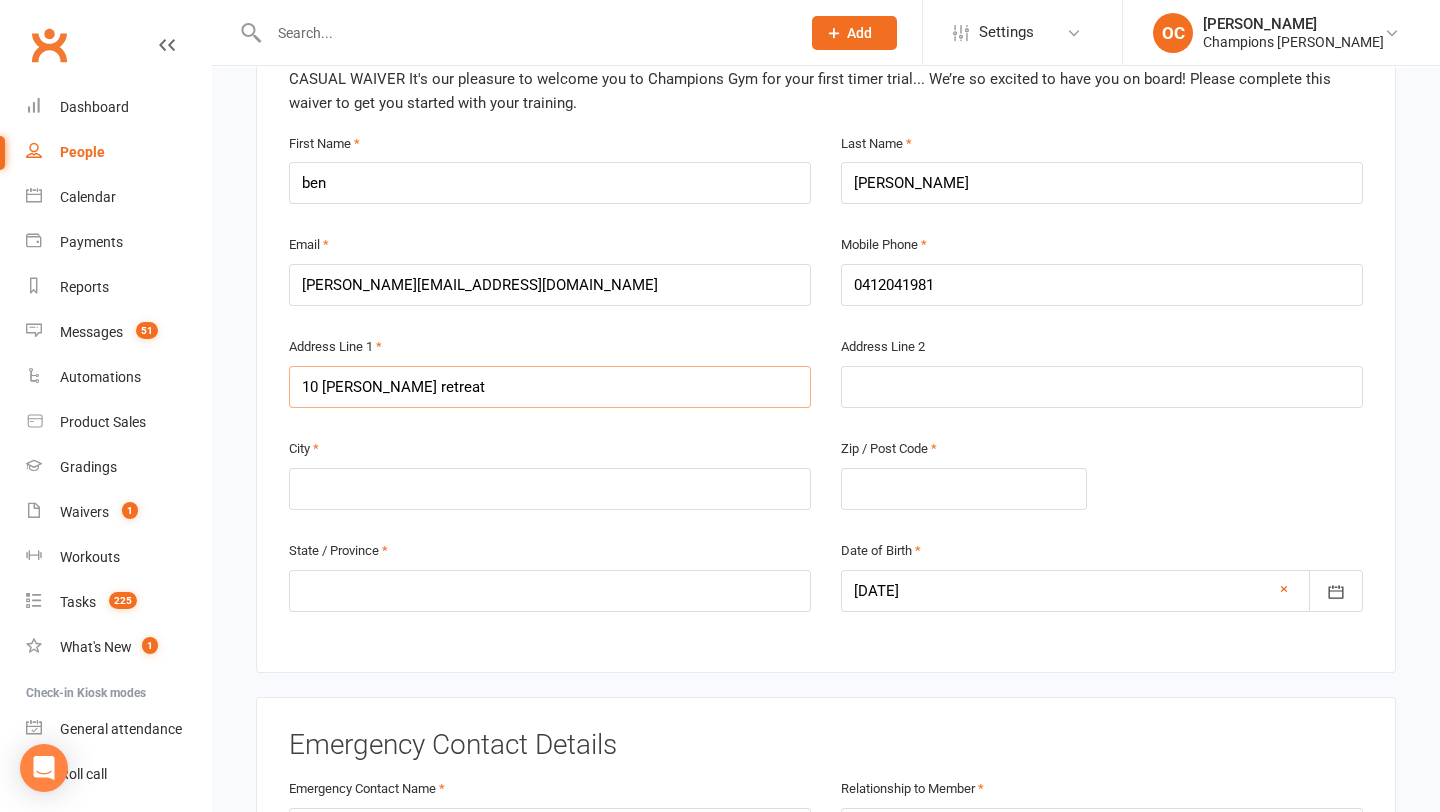 scroll, scrollTop: 509, scrollLeft: 0, axis: vertical 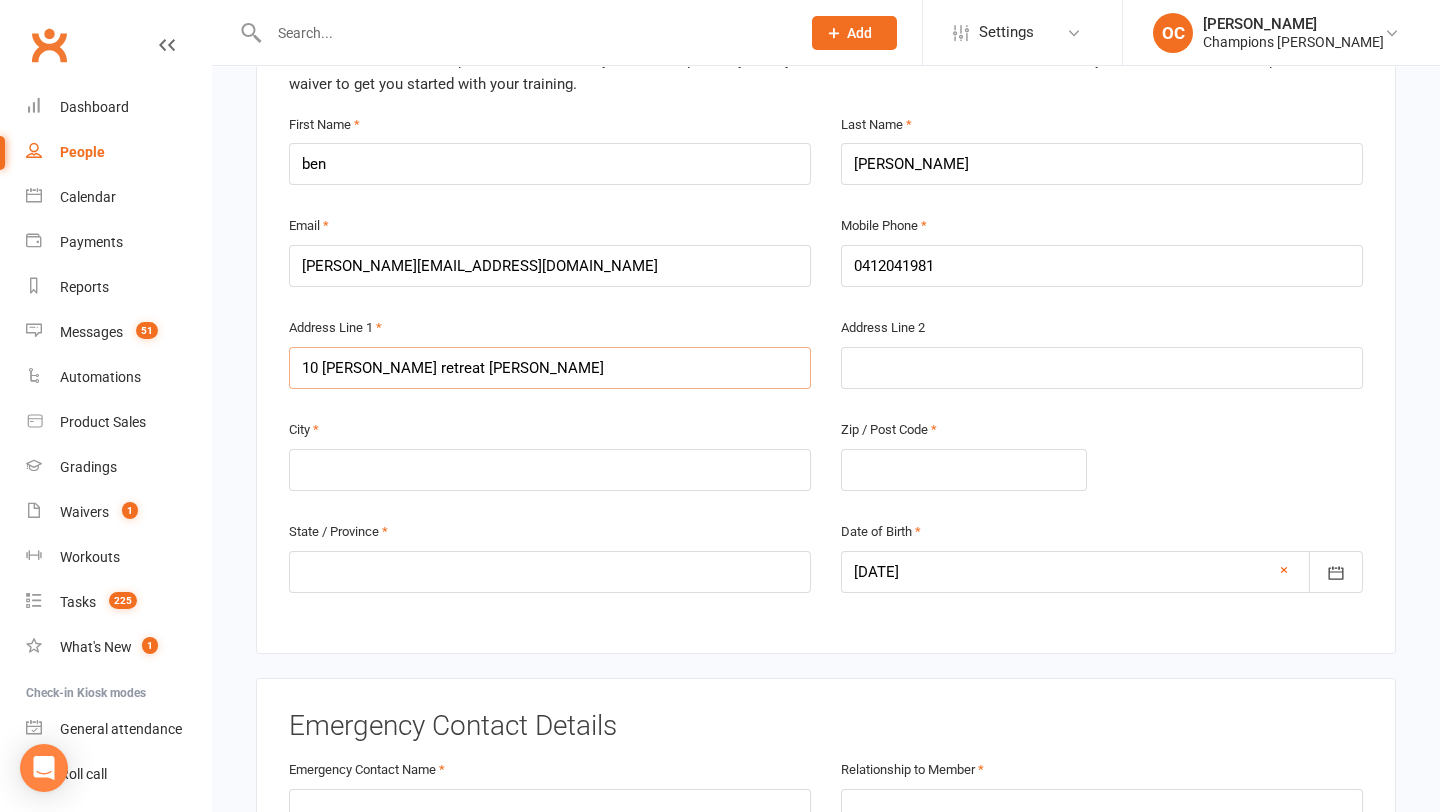 type on "10 burdett retreat murdoch" 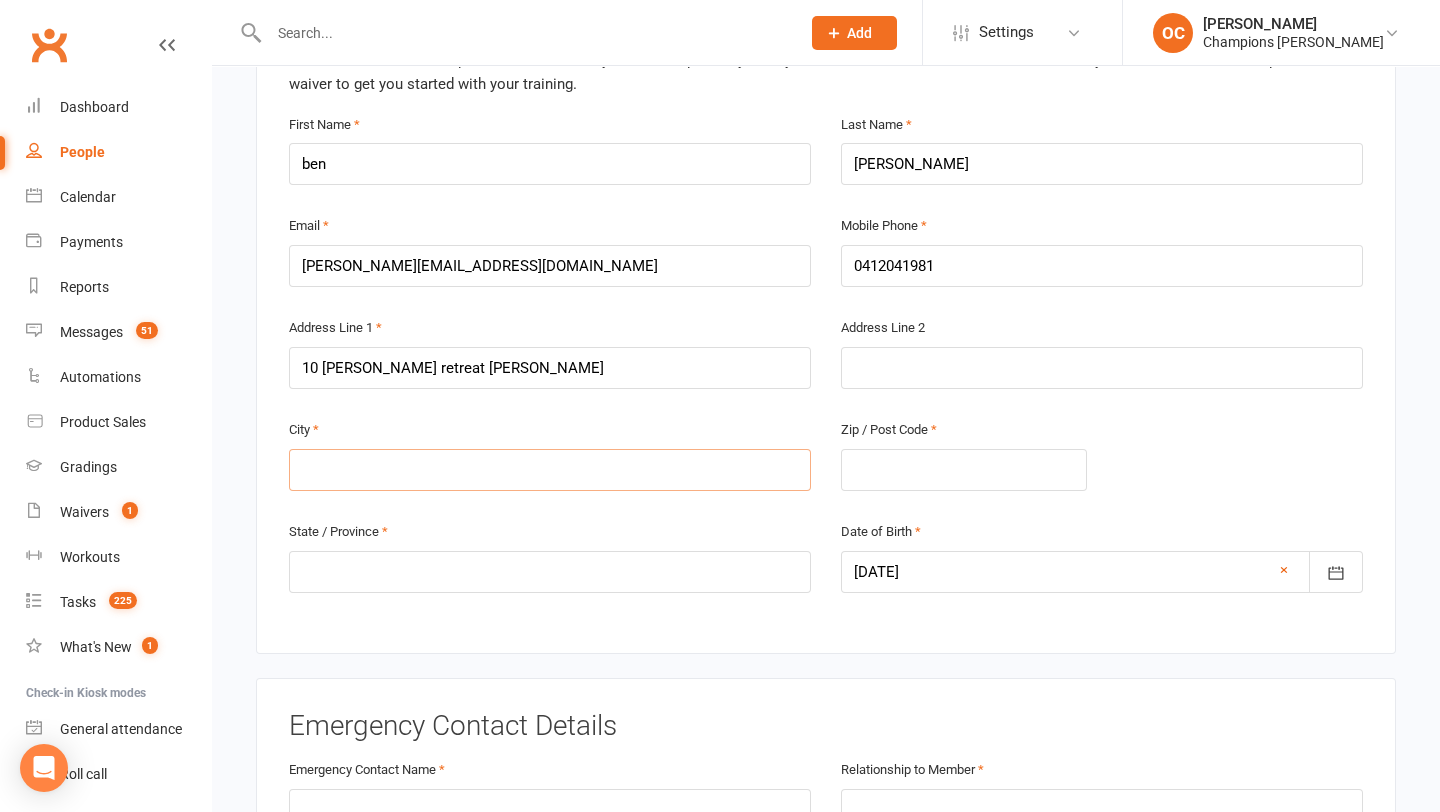 click at bounding box center (550, 470) 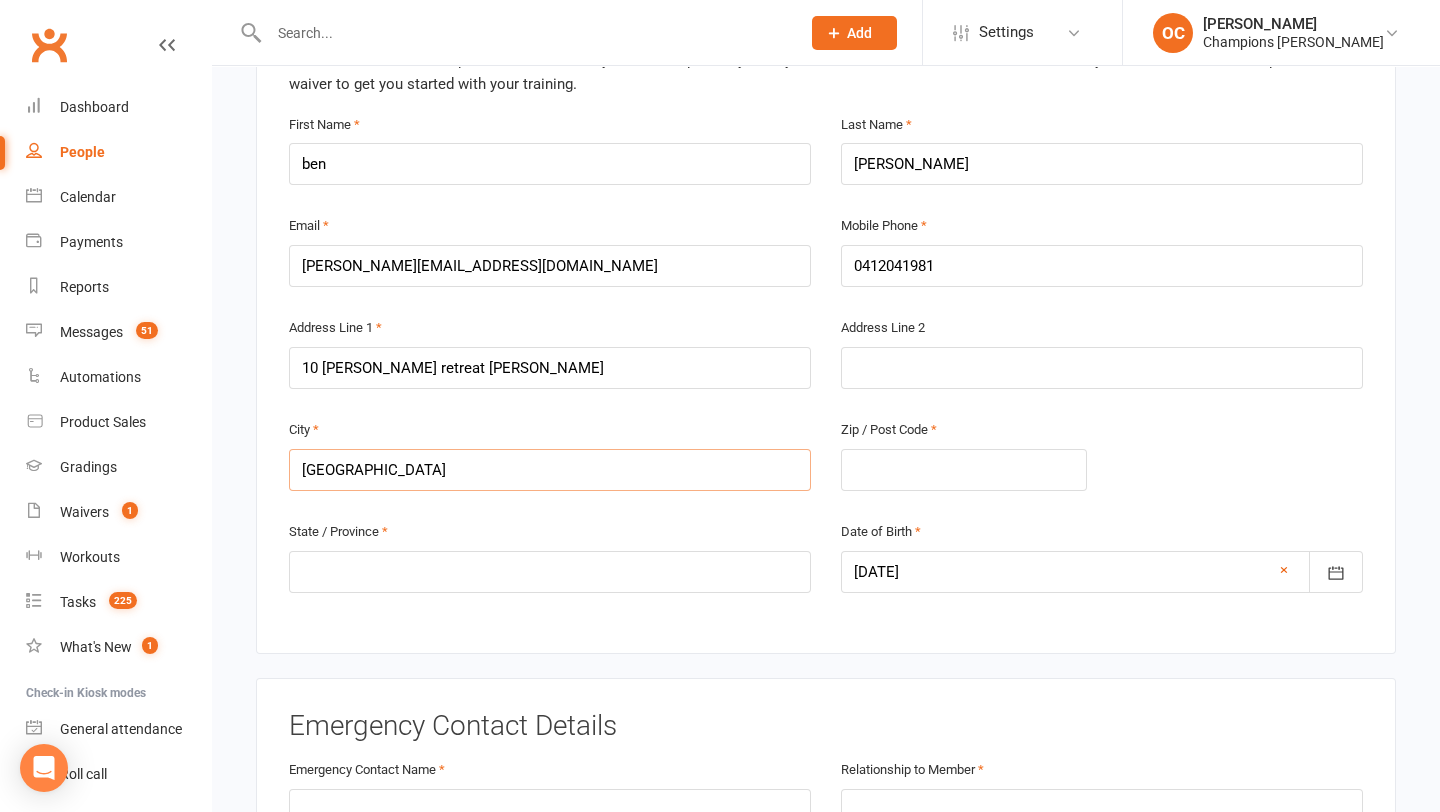 type on "perth" 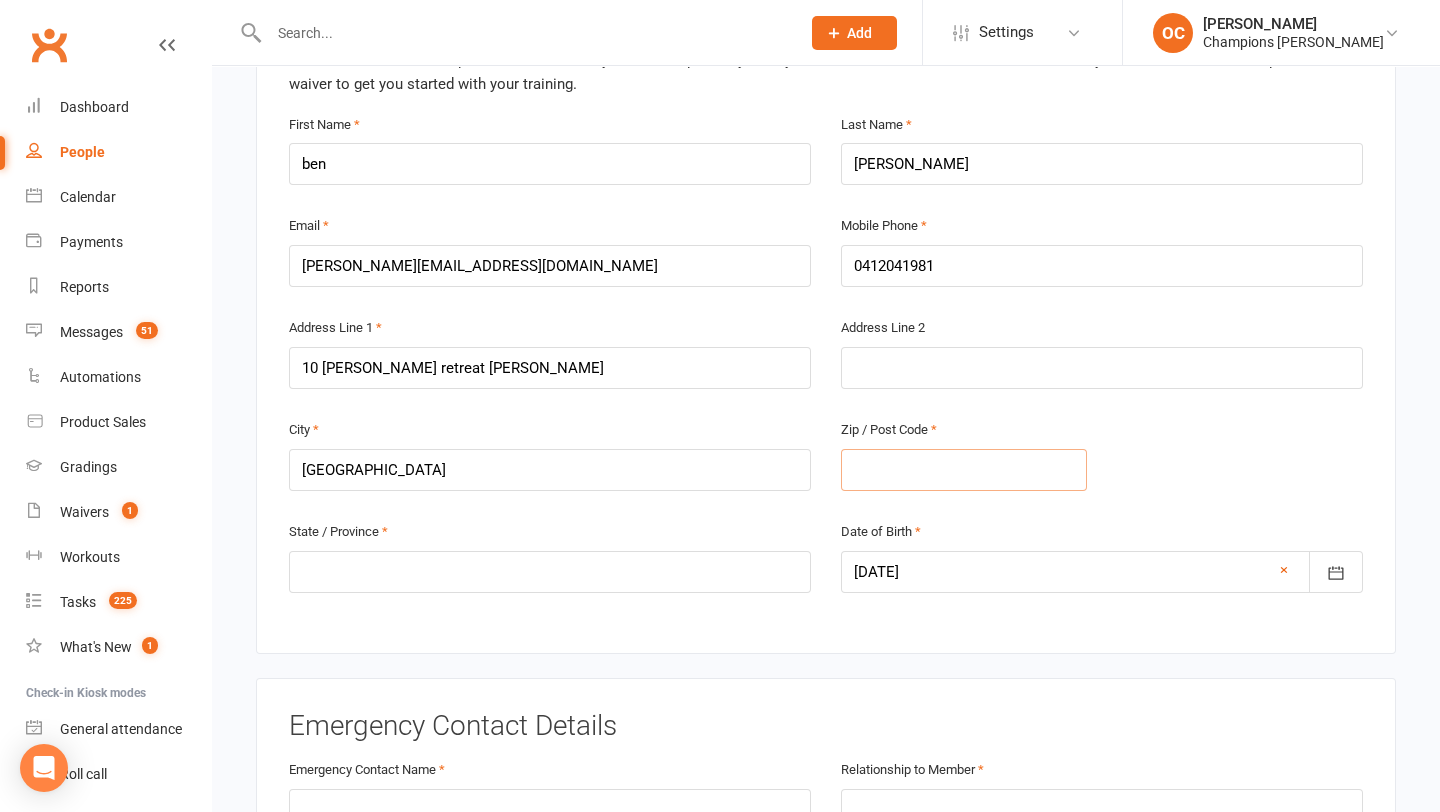 click at bounding box center [964, 470] 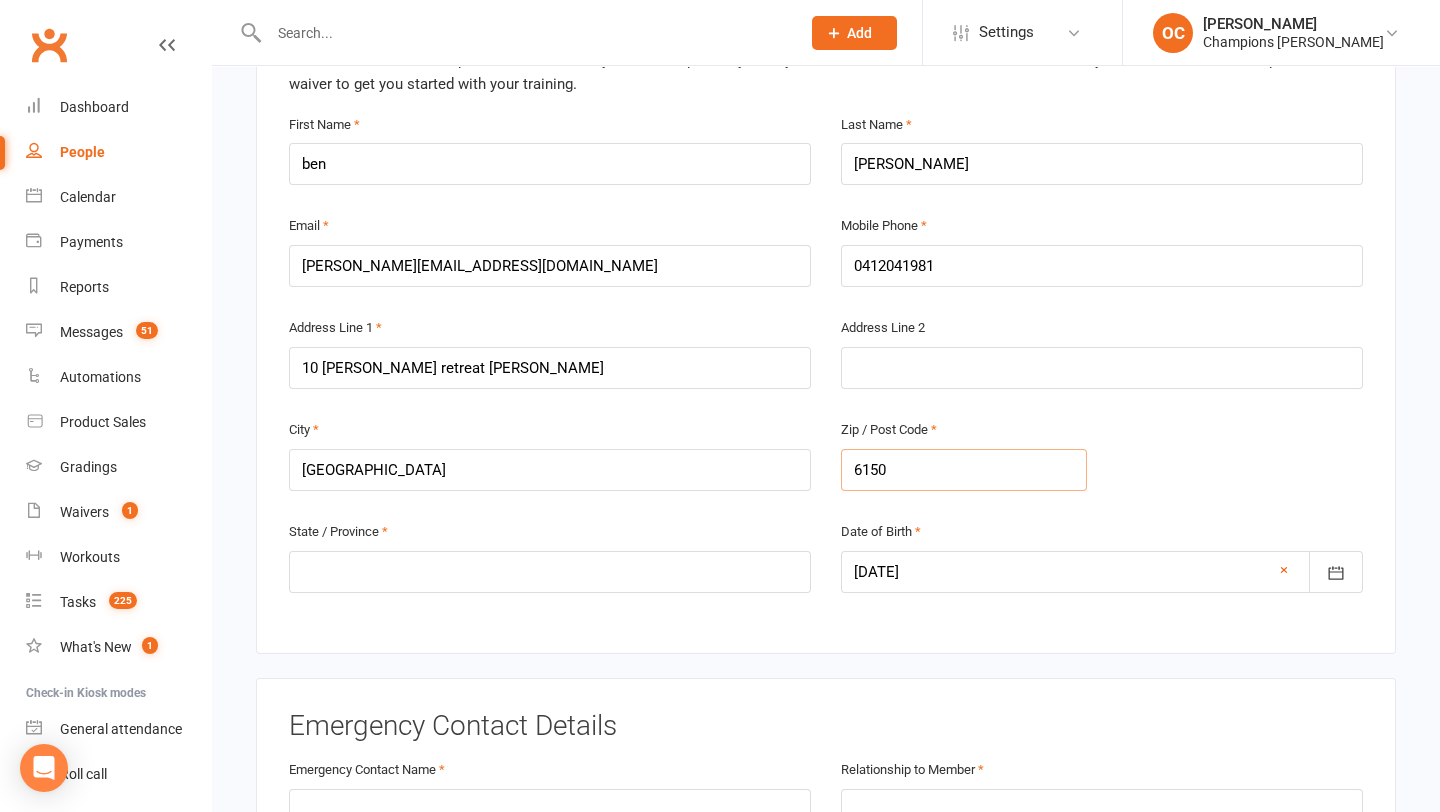 type on "6150" 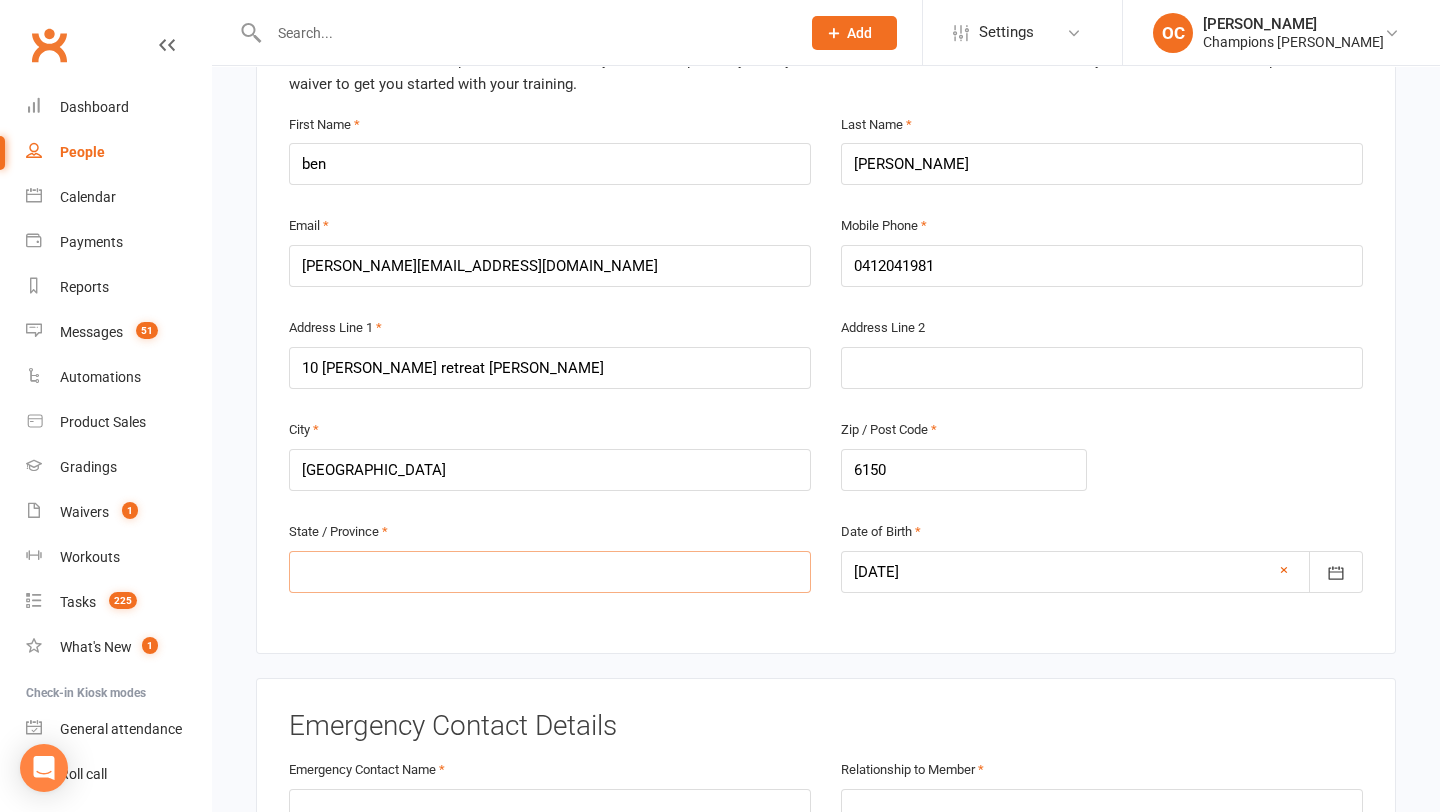 click at bounding box center [550, 572] 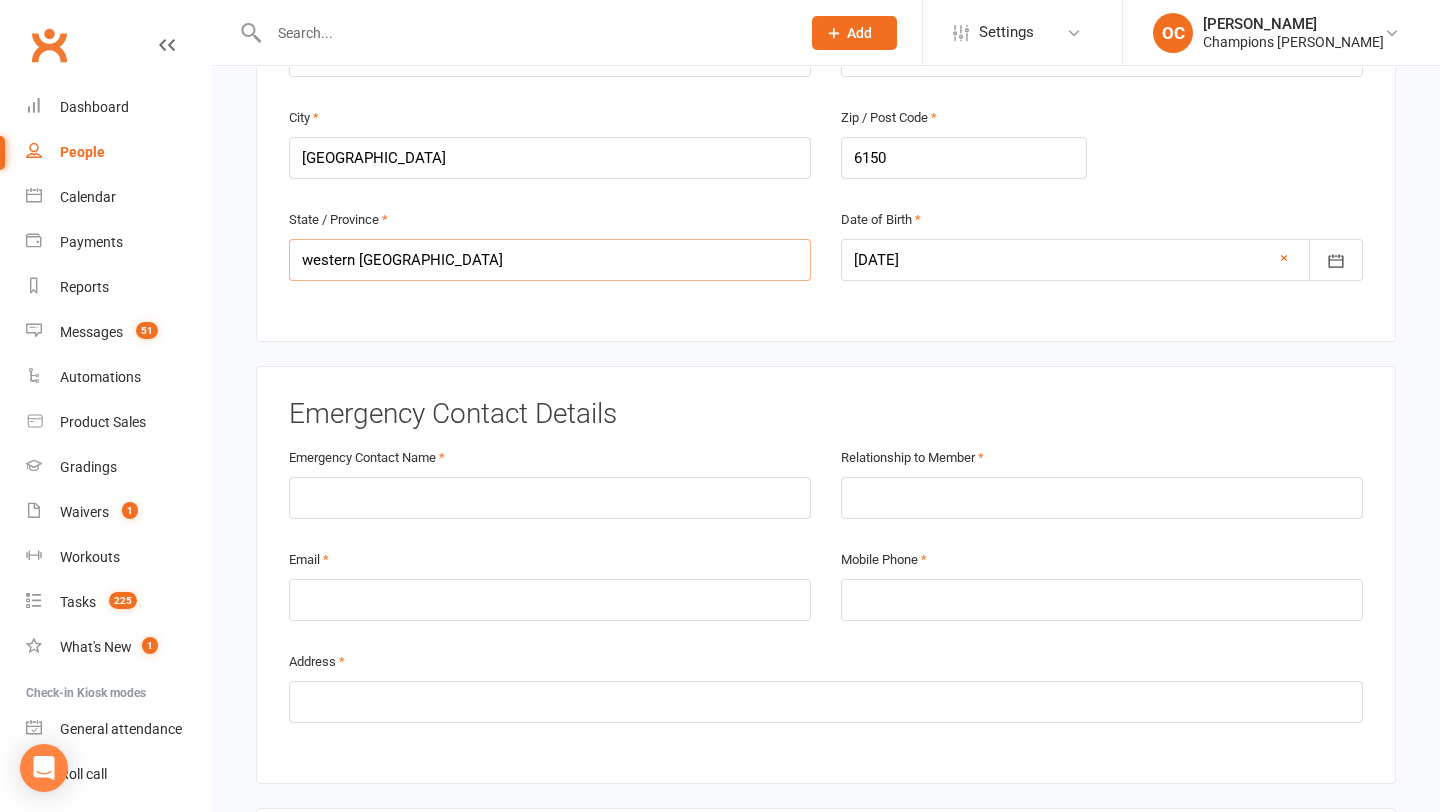scroll, scrollTop: 830, scrollLeft: 0, axis: vertical 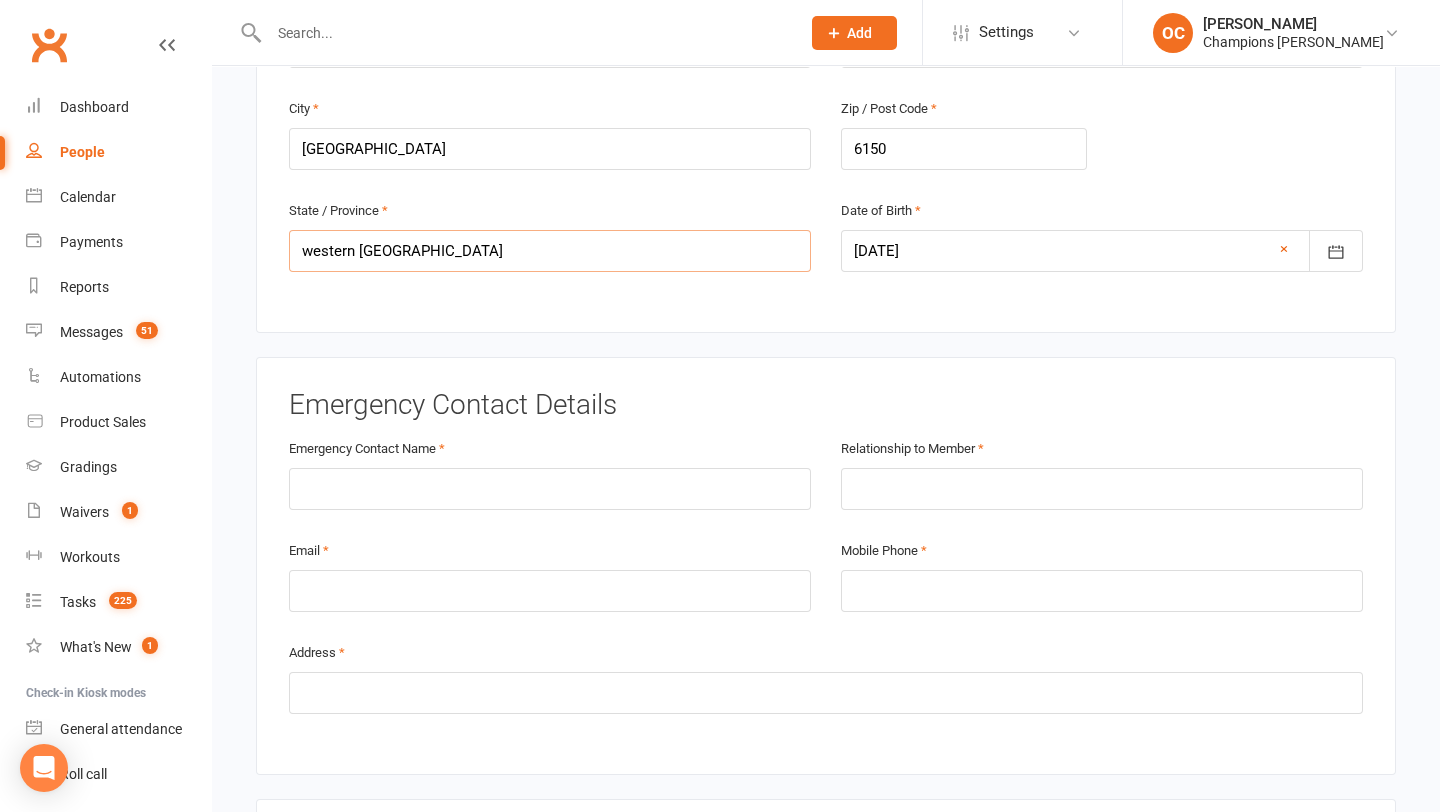 type on "western australia" 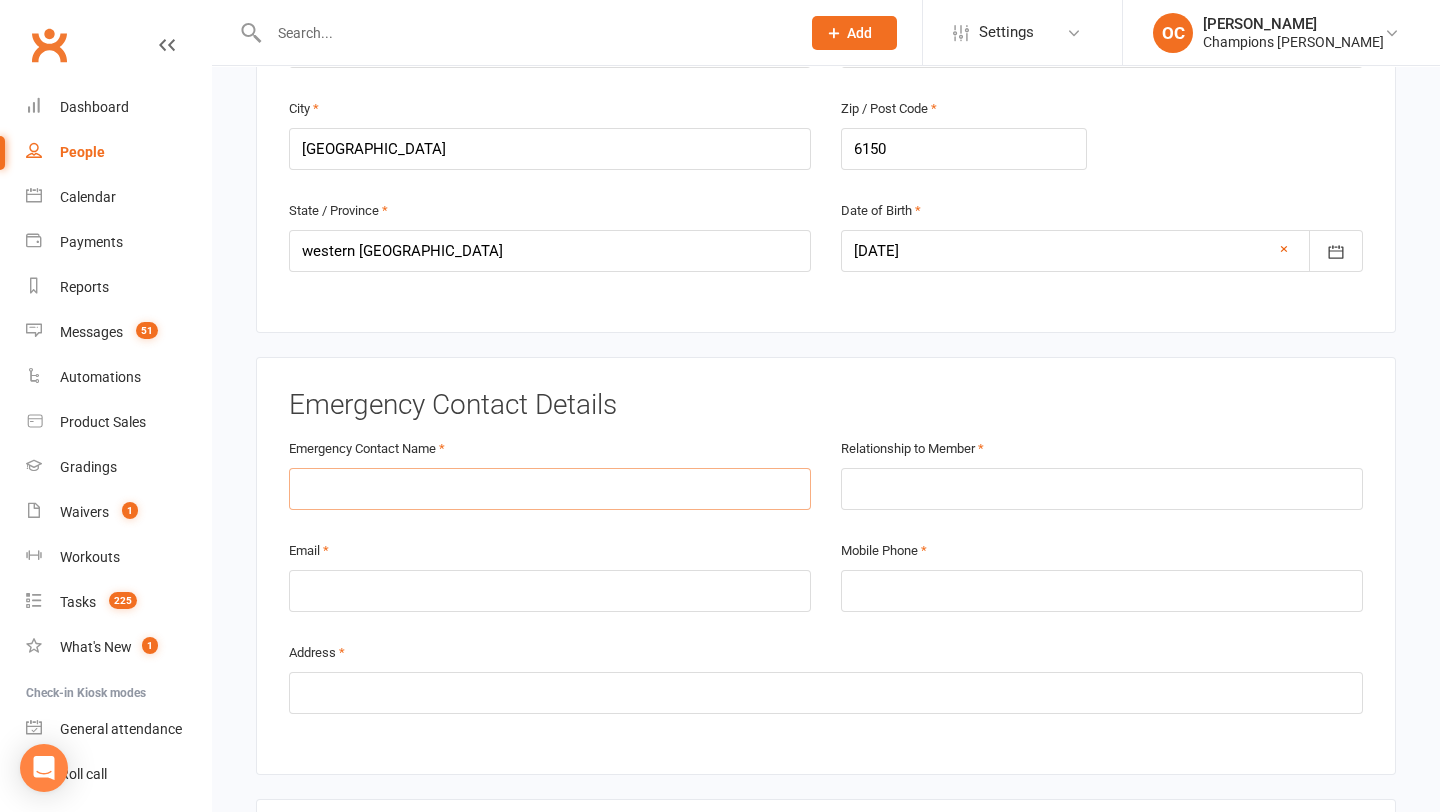 click at bounding box center (550, 489) 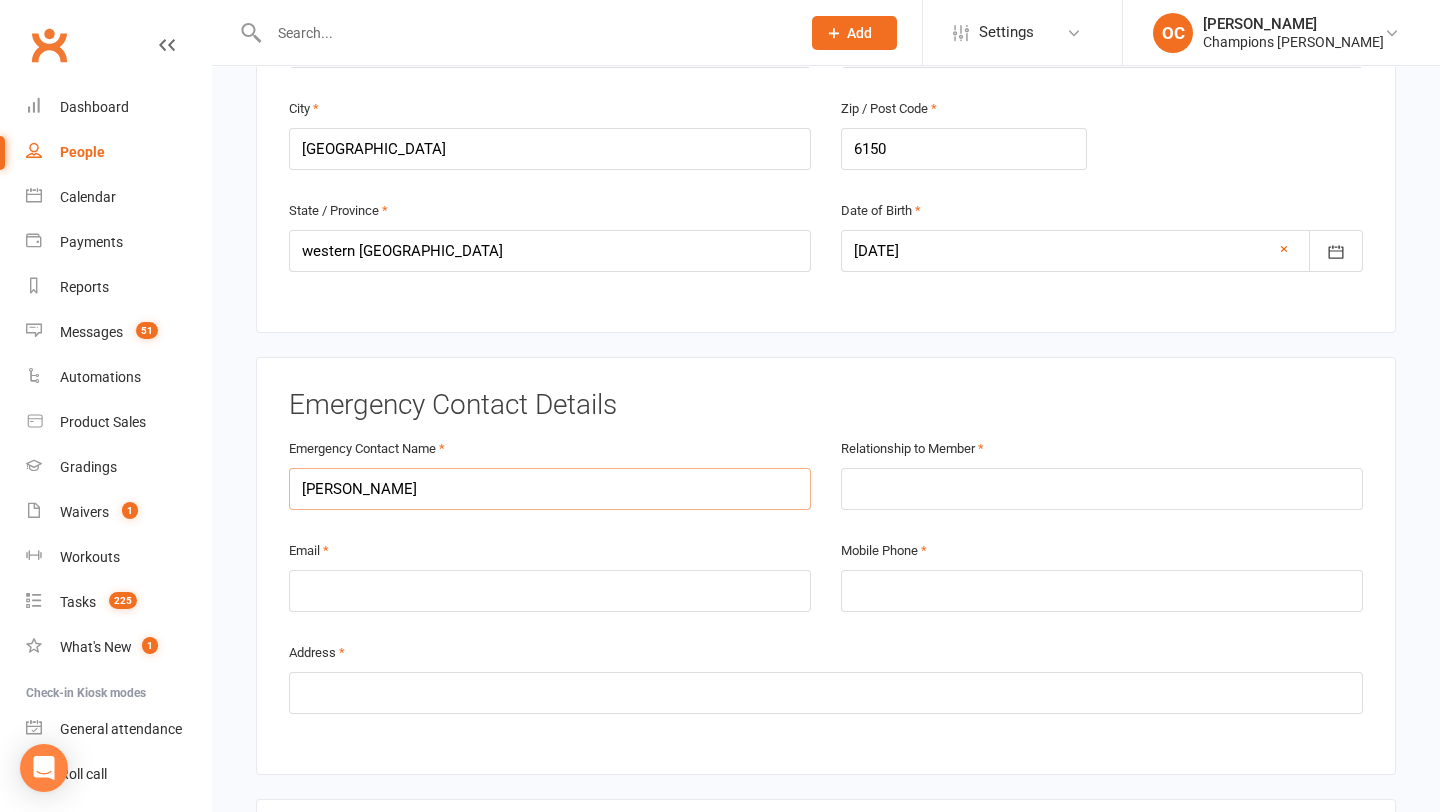 type on "darren schwarz" 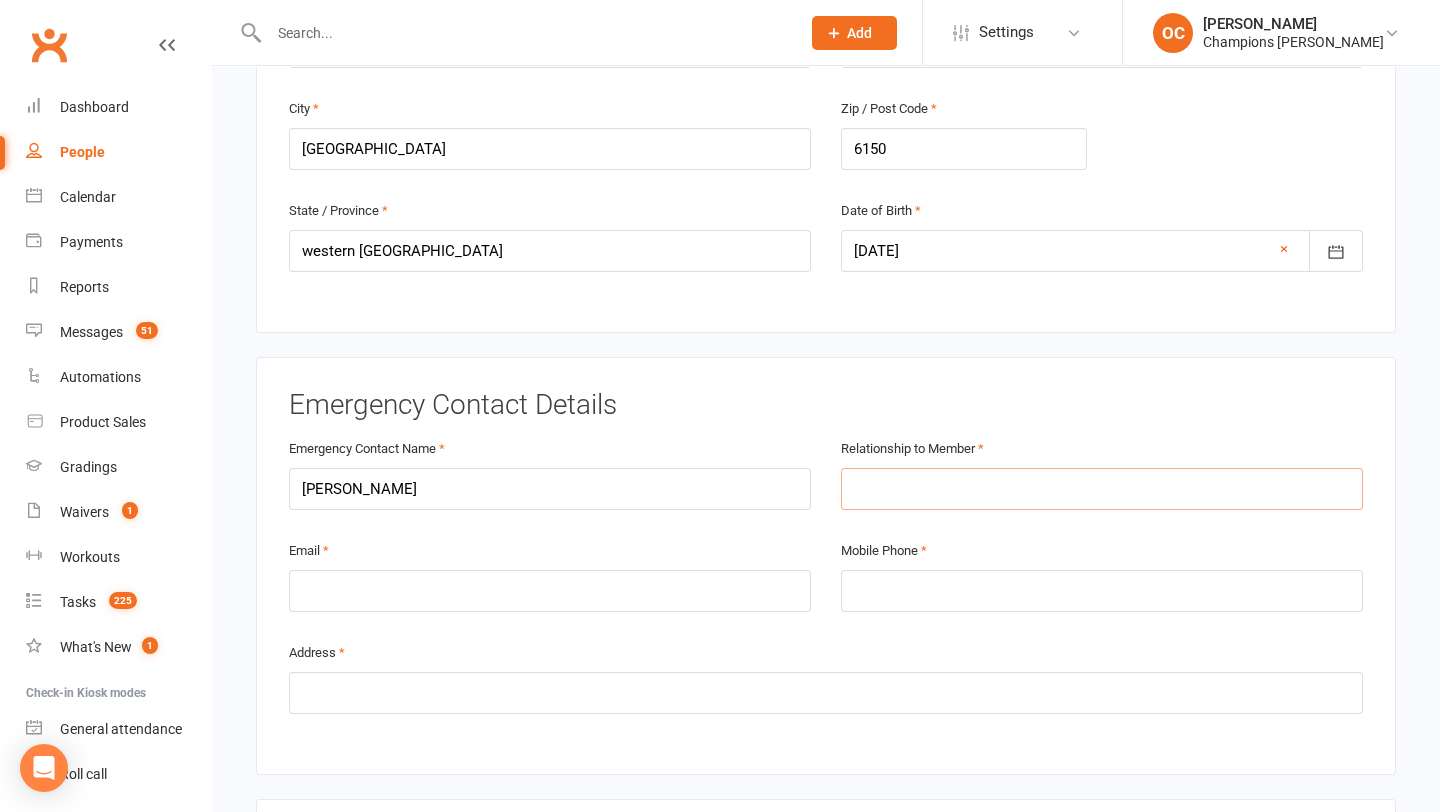 click at bounding box center [1102, 489] 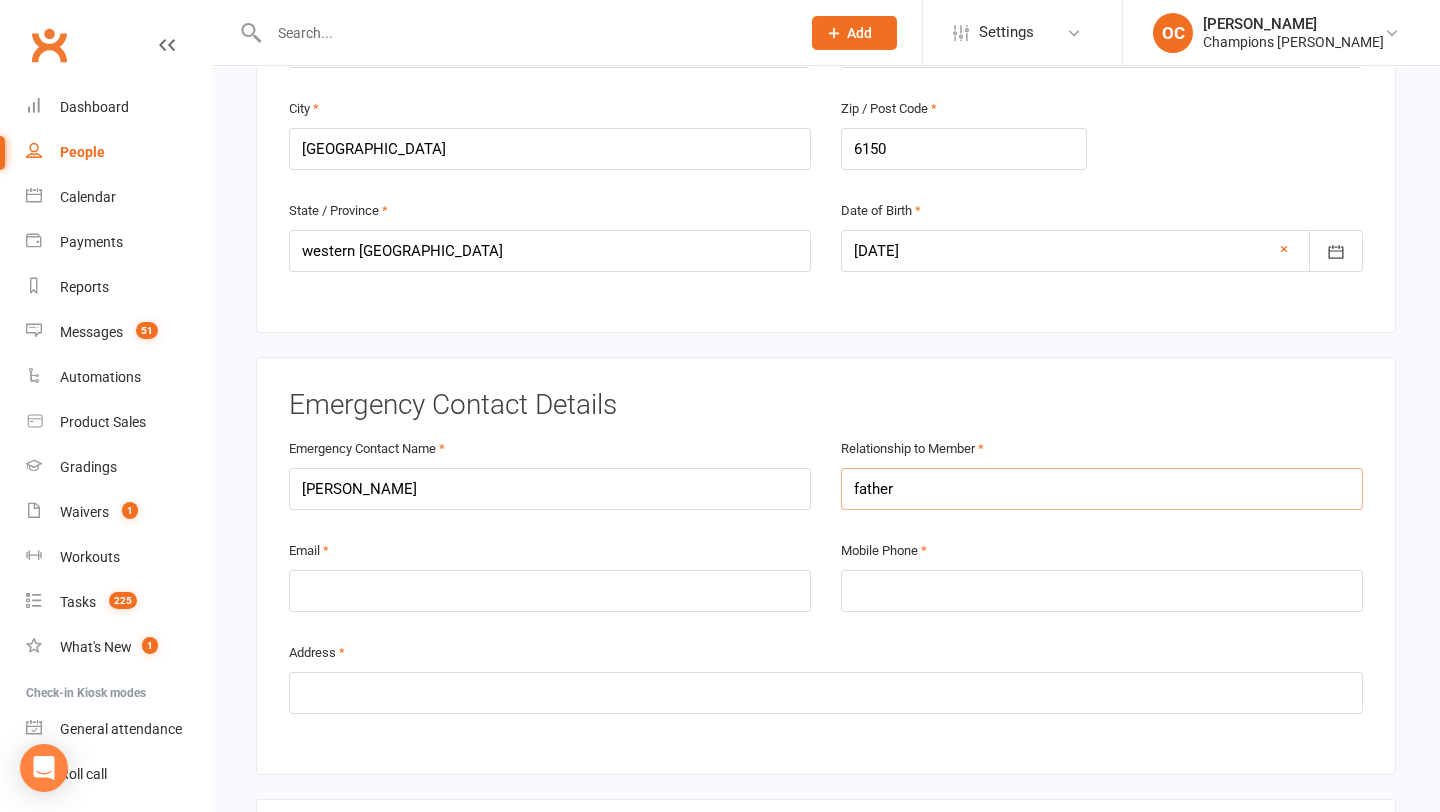 type on "father" 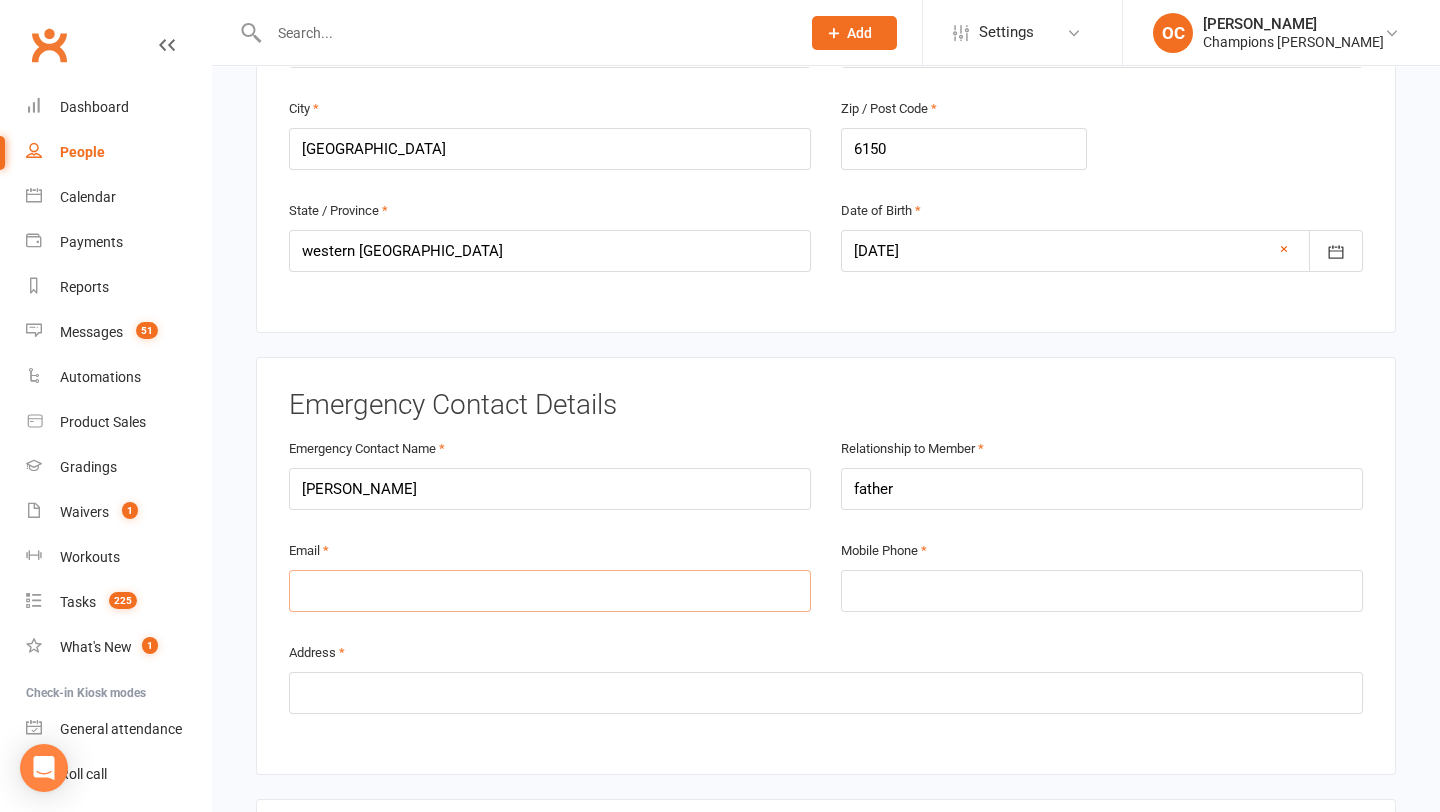 click at bounding box center [550, 591] 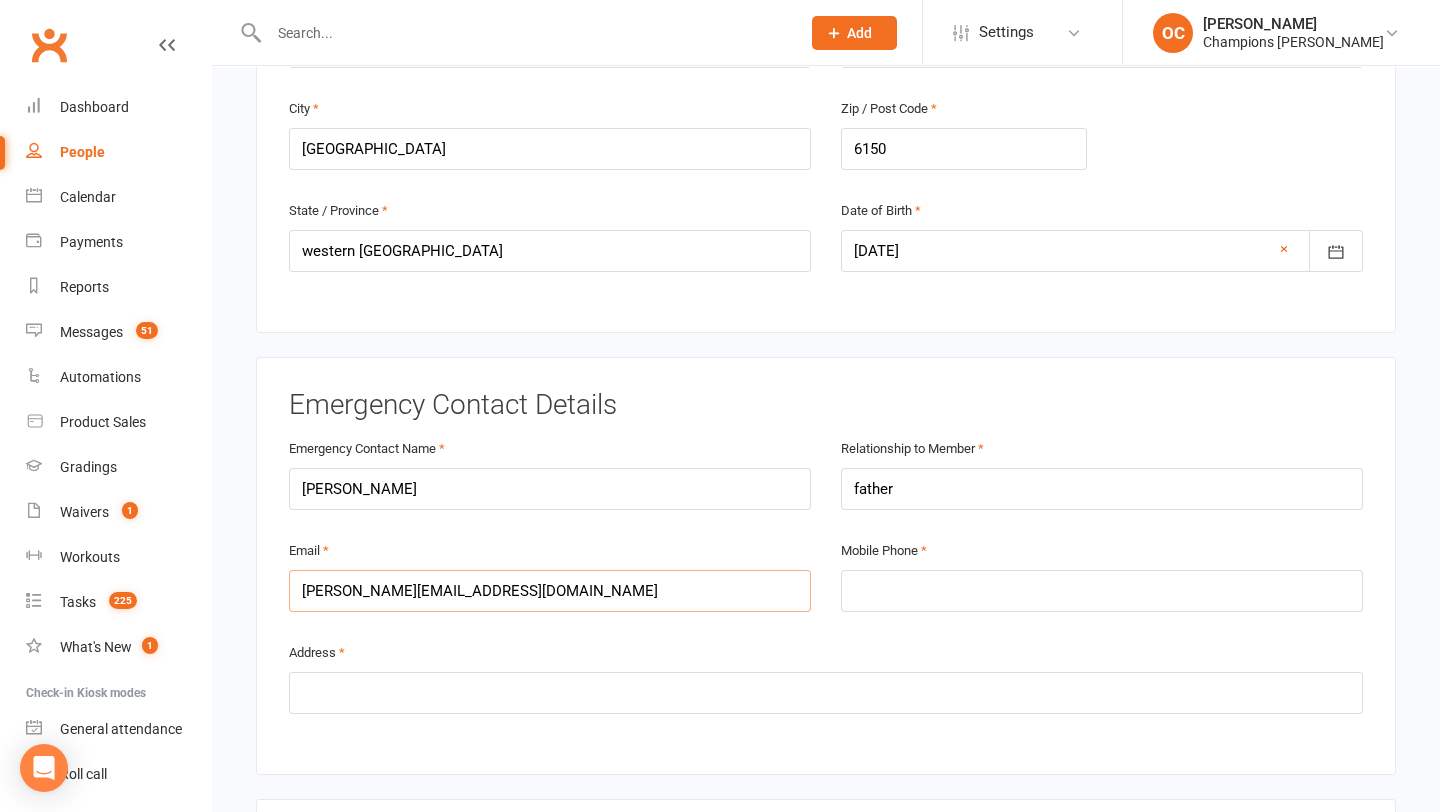type on "benjamin.schwarz11@outlook.com" 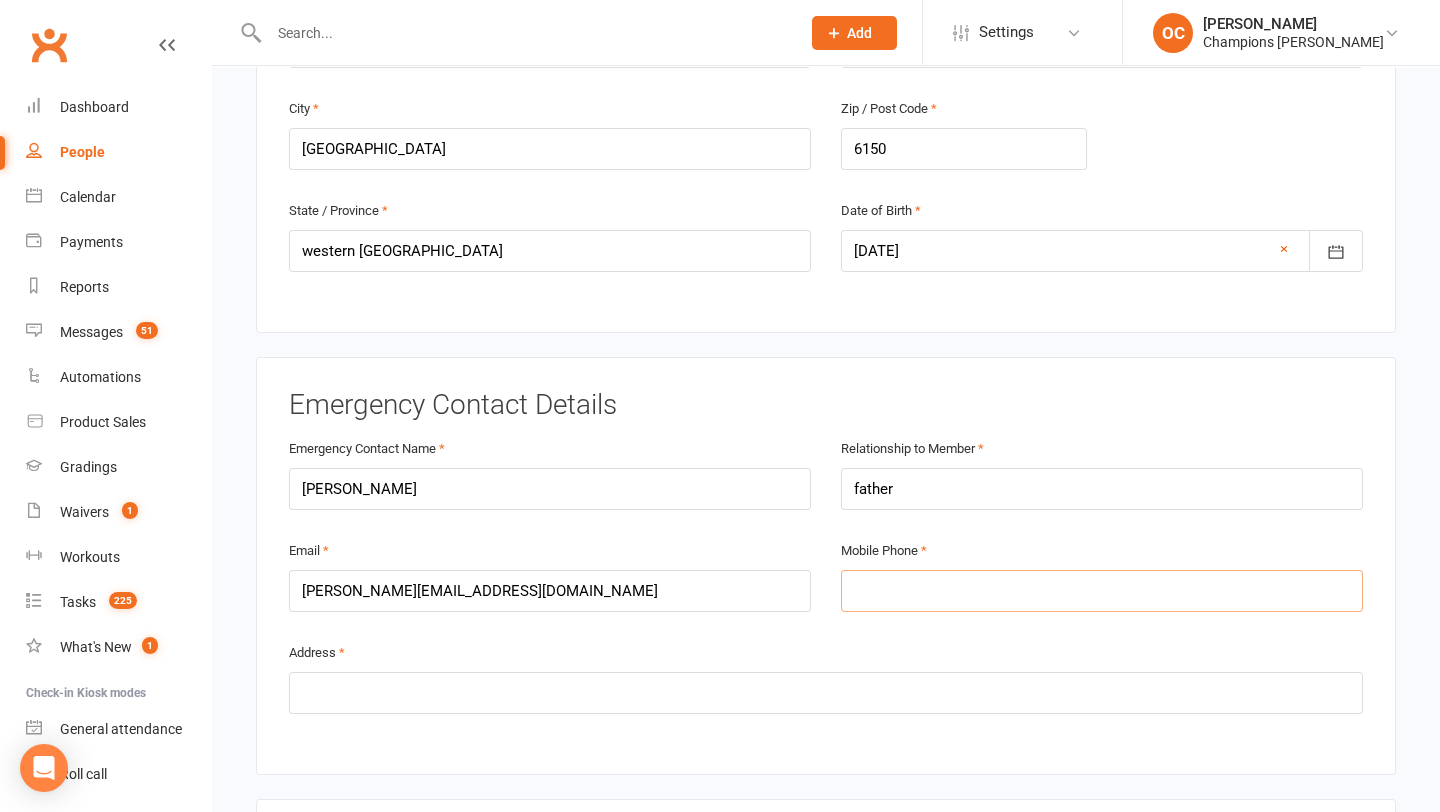 click at bounding box center (1102, 591) 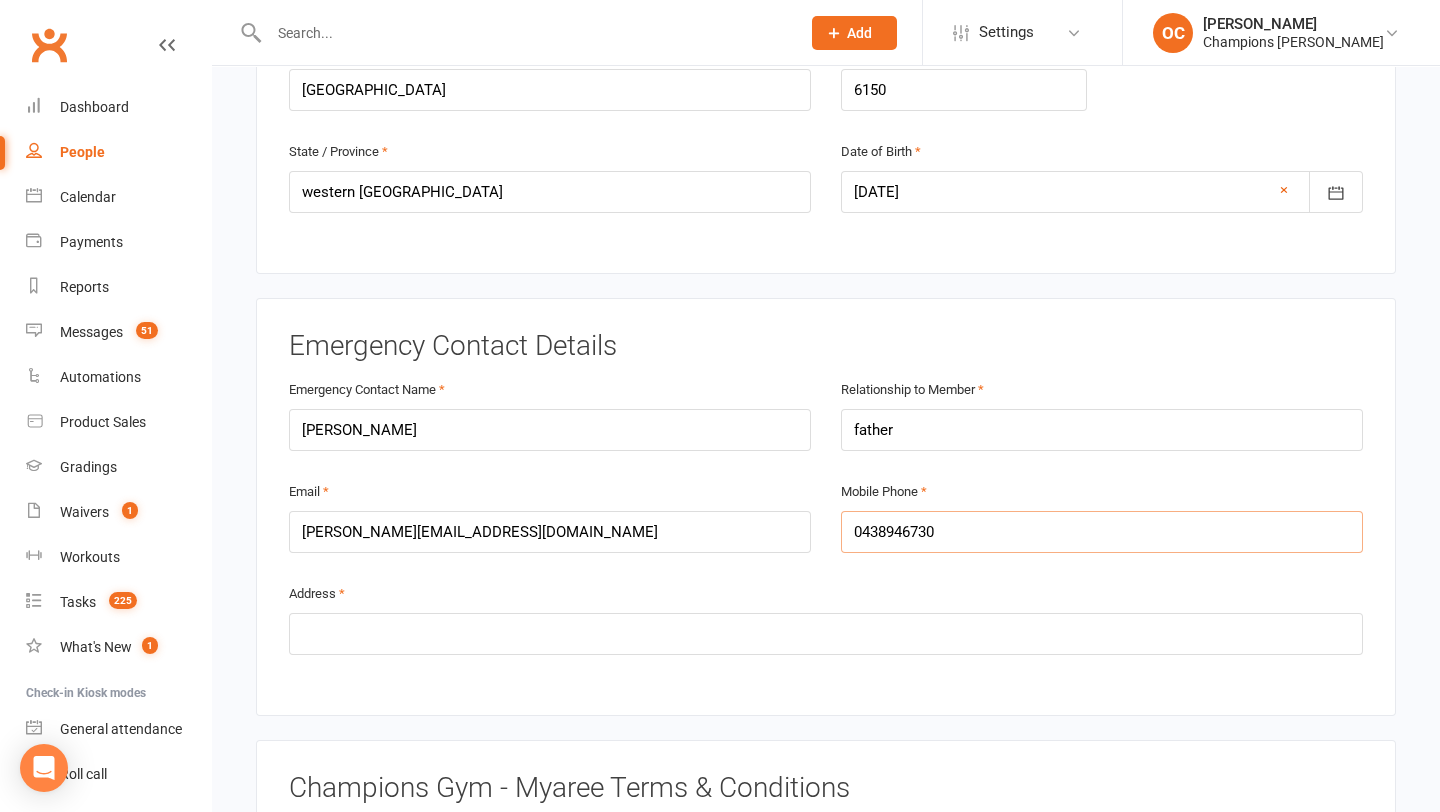 scroll, scrollTop: 914, scrollLeft: 0, axis: vertical 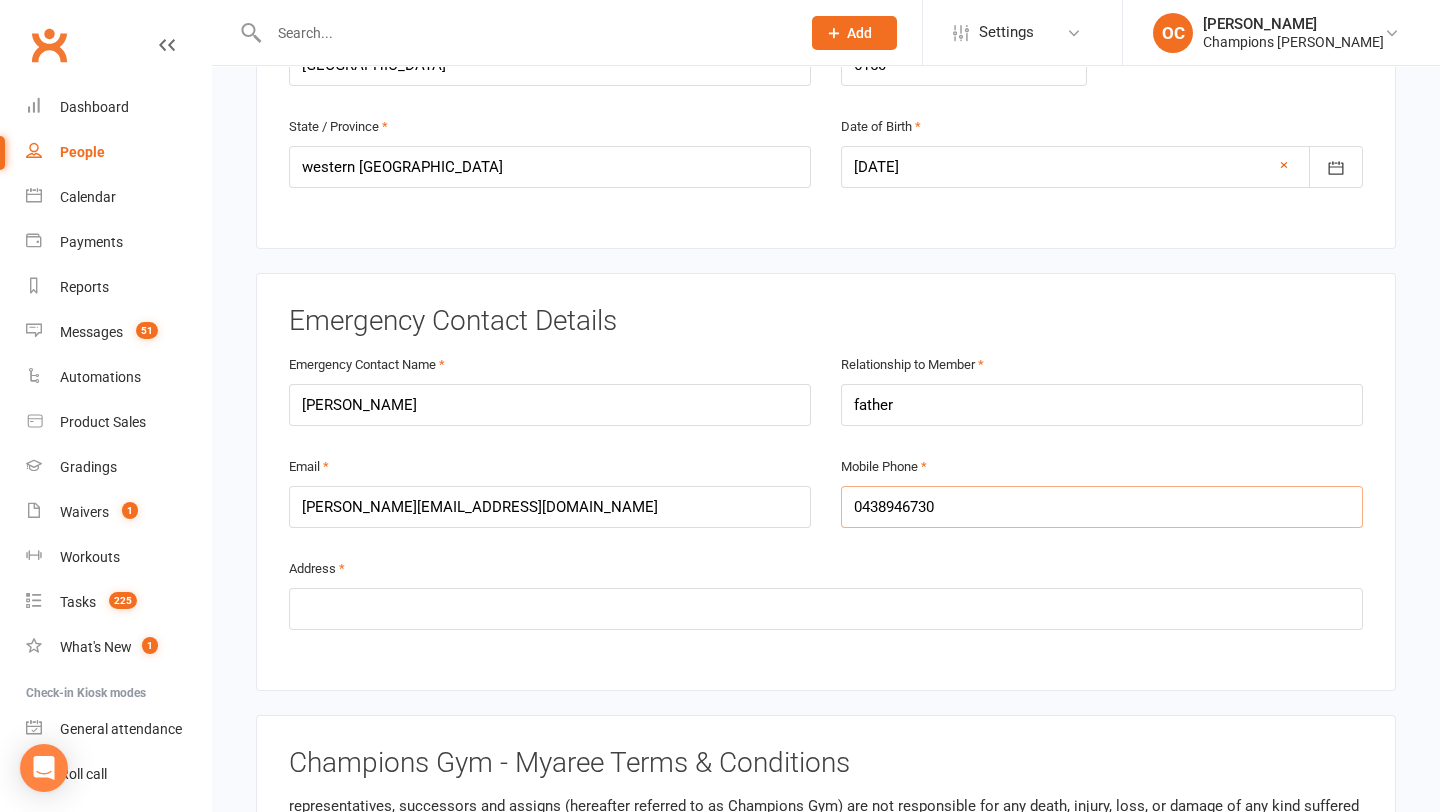 type on "0438946730" 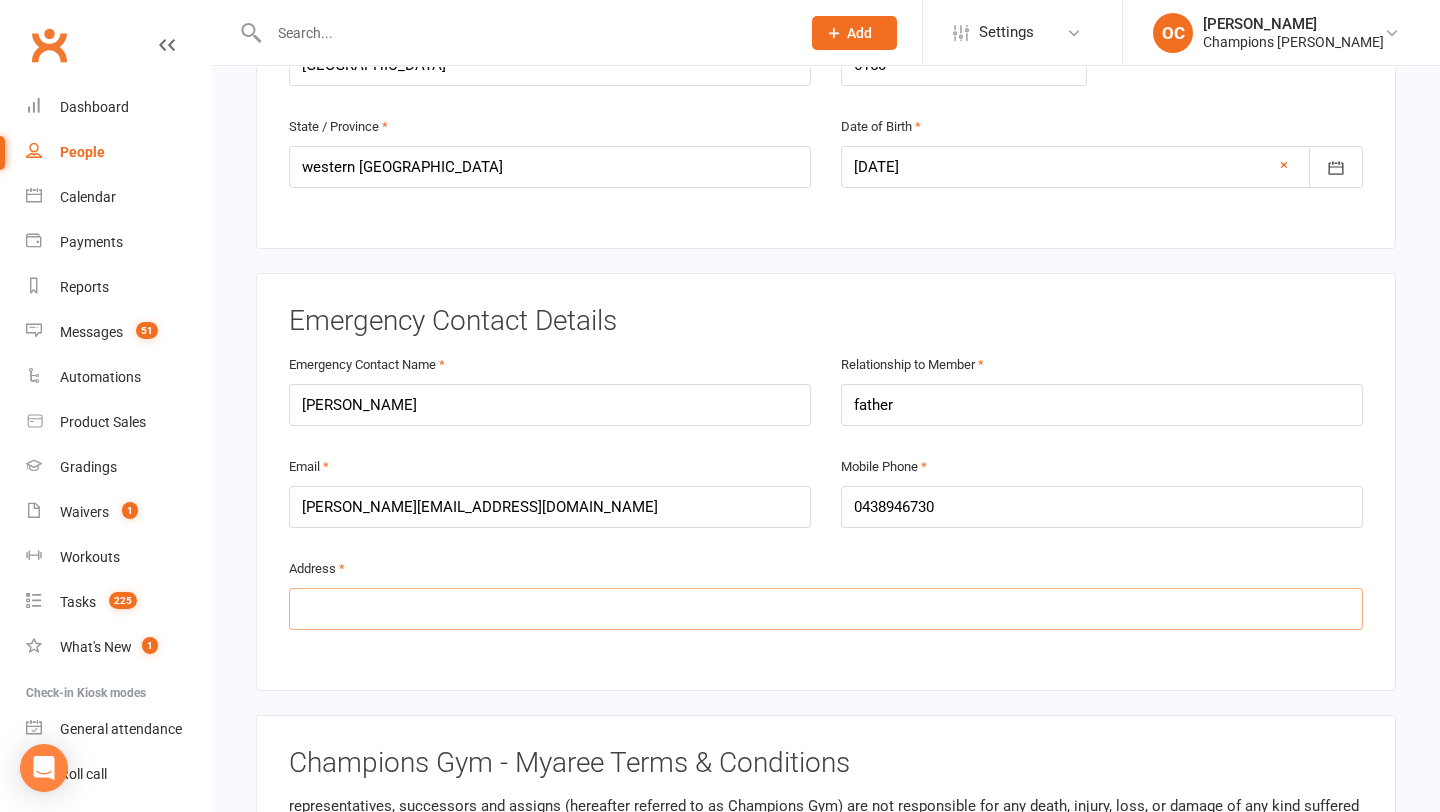 click at bounding box center (826, 609) 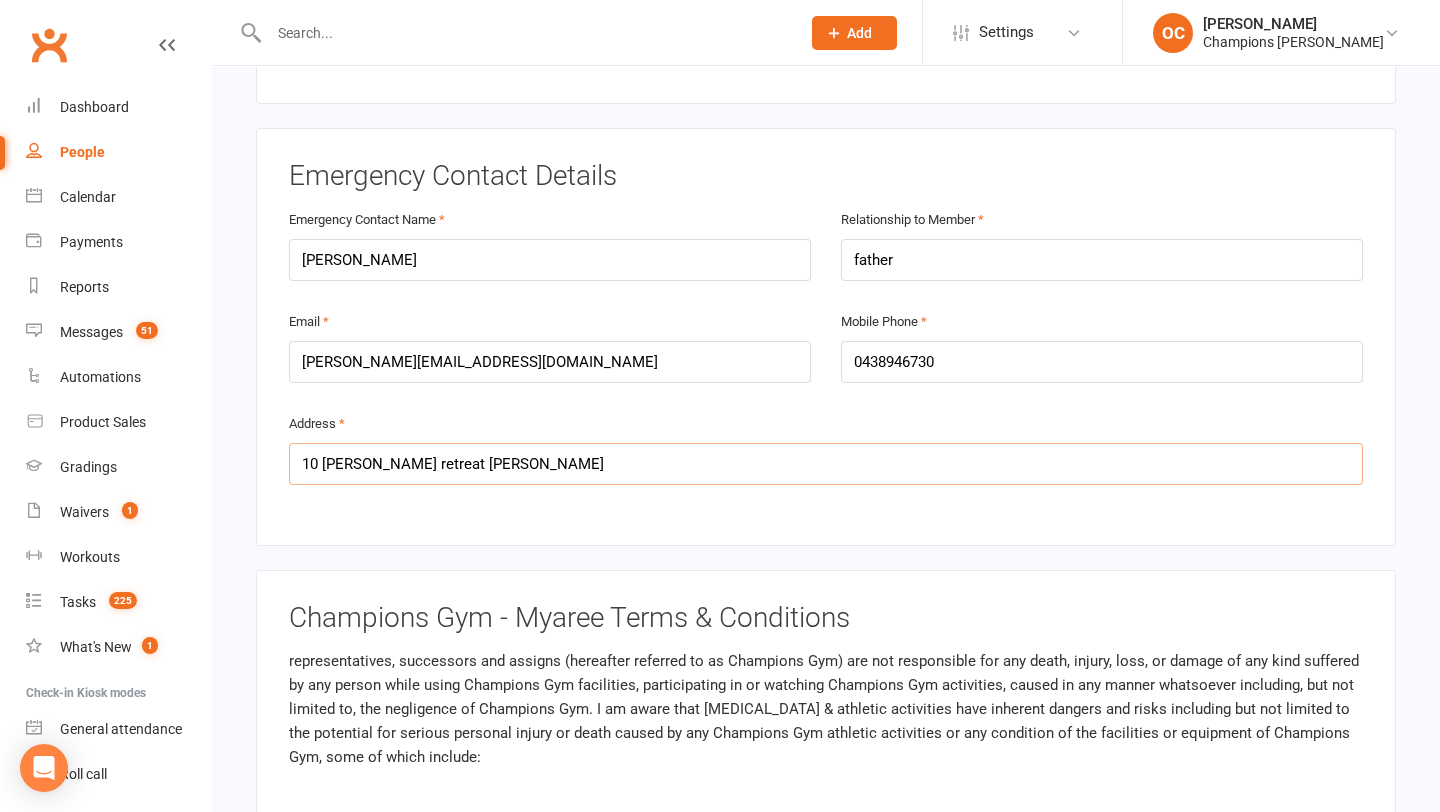 scroll, scrollTop: 1077, scrollLeft: 0, axis: vertical 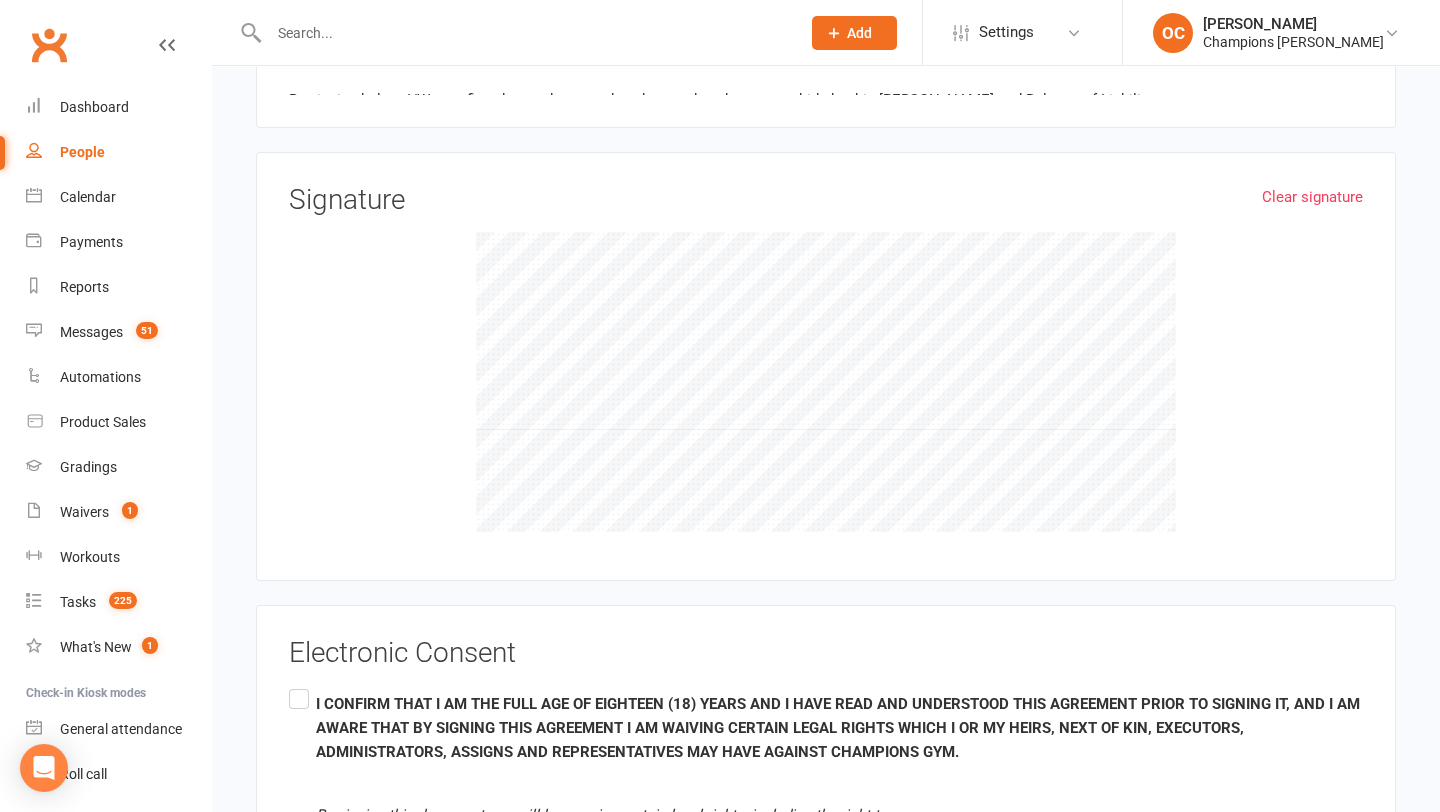 type on "10 burdett retreat murdoch" 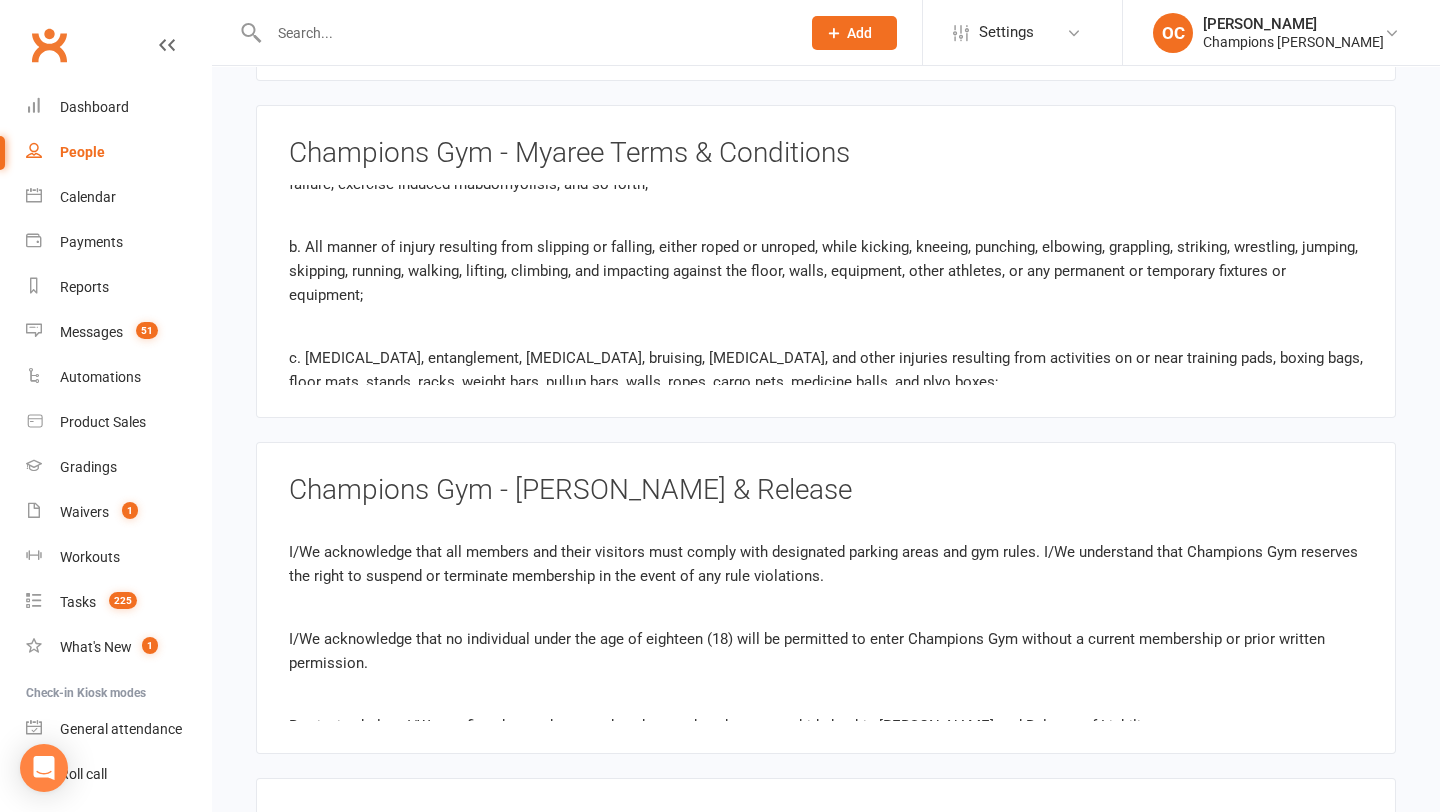 scroll, scrollTop: 1480, scrollLeft: 0, axis: vertical 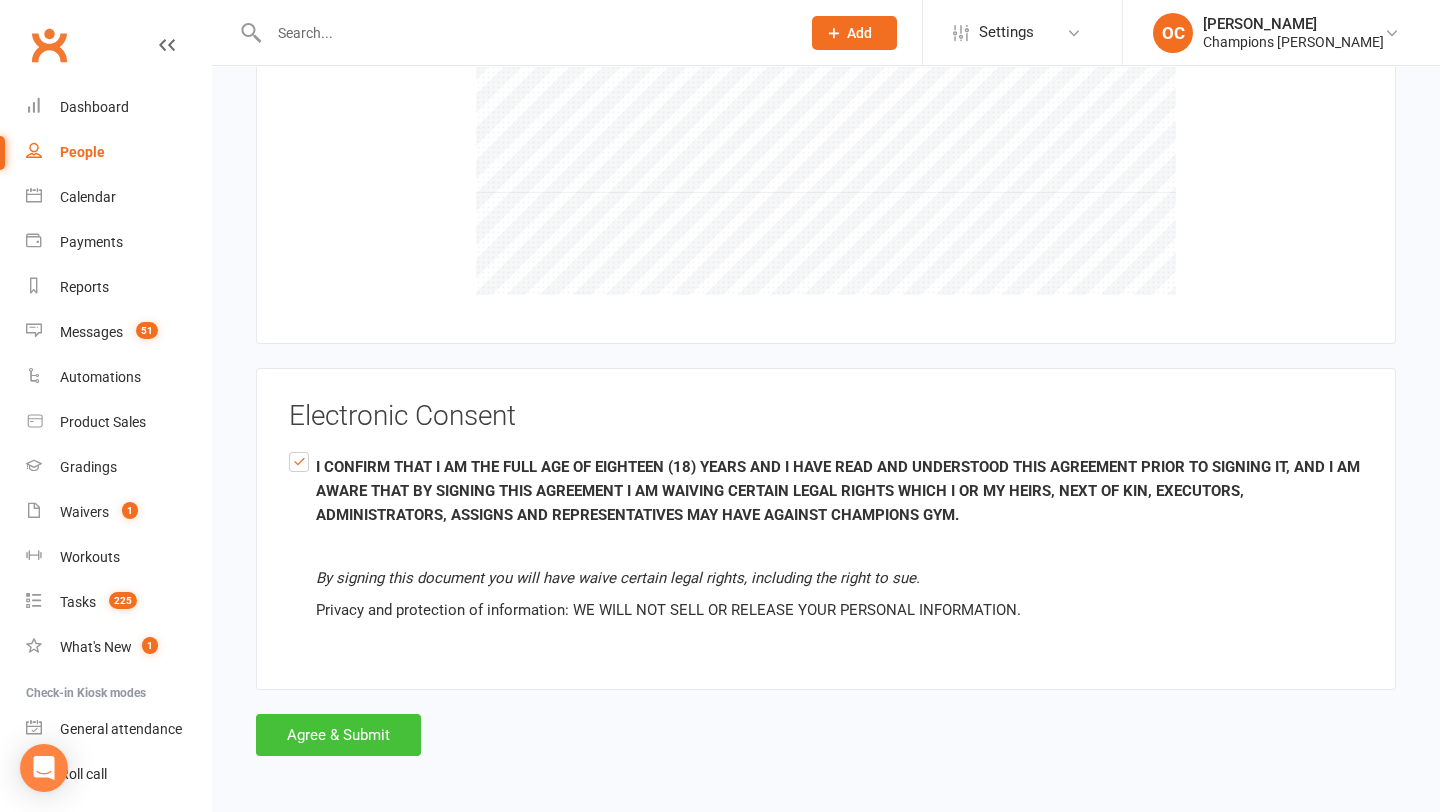 click on "Agree & Submit" at bounding box center (338, 735) 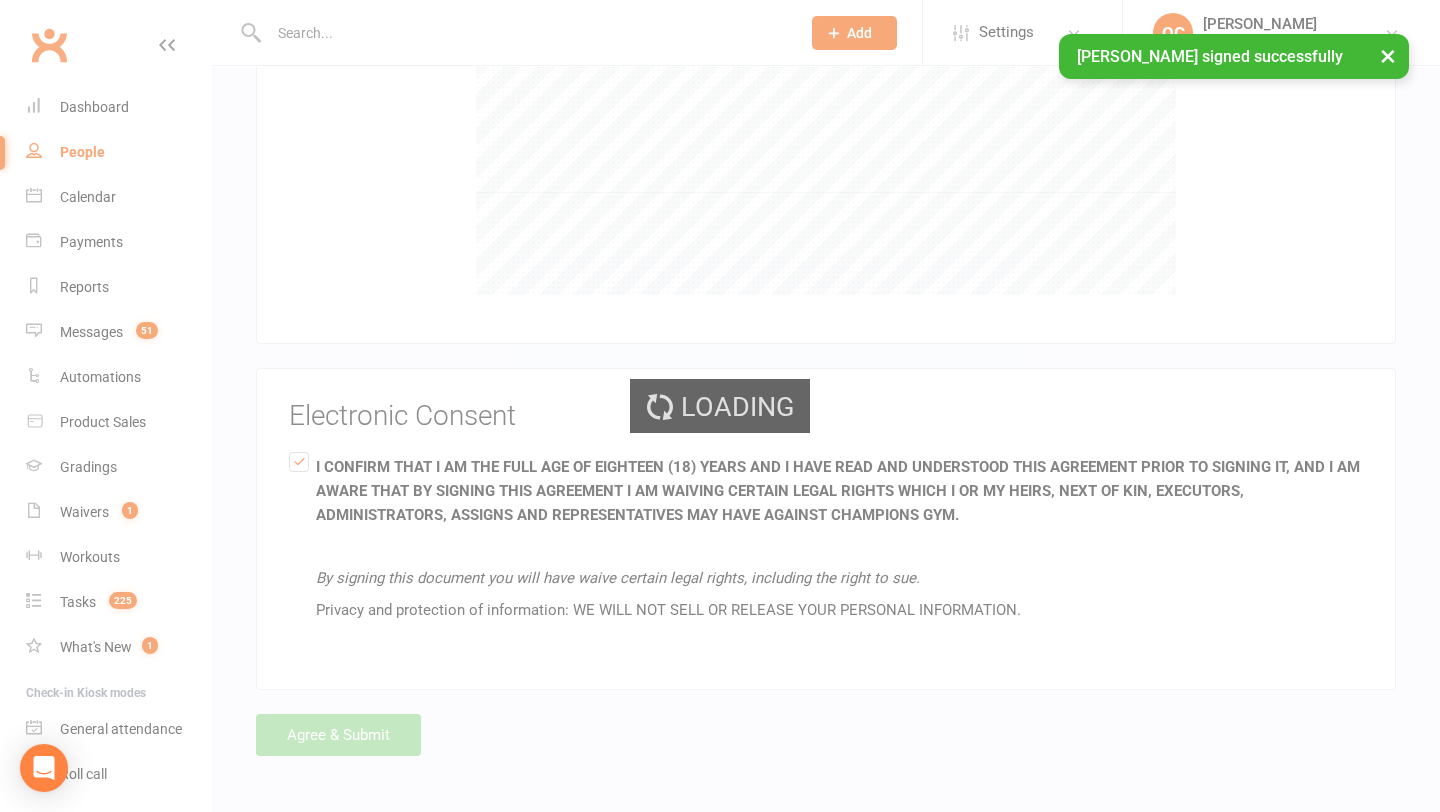 scroll, scrollTop: 0, scrollLeft: 0, axis: both 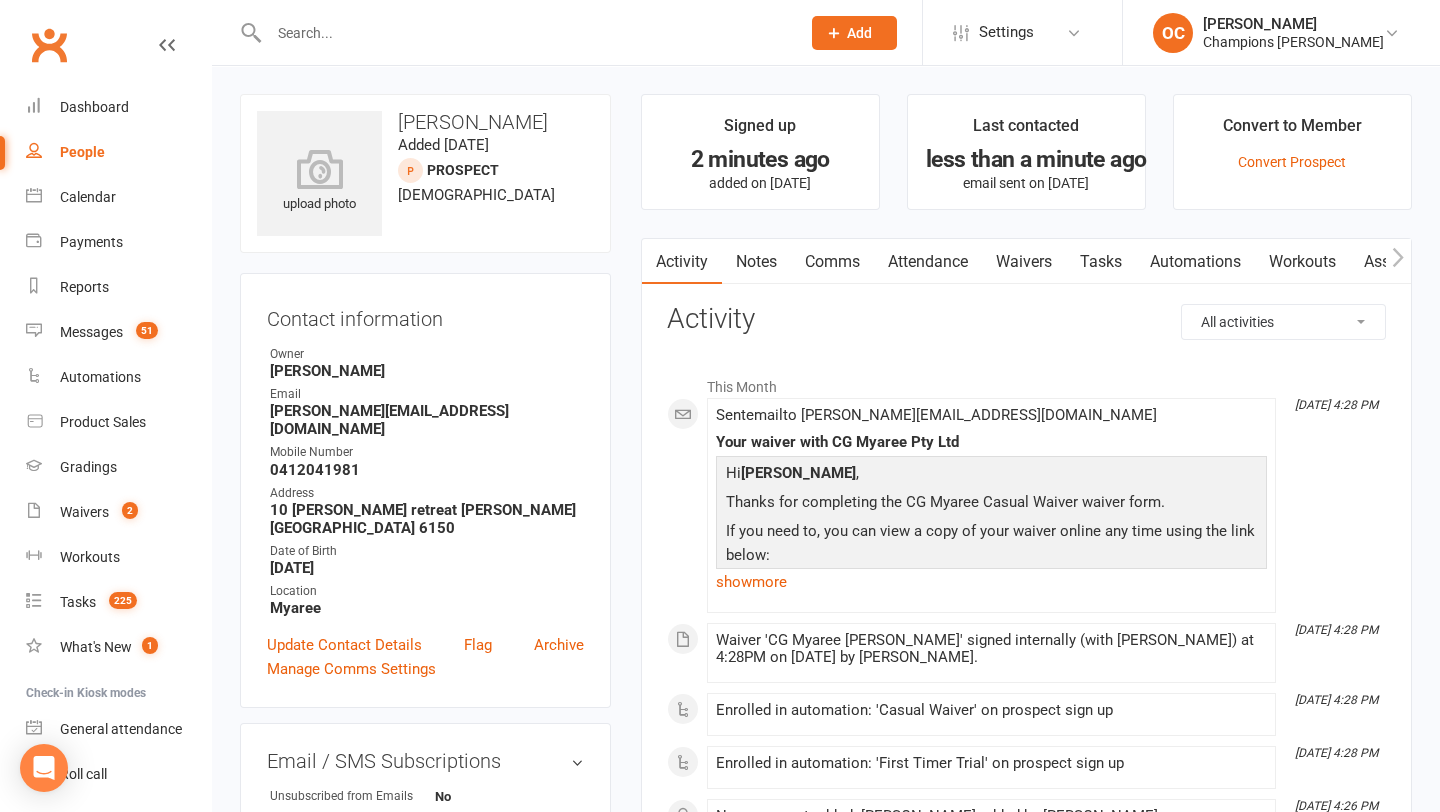 click at bounding box center (524, 33) 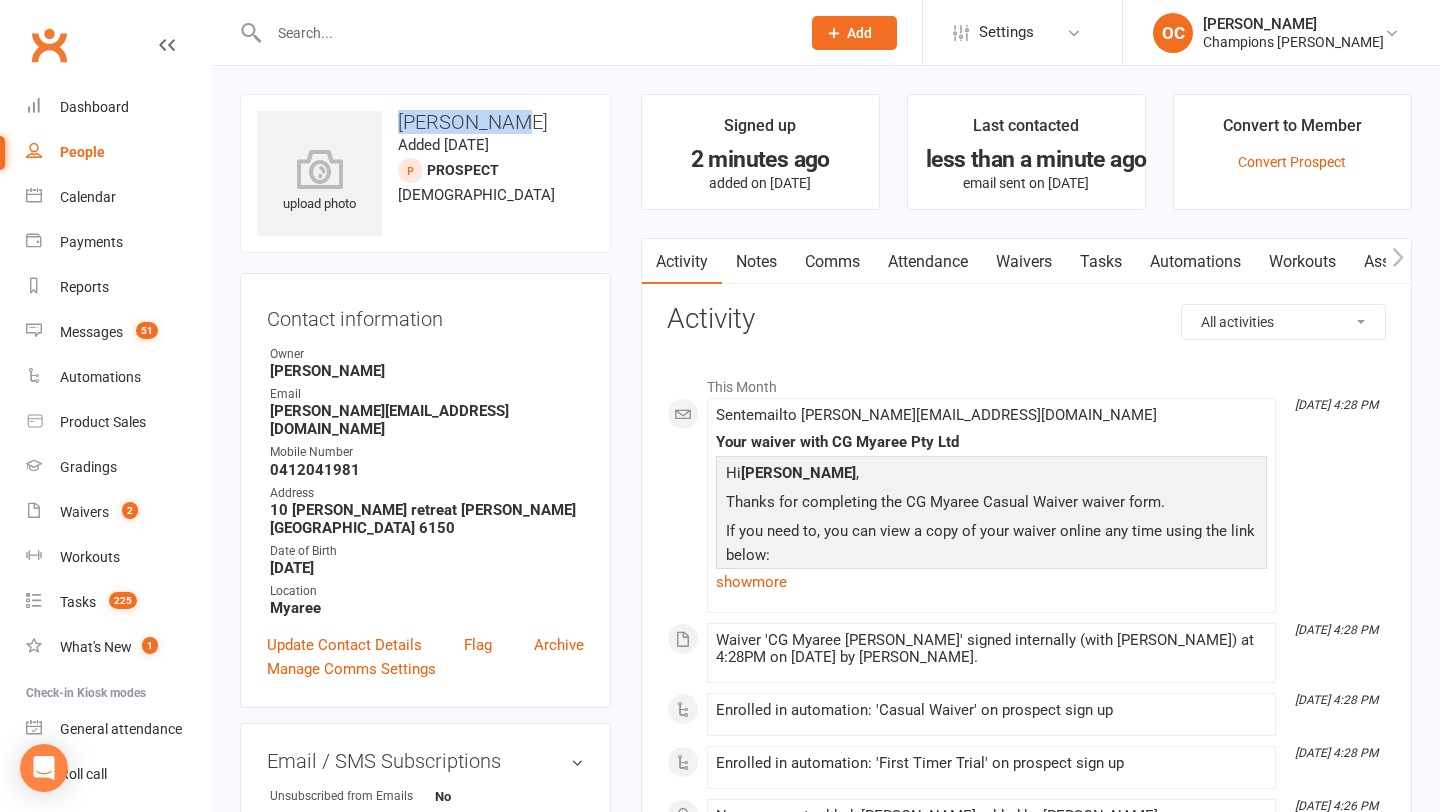 drag, startPoint x: 519, startPoint y: 126, endPoint x: 401, endPoint y: 119, distance: 118.20744 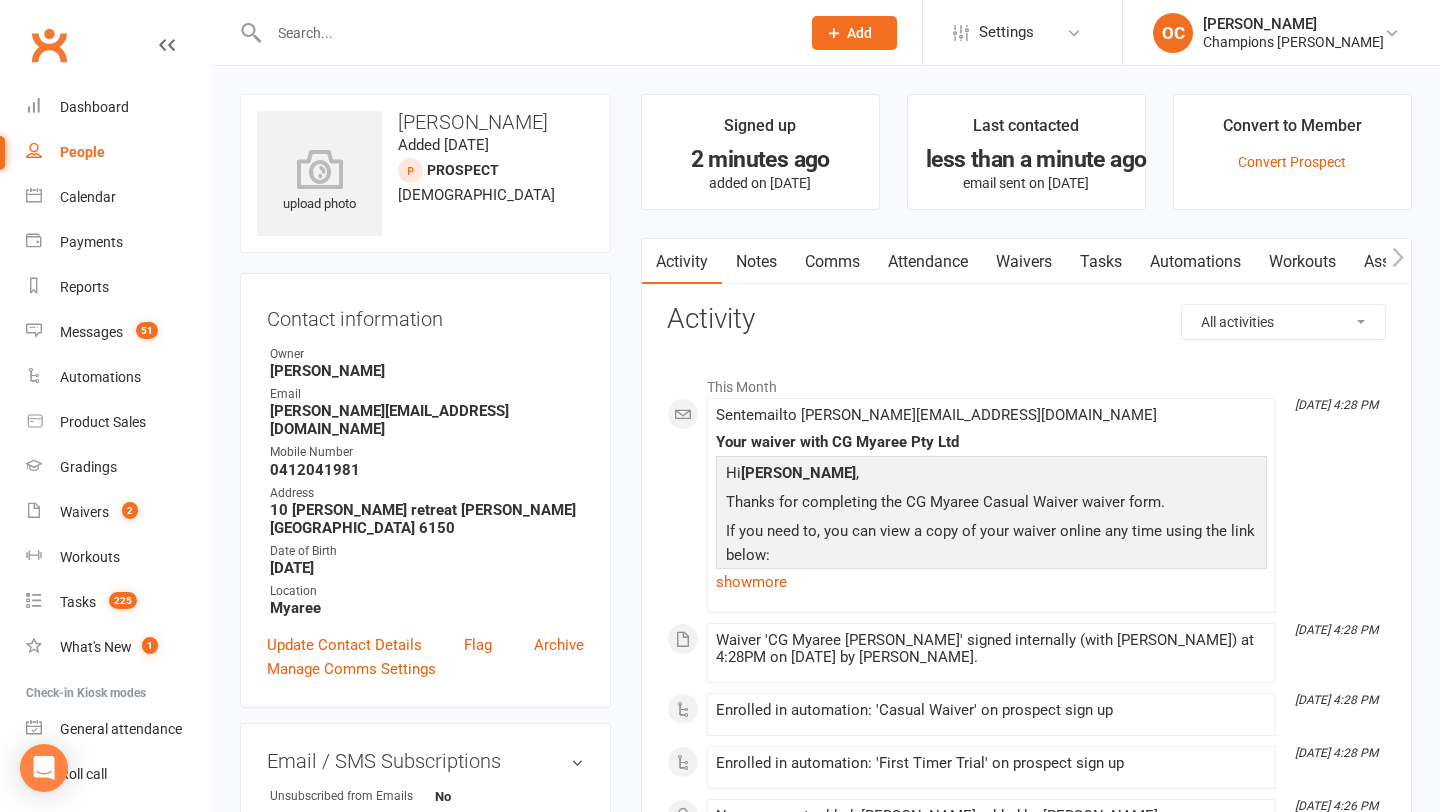click at bounding box center (524, 33) 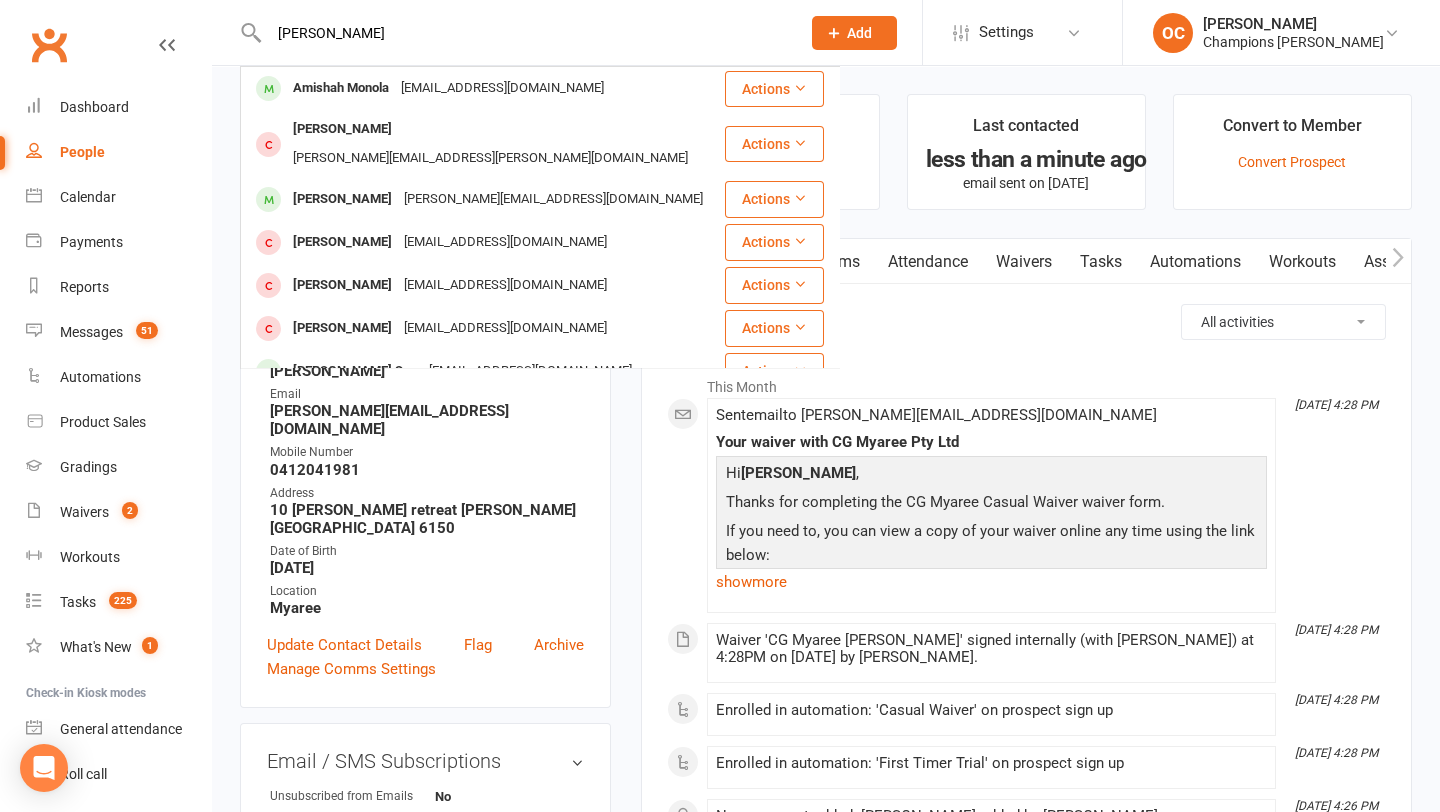 type on "amisha" 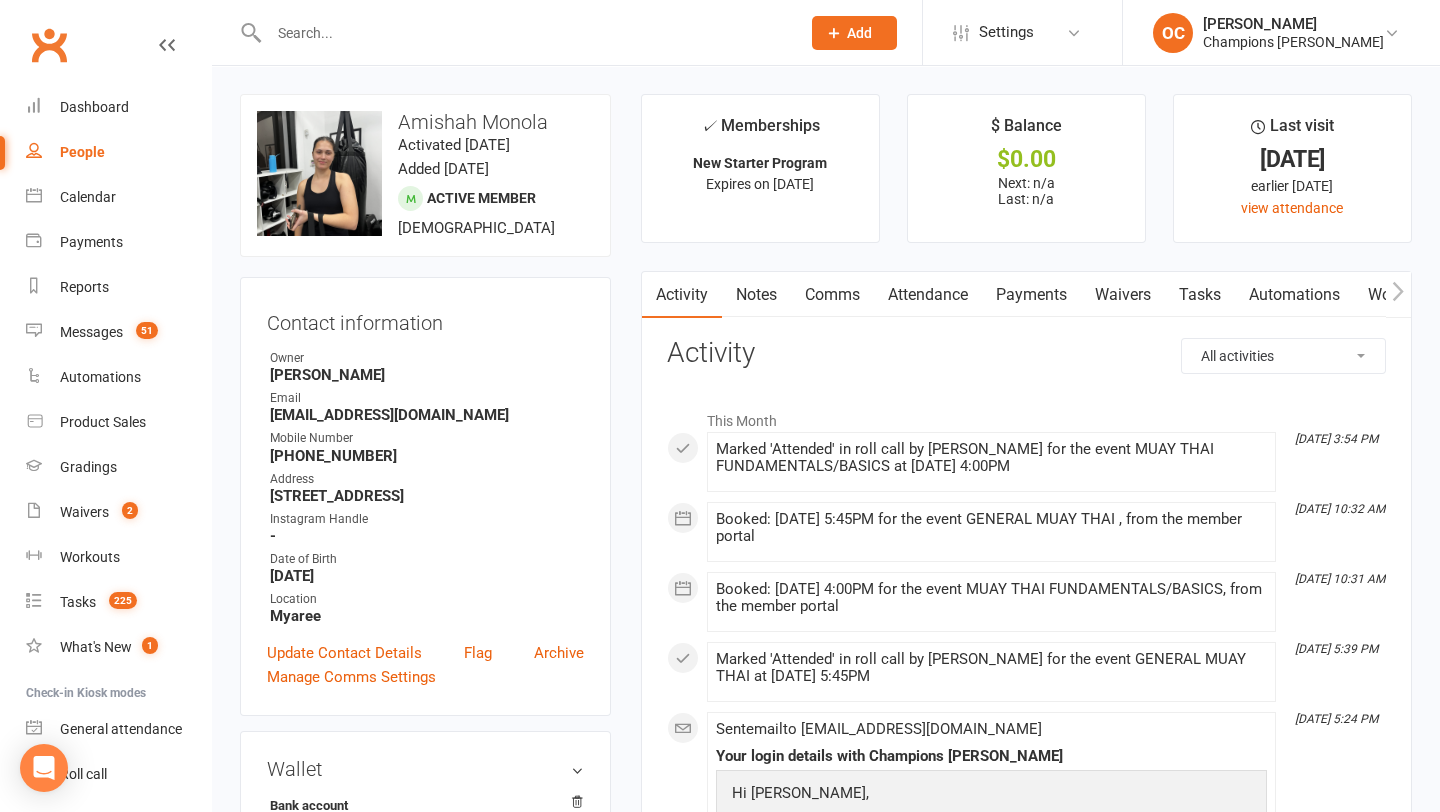 click on "Waivers" at bounding box center (1123, 295) 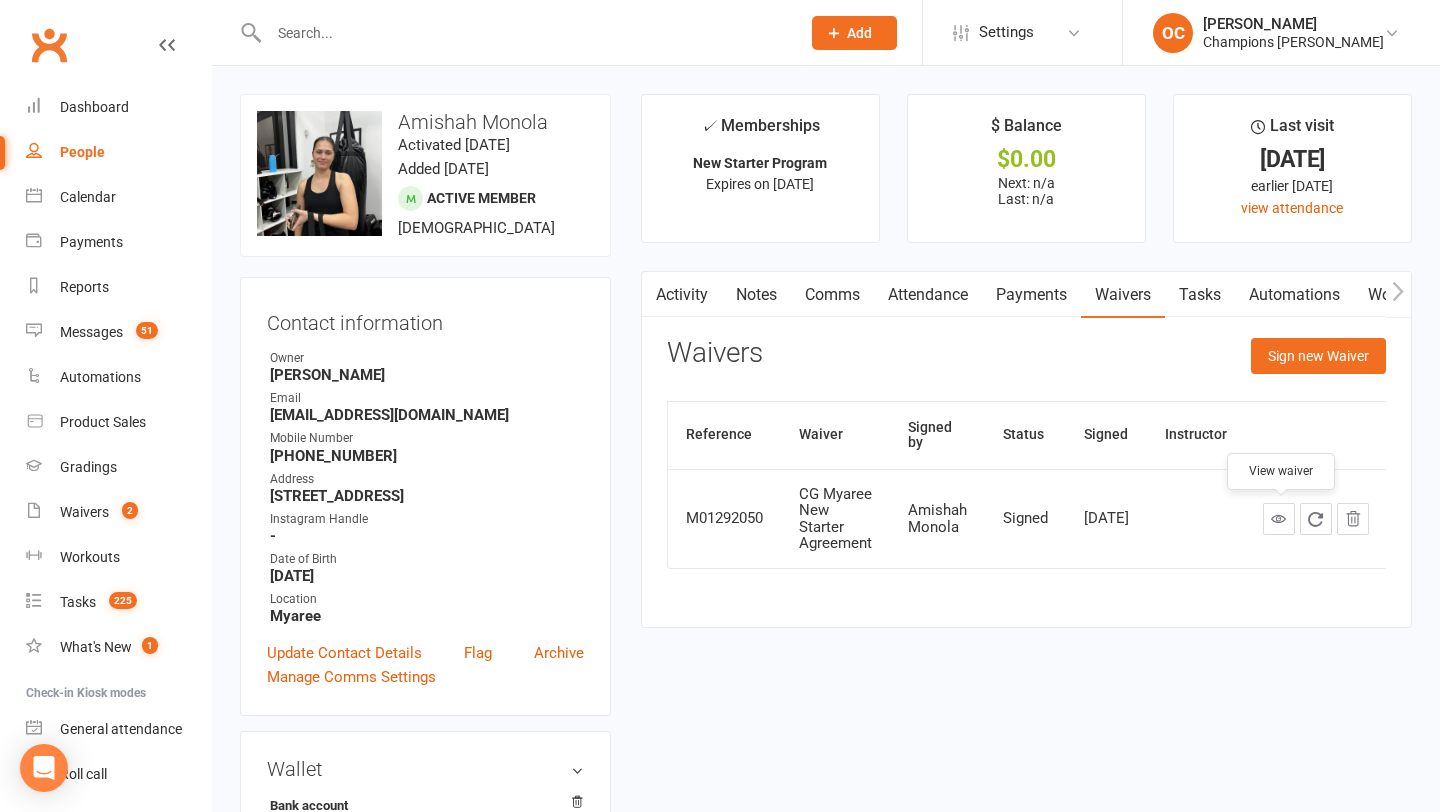 click at bounding box center (1279, 519) 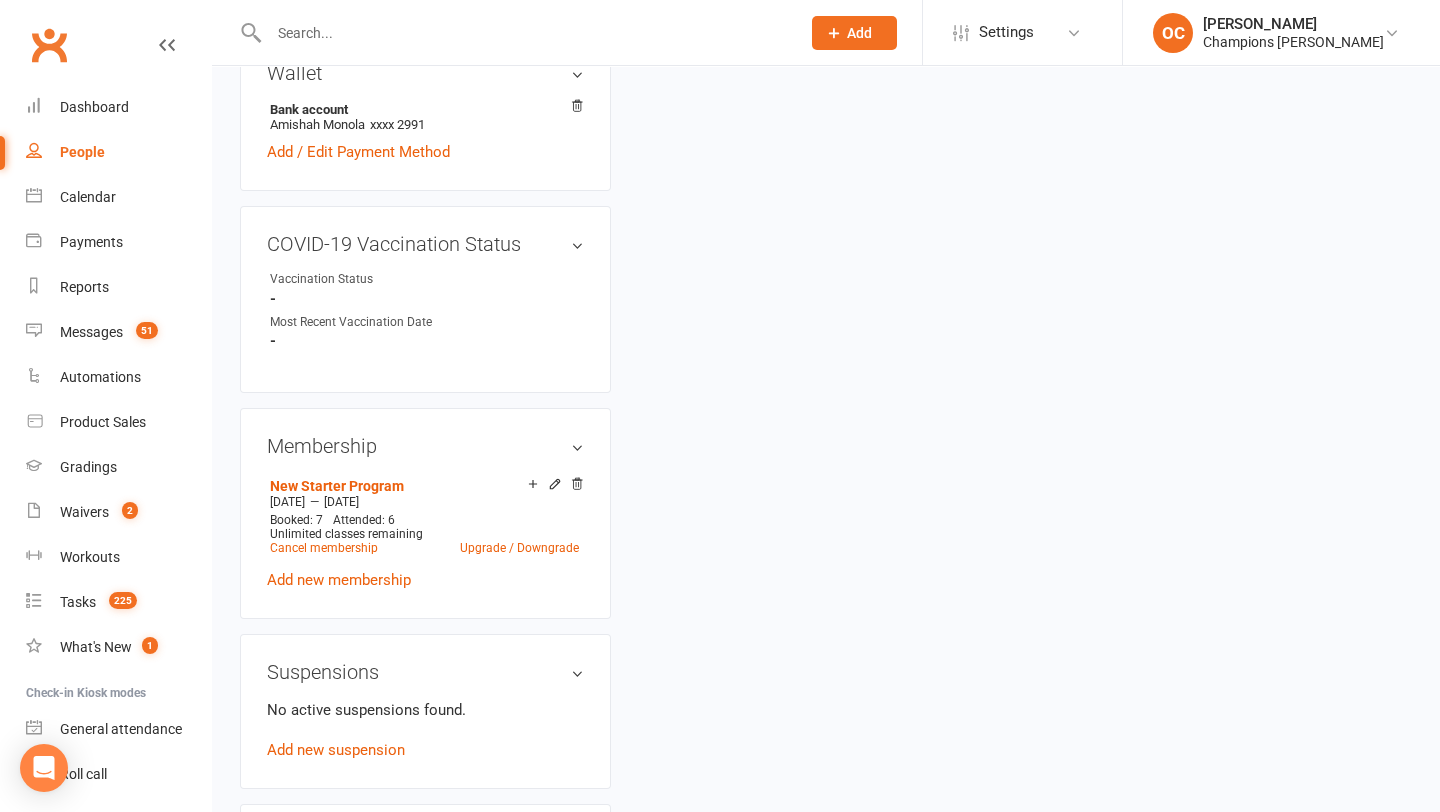 scroll, scrollTop: 705, scrollLeft: 0, axis: vertical 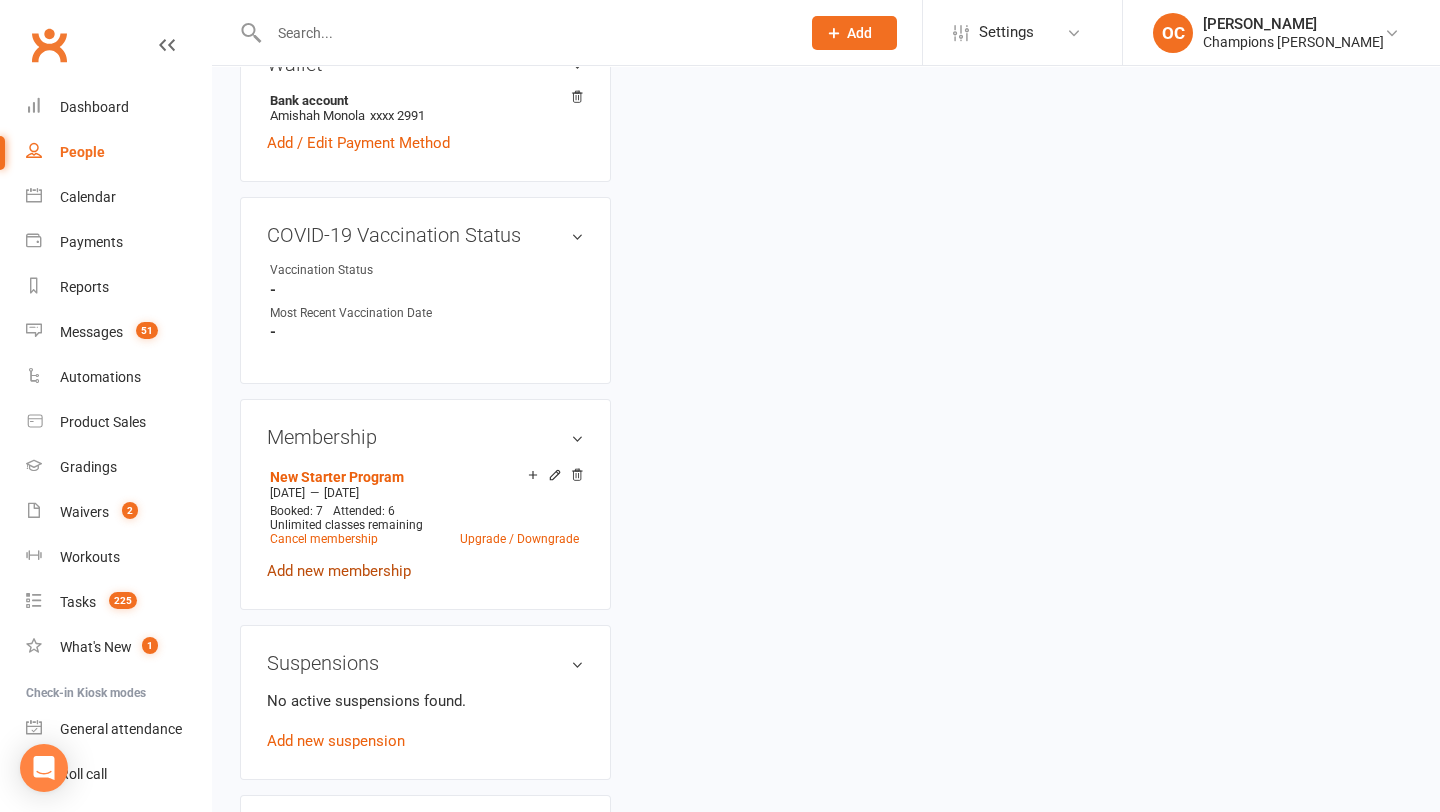 click on "Add new membership" at bounding box center [339, 571] 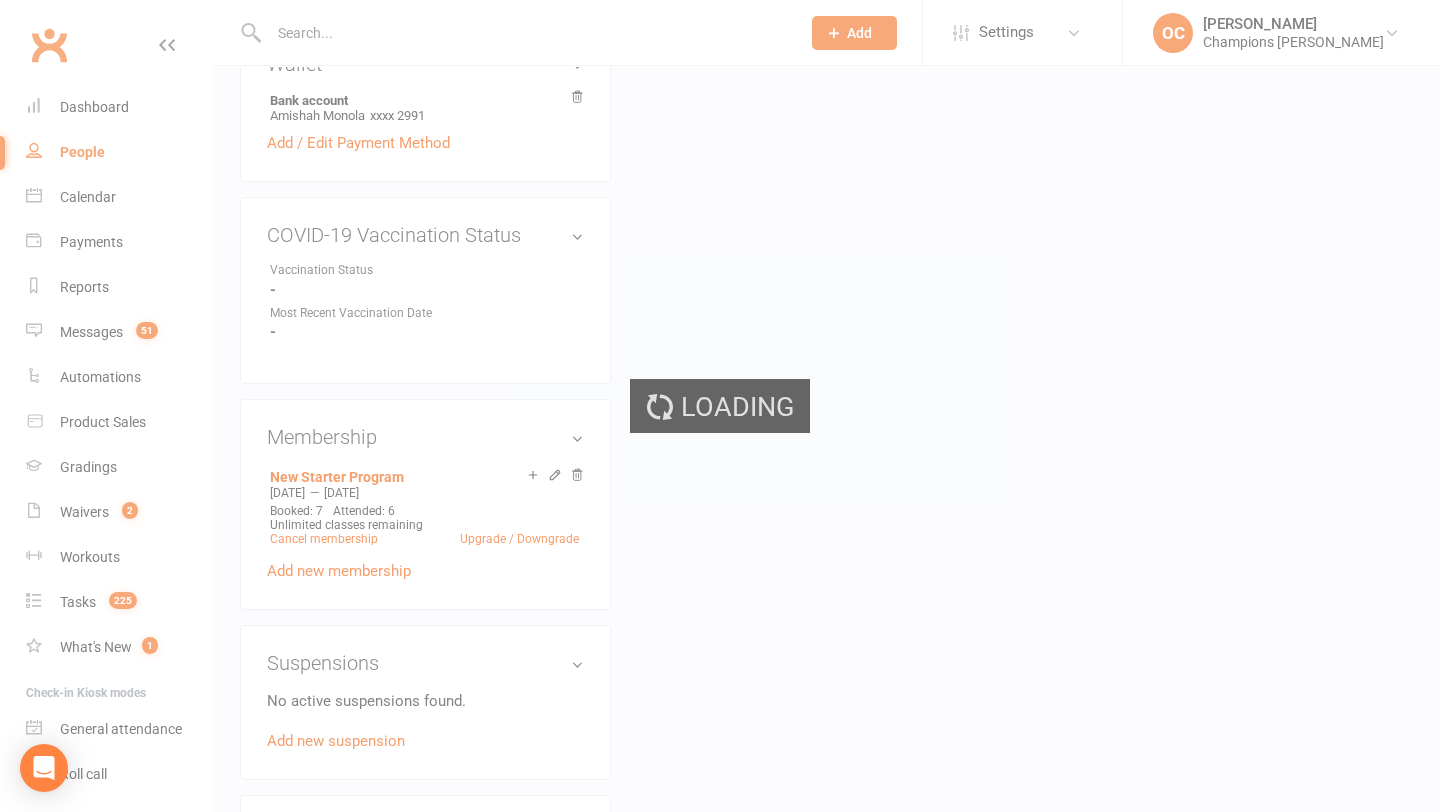 scroll, scrollTop: 0, scrollLeft: 0, axis: both 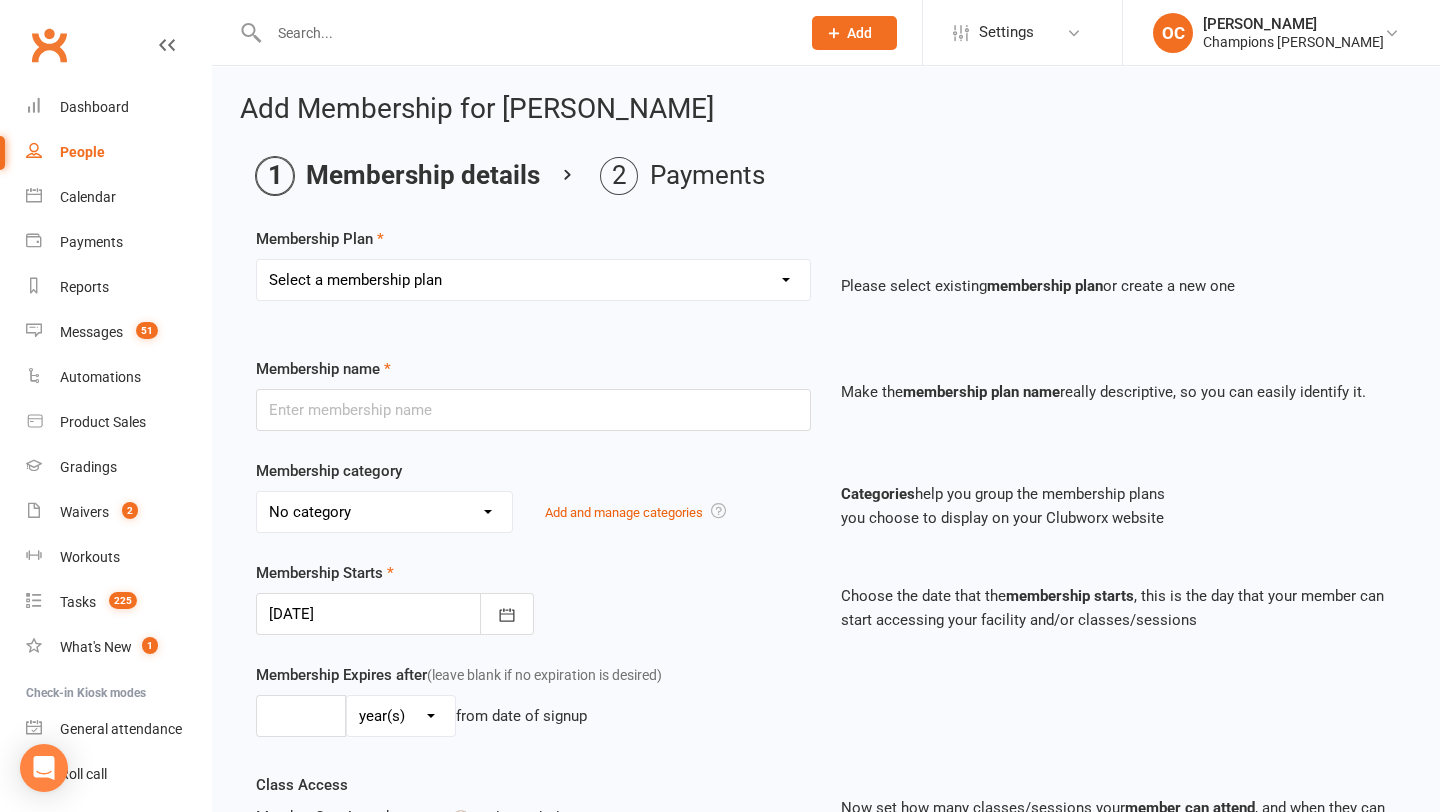click on "Select a membership plan Create new Membership Plan New Starter Program FIFO New Starter Program Unlimited (12 Month Minimum Term) Unlimited (6 Month Minimum Term) 3 Classes Week (12 Month Minimum Term) 3 Classes Week (6 Month Minimum Term) FIFO Unlimited (6 Months Minimum Term) Upfront Unlimited (12 Month Term) Staff Membership Junior 3 Classes Week (6 Month Minimum Term) Junior Unlimited (6 Month Minimum Term) Upfront 3 Classes Week (6 Month Minimum Term) Junior 3 Classes Week (3 Month Minimum Term) 3 Classes week (3 Month Minimum Term) STUDENT Unlimited (6 Months Minimum Term) Membership: Upfront 3 Classes Week (6 Month Minimum Term) Upfront Unlimited (6 Month Term) 2025 Members Pool Party Upfront 3 Classes Week (12 Month Minimum Term) PT - Personal Training,  Boxing or SAC (45 Minutes with Coach Duran 10x pack) PT - Personal Training, Boxing or SAC (45 Minutes with Coach Duran) PT - Personal Training, Boxing or SAC (45 Minutes with Coach Duran 5x pack) 7 Days on Us! CG Class Pass (5x Pack)" at bounding box center [533, 280] 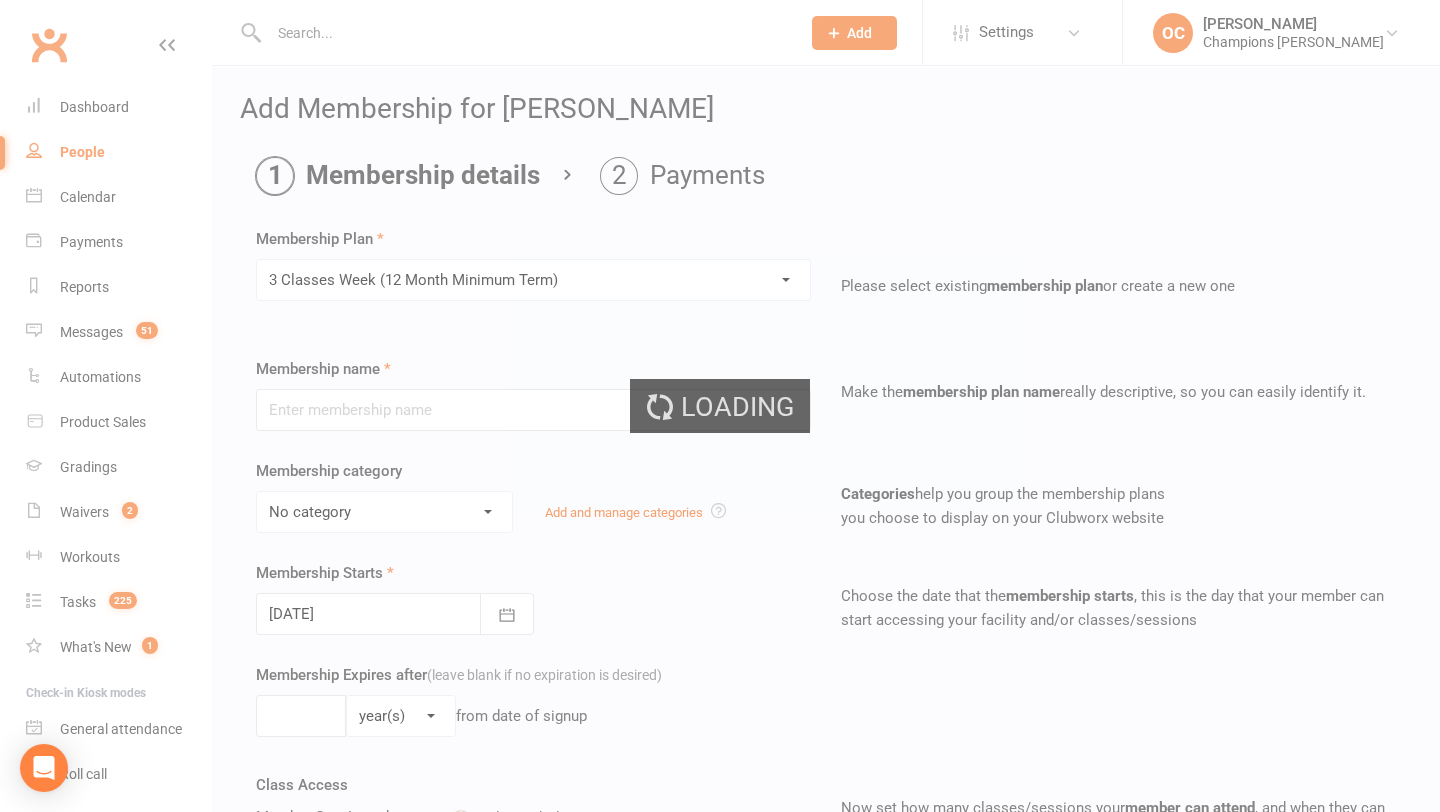 type on "3 Classes Week (12 Month Minimum Term)" 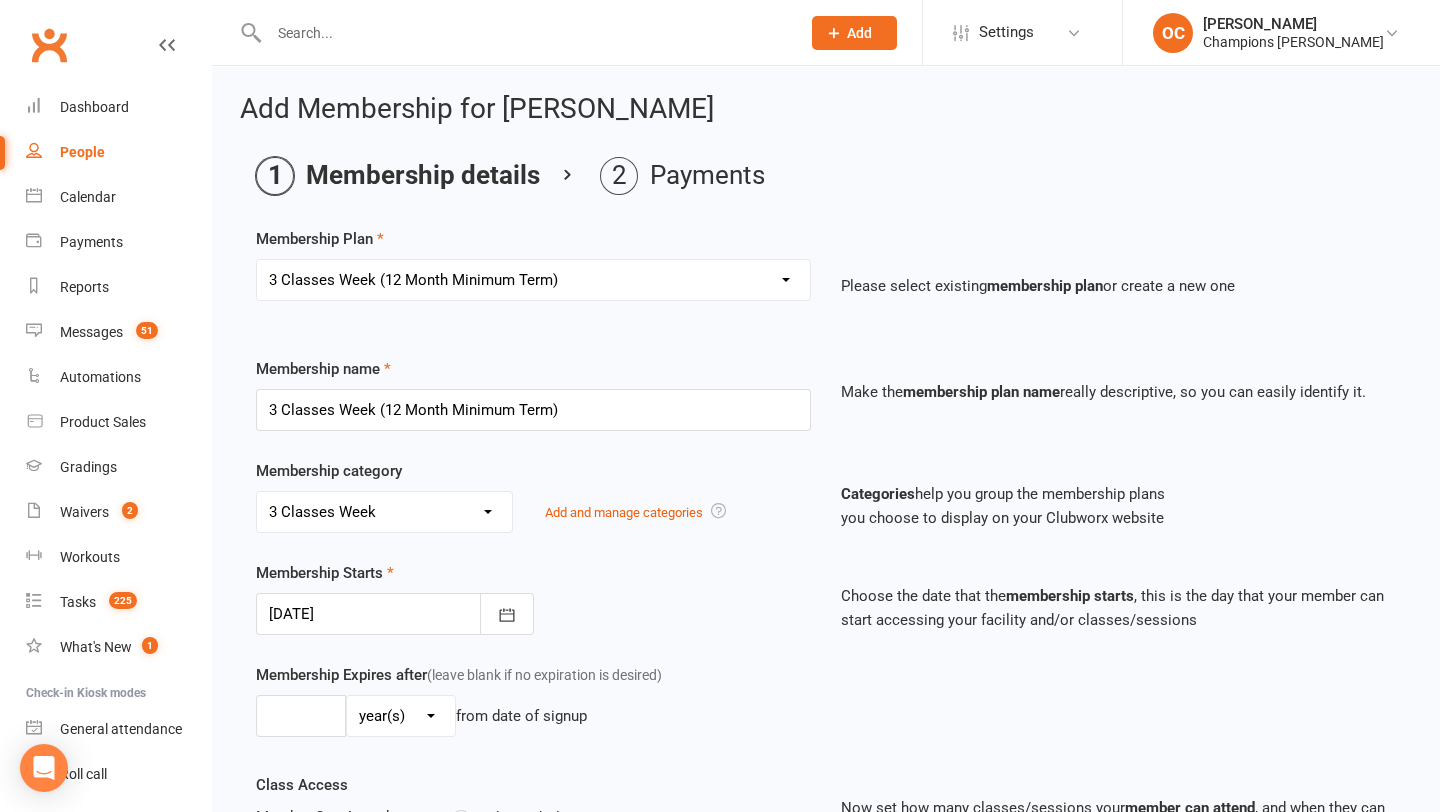 click at bounding box center (395, 614) 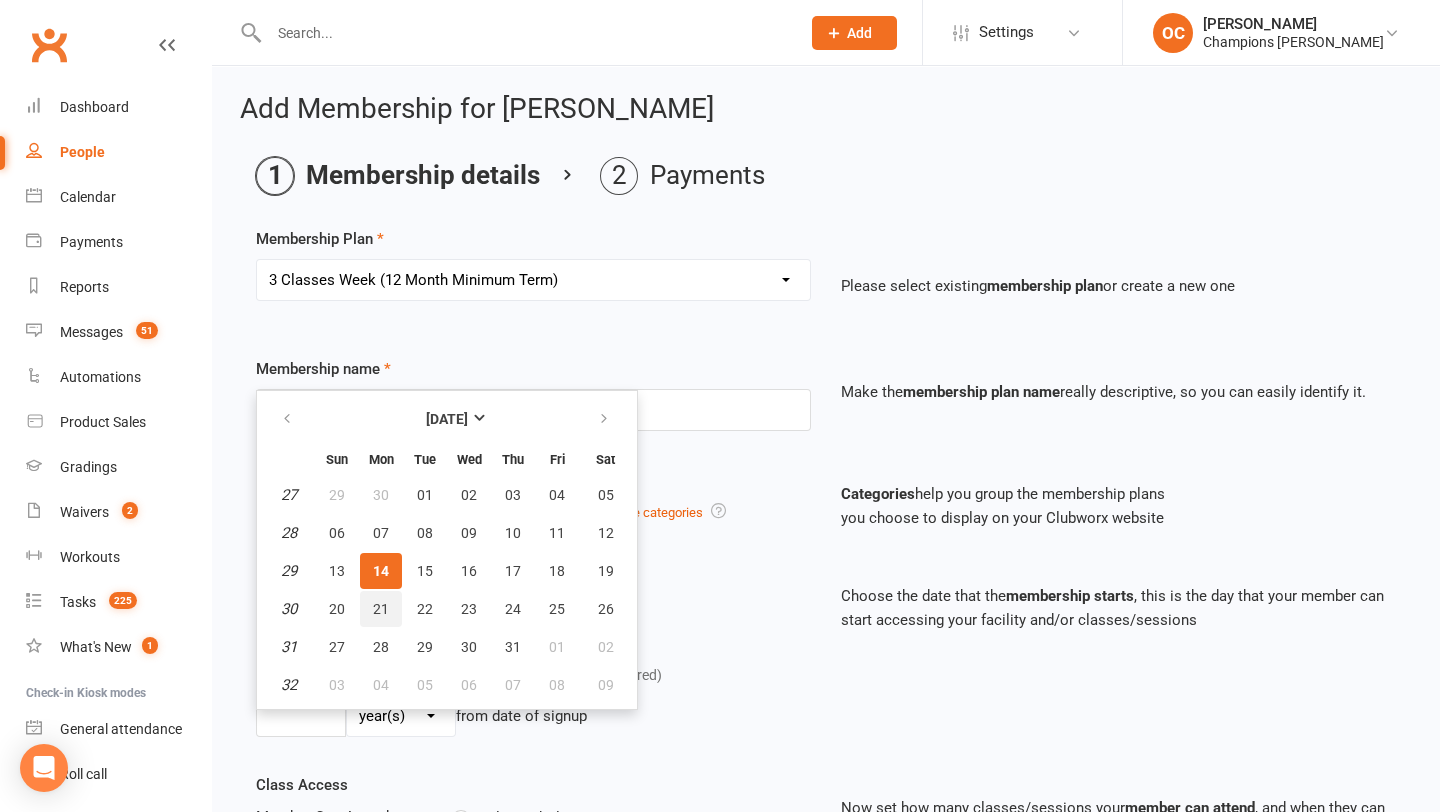 click on "21" at bounding box center (381, 609) 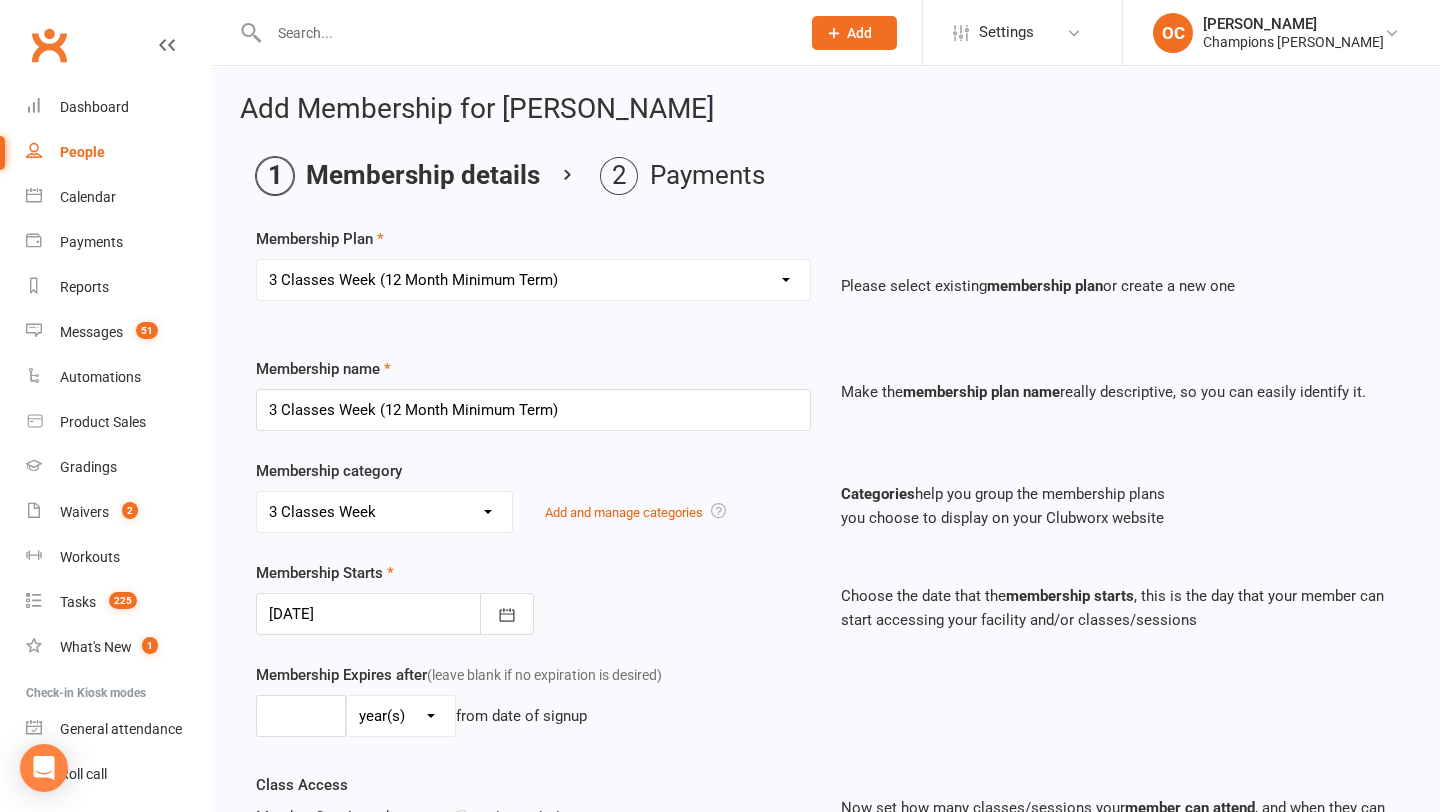 click at bounding box center [395, 614] 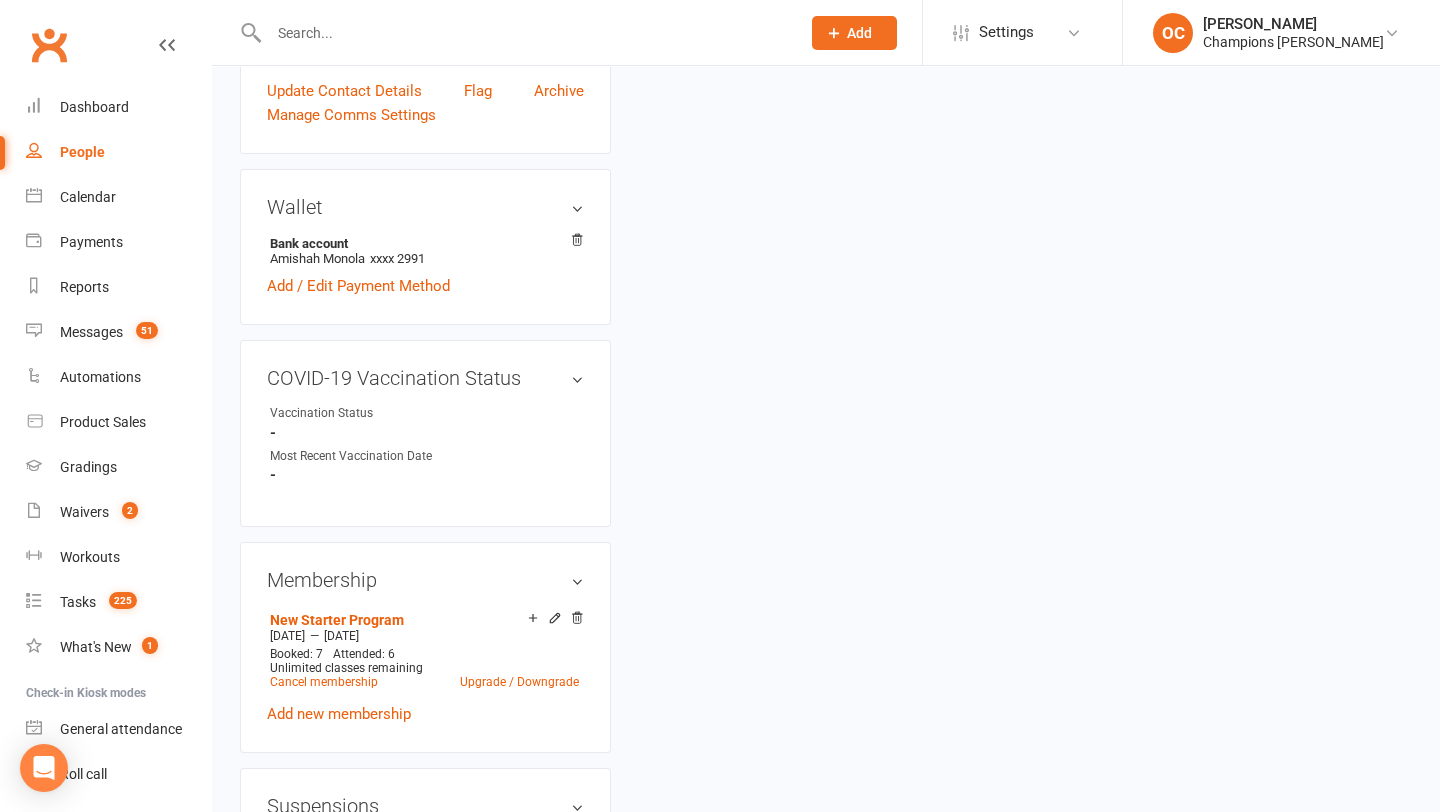 scroll, scrollTop: 577, scrollLeft: 0, axis: vertical 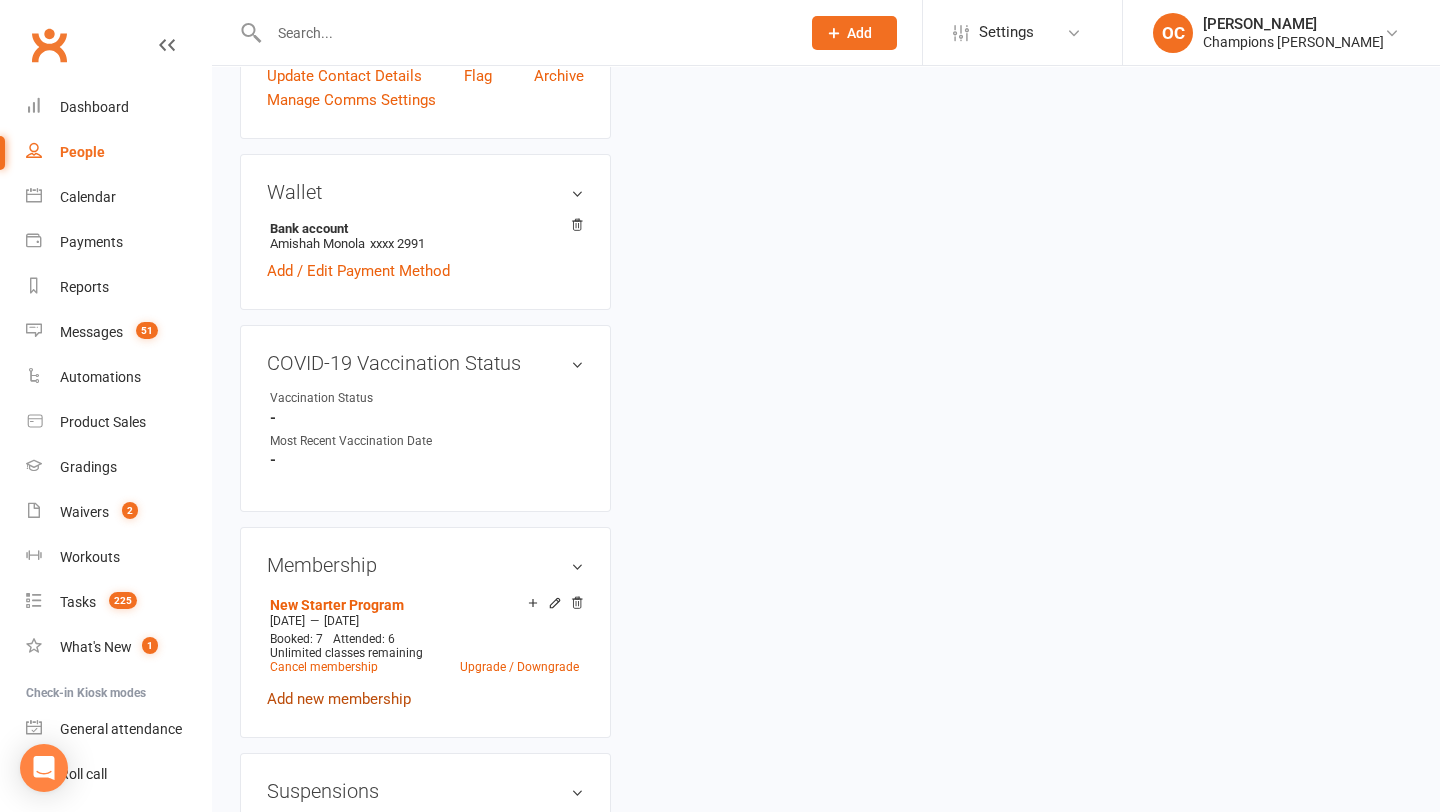 click on "Add new membership" at bounding box center (339, 699) 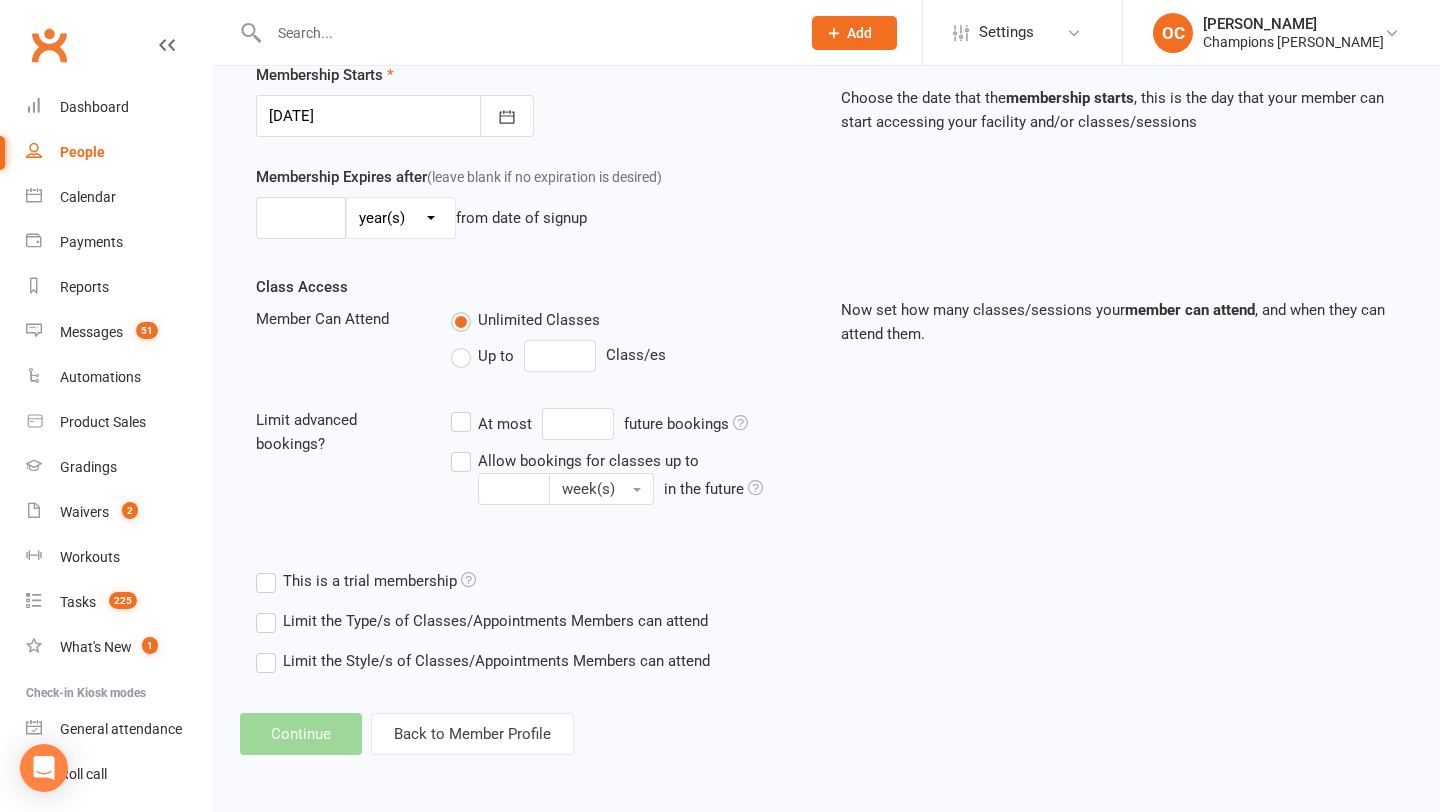 scroll, scrollTop: 0, scrollLeft: 0, axis: both 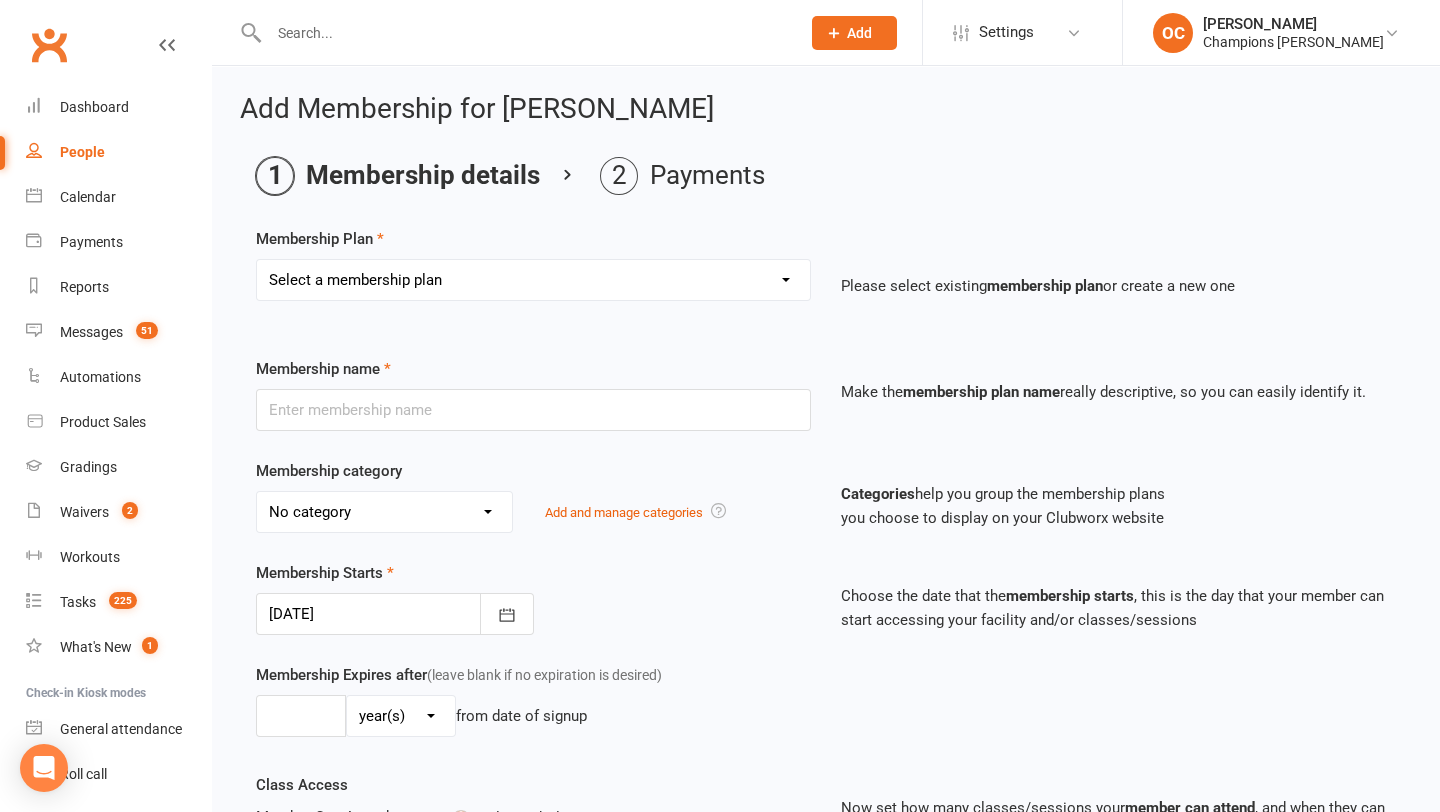 click on "Select a membership plan Create new Membership Plan New Starter Program FIFO New Starter Program Unlimited (12 Month Minimum Term) Unlimited (6 Month Minimum Term) 3 Classes Week (12 Month Minimum Term) 3 Classes Week (6 Month Minimum Term) FIFO Unlimited (6 Months Minimum Term) Upfront Unlimited (12 Month Term) Staff Membership Junior 3 Classes Week (6 Month Minimum Term) Junior Unlimited (6 Month Minimum Term) Upfront 3 Classes Week (6 Month Minimum Term) Junior 3 Classes Week (3 Month Minimum Term) 3 Classes week (3 Month Minimum Term) STUDENT Unlimited (6 Months Minimum Term) Membership: Upfront 3 Classes Week (6 Month Minimum Term) Upfront Unlimited (6 Month Term) 2025 Members Pool Party Upfront 3 Classes Week (12 Month Minimum Term) PT - Personal Training,  Boxing or SAC (45 Minutes with Coach Duran 10x pack) PT - Personal Training, Boxing or SAC (45 Minutes with Coach Duran) PT - Personal Training, Boxing or SAC (45 Minutes with Coach Duran 5x pack) 7 Days on Us! CG Class Pass (5x Pack)" at bounding box center [533, 280] 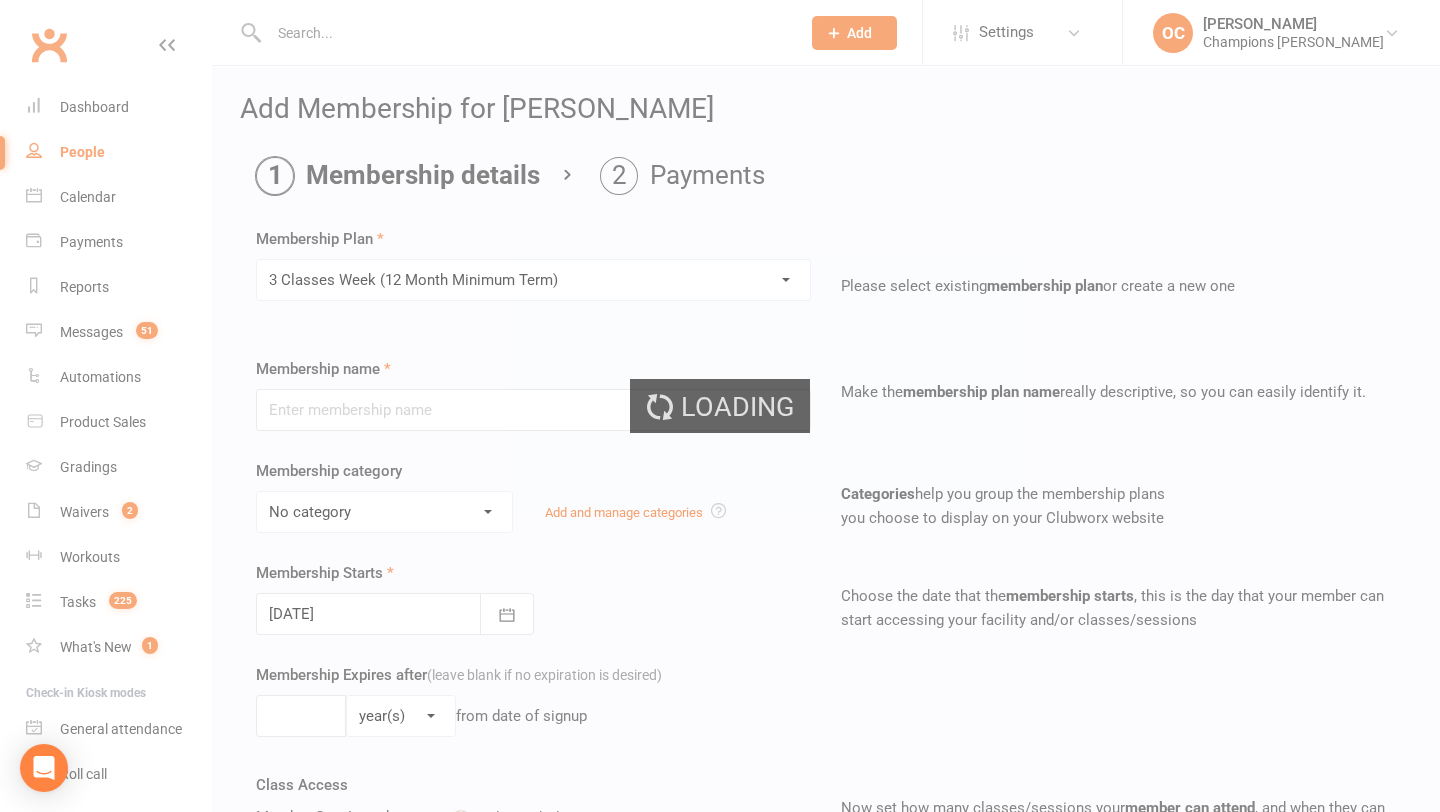 type on "3 Classes Week (12 Month Minimum Term)" 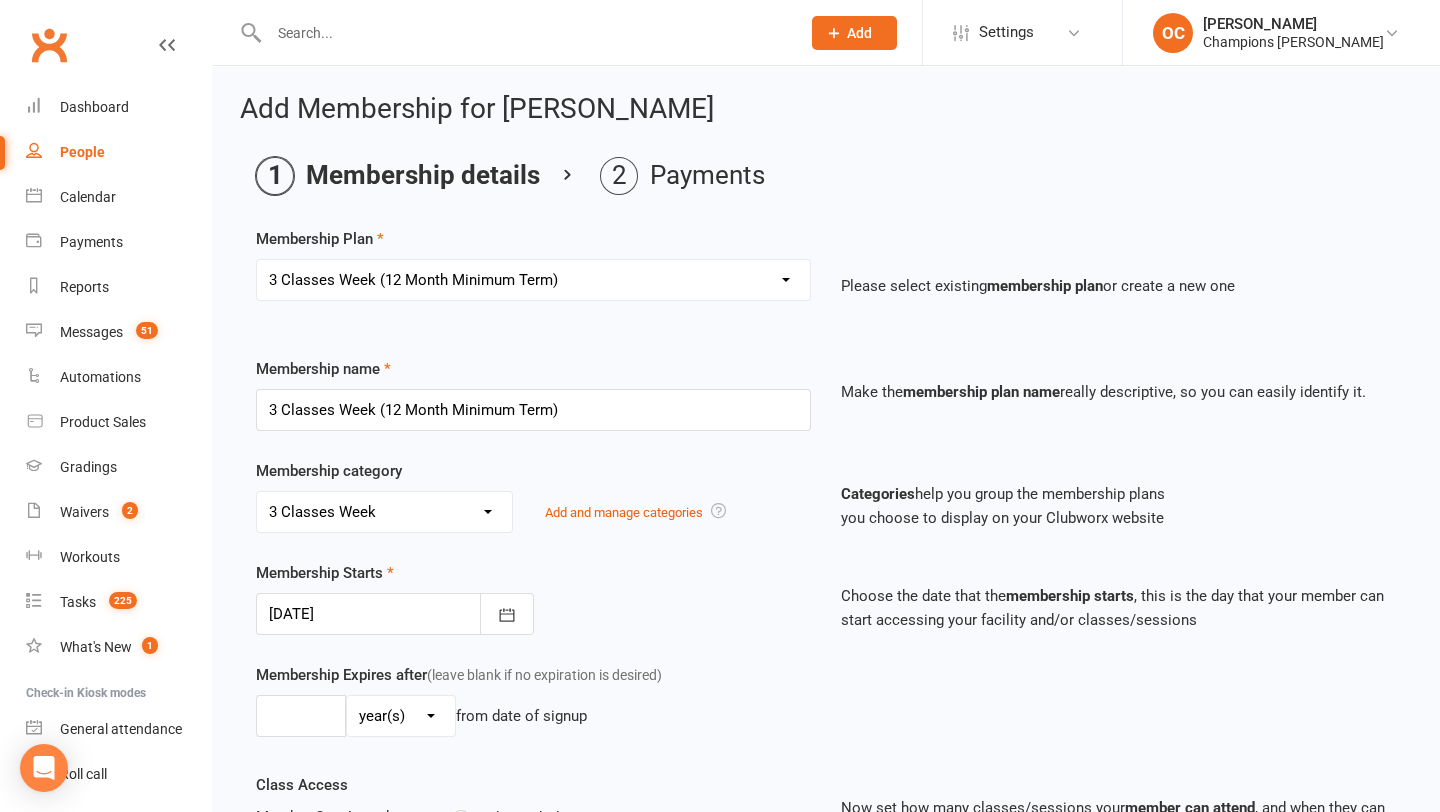 click at bounding box center [395, 614] 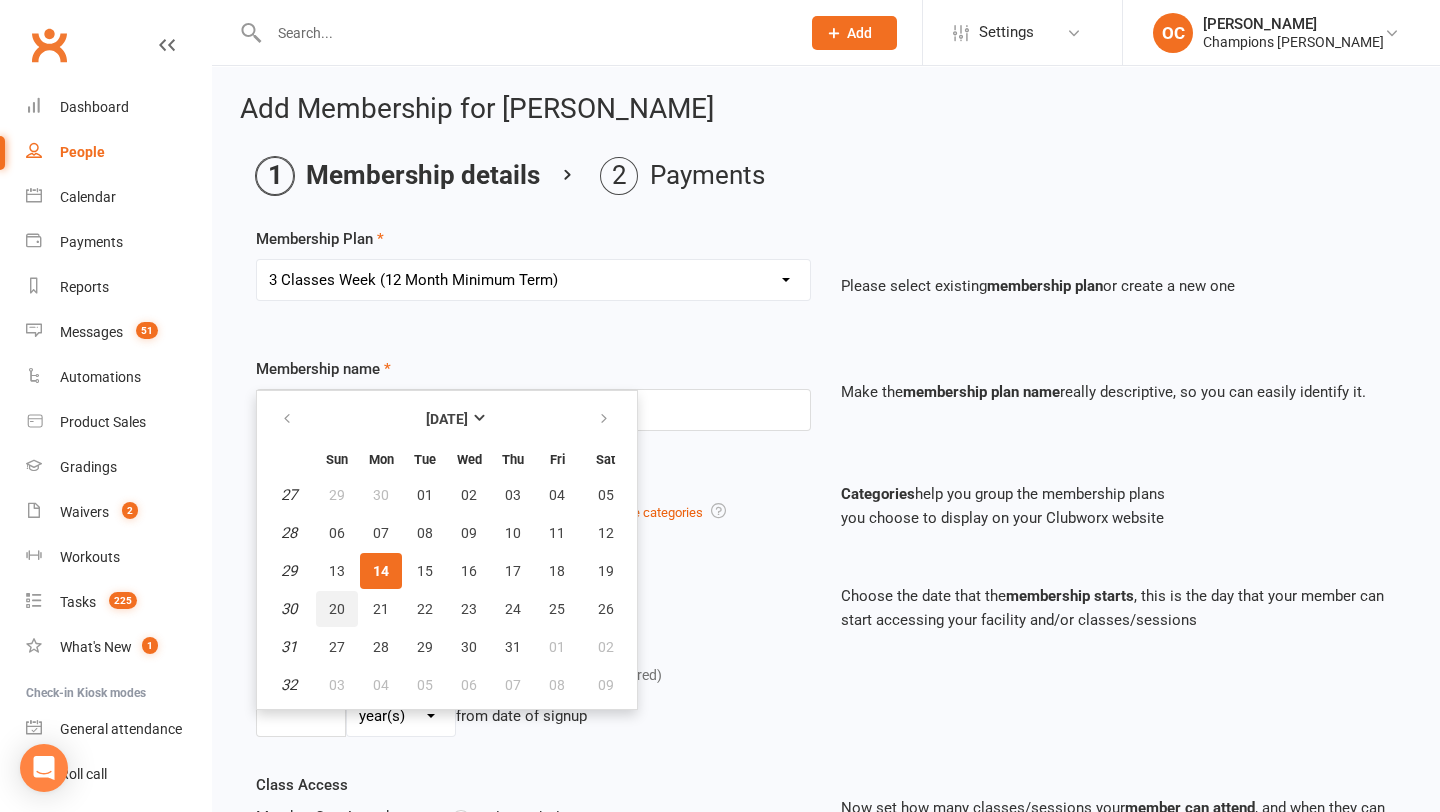 click on "20" at bounding box center [337, 609] 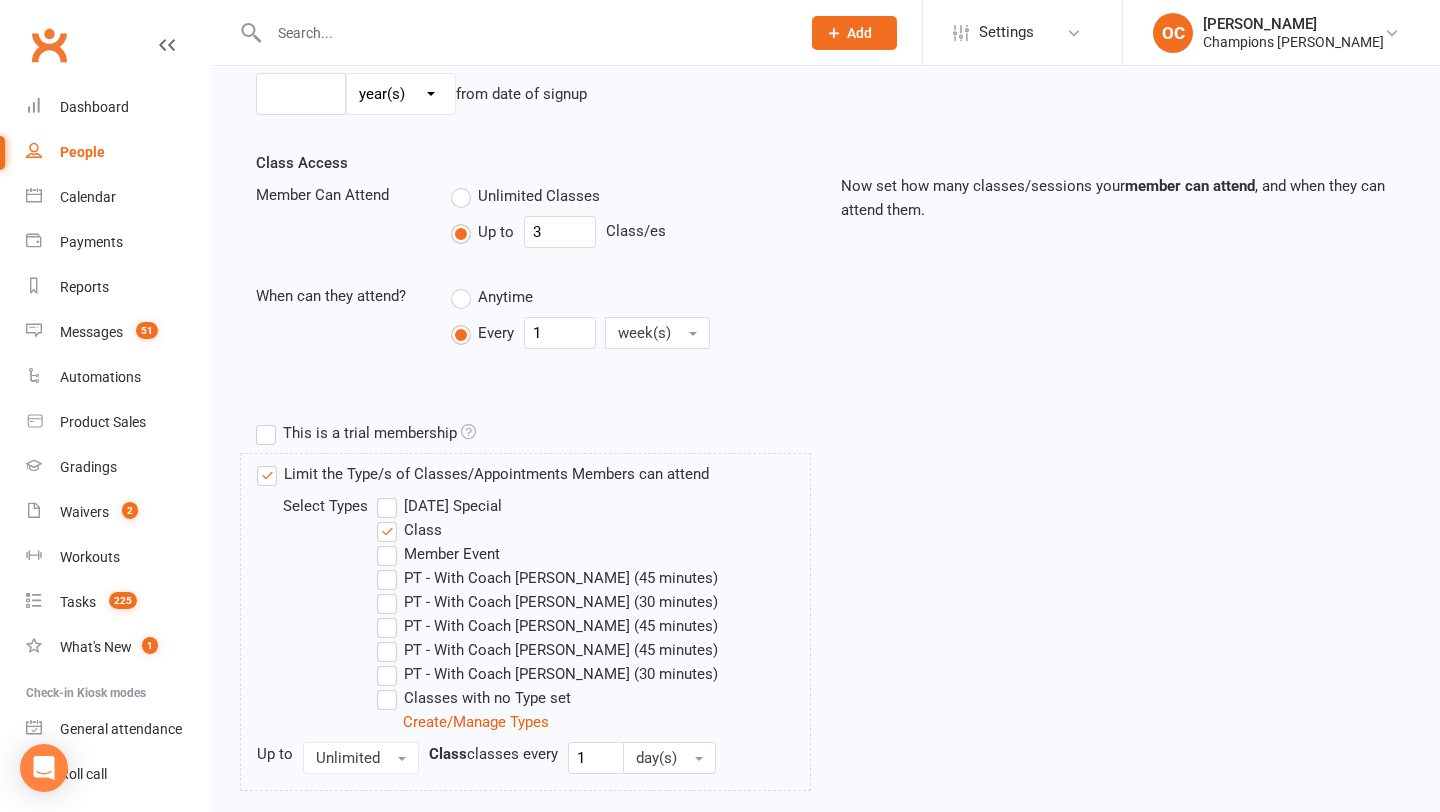 scroll, scrollTop: 840, scrollLeft: 0, axis: vertical 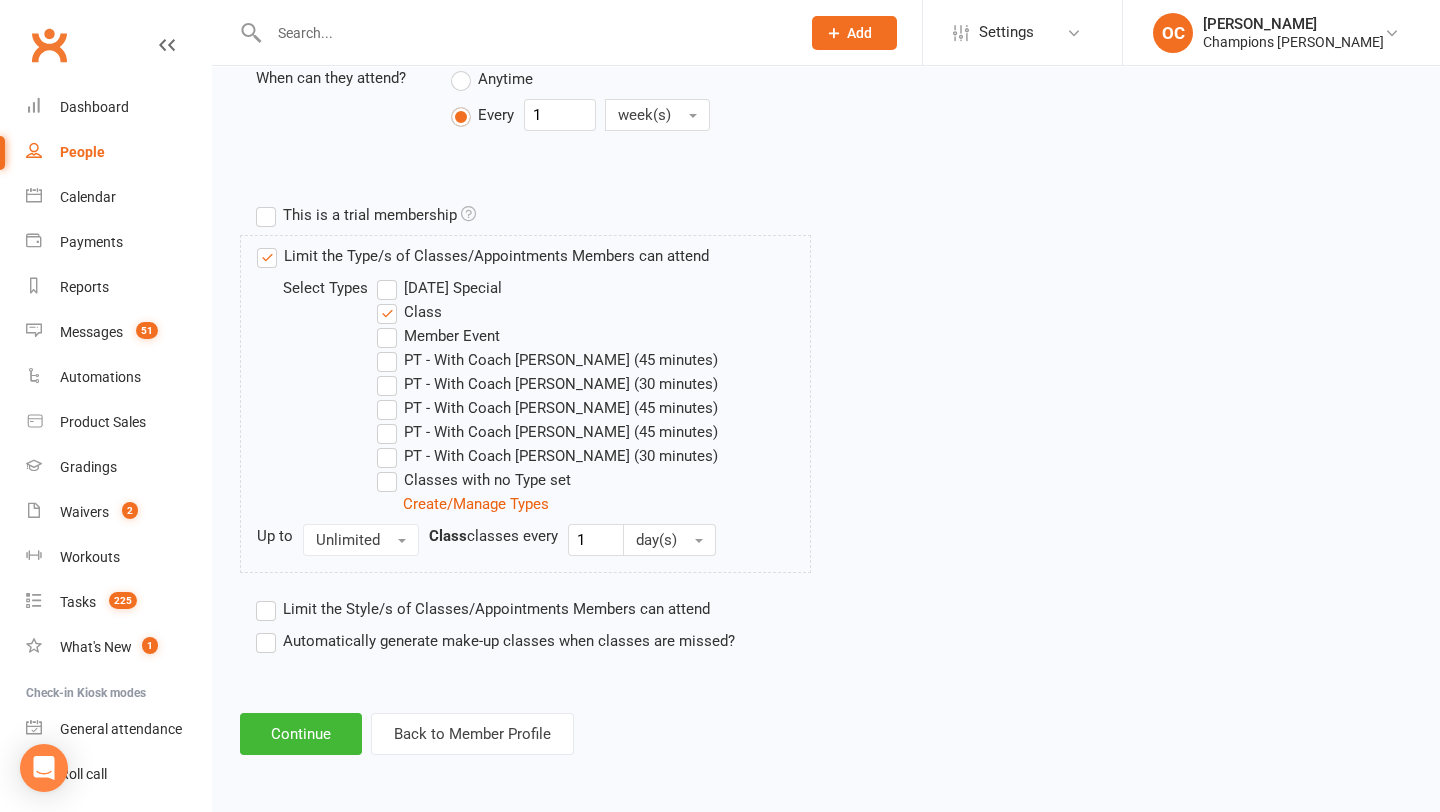 click on "Limit the Style/s of Classes/Appointments Members can attend" at bounding box center (483, 609) 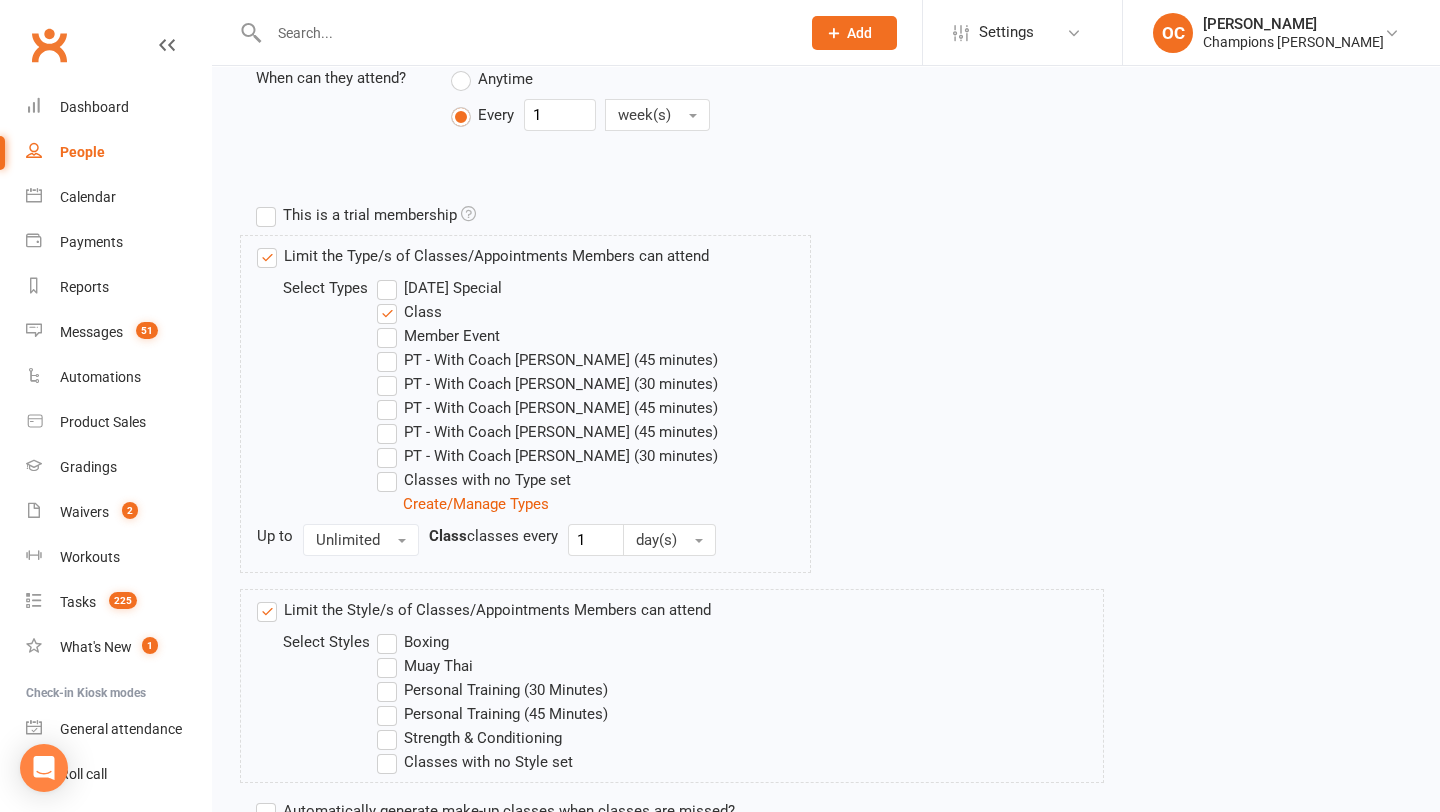 click on "Boxing" at bounding box center [413, 642] 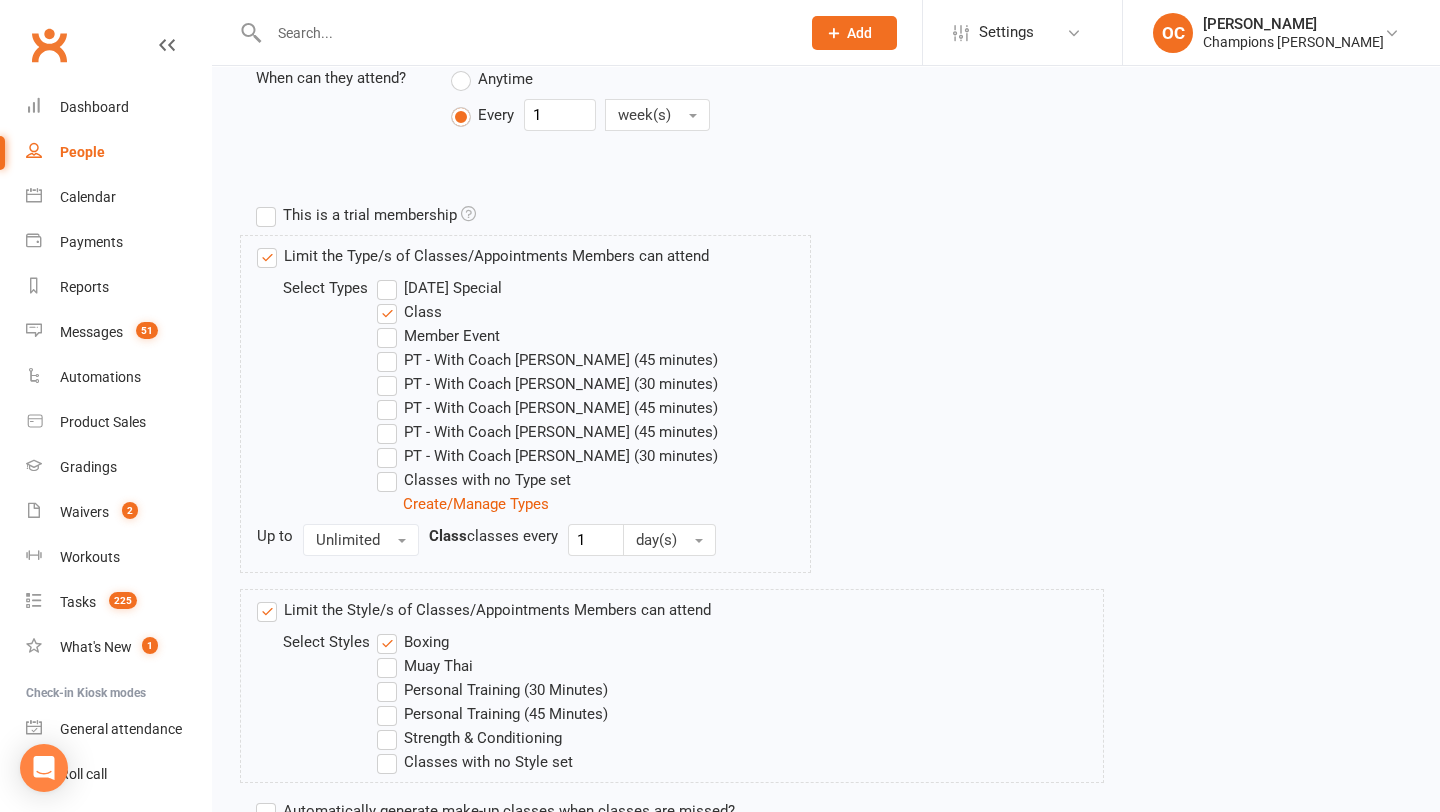click on "Muay Thai" at bounding box center [425, 666] 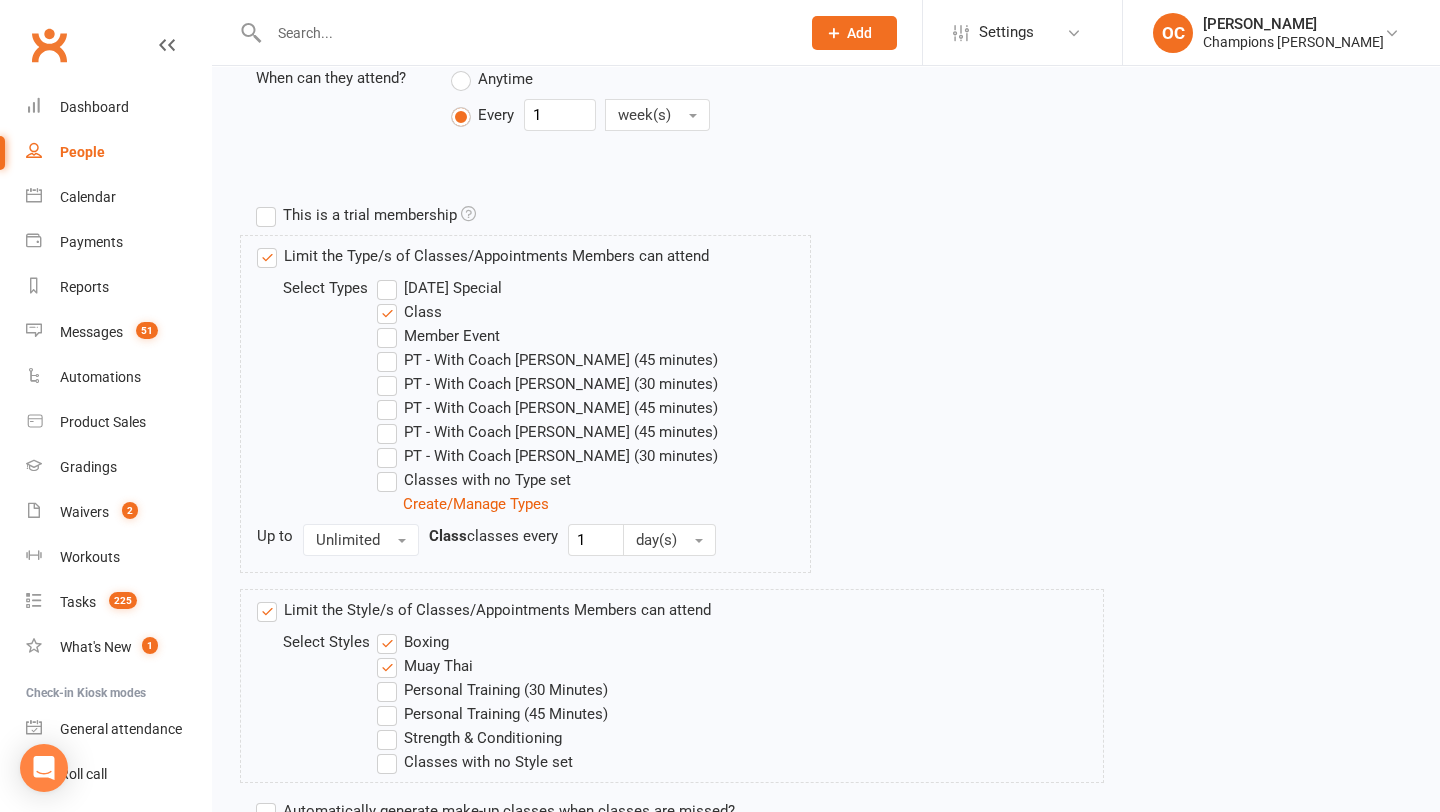 click on "Strength & Conditioning" at bounding box center (469, 738) 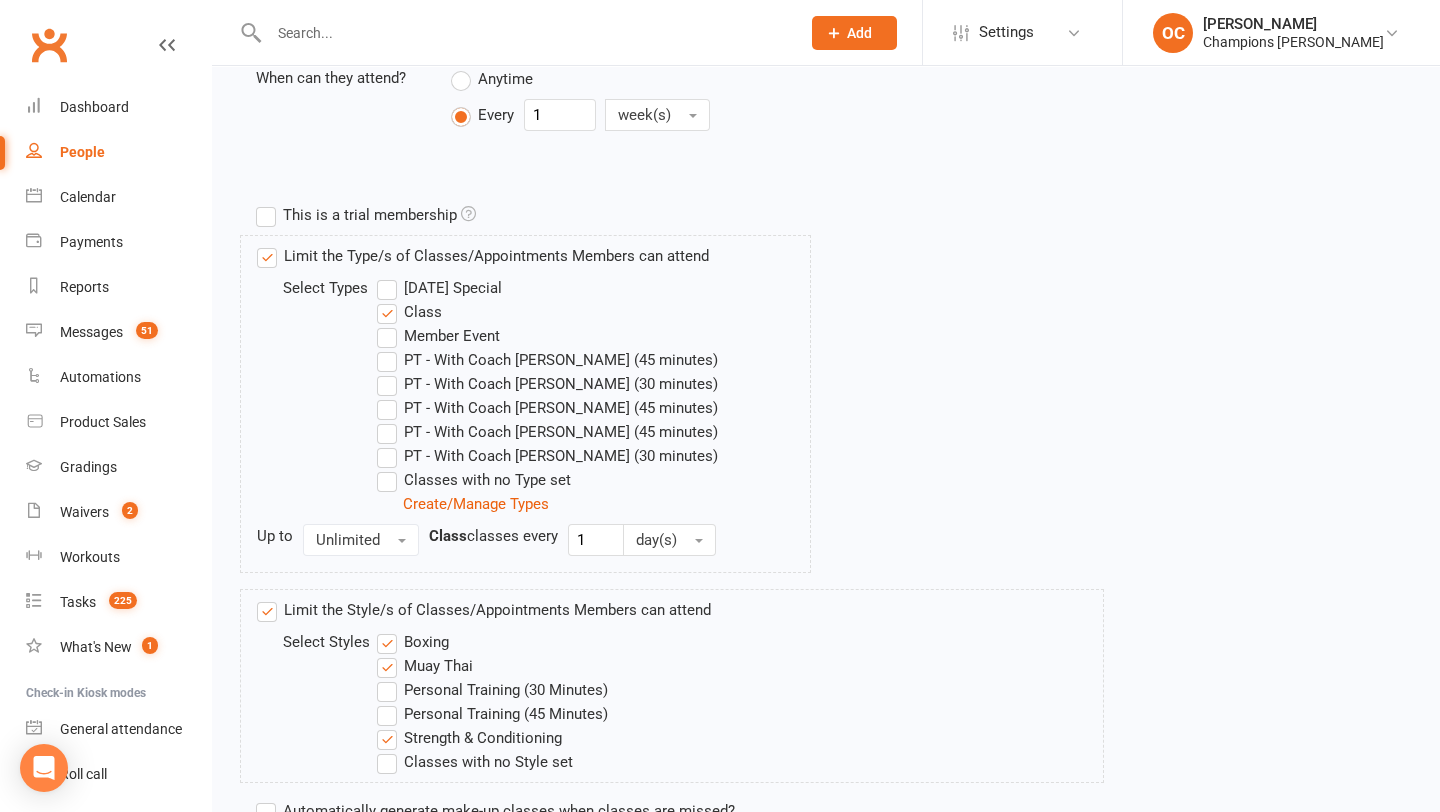 scroll, scrollTop: 1010, scrollLeft: 0, axis: vertical 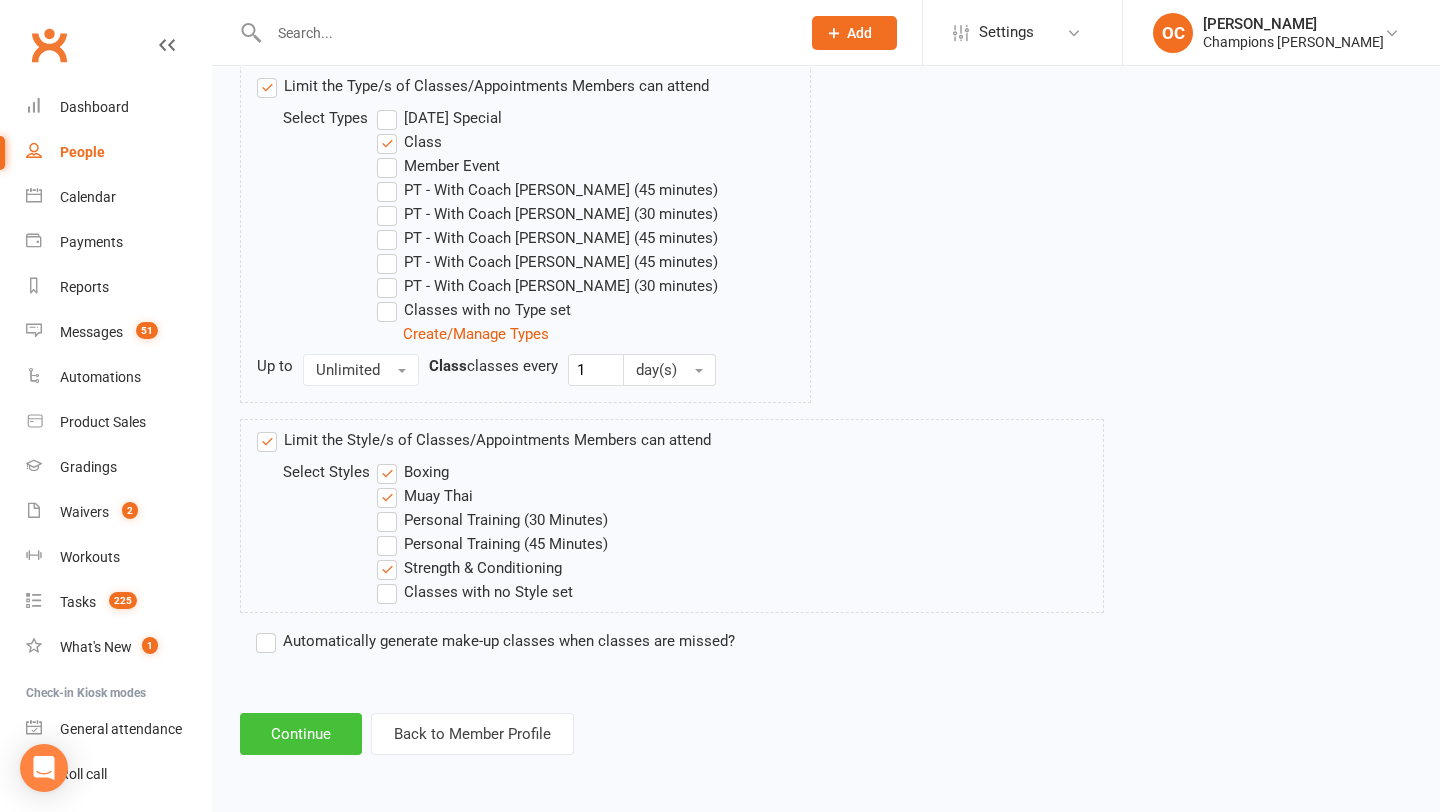 click on "Continue" at bounding box center [301, 734] 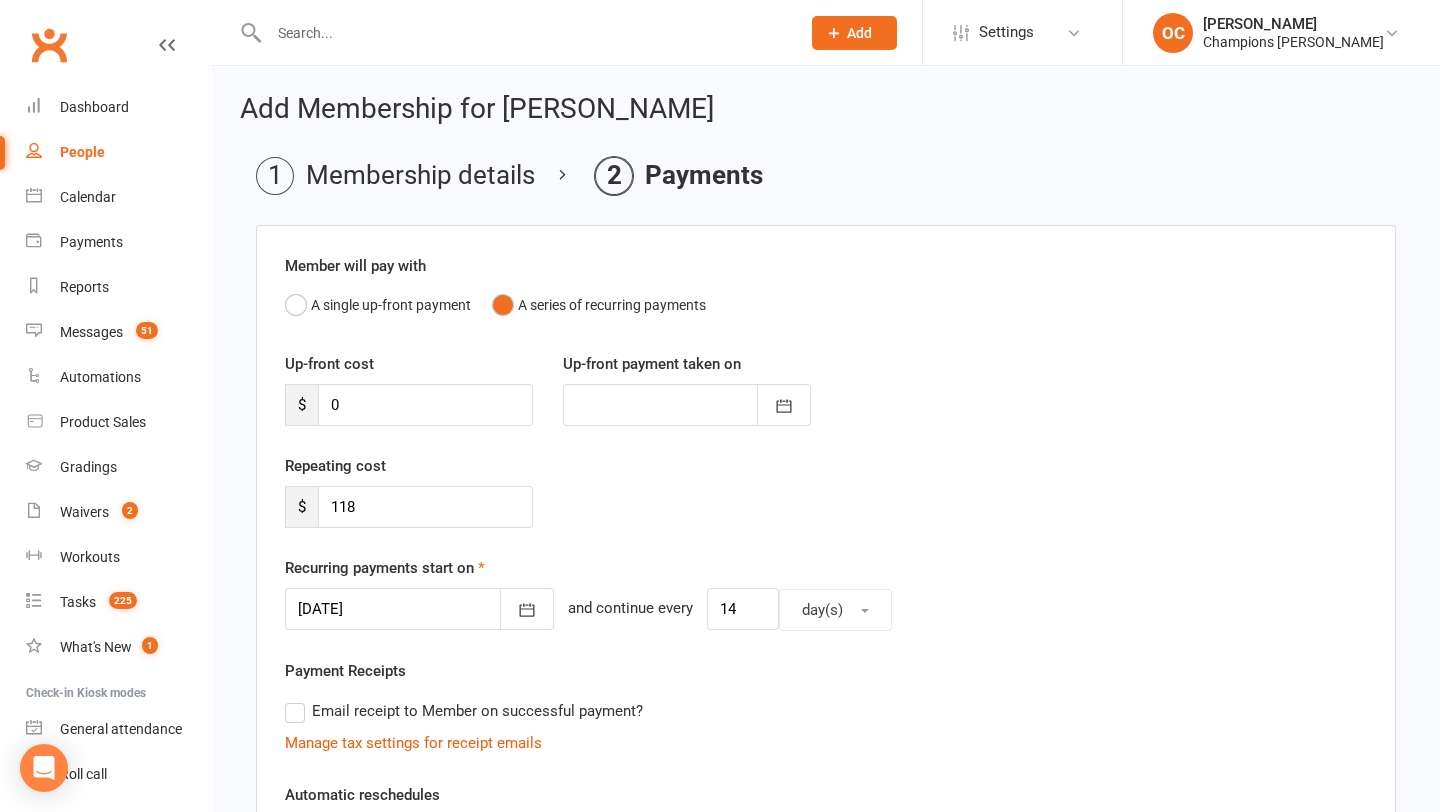 scroll, scrollTop: 562, scrollLeft: 0, axis: vertical 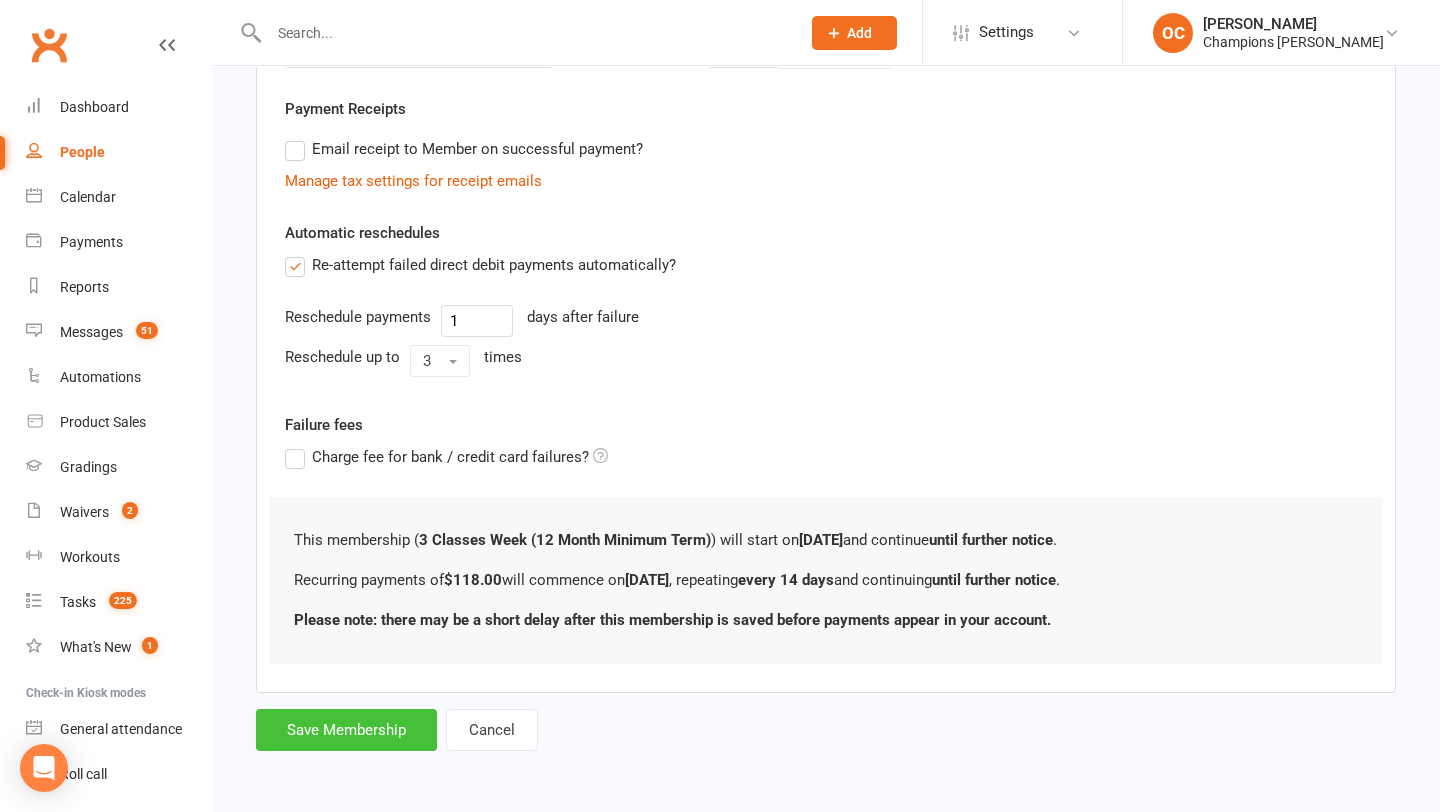 click on "Save Membership" at bounding box center (346, 730) 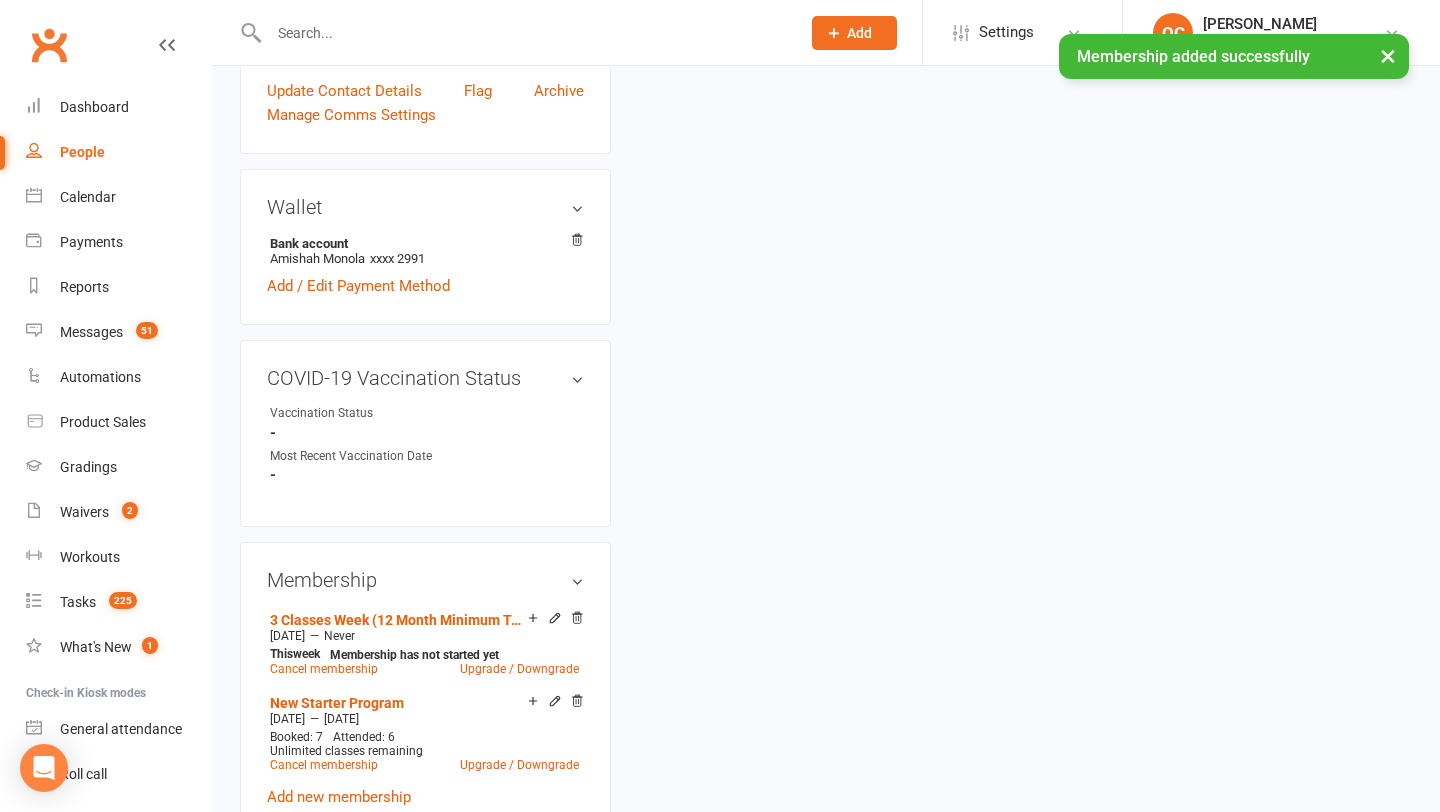 scroll, scrollTop: 0, scrollLeft: 0, axis: both 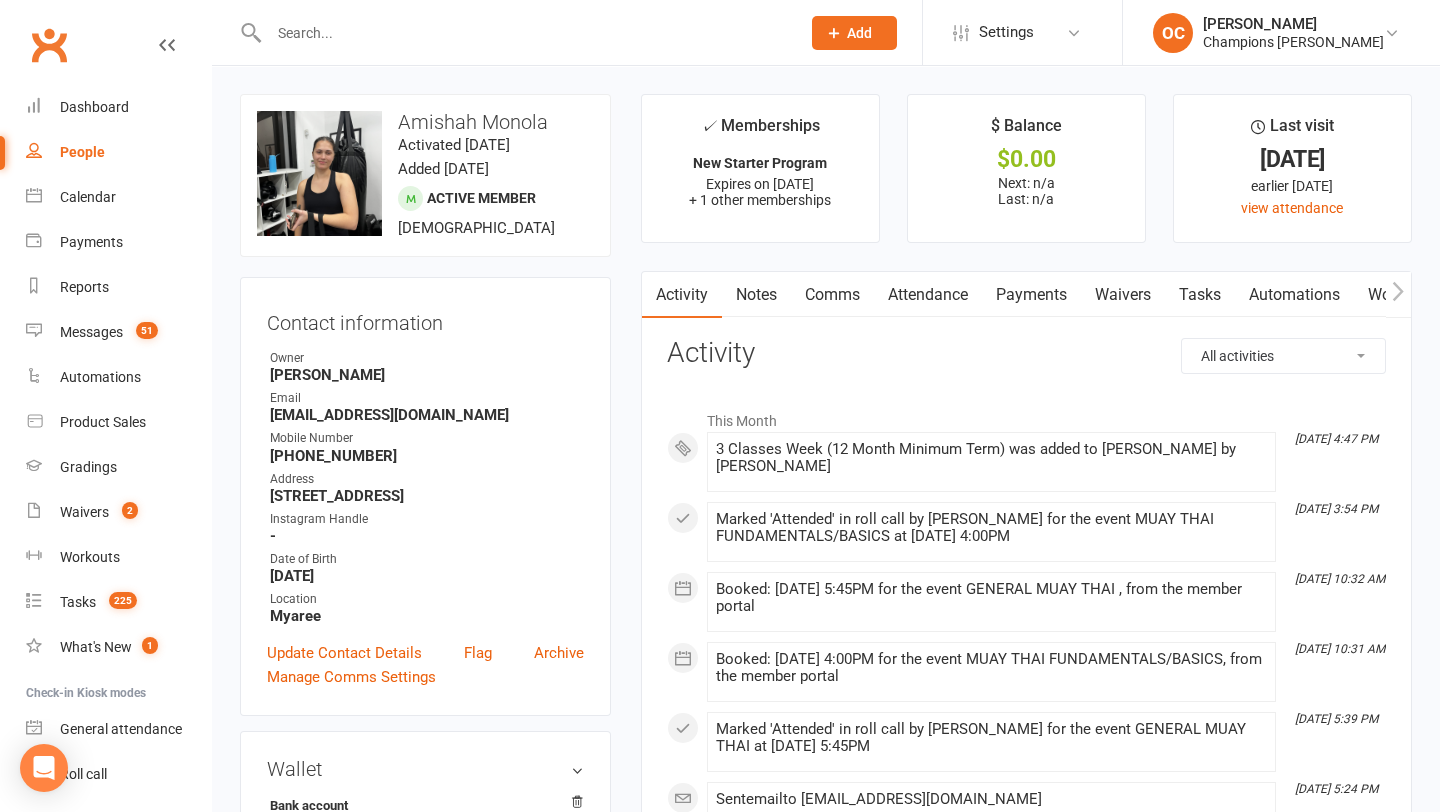 click at bounding box center [524, 33] 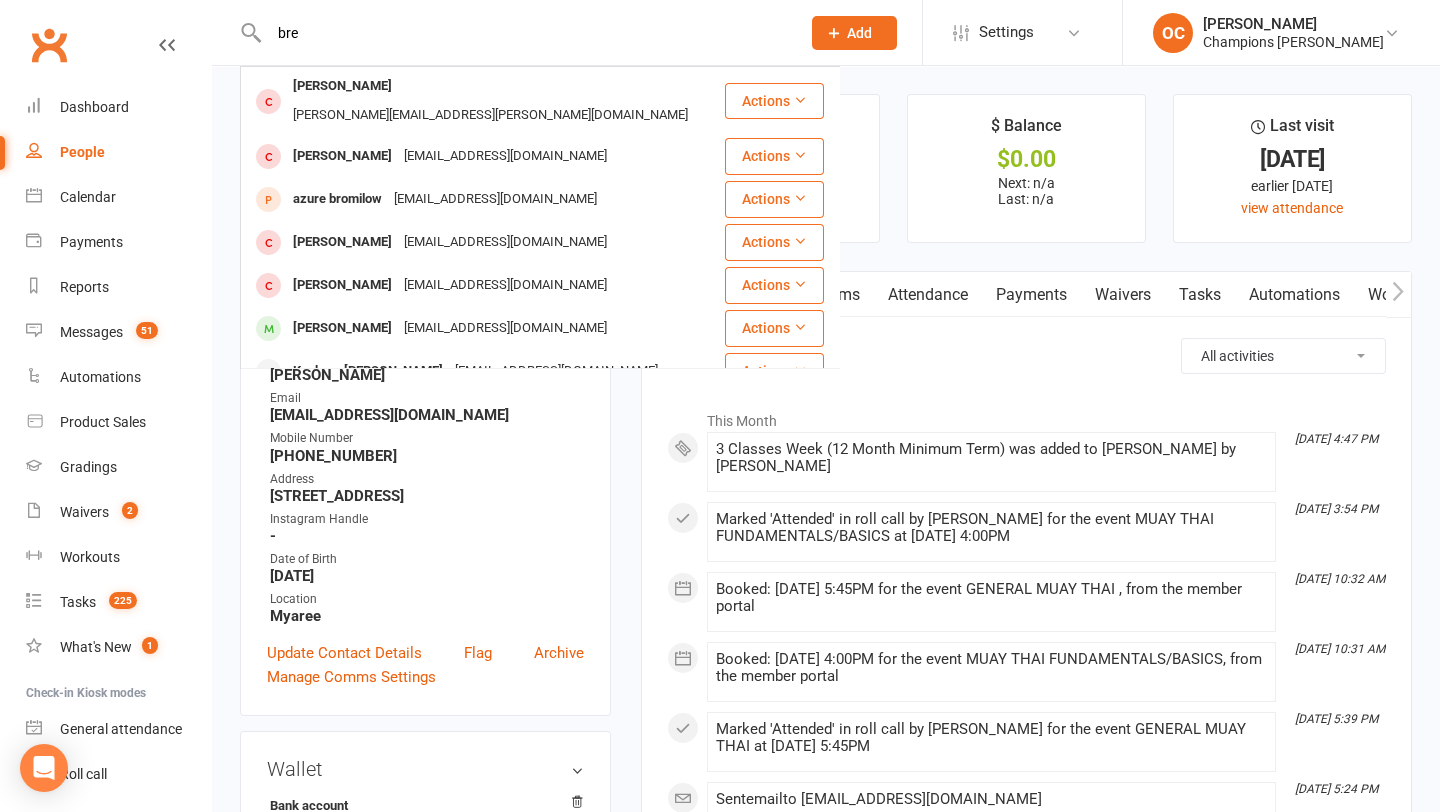 type on "bre" 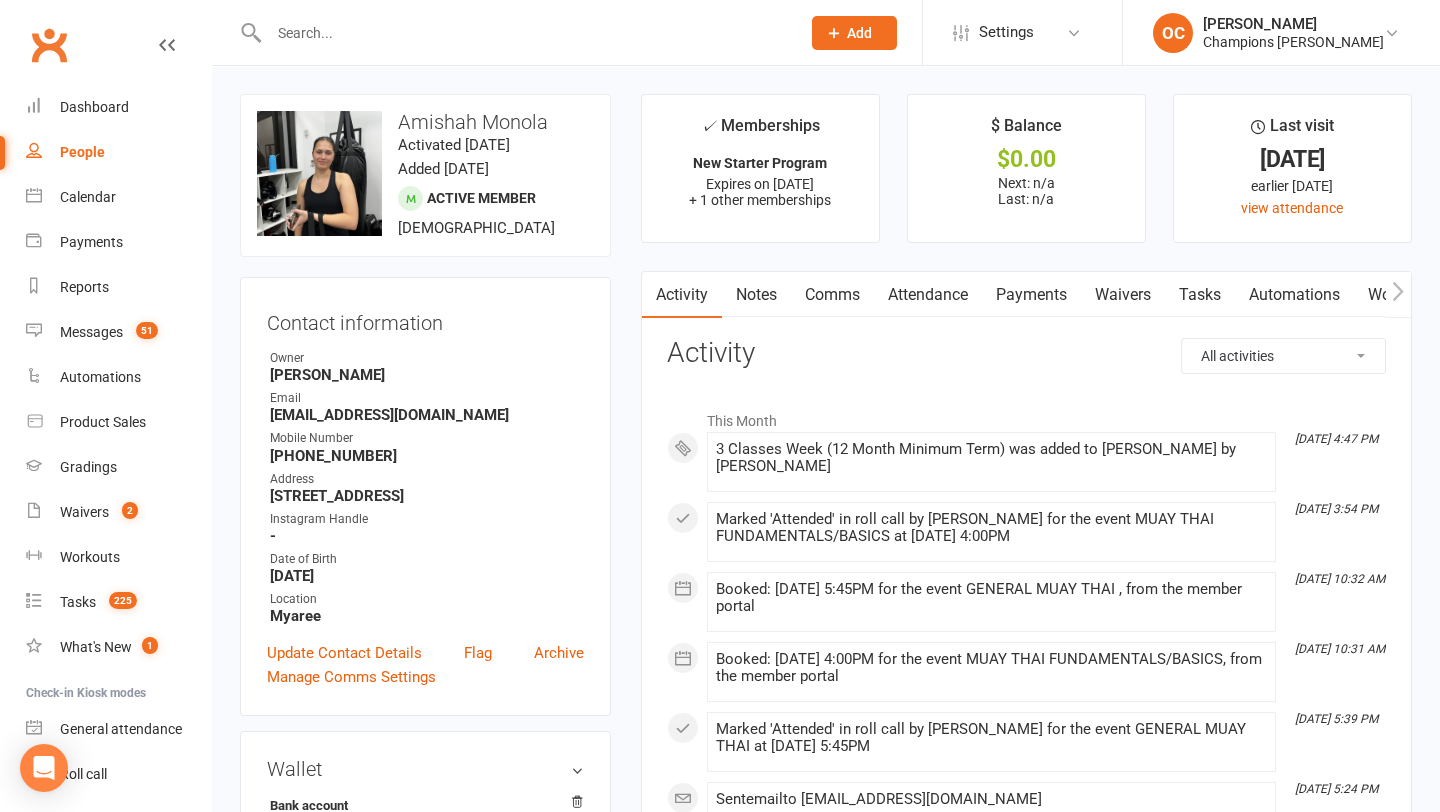 click on "Notes" at bounding box center [756, 295] 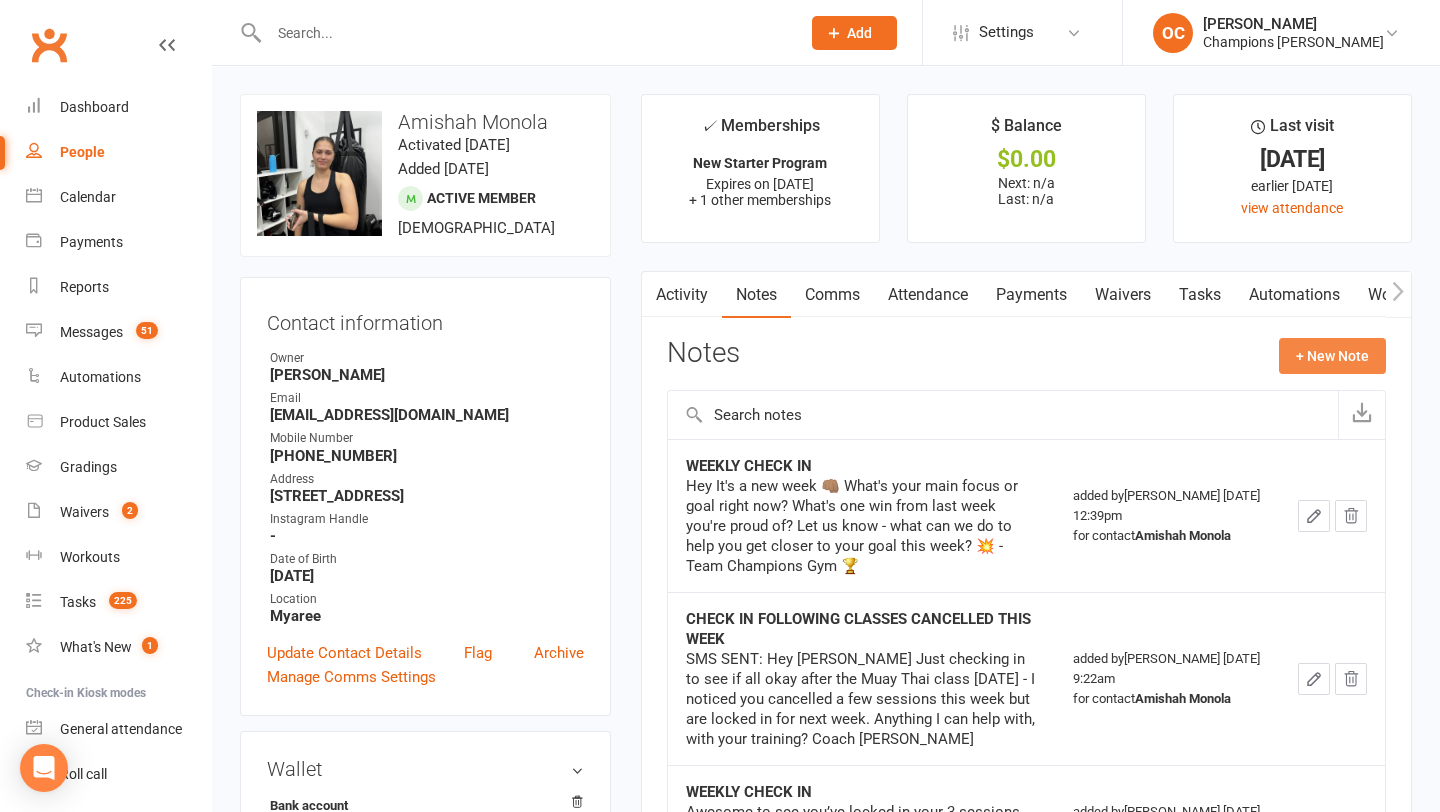 click on "+ New Note" at bounding box center [1332, 356] 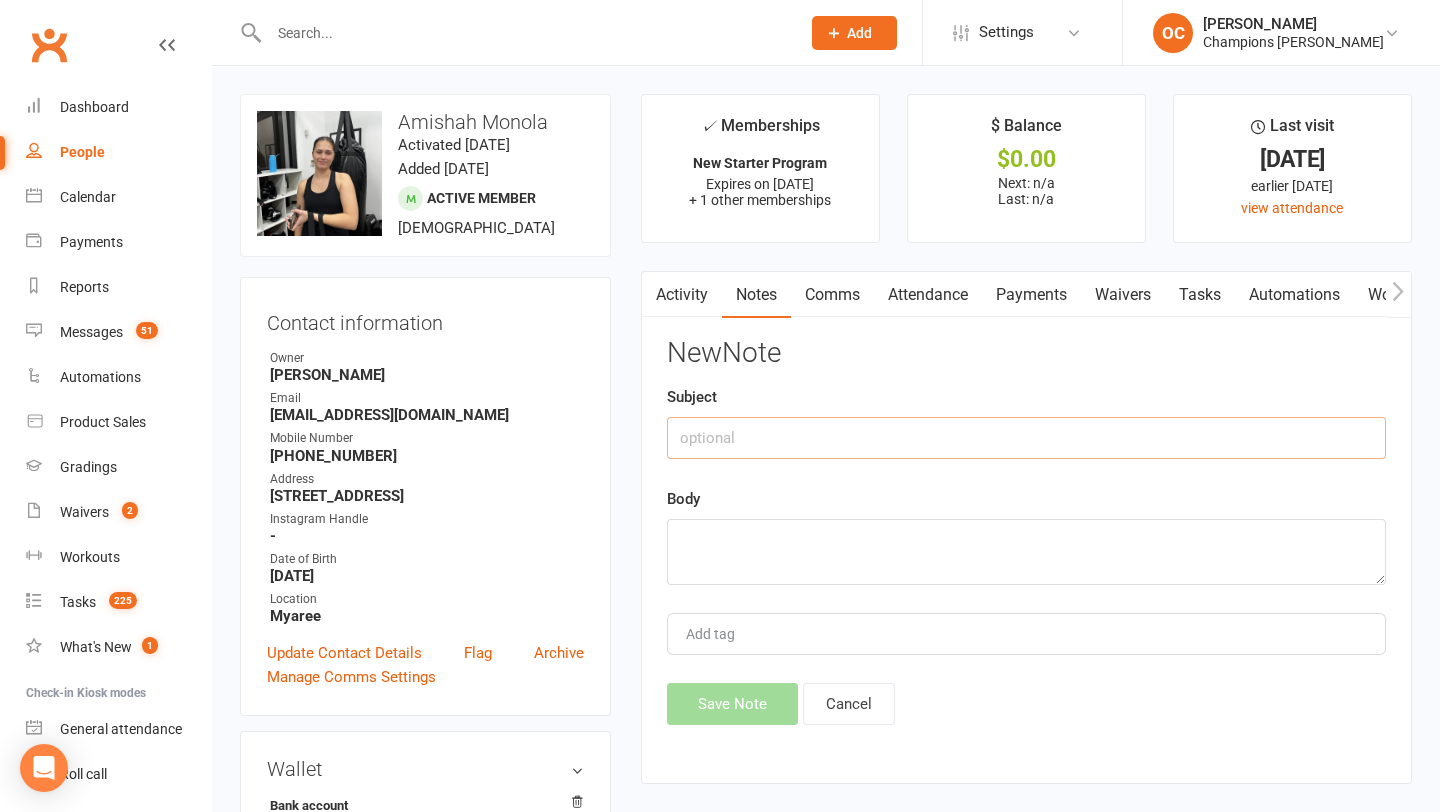 click at bounding box center (1026, 438) 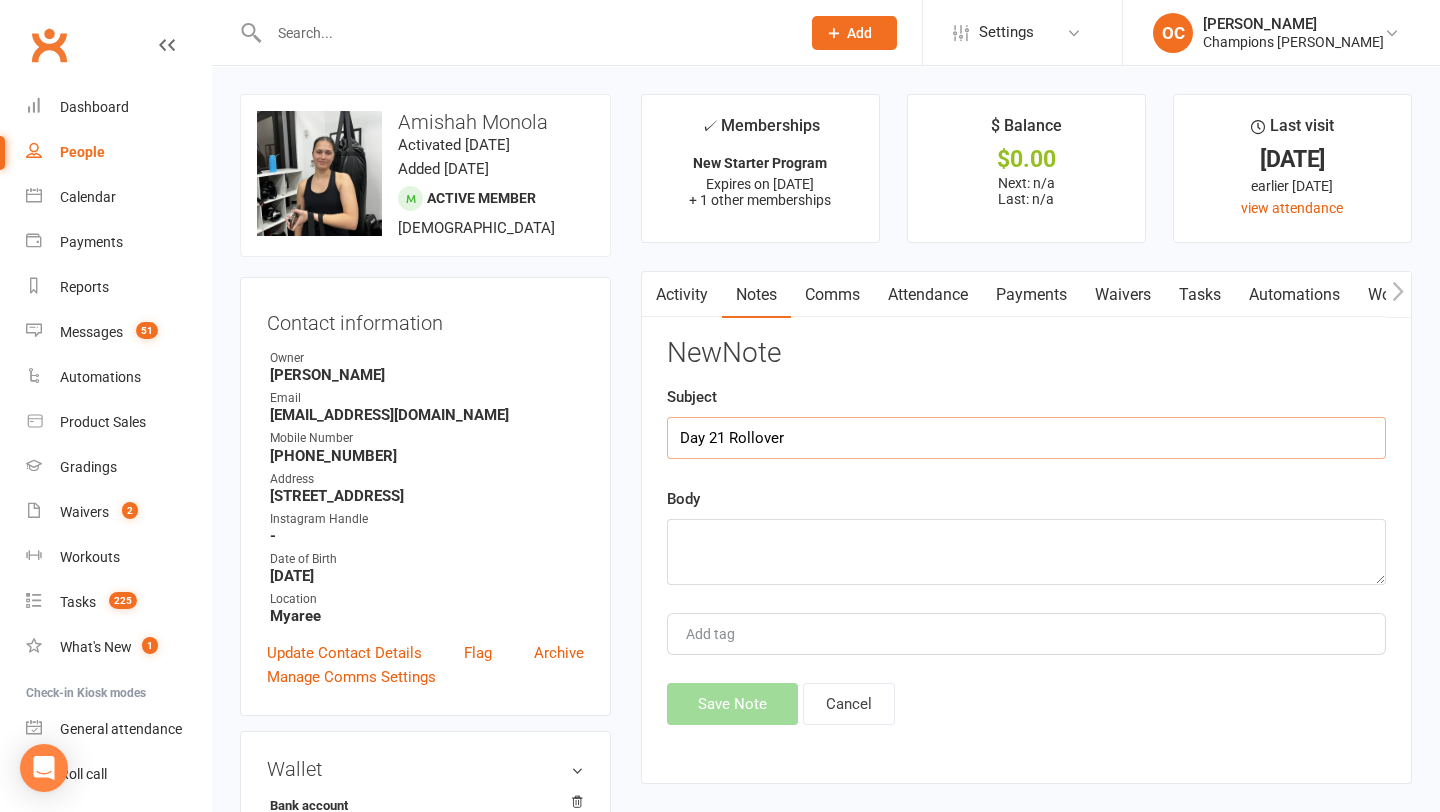 type on "Day 21 Rollover" 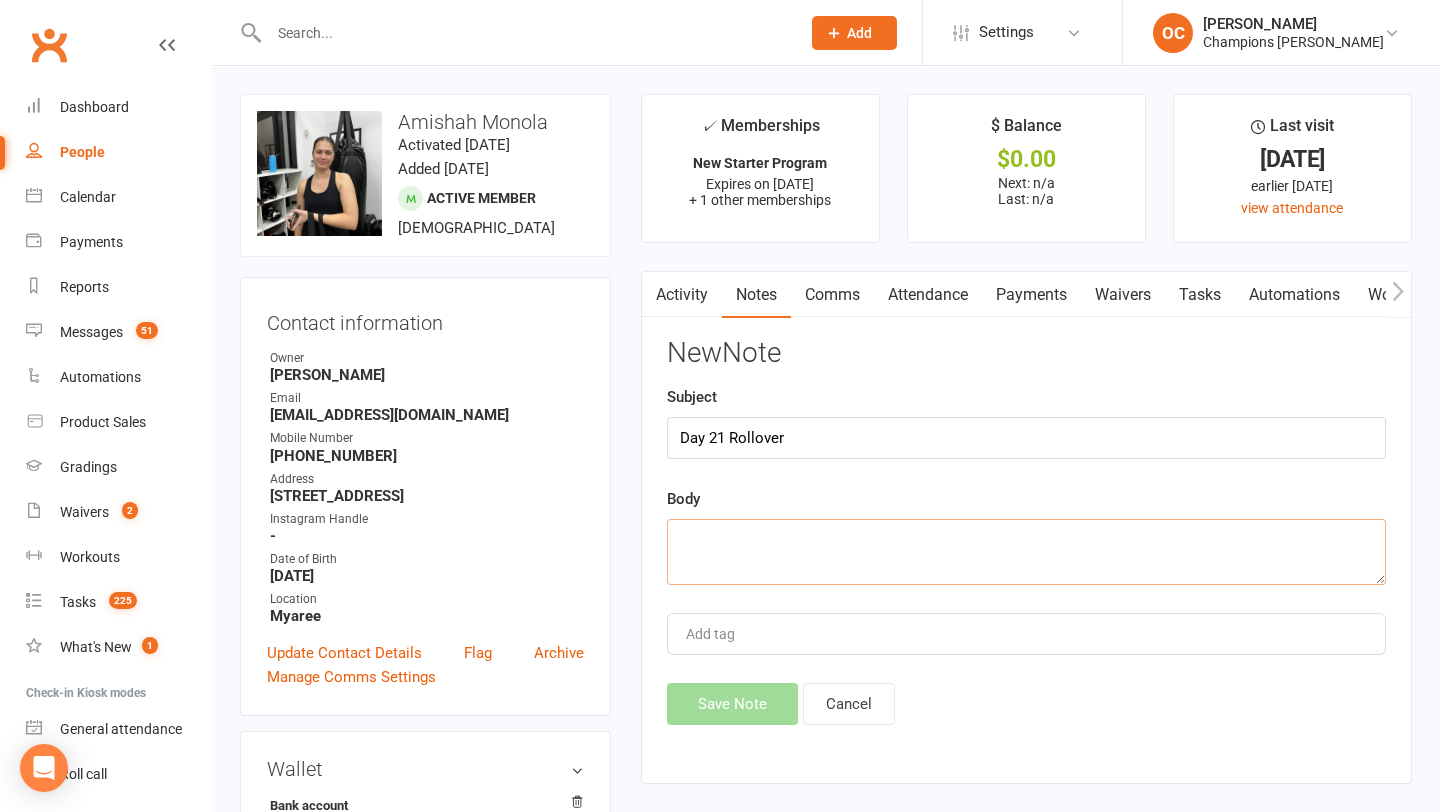 click at bounding box center [1026, 552] 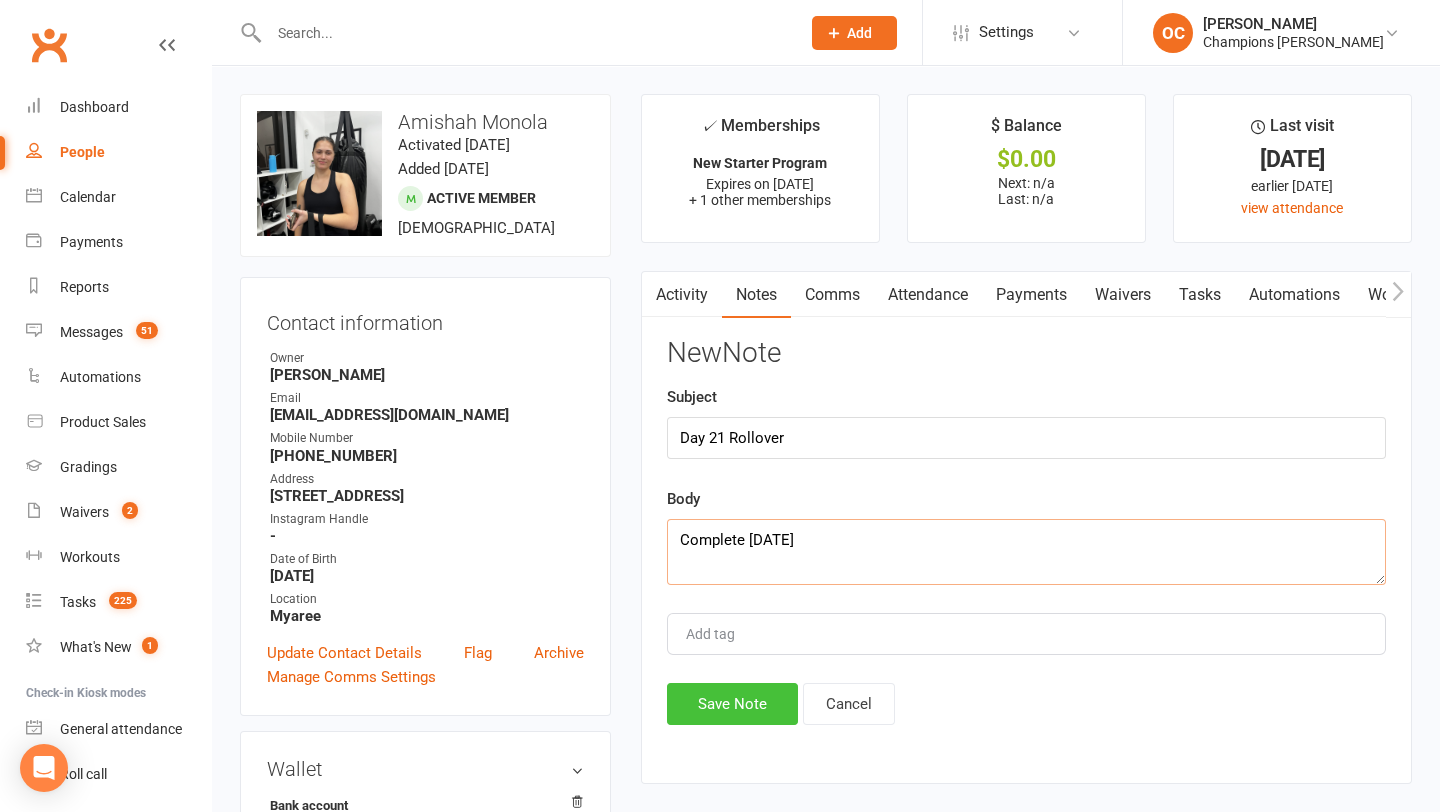 type on "Complete 14/07/2025" 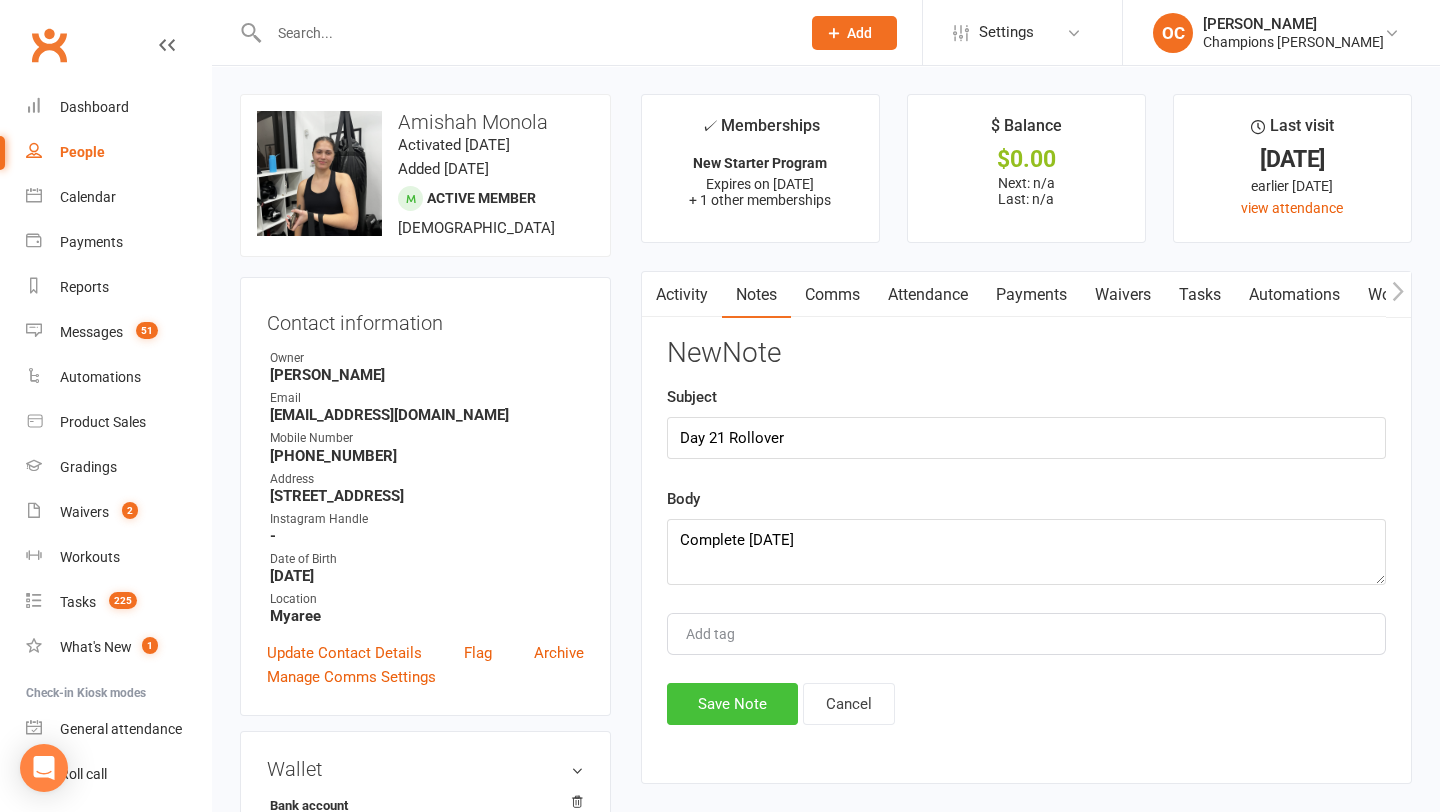 click on "Save Note" at bounding box center (732, 704) 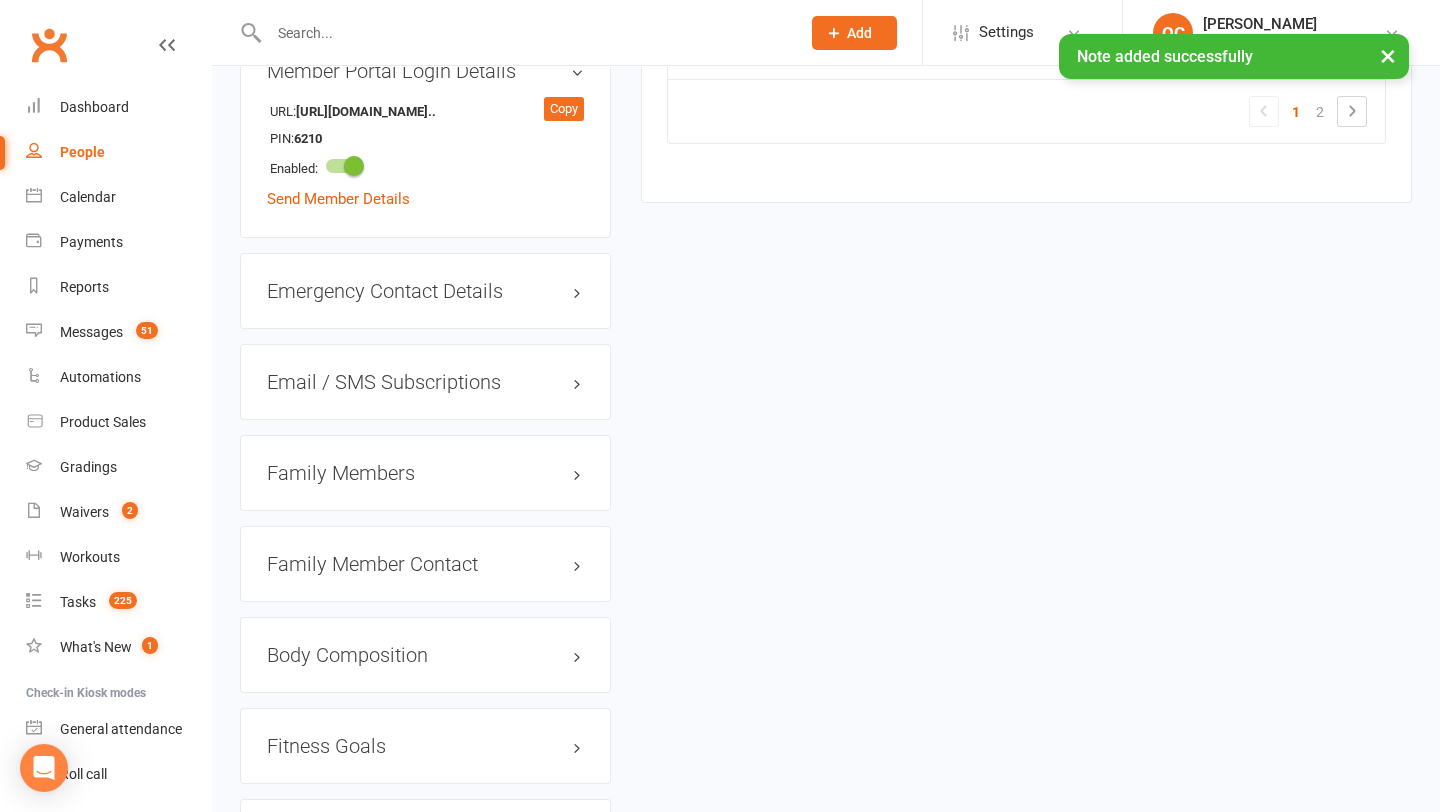 scroll, scrollTop: 1582, scrollLeft: 0, axis: vertical 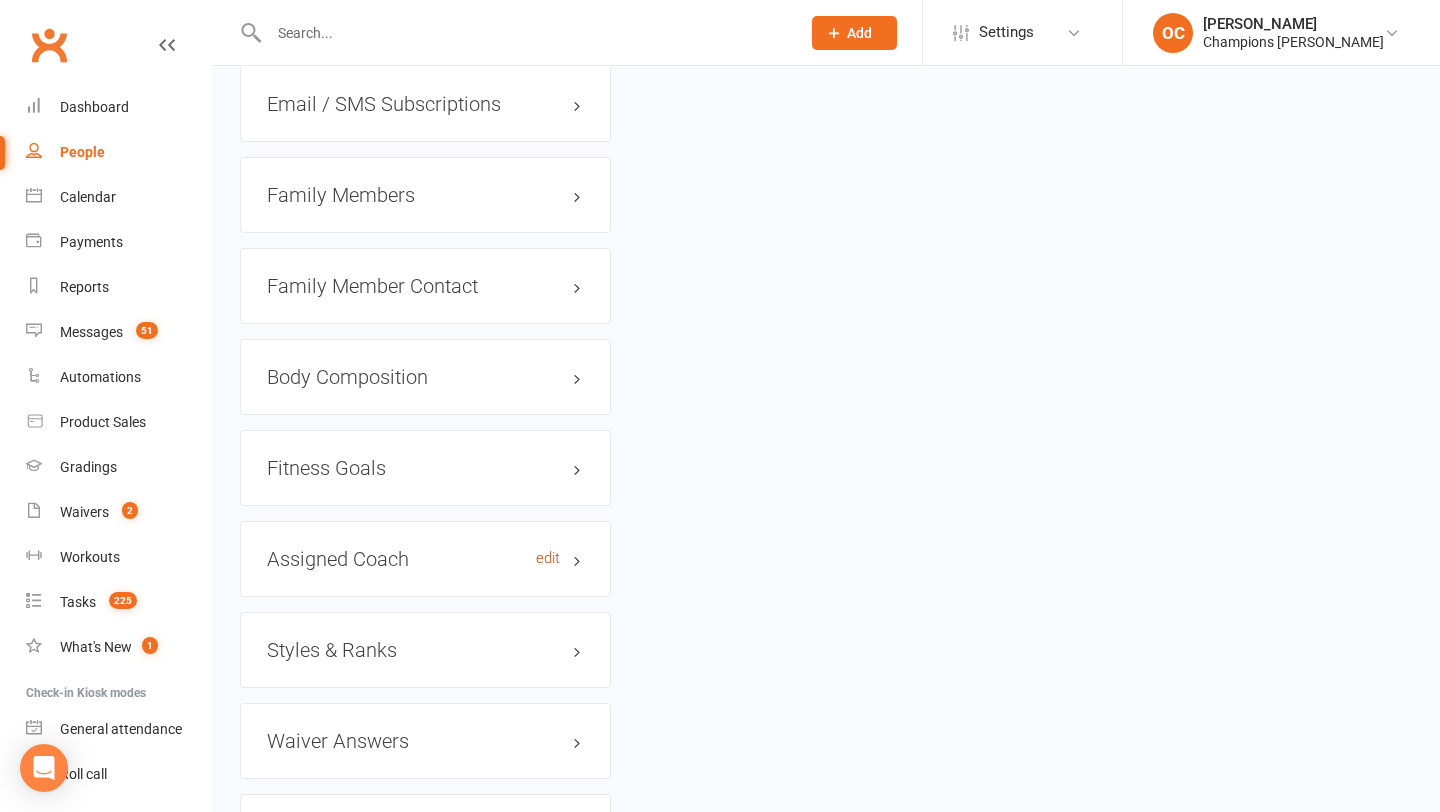 click on "edit" at bounding box center [548, 558] 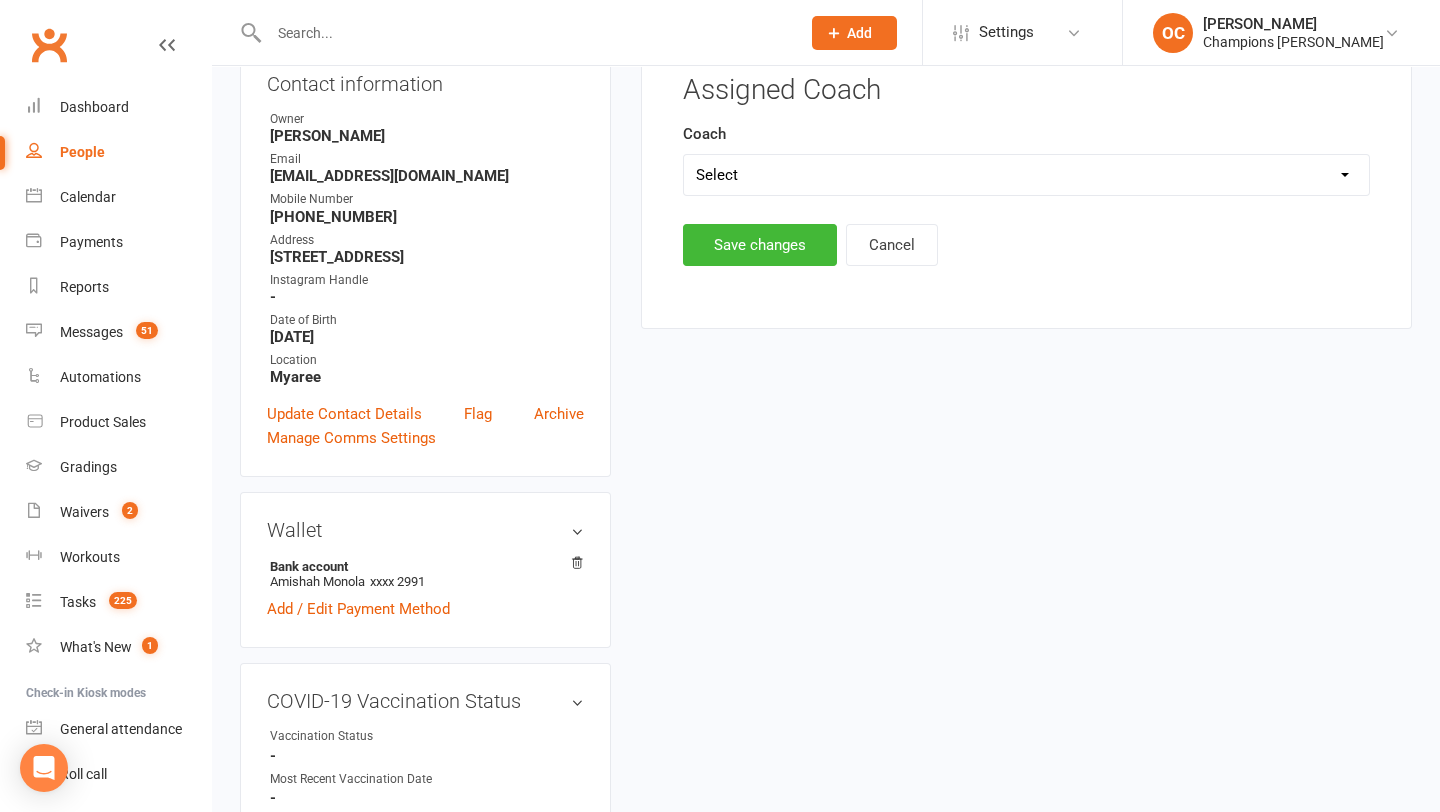 scroll, scrollTop: 171, scrollLeft: 0, axis: vertical 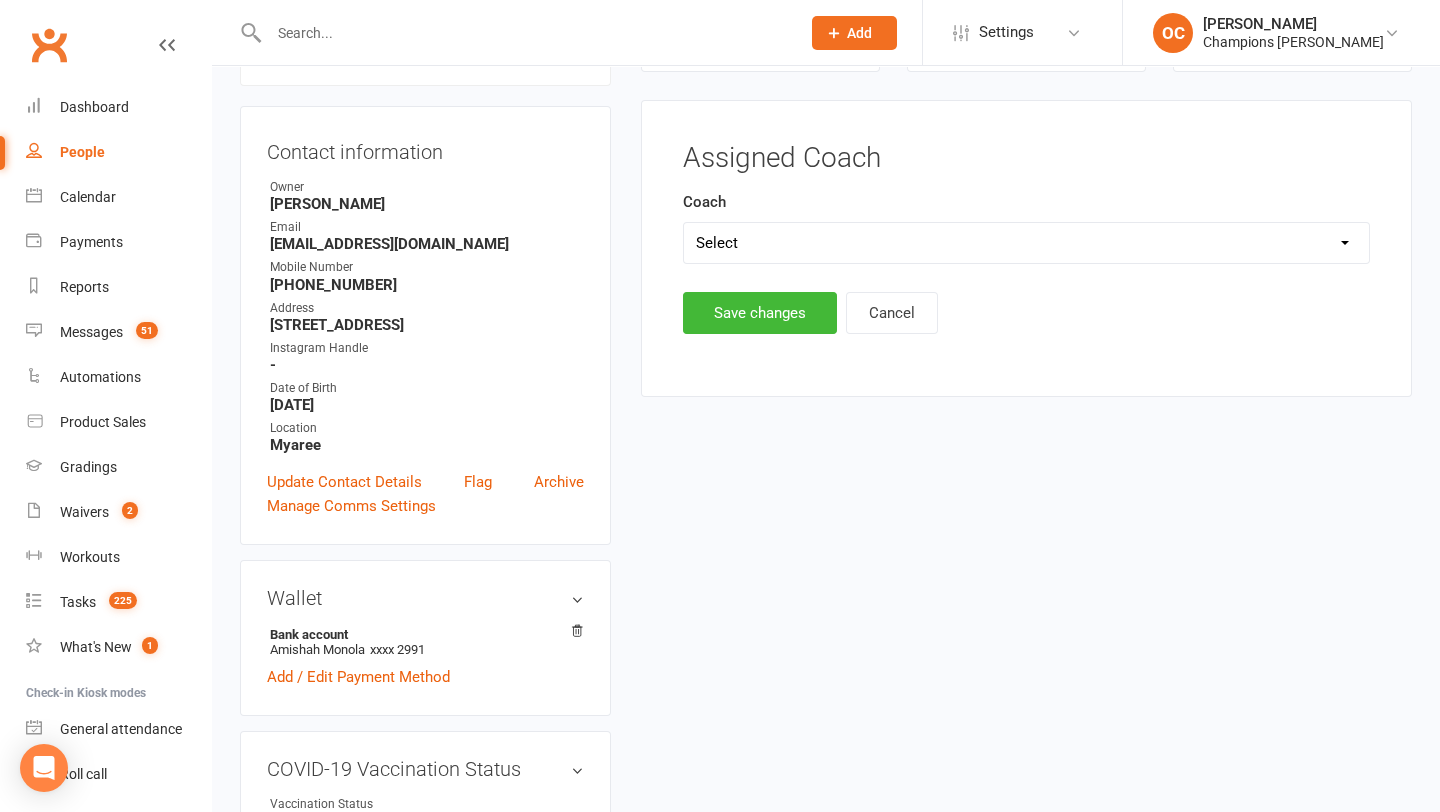 click on "Select Eddy D'Uva Duran Singh Pamorn Martdee Whitney Tuna" at bounding box center [1026, 243] 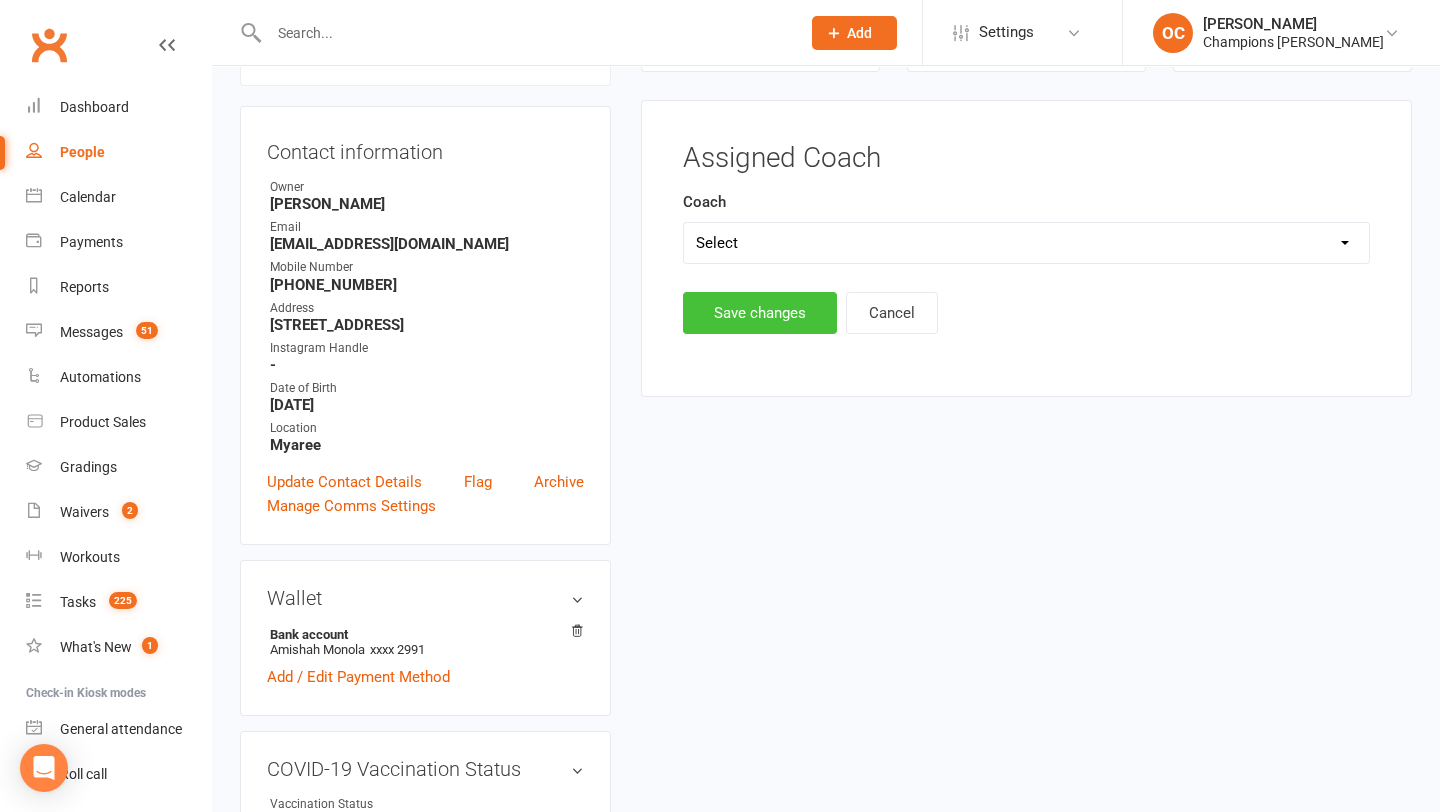click on "Save changes" at bounding box center [760, 313] 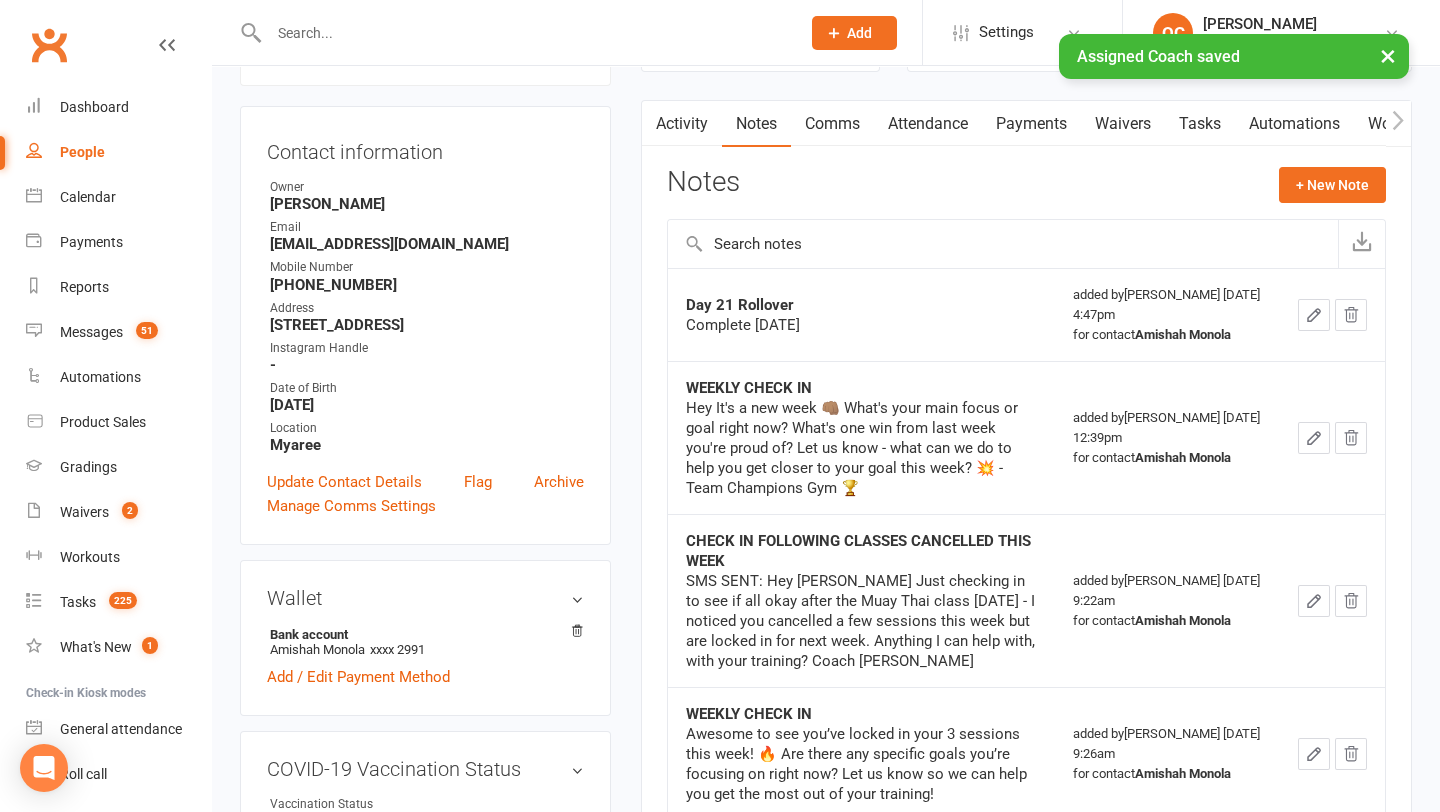 click on "Tasks" at bounding box center [1200, 124] 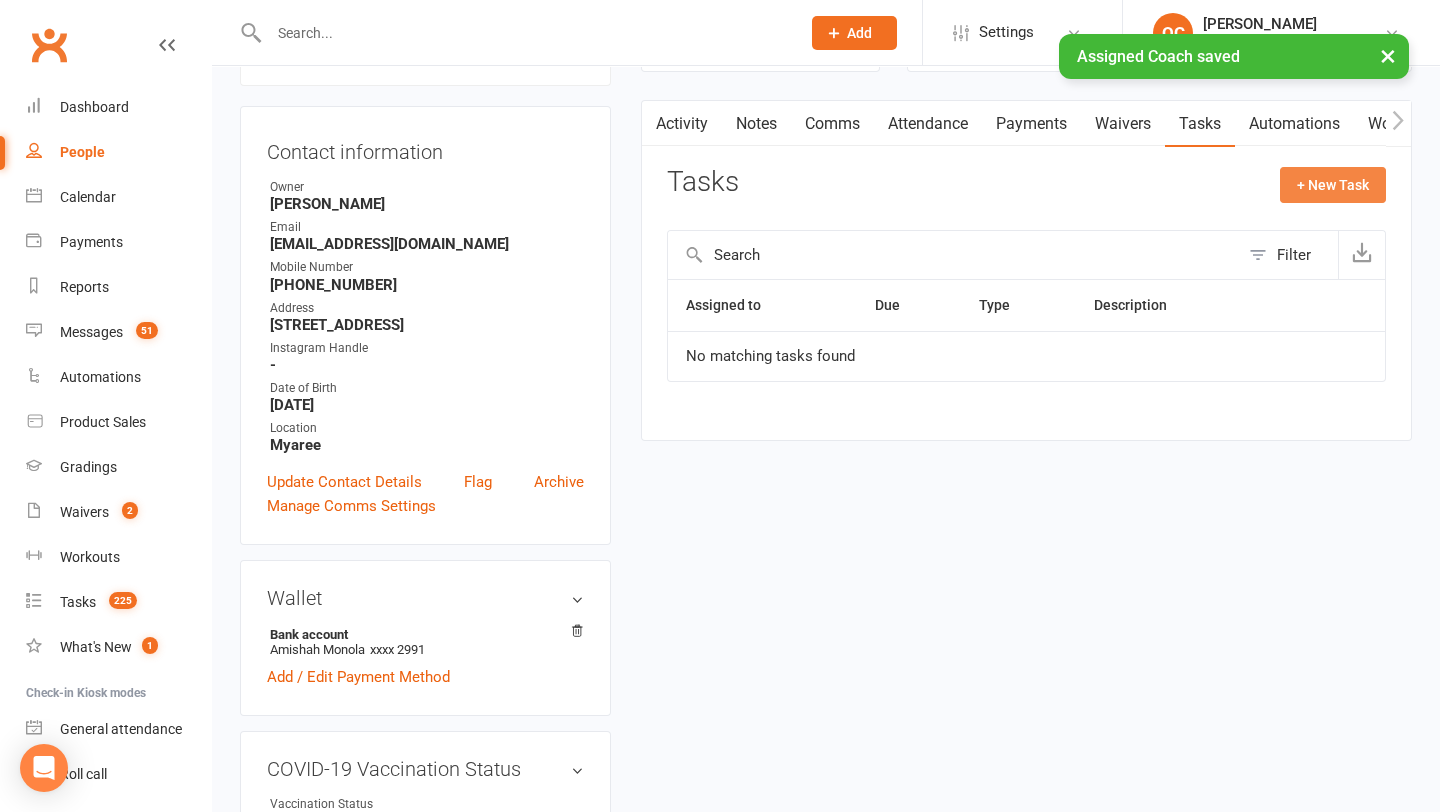 click on "+ New Task" at bounding box center [1333, 185] 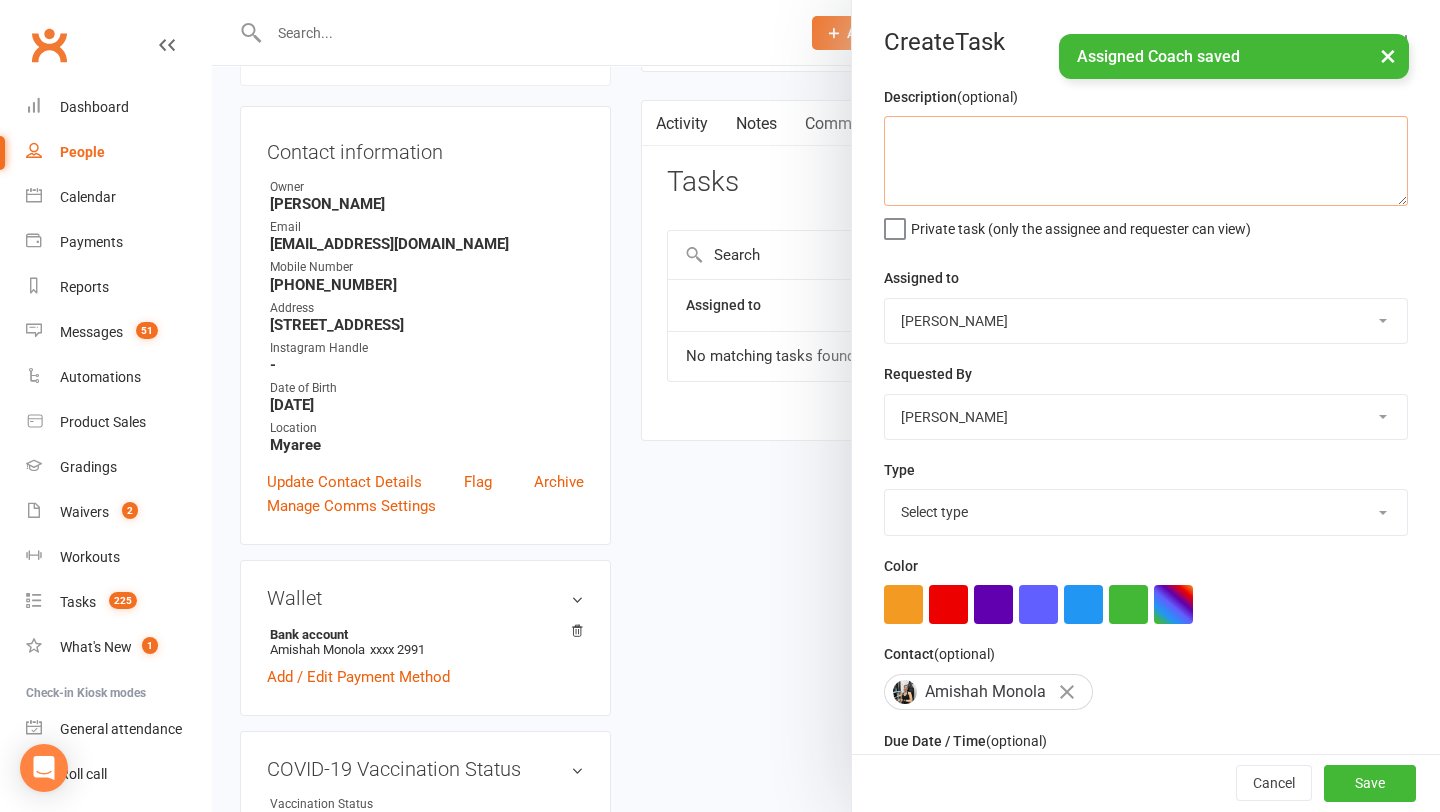 click at bounding box center (1146, 161) 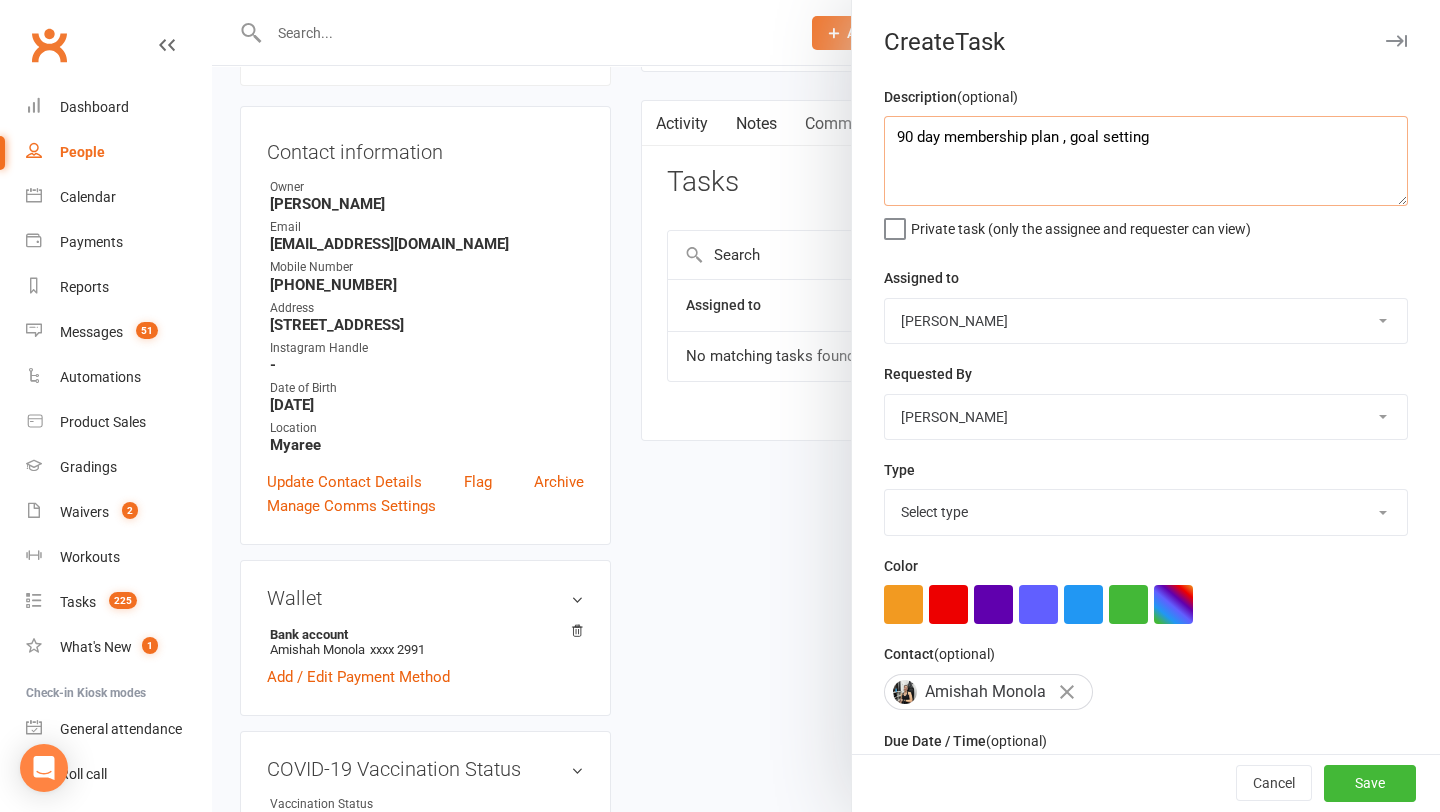 type on "90 day membership plan , goal setting" 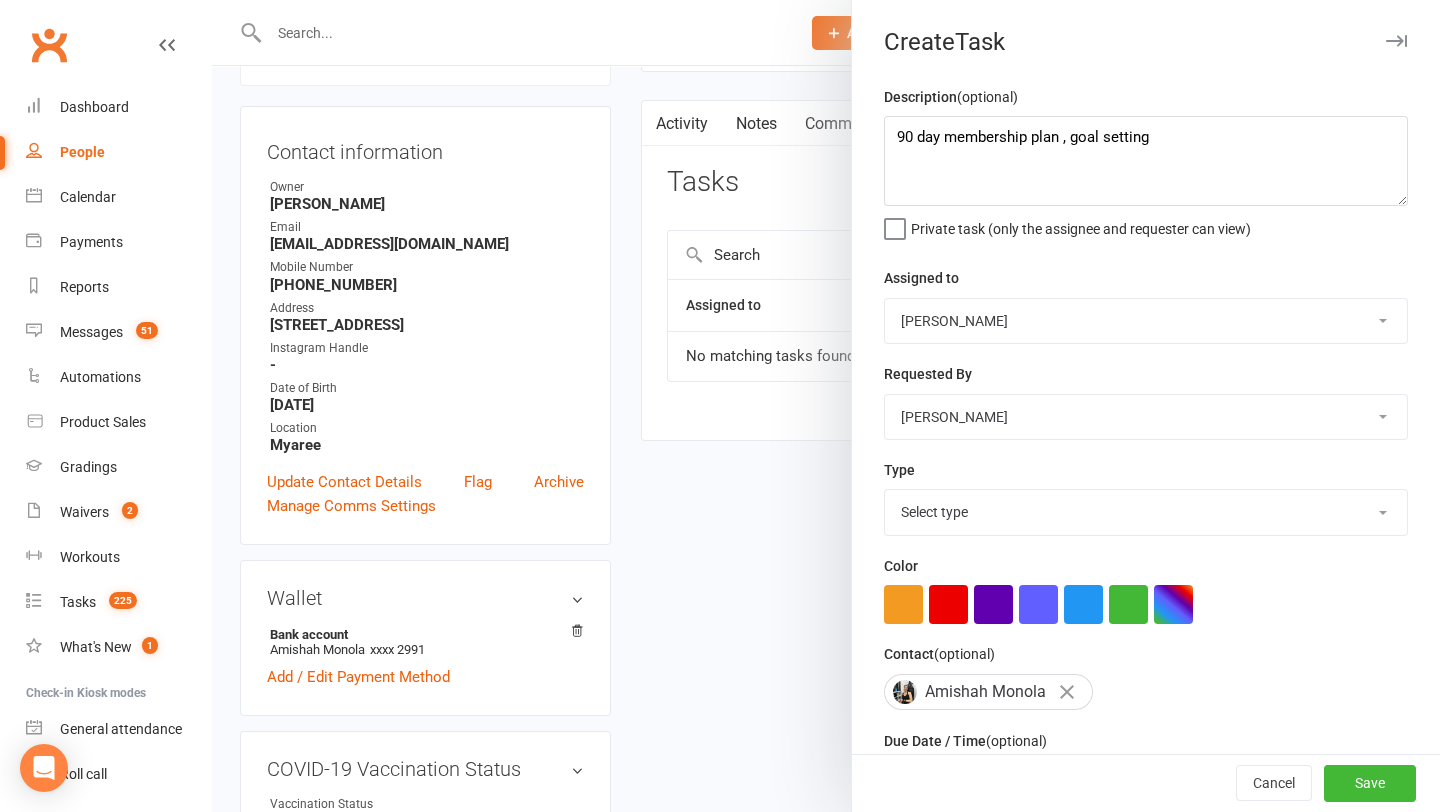click on "Champions Gym Helen Bologa Whitney Tuna Eddy D'Uva Francisco Di Vincenzo David Angeleski Mayank Gupta Oscar Brant Champions Gym Team Joondalup Reception Trushal Patel Solomon Fegan Duran Singh Ignacio (JJ) Ronda Pamorn Martdee Dina Sokol Owen Chandler Kelsey Lyons Jordan Sears" at bounding box center (1146, 321) 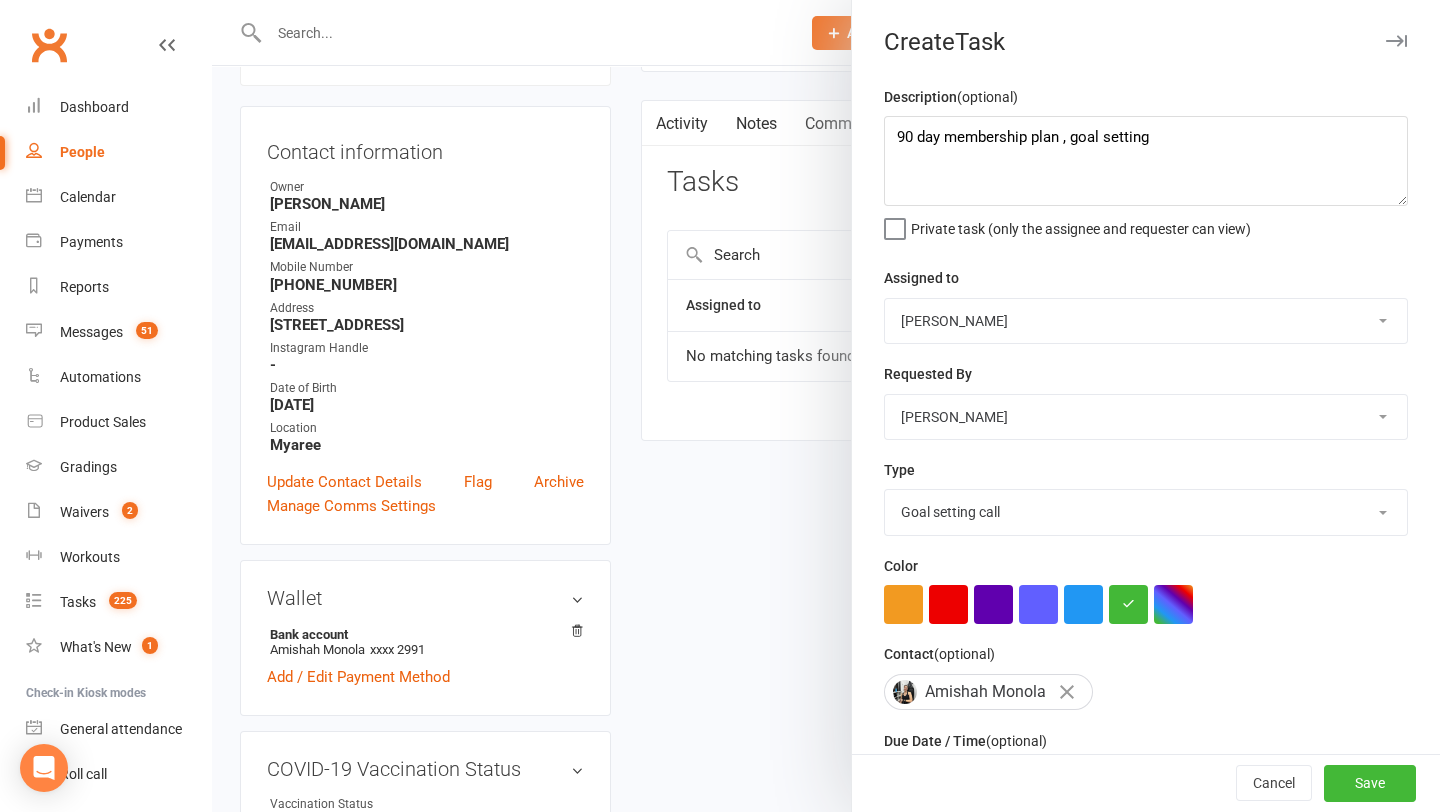 scroll, scrollTop: 175, scrollLeft: 0, axis: vertical 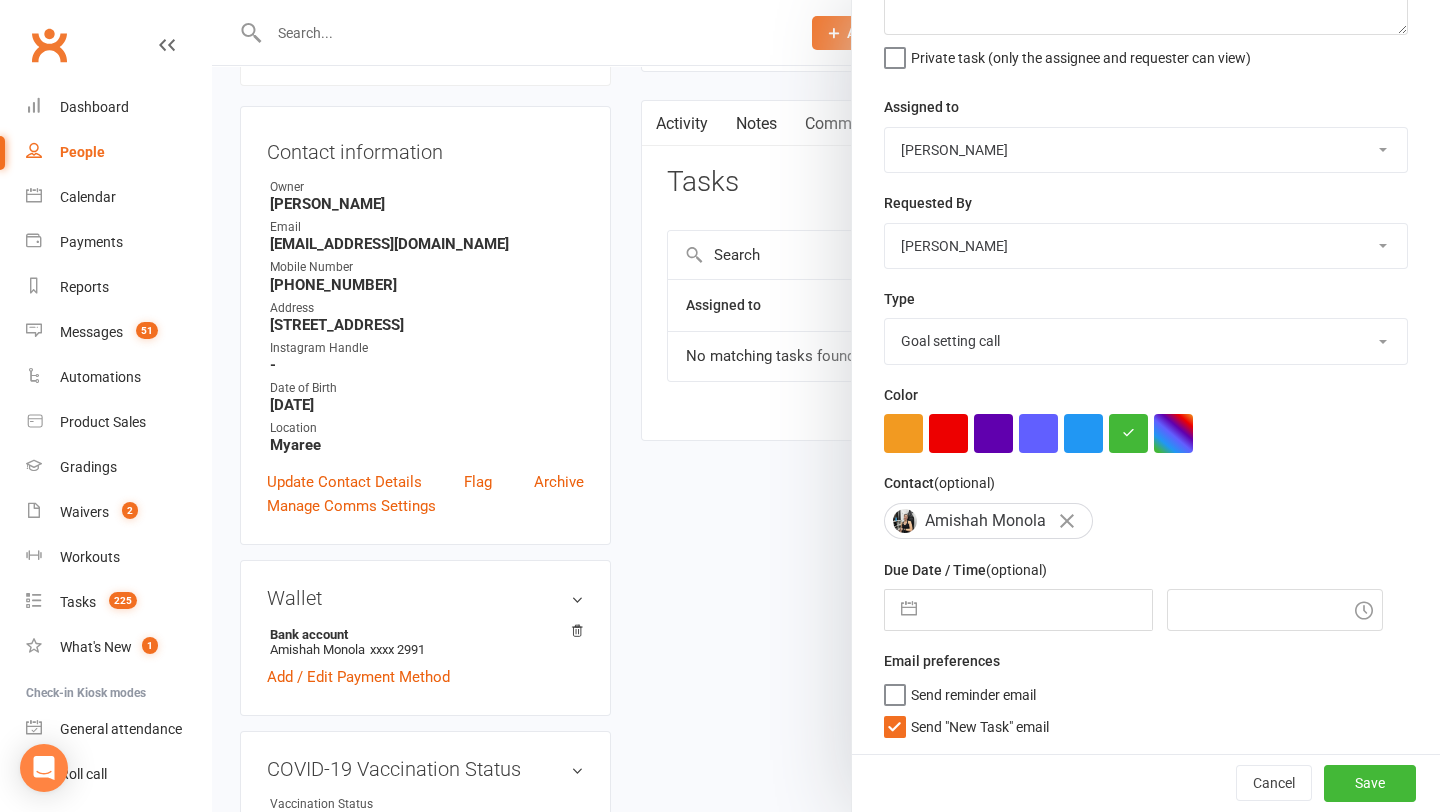 click at bounding box center [1039, 610] 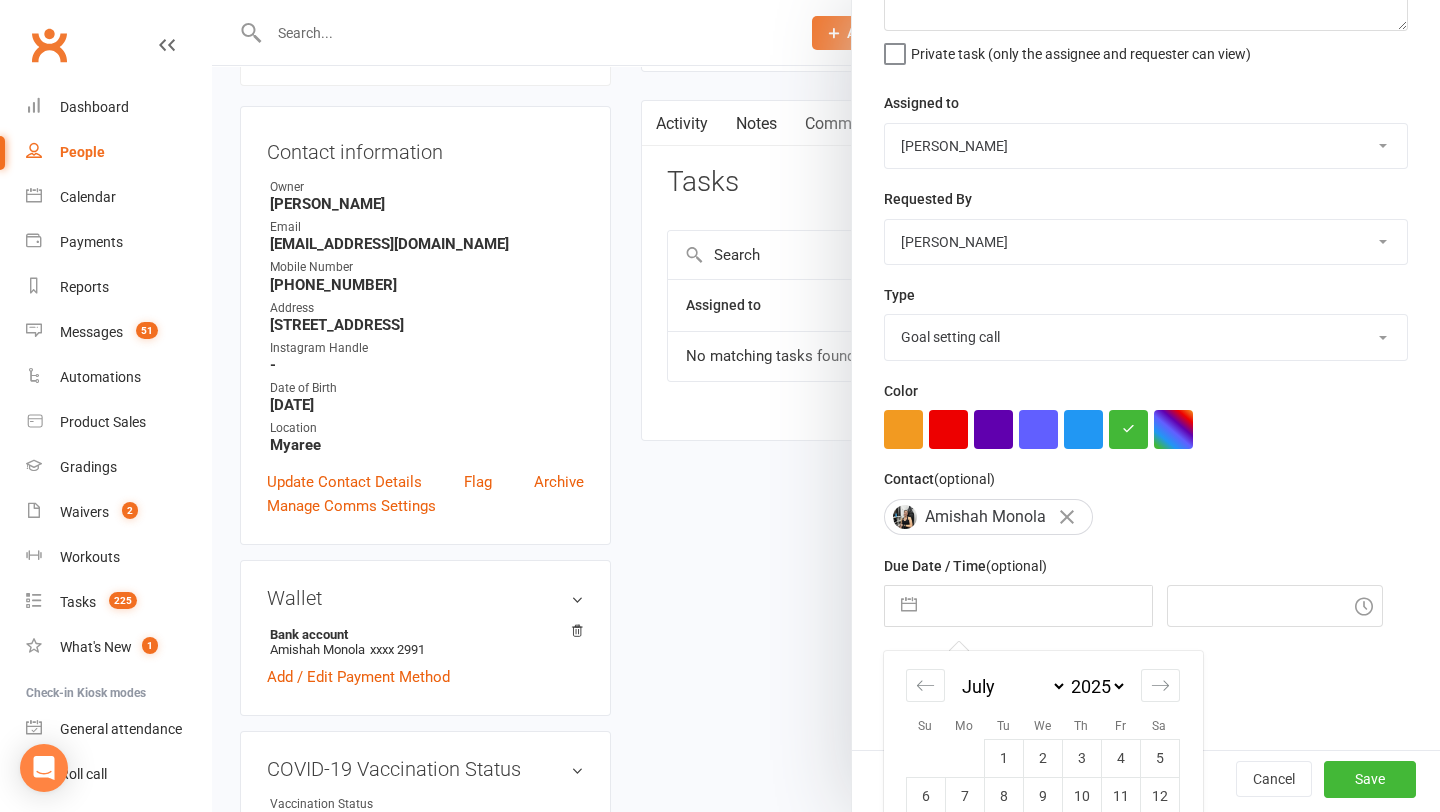 scroll, scrollTop: 319, scrollLeft: 0, axis: vertical 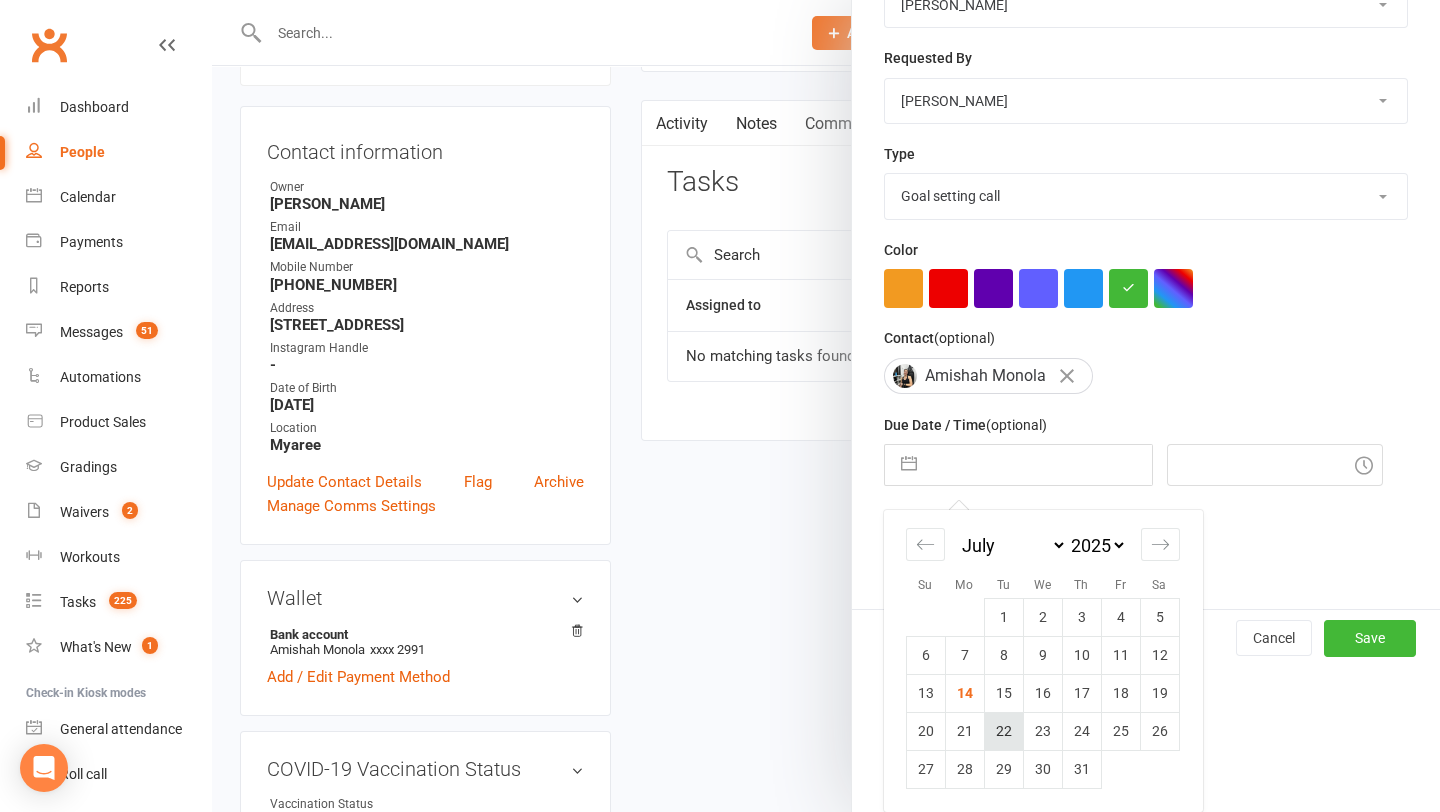 click on "22" at bounding box center (1003, 731) 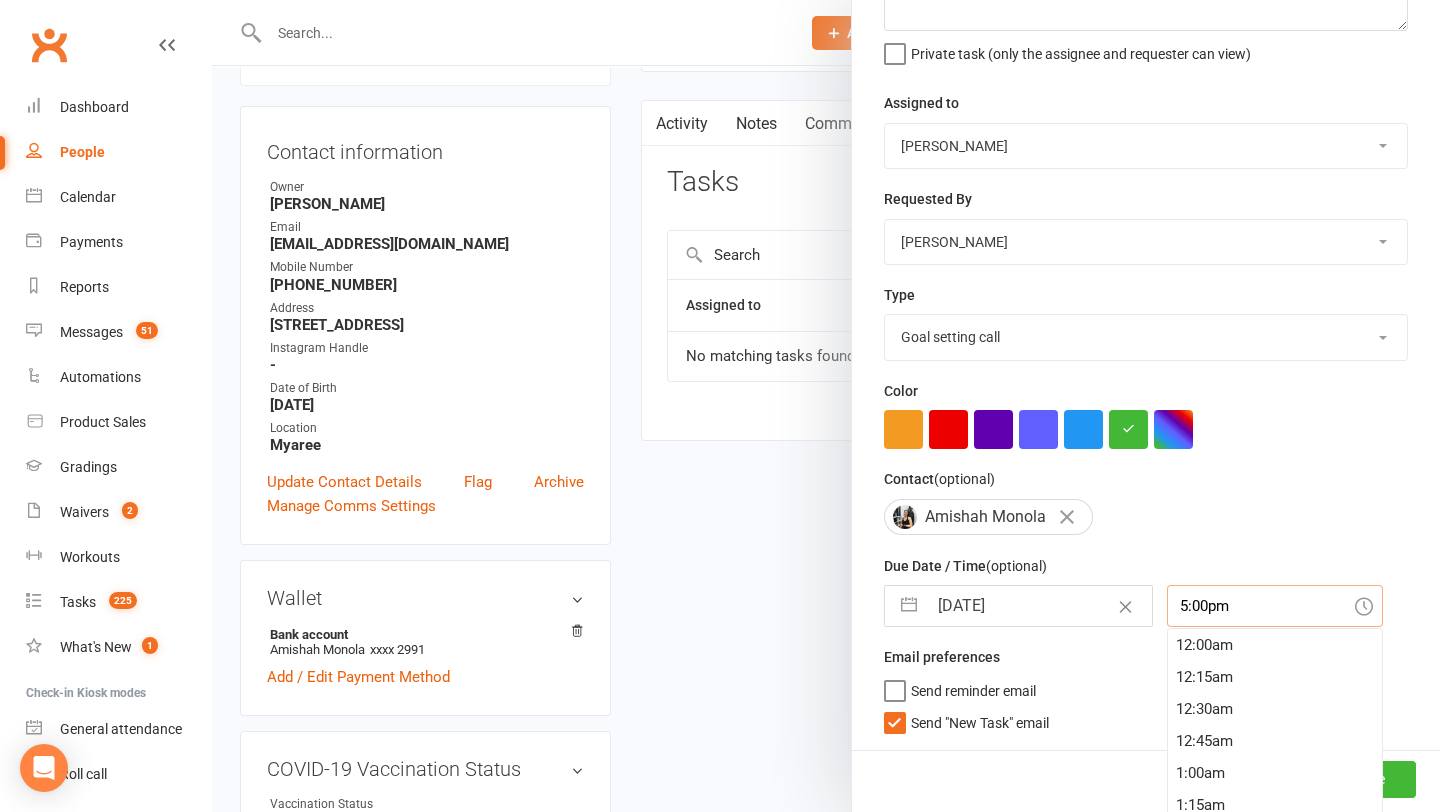 click on "5:00pm" at bounding box center [1275, 606] 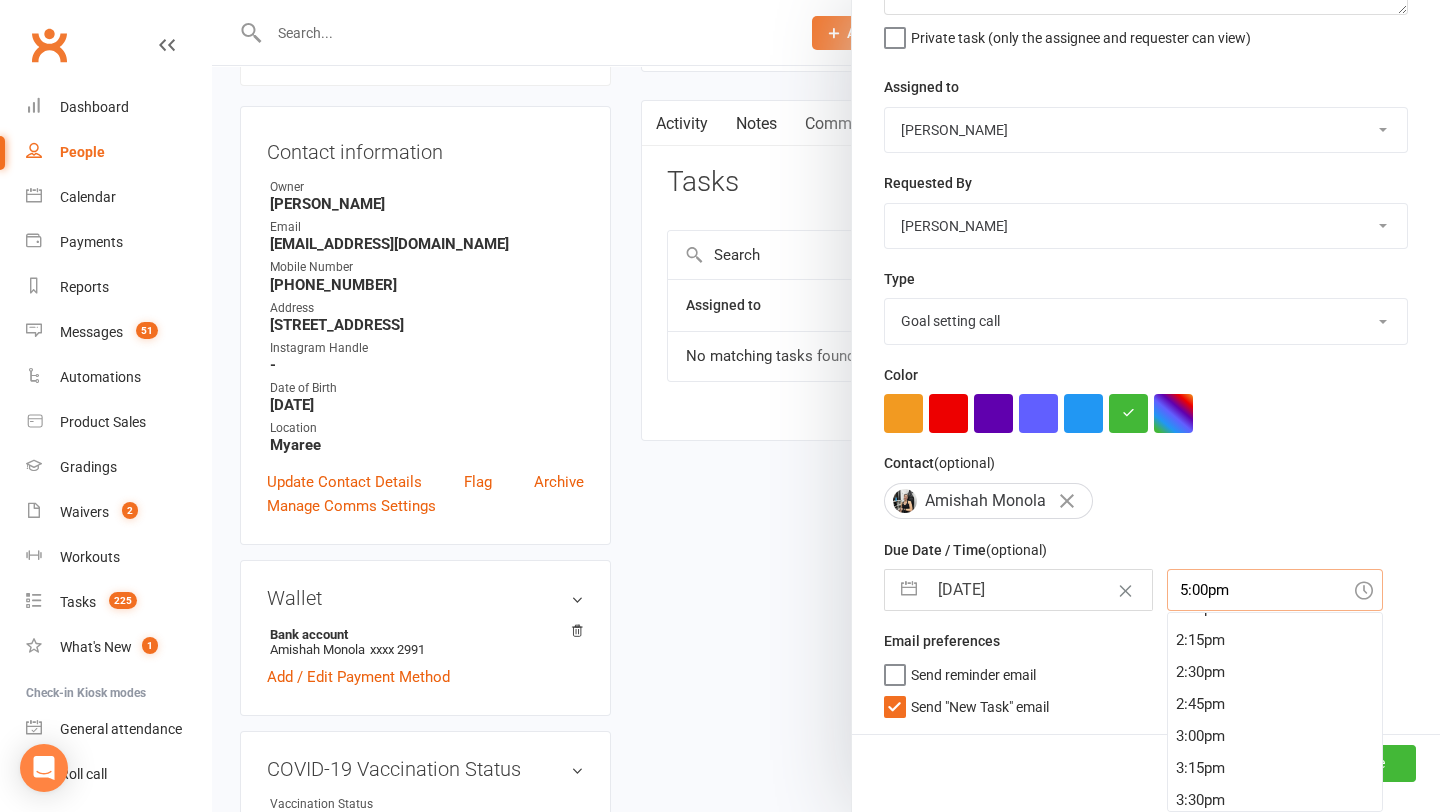 scroll, scrollTop: 1805, scrollLeft: 0, axis: vertical 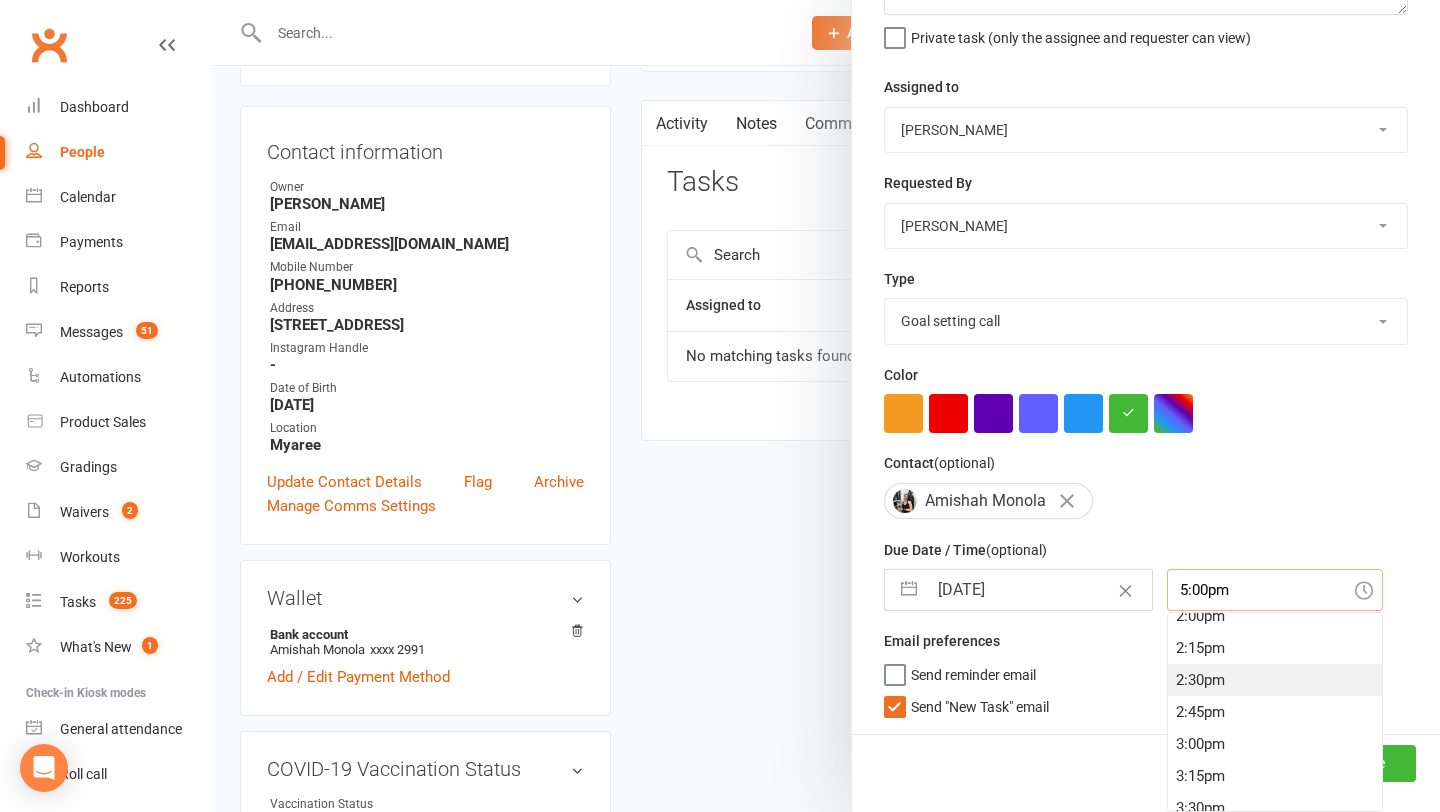 click on "2:30pm" at bounding box center (1275, 680) 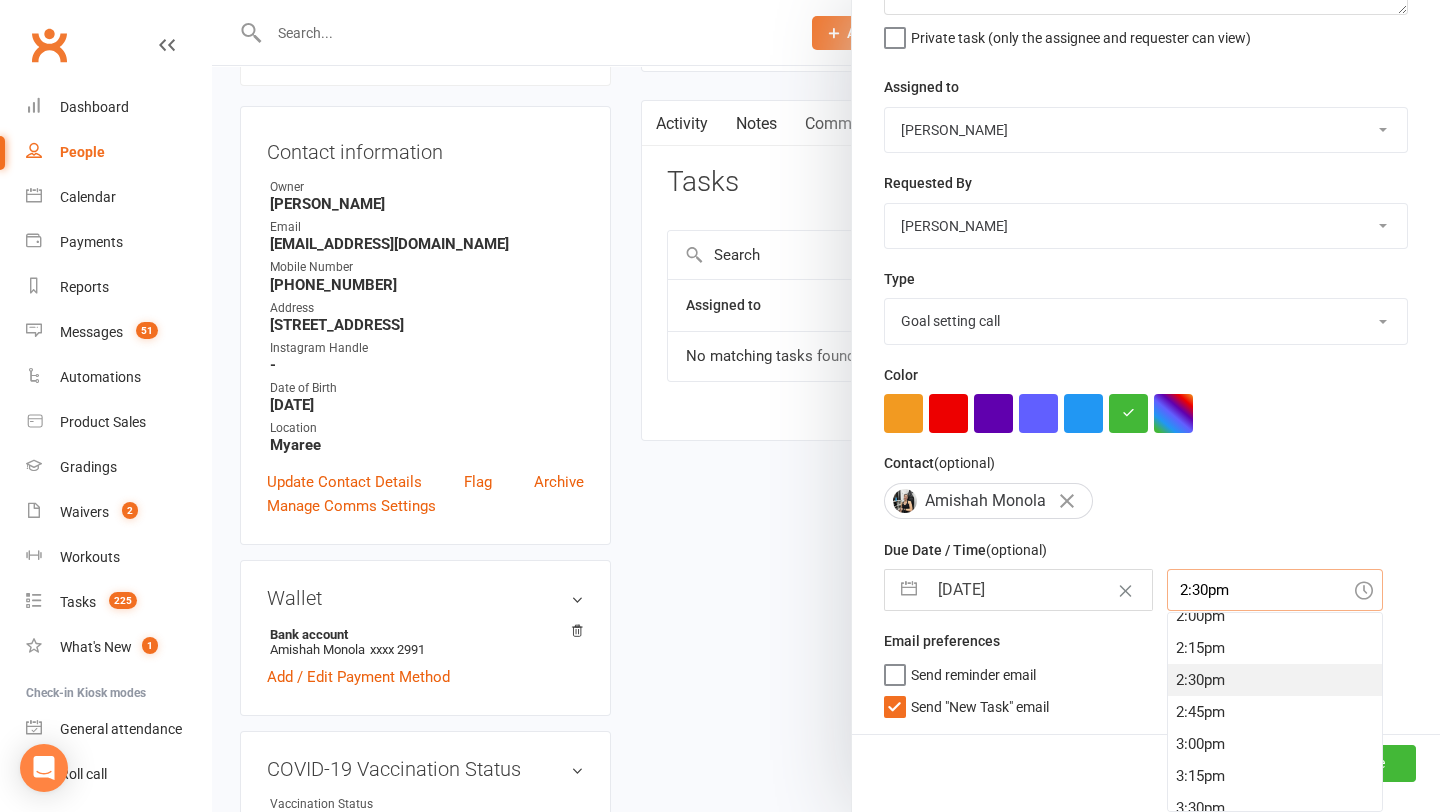 scroll, scrollTop: 175, scrollLeft: 0, axis: vertical 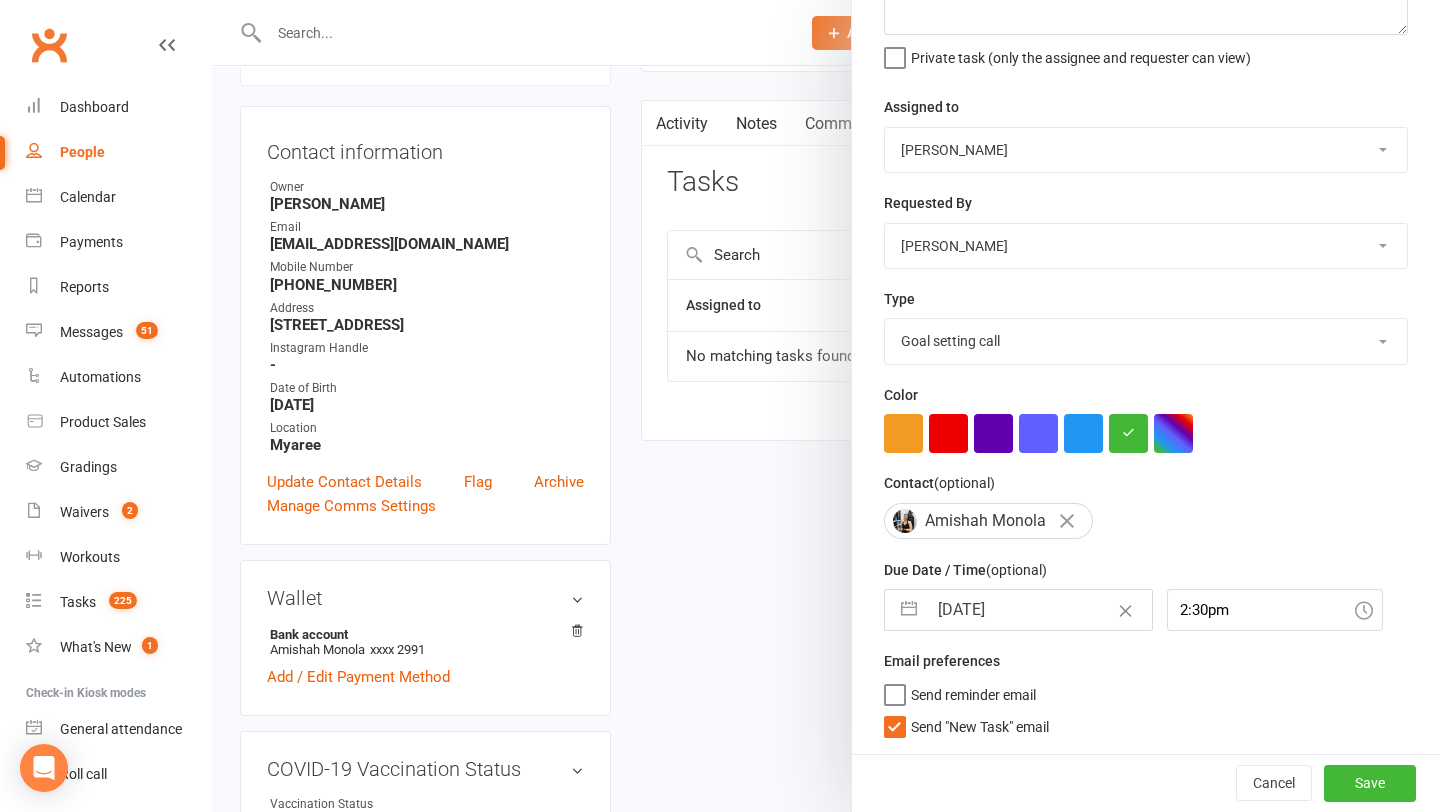 click on "Cancel Save" at bounding box center (1146, 782) 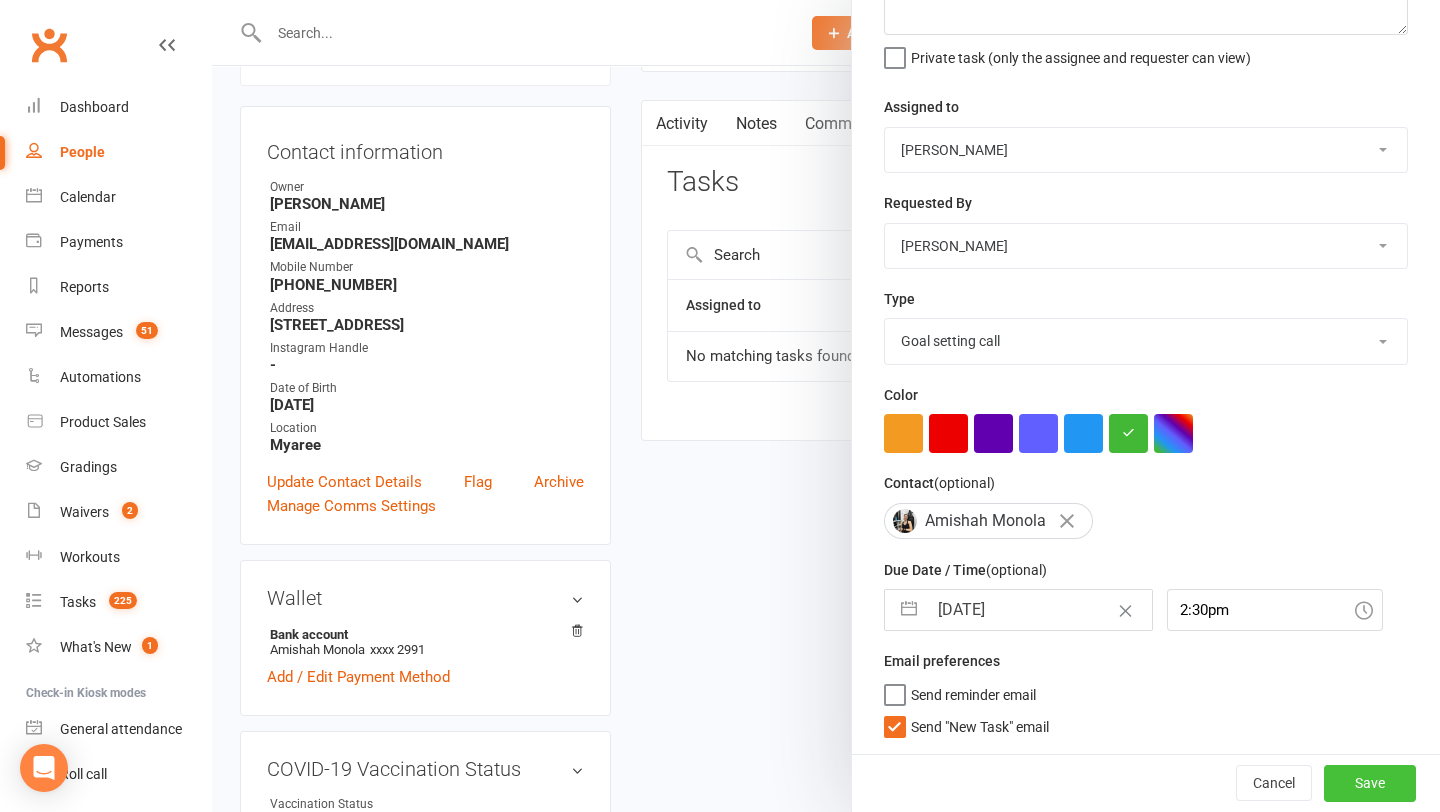 click on "Save" at bounding box center (1370, 783) 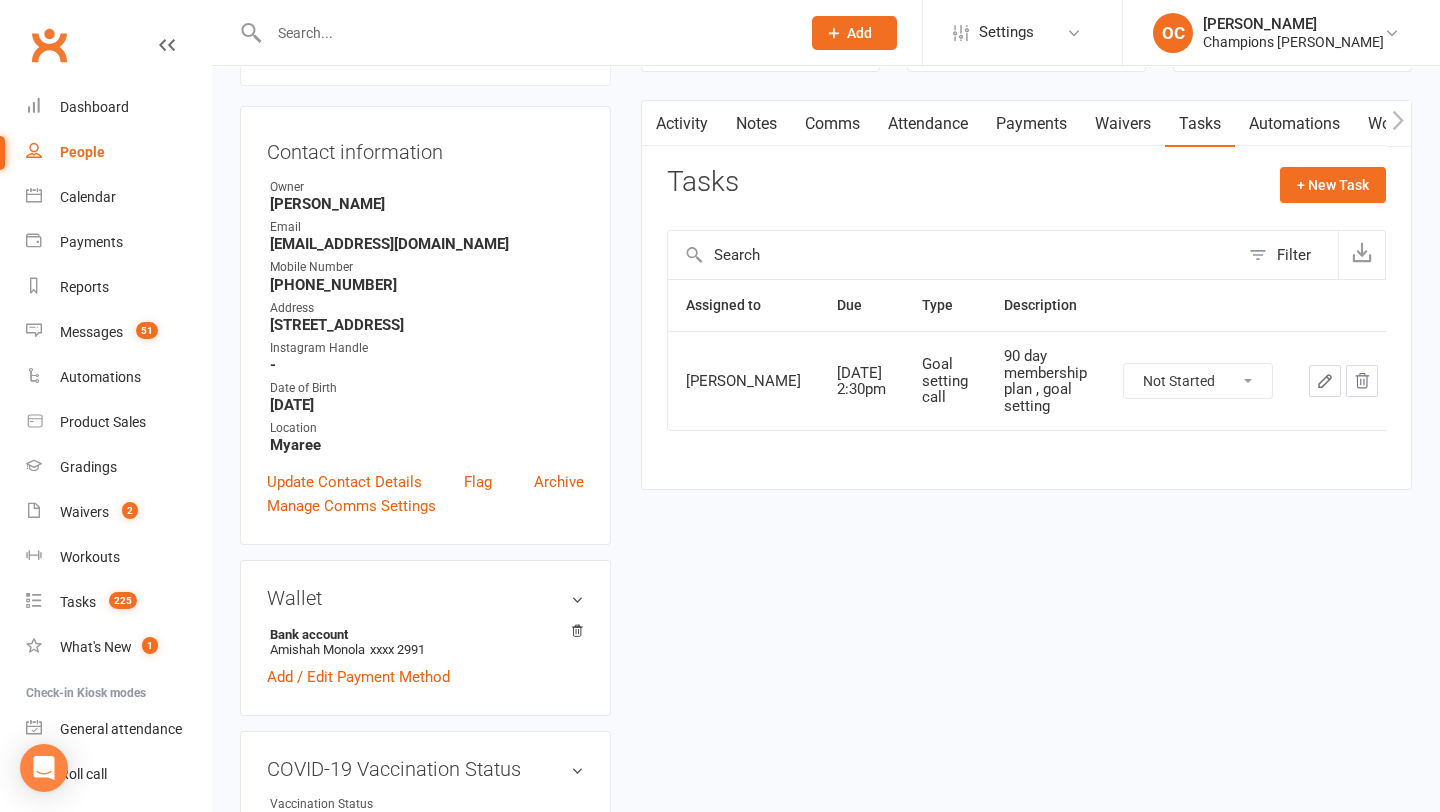 scroll, scrollTop: 0, scrollLeft: 0, axis: both 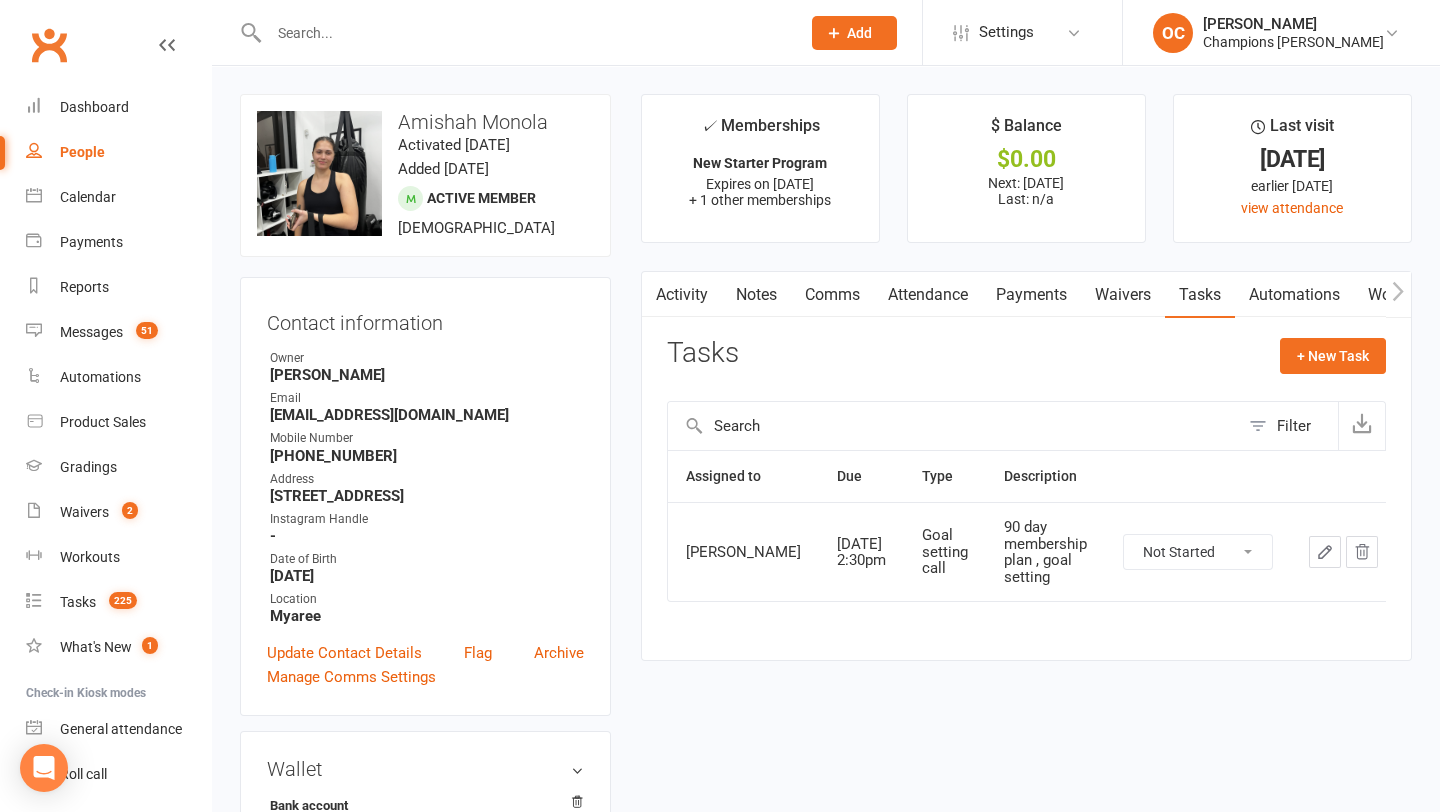 click at bounding box center [524, 33] 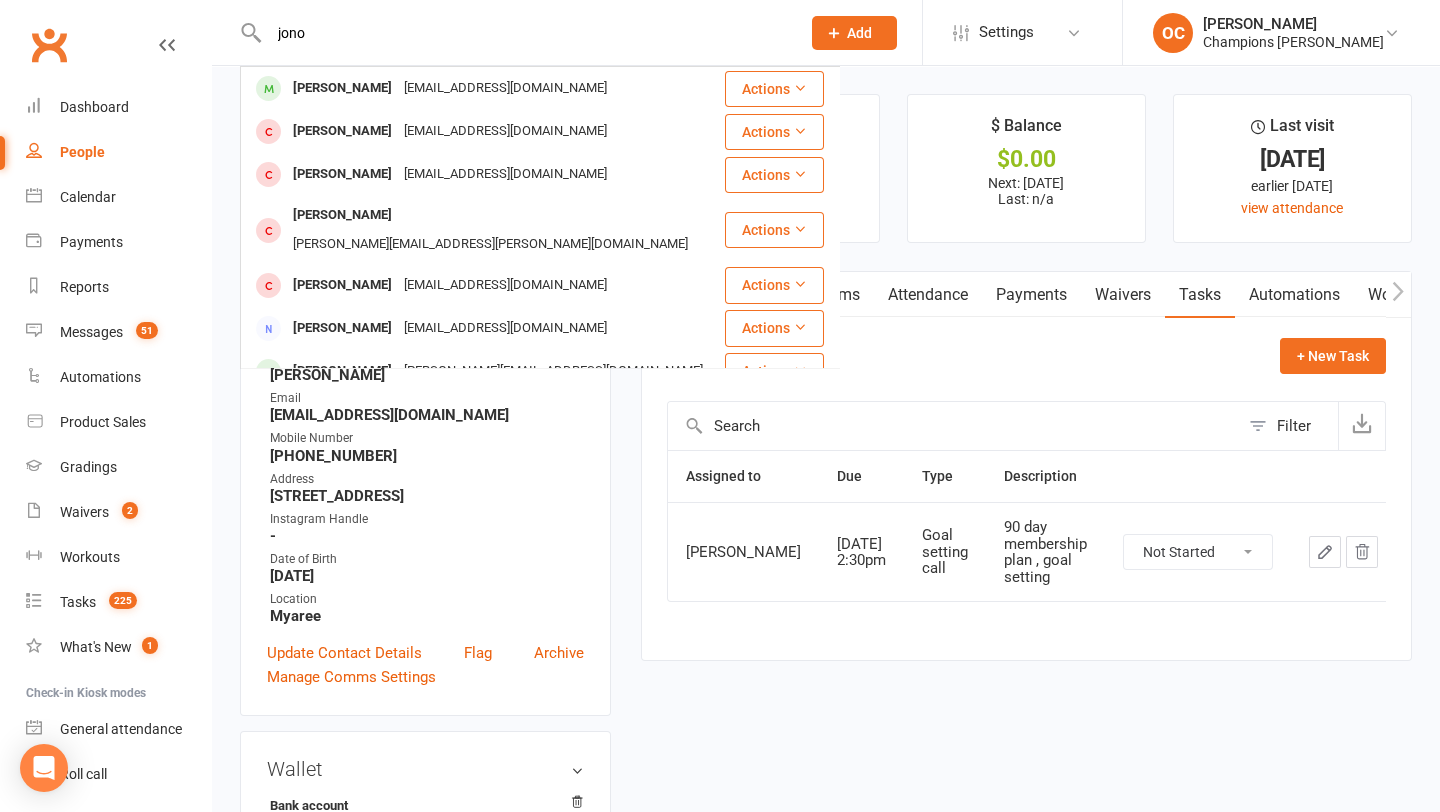 type on "jono" 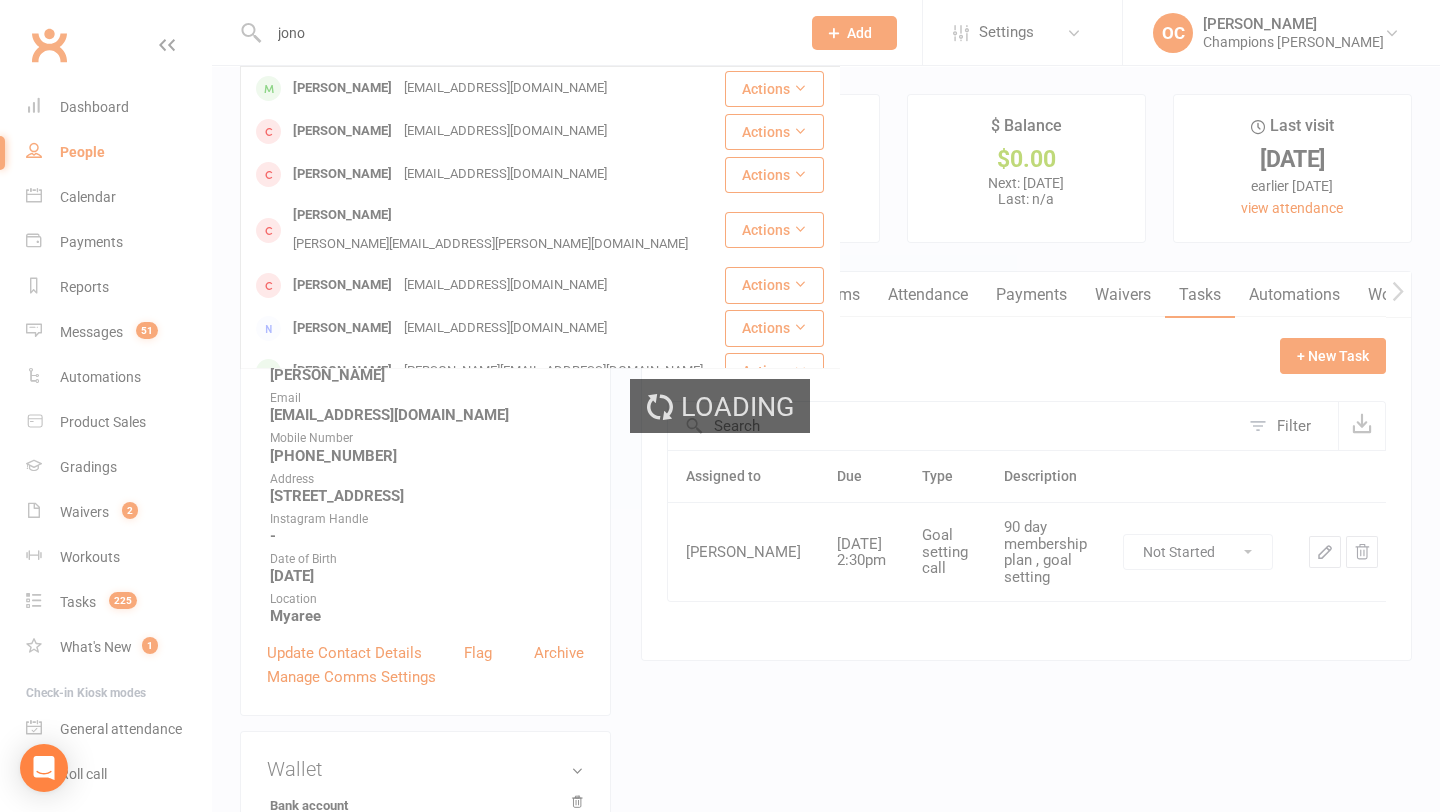 type 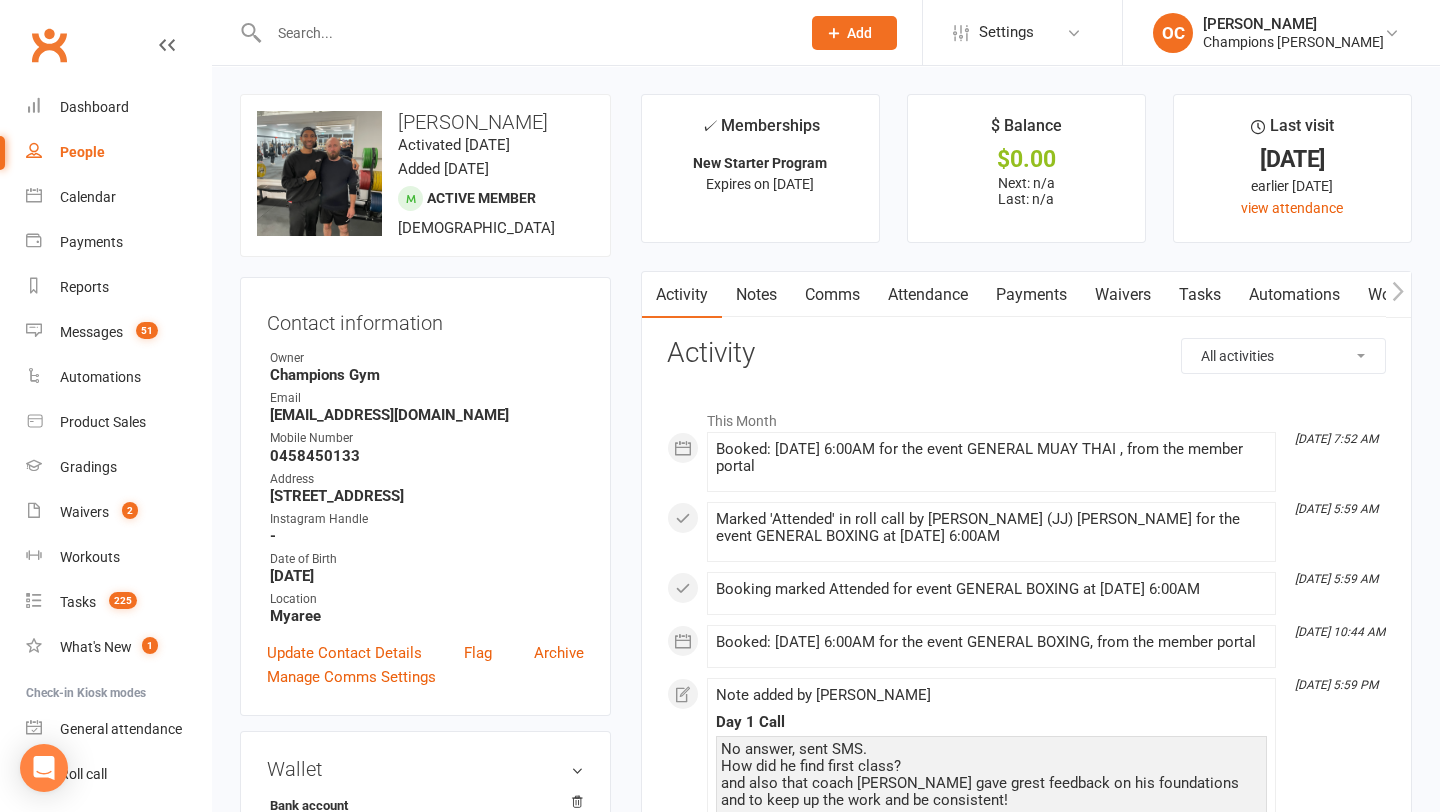 click on "Notes" at bounding box center (756, 295) 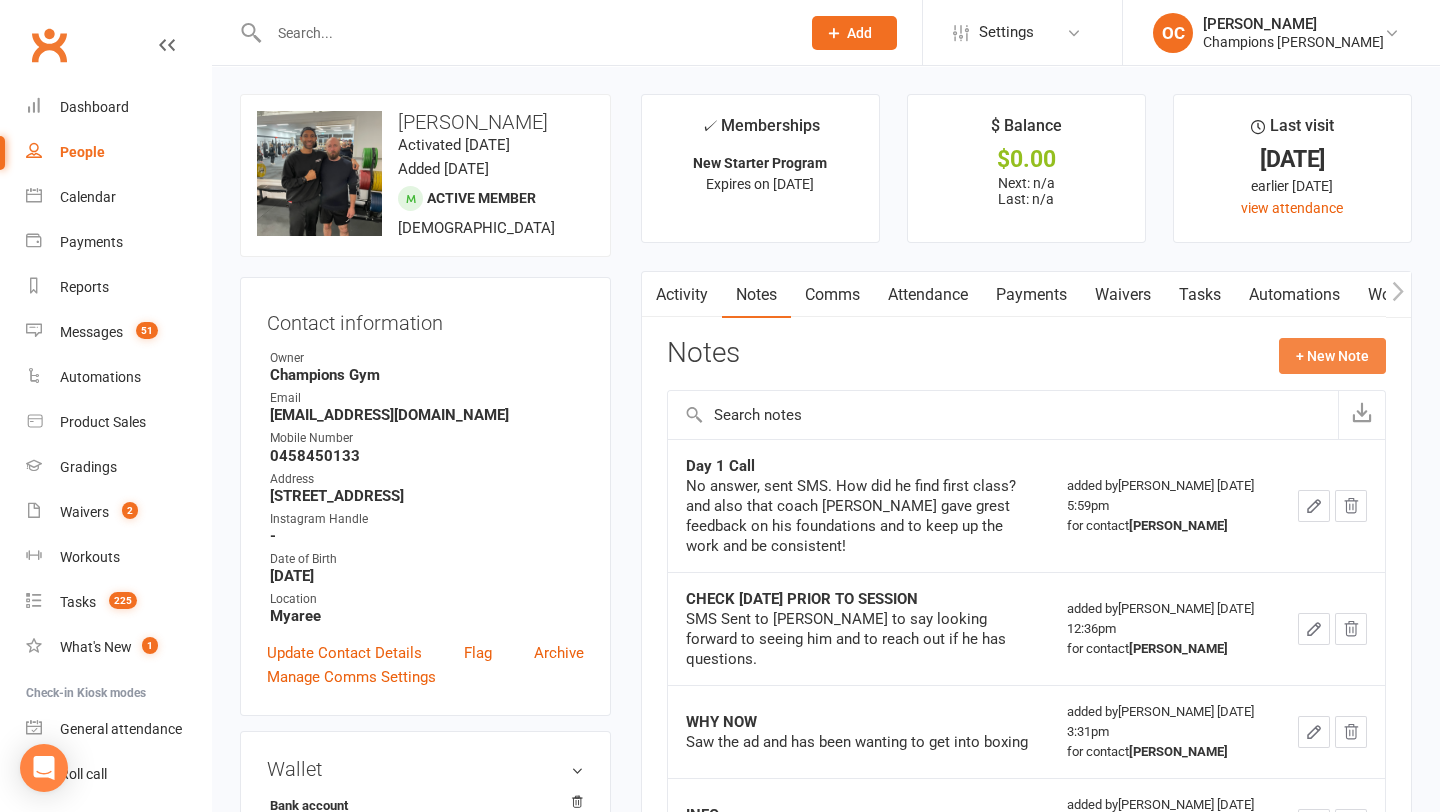 click on "+ New Note" at bounding box center (1332, 356) 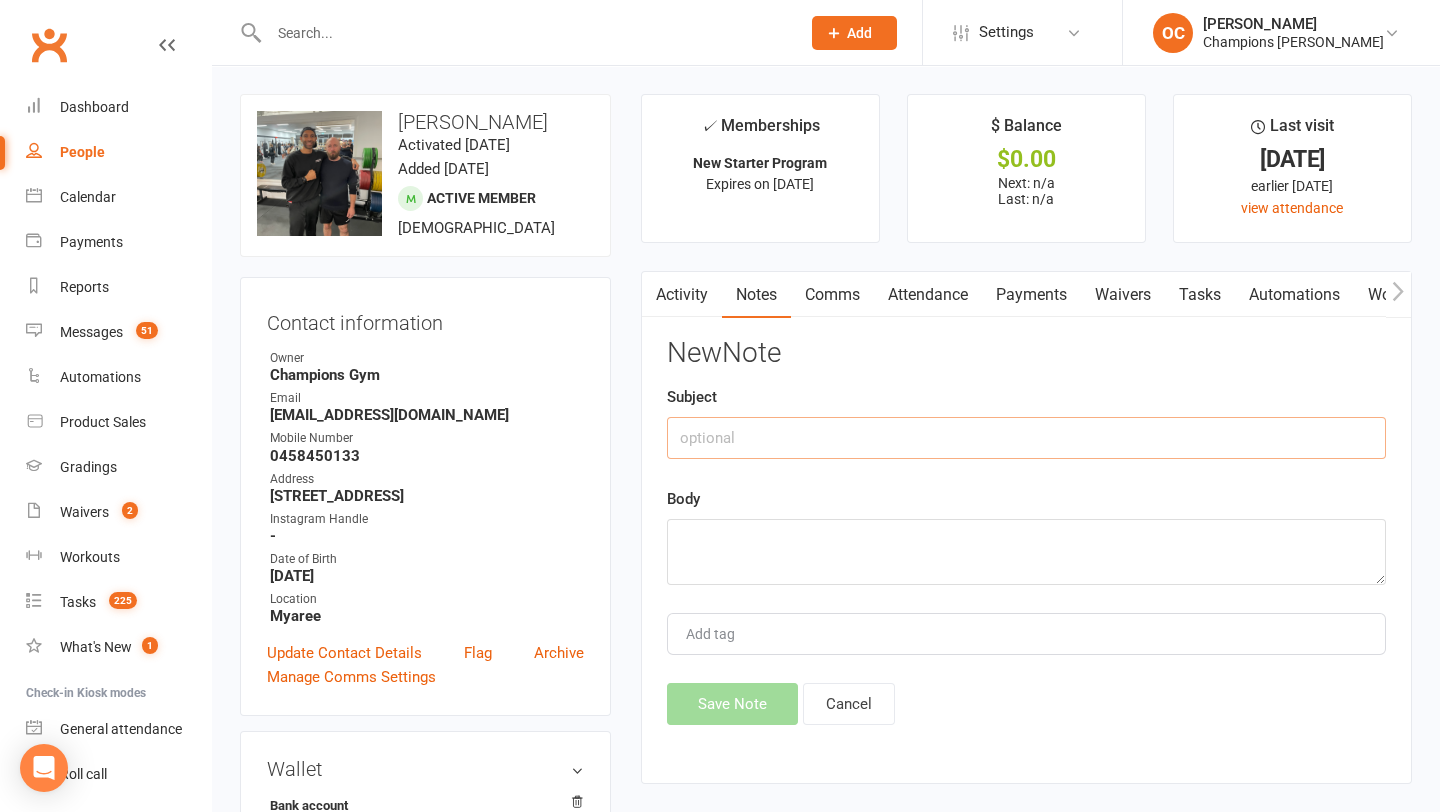 click at bounding box center (1026, 438) 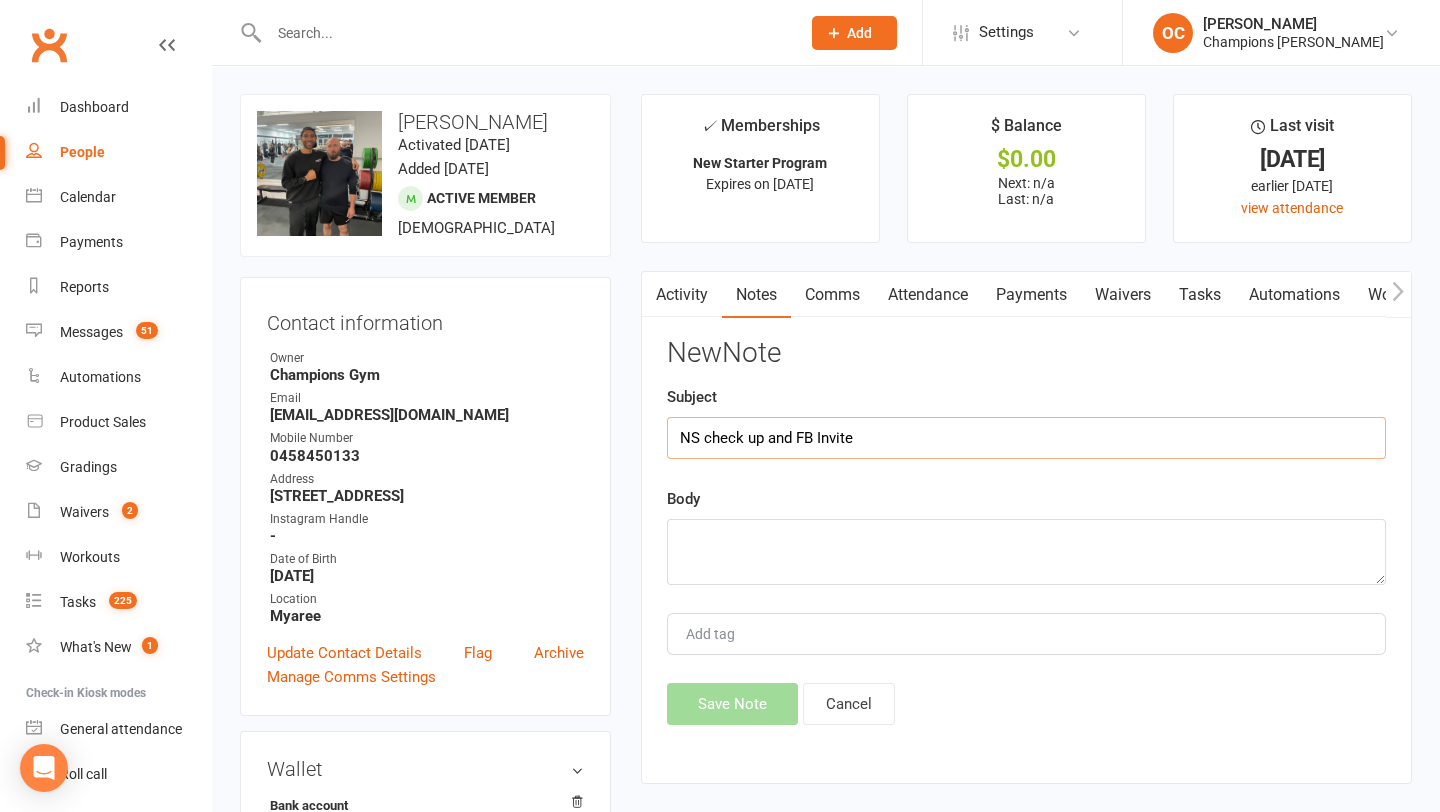 type on "NS check up and FB Invite" 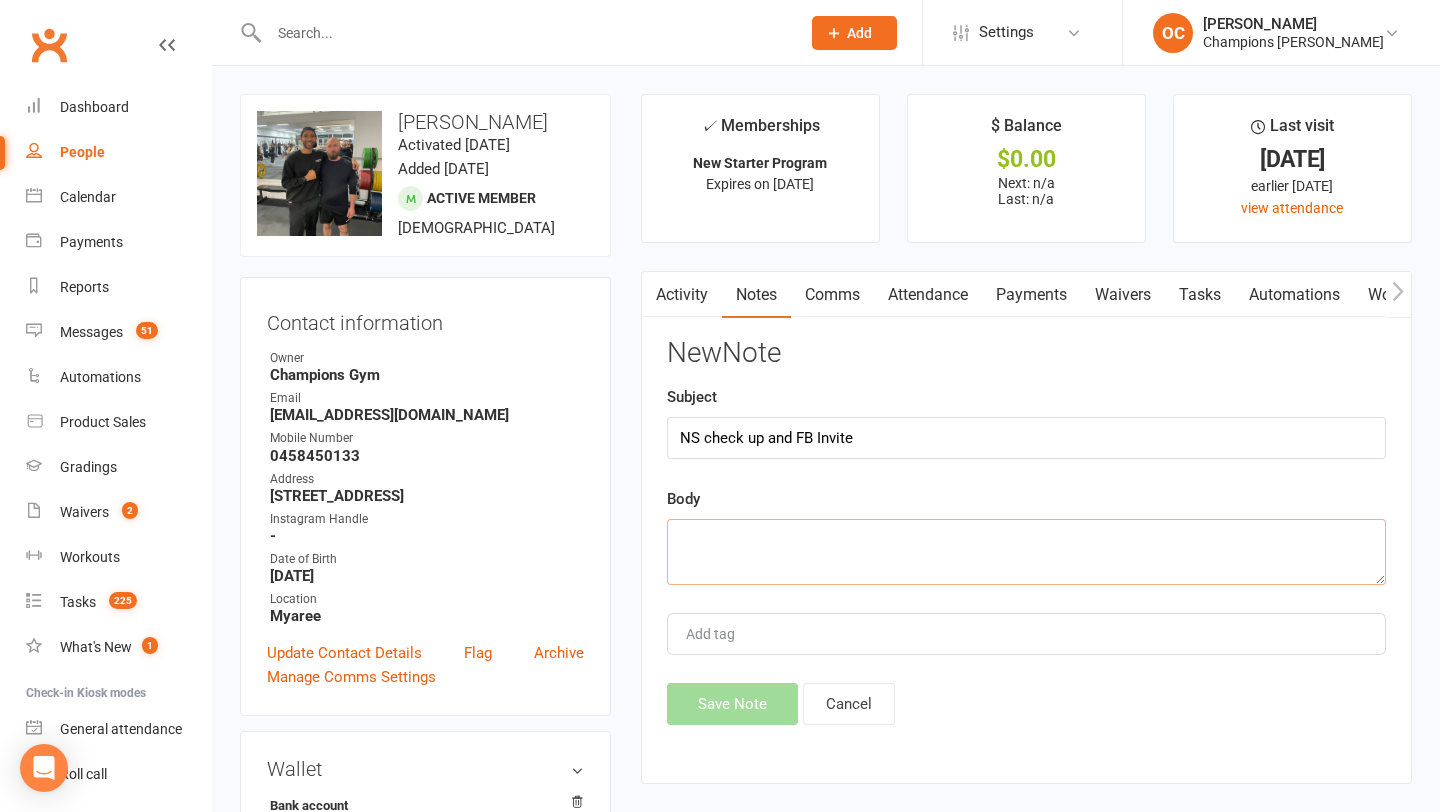 click at bounding box center [1026, 552] 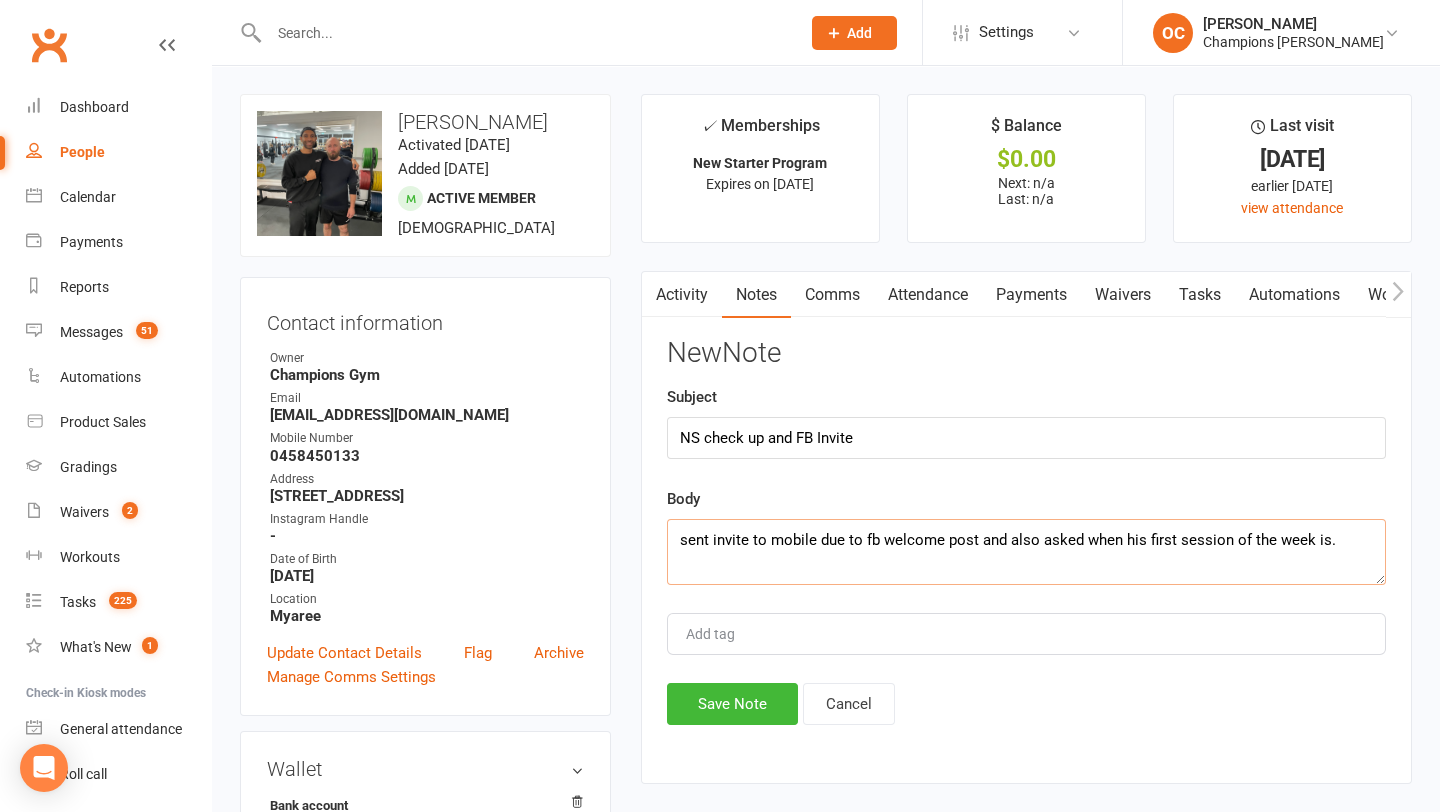 click on "sent invite to mobile due to fb welcome post and also asked when his first session of the week is." at bounding box center [1026, 552] 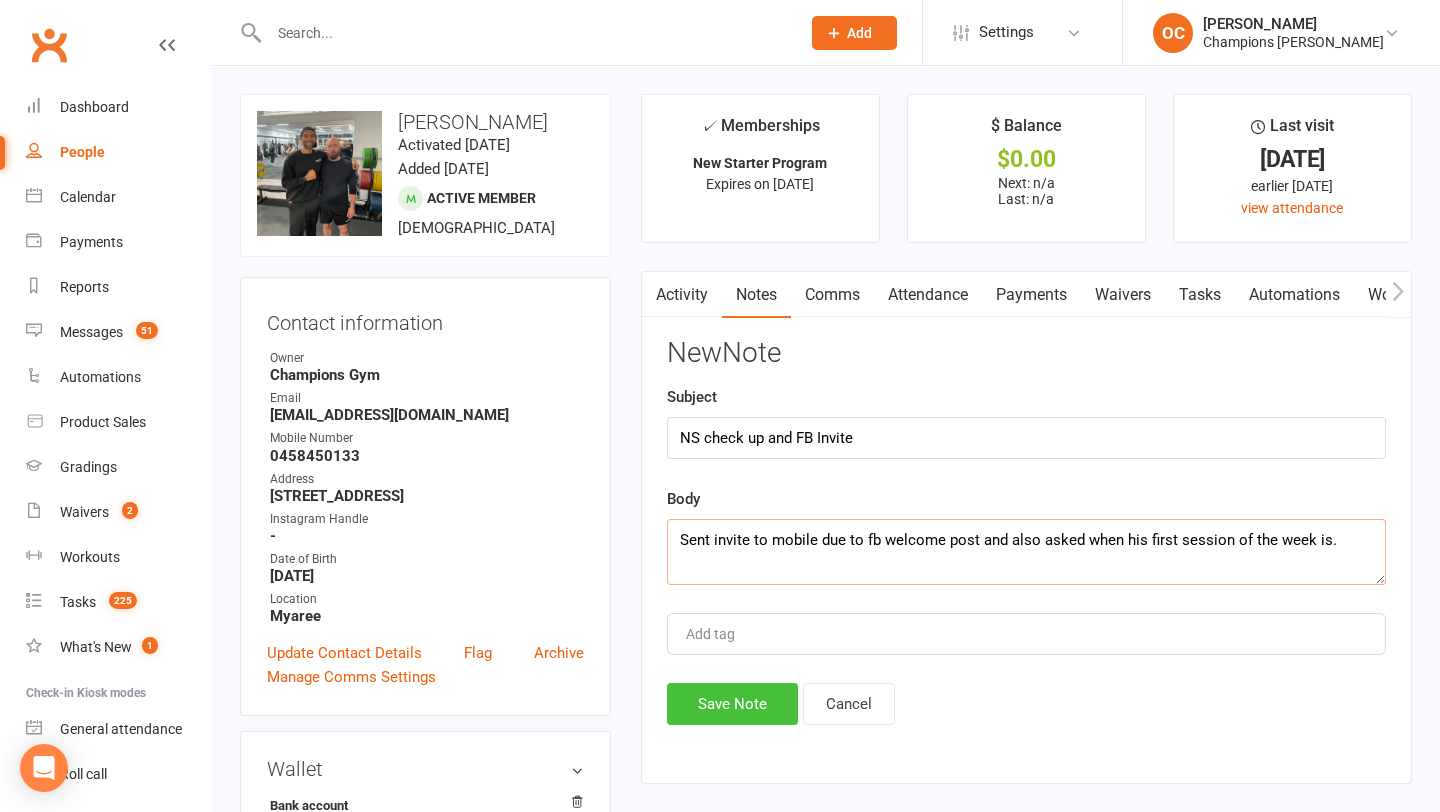 type on "Sent invite to mobile due to fb welcome post and also asked when his first session of the week is." 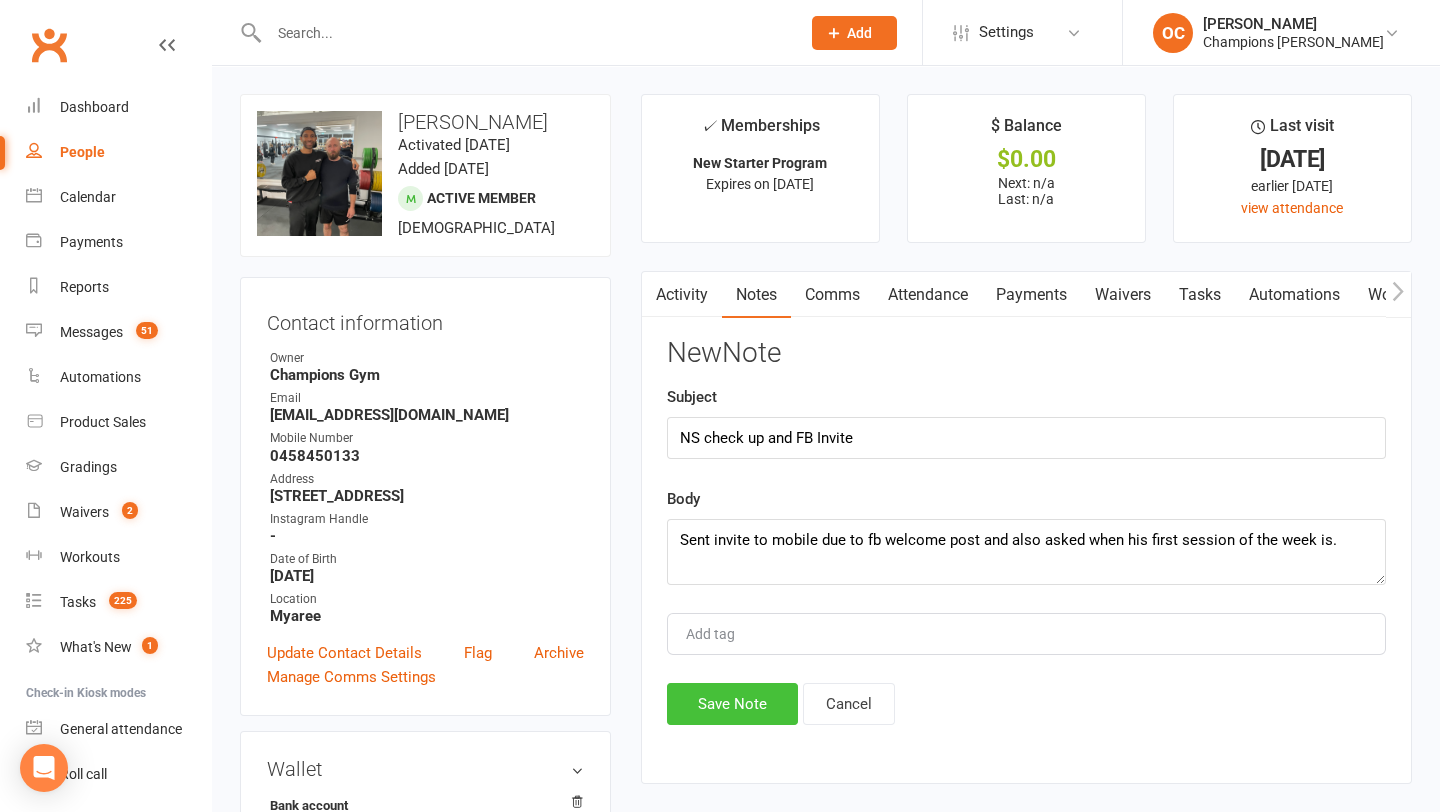 click on "Save Note" at bounding box center [732, 704] 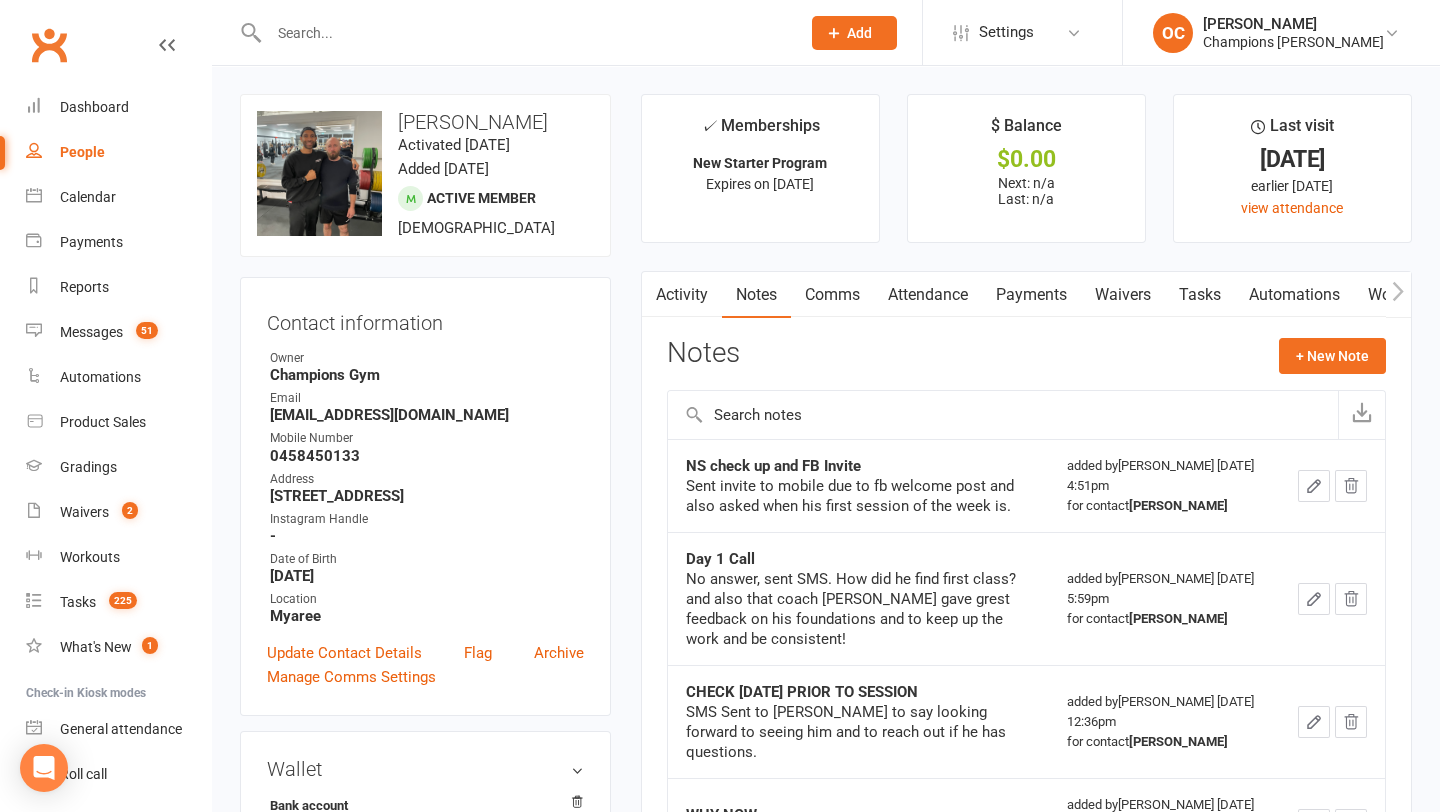 click at bounding box center [524, 33] 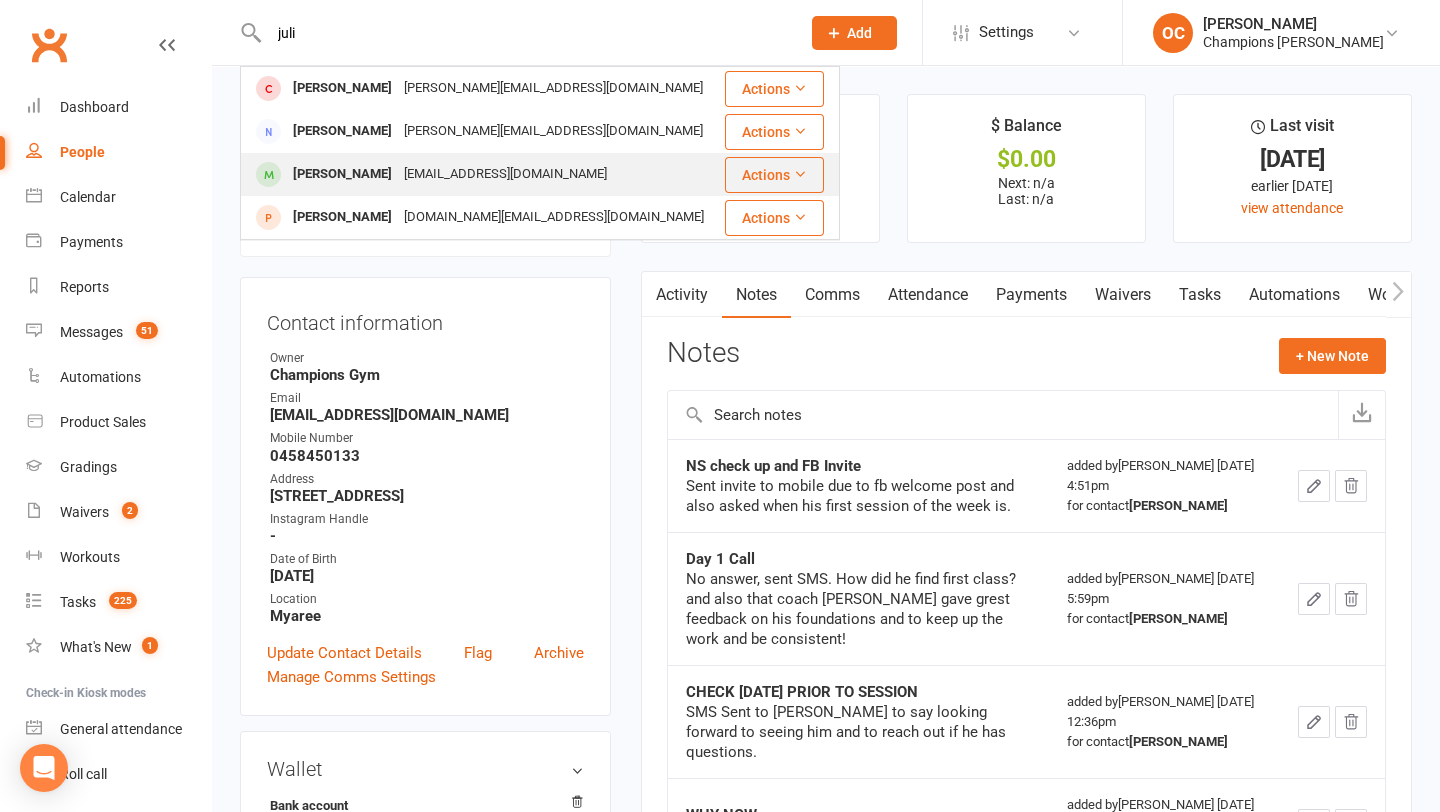 type on "juli" 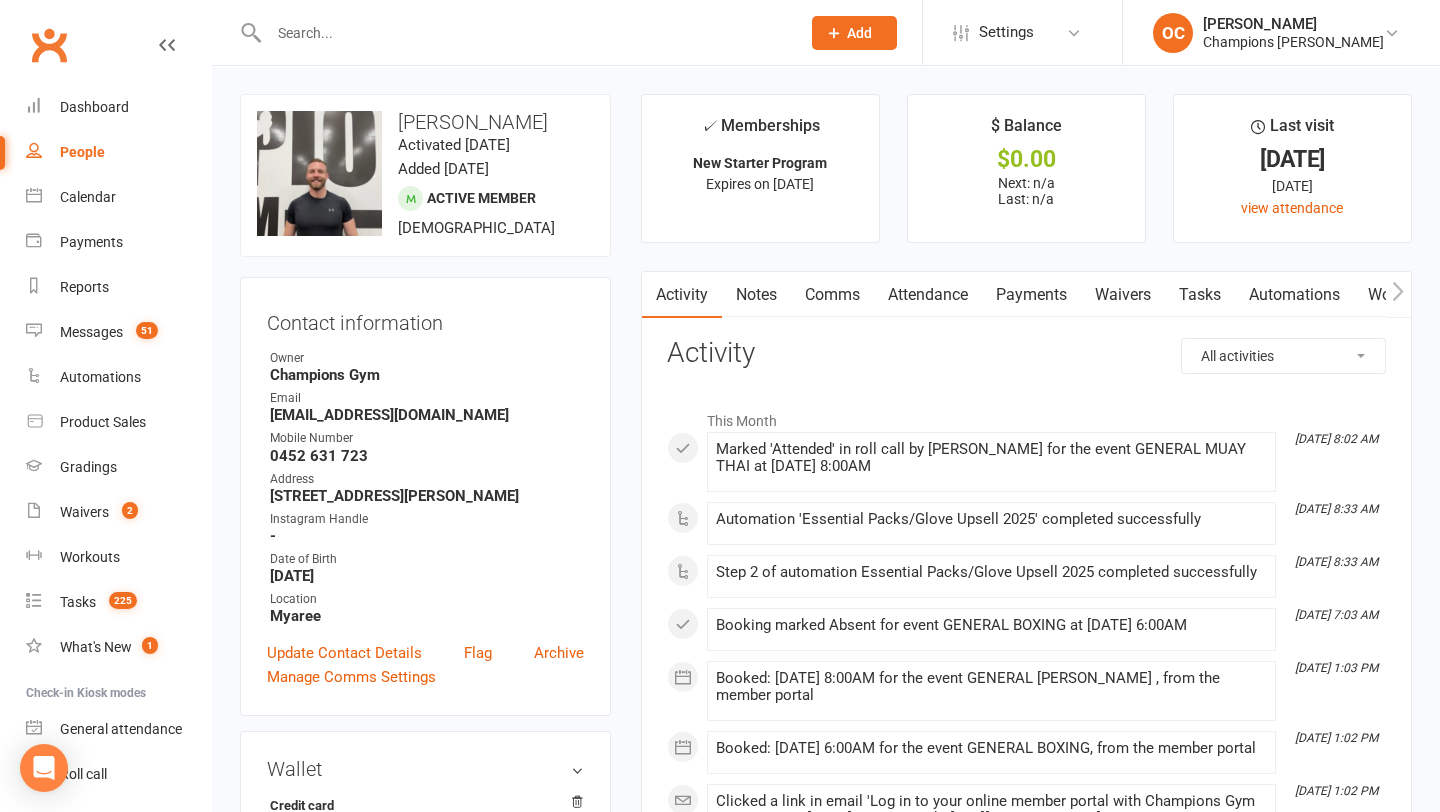 click on "Notes" at bounding box center [756, 295] 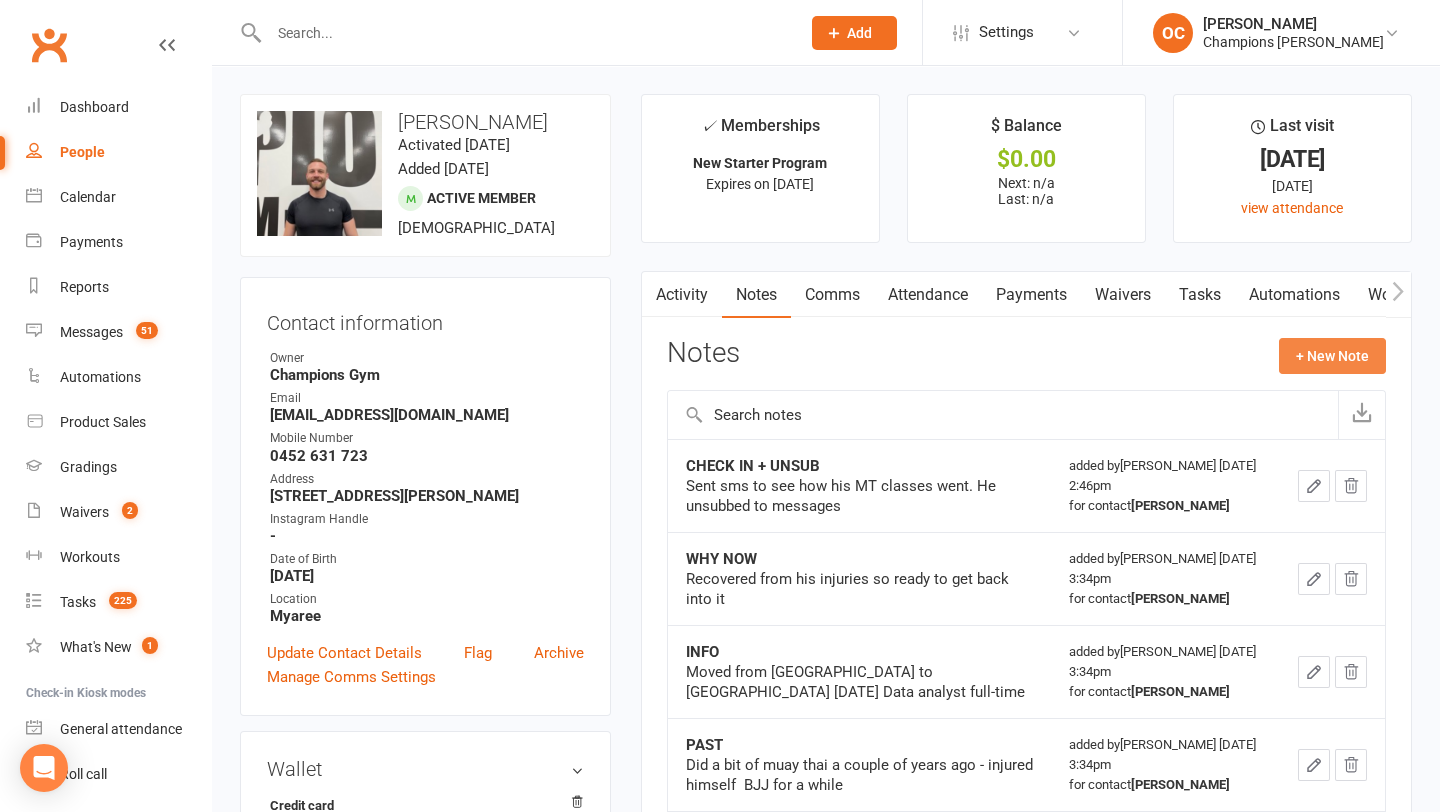 click on "+ New Note" at bounding box center (1332, 356) 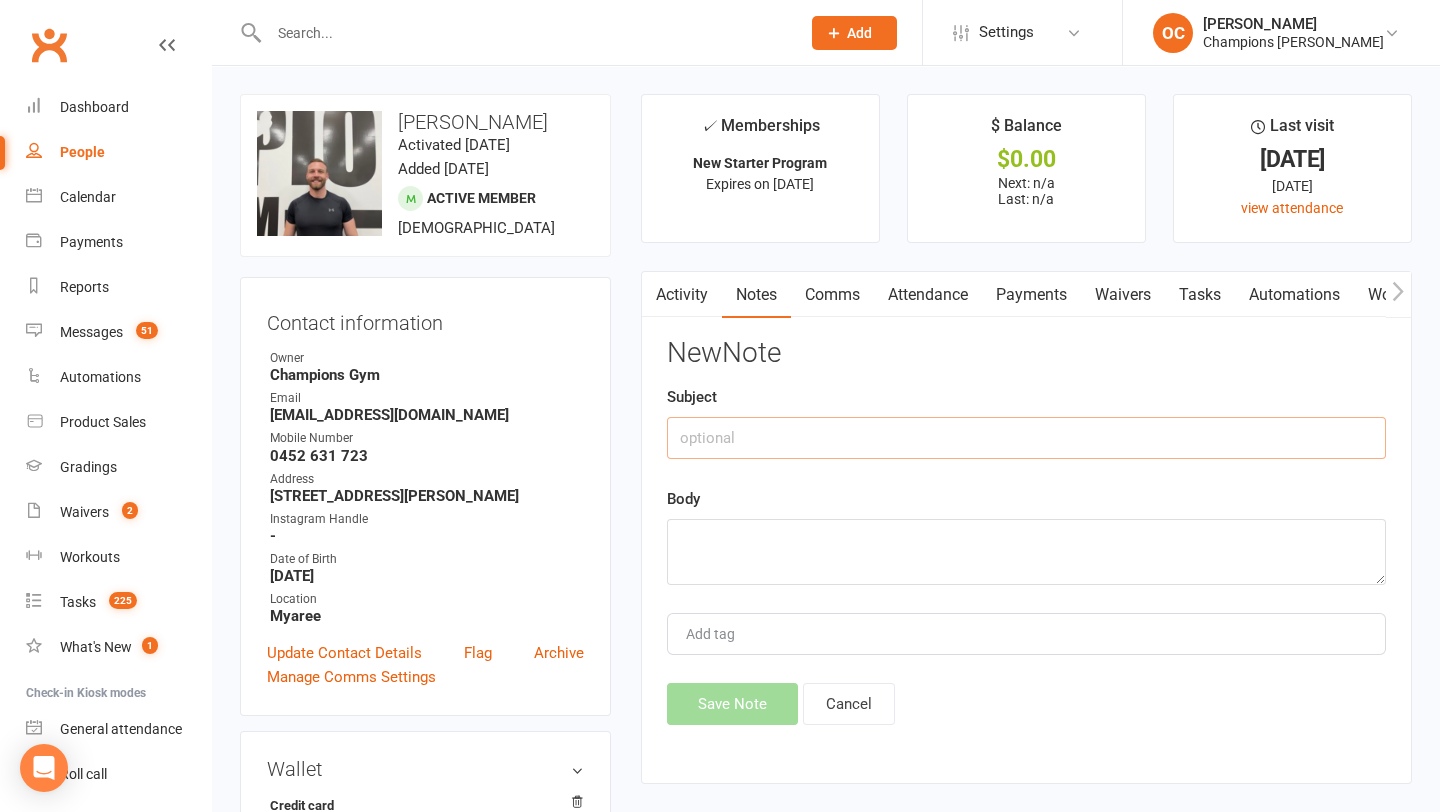 click at bounding box center (1026, 438) 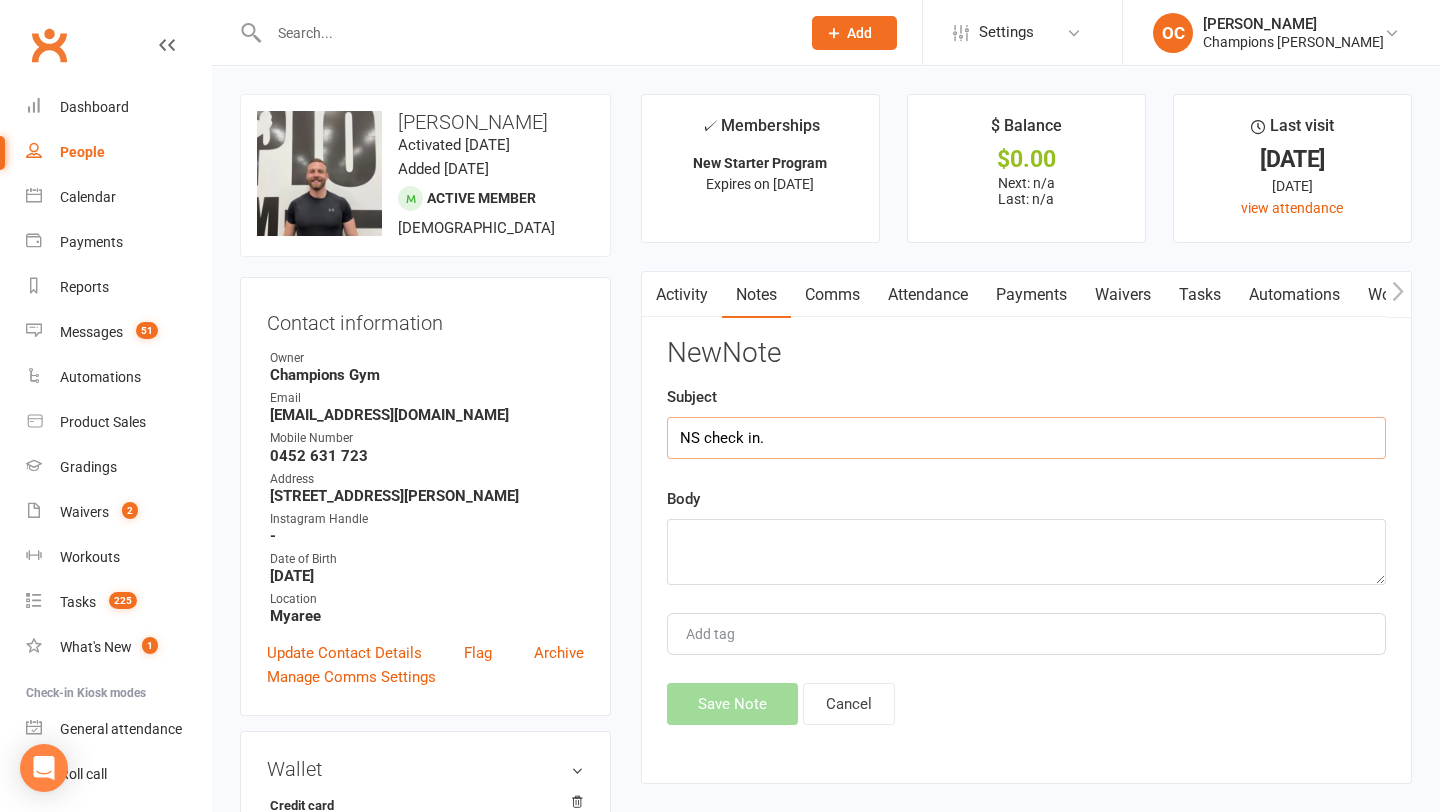 type on "NS check in." 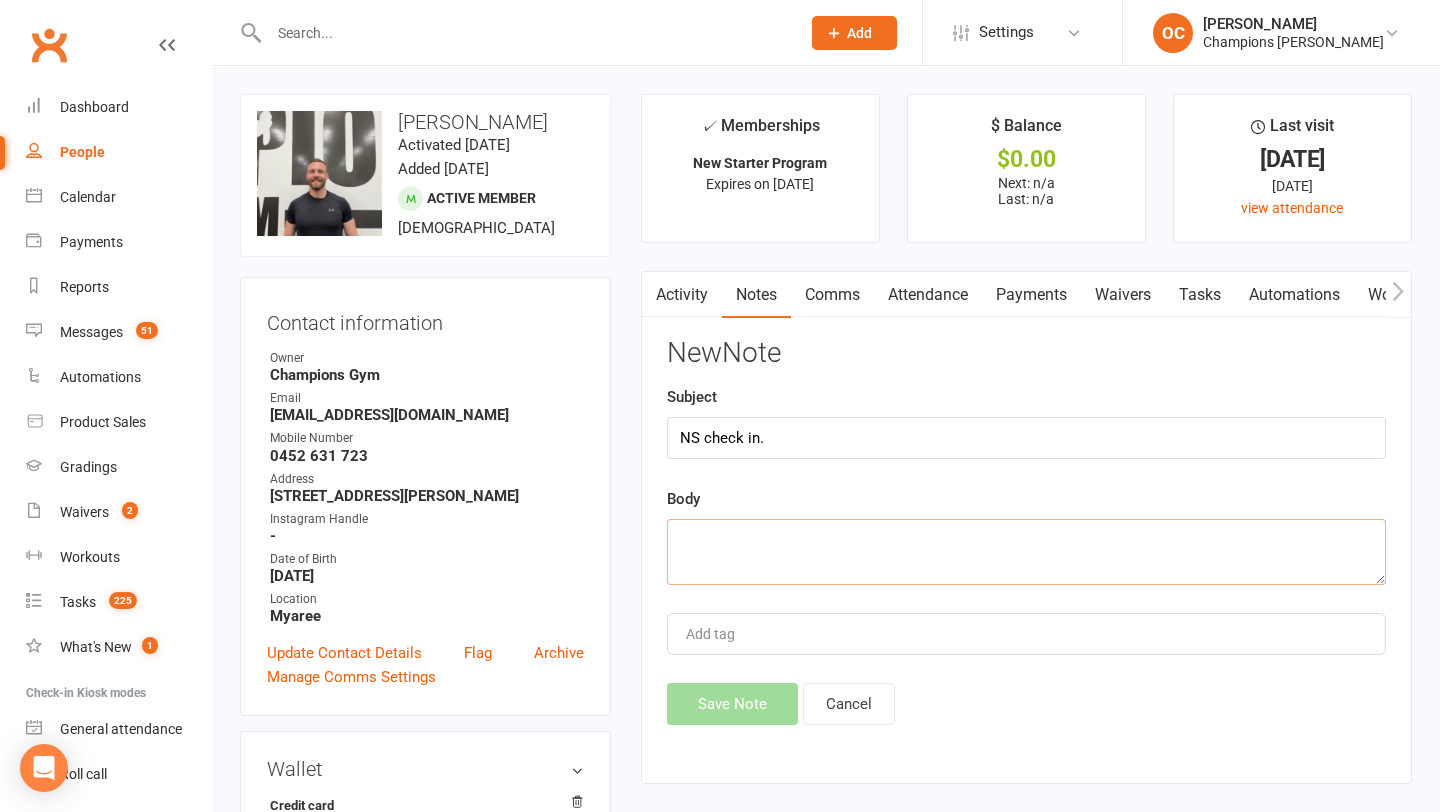 click at bounding box center (1026, 552) 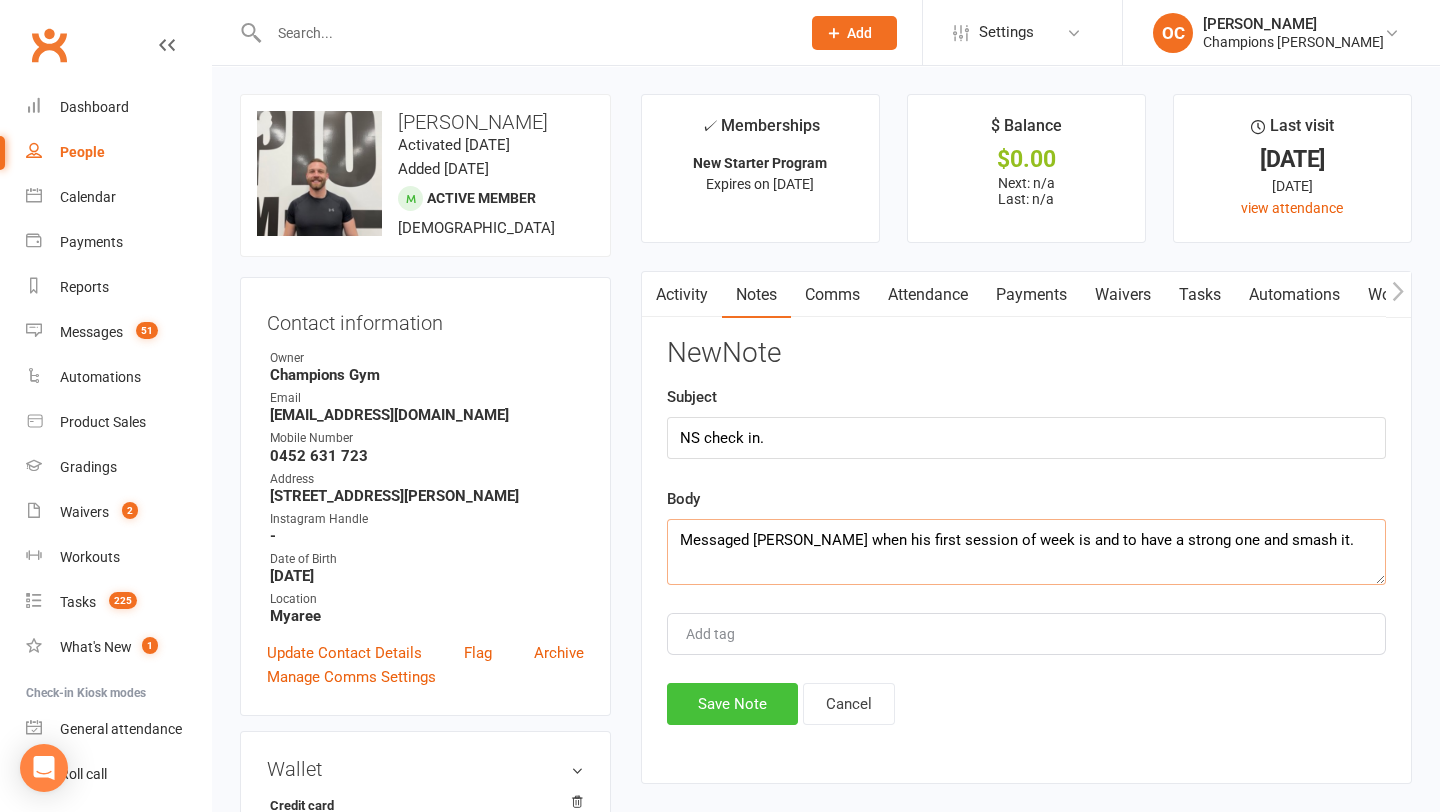 type on "Messaged Julius when his first session of week is and to have a strong one and smash it." 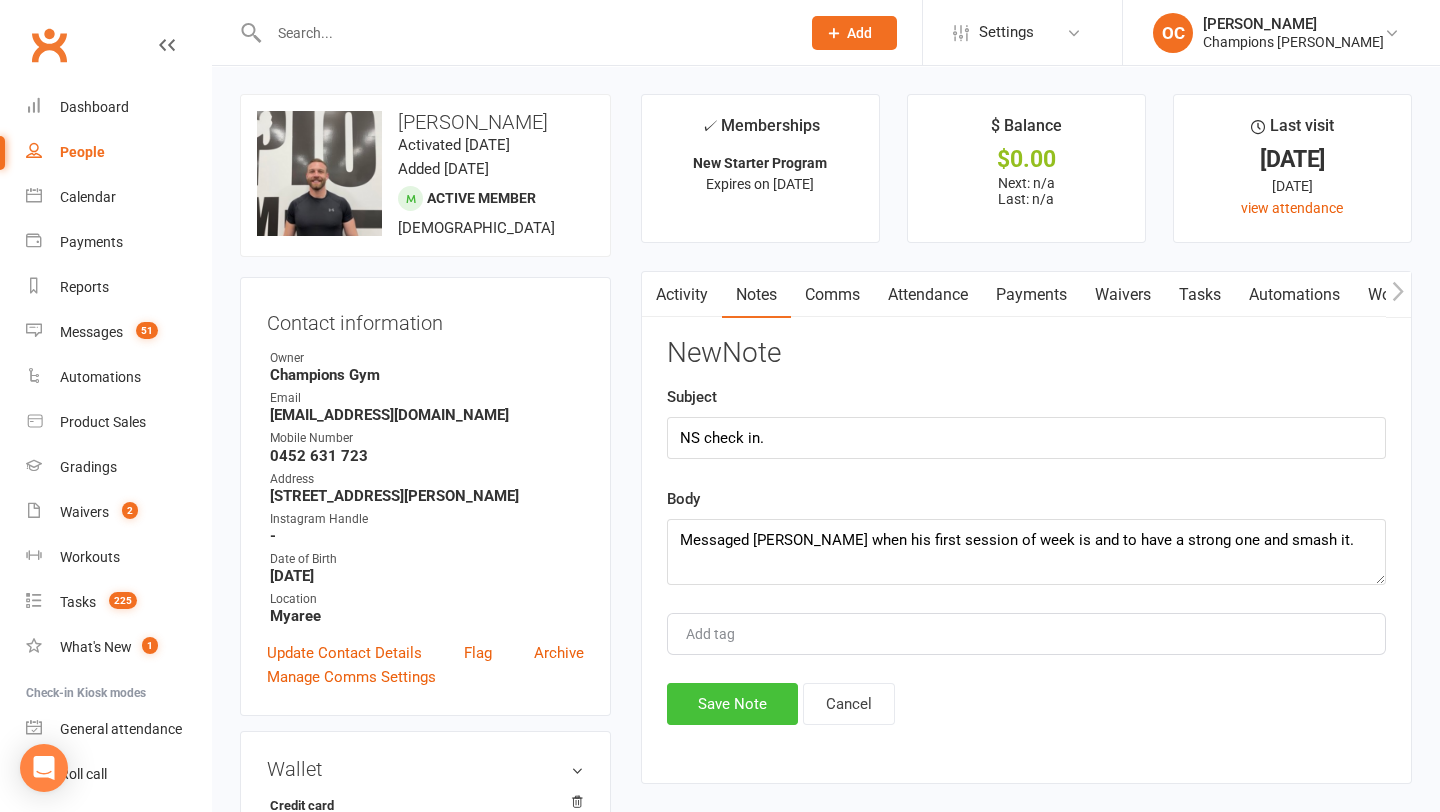 click on "Save Note" at bounding box center [732, 704] 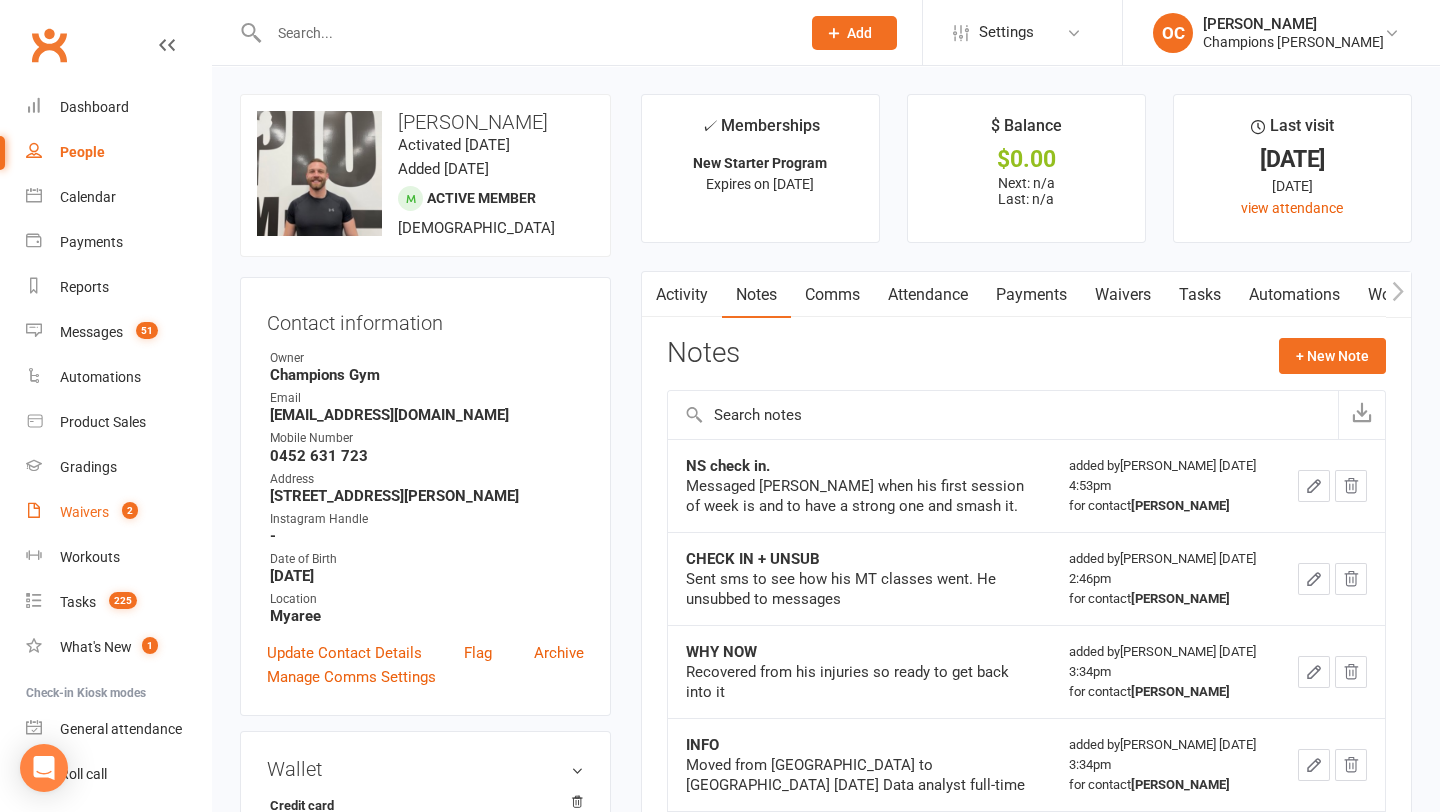 click on "2" at bounding box center [130, 510] 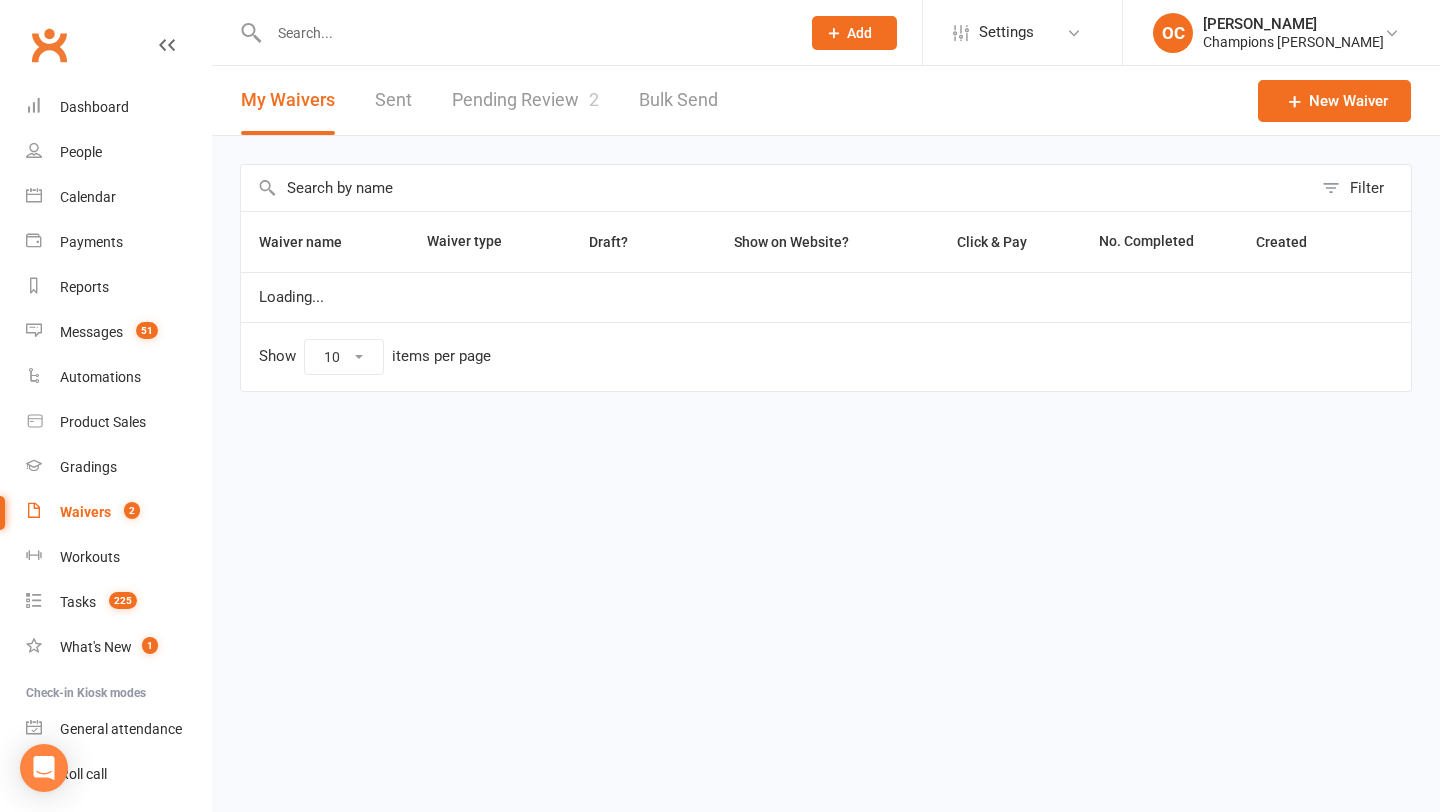 click on "Pending Review 2" at bounding box center [525, 100] 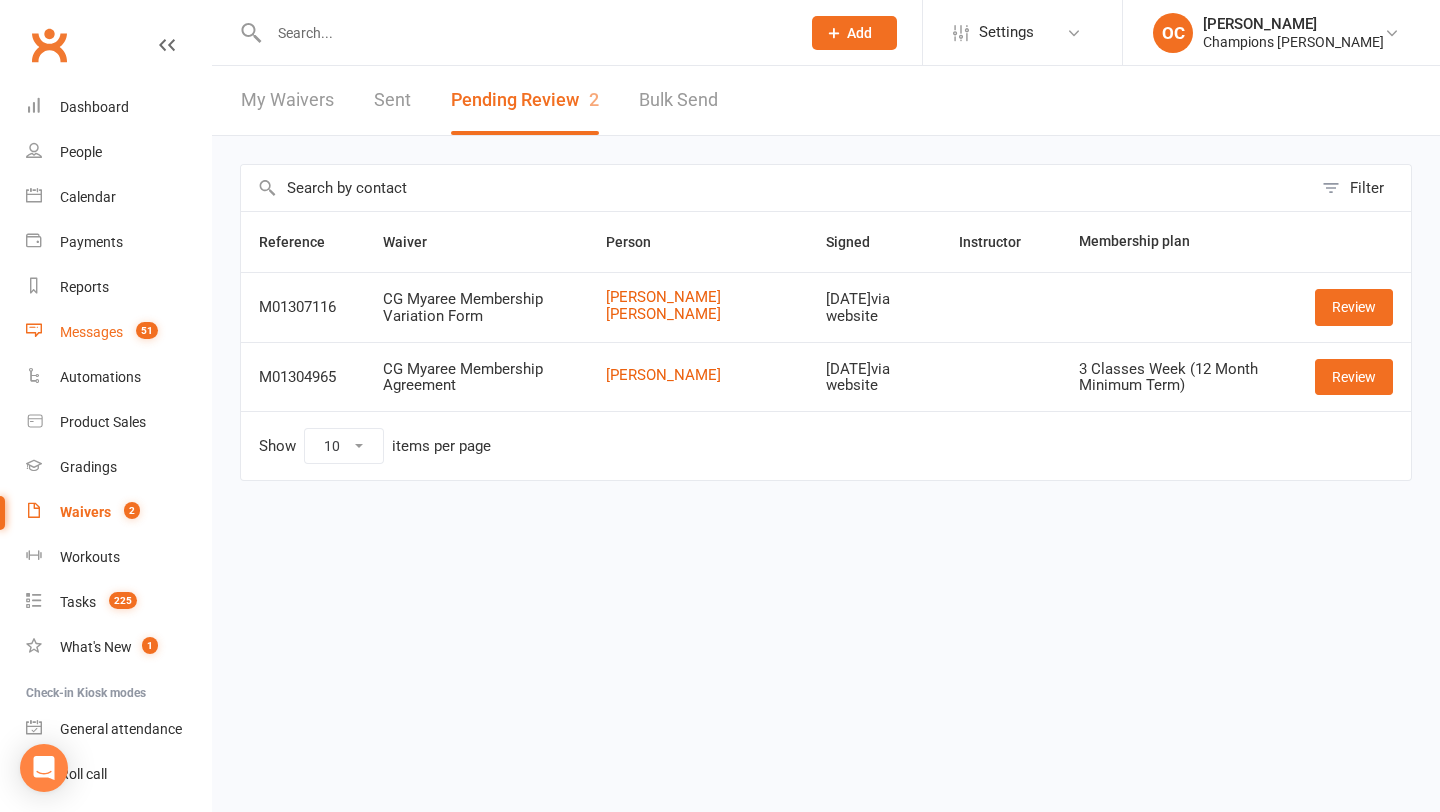 click on "51" at bounding box center [142, 332] 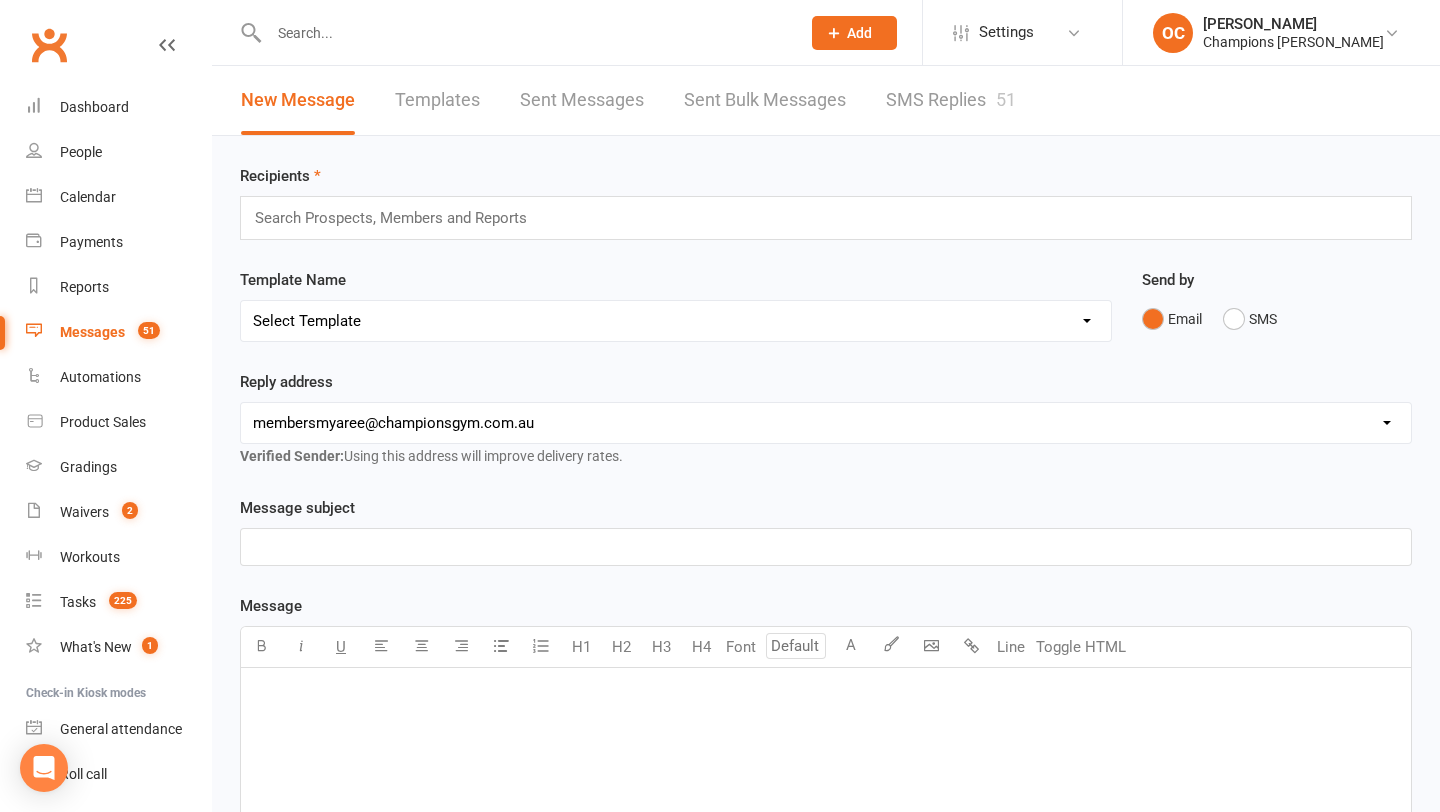 click on "SMS Replies  51" at bounding box center (951, 100) 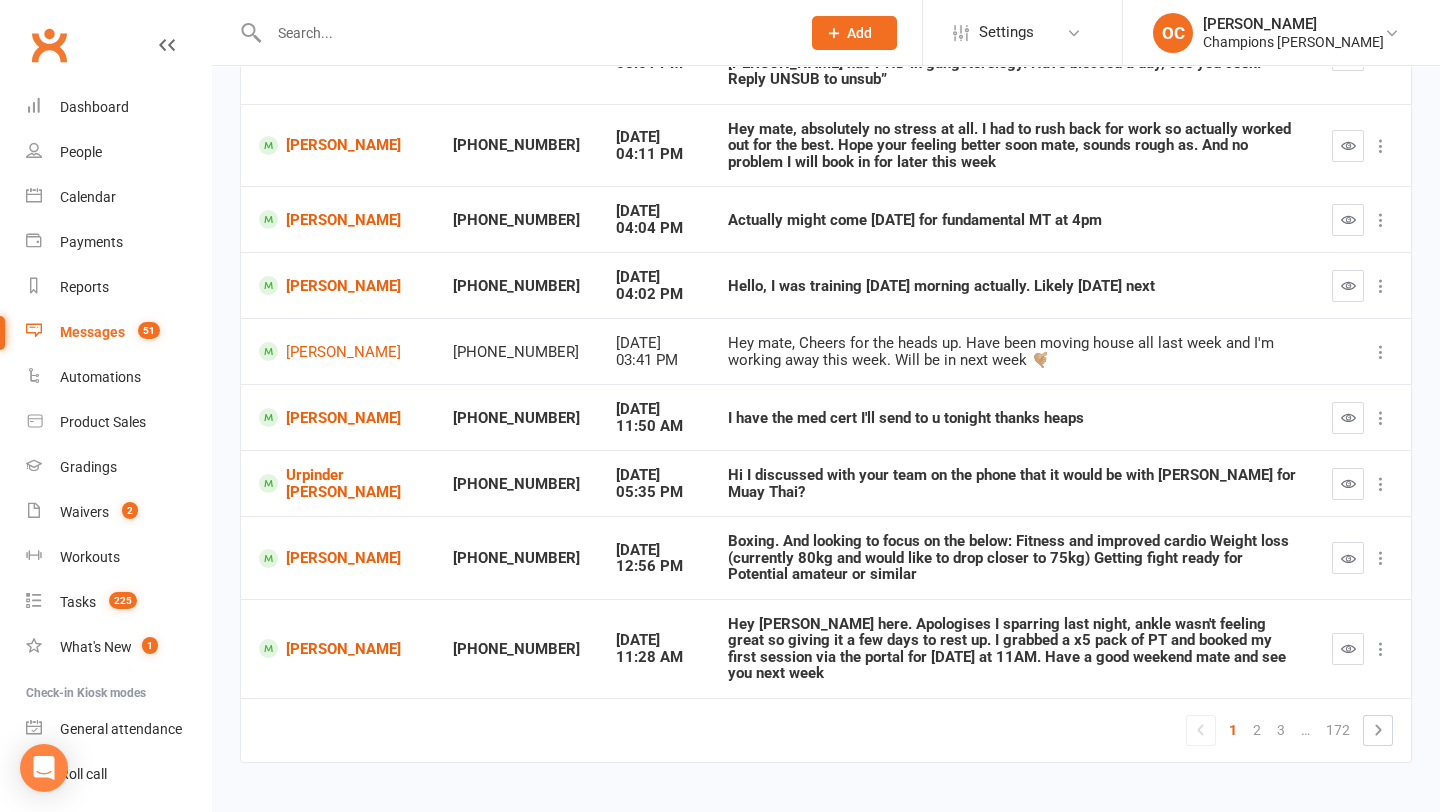 scroll, scrollTop: 390, scrollLeft: 0, axis: vertical 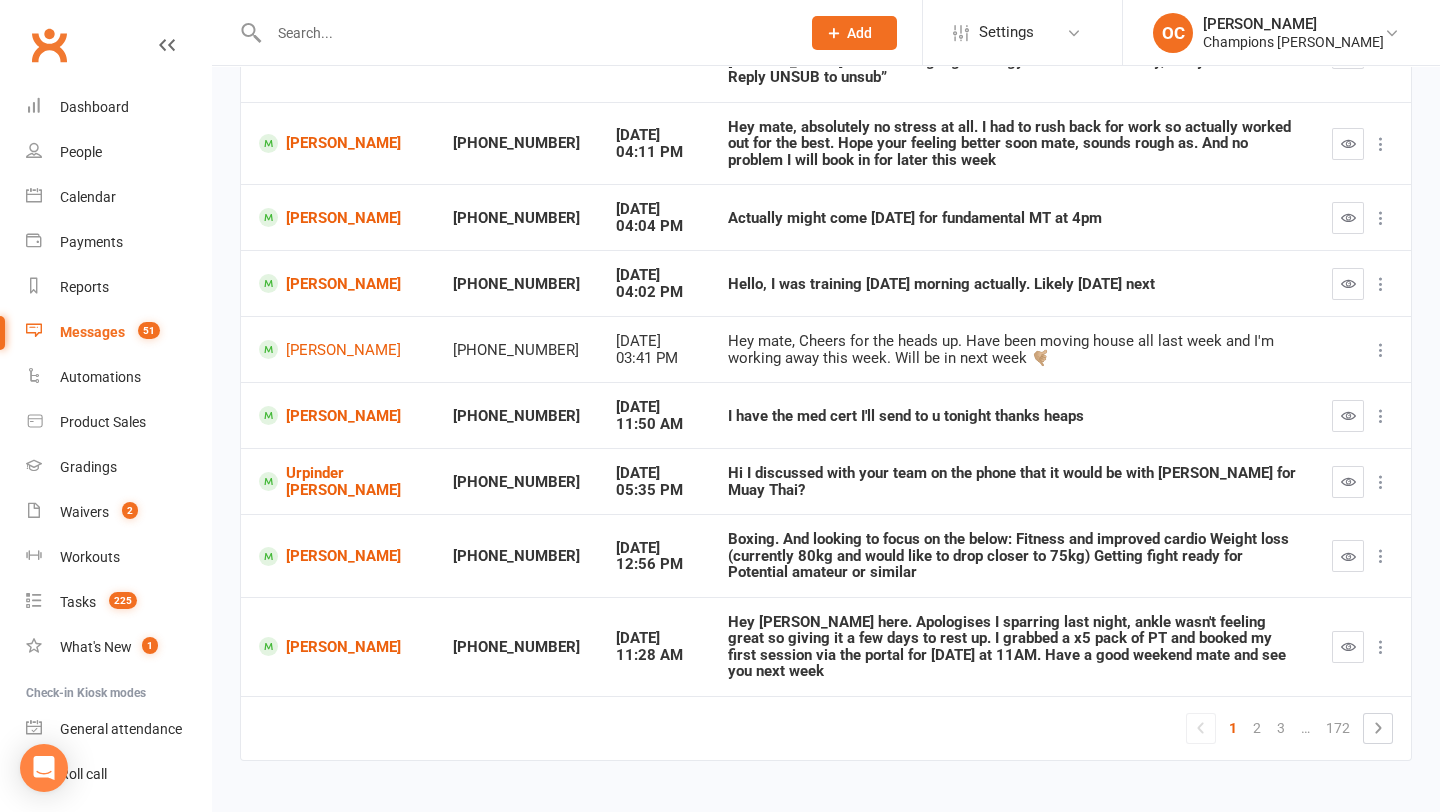 click at bounding box center [524, 33] 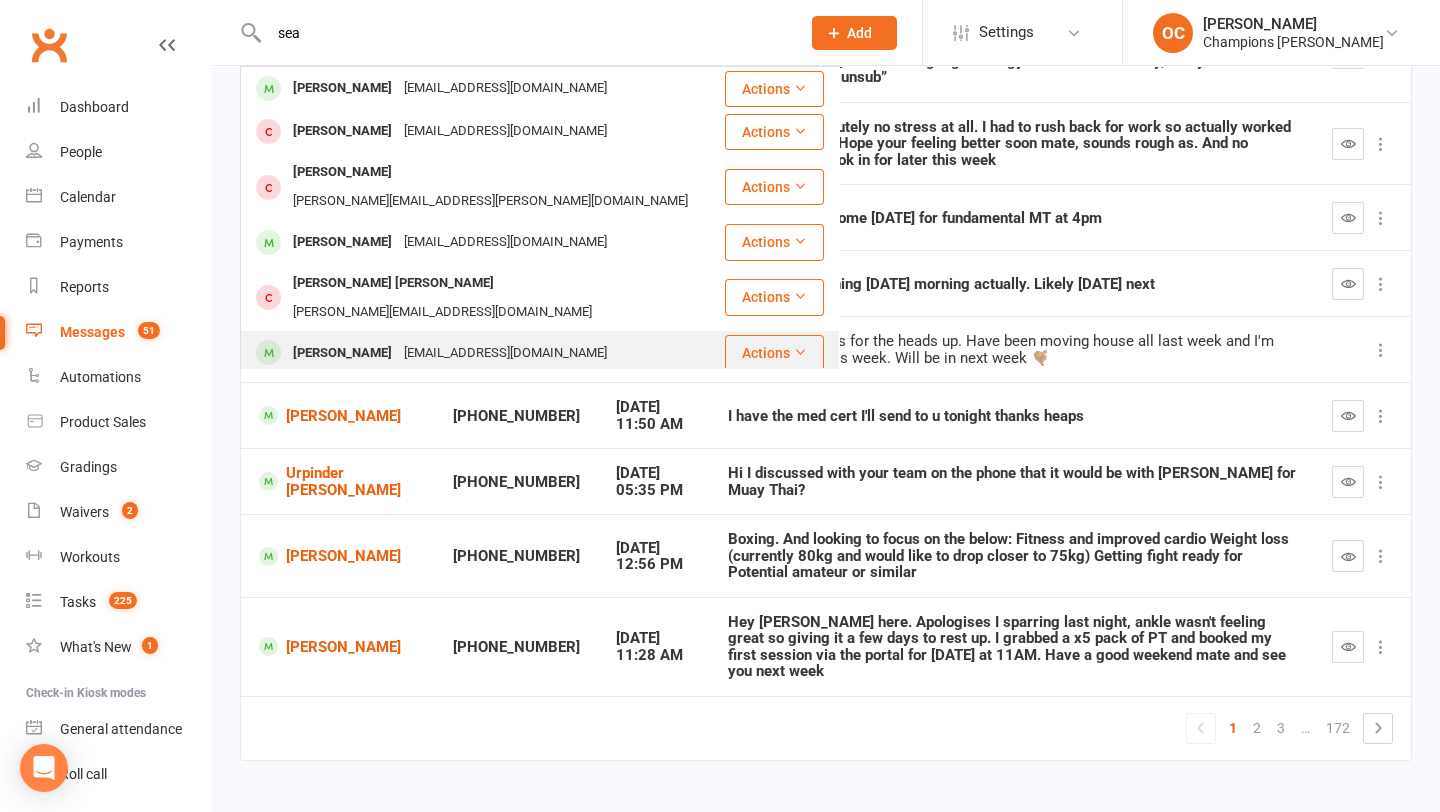 type on "sea" 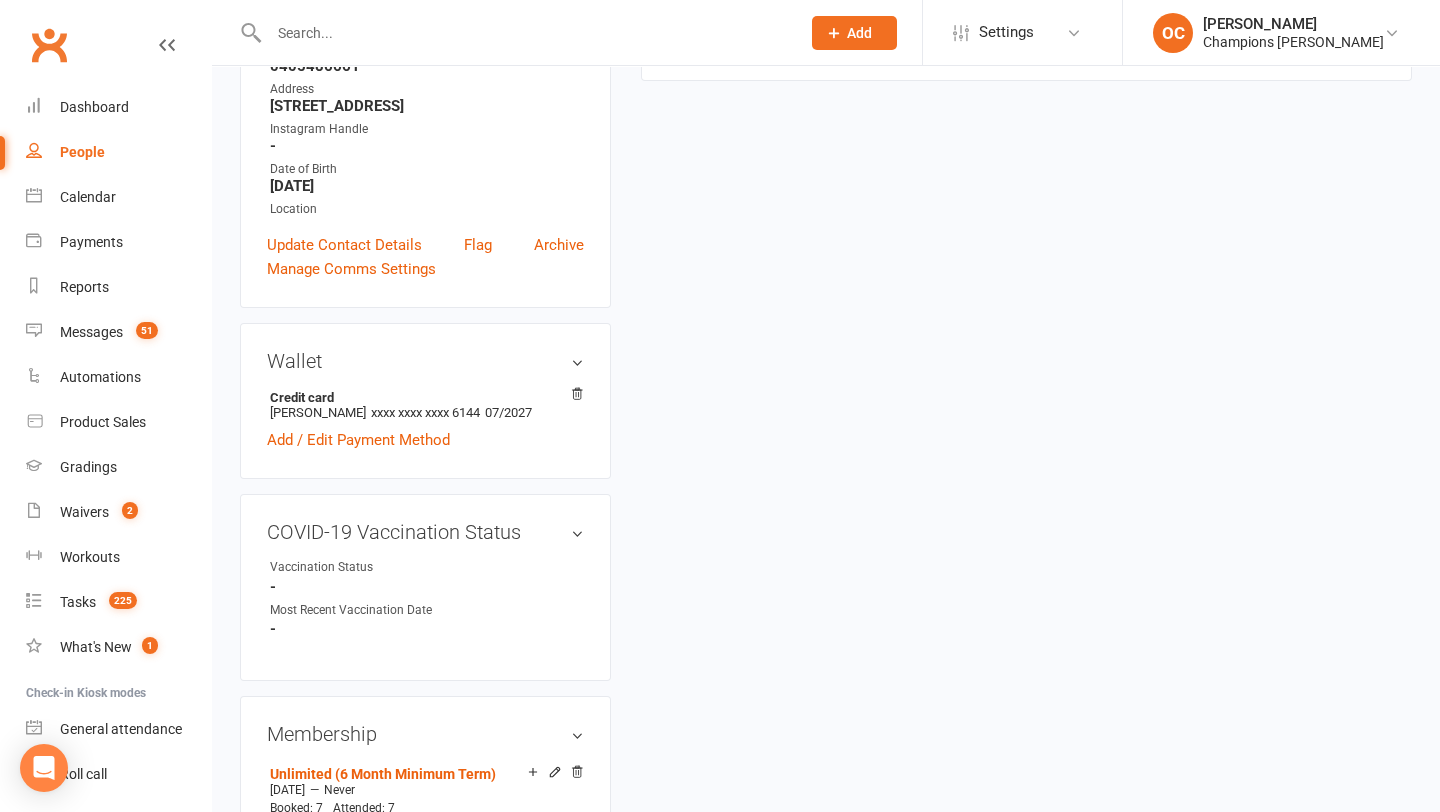 scroll, scrollTop: 0, scrollLeft: 0, axis: both 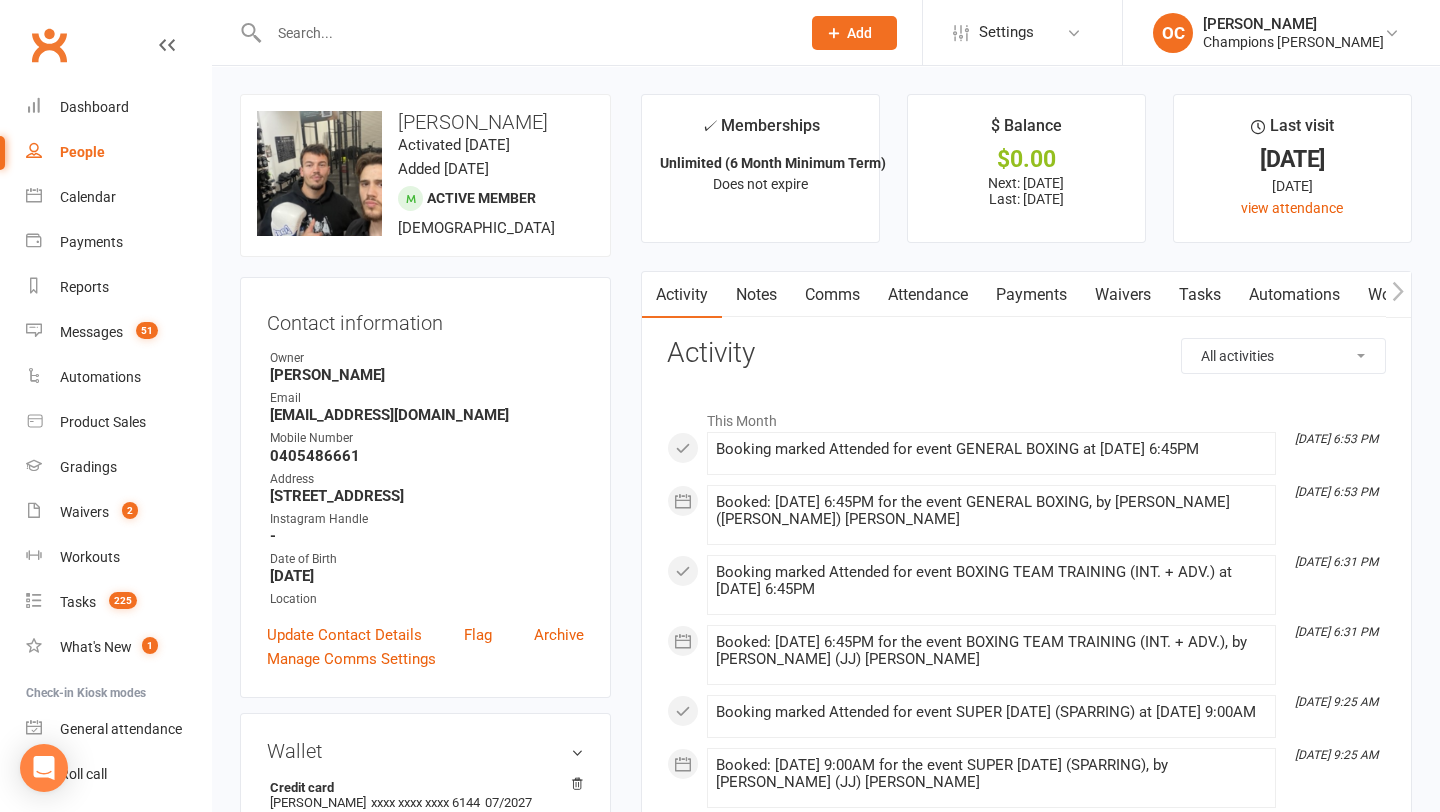 click on "Add" 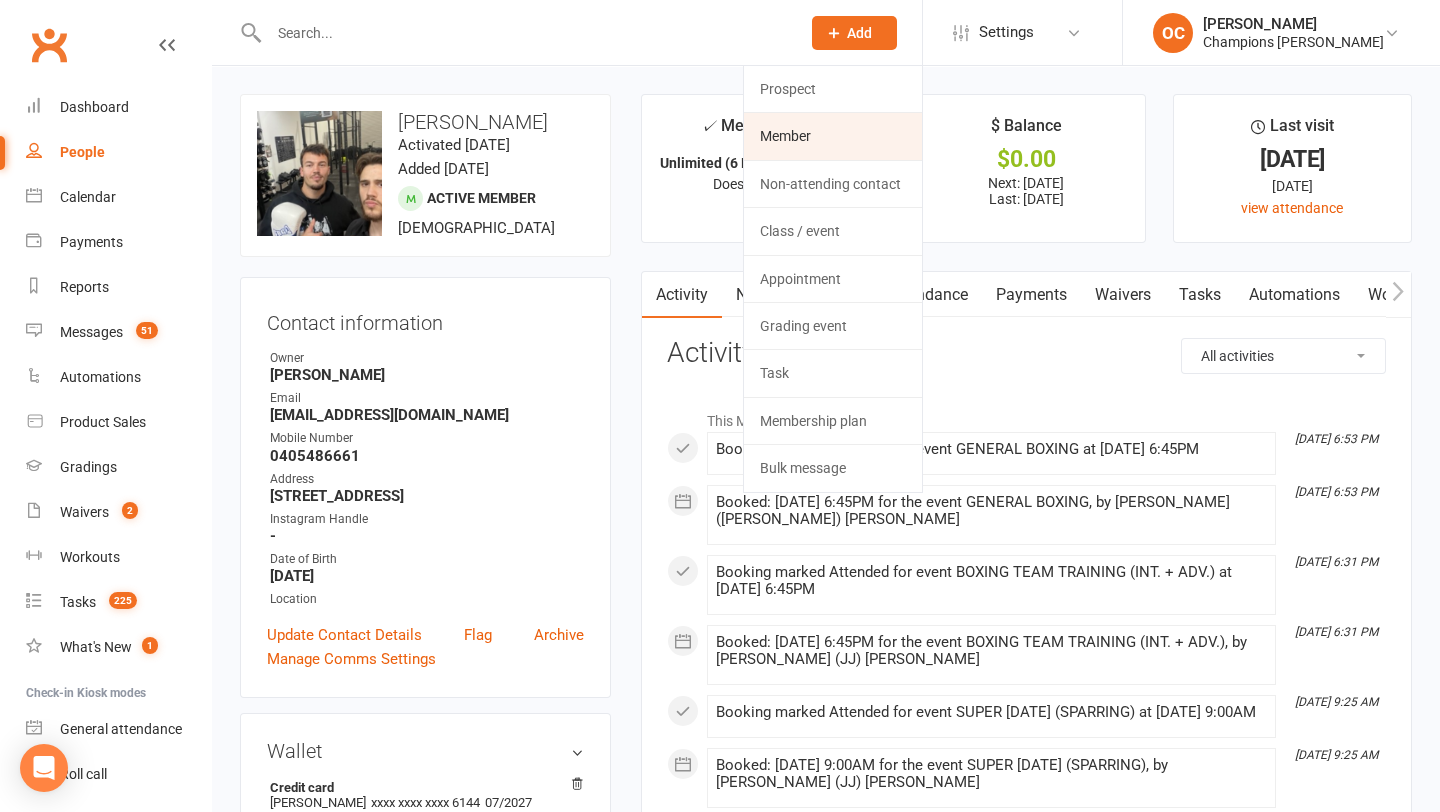 click on "Member" 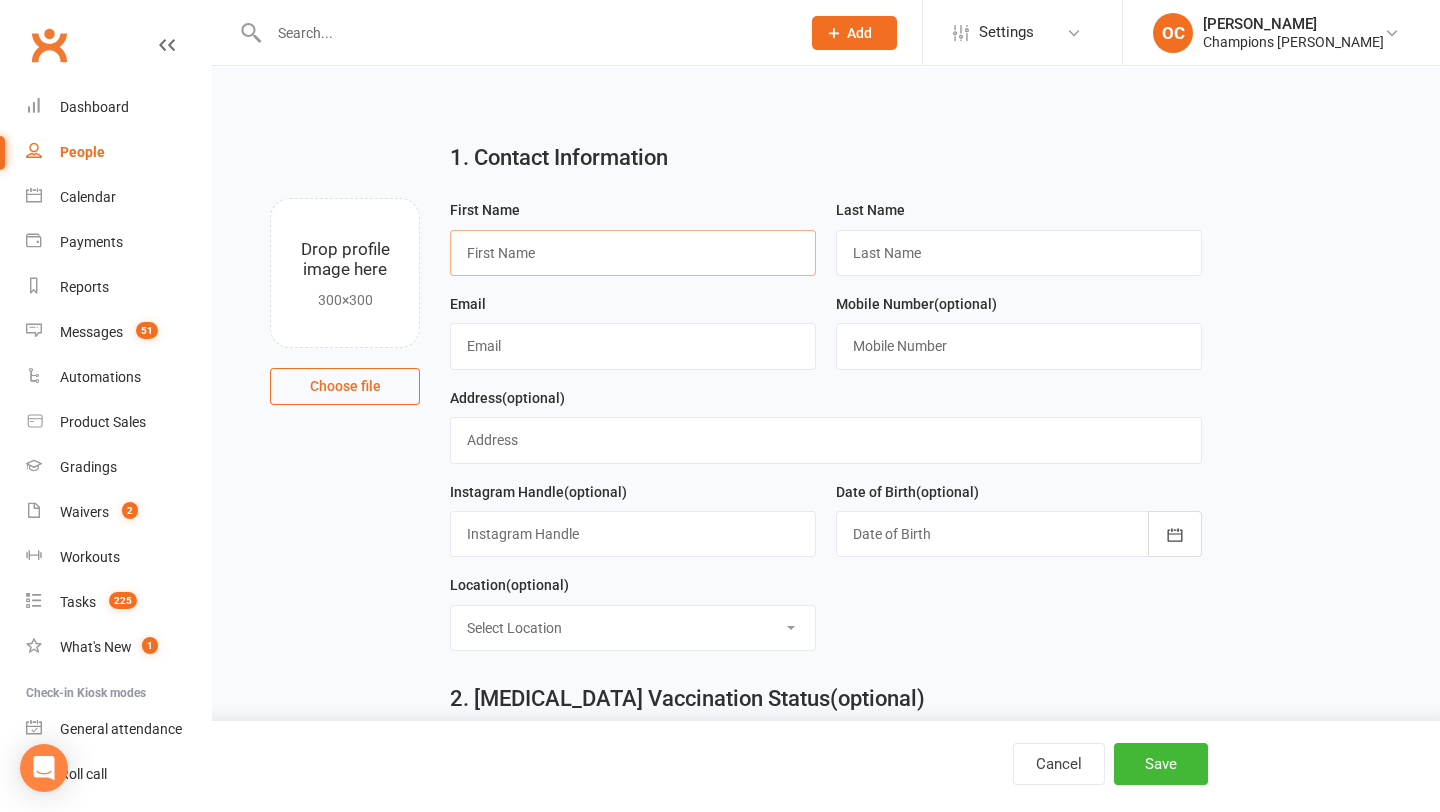 click at bounding box center (633, 253) 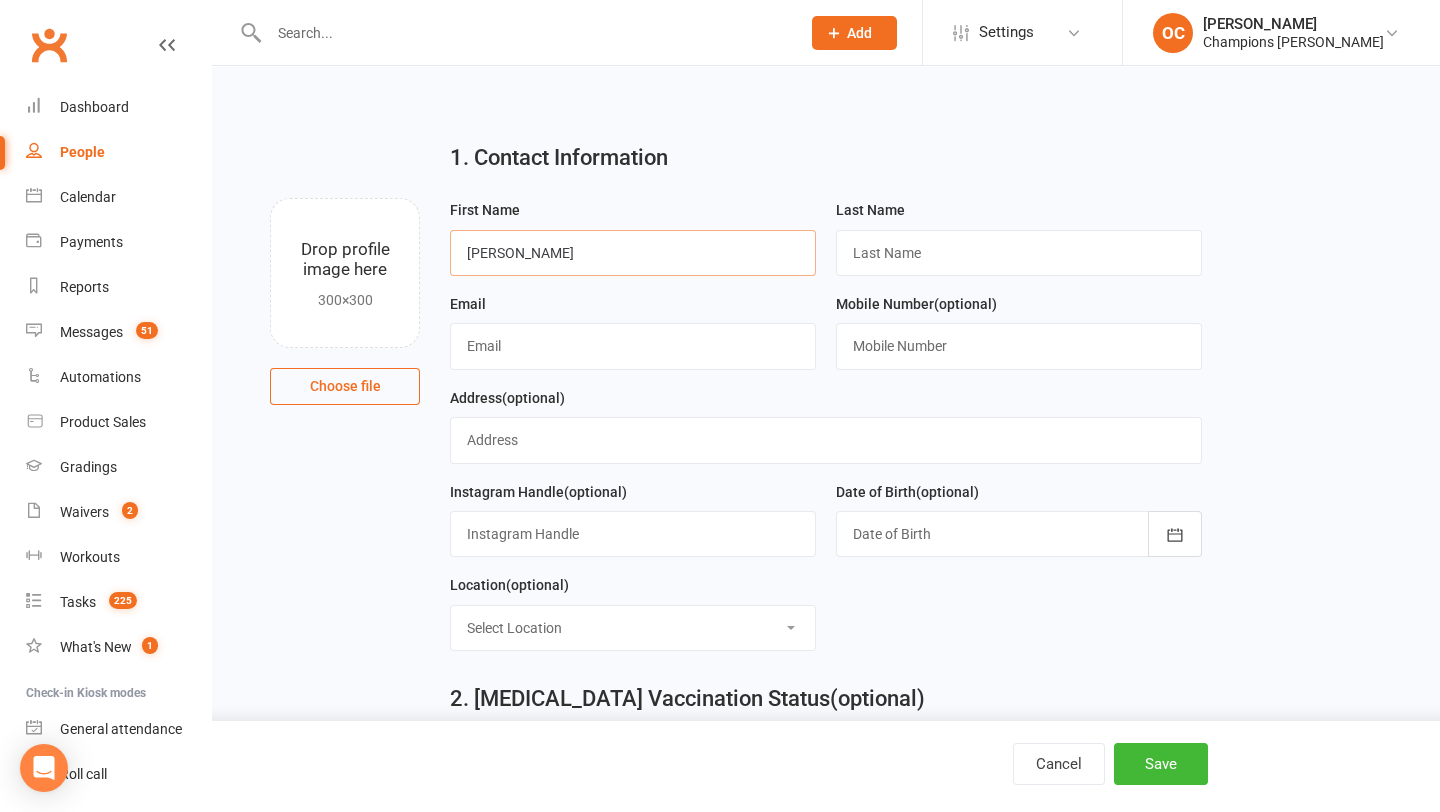 type on "Jackson" 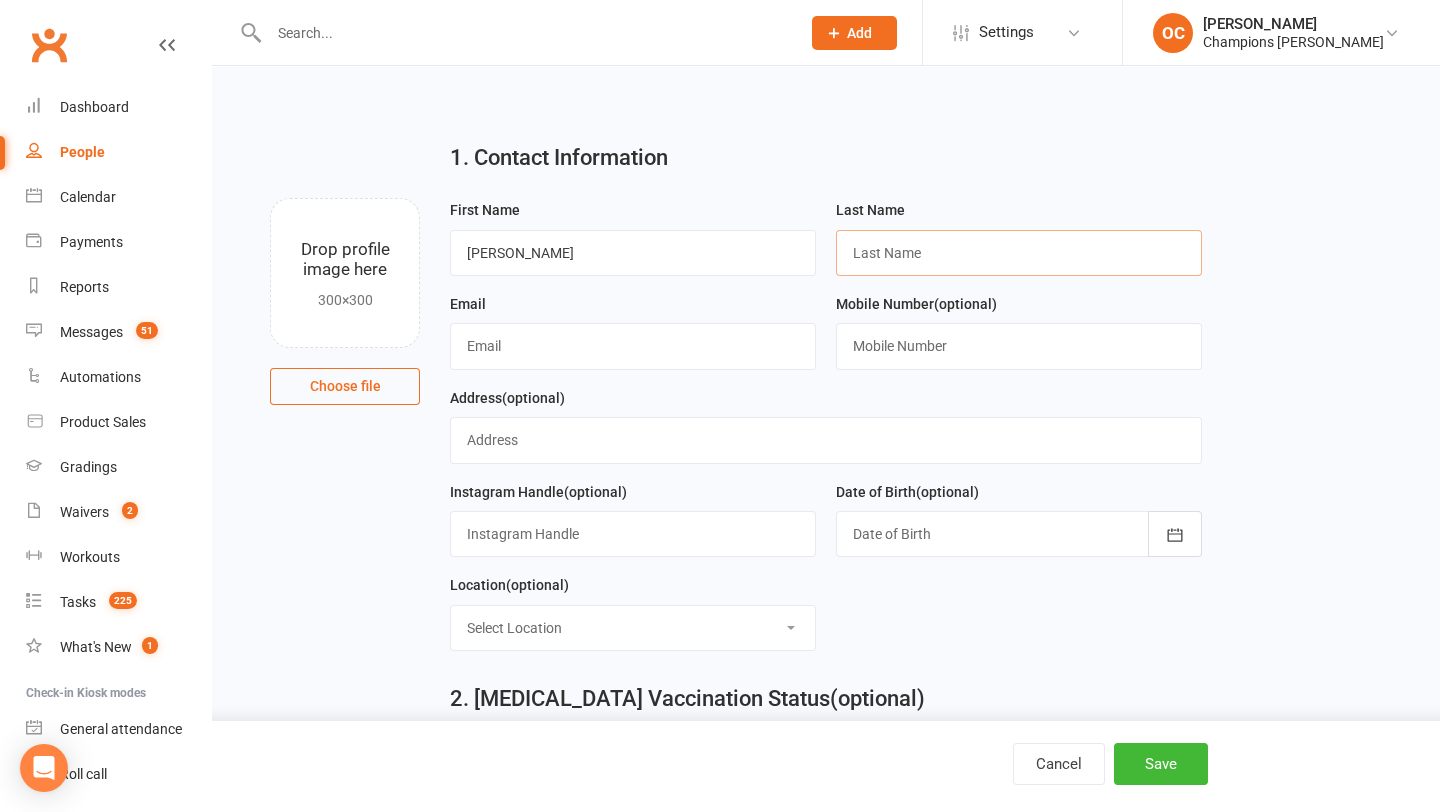click at bounding box center [1019, 253] 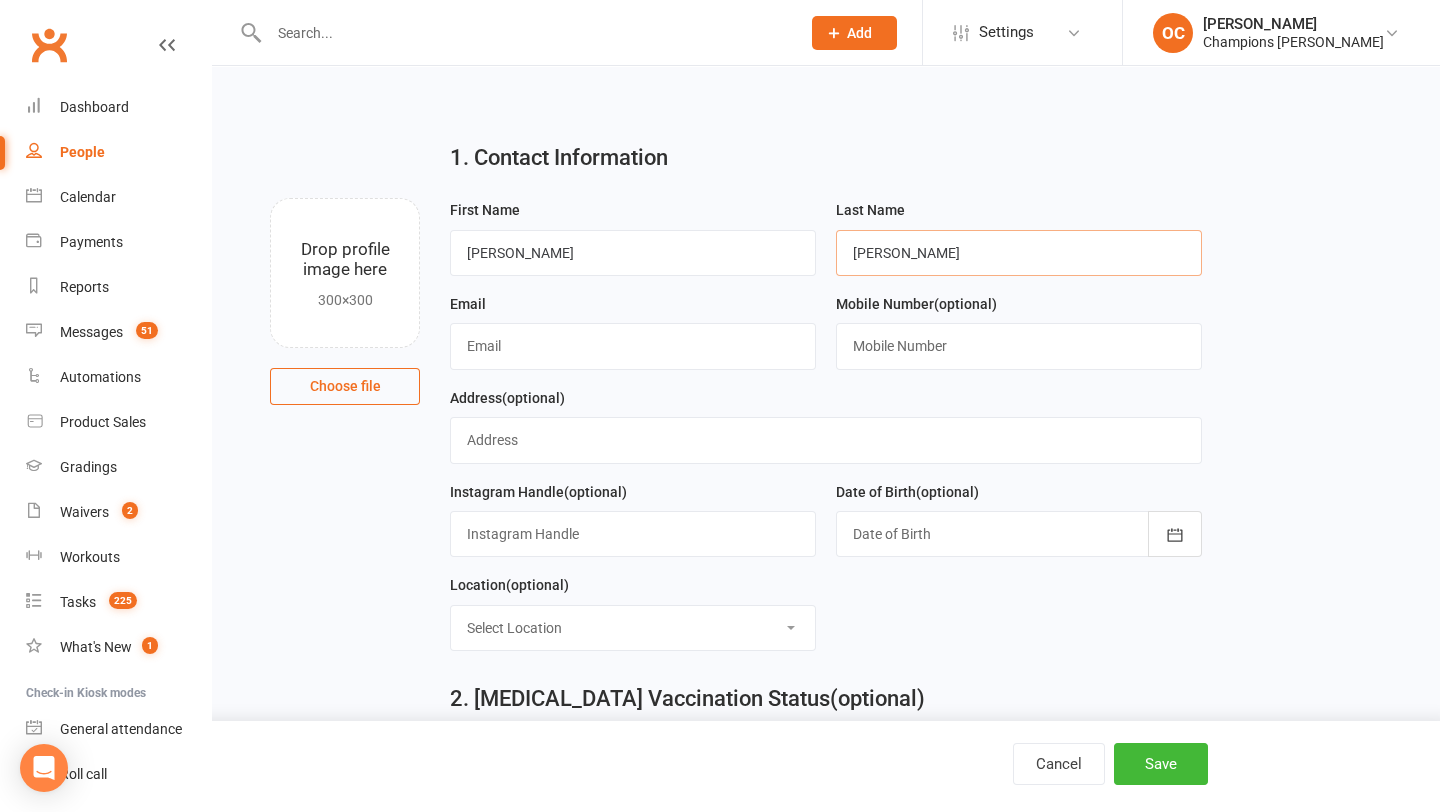 type on "Muir" 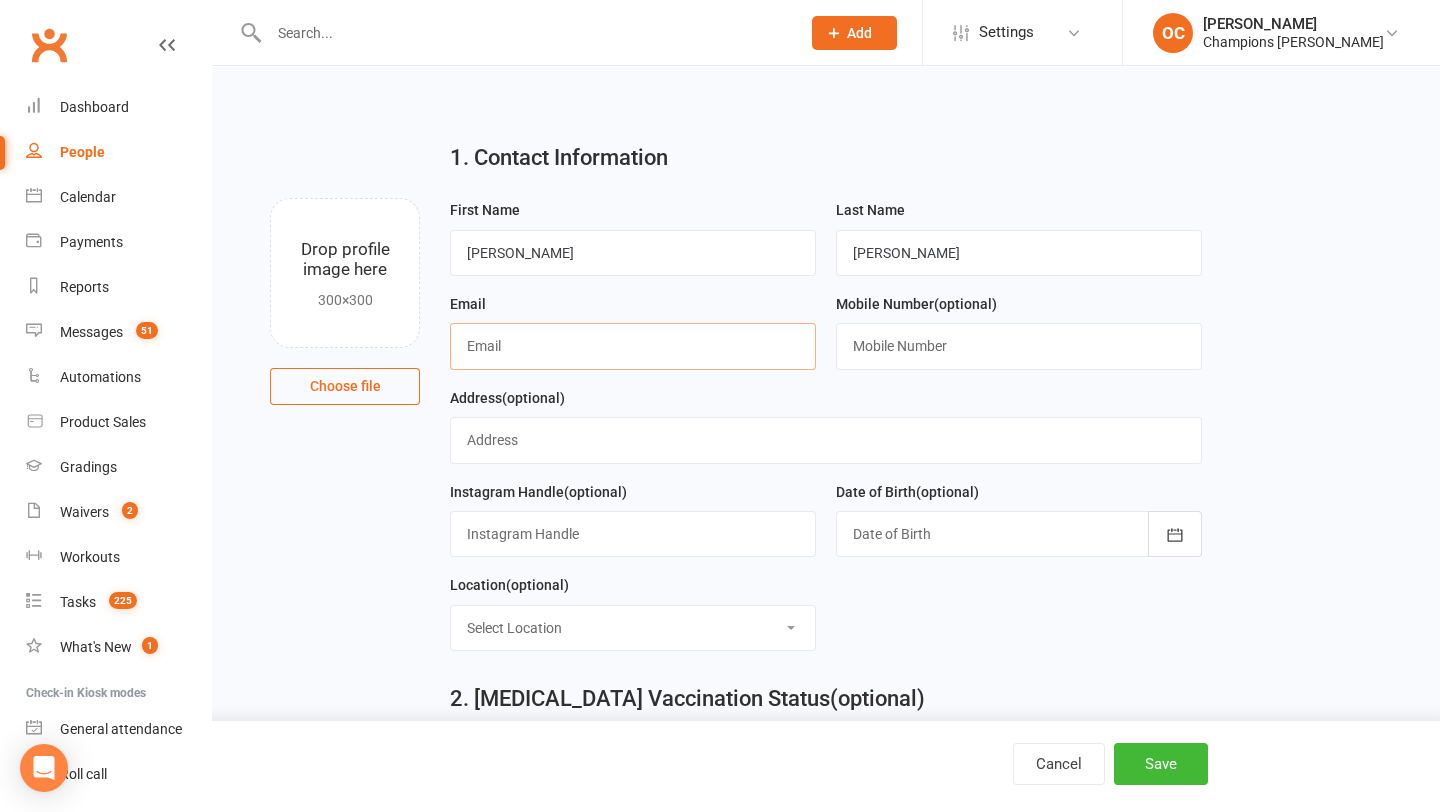 click at bounding box center [633, 346] 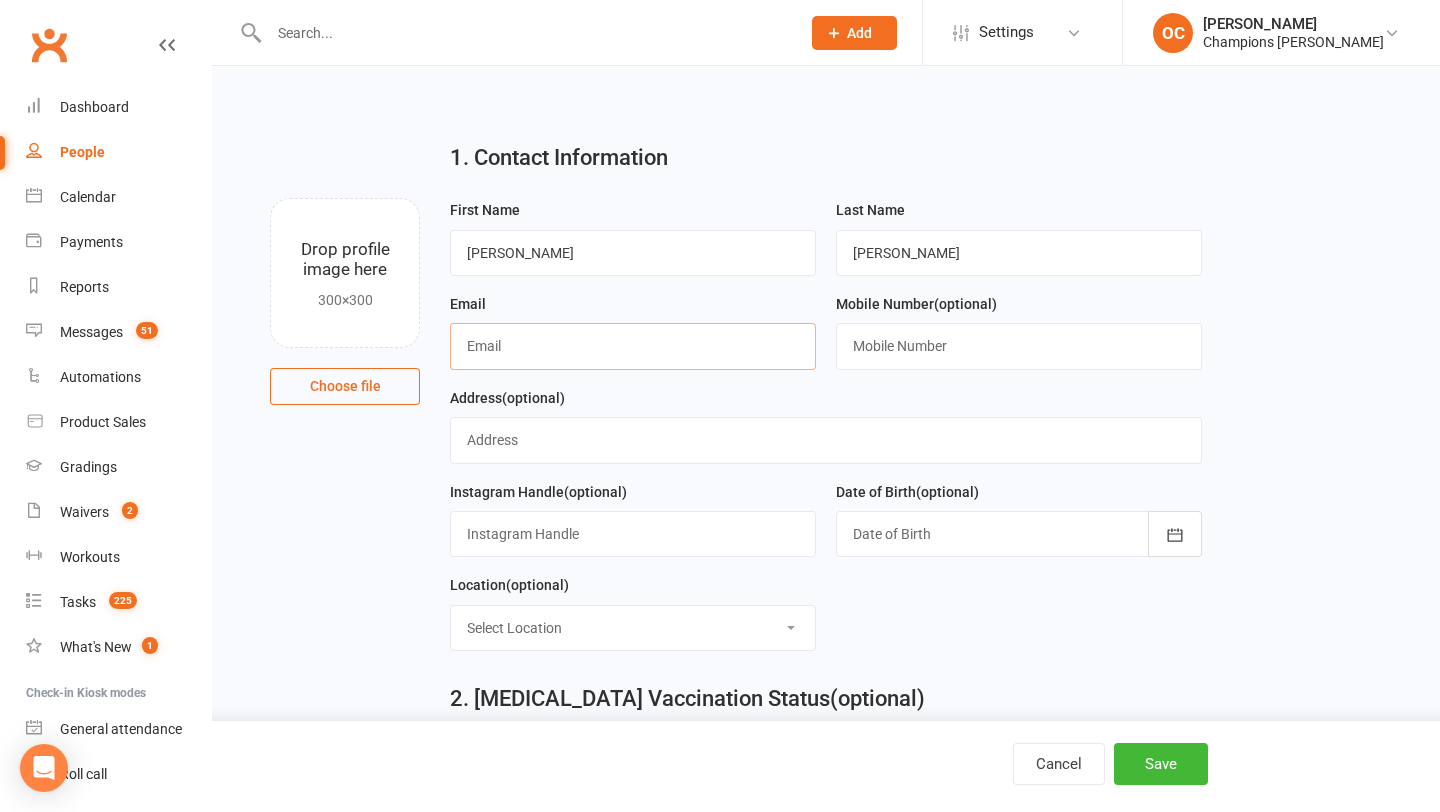 paste on "jvckson.muir@outlook.com" 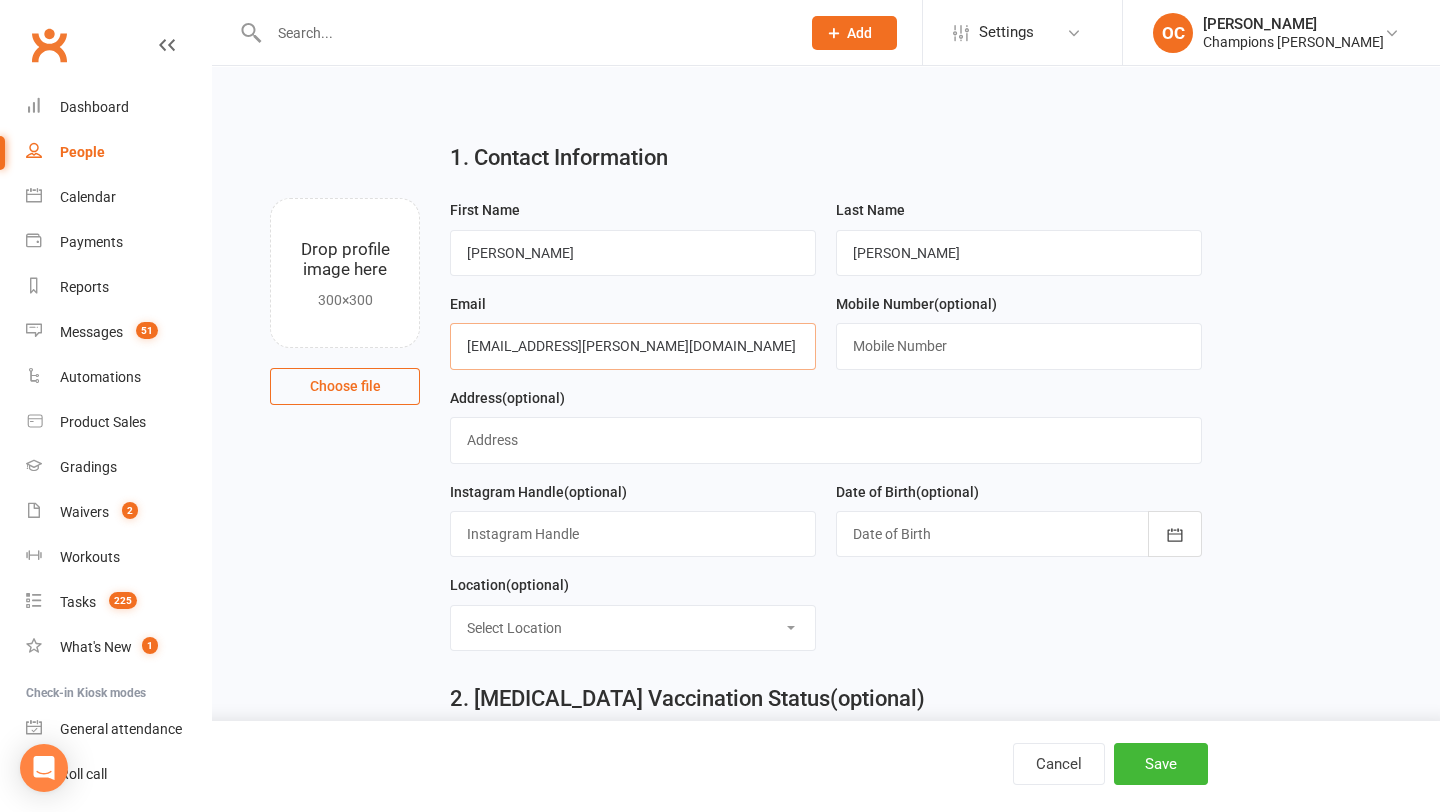type on "jvckson.muir@outlook.com" 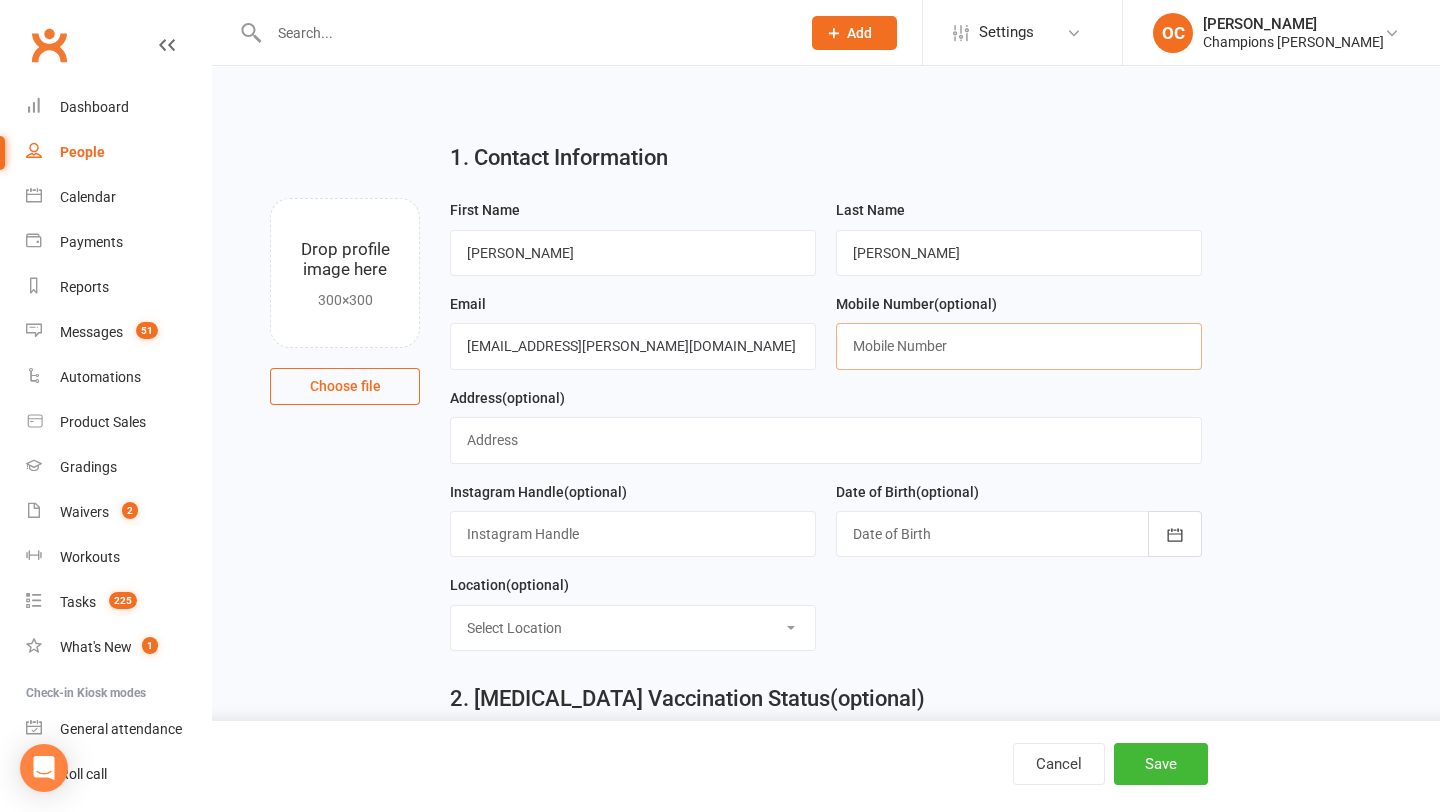 click at bounding box center (1019, 346) 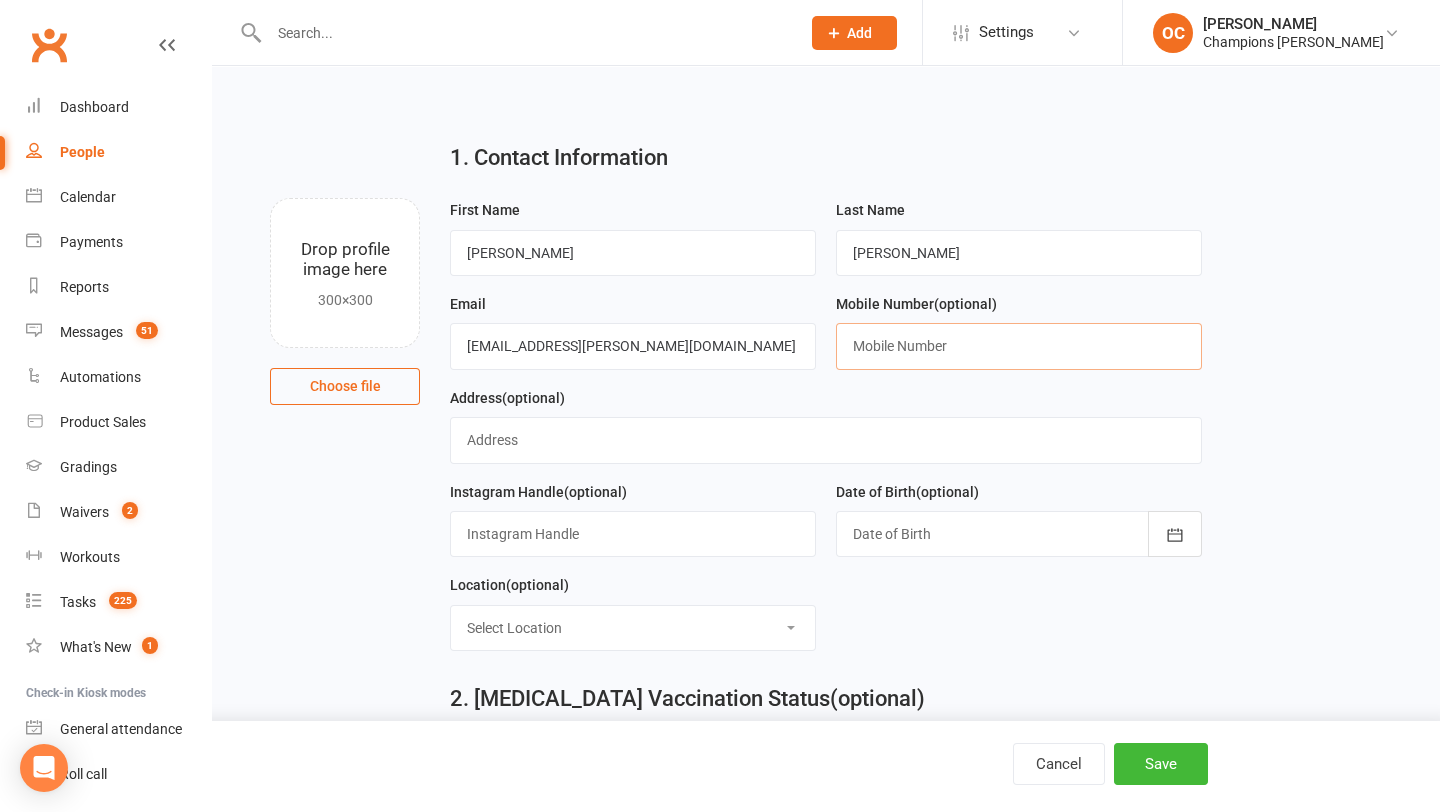 paste on "+61412175284" 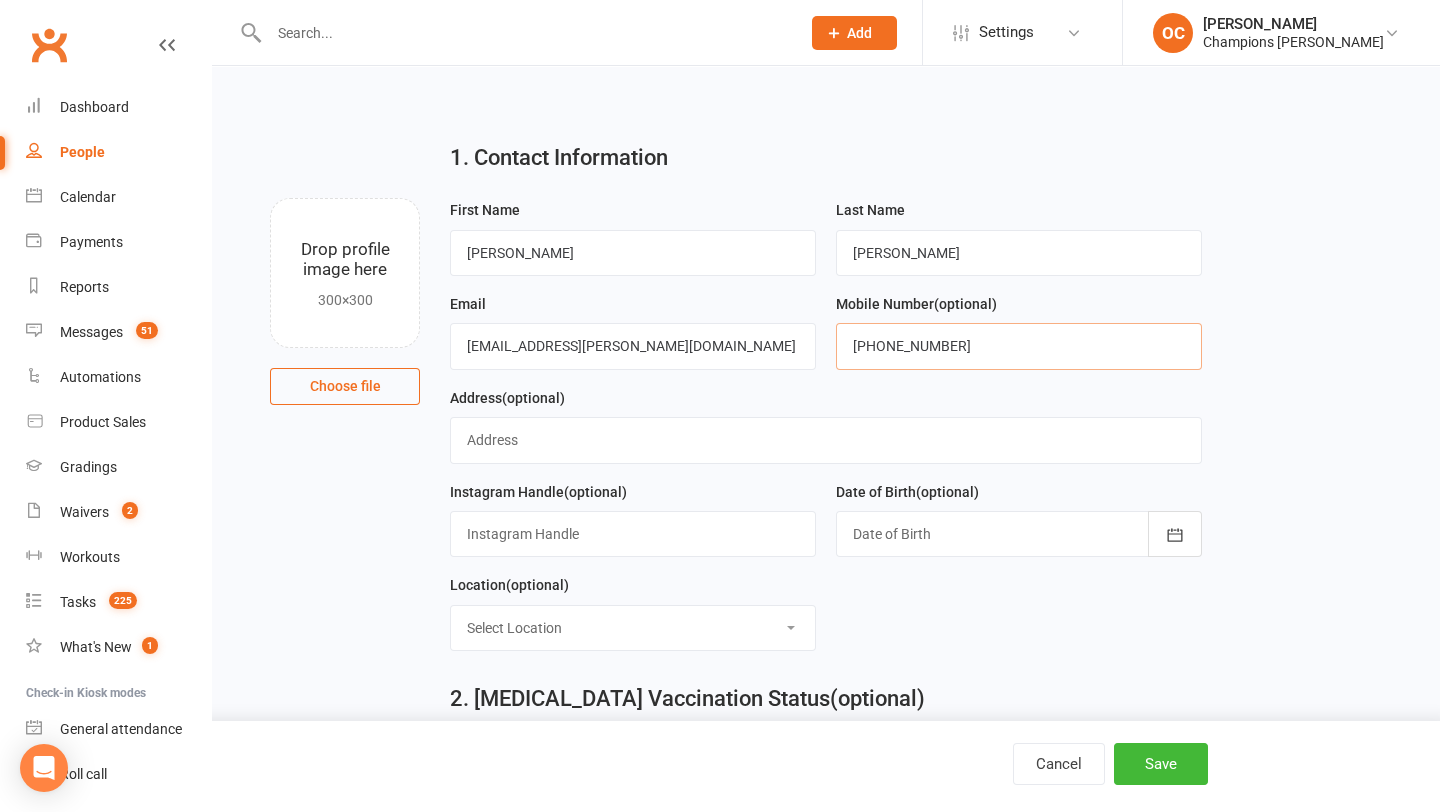 type on "+61412175284" 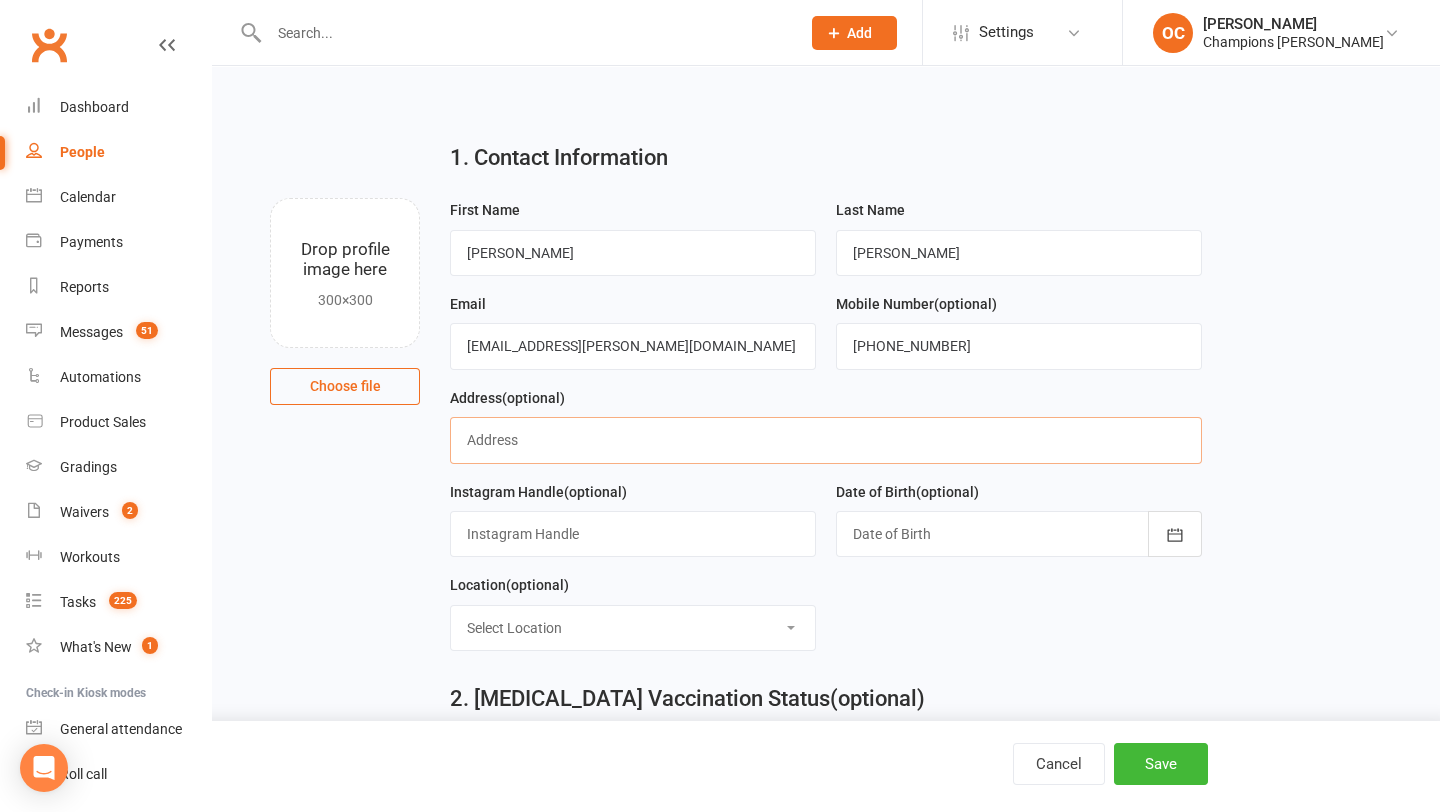 click at bounding box center [825, 440] 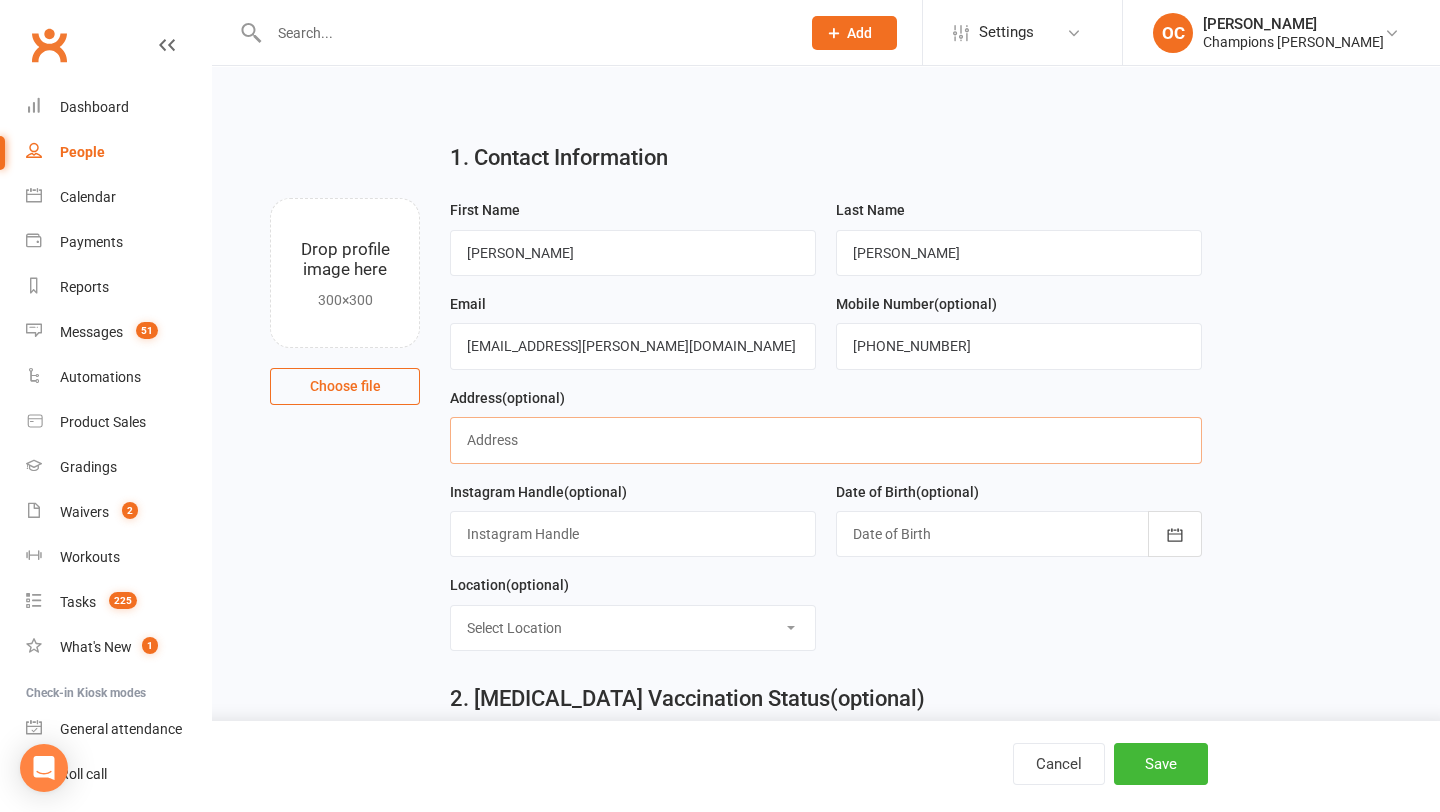 paste on "33 Wray Avenue, Fremantle" 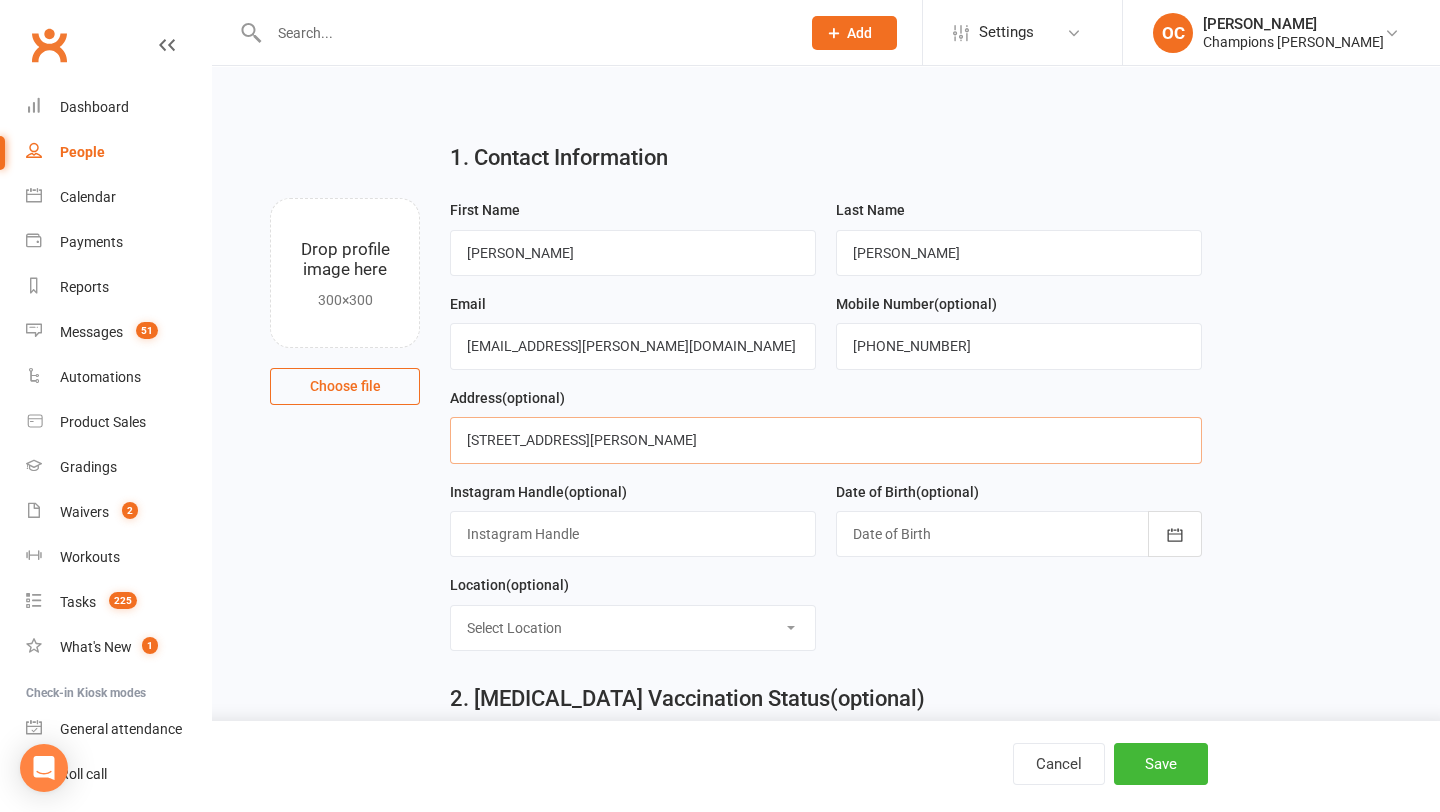 type on "33 Wray Avenue, Fremantle" 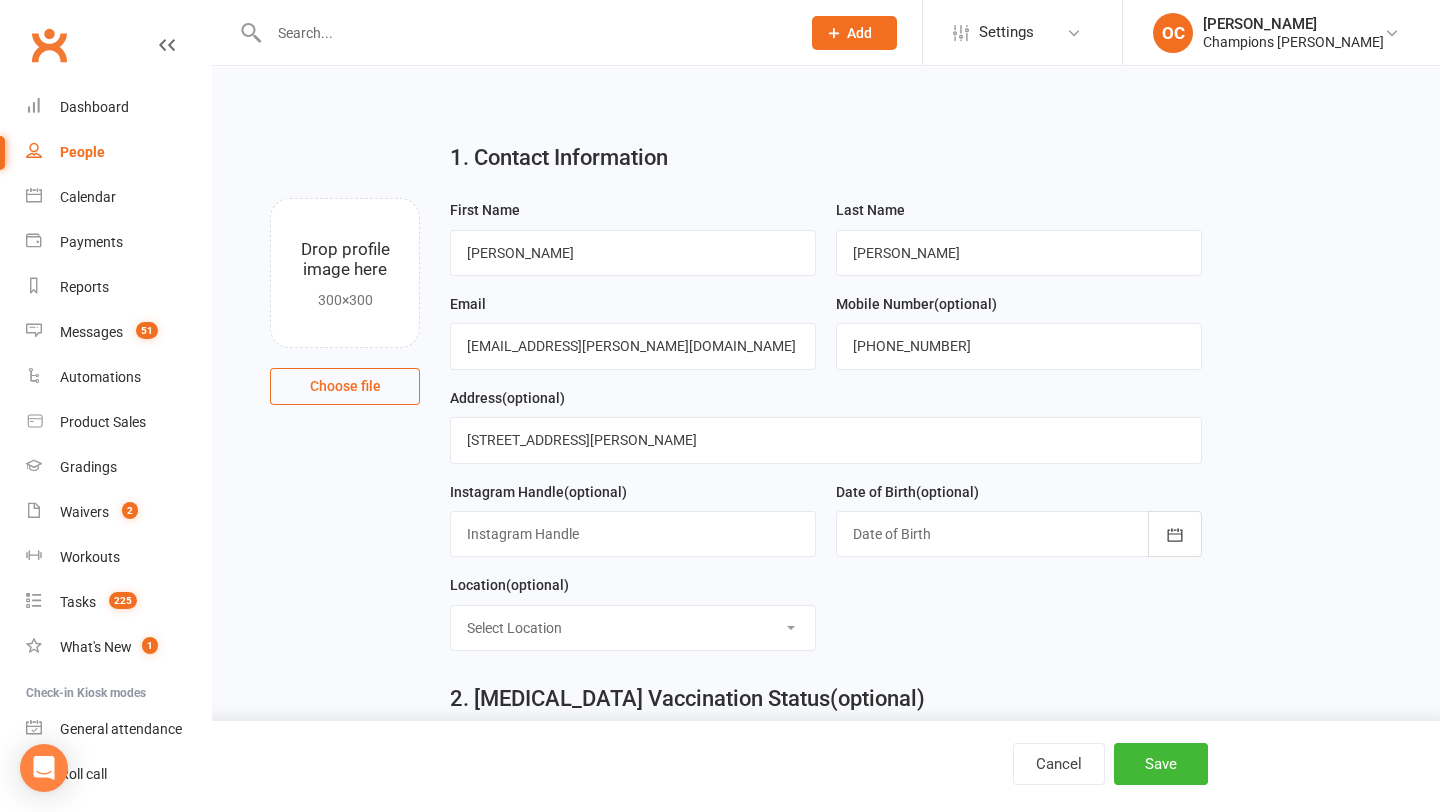 click at bounding box center [1019, 534] 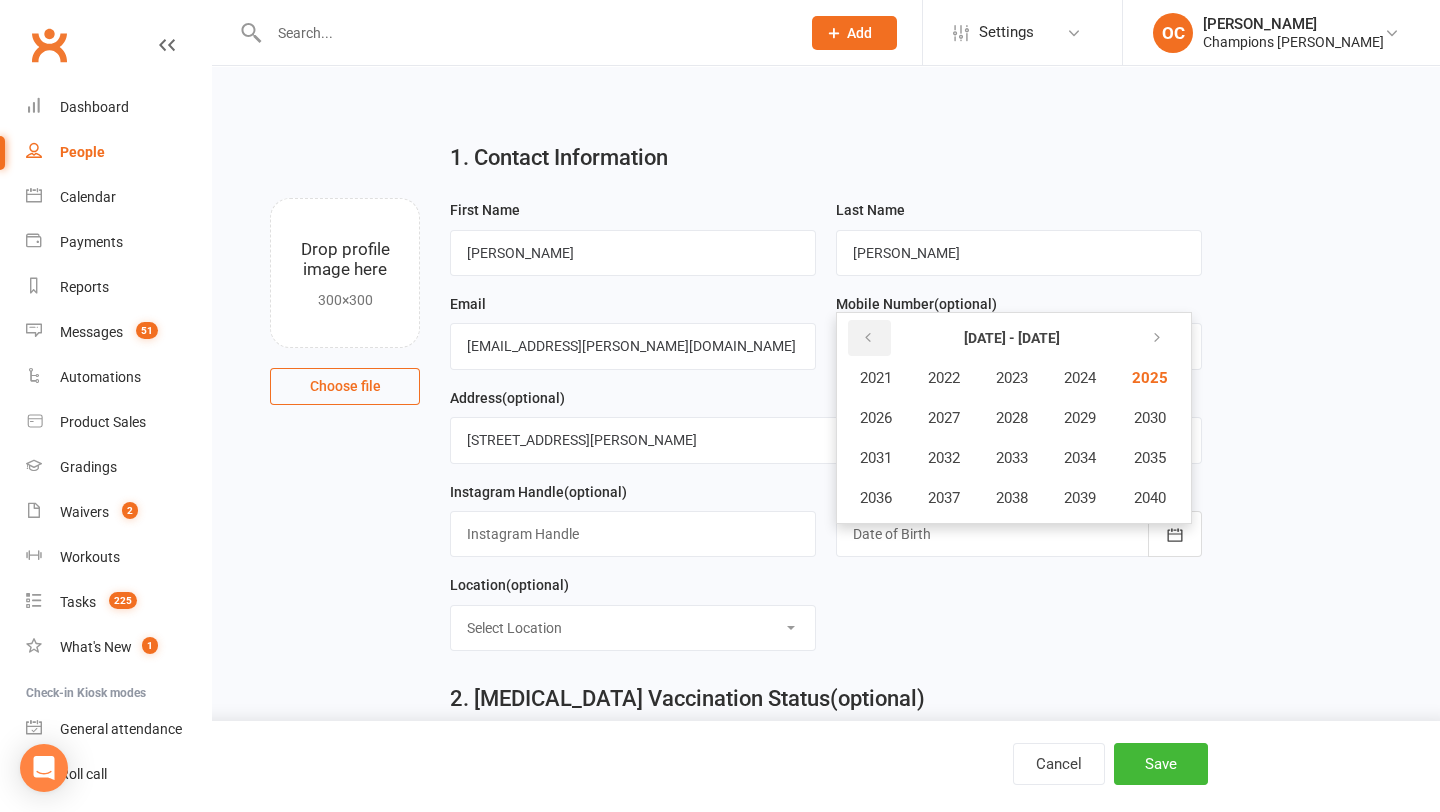 click at bounding box center [868, 338] 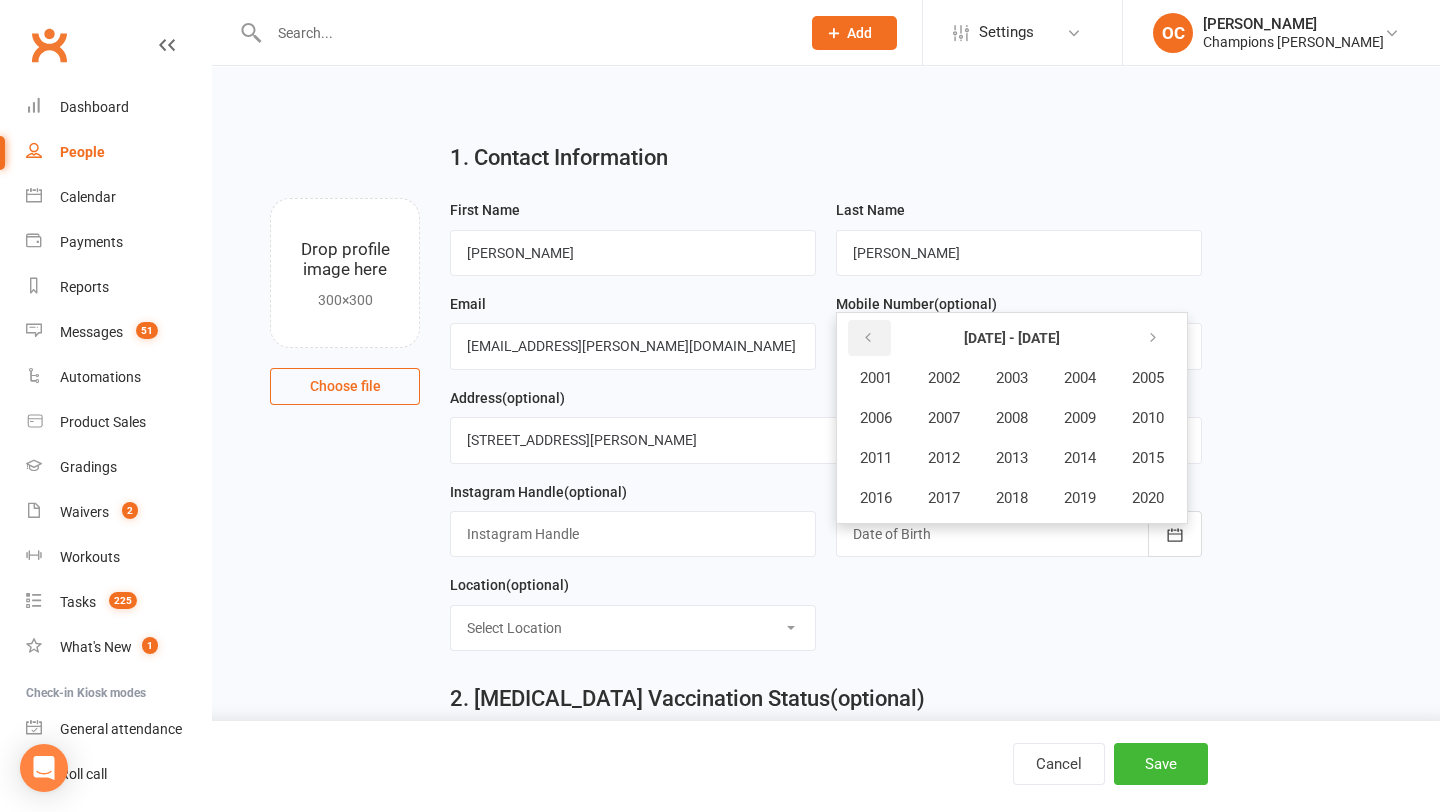 click at bounding box center [869, 338] 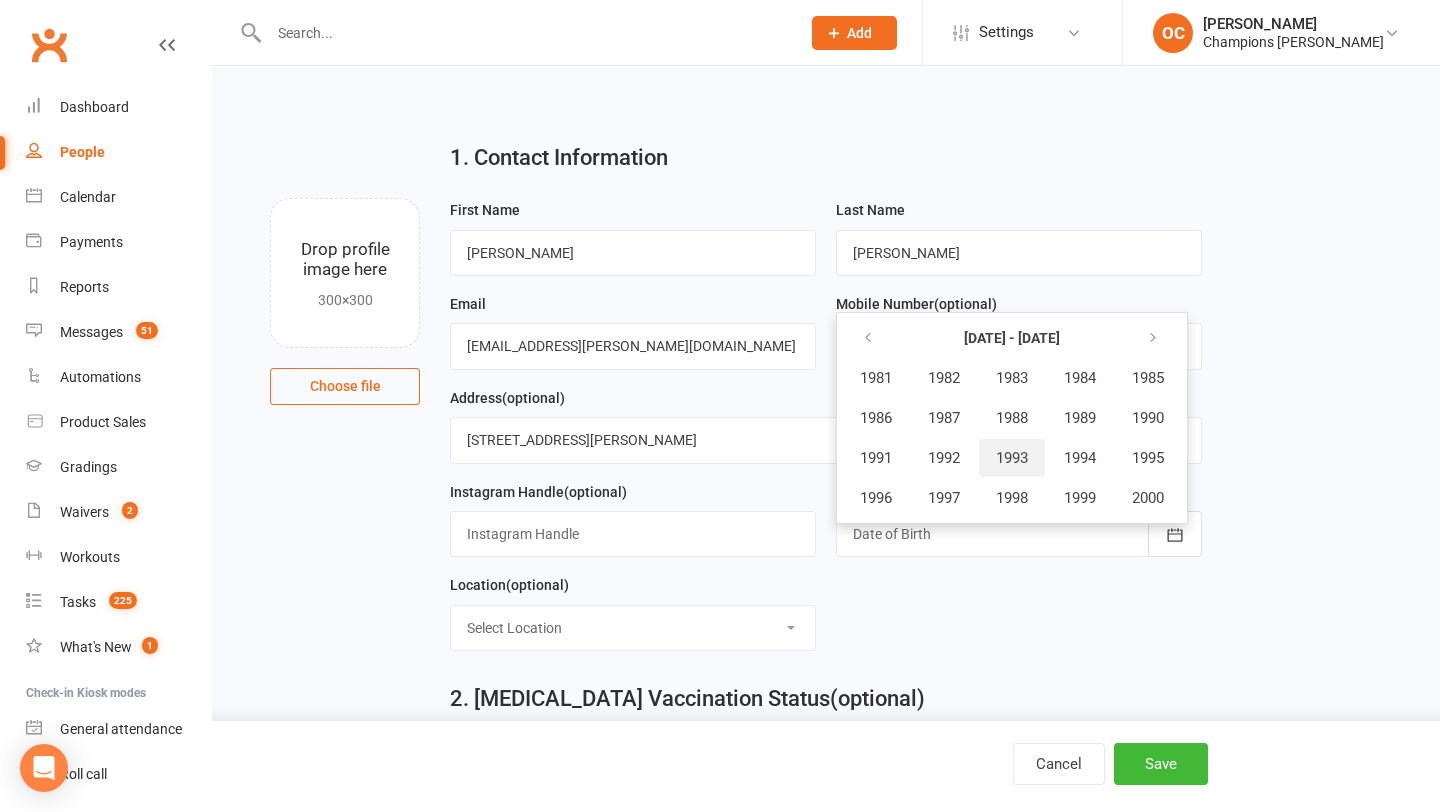click on "1993" at bounding box center [1012, 458] 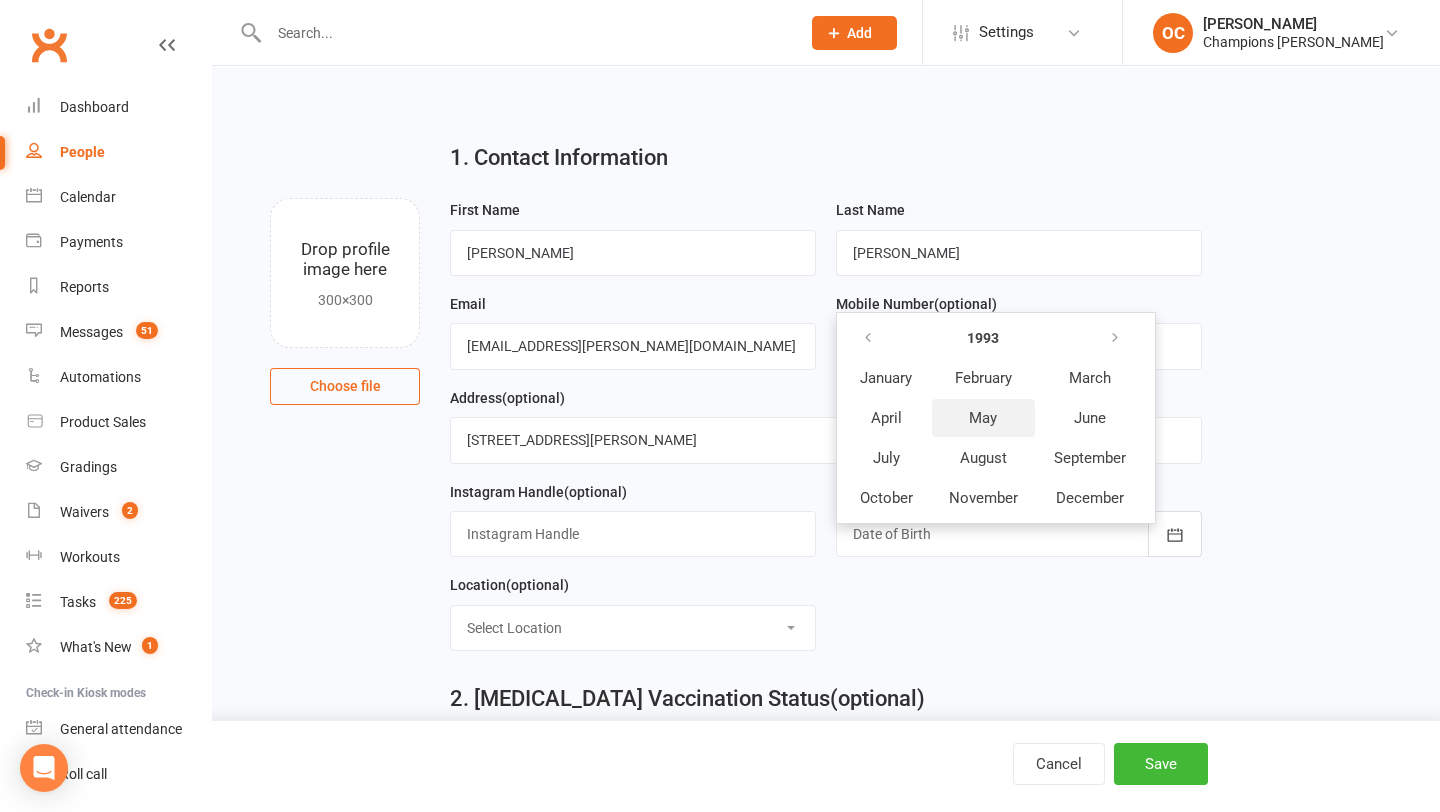 click on "May" at bounding box center (983, 418) 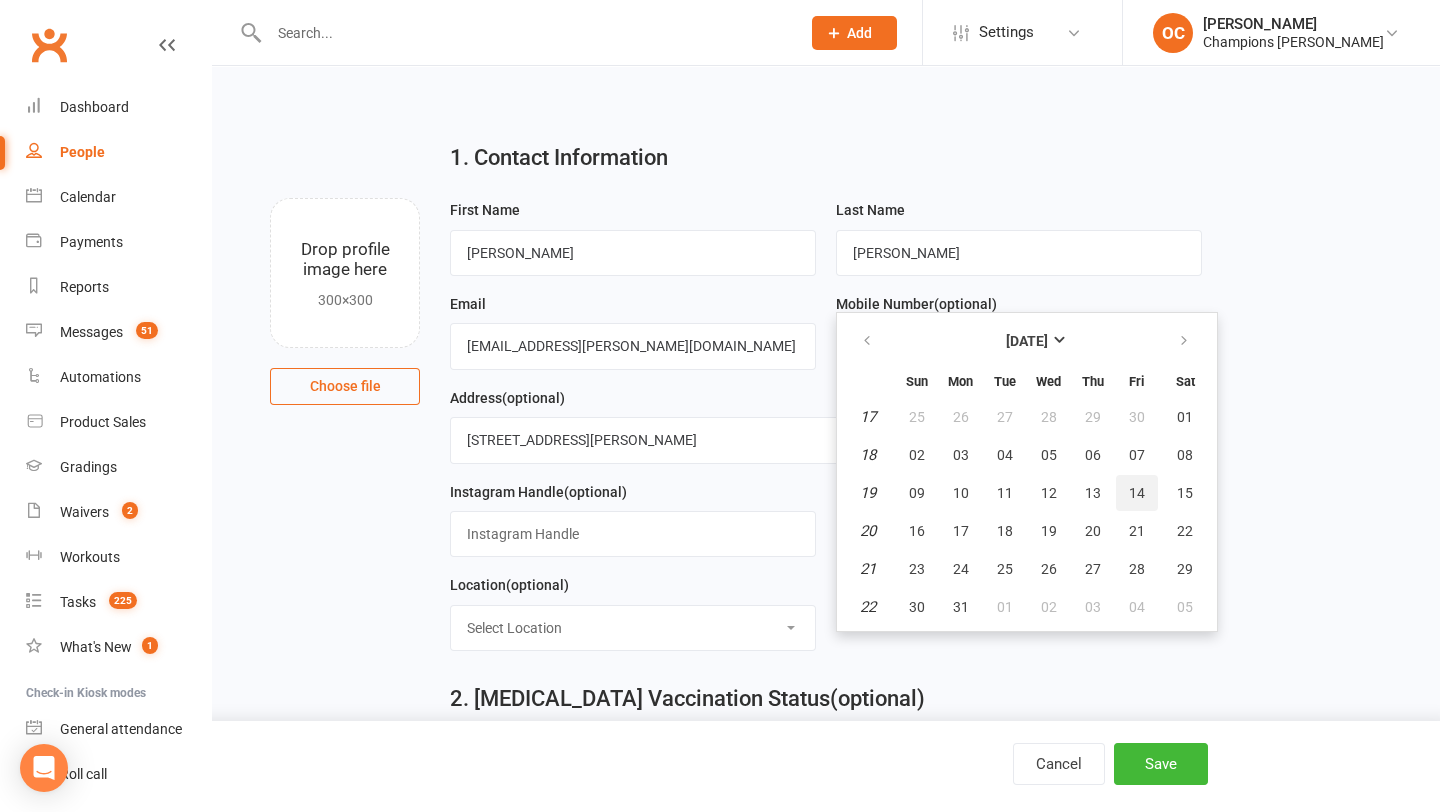 click on "14" at bounding box center [1137, 493] 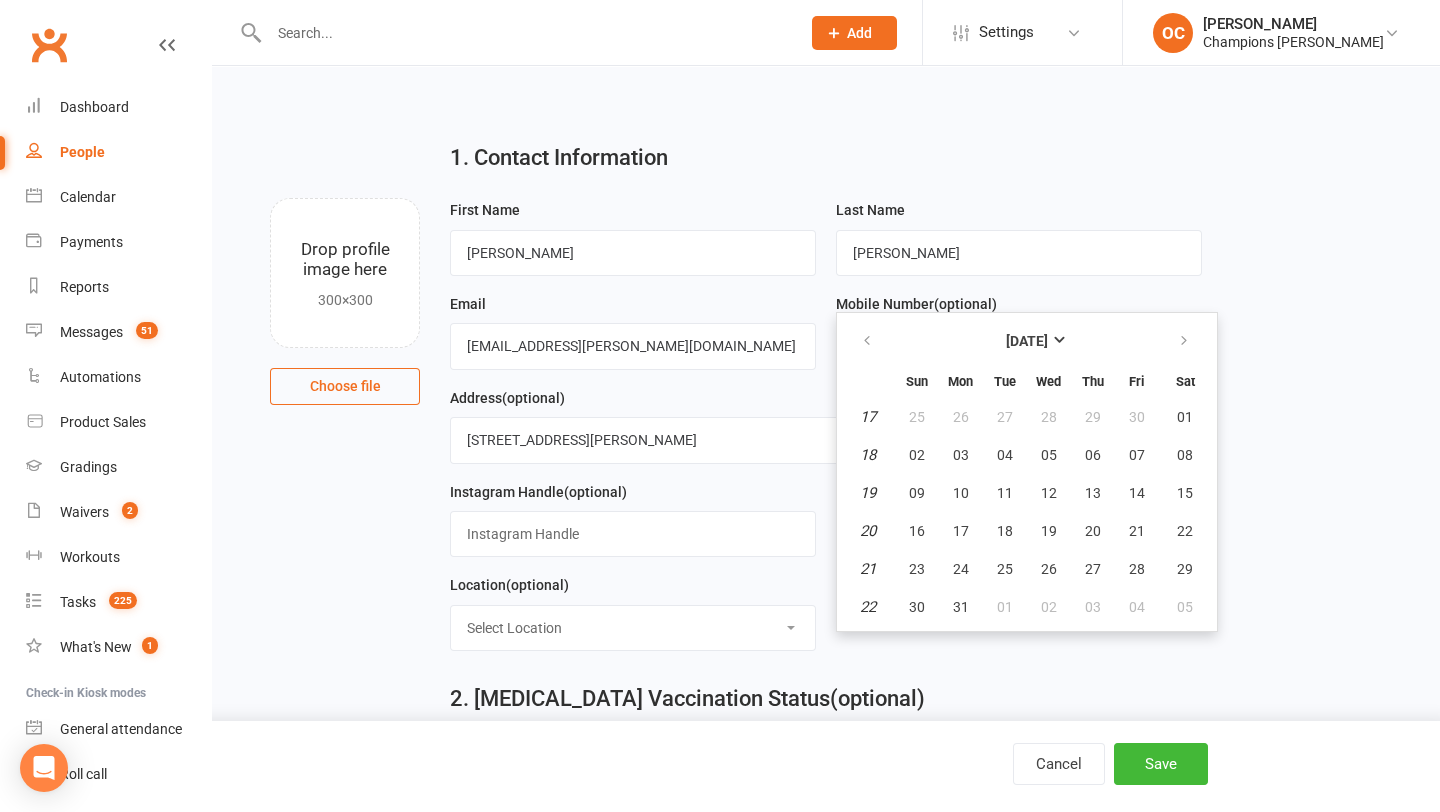 type on "14 May 1993" 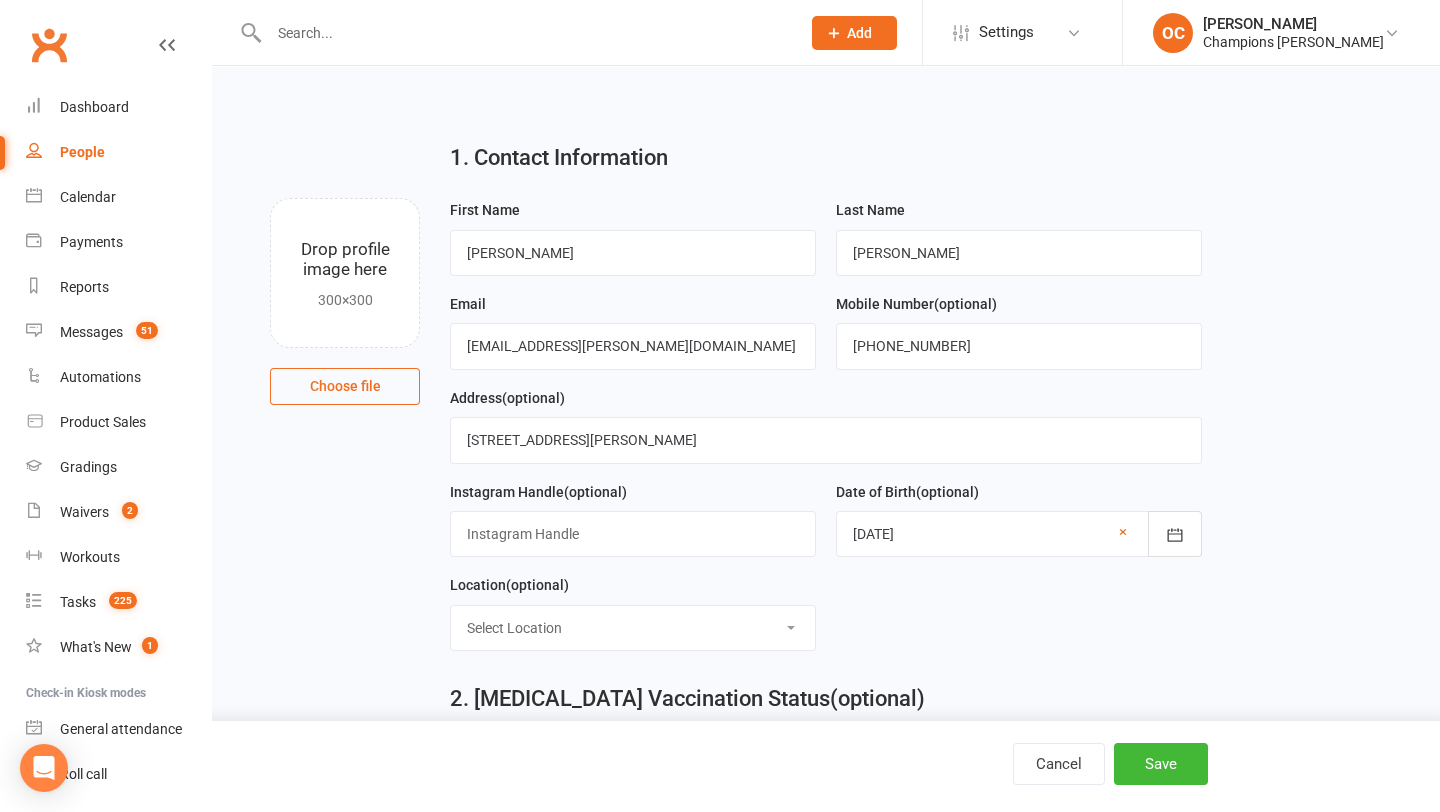 click on "Select Location Myaree" at bounding box center (633, 628) 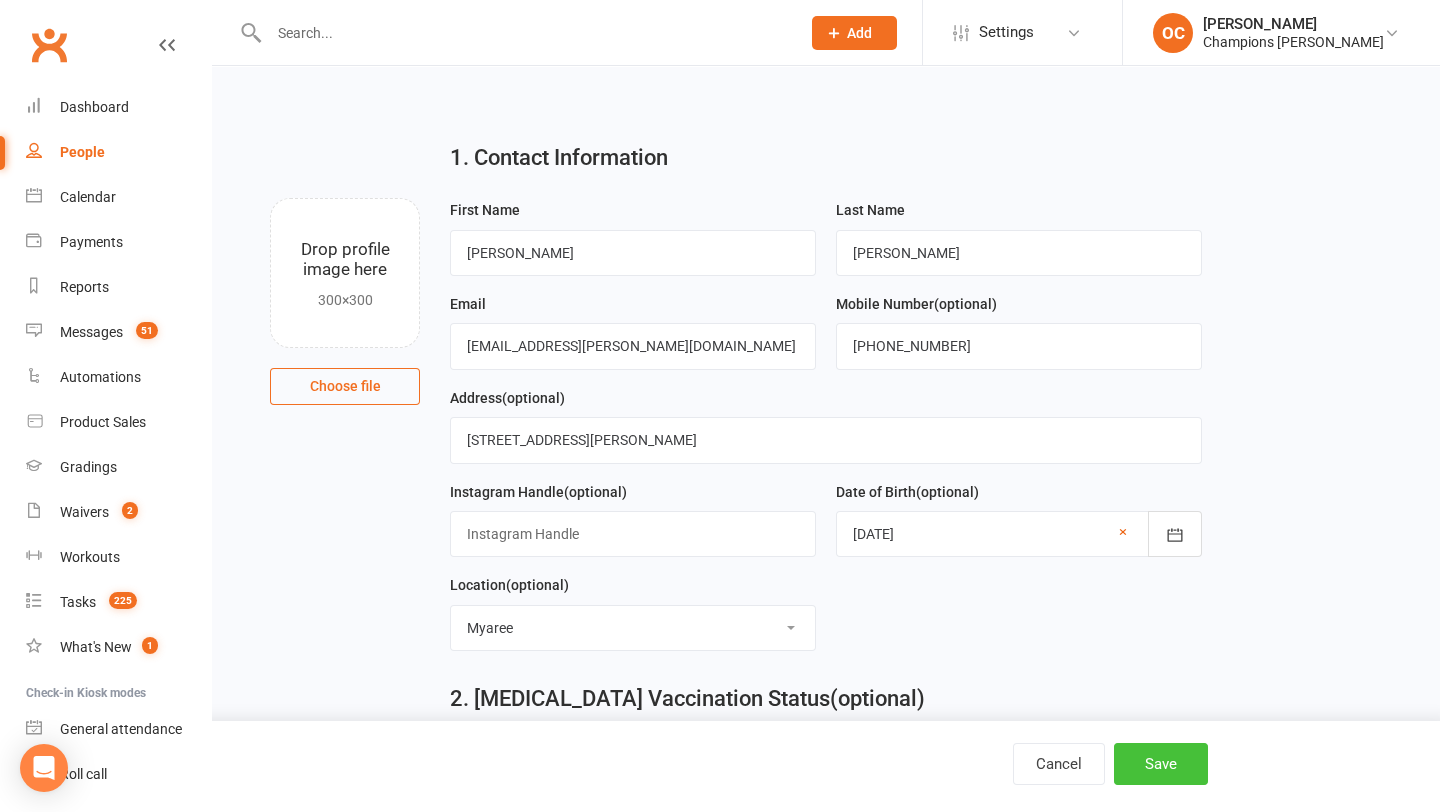 click on "Save" at bounding box center [1161, 764] 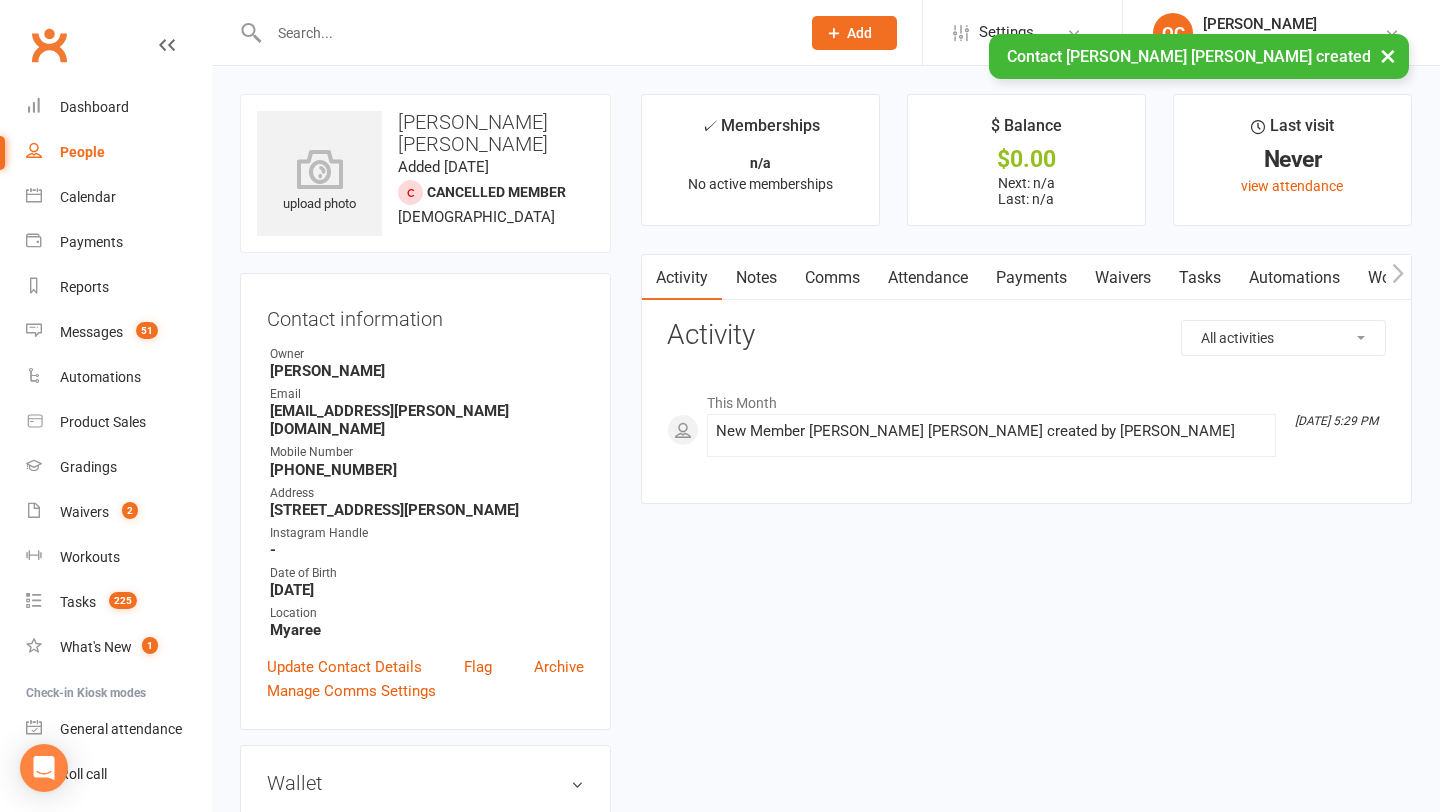 click on "Notes" at bounding box center (756, 278) 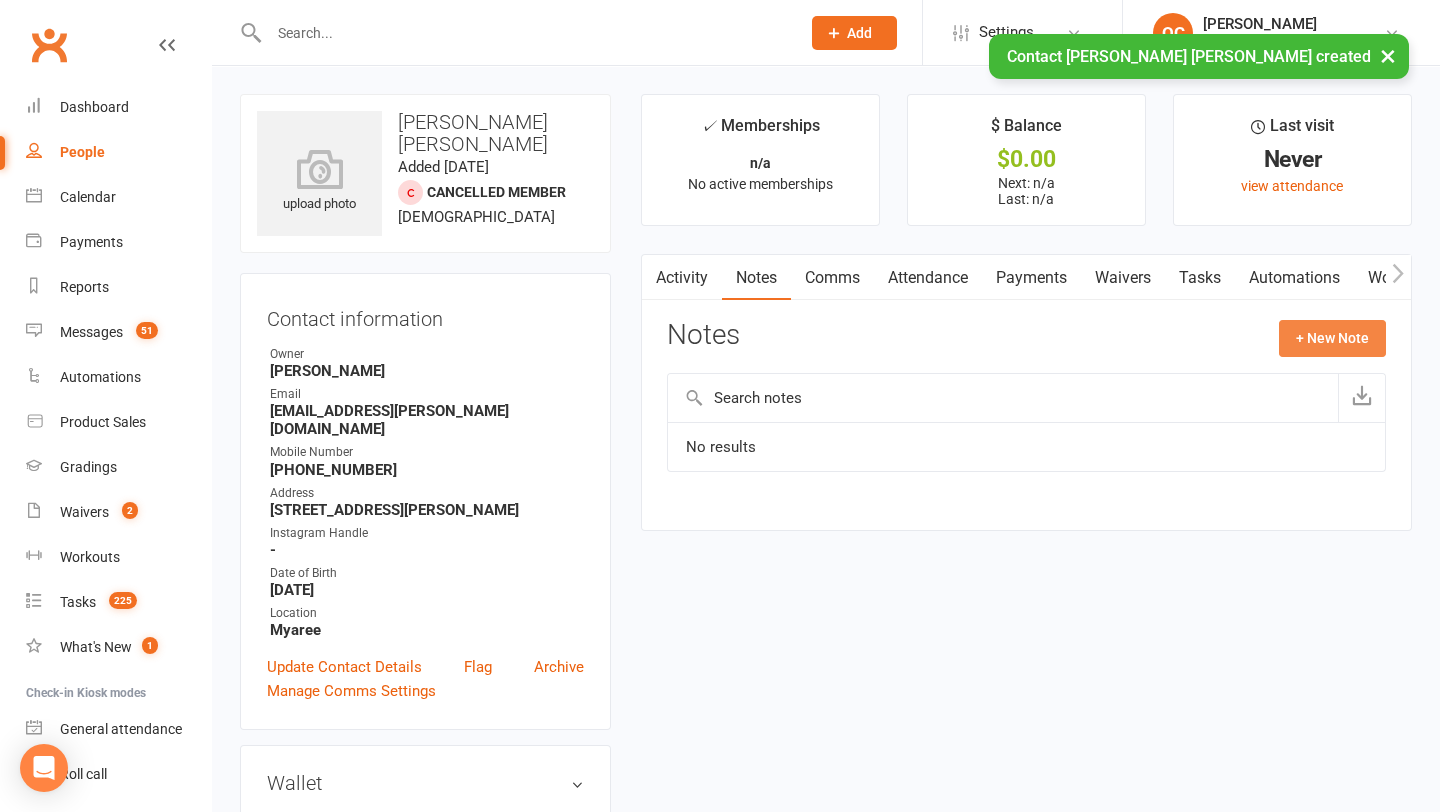 click on "+ New Note" at bounding box center (1332, 338) 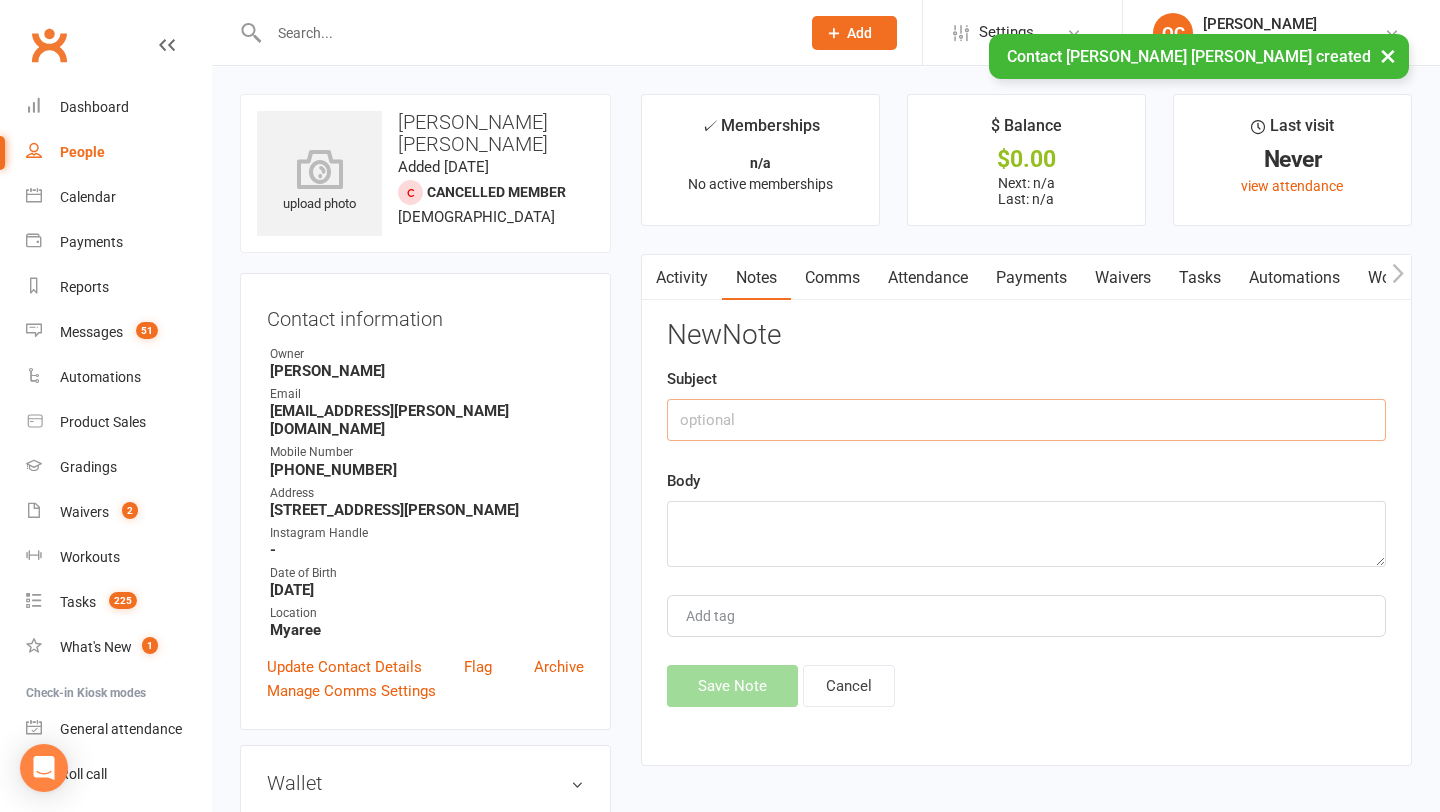 click at bounding box center [1026, 420] 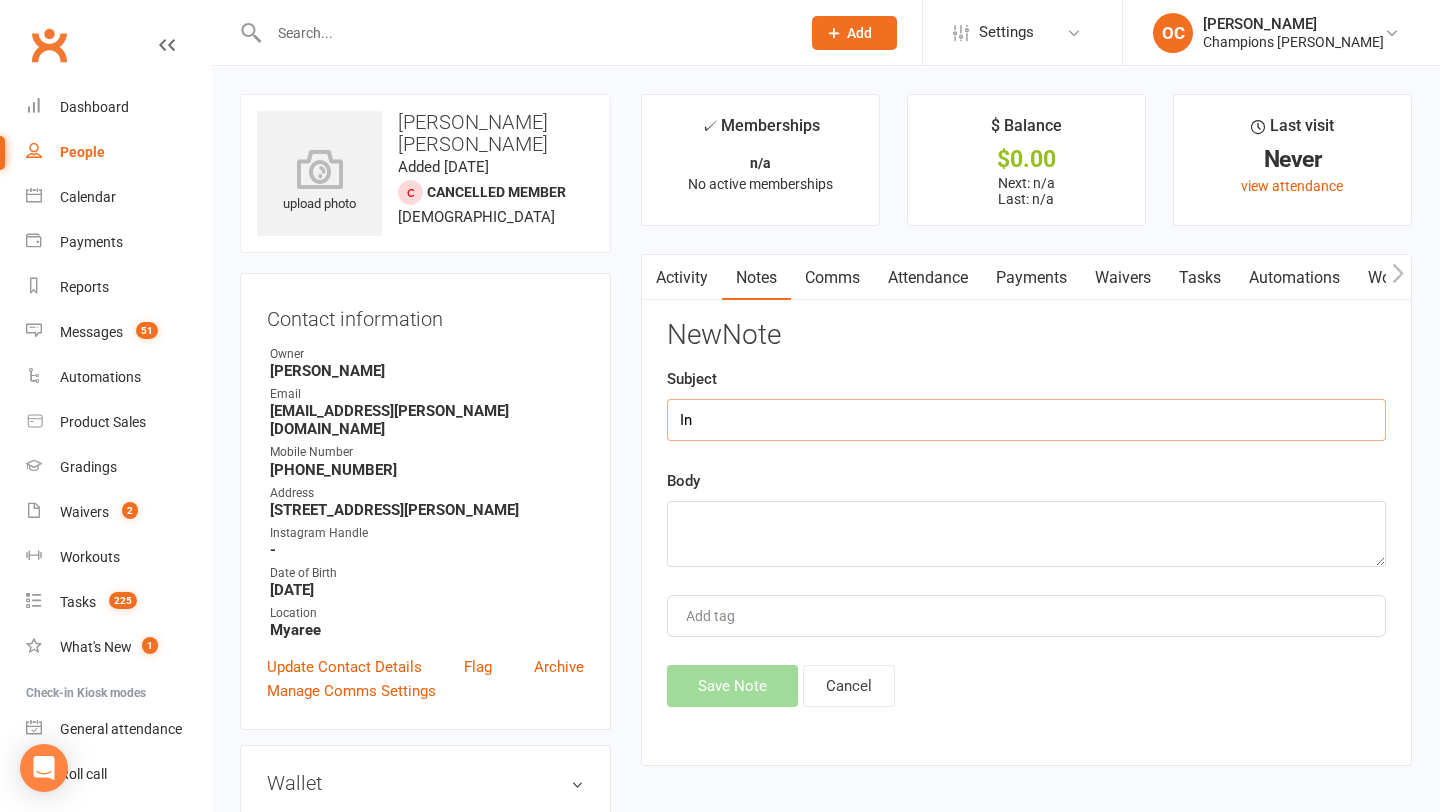 type on "I" 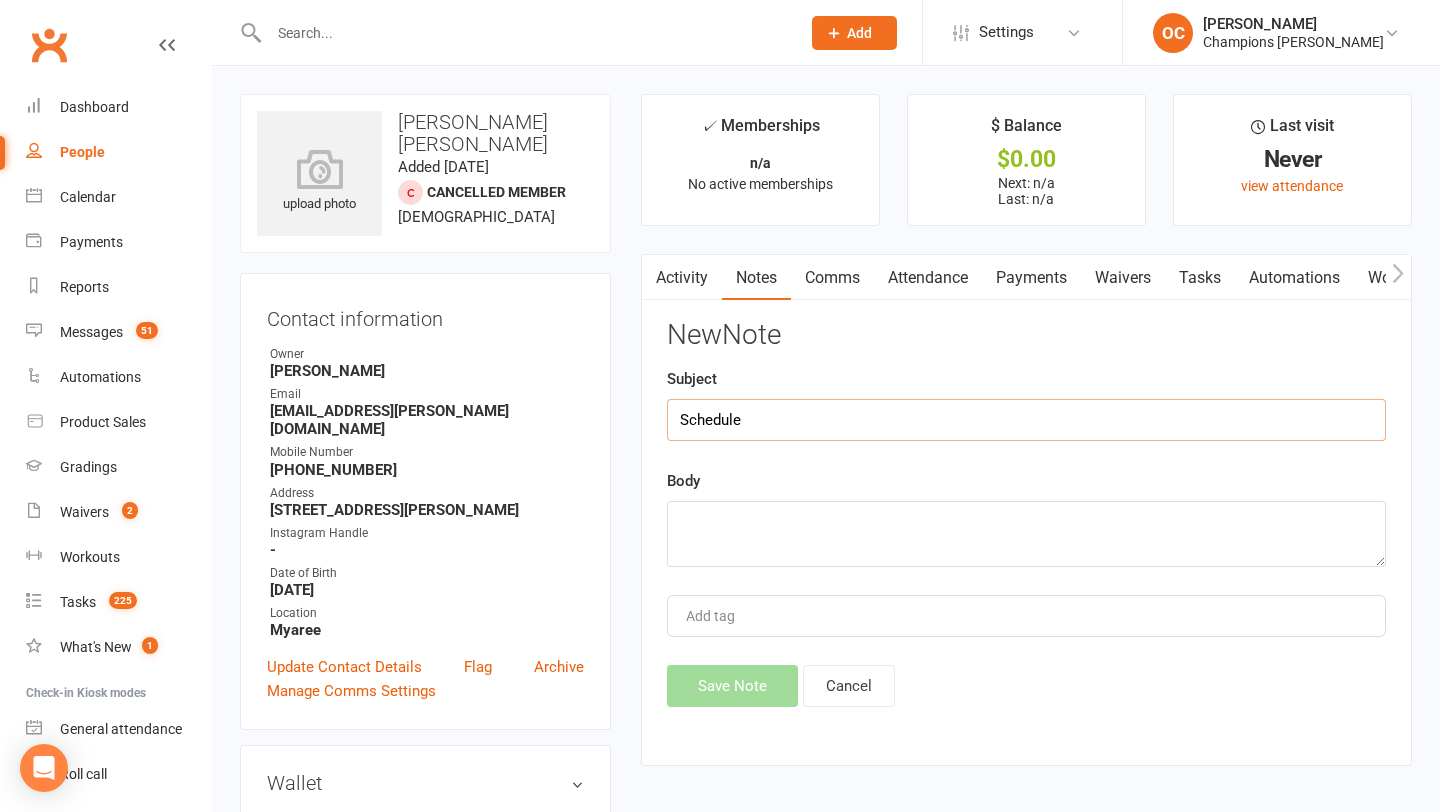 type on "Schedule" 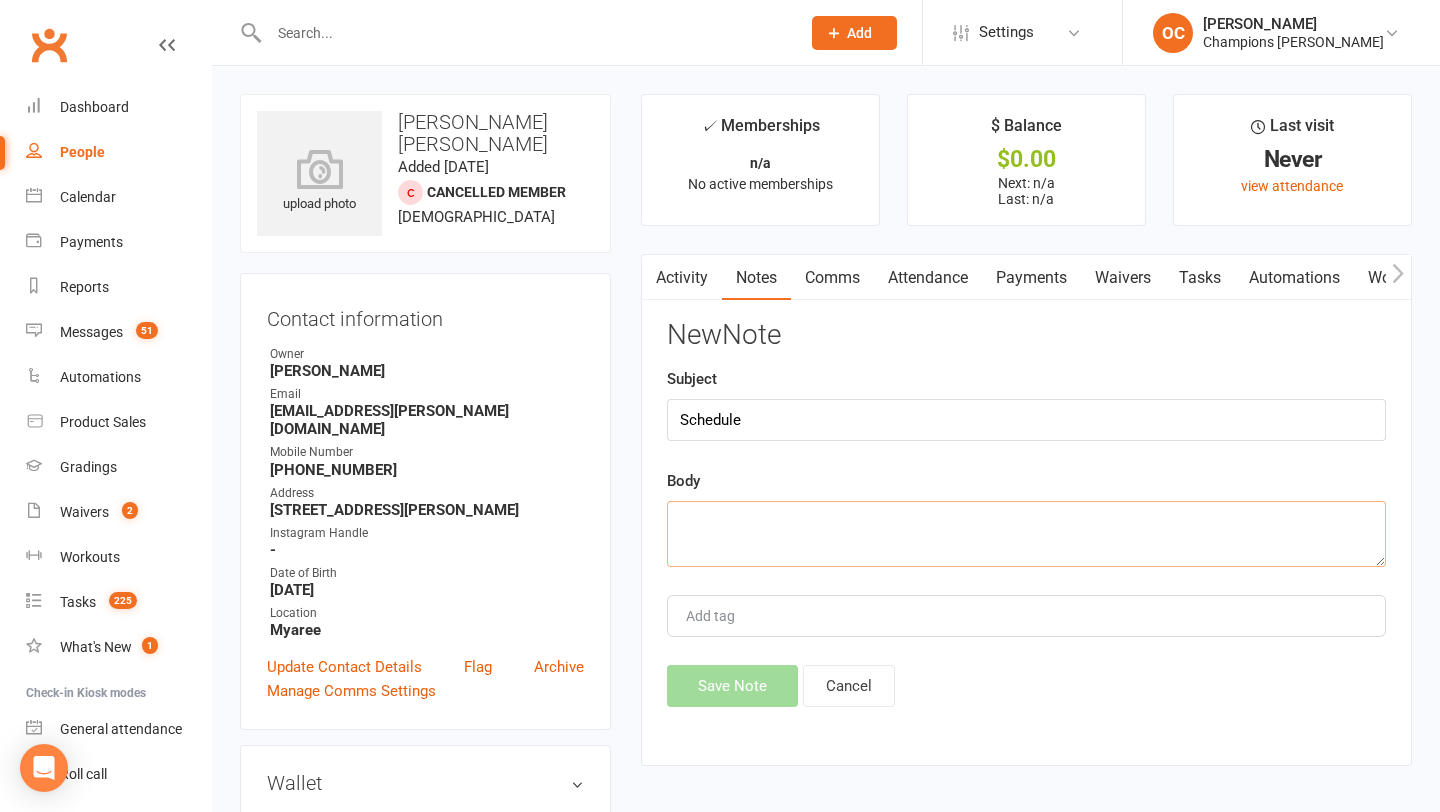 click at bounding box center [1026, 534] 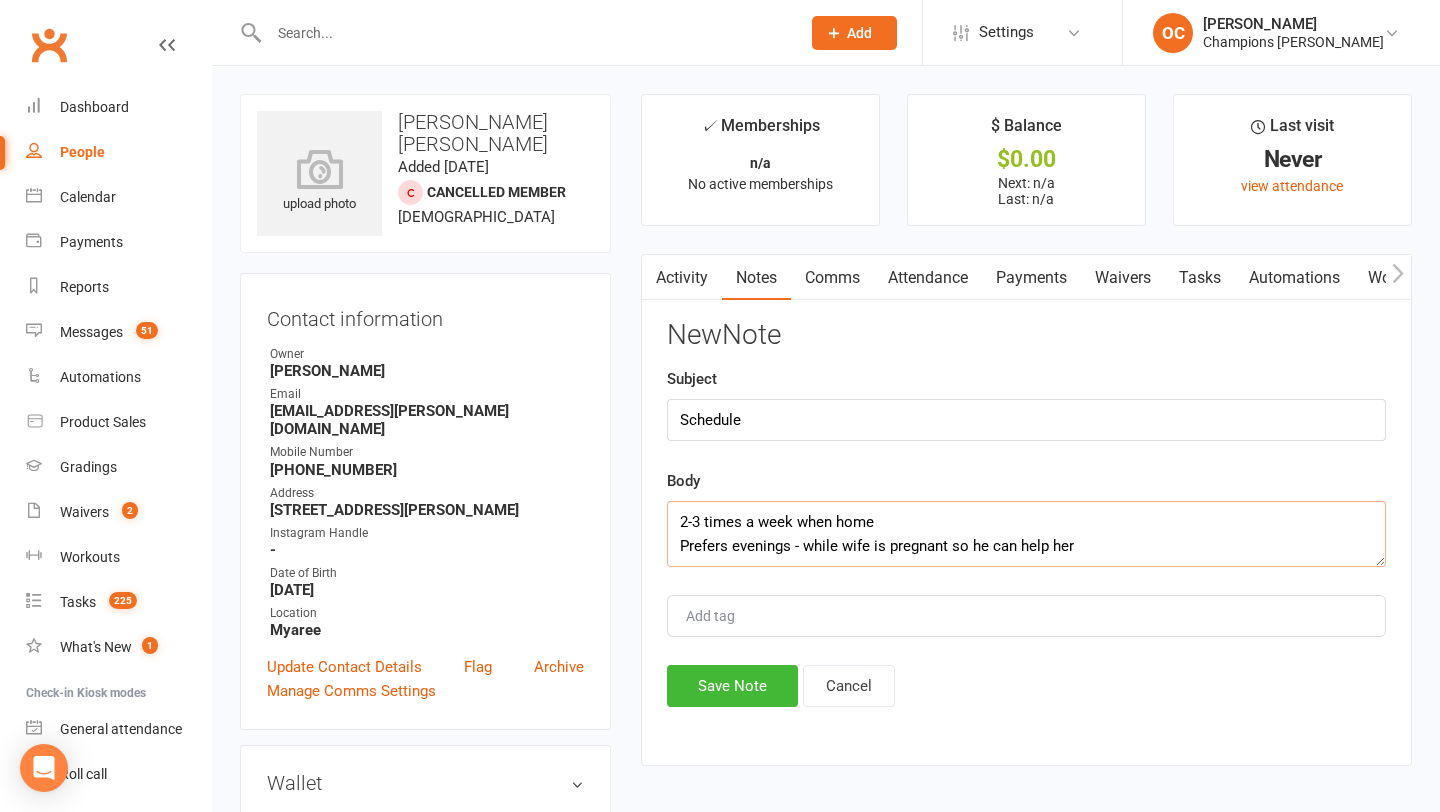 type on "2-3 times a week when home
Prefers evenings - while wife is pregnant so he can help her" 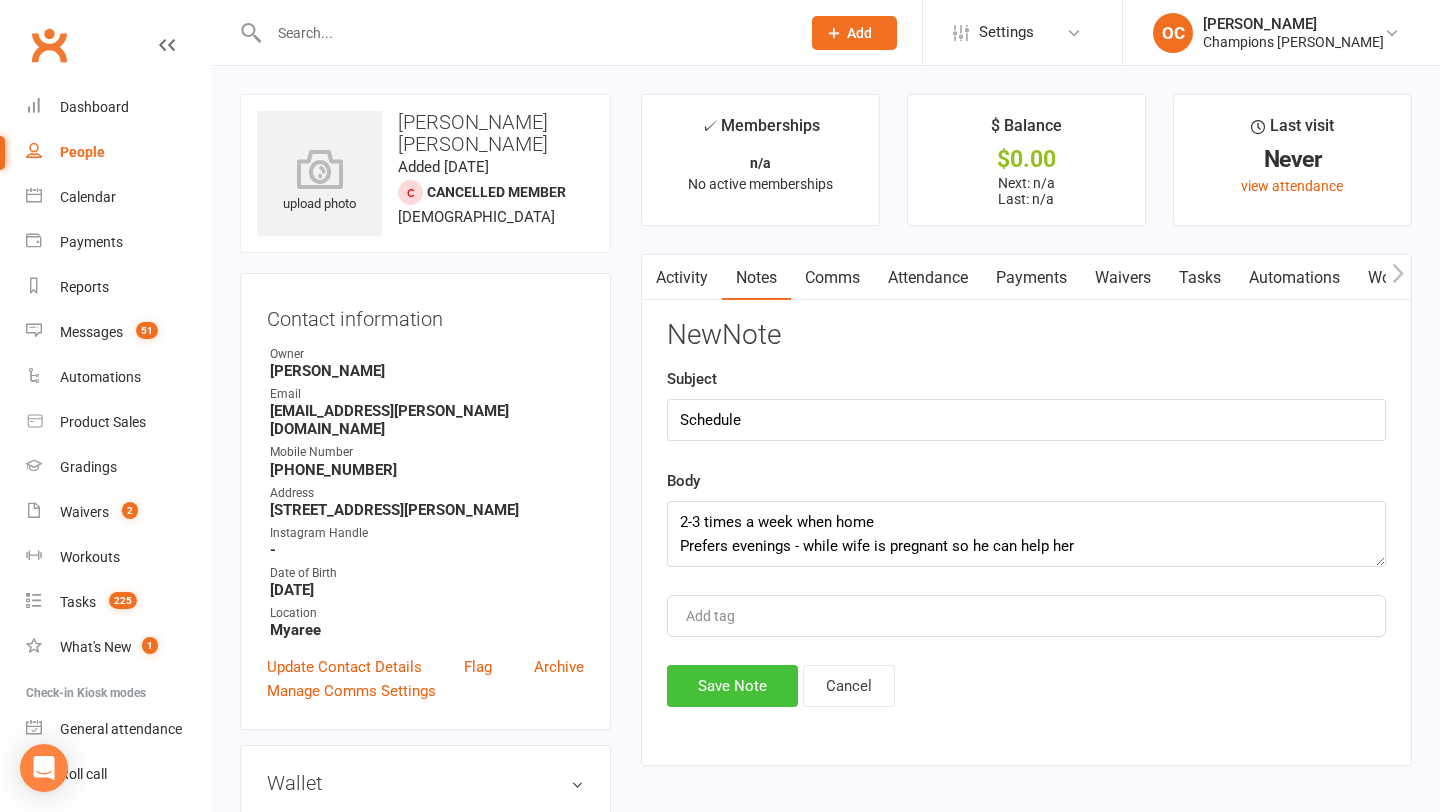 click on "Save Note" at bounding box center [732, 686] 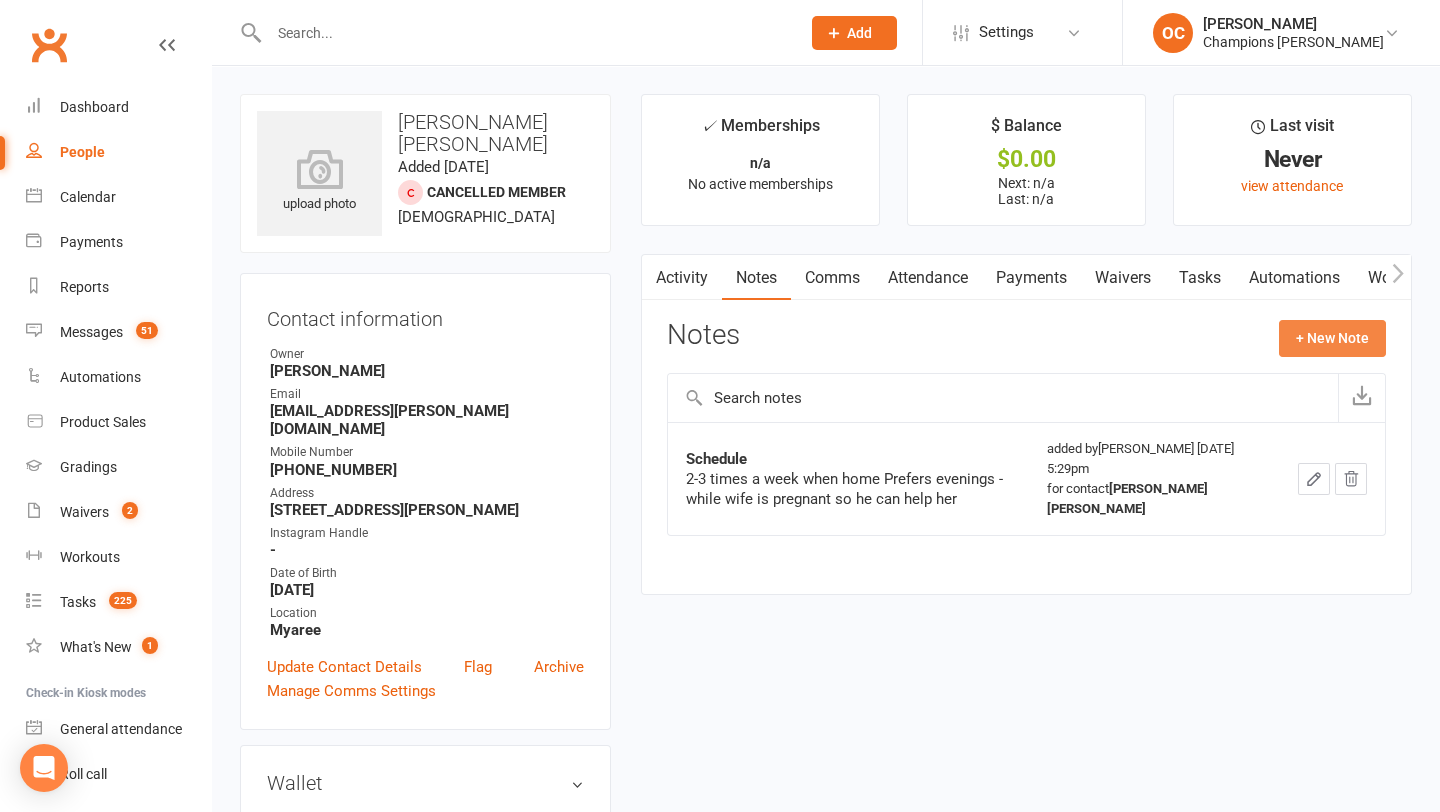 click on "+ New Note" at bounding box center [1332, 338] 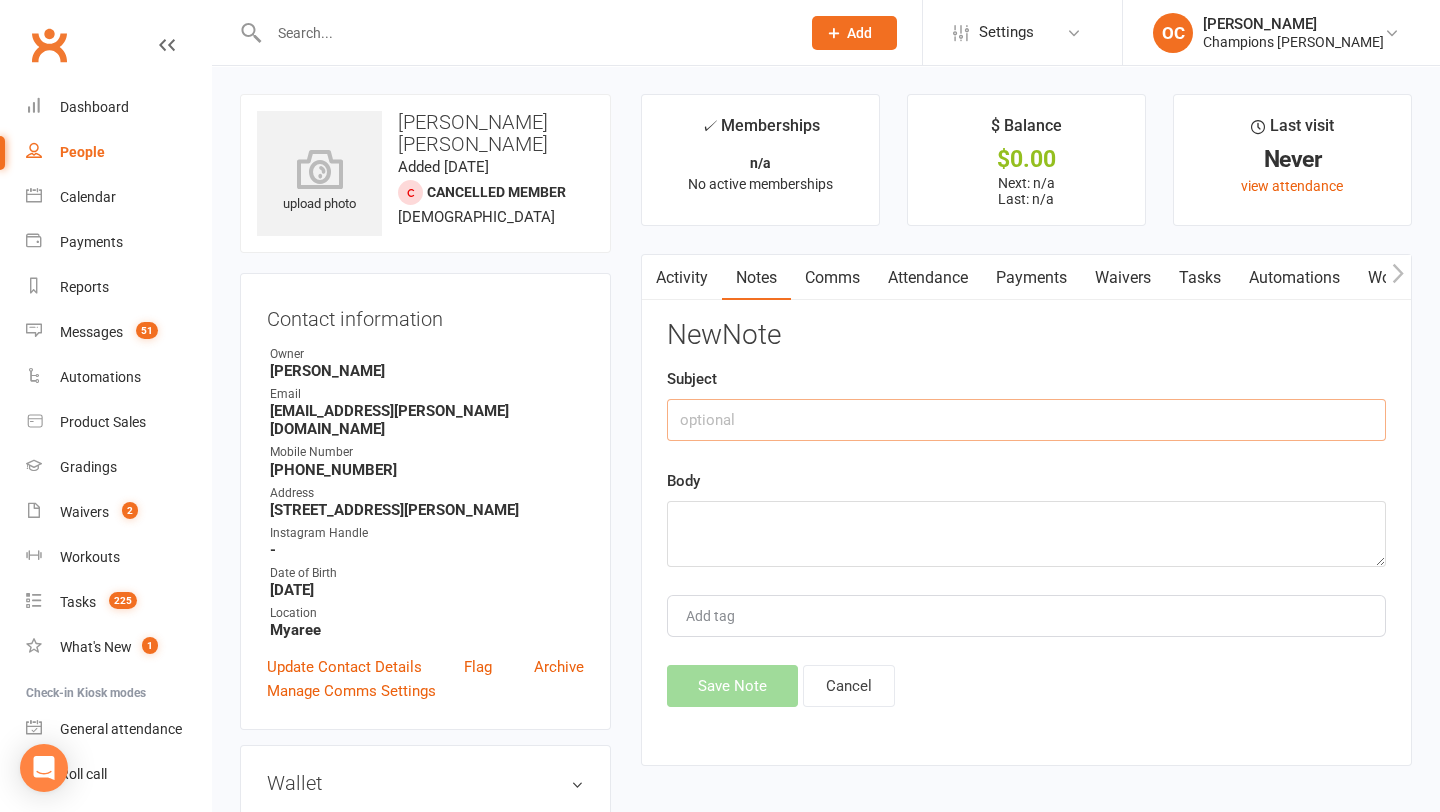 click at bounding box center [1026, 420] 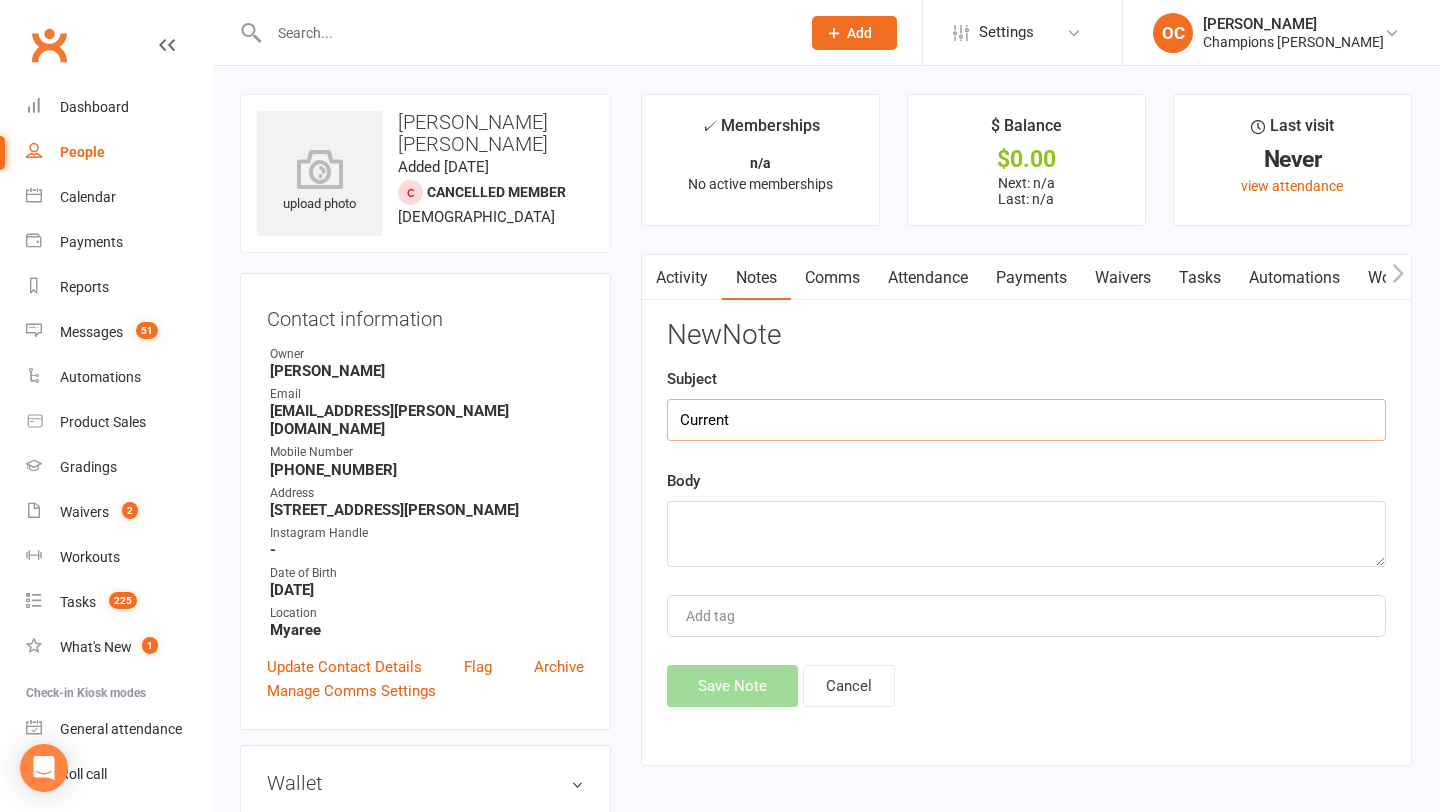 type on "Current" 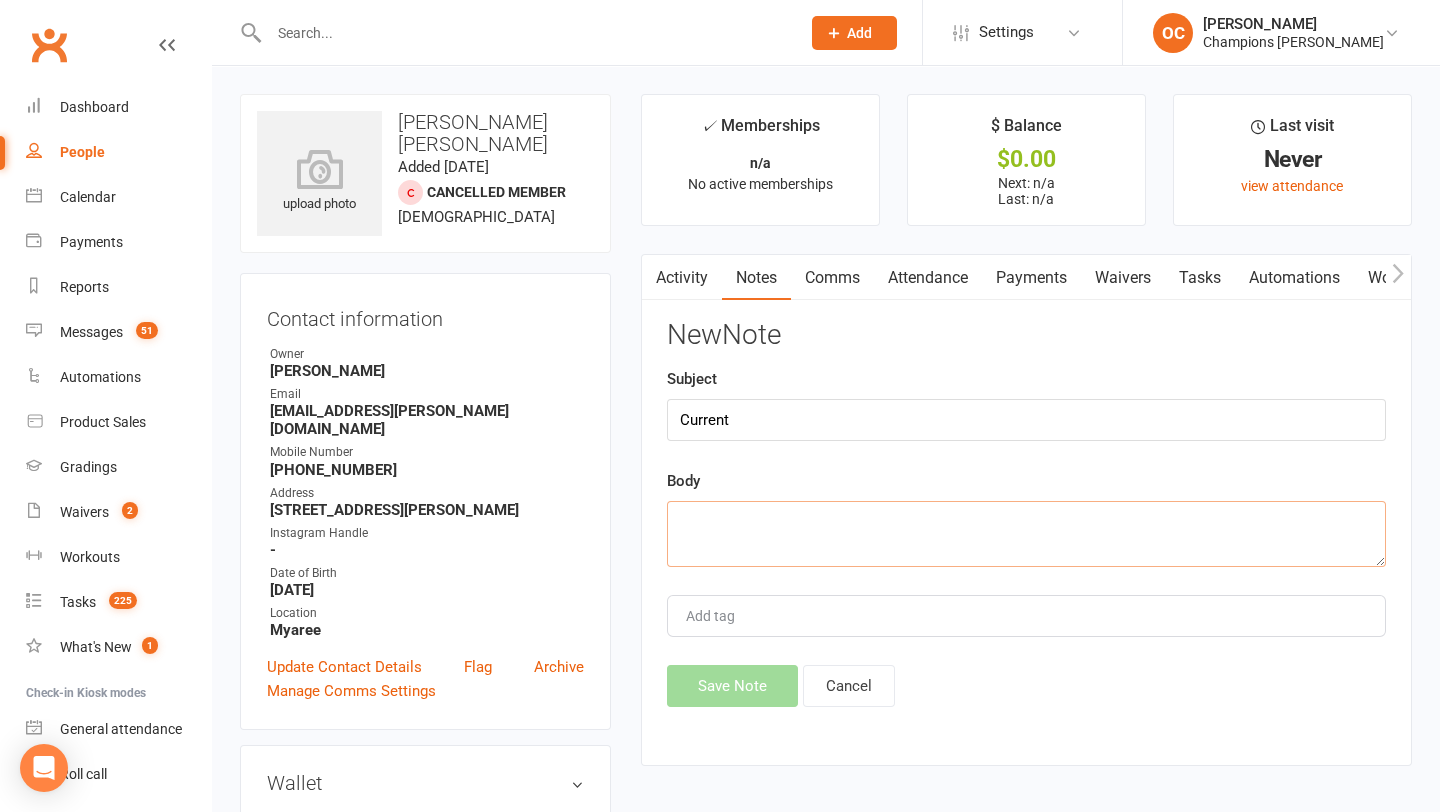 click at bounding box center [1026, 534] 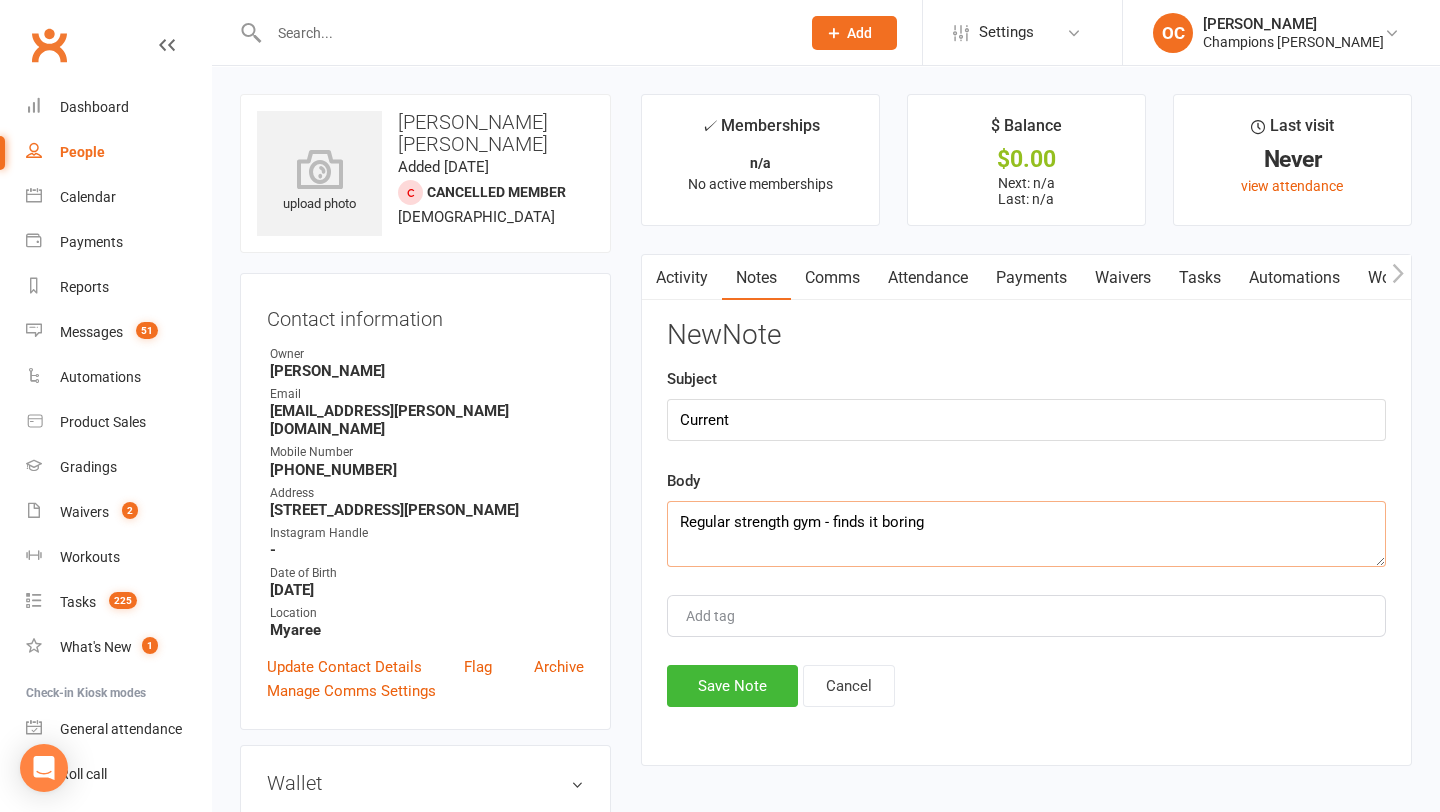 type on "Regular strength gym - finds it boring" 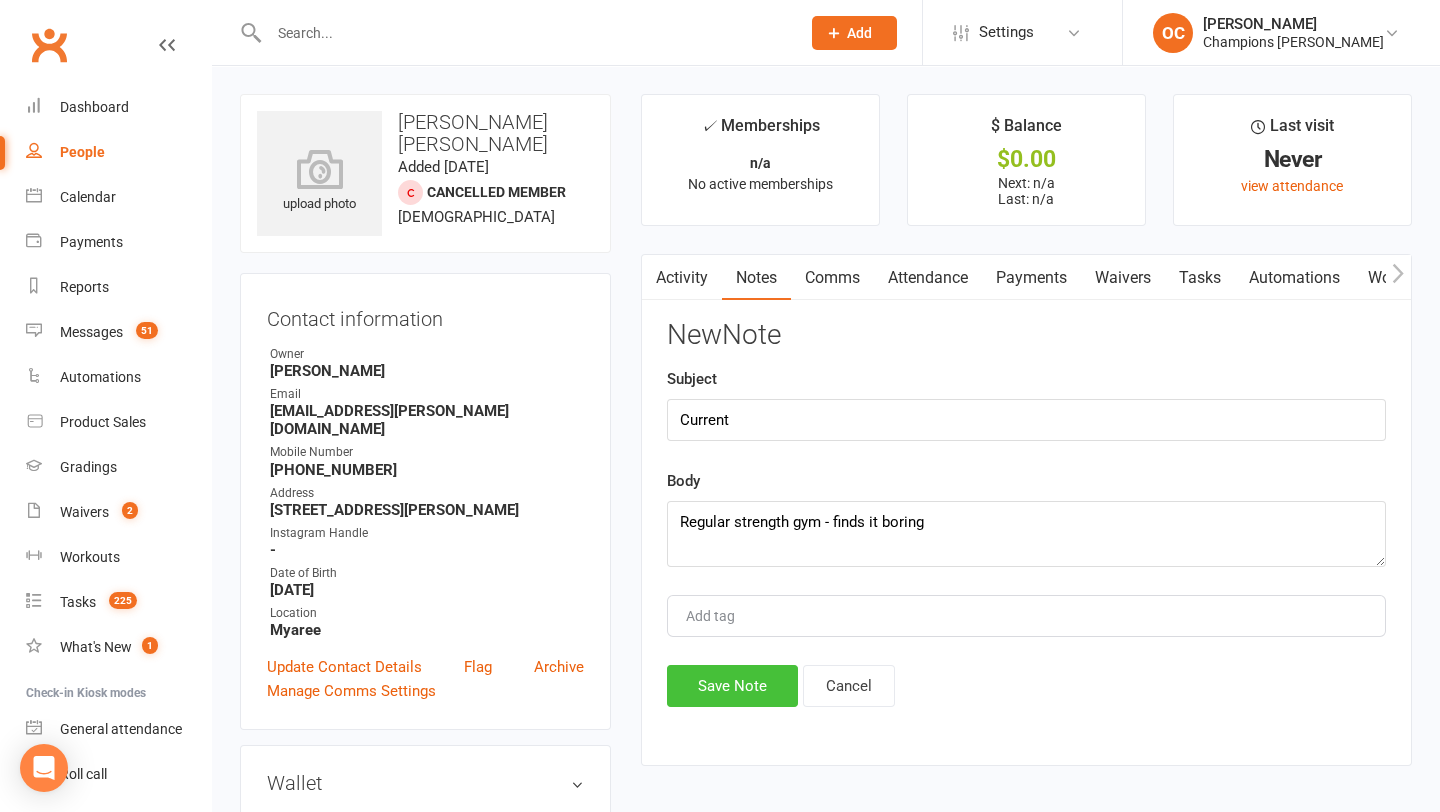 click on "Save Note" at bounding box center (732, 686) 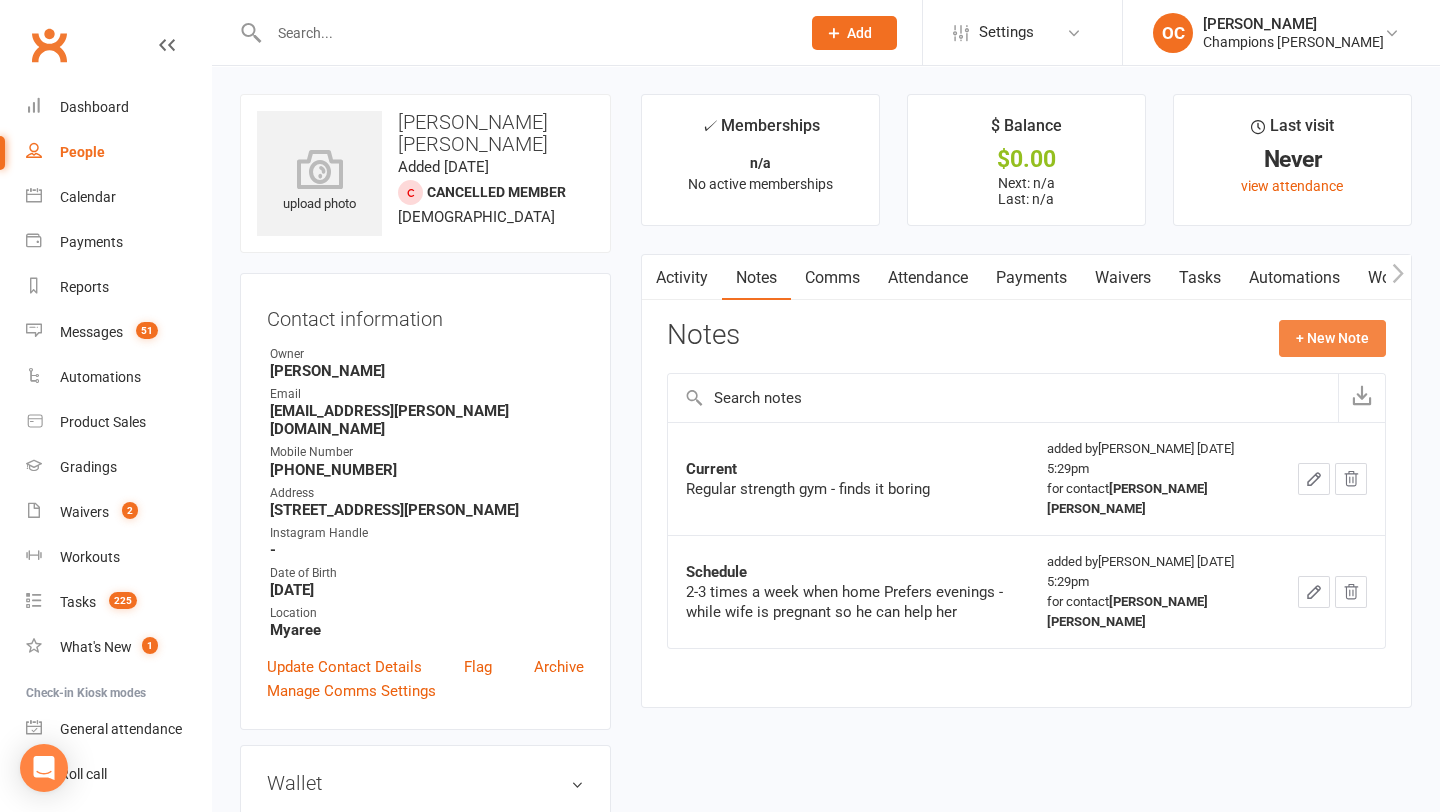 click on "+ New Note" at bounding box center (1332, 338) 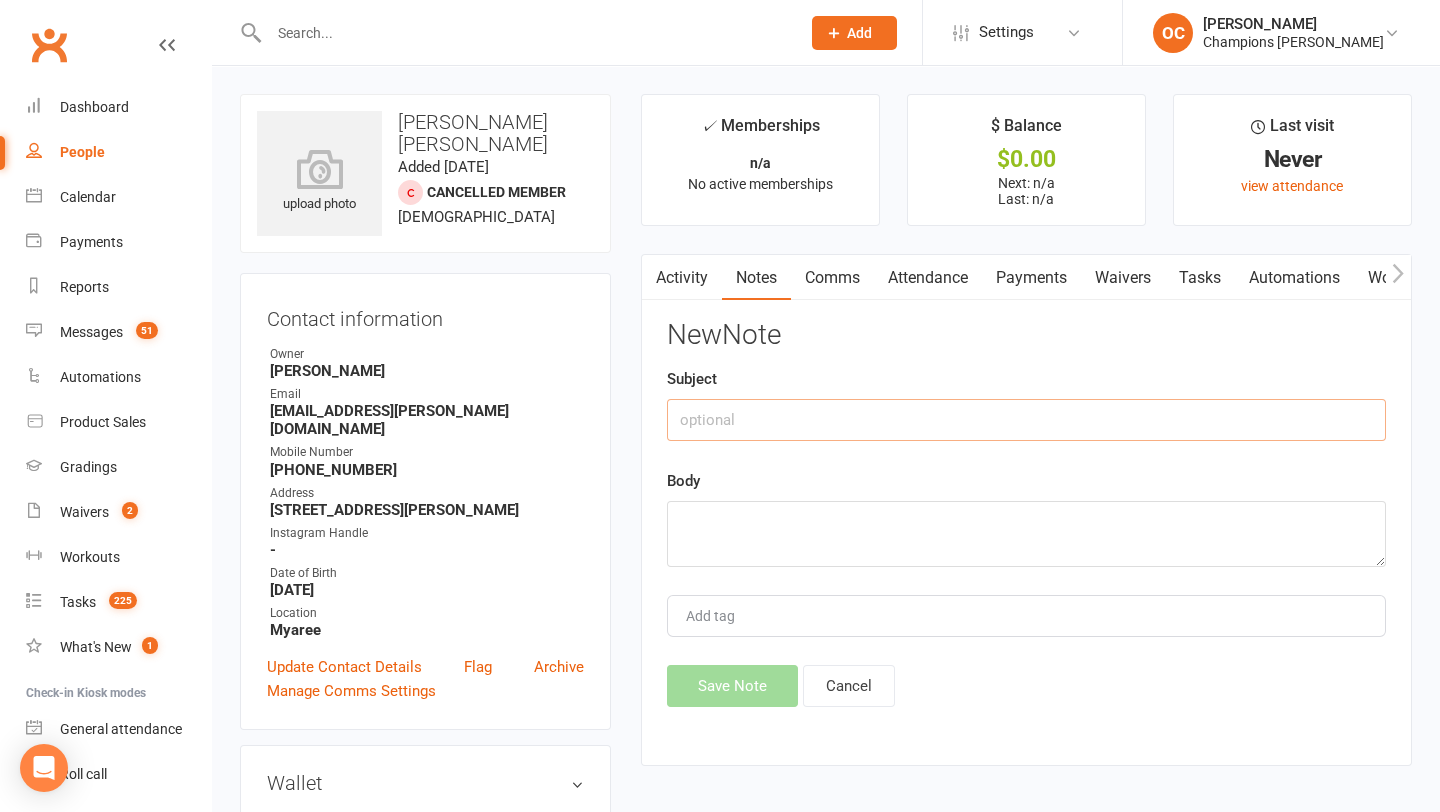 click at bounding box center [1026, 420] 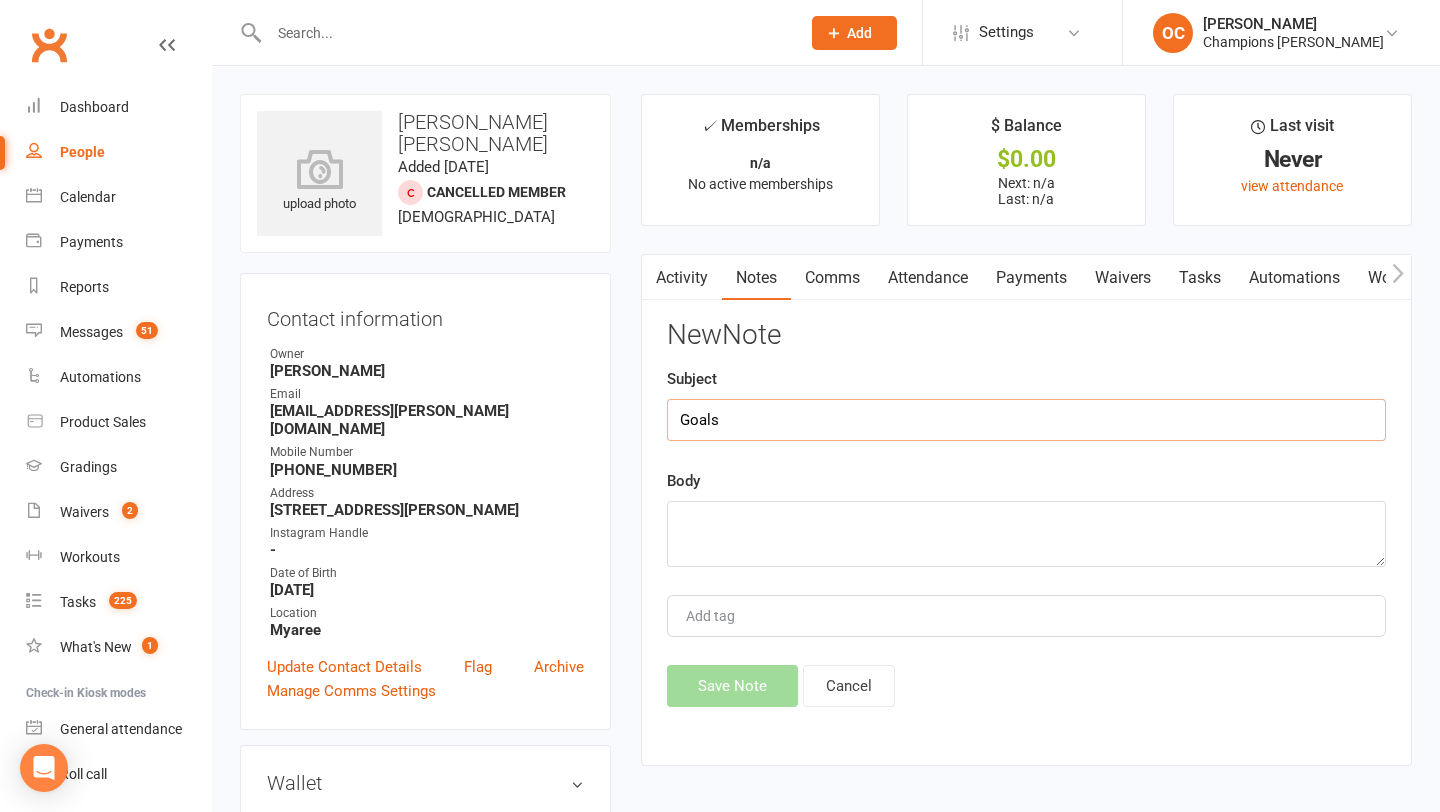 type on "Goals" 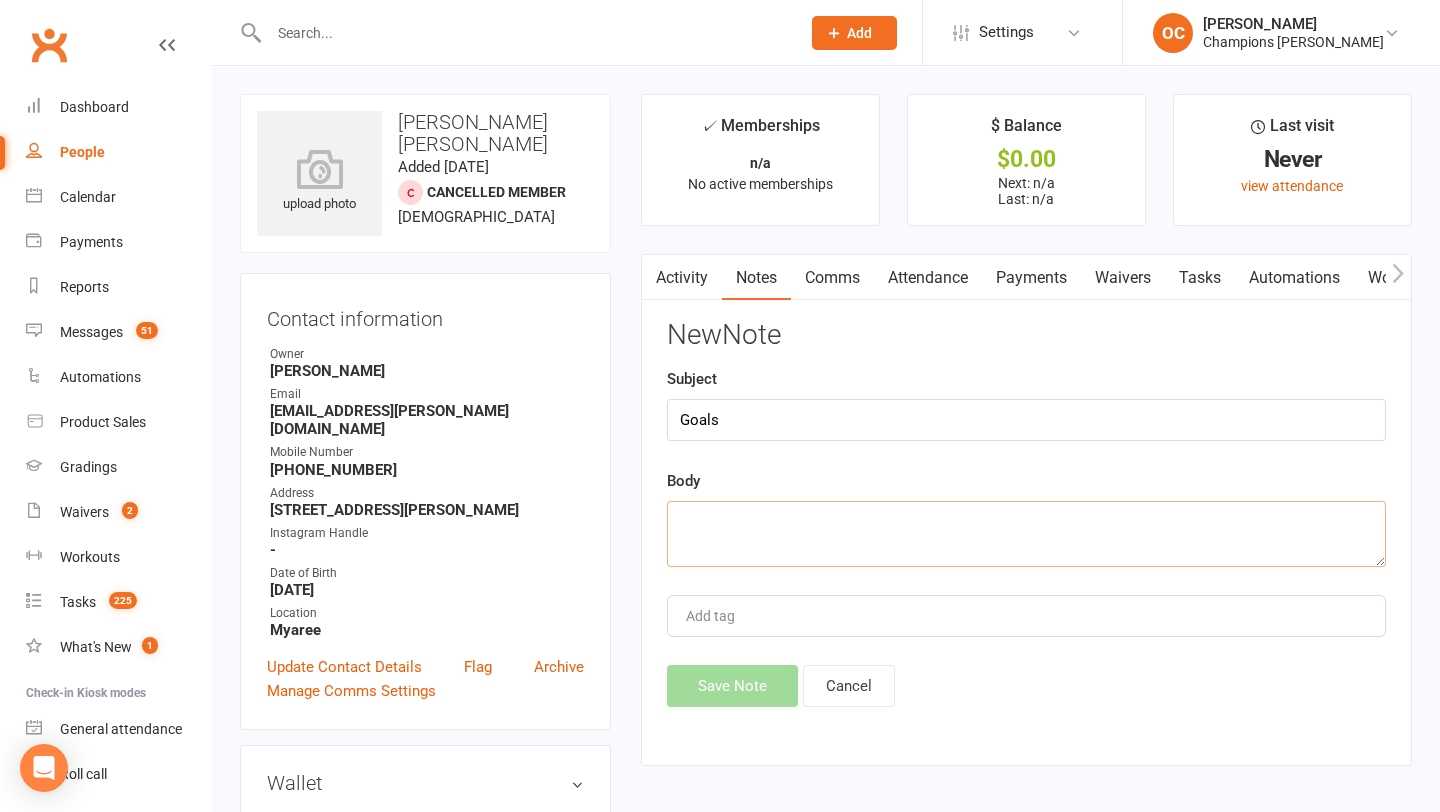 click at bounding box center [1026, 534] 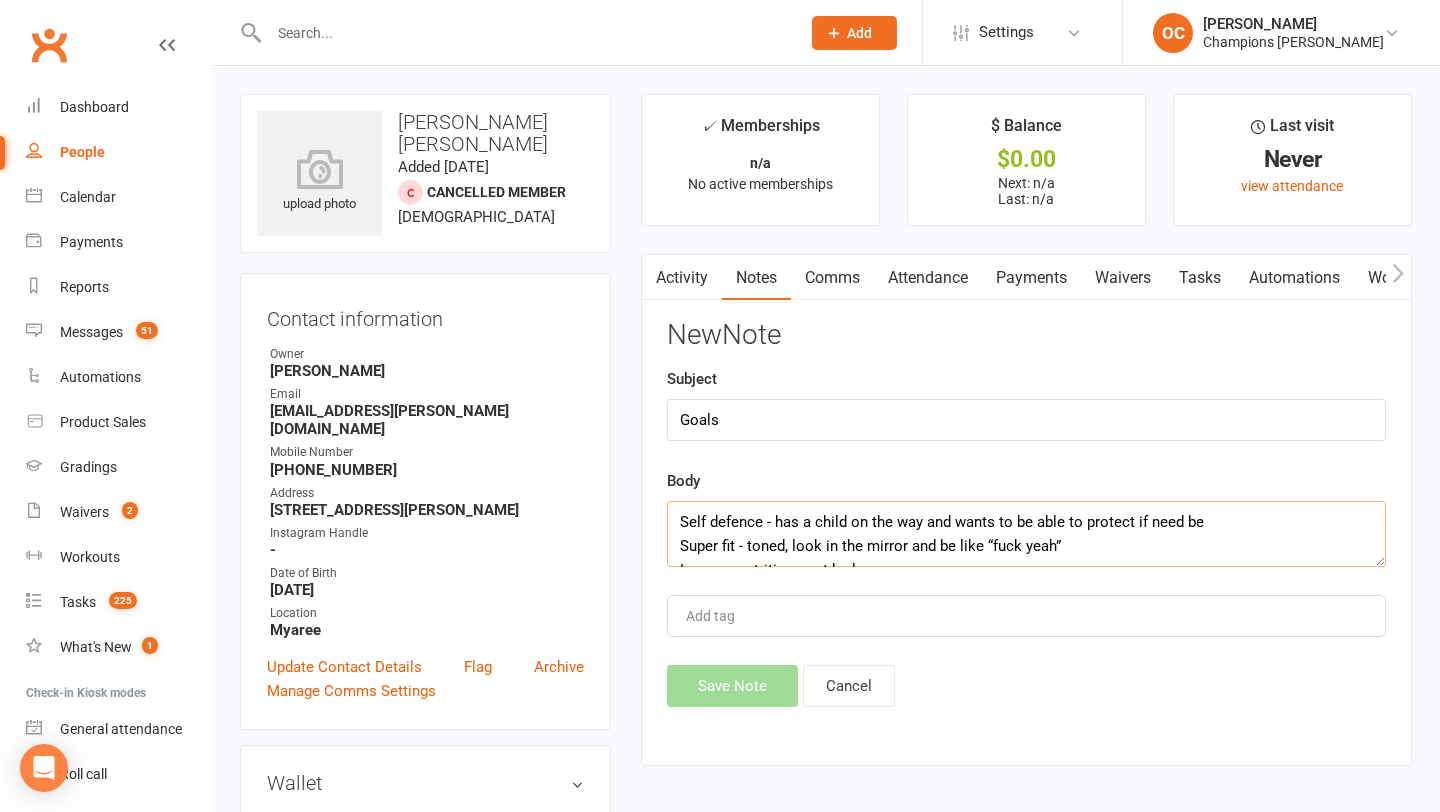 scroll, scrollTop: 12, scrollLeft: 0, axis: vertical 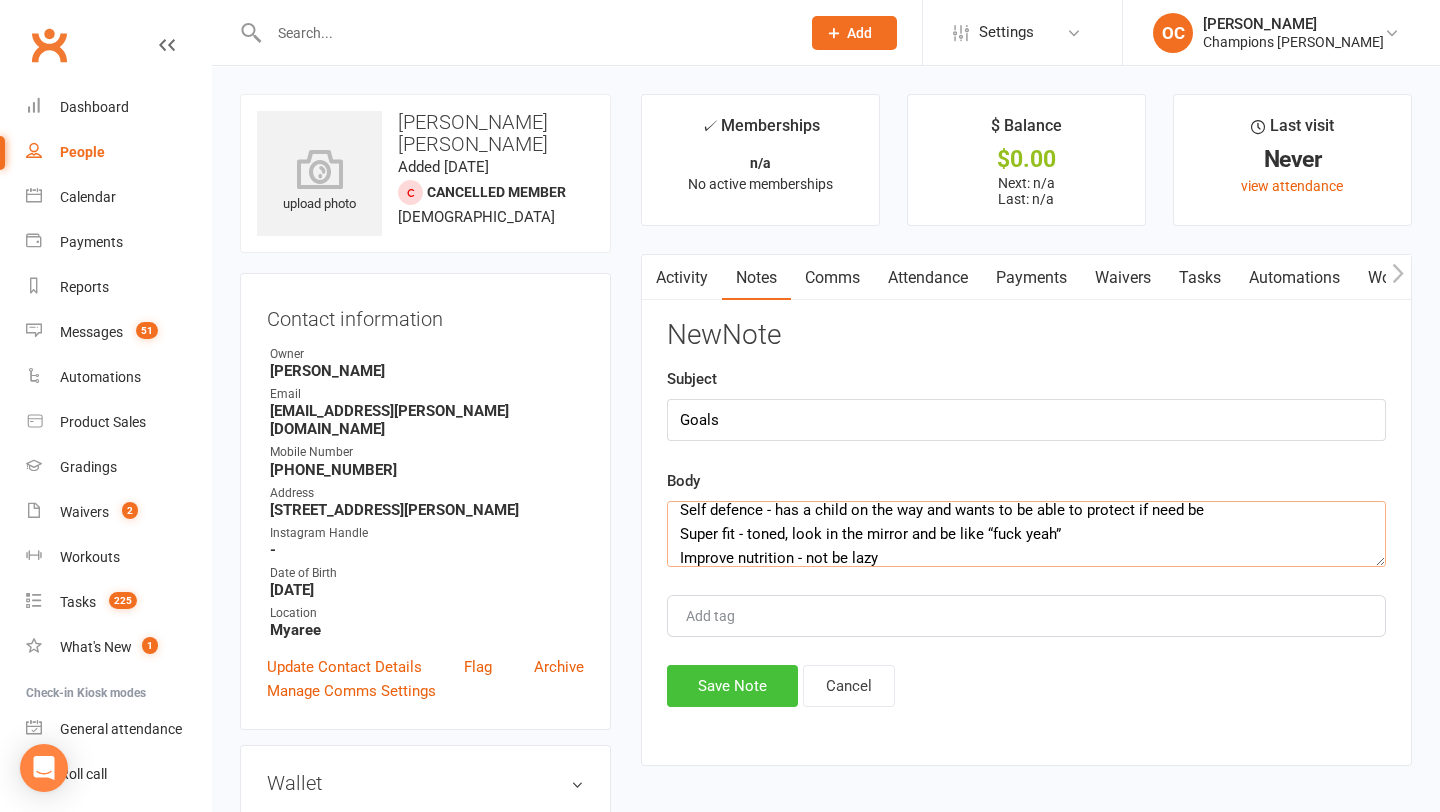 type on "Self defence - has a child on the way and wants to be able to protect if need be
Super fit - toned, look in the mirror and be like “fuck yeah”
Improve nutrition - not be lazy" 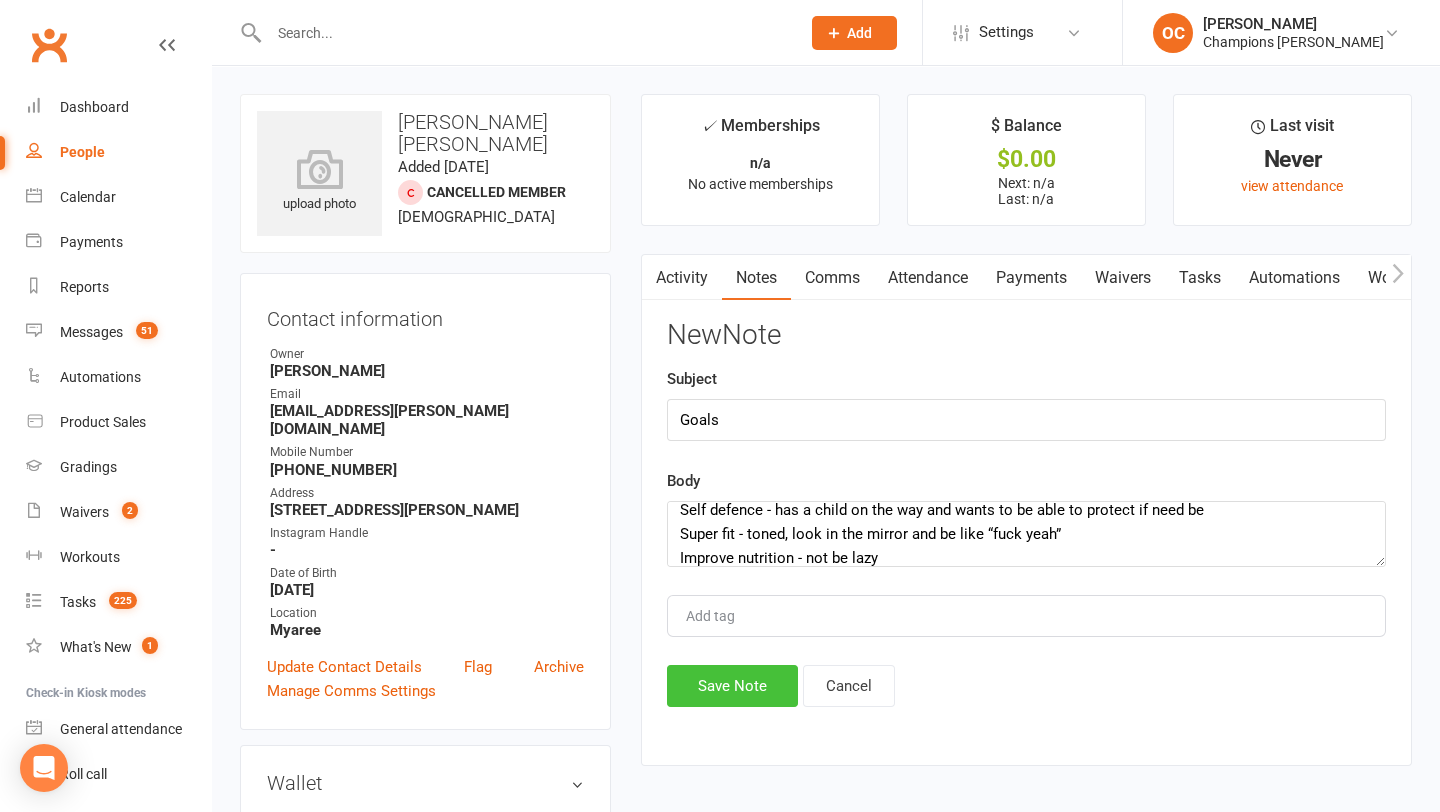 click on "Save Note" at bounding box center [732, 686] 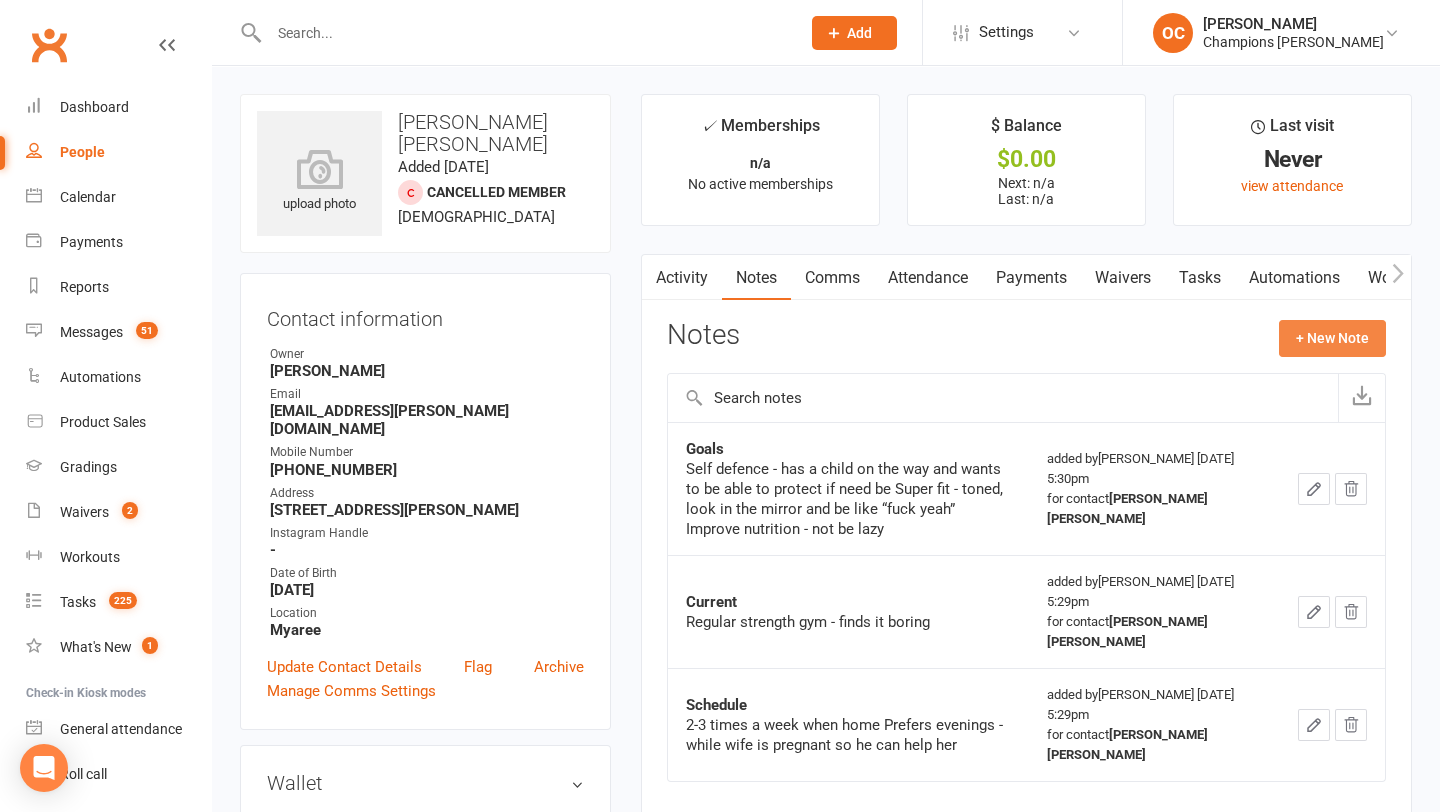 click on "+ New Note" at bounding box center (1332, 338) 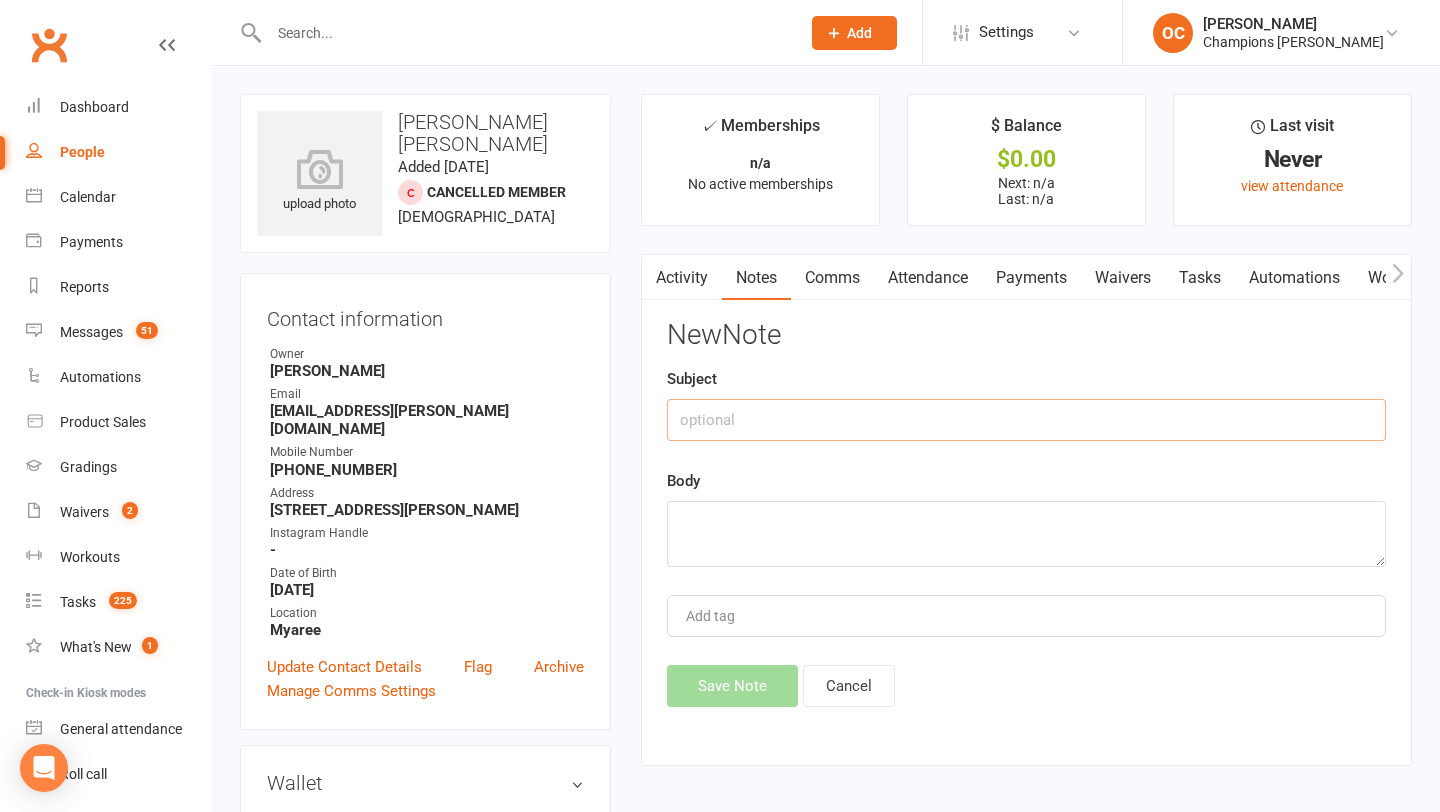 click at bounding box center [1026, 420] 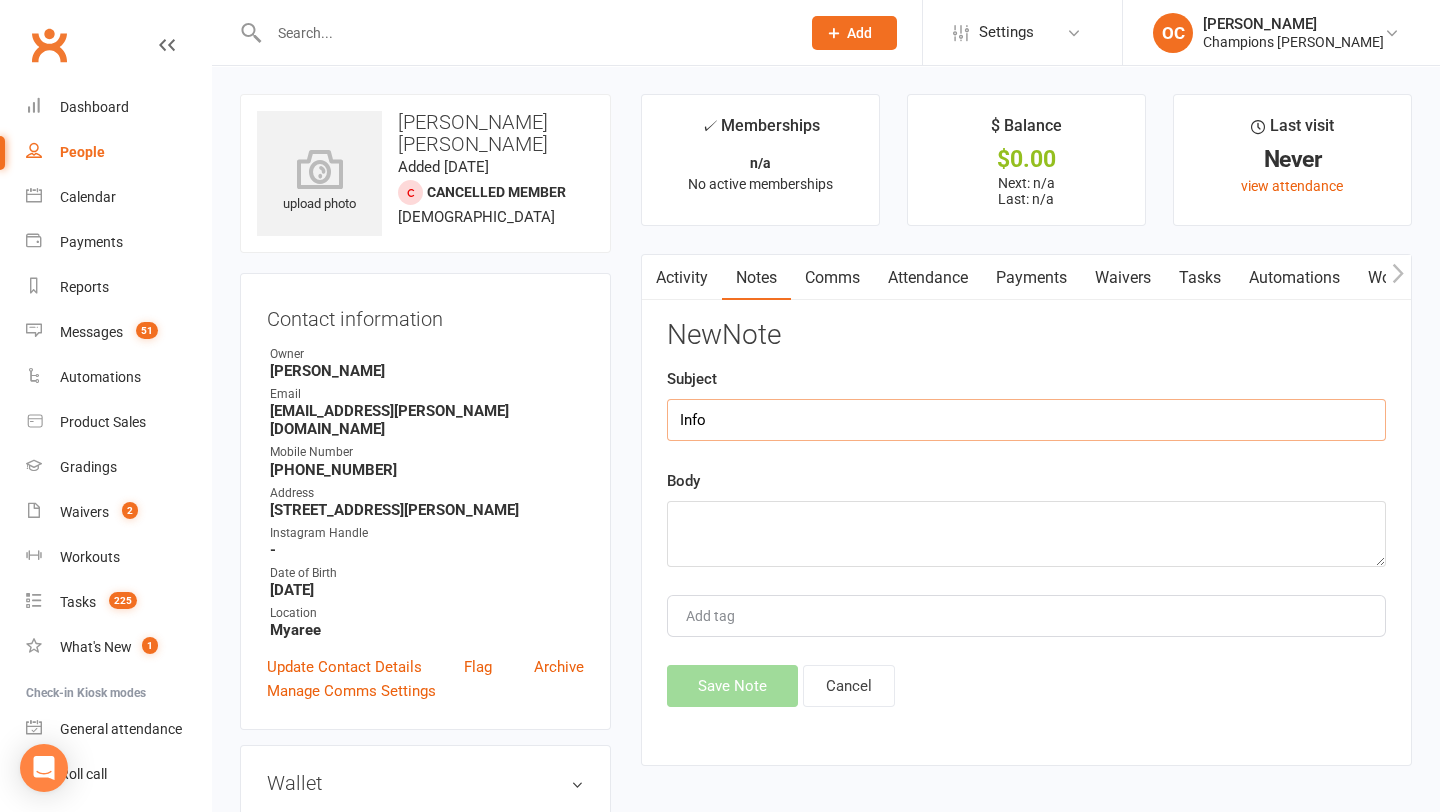 type on "Info" 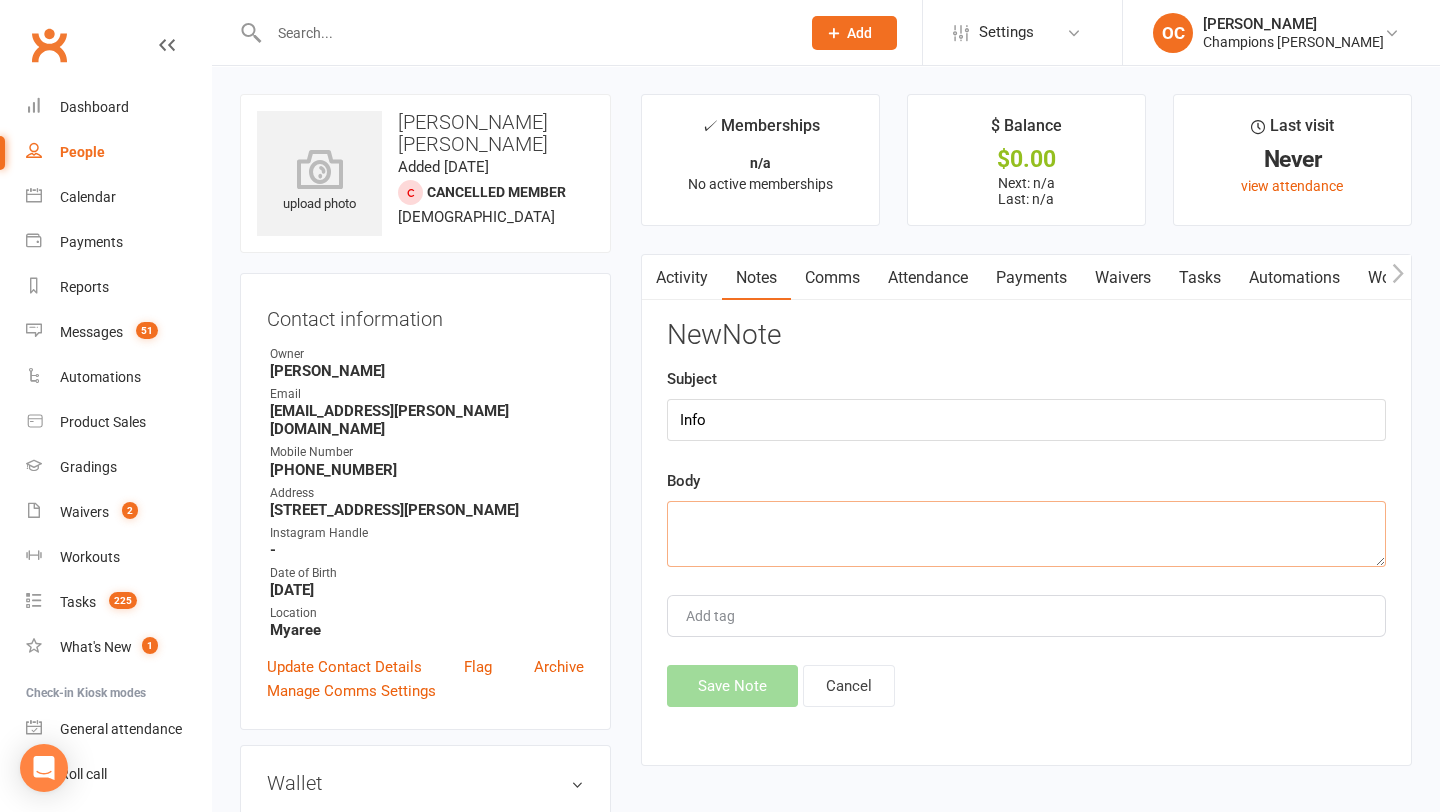 click at bounding box center [1026, 534] 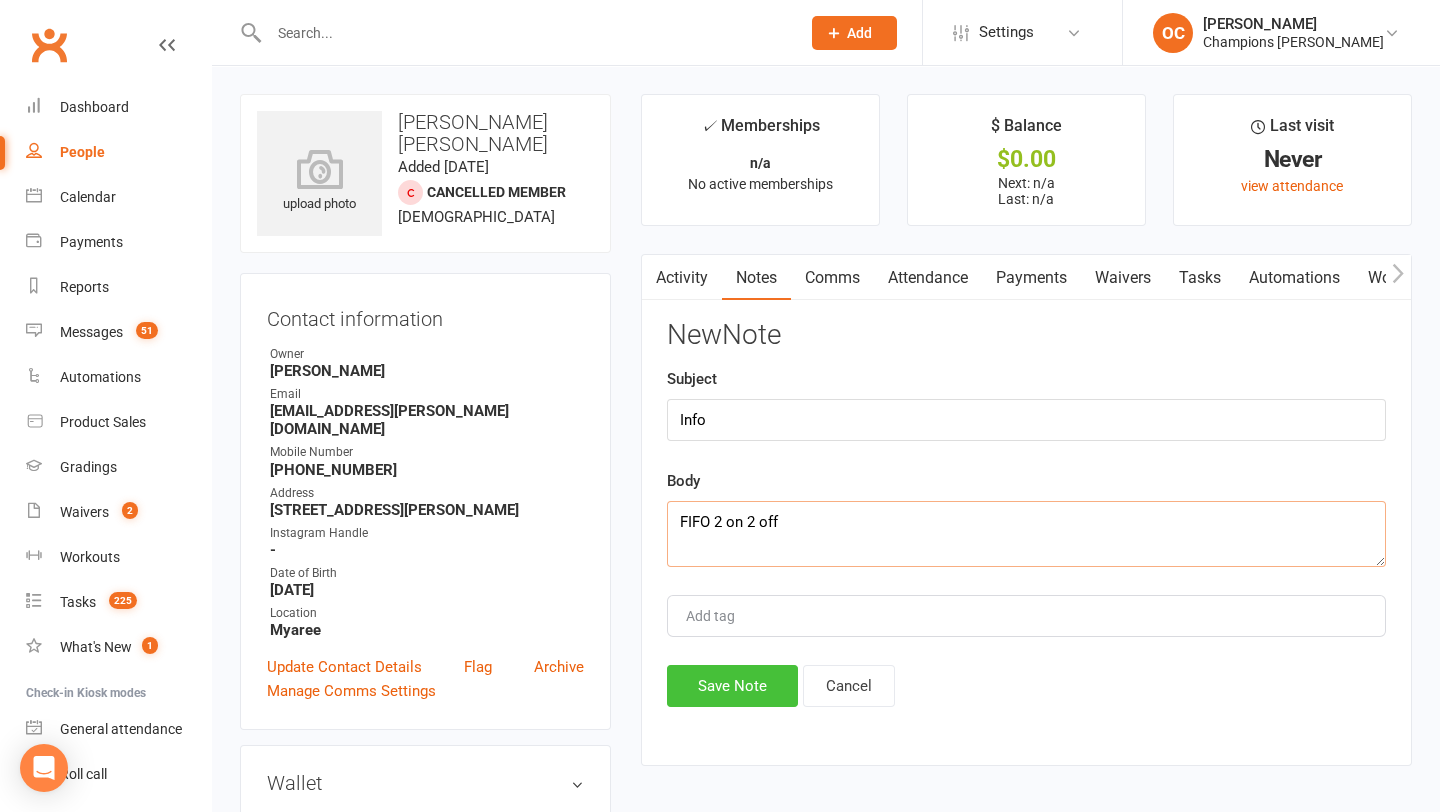 type on "FIFO 2 on 2 off" 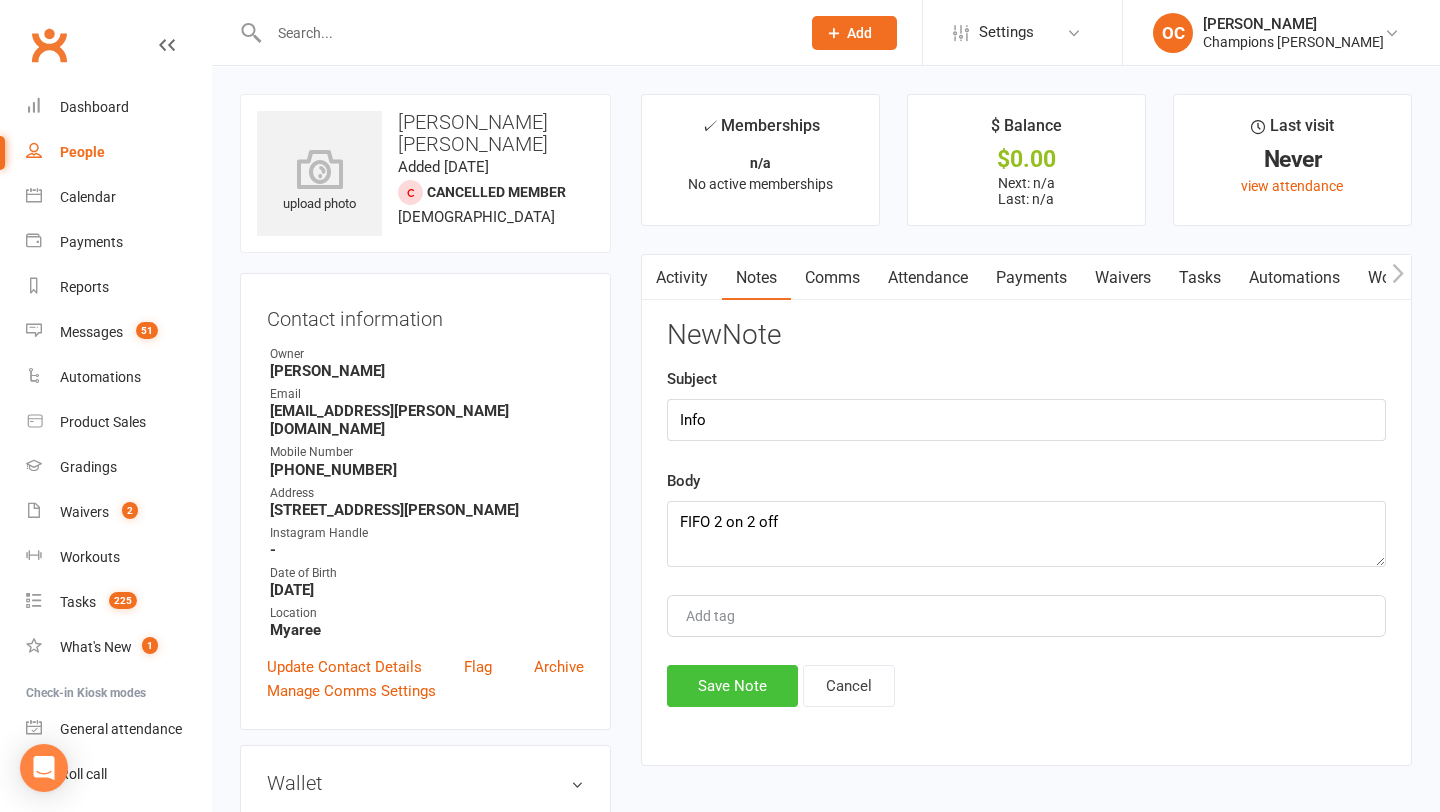 click on "Save Note" at bounding box center [732, 686] 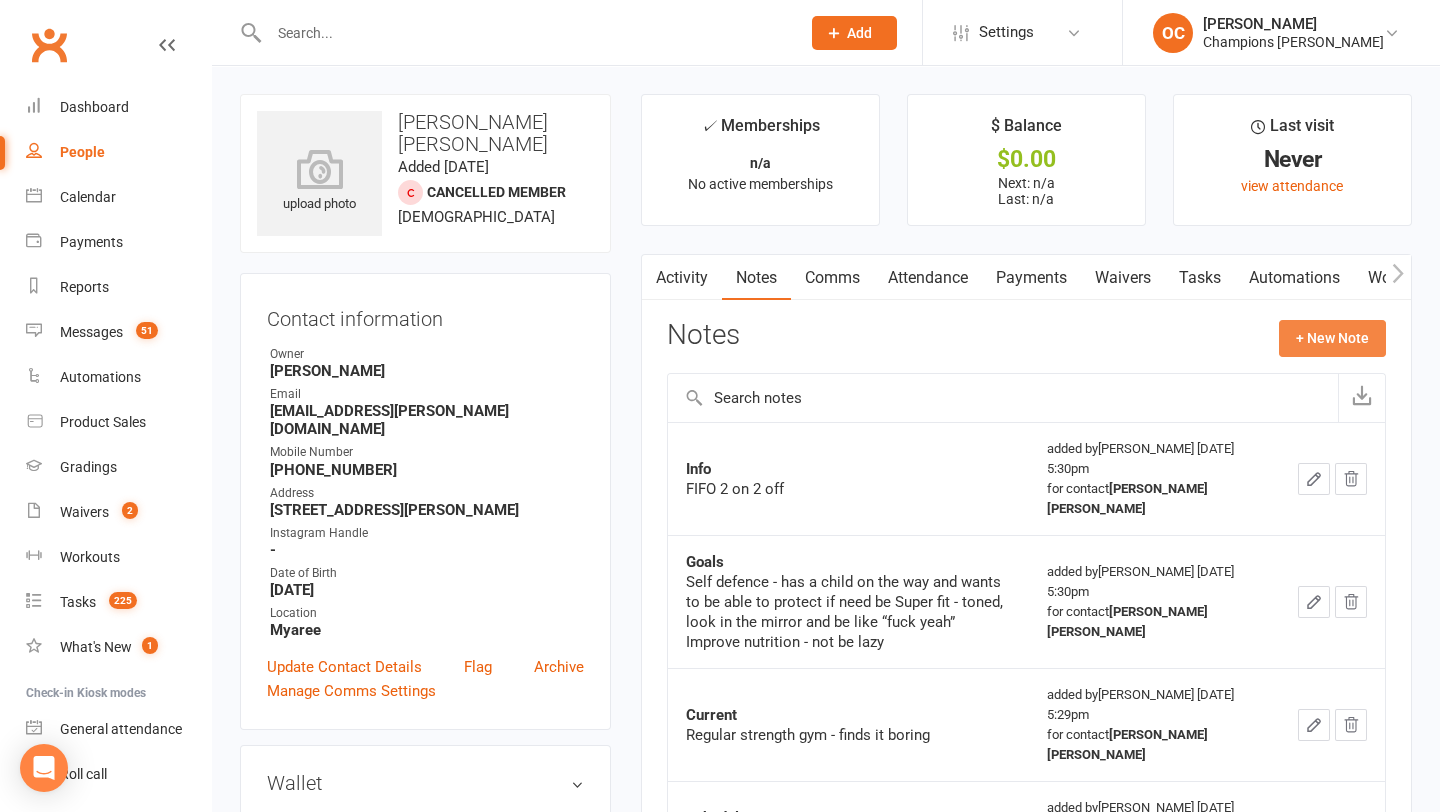 click on "+ New Note" at bounding box center (1332, 338) 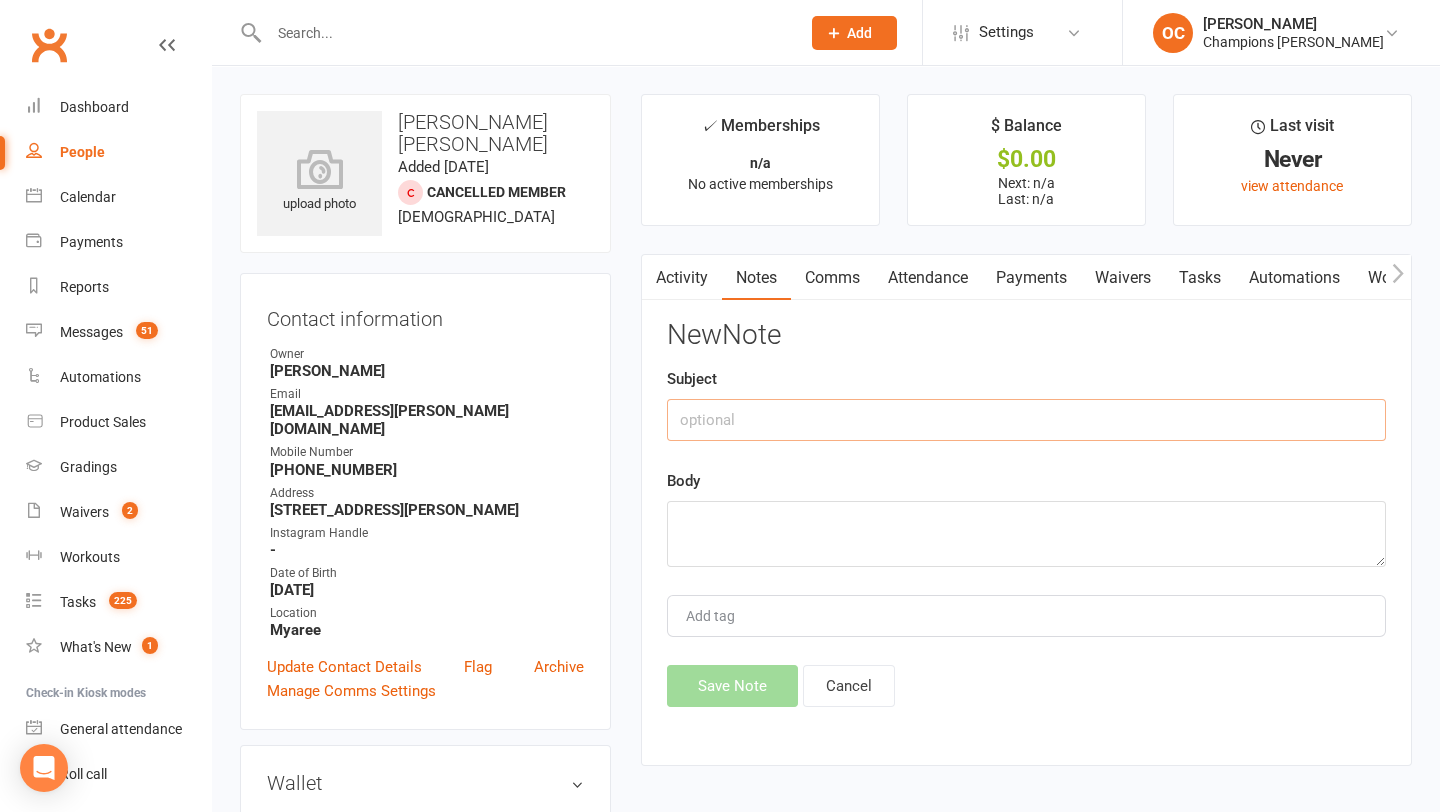 click at bounding box center [1026, 420] 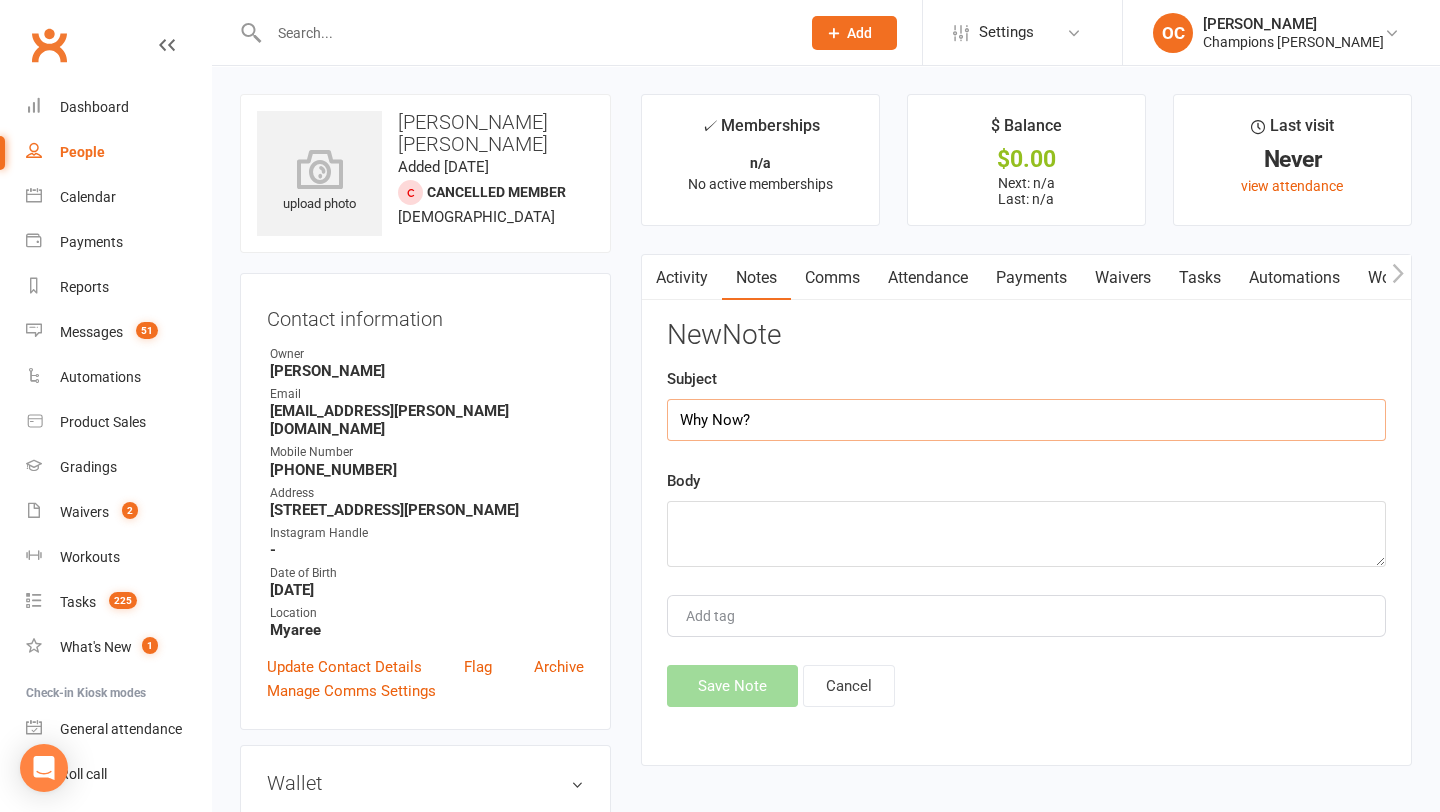 type on "Why Now?" 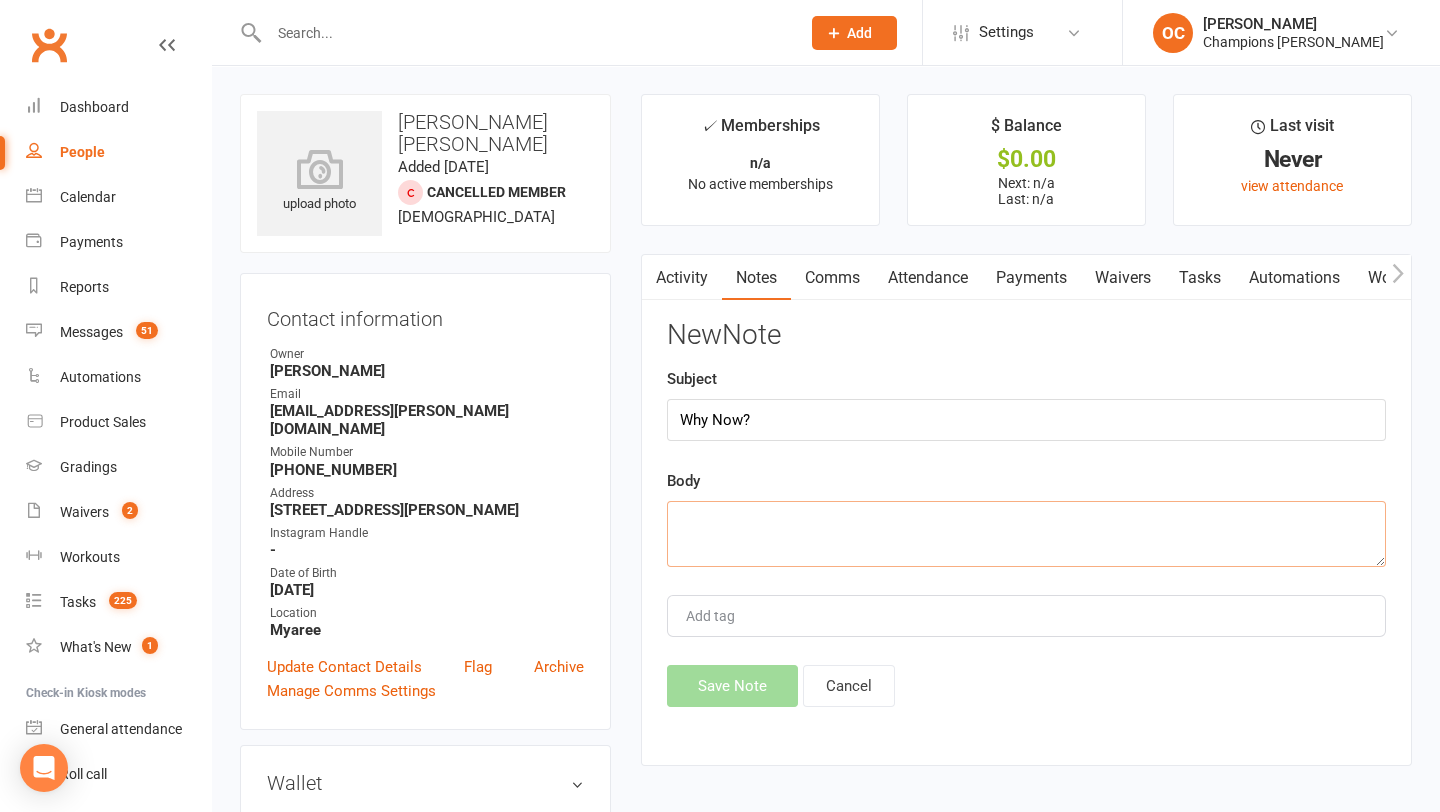 click at bounding box center [1026, 534] 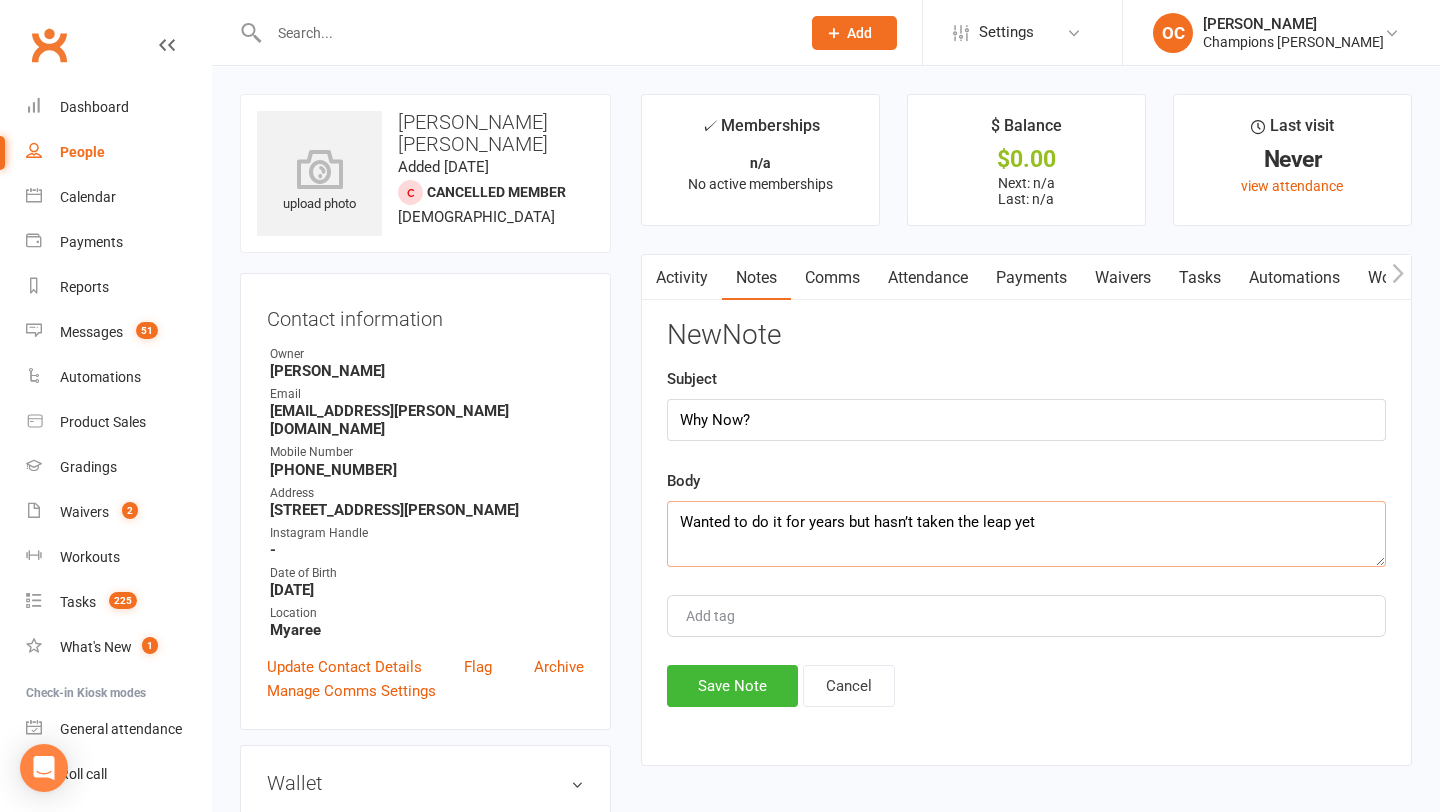 type on "Wanted to do it for years but hasn’t taken the leap yet" 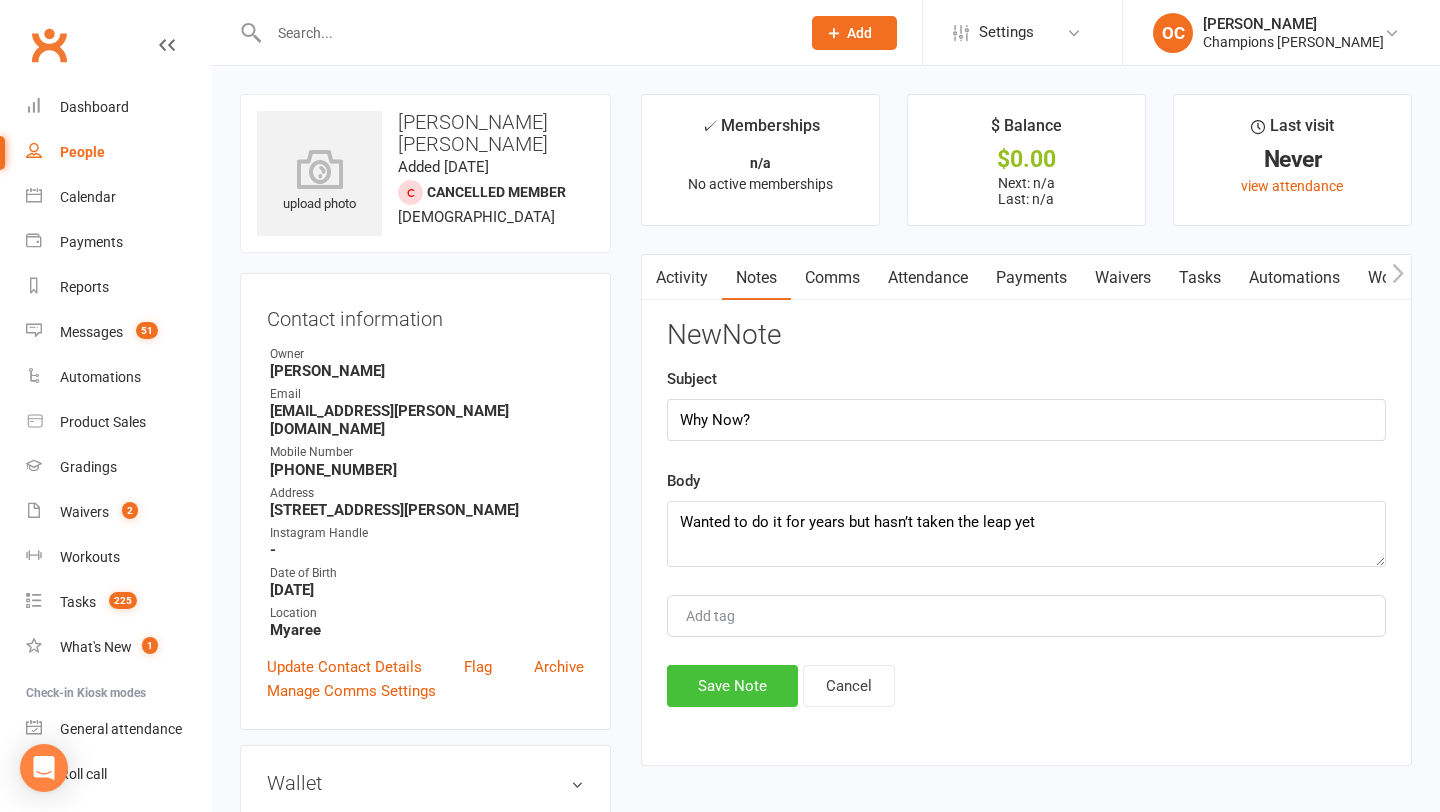 click on "Save Note" at bounding box center (732, 686) 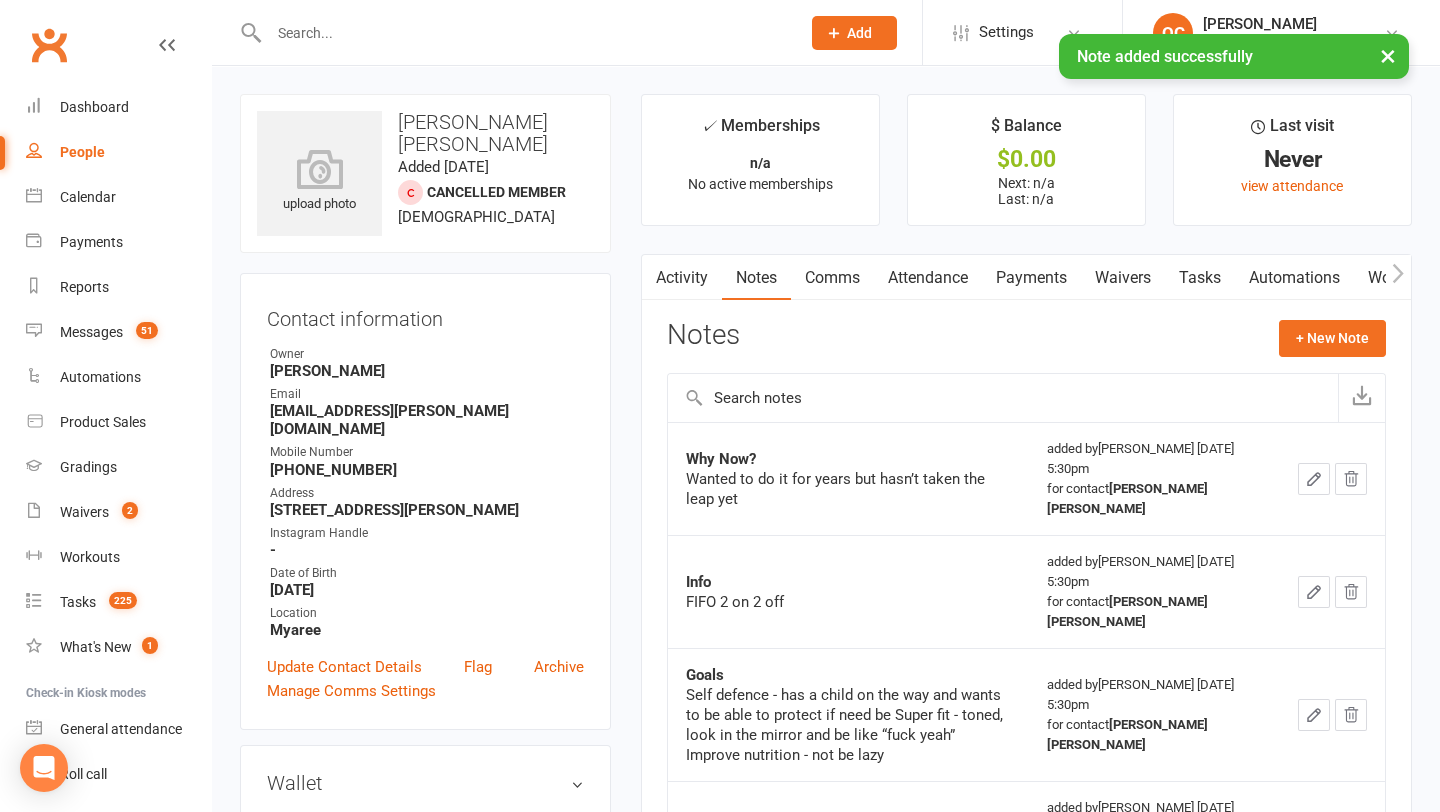 click on "Waivers" at bounding box center [1123, 278] 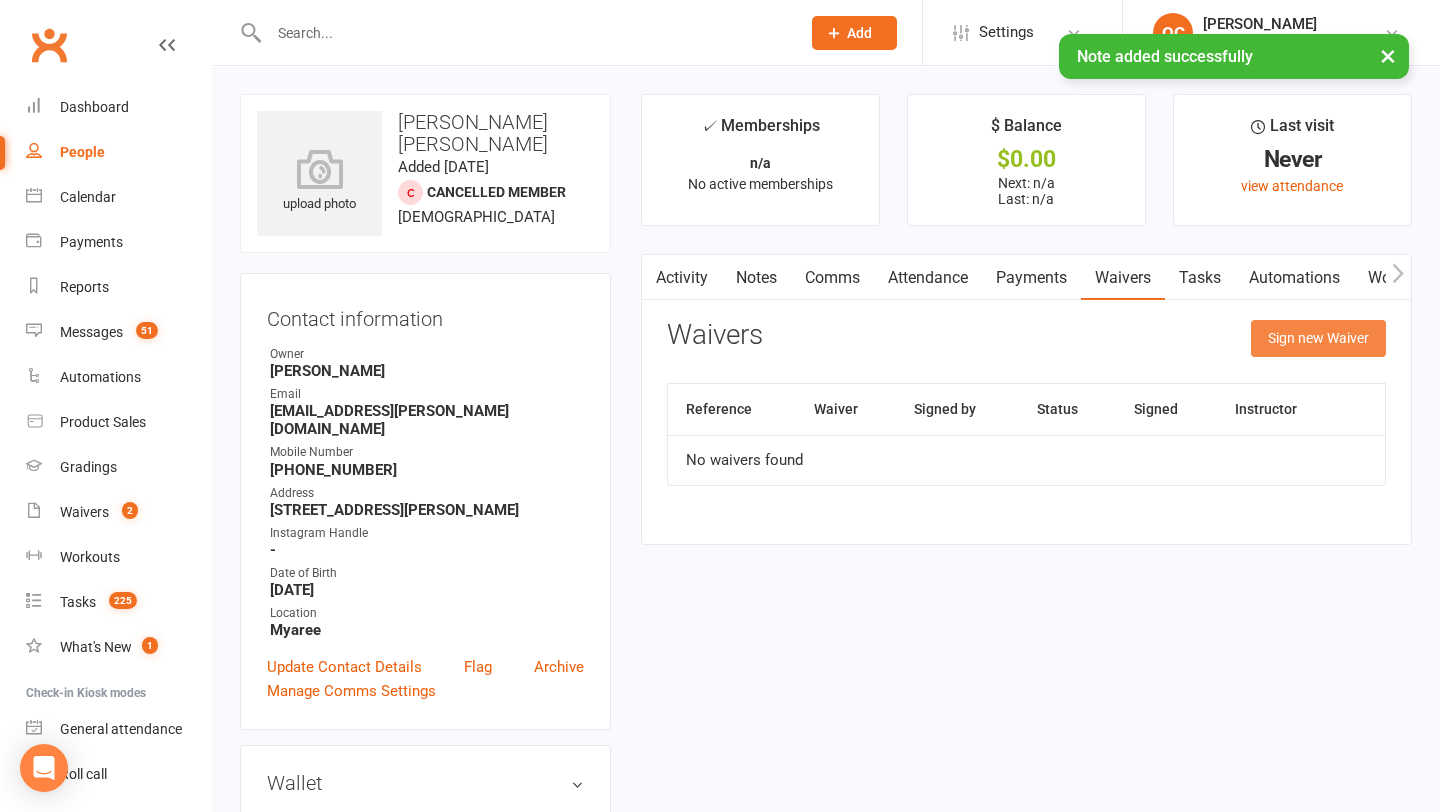 click on "Sign new Waiver" at bounding box center [1318, 338] 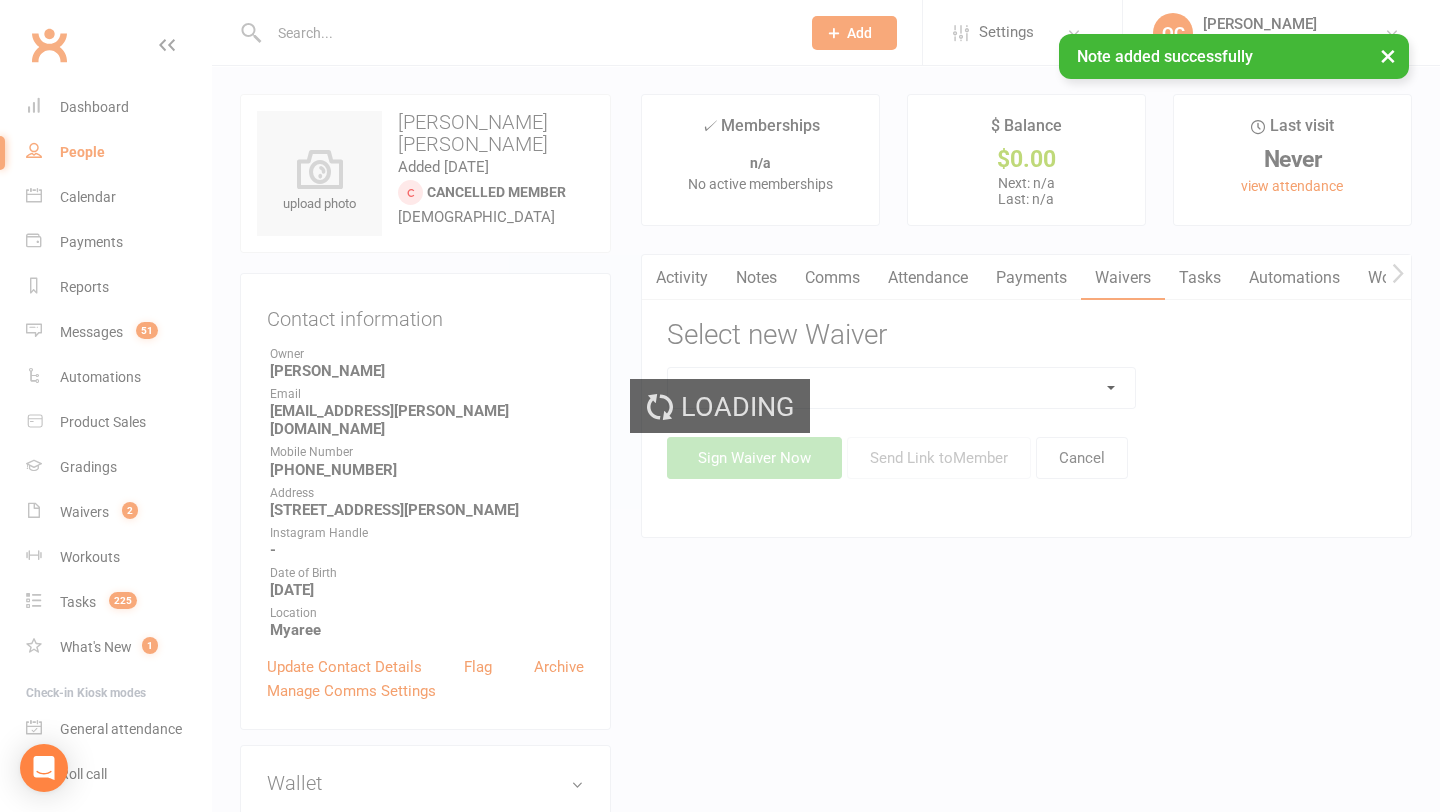 click on "Loading" at bounding box center (720, 406) 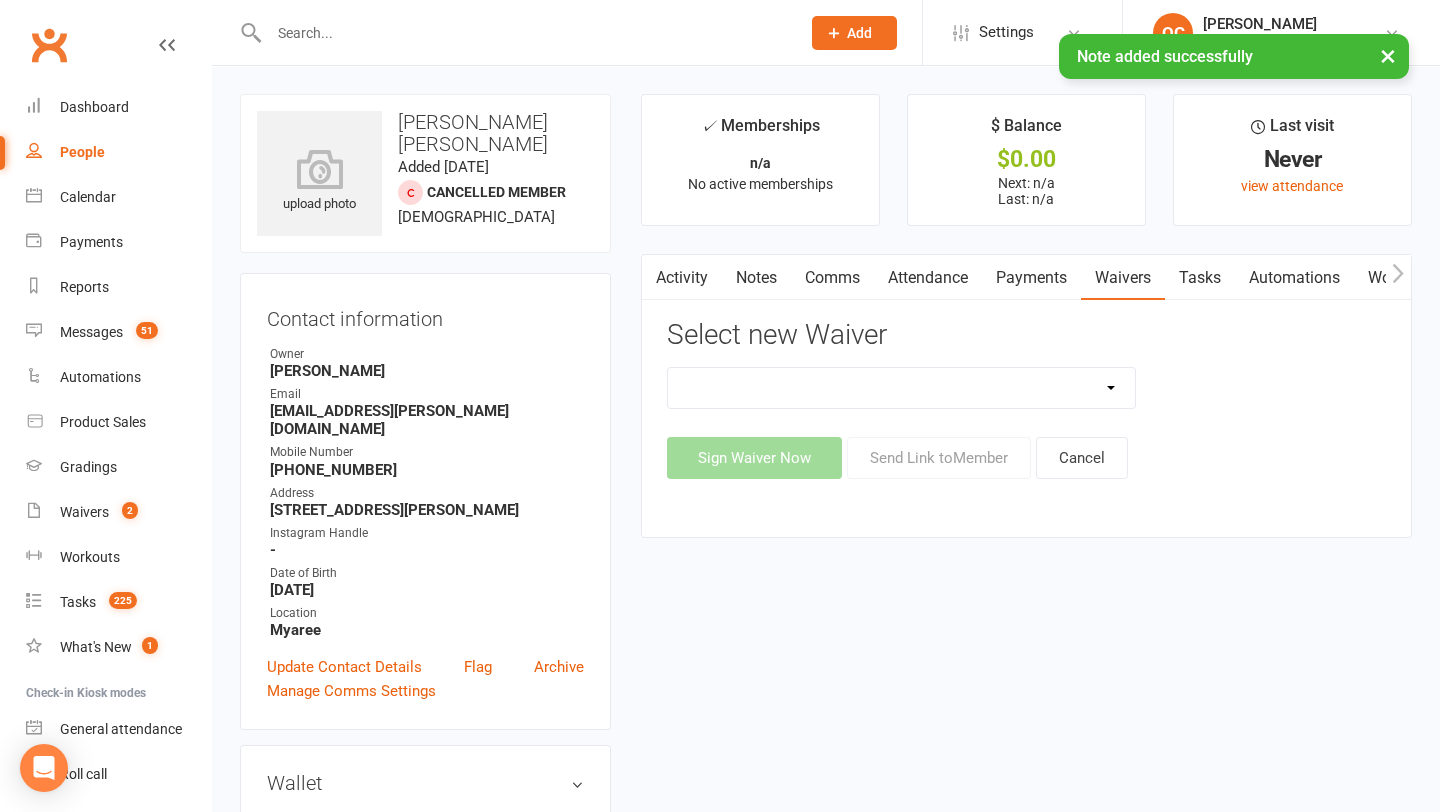 click on "Casual Waiver (STAFF ONLY) CG Myaree Cancellation Form CG Myaree Casual Waiver CG Myaree Change of Payment Details Form CG Myaree Class Pass Terms, Conditions & Waiver of Liability CG Myaree Membership Agreement CG Myaree Membership Payment Authority CG Myaree Membership Variation Form CG Myaree New Starter Agreement CG Myaree Pty Ltd – 7-Day Free Trial Waiver & Release of Liability CG Myaree Suspension Form ***DO NOT USE CG Myaree Membership Agreement (YOUTH) ***DO NOT USE CG Myaree Membership Variation Form - YOUTH ***DO NOT USE CG Myaree New Starter Agreement (YOUTH) Hitout Event Participant Commitment Agreement" at bounding box center (902, 388) 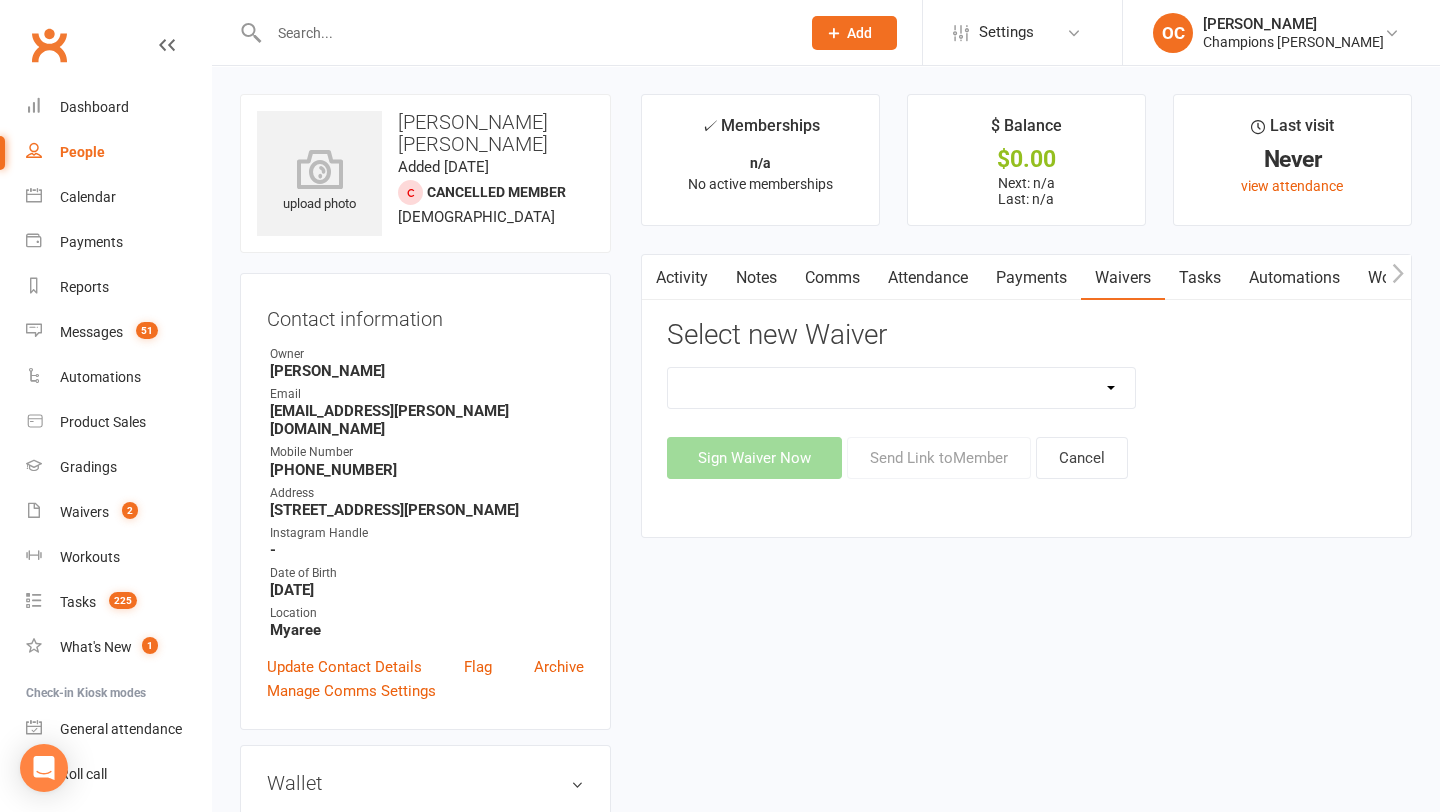 select on "9202" 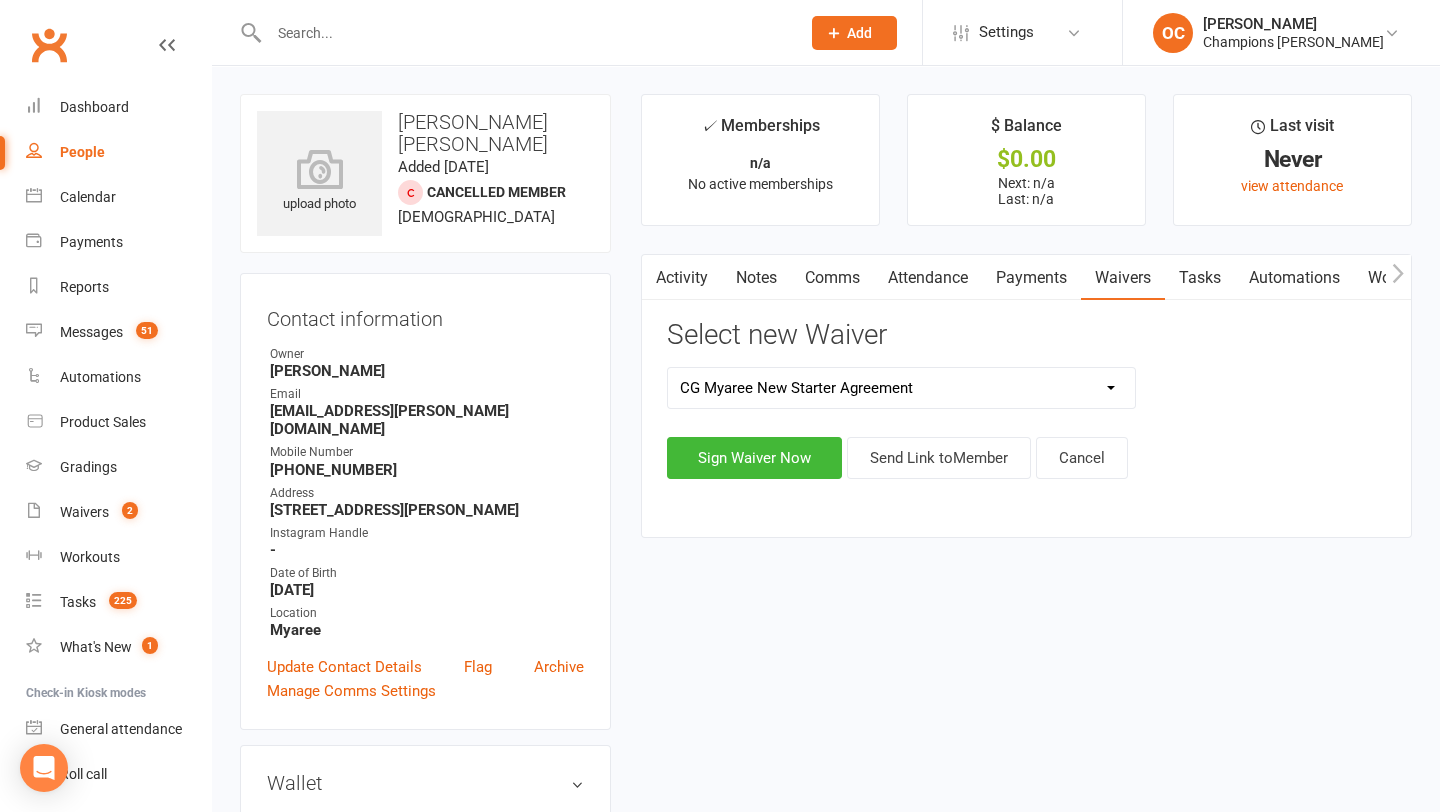 click on "Casual Waiver (STAFF ONLY) CG Myaree Cancellation Form CG Myaree Casual Waiver CG Myaree Change of Payment Details Form CG Myaree Class Pass Terms, Conditions & Waiver of Liability CG Myaree Membership Agreement CG Myaree Membership Payment Authority CG Myaree Membership Variation Form CG Myaree New Starter Agreement CG Myaree Pty Ltd – 7-Day Free Trial Waiver & Release of Liability CG Myaree Suspension Form ***DO NOT USE CG Myaree Membership Agreement (YOUTH) ***DO NOT USE CG Myaree Membership Variation Form - YOUTH ***DO NOT USE CG Myaree New Starter Agreement (YOUTH) Hitout Event Participant Commitment Agreement Sign Waiver Now Send Link to  Member Cancel" at bounding box center [1026, 423] 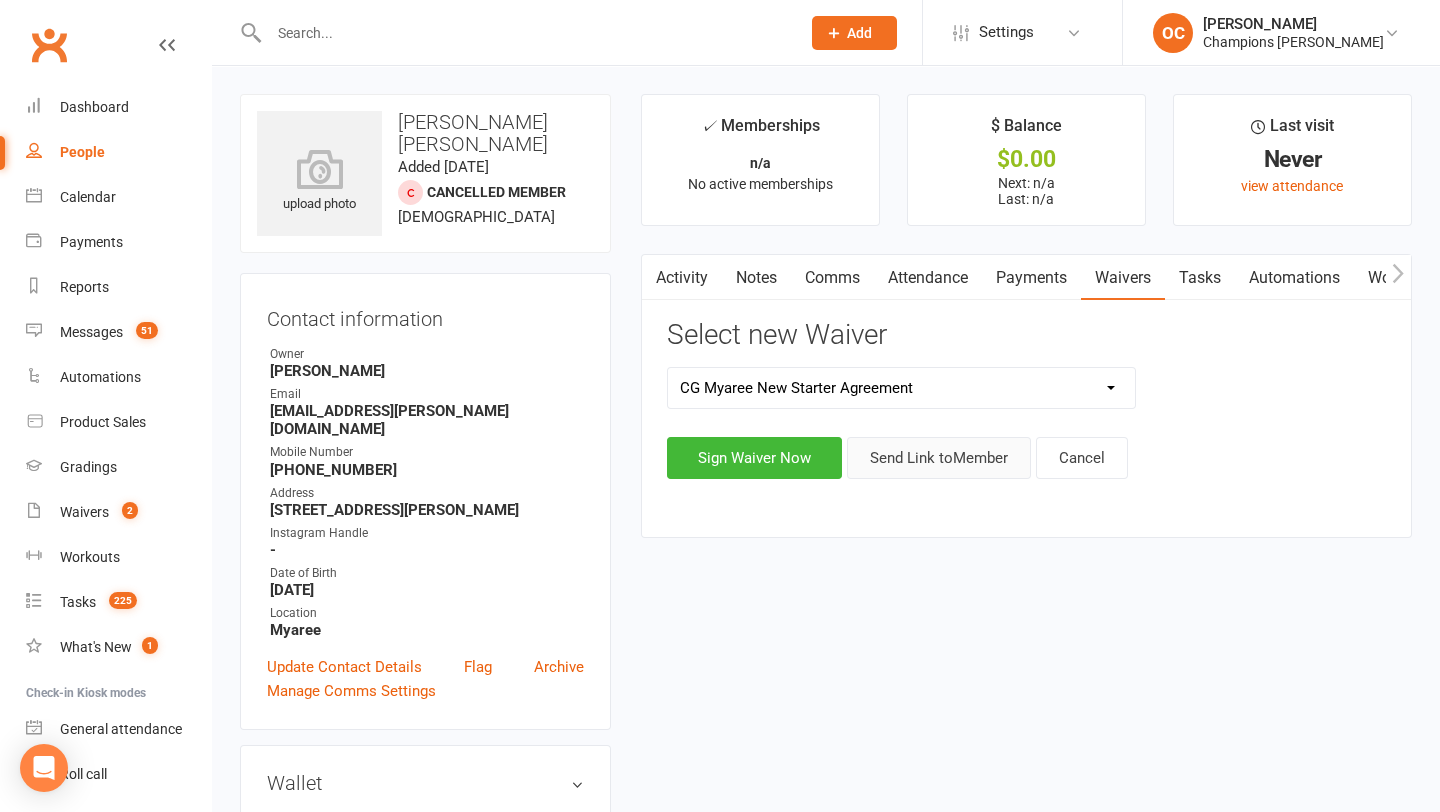 click on "Send Link to  Member" at bounding box center [939, 458] 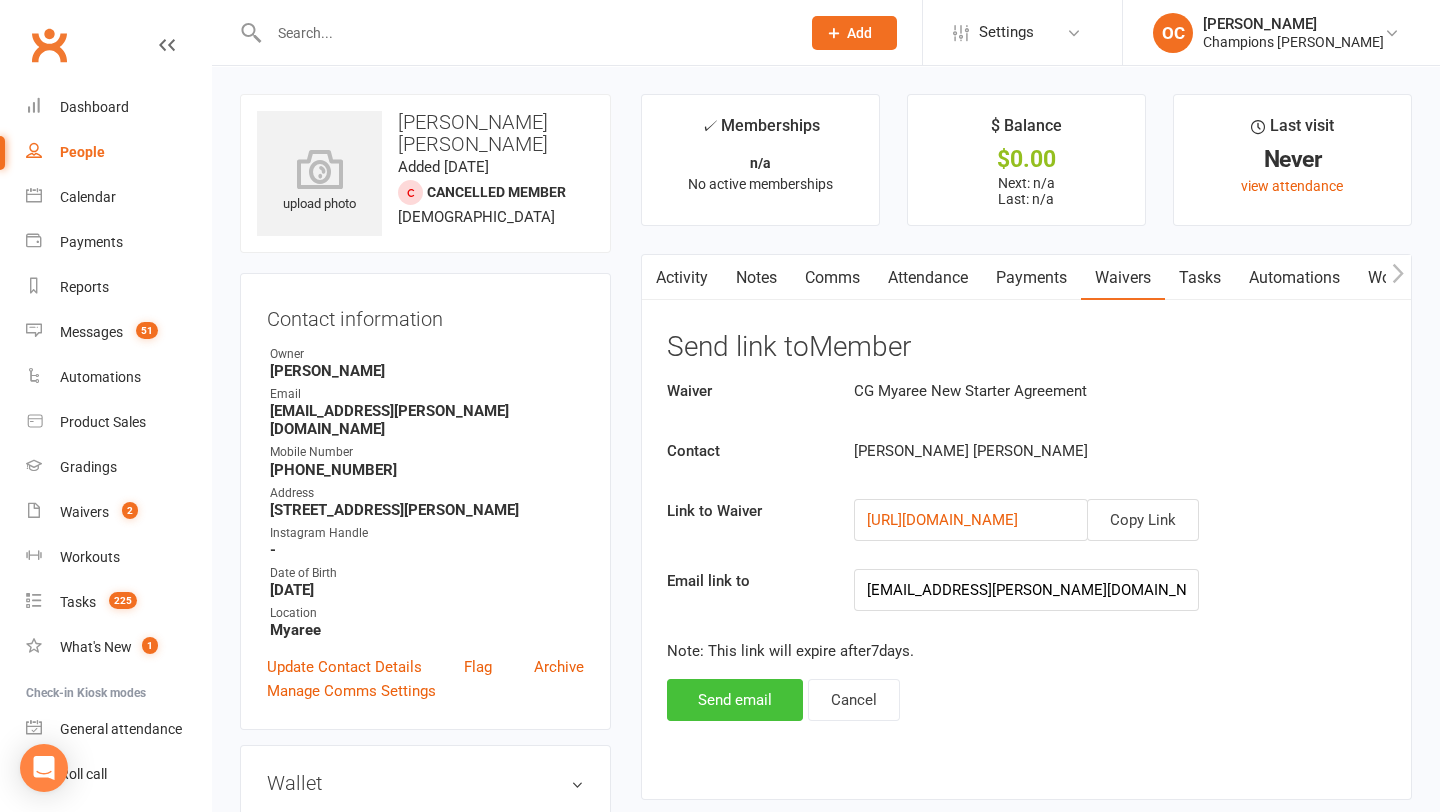 click on "Send email" at bounding box center (735, 700) 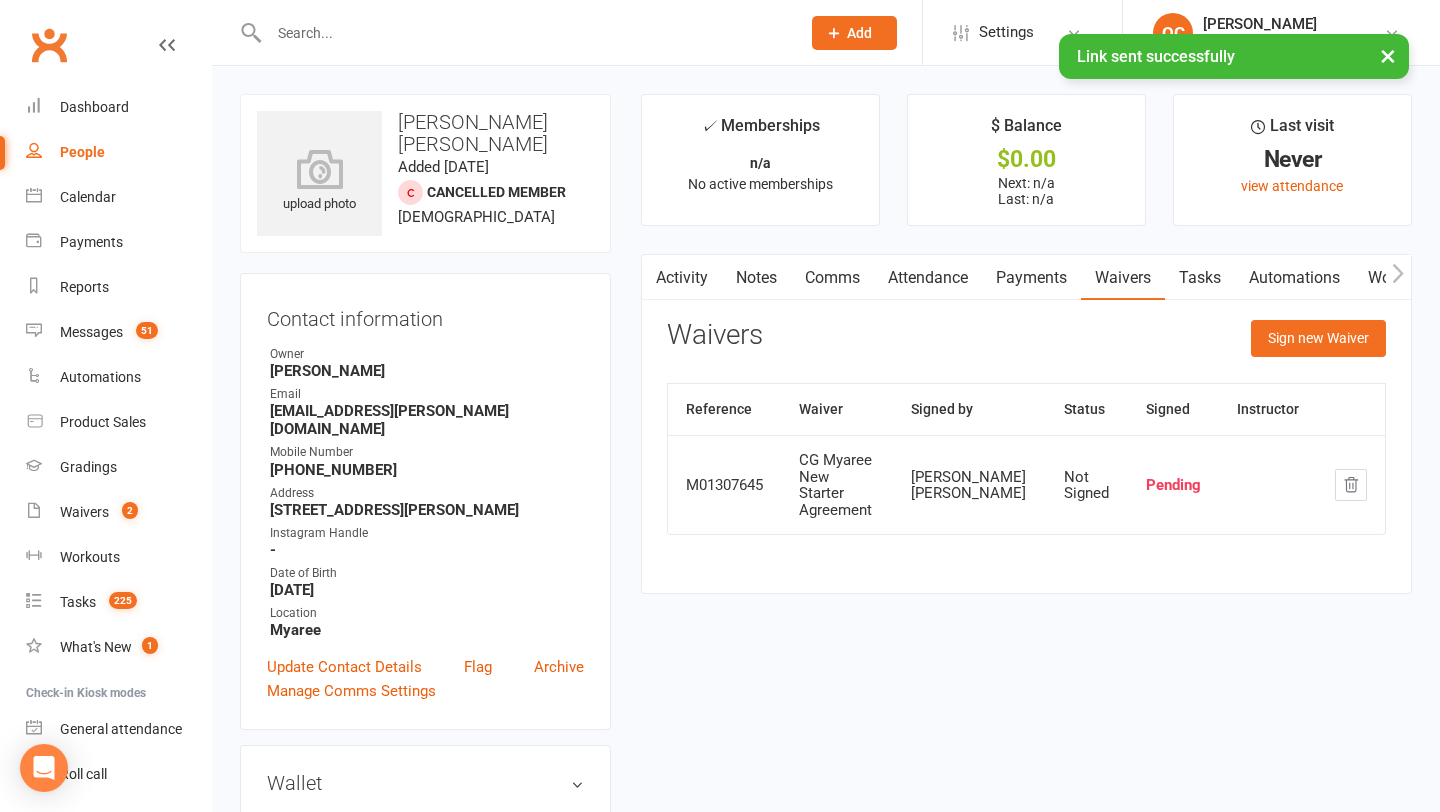 click on "Comms" at bounding box center (832, 278) 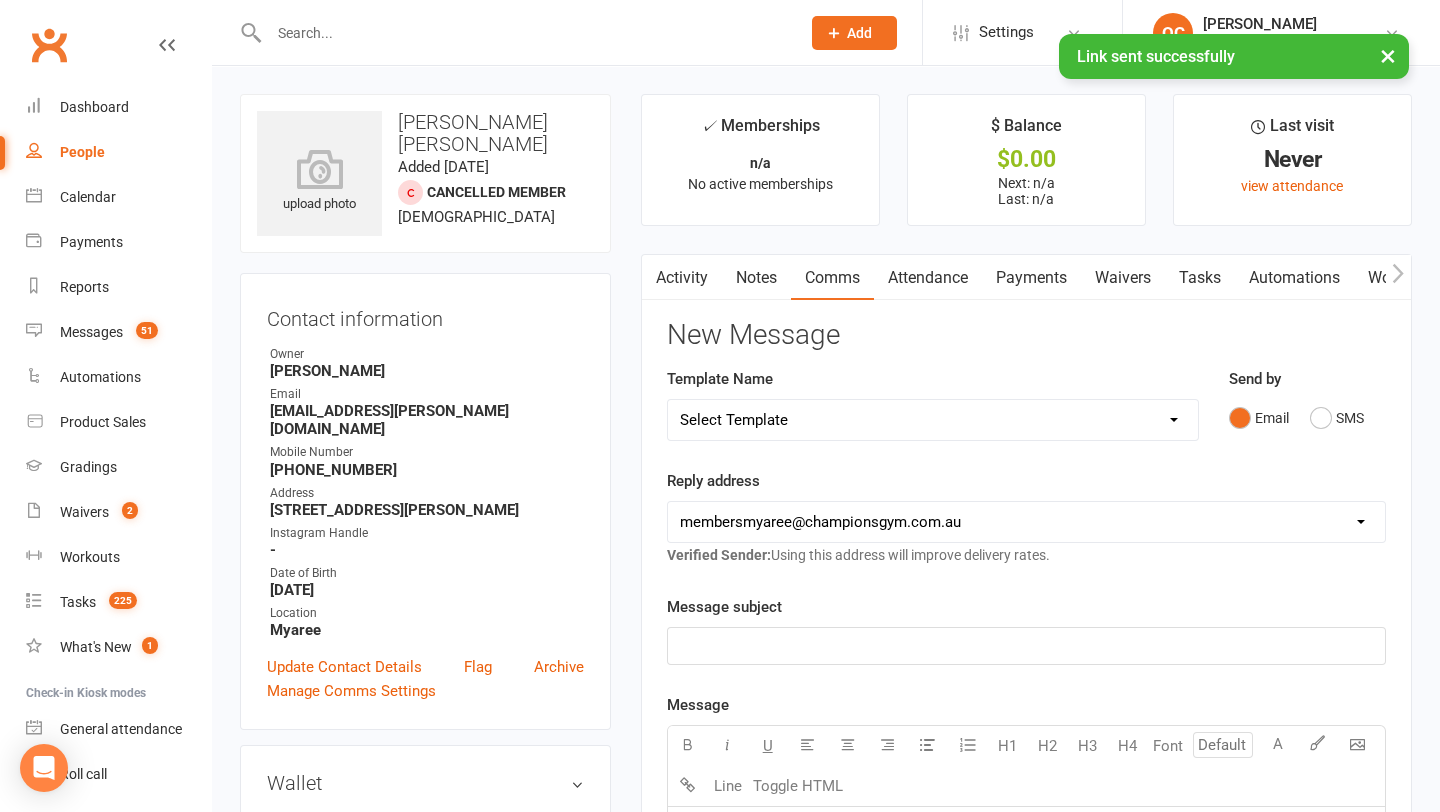 click on "Select Template [Email] 2024 Price Increase [Email] A special Gift for You [Email] CG Escapes 2026 - Koh Samui [Email] Champ Life Awards - Nominations [SMS] Class Cancelled [SMS] Class No Show [SMS] Clubworx login details sms [Email] Clubworx login- Welcome to CG [Email] COVID-19 Vaccination Mandate [SMS] Facebook group invite [Email] Facebook Page Invite [SMS] First Class SMS [SMS] First Timer Trial - Day before 1st class [Email] Glove upsell [SMS] Google review Request [Email] [Grading] Exemption Letter, Boxing [Email] [Grading] Exemption Letter, Muay Thai [SMS] [Grading] SMS To RSVP [Email] [Grading] Variation to Membership Email [Email] Halloween Dress Up Reminder Email [SMS] Halloween Dress Up Reminder SMS [Email] Hitout Event [Email] Member Newsletter (Monthly) [Email] New Starter Program - Final Body Scan Reminder Email [SMS] New Starter Program - Final Body Scan Reminder SMS [Email] New Starter Questionnnaire [SMS] New Starter Seminar Reminder (not training yet) [Email] Overdue Payment EMAIL #1" at bounding box center (933, 420) 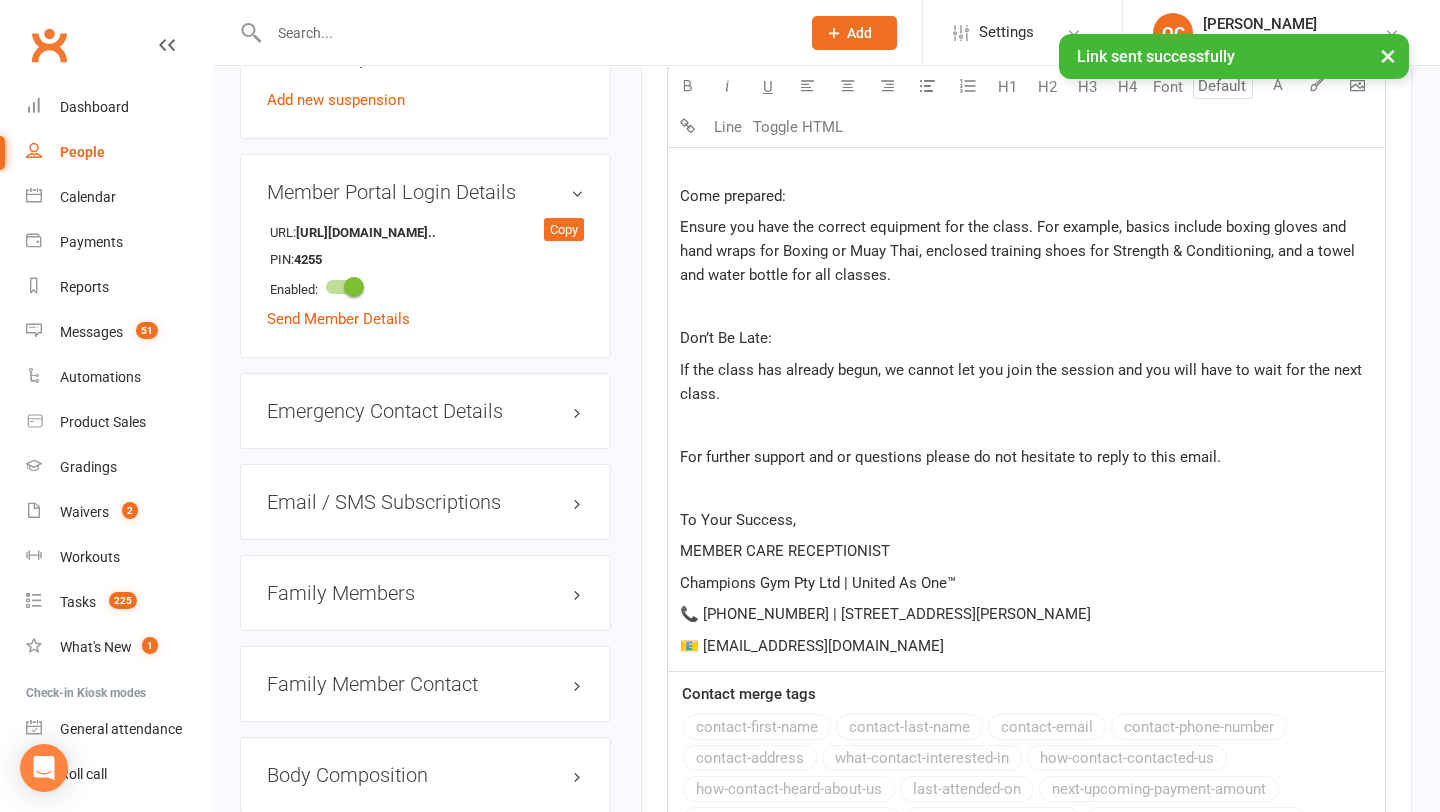 scroll, scrollTop: 1868, scrollLeft: 0, axis: vertical 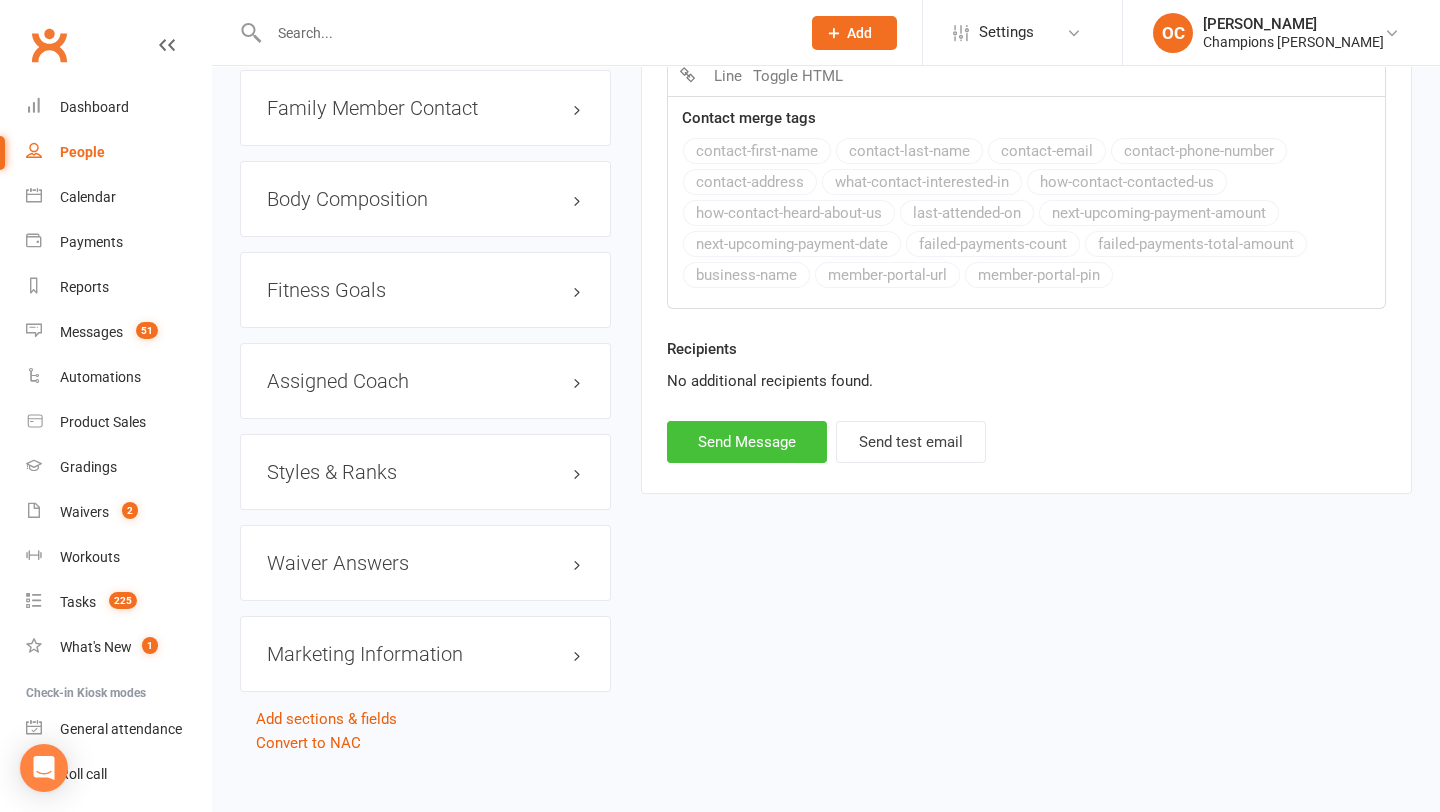 click on "Send Message" at bounding box center (747, 442) 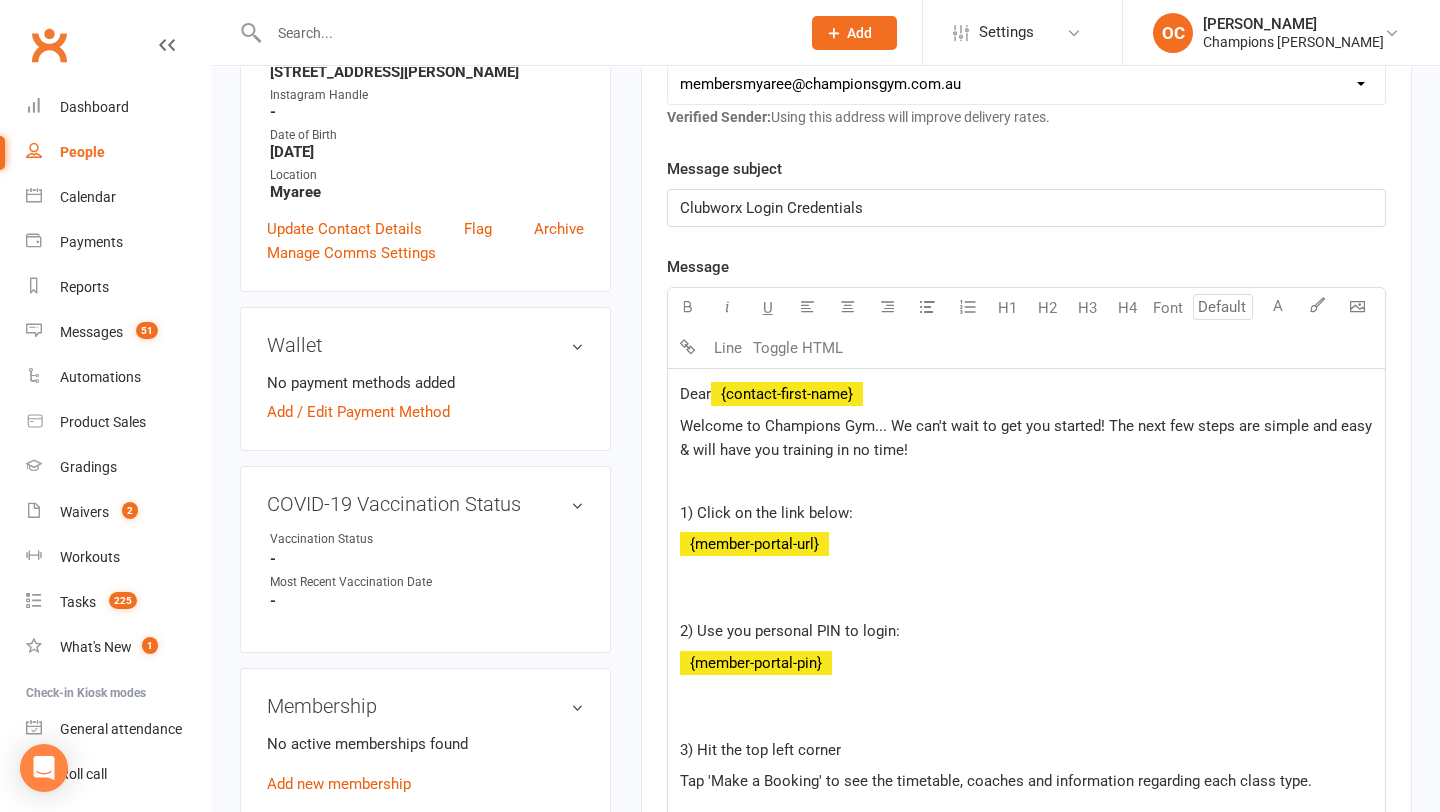scroll, scrollTop: 0, scrollLeft: 0, axis: both 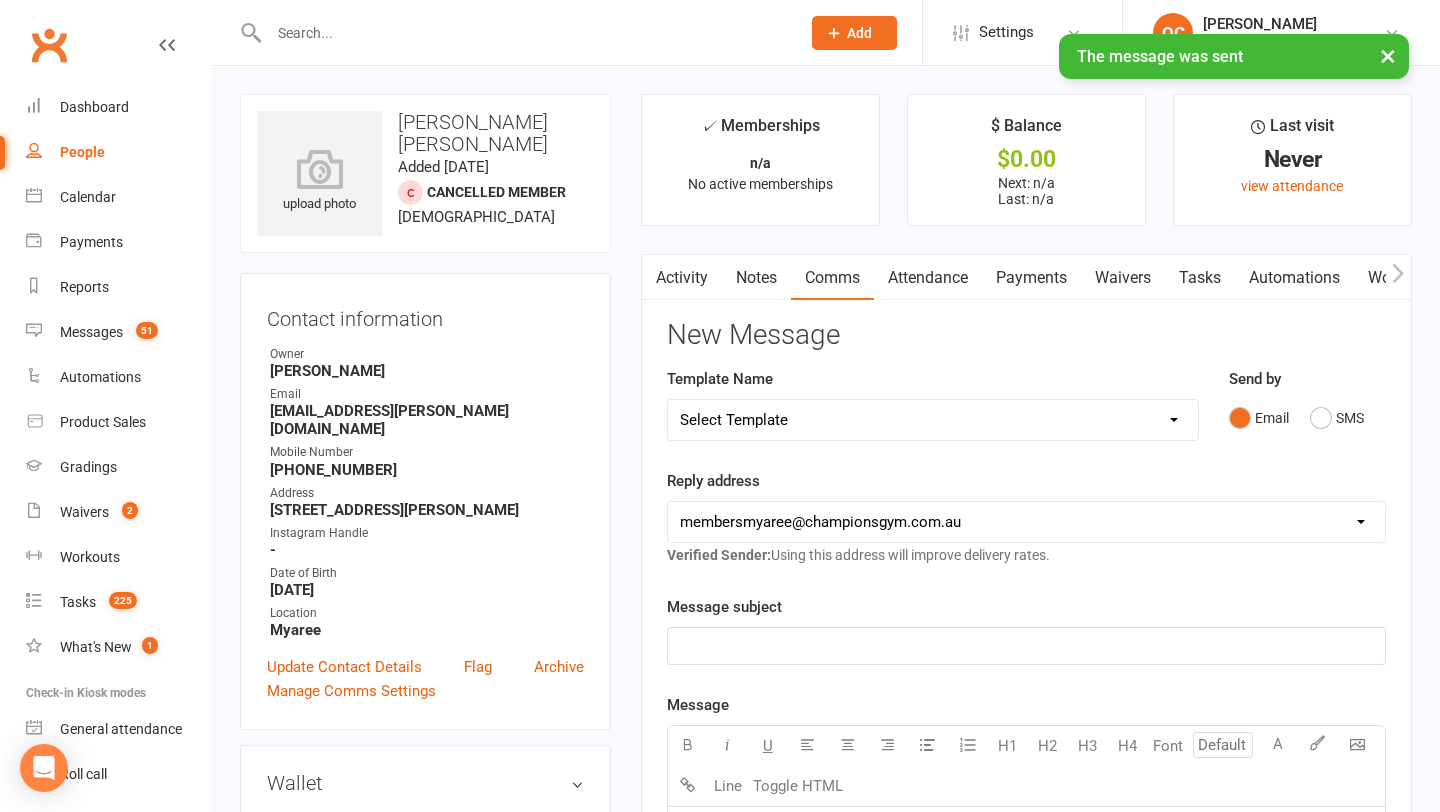 click on "Select Template [Email] 2024 Price Increase [Email] A special Gift for You [Email] CG Escapes 2026 - Koh Samui [Email] Champ Life Awards - Nominations [SMS] Class Cancelled [SMS] Class No Show [SMS] Clubworx login details sms [Email] Clubworx login- Welcome to CG [Email] COVID-19 Vaccination Mandate [SMS] Facebook group invite [Email] Facebook Page Invite [SMS] First Class SMS [SMS] First Timer Trial - Day before 1st class [Email] Glove upsell [SMS] Google review Request [Email] [Grading] Exemption Letter, Boxing [Email] [Grading] Exemption Letter, Muay Thai [SMS] [Grading] SMS To RSVP [Email] [Grading] Variation to Membership Email [Email] Halloween Dress Up Reminder Email [SMS] Halloween Dress Up Reminder SMS [Email] Hitout Event [Email] Member Newsletter (Monthly) [Email] New Starter Program - Final Body Scan Reminder Email [SMS] New Starter Program - Final Body Scan Reminder SMS [Email] New Starter Questionnnaire [SMS] New Starter Seminar Reminder (not training yet) [Email] Overdue Payment EMAIL #1" at bounding box center (933, 420) 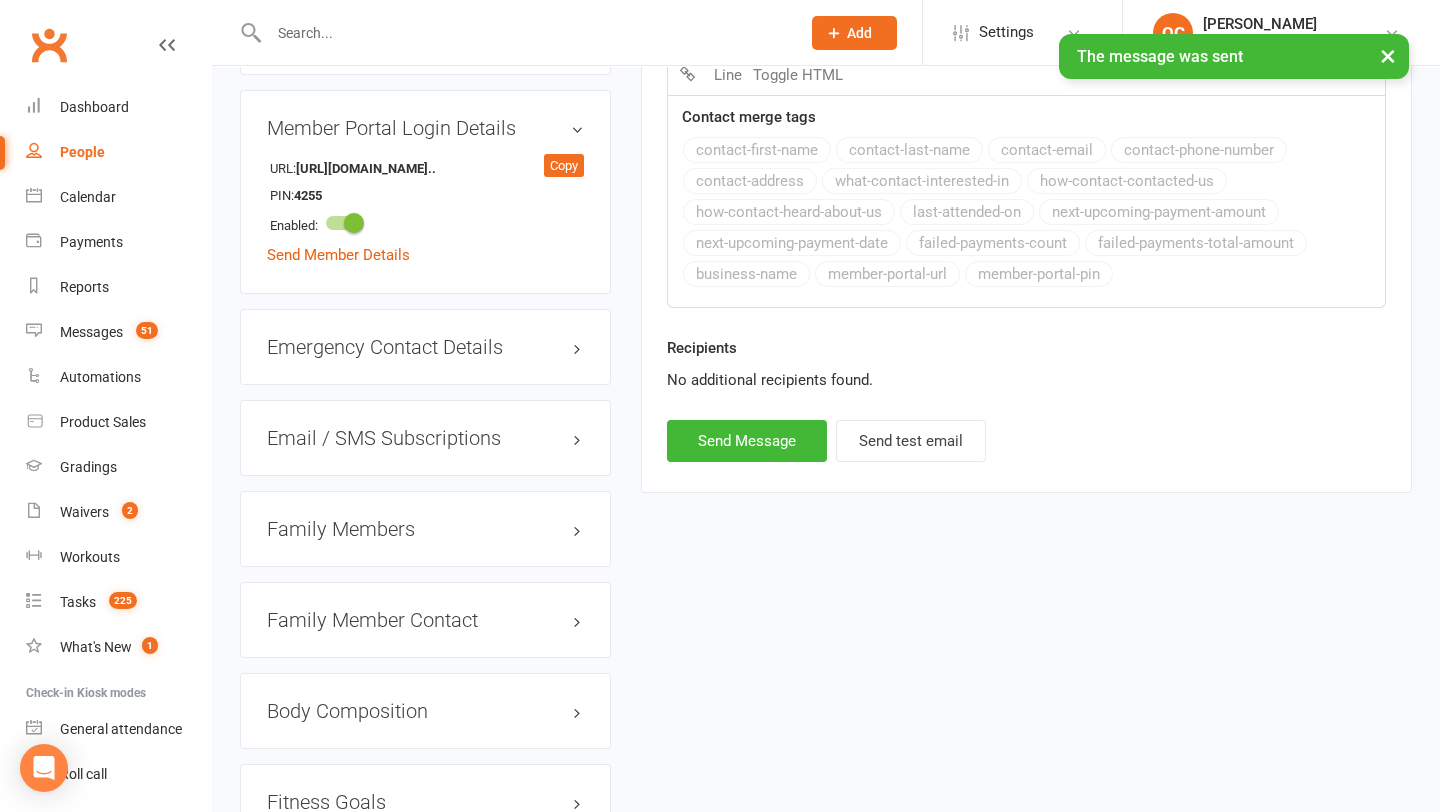 scroll, scrollTop: 1453, scrollLeft: 0, axis: vertical 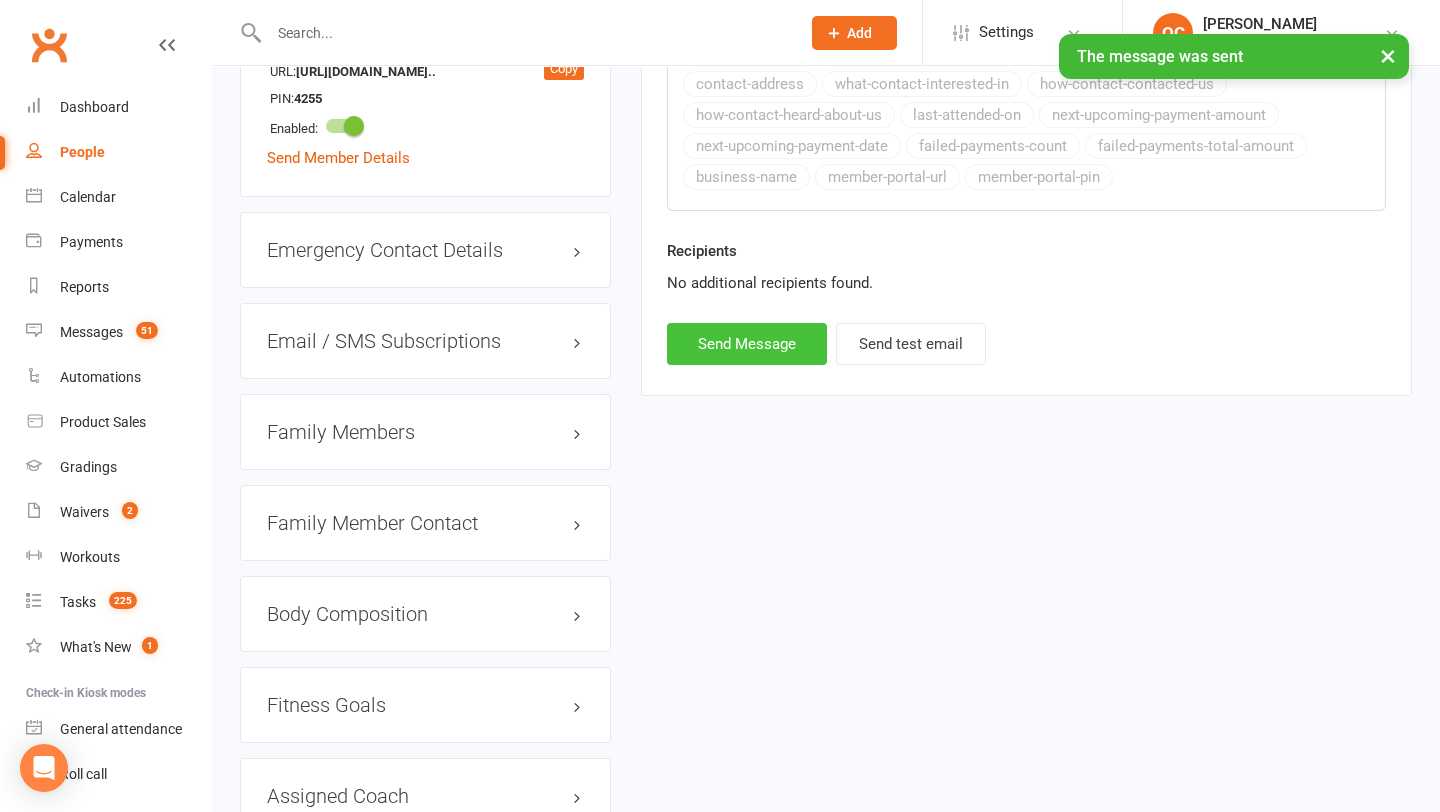 click on "Send Message" at bounding box center (747, 344) 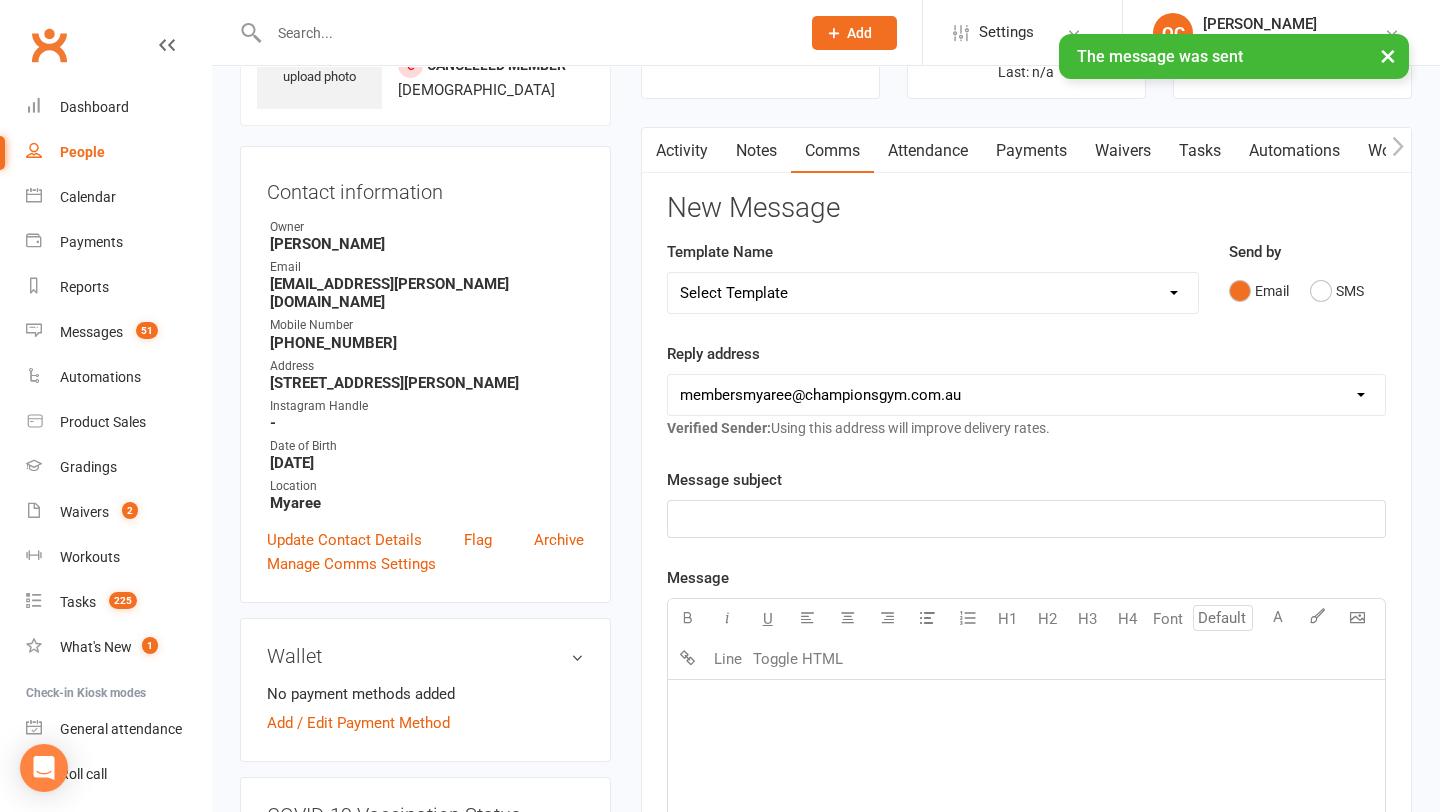 scroll, scrollTop: 0, scrollLeft: 0, axis: both 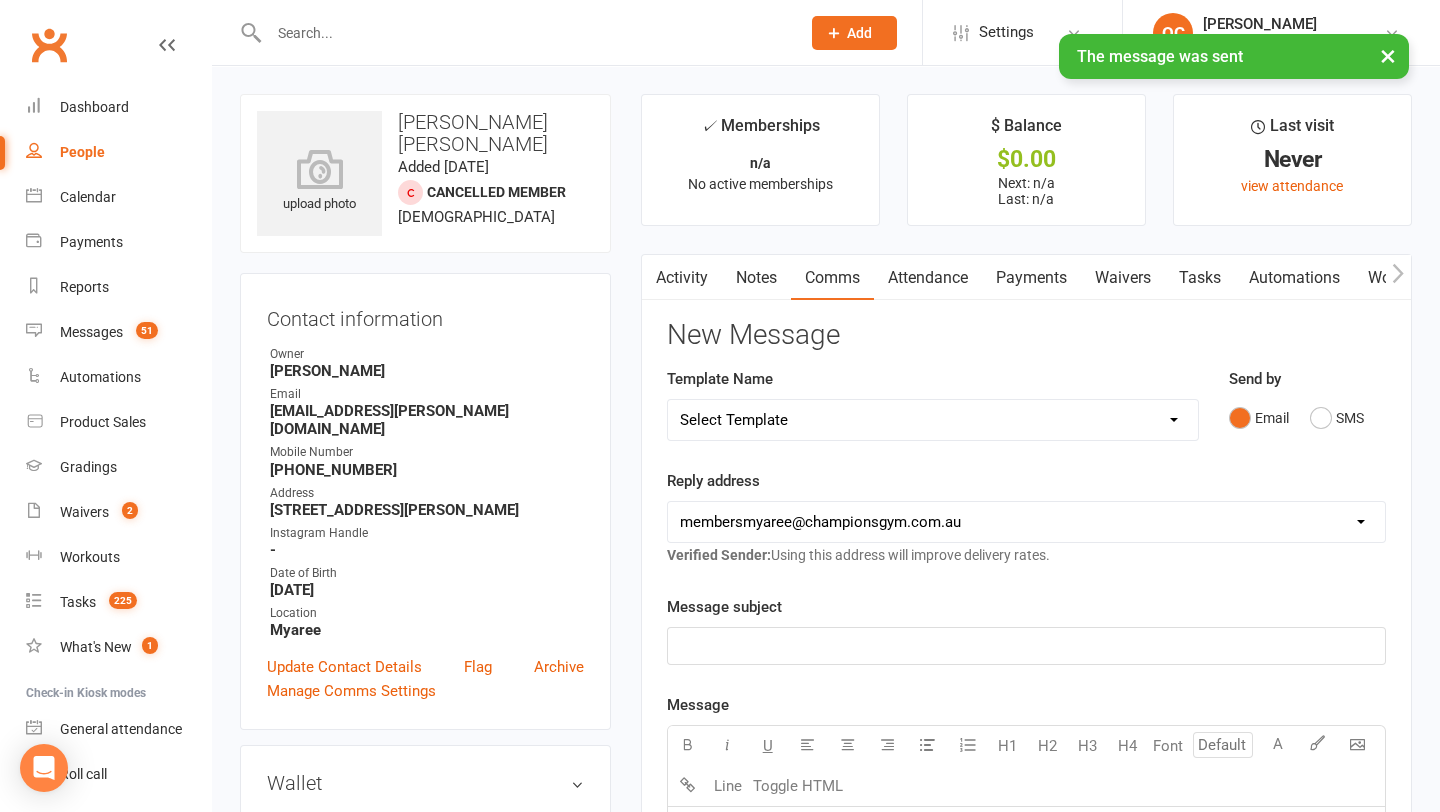 click on "Select Template [Email] 2024 Price Increase [Email] A special Gift for You [Email] CG Escapes 2026 - Koh Samui [Email] Champ Life Awards - Nominations [SMS] Class Cancelled [SMS] Class No Show [SMS] Clubworx login details sms [Email] Clubworx login- Welcome to CG [Email] COVID-19 Vaccination Mandate [SMS] Facebook group invite [Email] Facebook Page Invite [SMS] First Class SMS [SMS] First Timer Trial - Day before 1st class [Email] Glove upsell [SMS] Google review Request [Email] [Grading] Exemption Letter, Boxing [Email] [Grading] Exemption Letter, Muay Thai [SMS] [Grading] SMS To RSVP [Email] [Grading] Variation to Membership Email [Email] Halloween Dress Up Reminder Email [SMS] Halloween Dress Up Reminder SMS [Email] Hitout Event [Email] Member Newsletter (Monthly) [Email] New Starter Program - Final Body Scan Reminder Email [SMS] New Starter Program - Final Body Scan Reminder SMS [Email] New Starter Questionnnaire [SMS] New Starter Seminar Reminder (not training yet) [Email] Overdue Payment EMAIL #1" at bounding box center (933, 420) 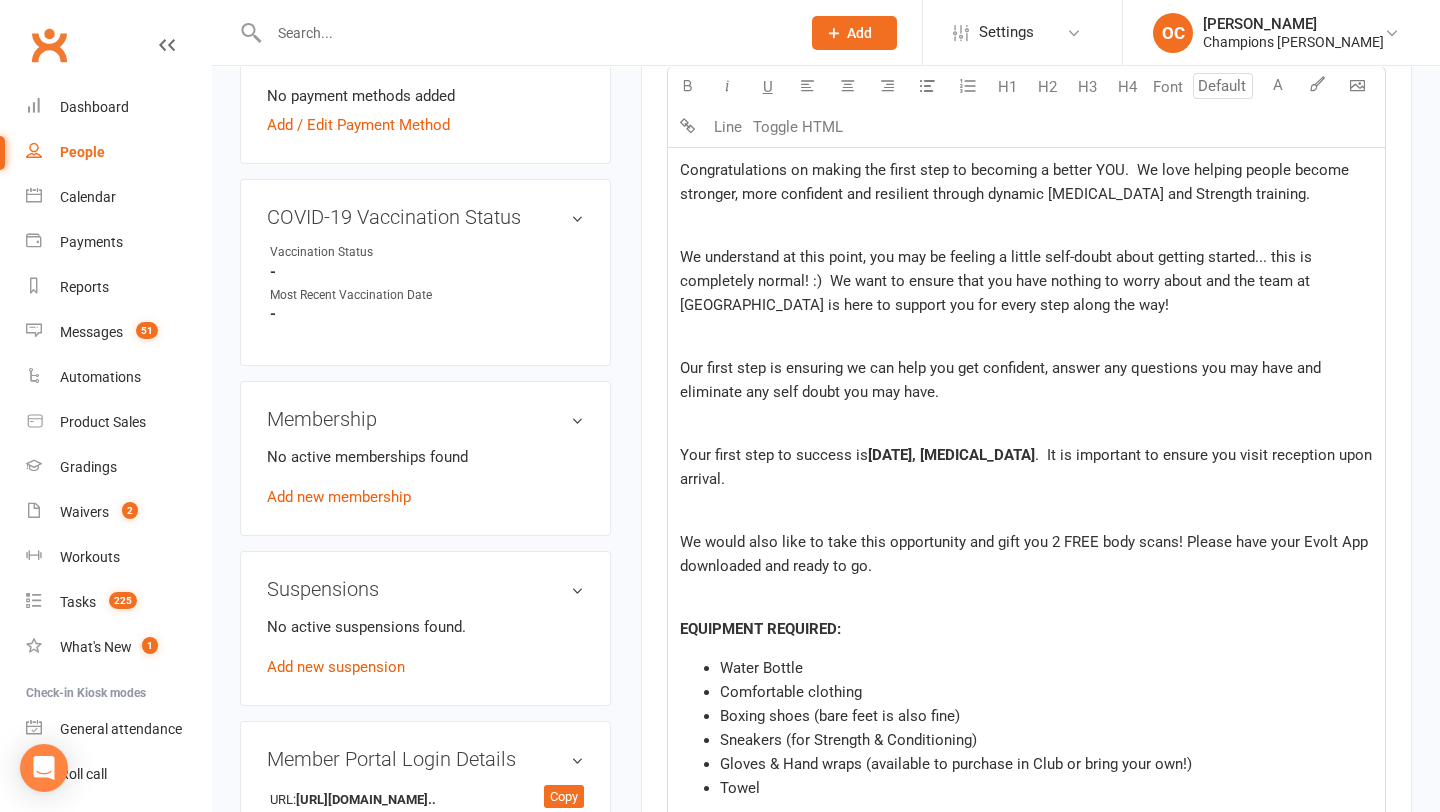 scroll, scrollTop: 735, scrollLeft: 0, axis: vertical 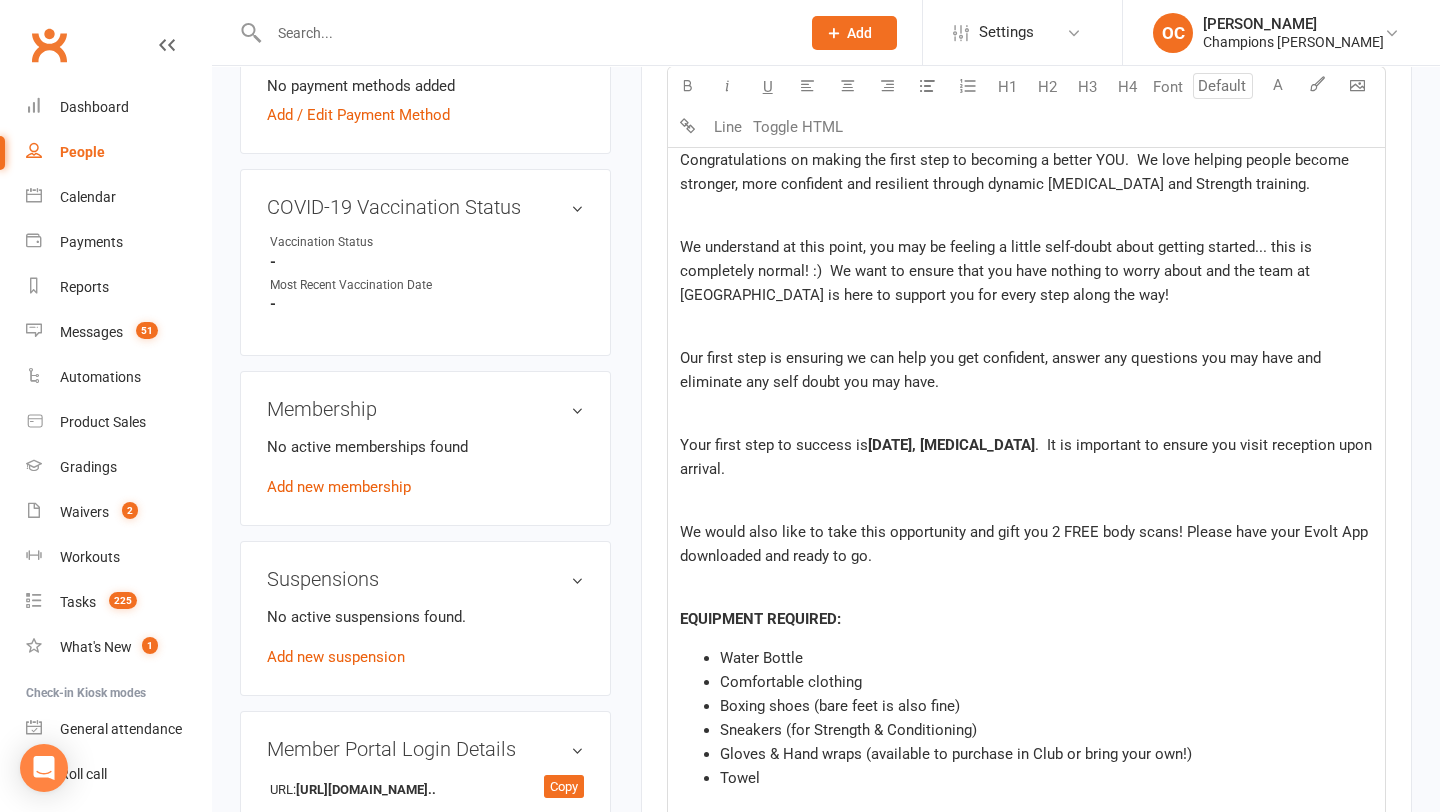click on "Thursday, XXXXX" 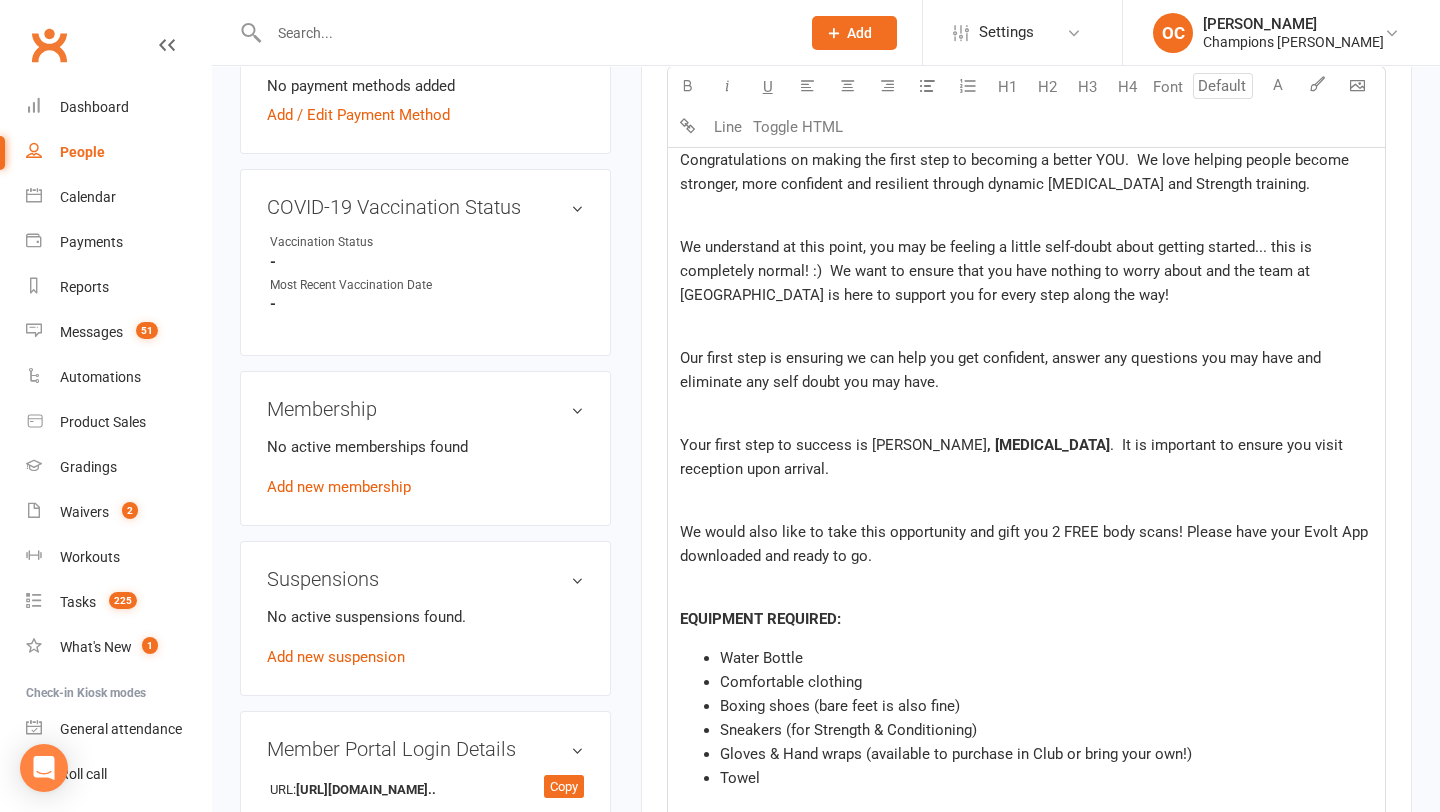 type 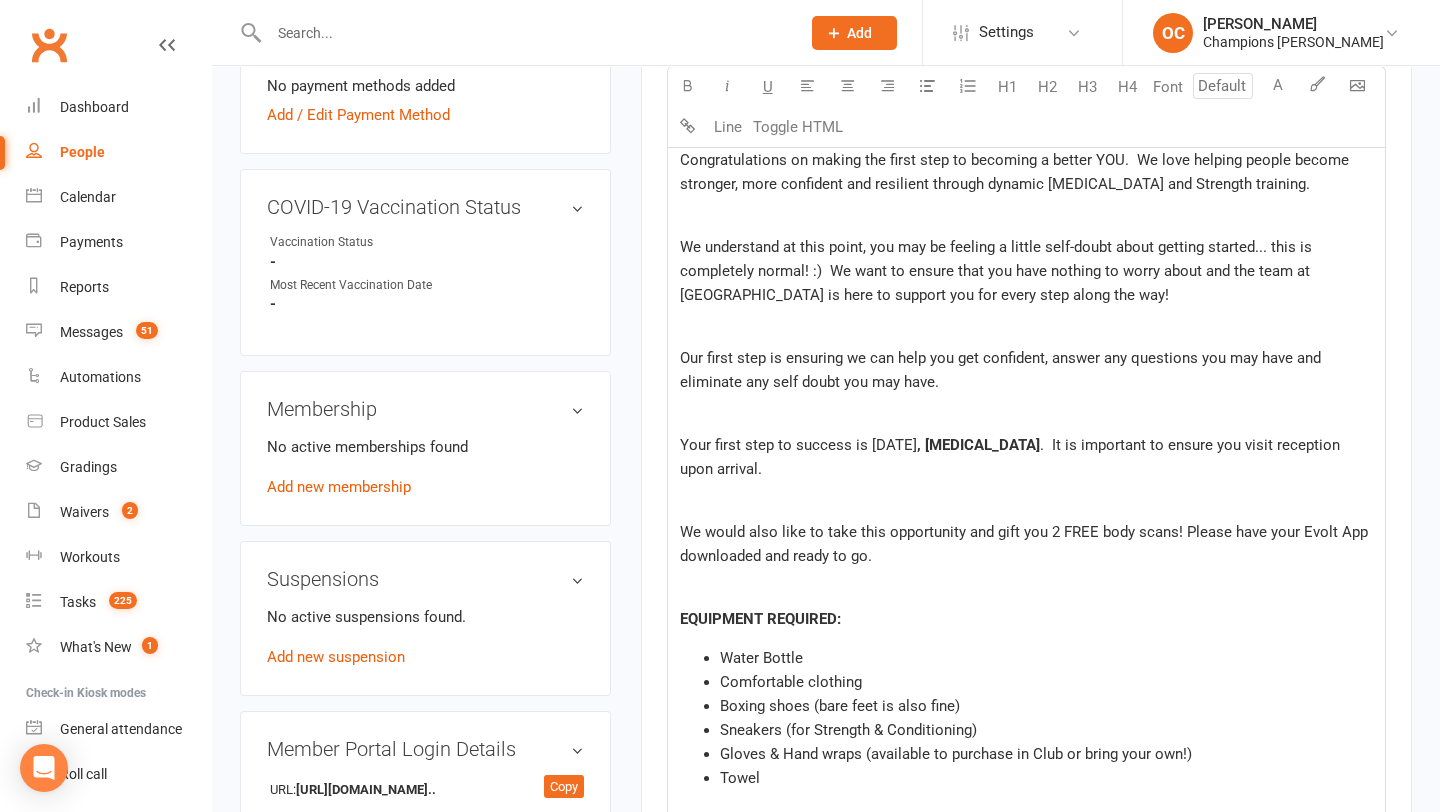 click on ".  It is important to ensure you visit reception upon arrival." 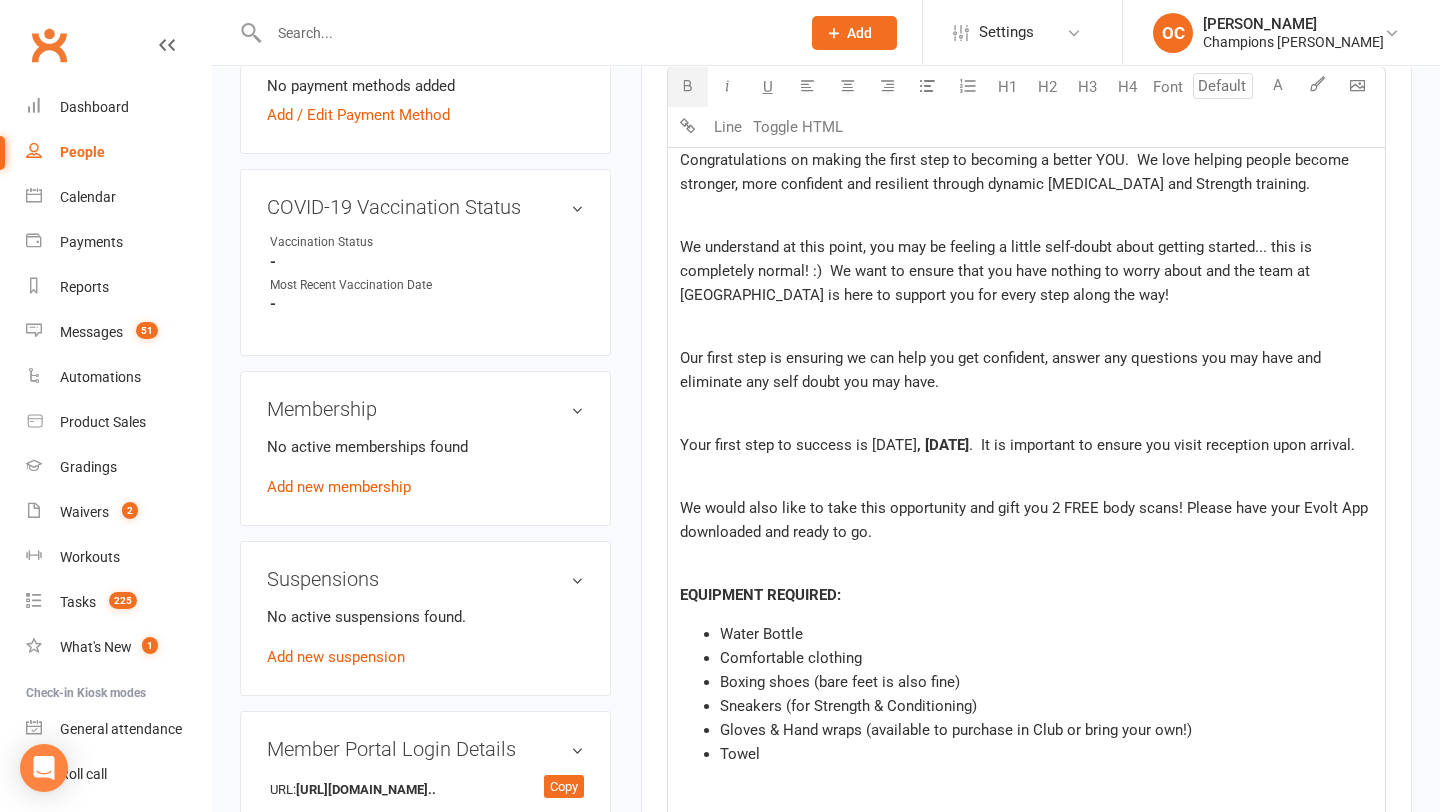 click on "We would also like to take this opportunity and gift you 2 FREE body scans! Please have your Evolt App downloaded and ready to go." 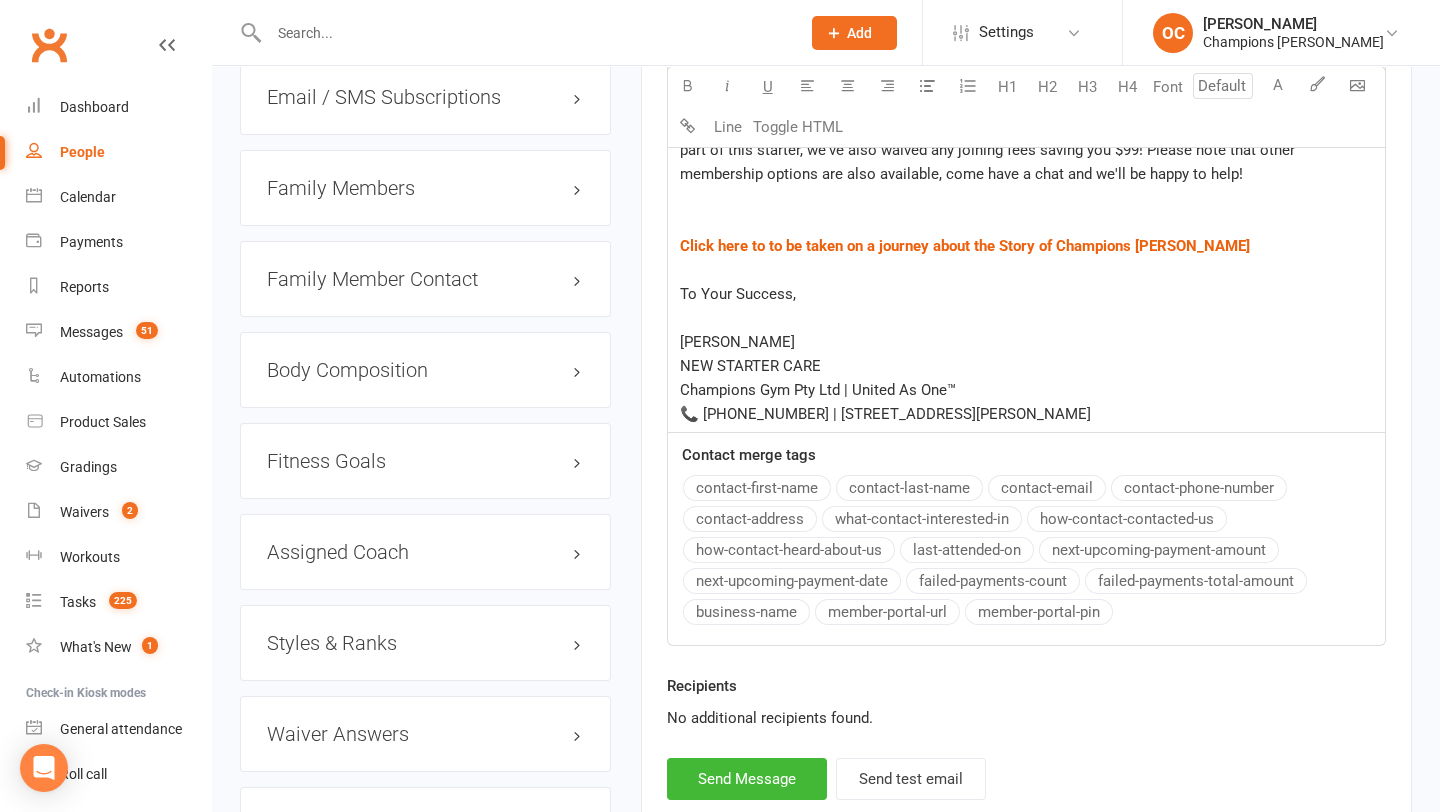 scroll, scrollTop: 1868, scrollLeft: 0, axis: vertical 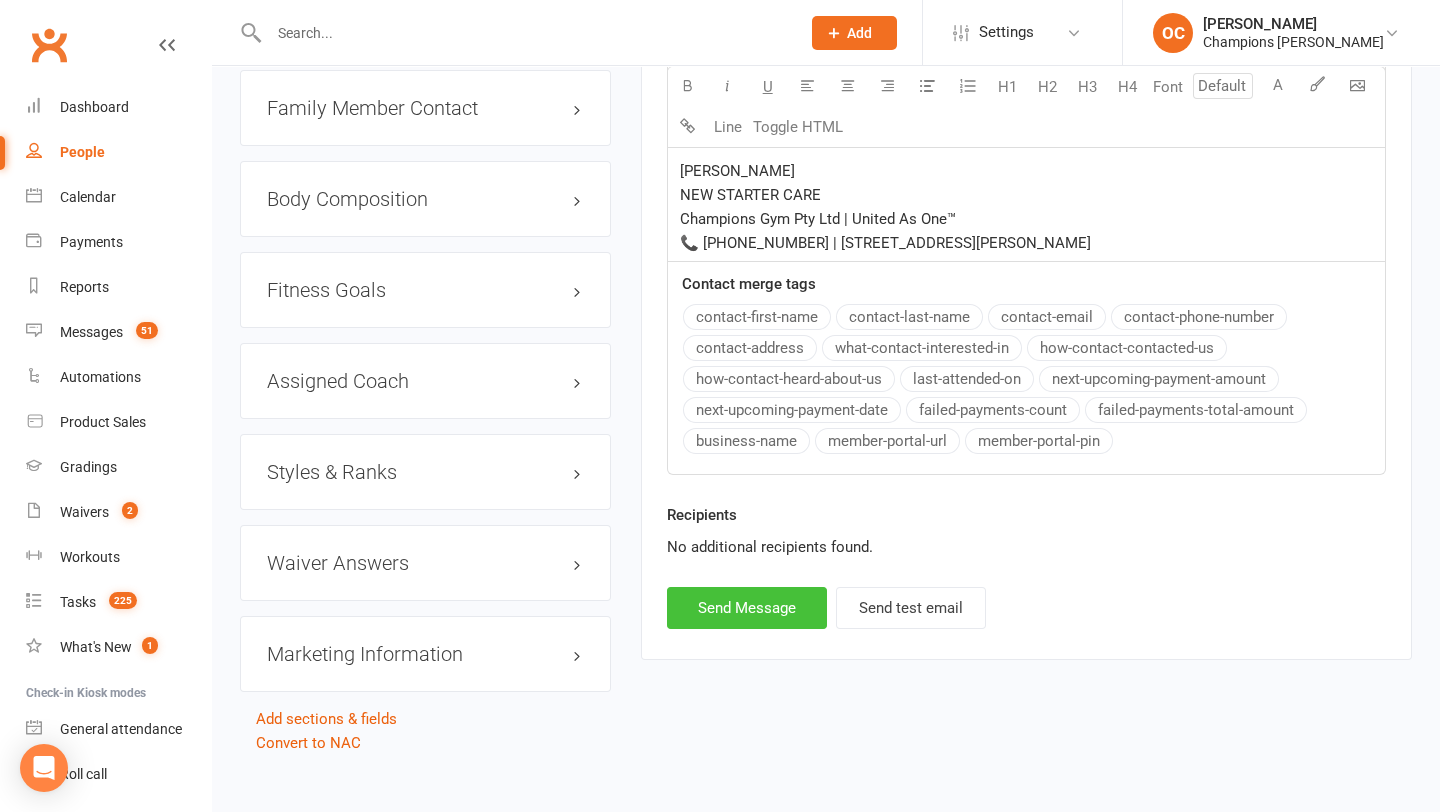 click on "Send Message" at bounding box center [747, 608] 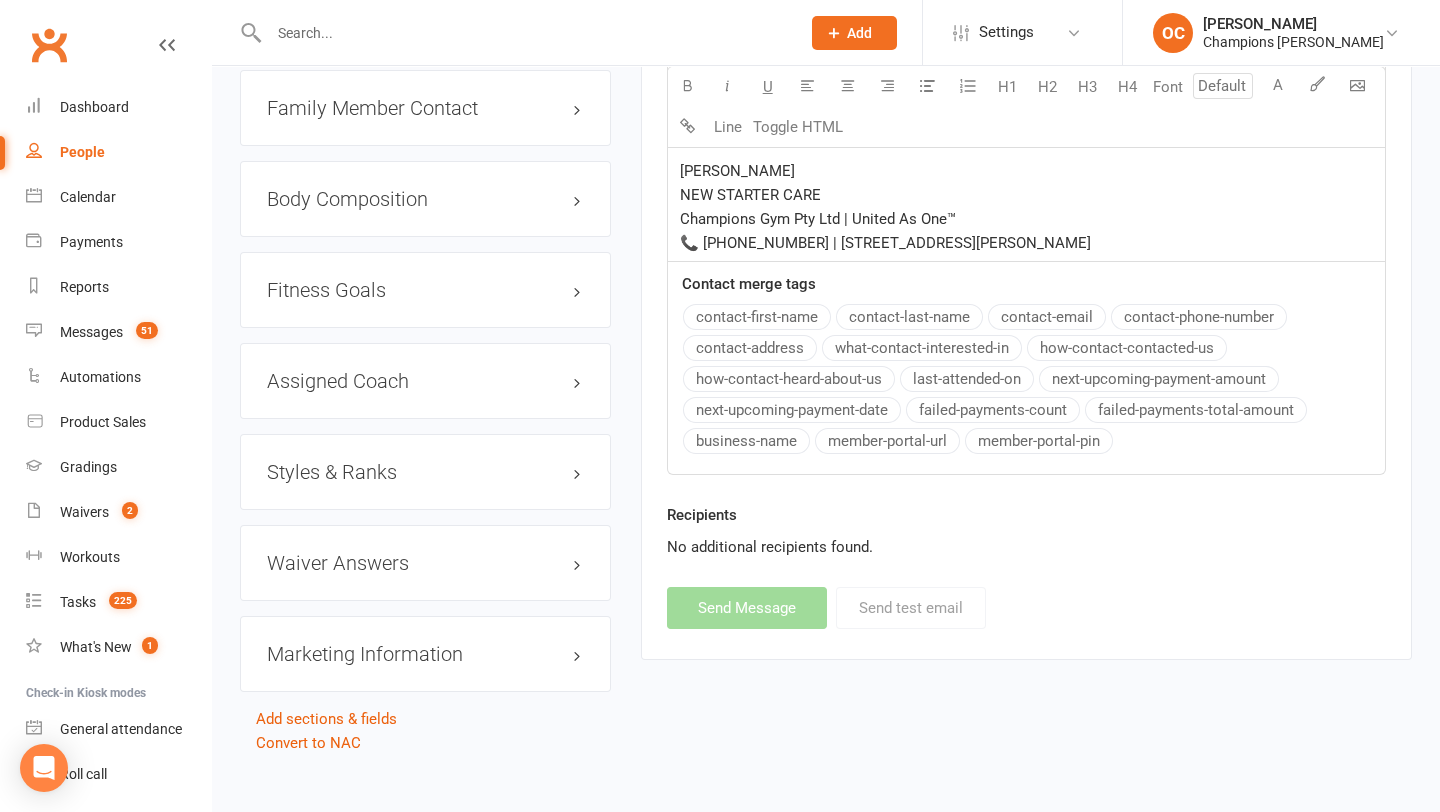 select 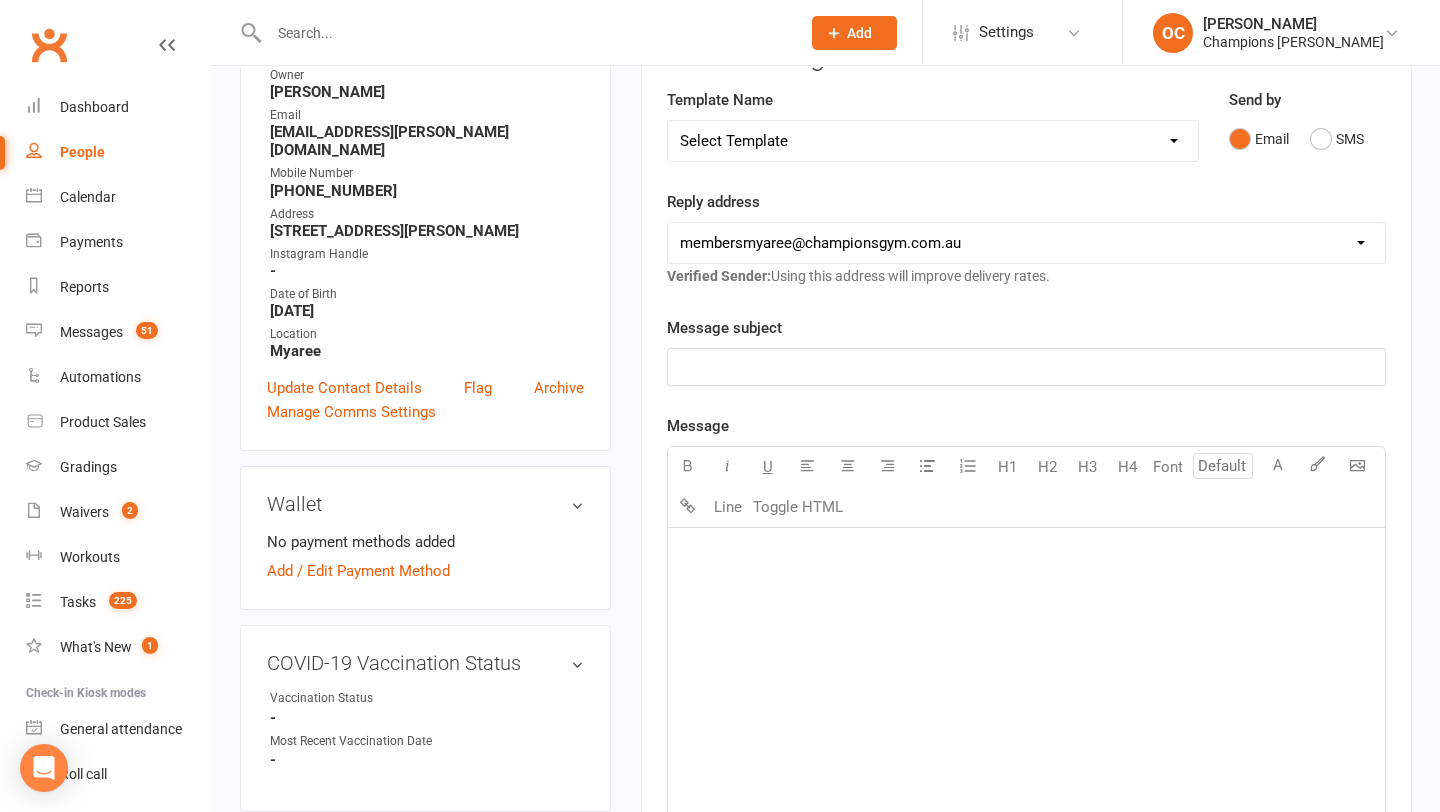 scroll, scrollTop: 491, scrollLeft: 0, axis: vertical 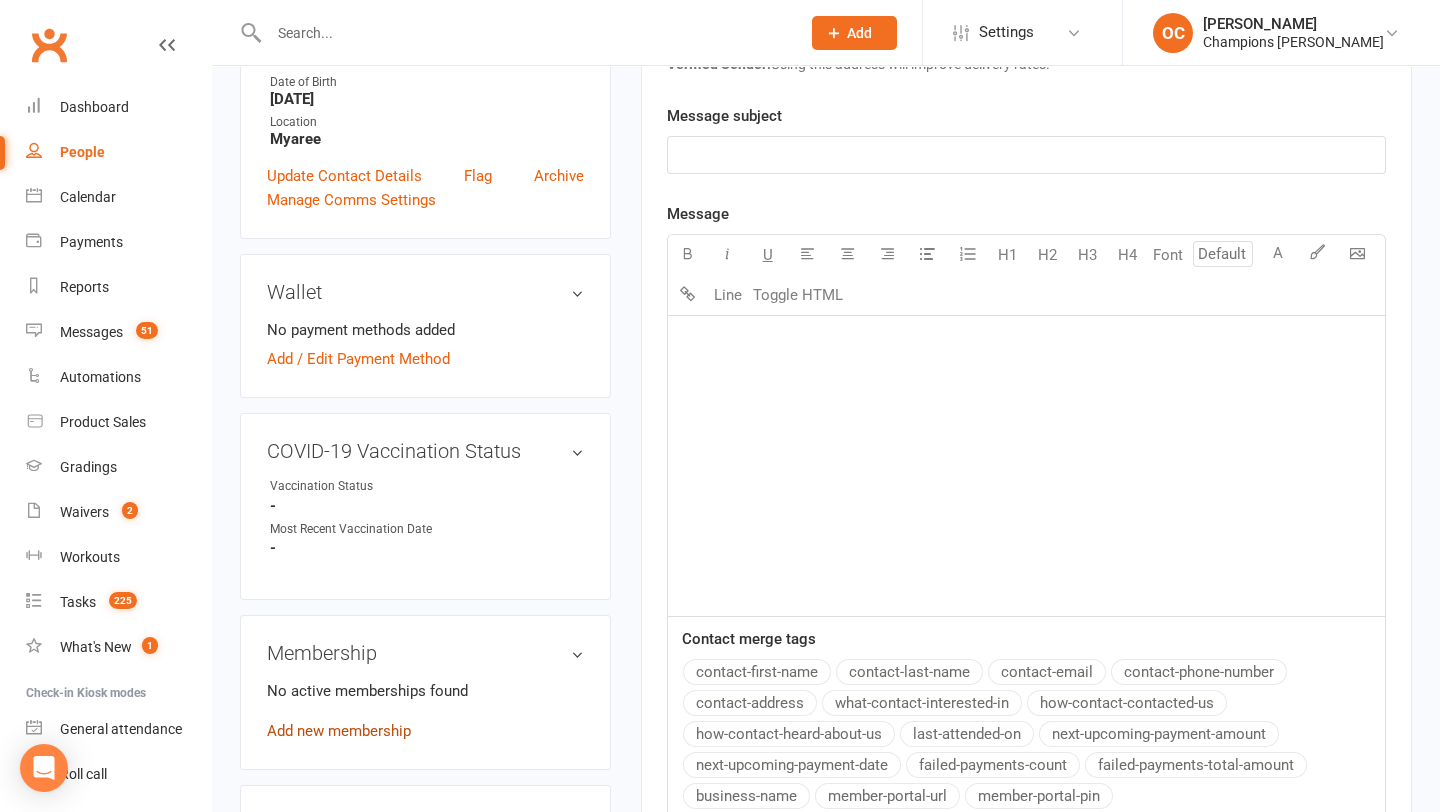 click on "Add new membership" at bounding box center [339, 731] 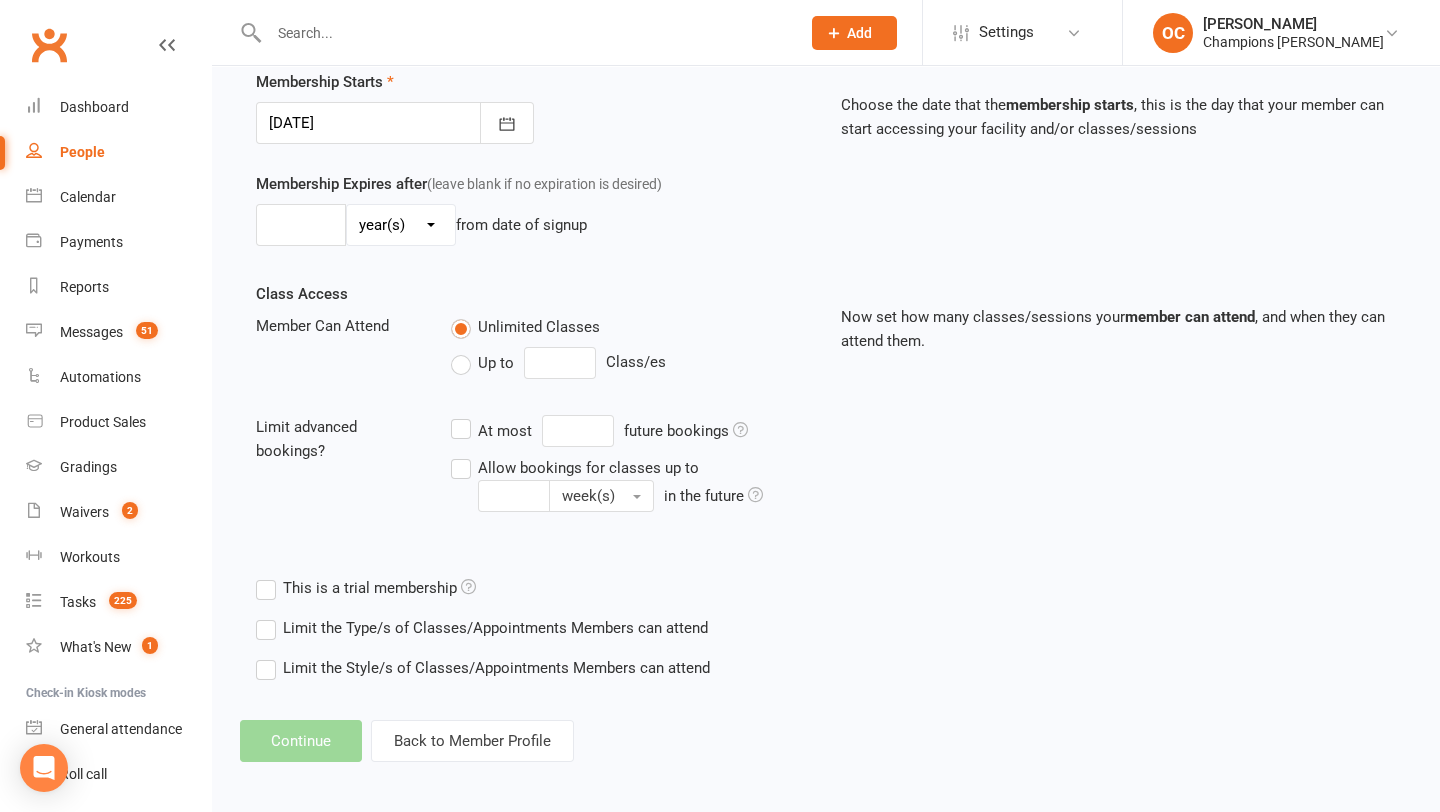 scroll, scrollTop: 0, scrollLeft: 0, axis: both 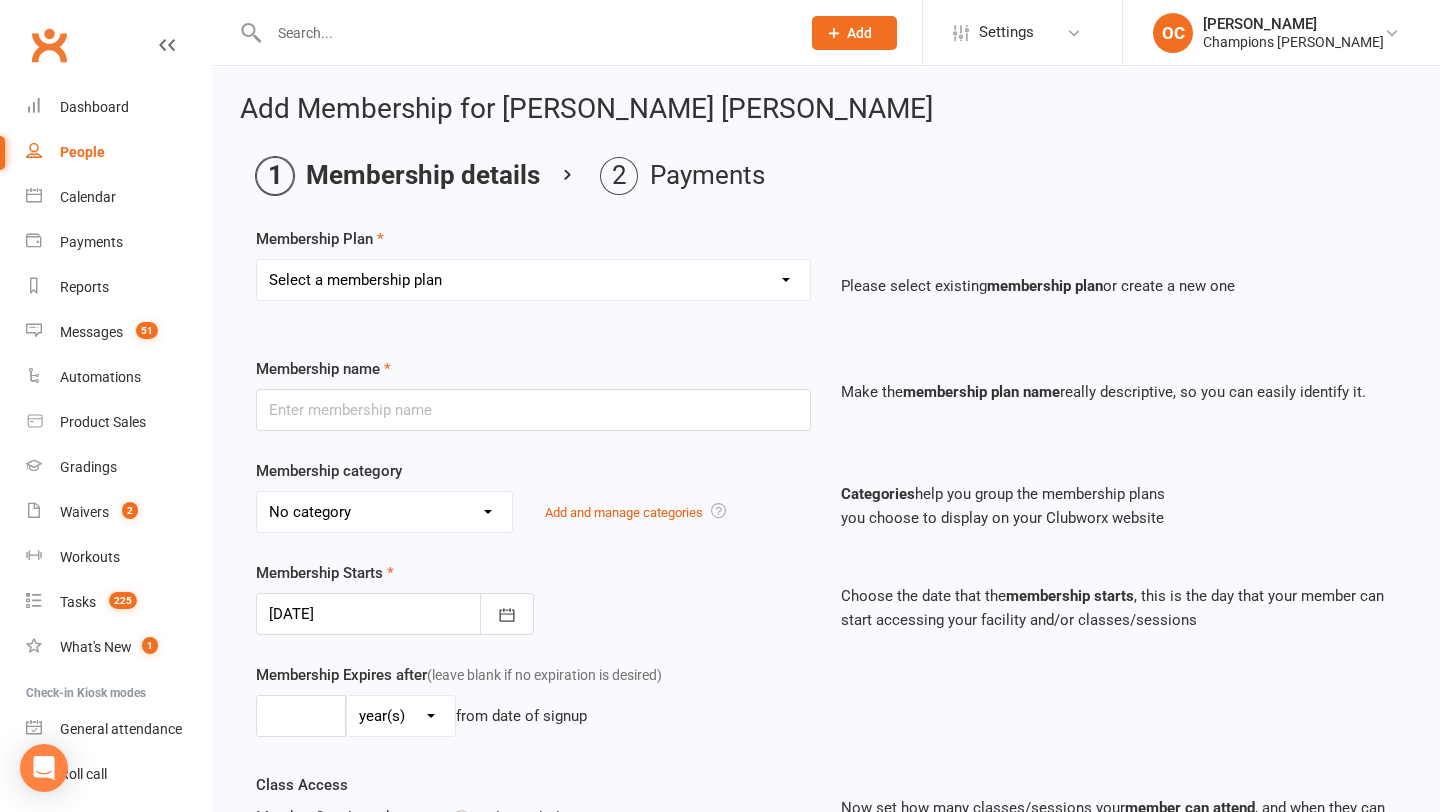 click on "Select a membership plan Create new Membership Plan New Starter Program FIFO New Starter Program Unlimited (12 Month Minimum Term) Unlimited (6 Month Minimum Term) 3 Classes Week (12 Month Minimum Term) 3 Classes Week (6 Month Minimum Term) FIFO Unlimited (6 Months Minimum Term) Upfront Unlimited (12 Month Term) Staff Membership Junior 3 Classes Week (6 Month Minimum Term) Junior Unlimited (6 Month Minimum Term) Upfront 3 Classes Week (6 Month Minimum Term) Junior 3 Classes Week (3 Month Minimum Term) 3 Classes week (3 Month Minimum Term) STUDENT Unlimited (6 Months Minimum Term) Membership: Upfront 3 Classes Week (6 Month Minimum Term) Upfront Unlimited (6 Month Term) 2025 Members Pool Party Upfront 3 Classes Week (12 Month Minimum Term) PT - Personal Training,  Boxing or SAC (45 Minutes with Coach Duran 10x pack) PT - Personal Training, Boxing or SAC (45 Minutes with Coach Duran) PT - Personal Training, Boxing or SAC (45 Minutes with Coach Duran 5x pack) 7 Days on Us! CG Class Pass (5x Pack)" at bounding box center (533, 280) 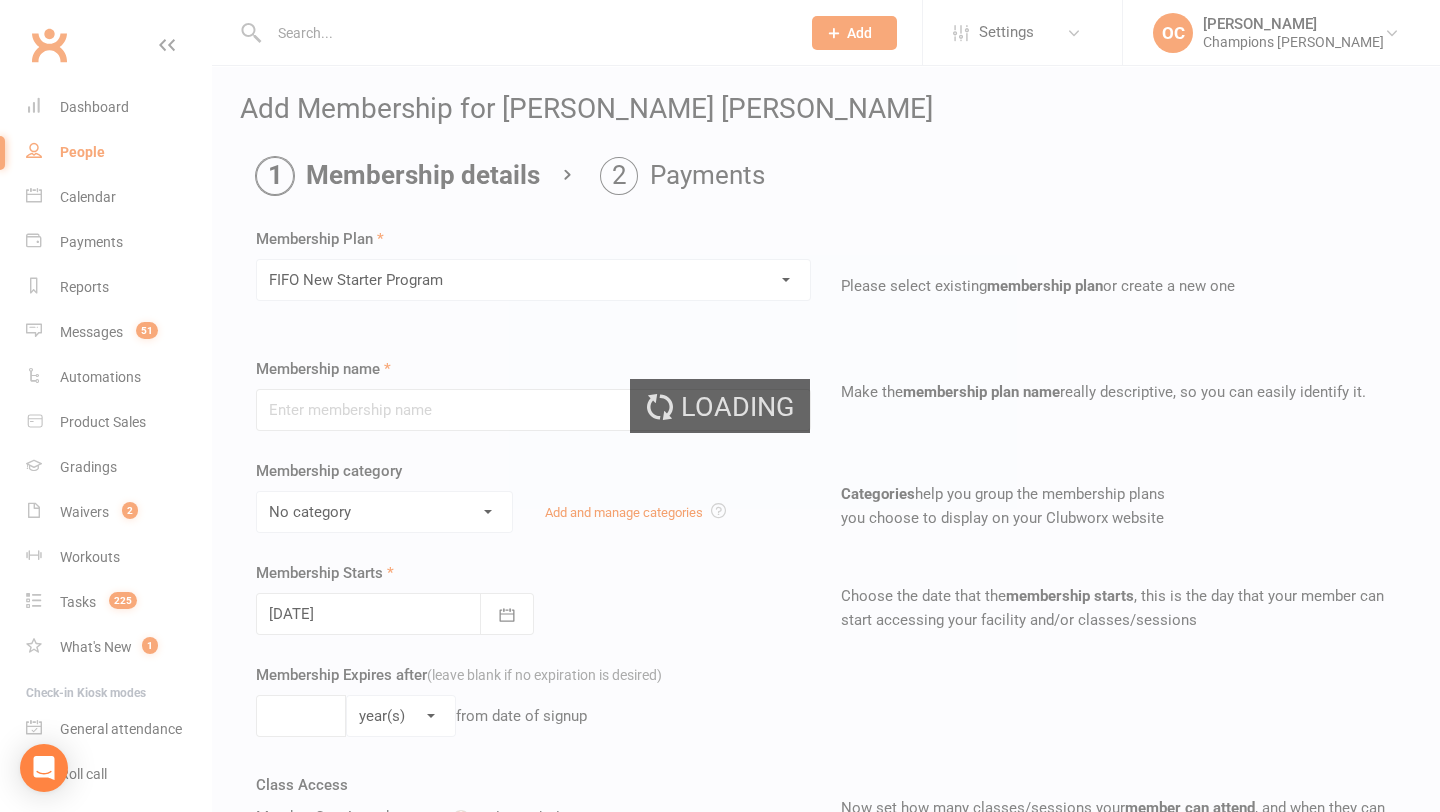 type on "FIFO New Starter Program" 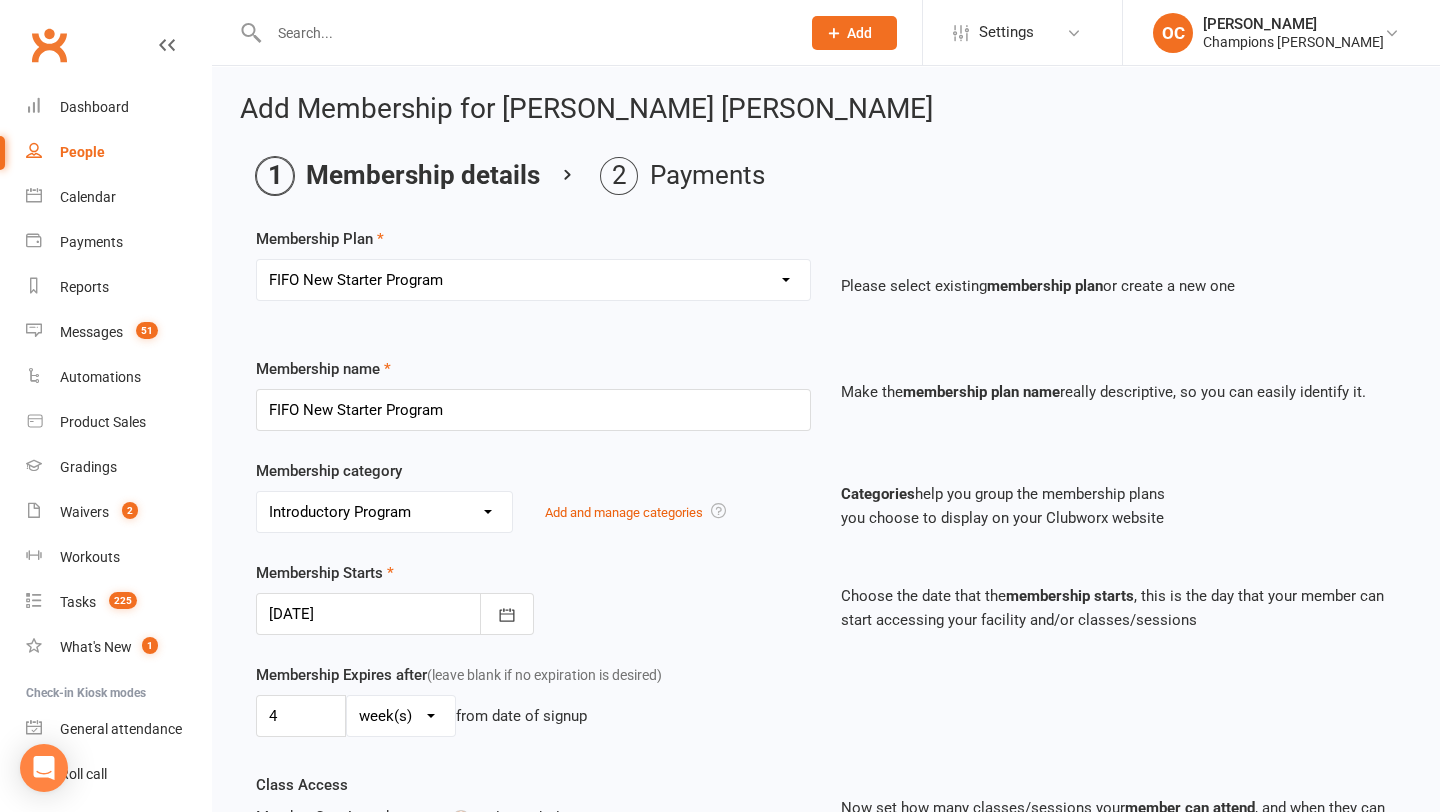 click at bounding box center (395, 614) 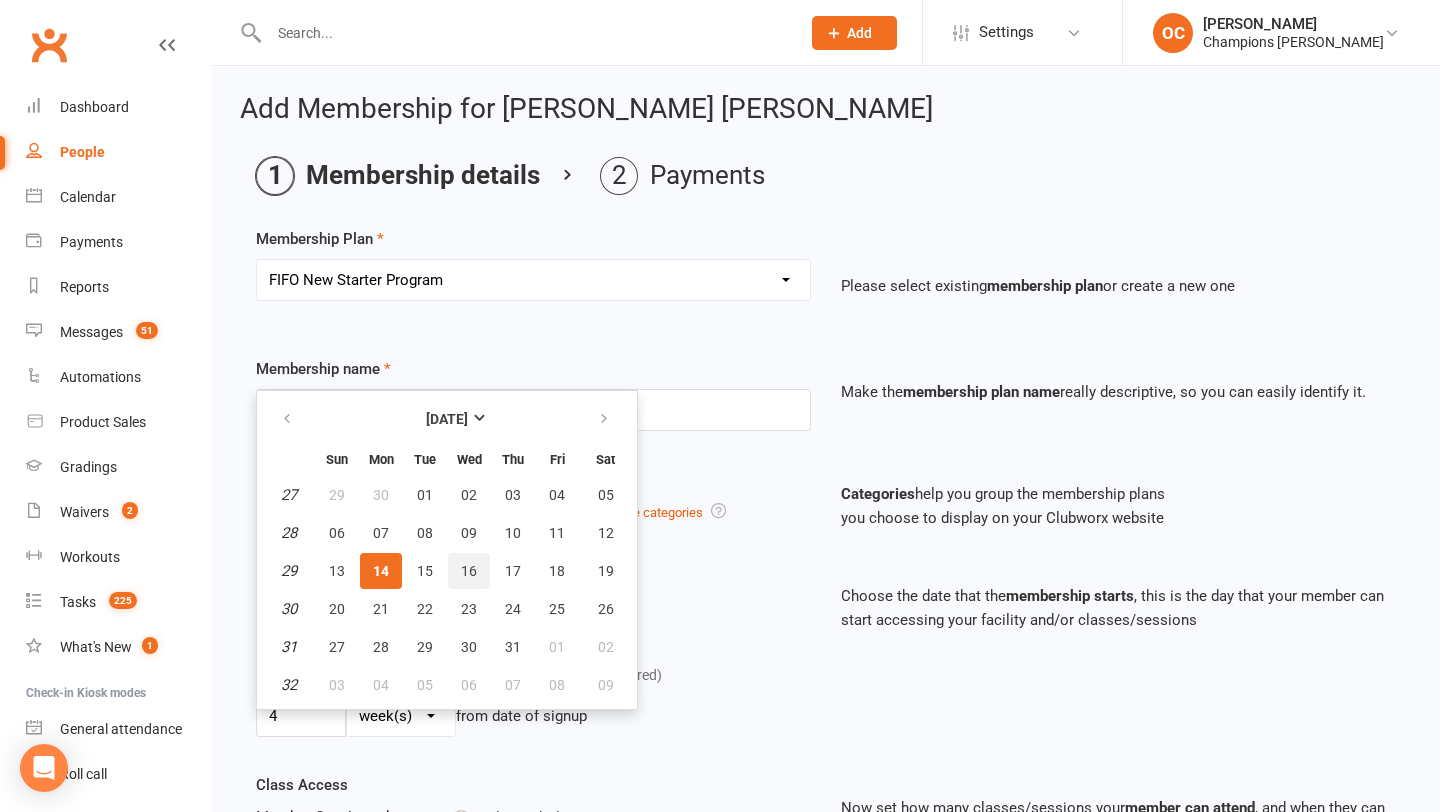 click on "16" at bounding box center [469, 571] 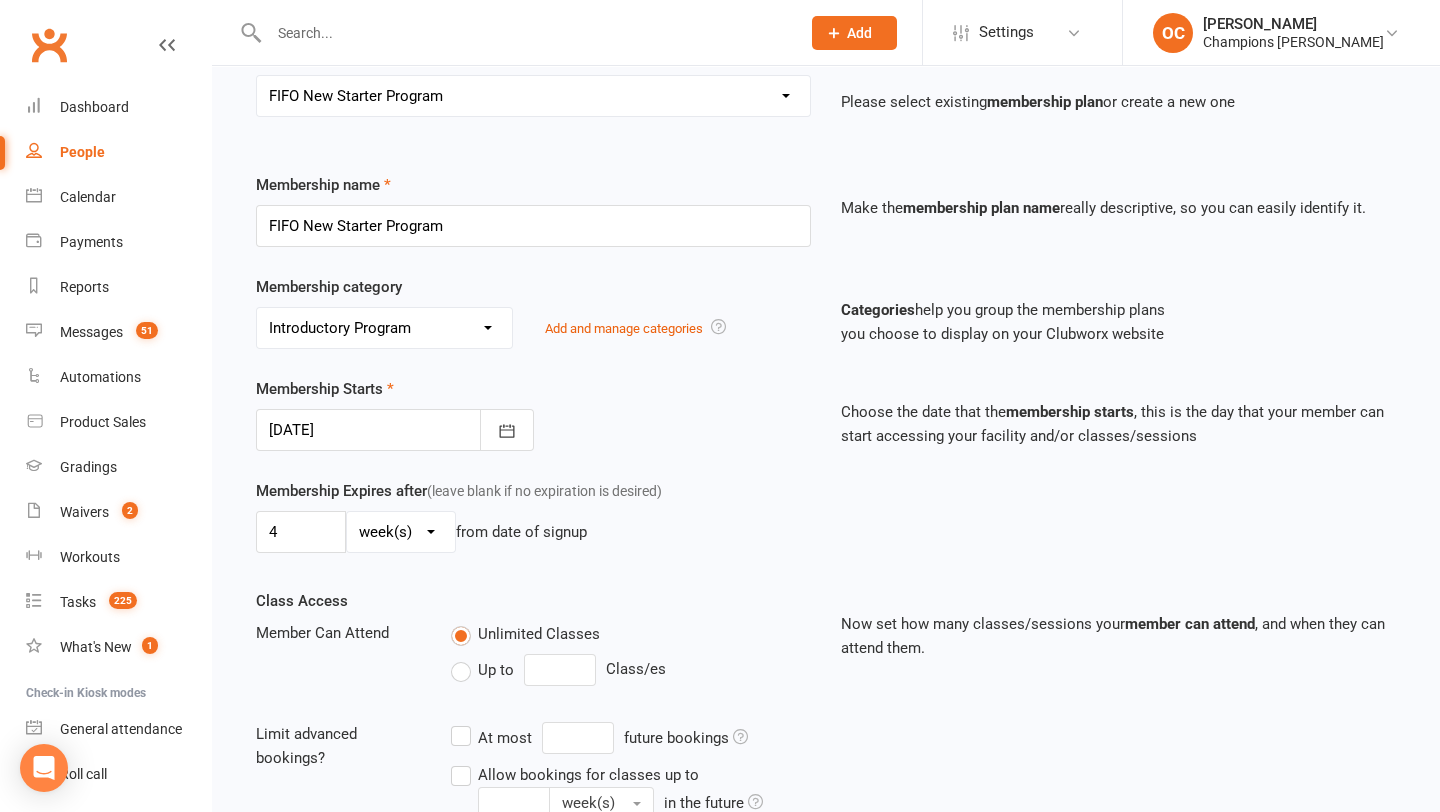 scroll, scrollTop: 498, scrollLeft: 0, axis: vertical 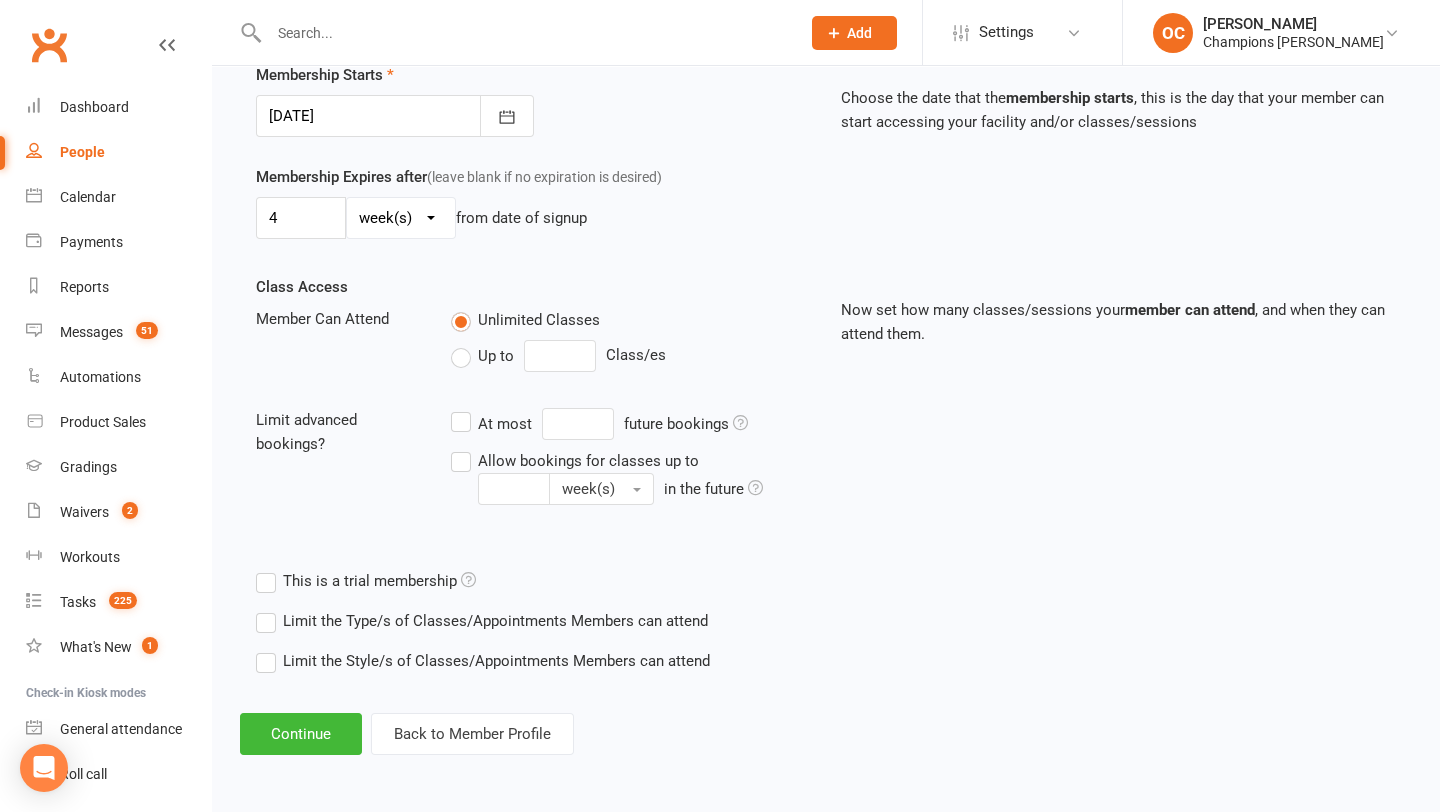 click on "Membership Expires after   (leave blank if no expiration is desired) 4 day(s) week(s) month(s) year(s)   from date of signup" at bounding box center (533, 206) 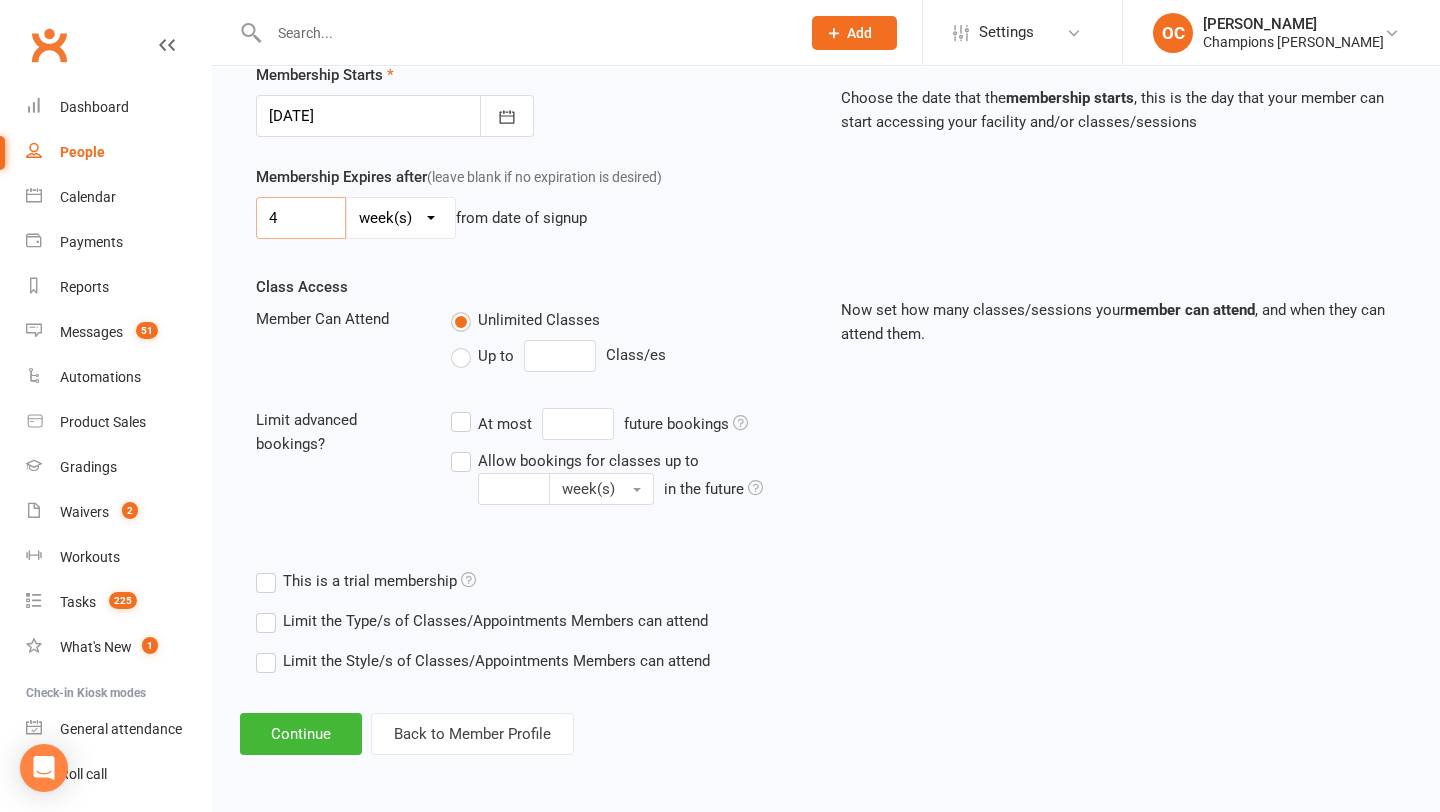 click on "4" at bounding box center (301, 218) 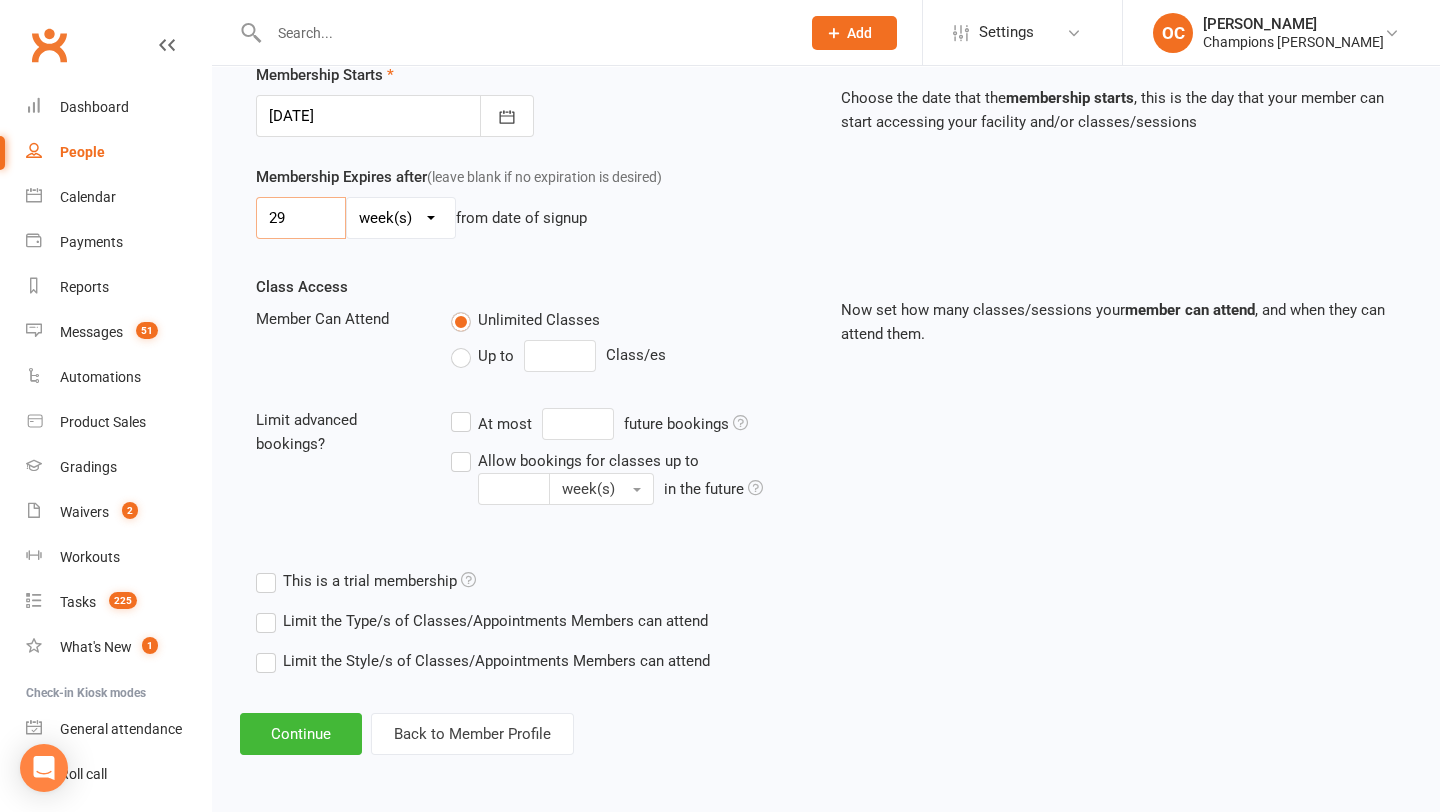 type on "29" 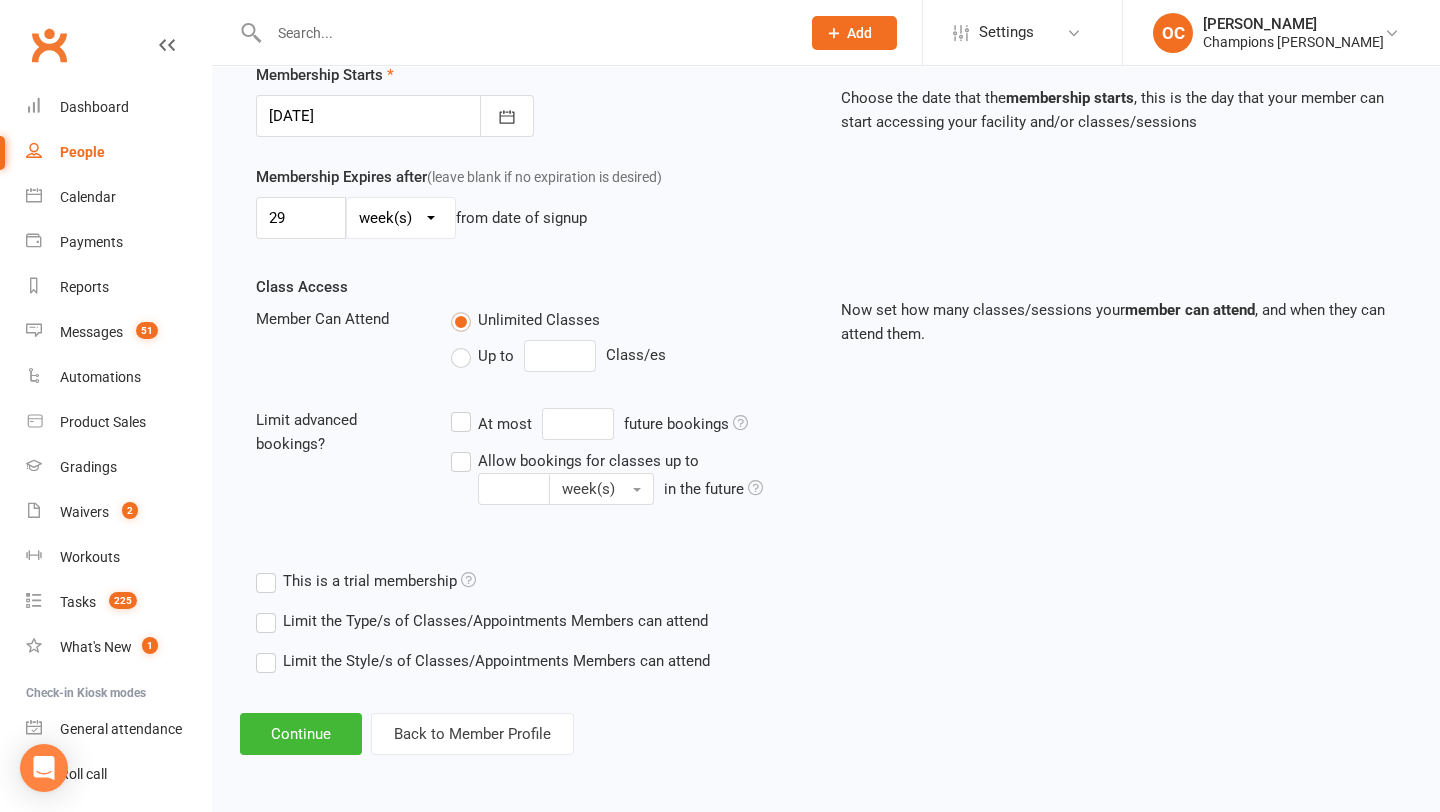 click on "day(s) week(s) month(s) year(s)" at bounding box center (401, 218) 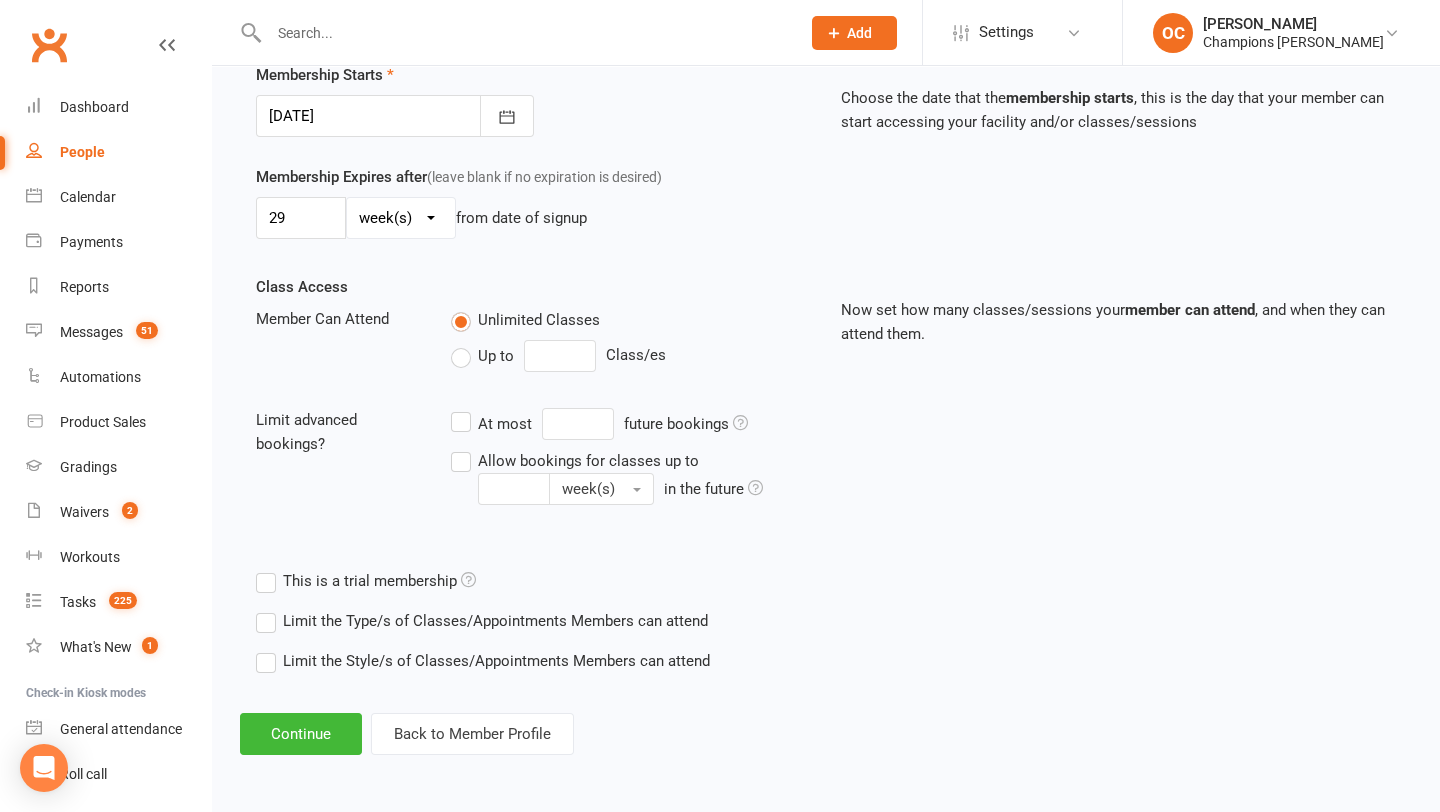select on "0" 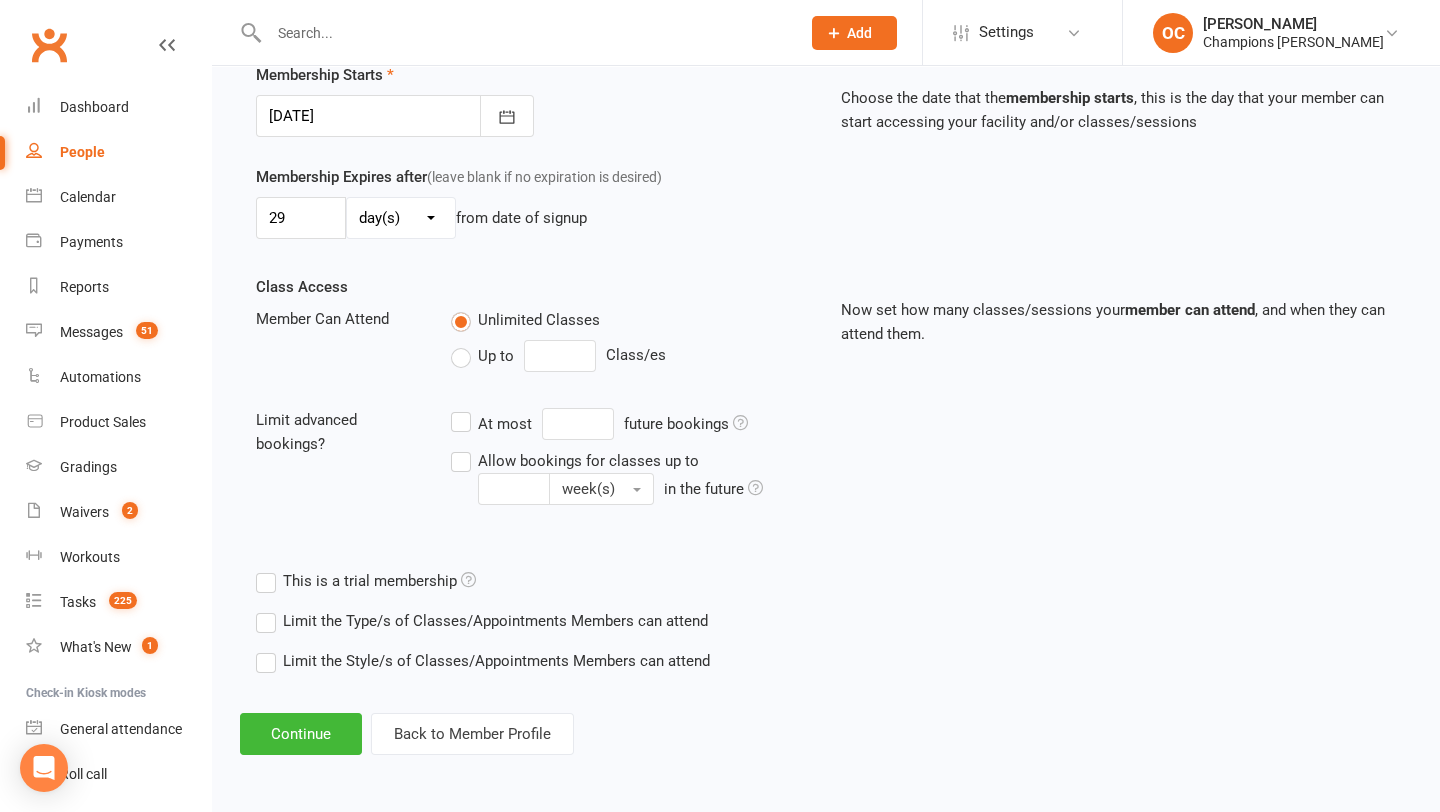 click on "Limit the Type/s of Classes/Appointments Members can attend" at bounding box center [482, 621] 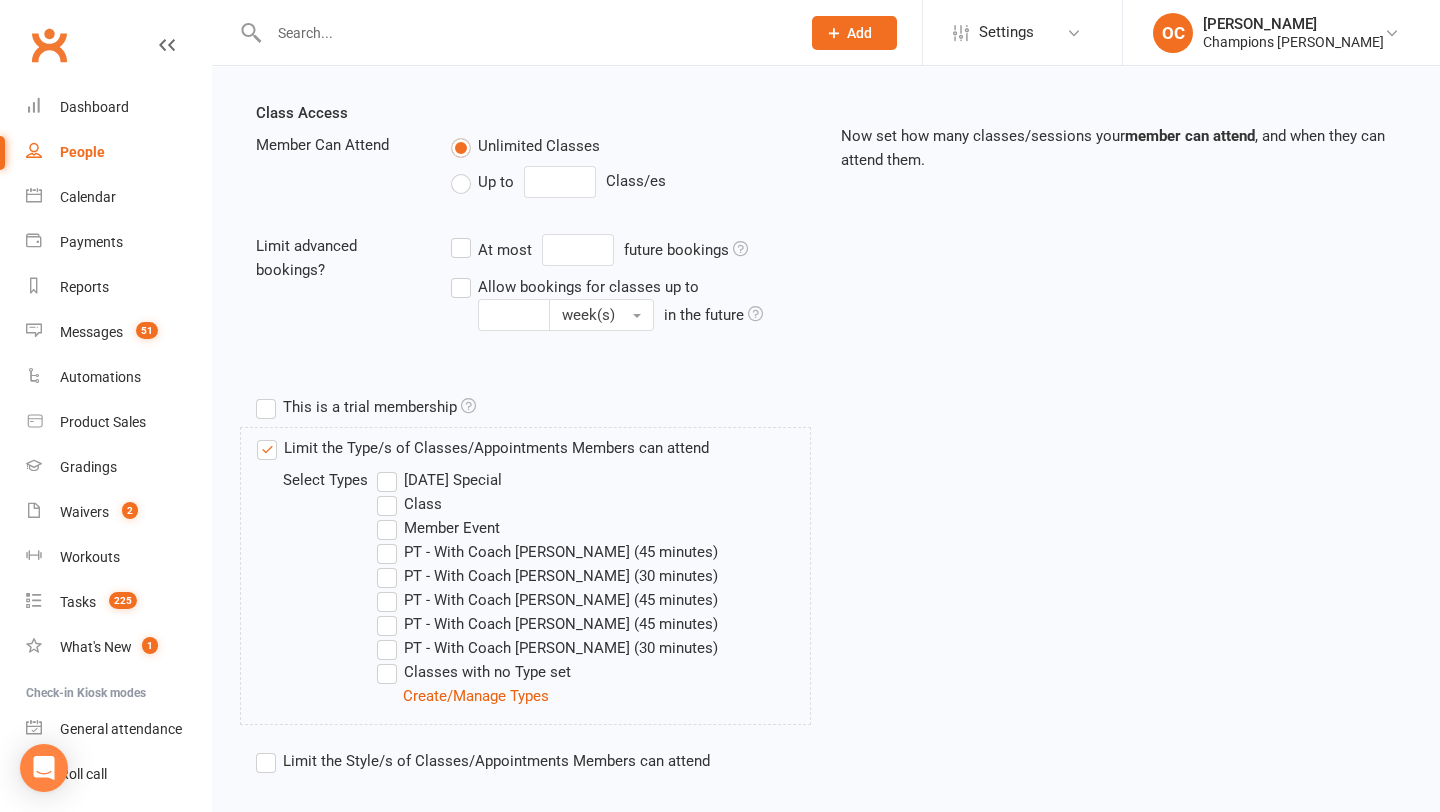 scroll, scrollTop: 674, scrollLeft: 0, axis: vertical 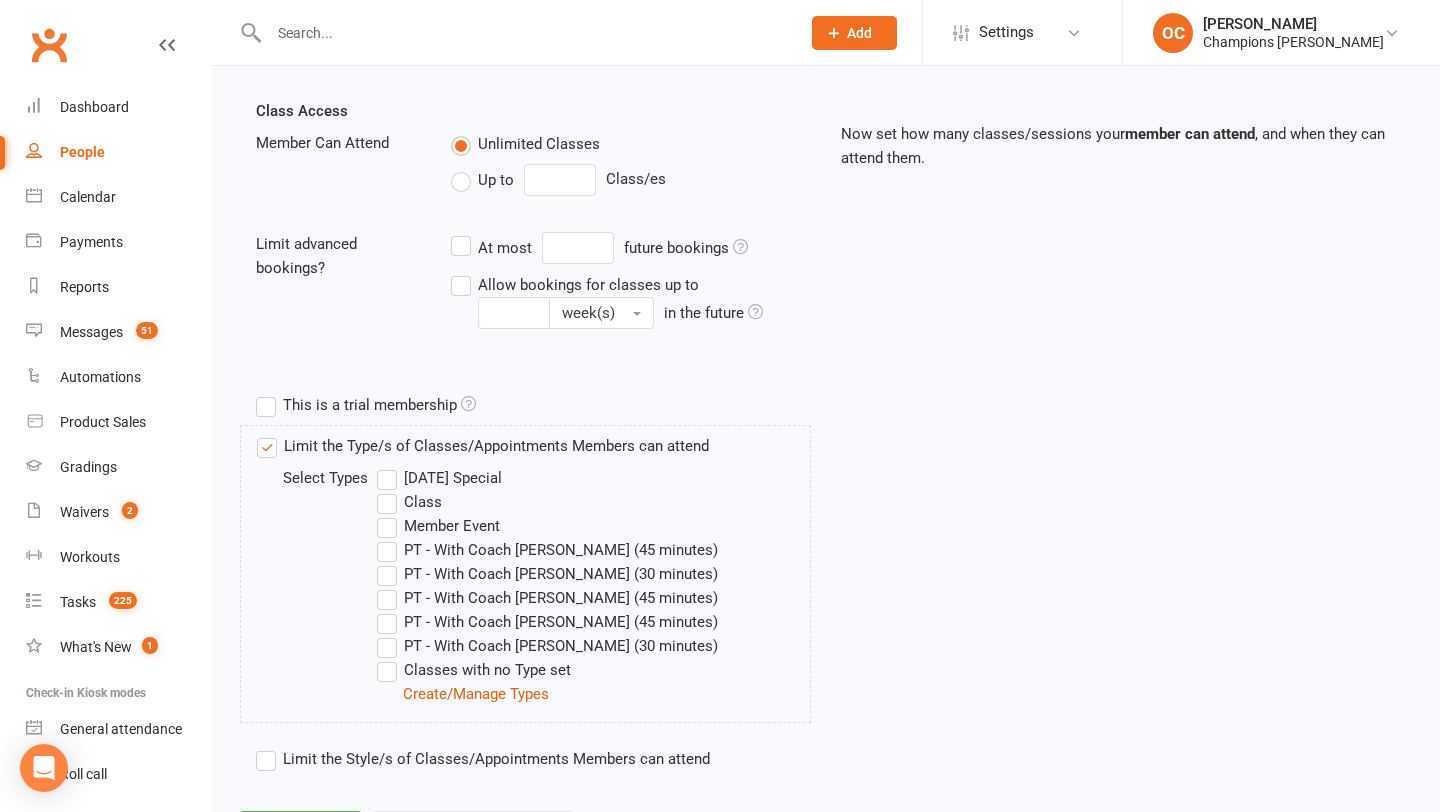 click on "Limit the Style/s of Classes/Appointments Members can attend Select Styles Boxing Muay Thai Personal Training (30 Minutes) Personal Training (45 Minutes) Strength & Conditioning Classes with no Style set" at bounding box center [672, 759] 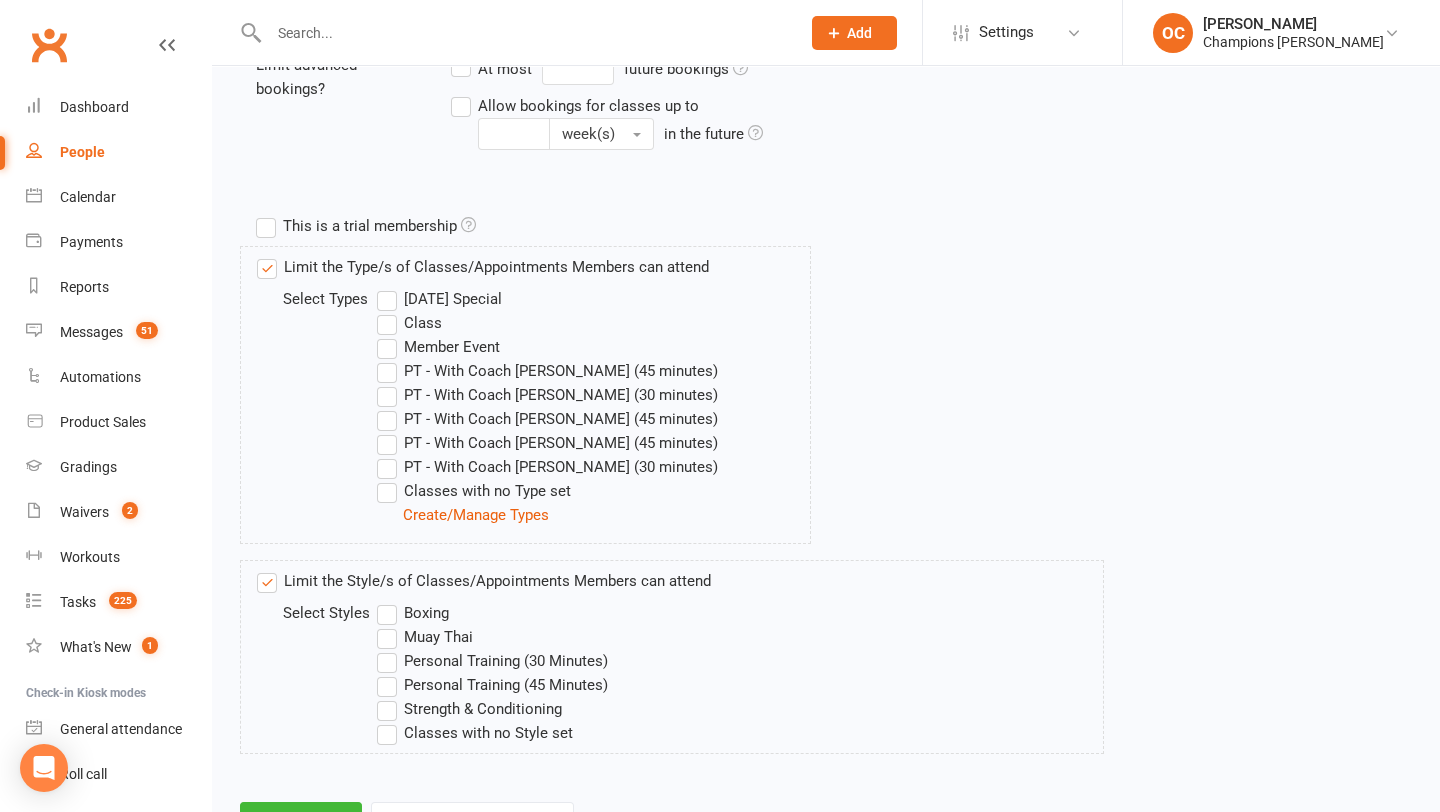 scroll, scrollTop: 942, scrollLeft: 0, axis: vertical 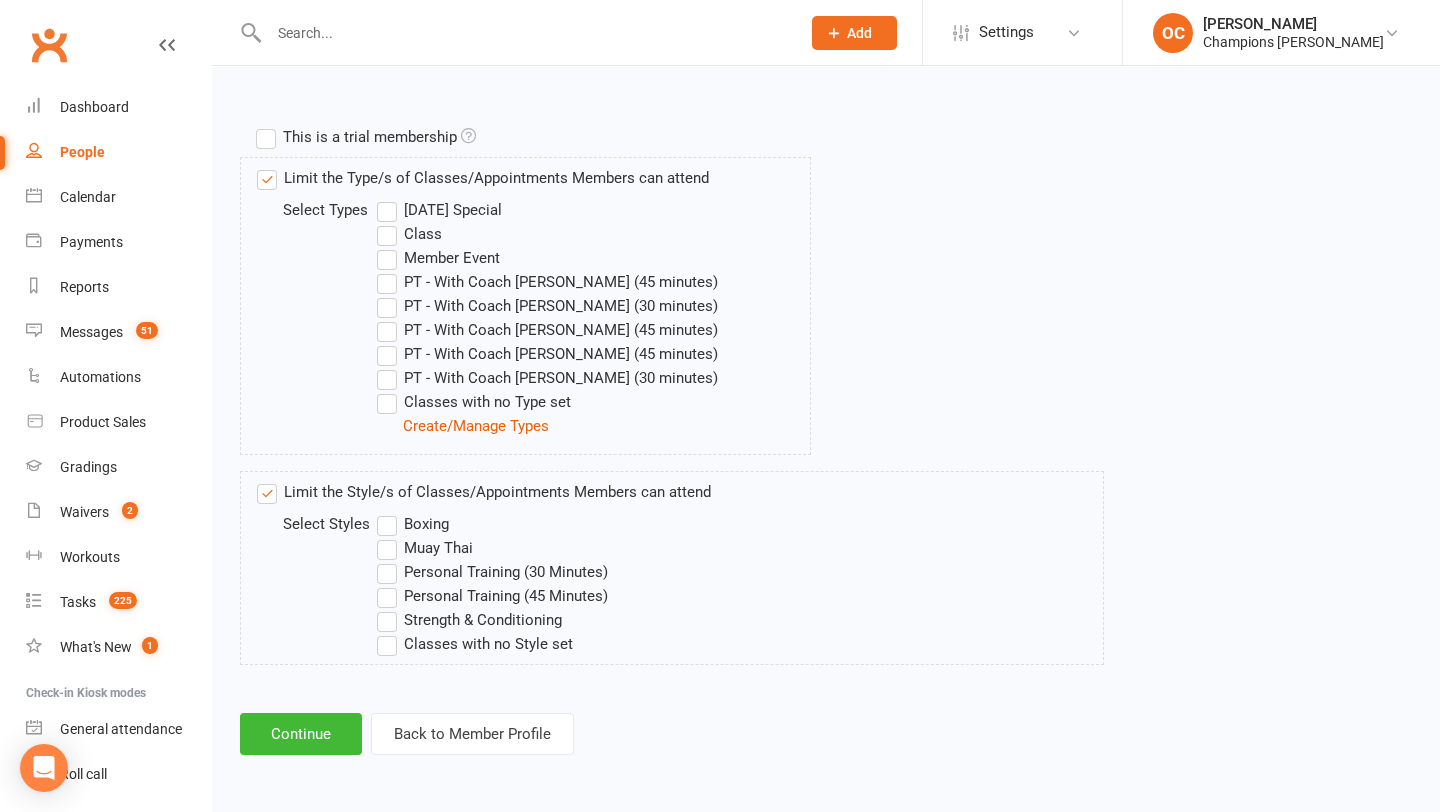 click on "Boxing" at bounding box center [413, 524] 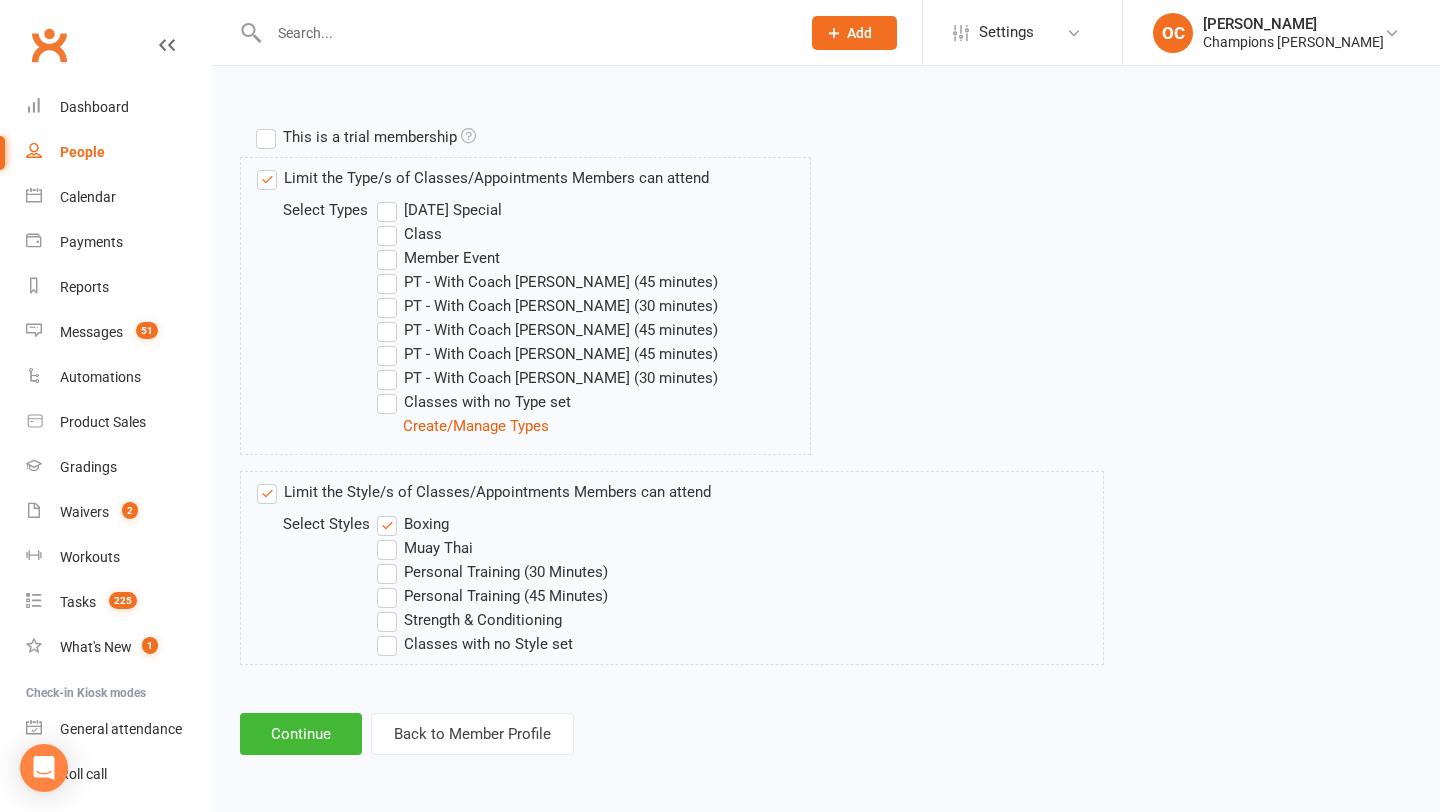 click on "Muay Thai" at bounding box center (425, 548) 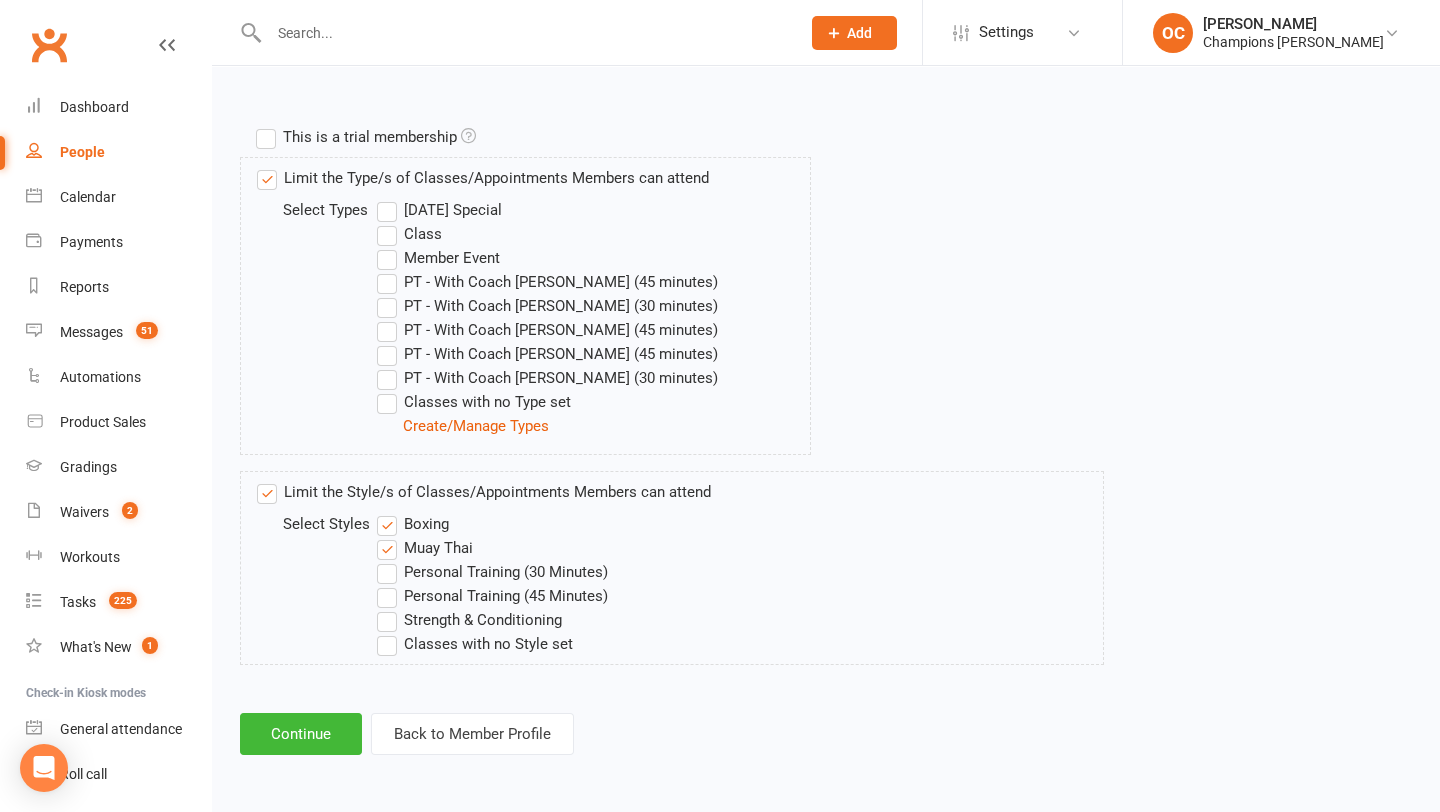 click on "Strength & Conditioning" at bounding box center (469, 620) 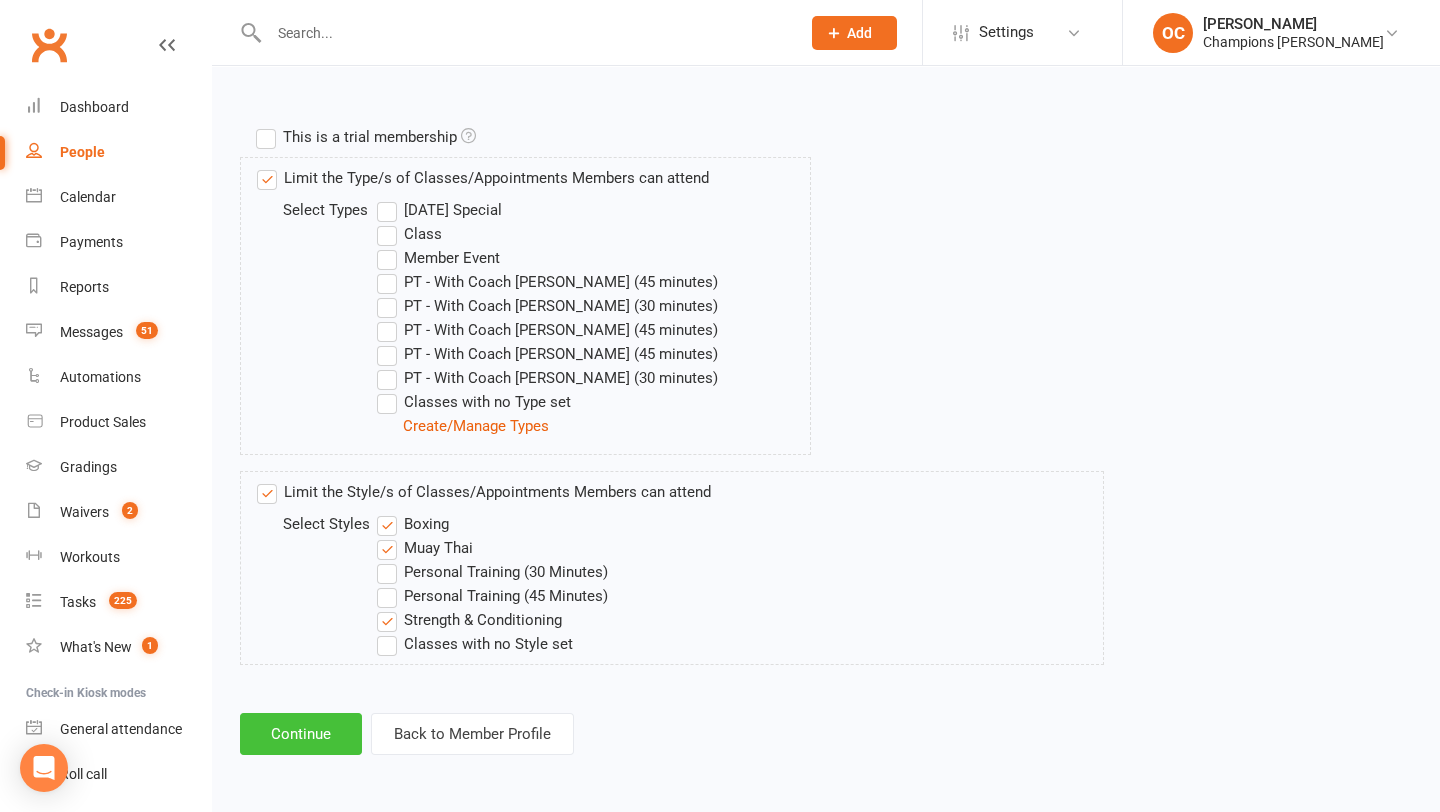 click on "Continue" at bounding box center (301, 734) 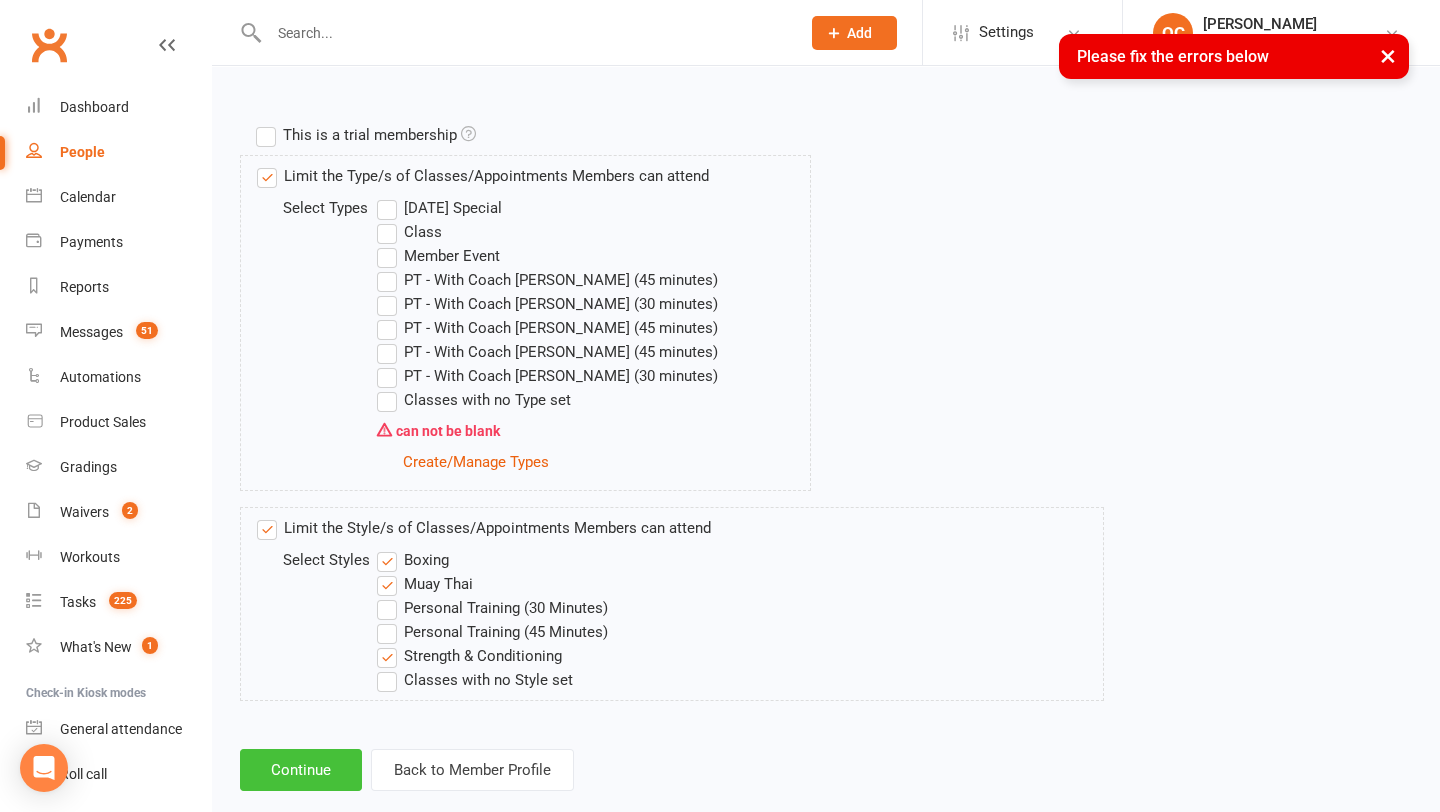 scroll, scrollTop: 980, scrollLeft: 0, axis: vertical 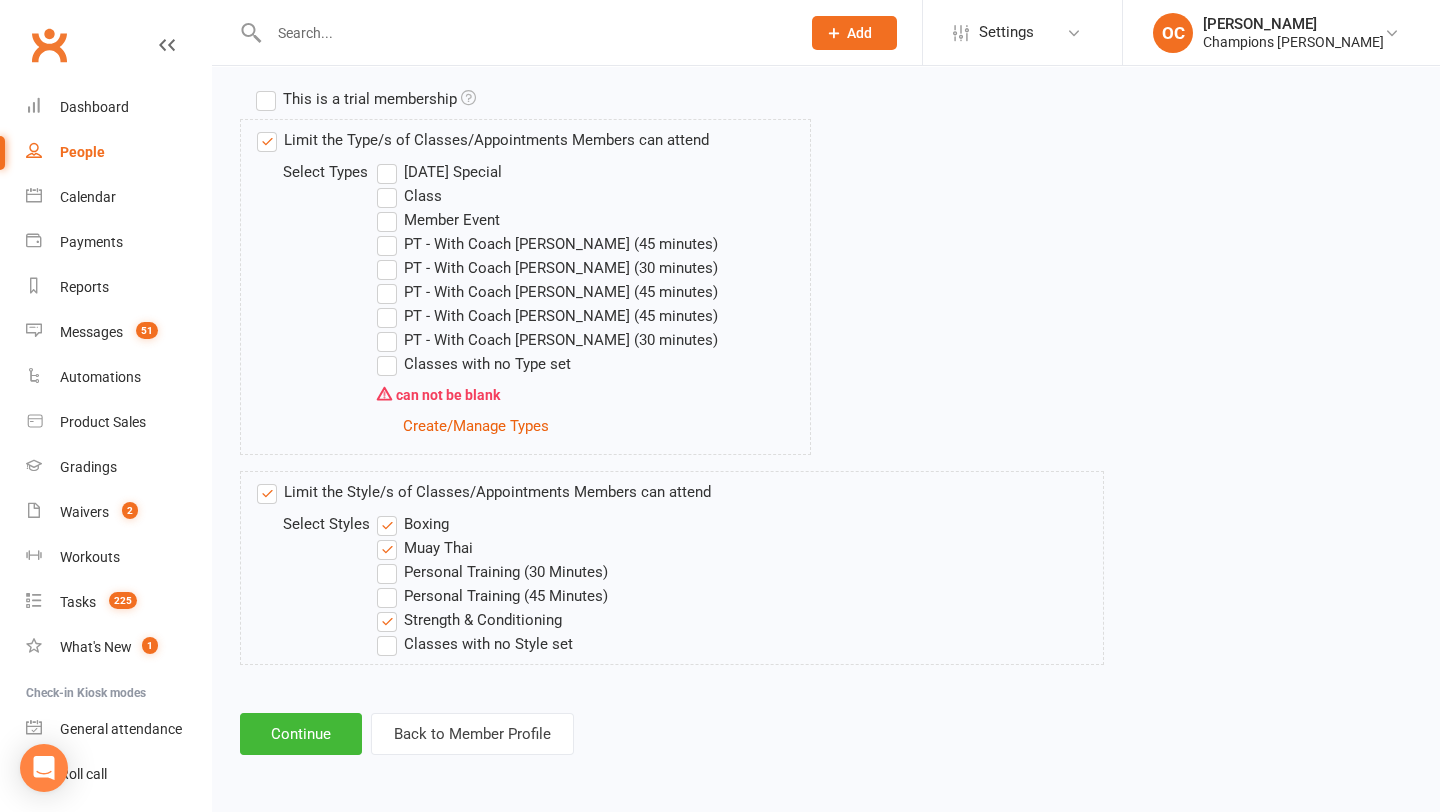 click on "Limit the Type/s of Classes/Appointments Members can attend" at bounding box center (483, 140) 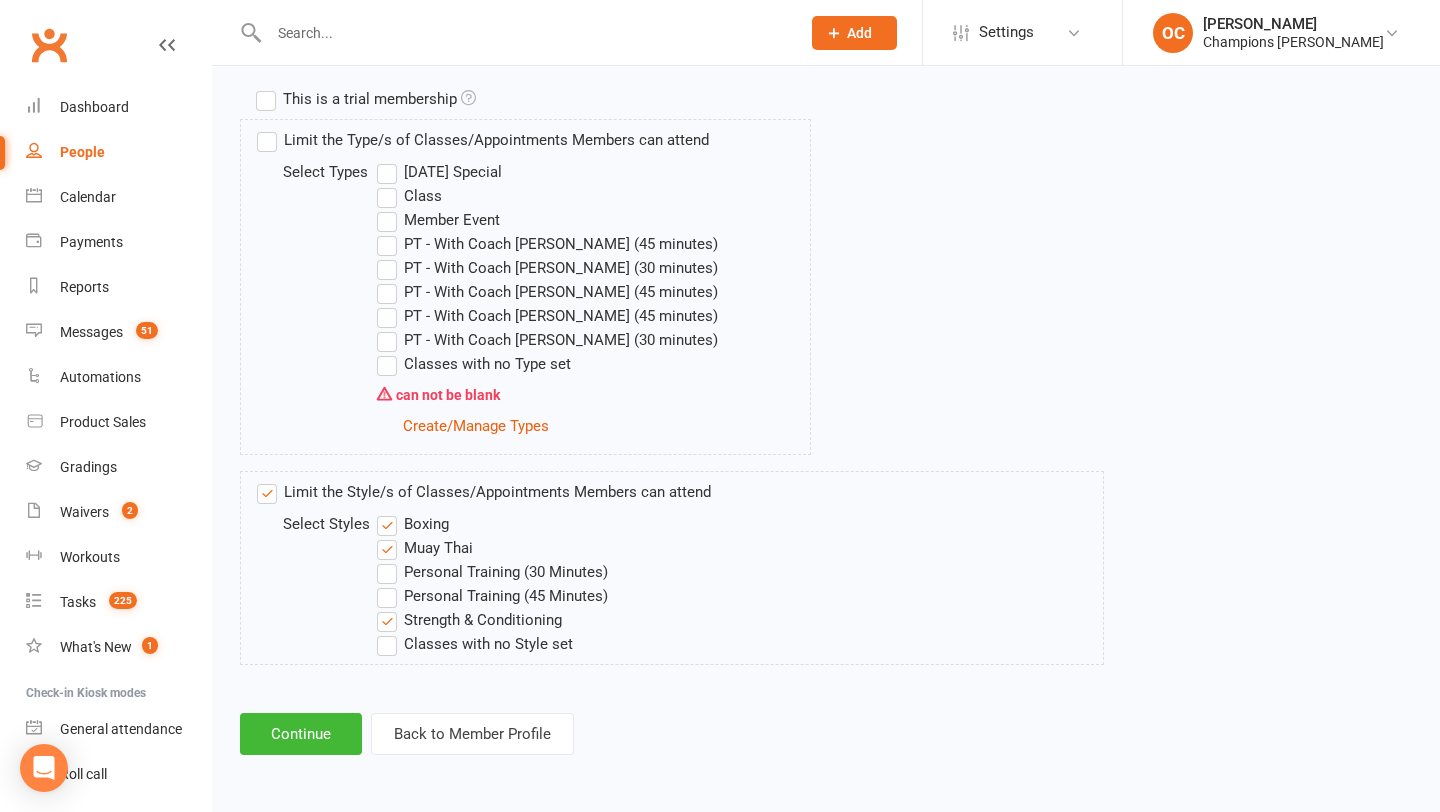 scroll, scrollTop: 668, scrollLeft: 0, axis: vertical 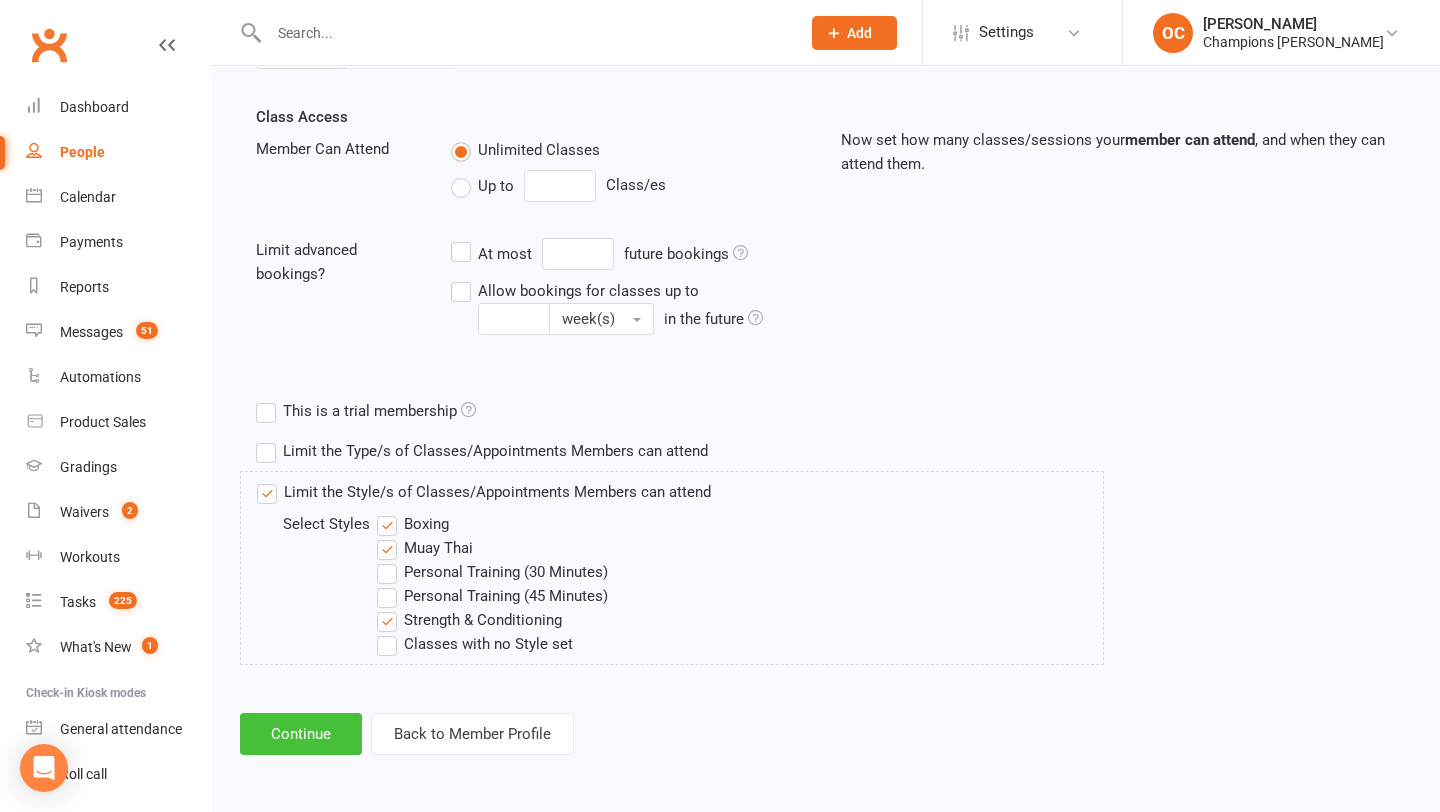 click on "Continue" at bounding box center [301, 734] 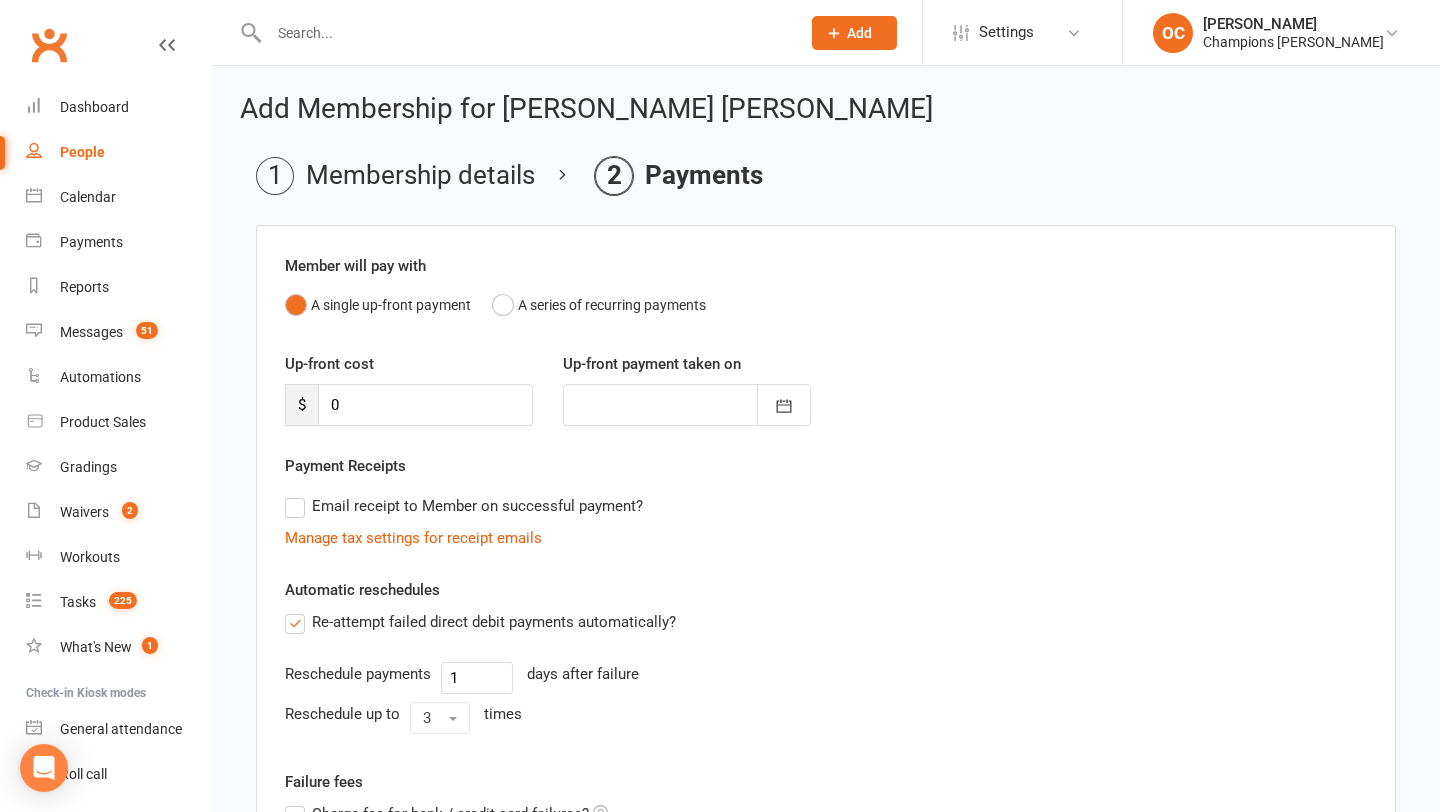 scroll, scrollTop: 277, scrollLeft: 0, axis: vertical 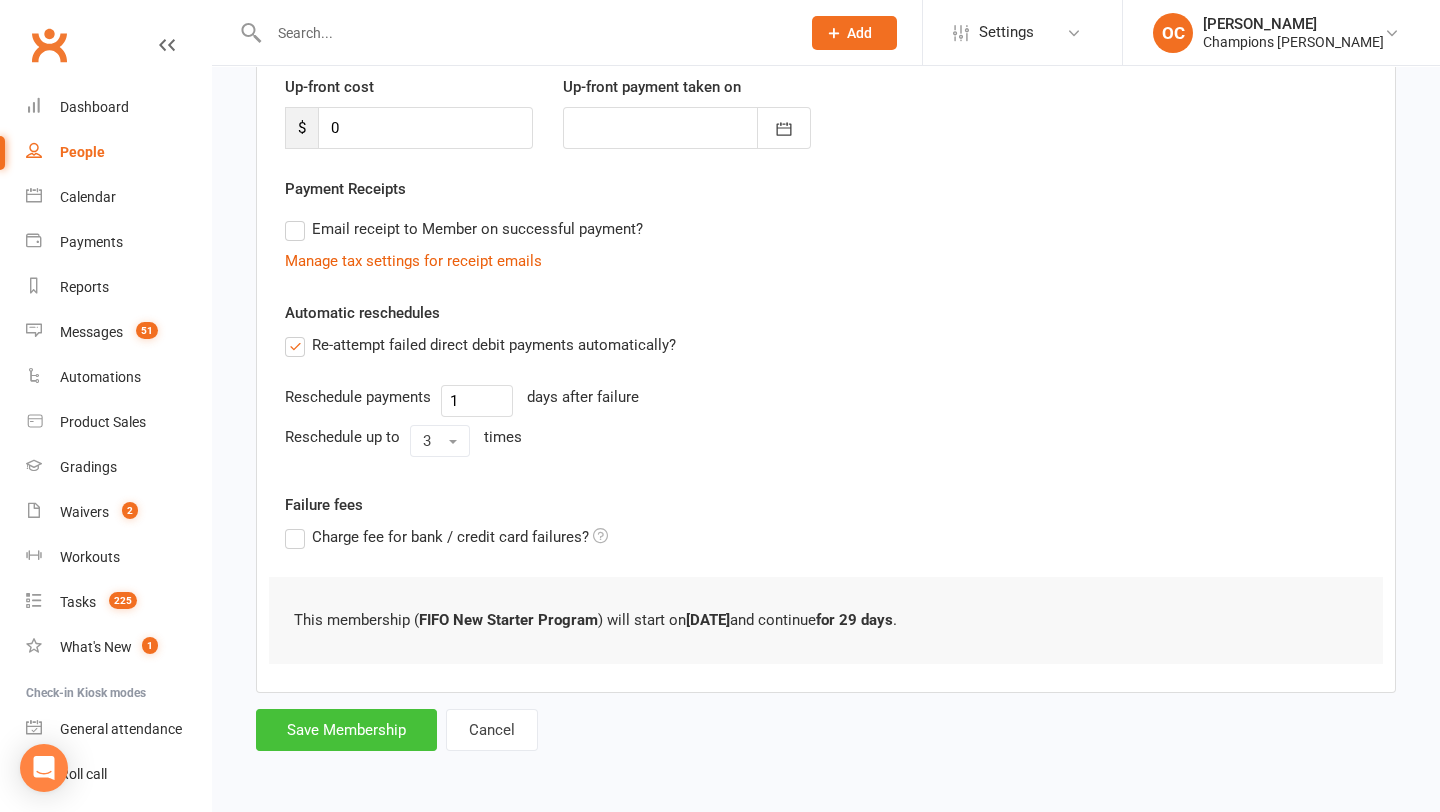 click on "Save Membership" at bounding box center (346, 730) 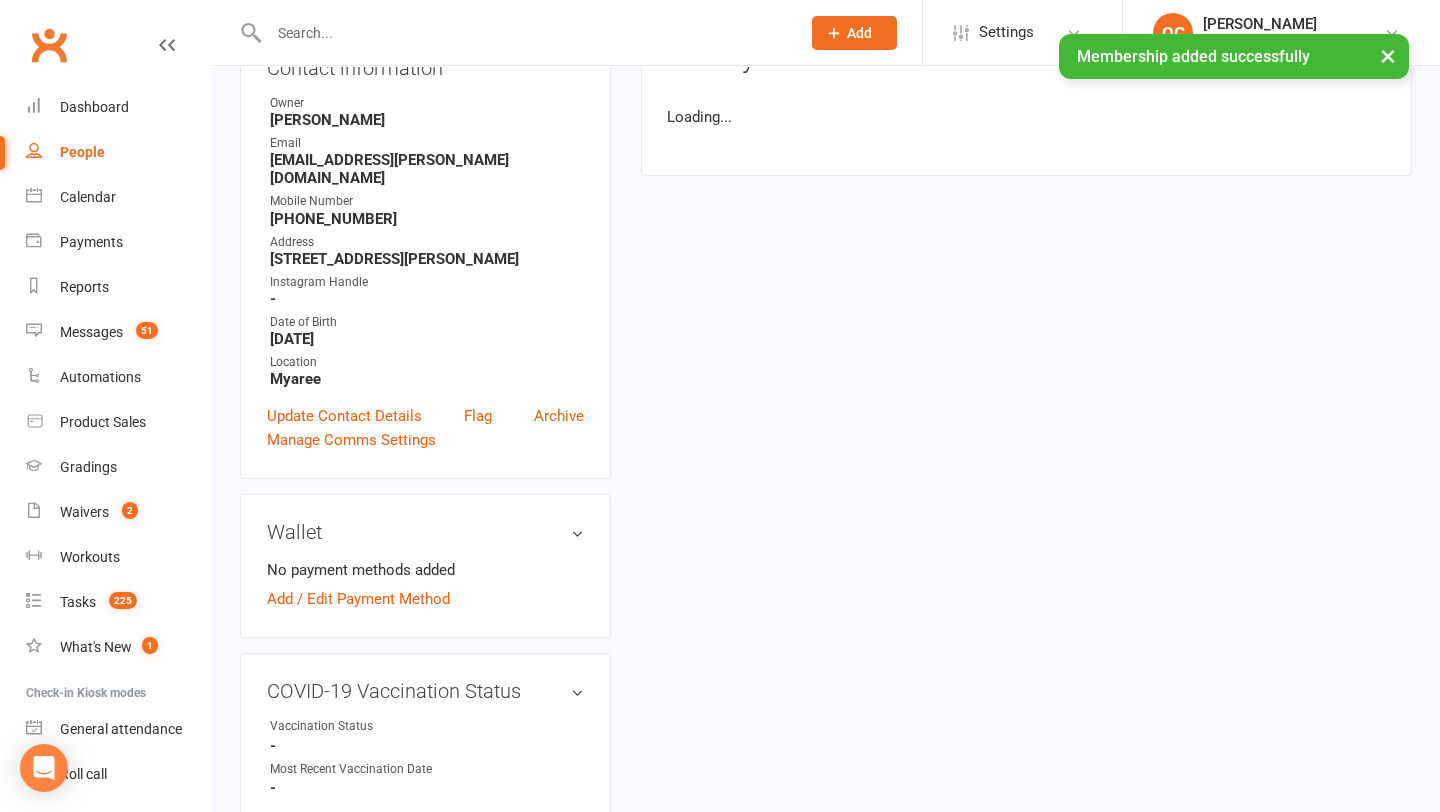 scroll, scrollTop: 0, scrollLeft: 0, axis: both 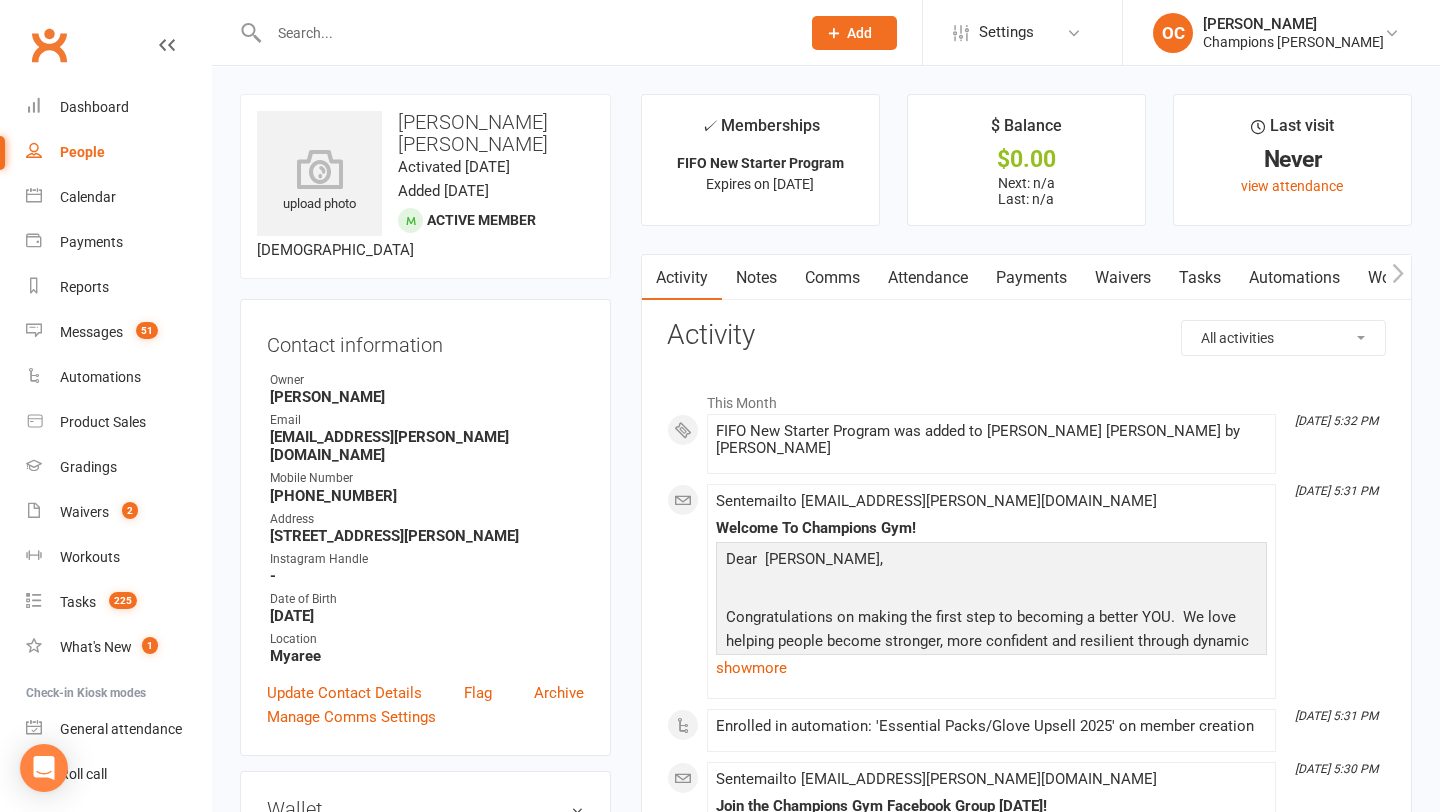 click at bounding box center (524, 33) 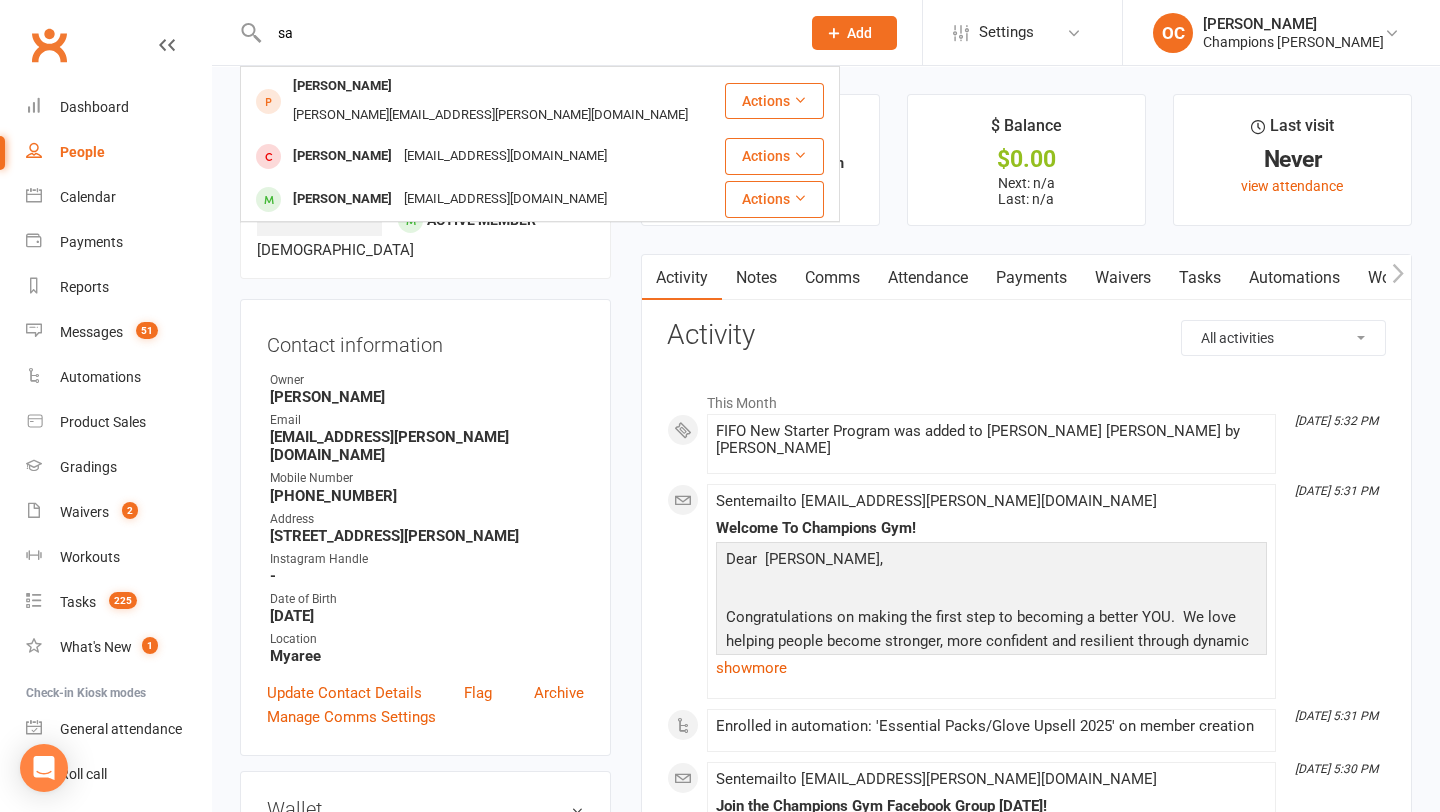type on "s" 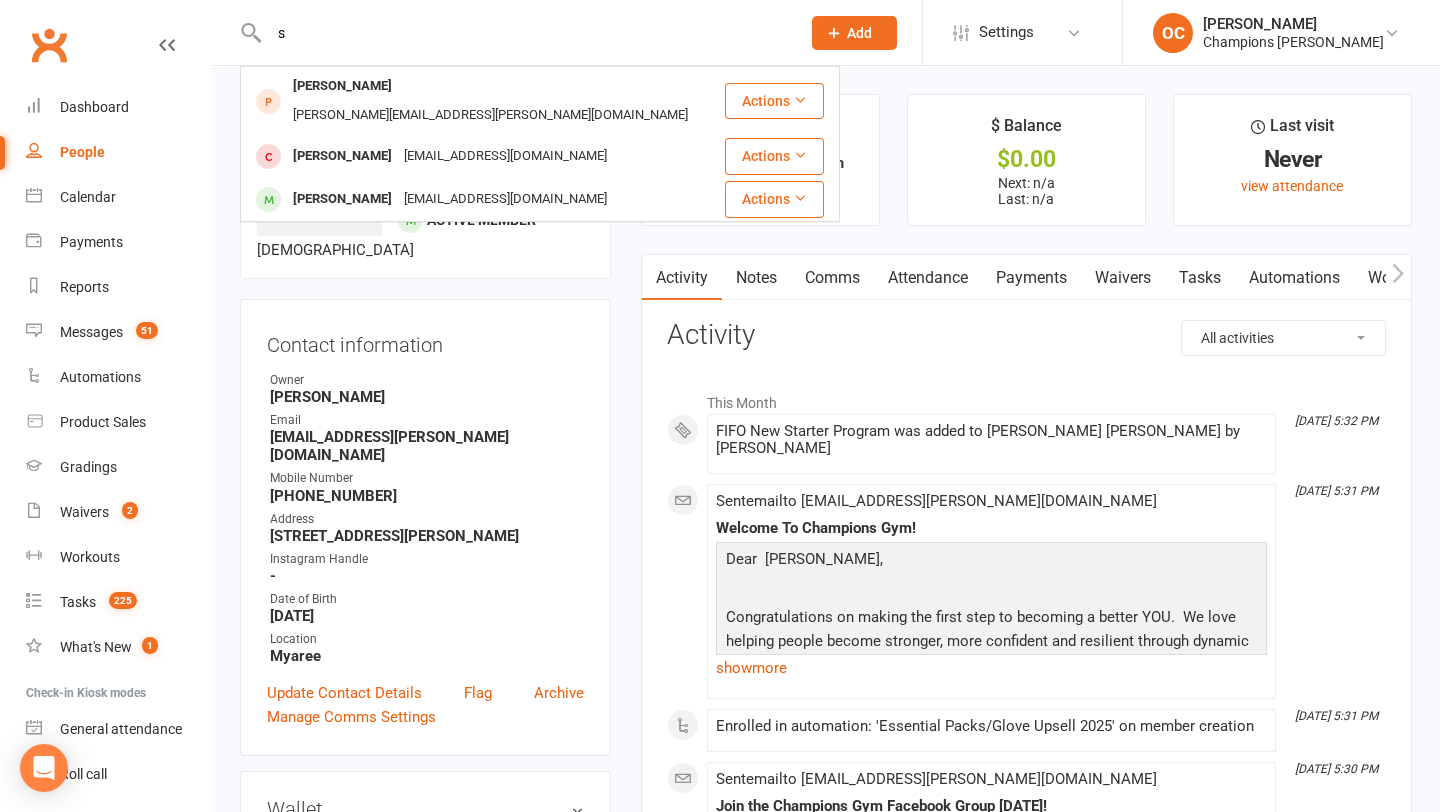type 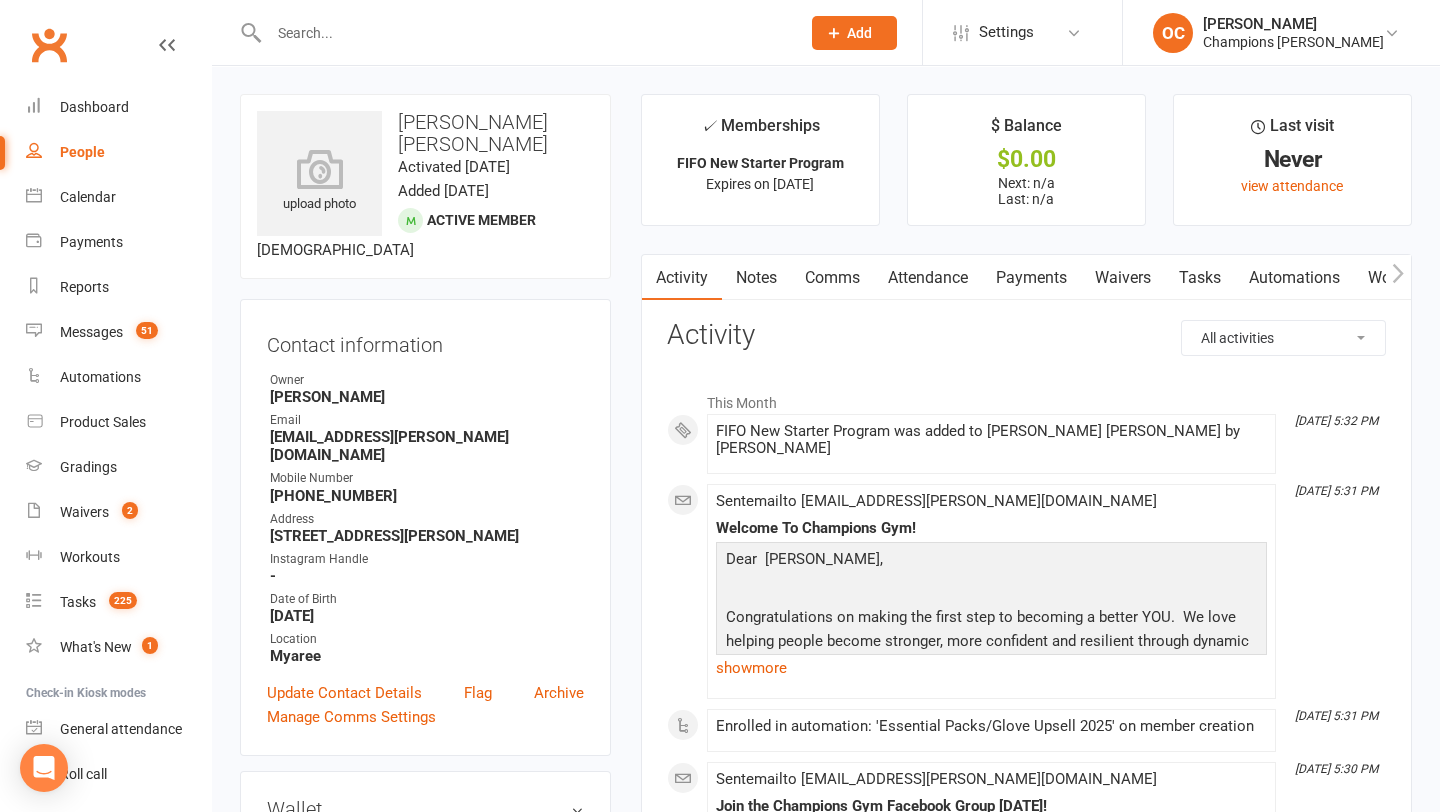 click on "Add" 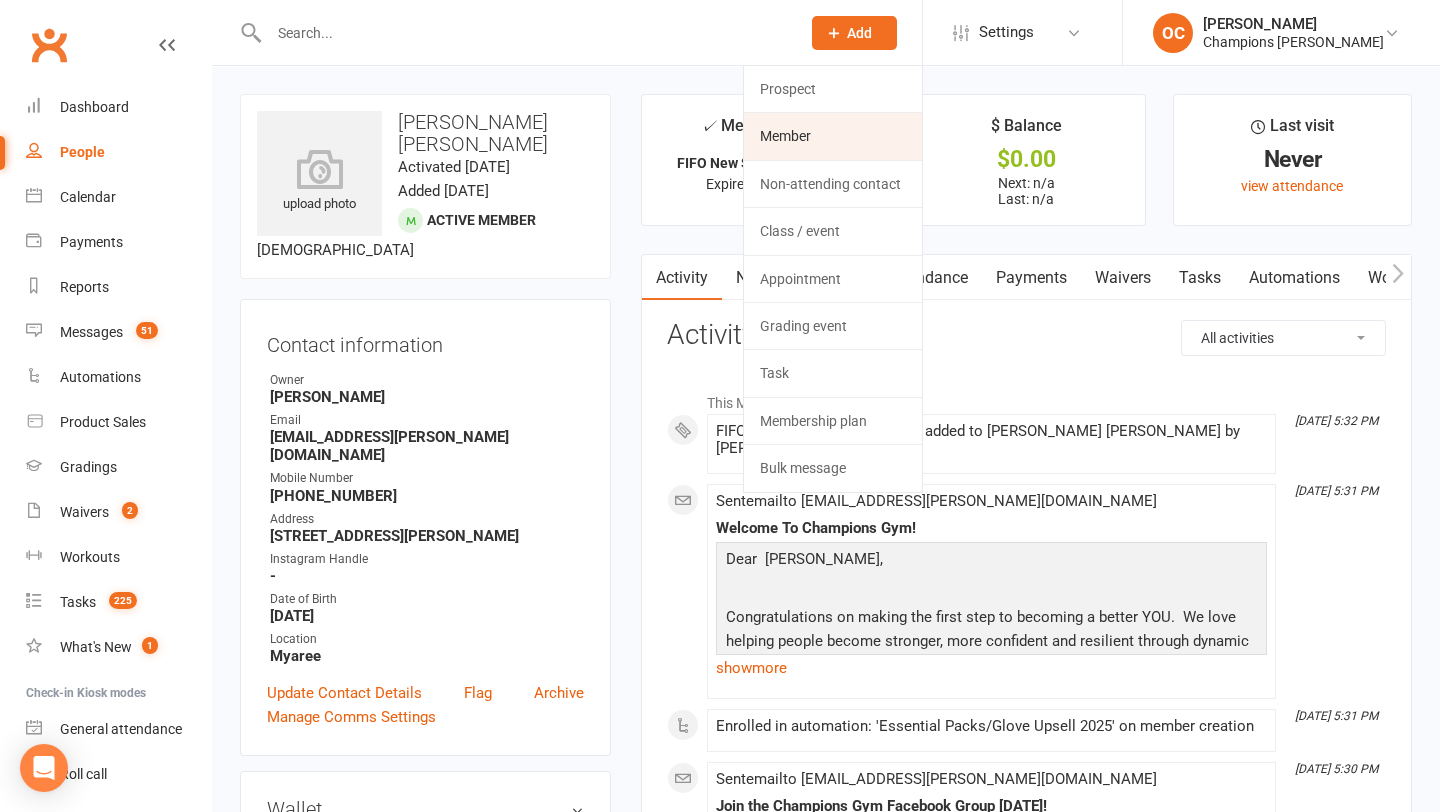 click on "Member" 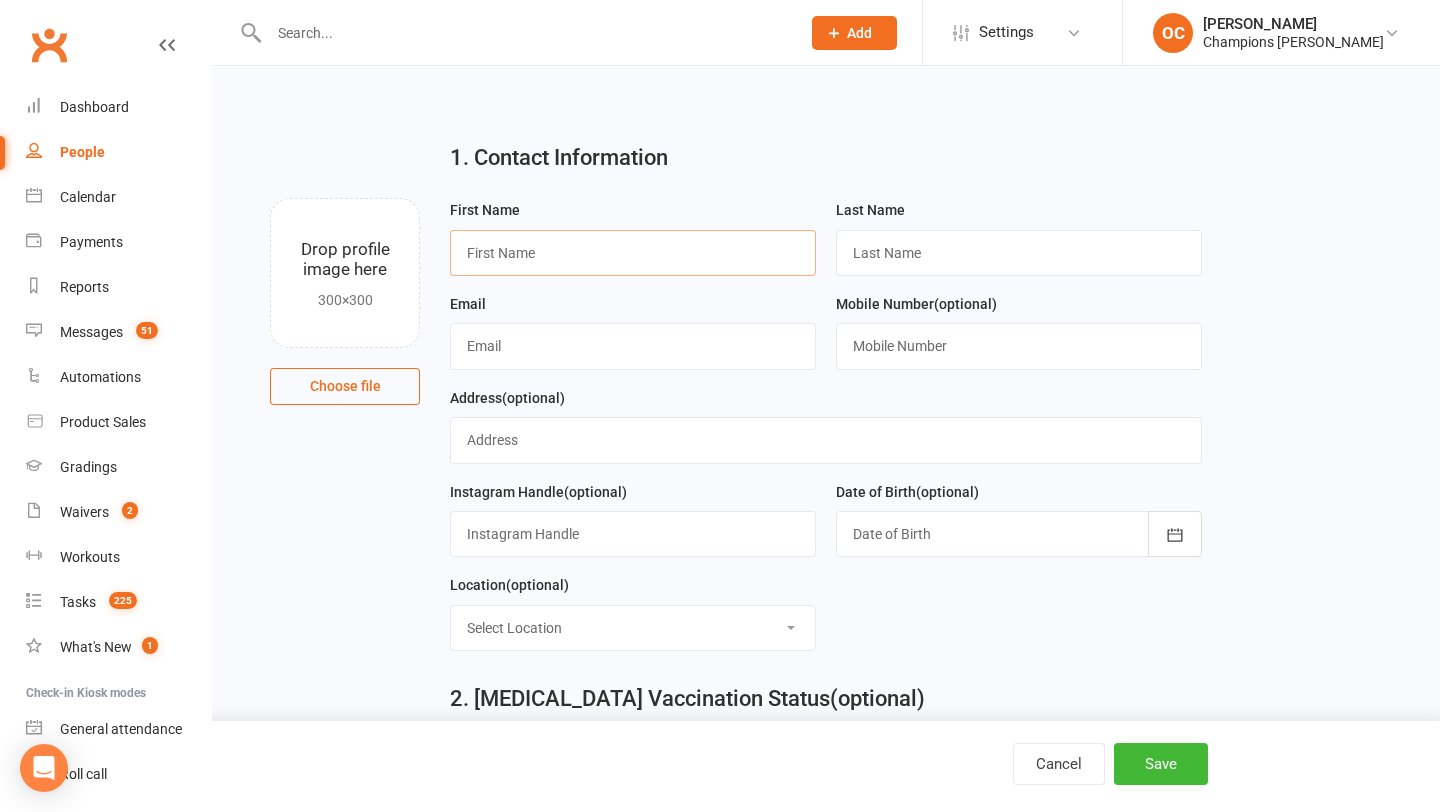click at bounding box center (633, 253) 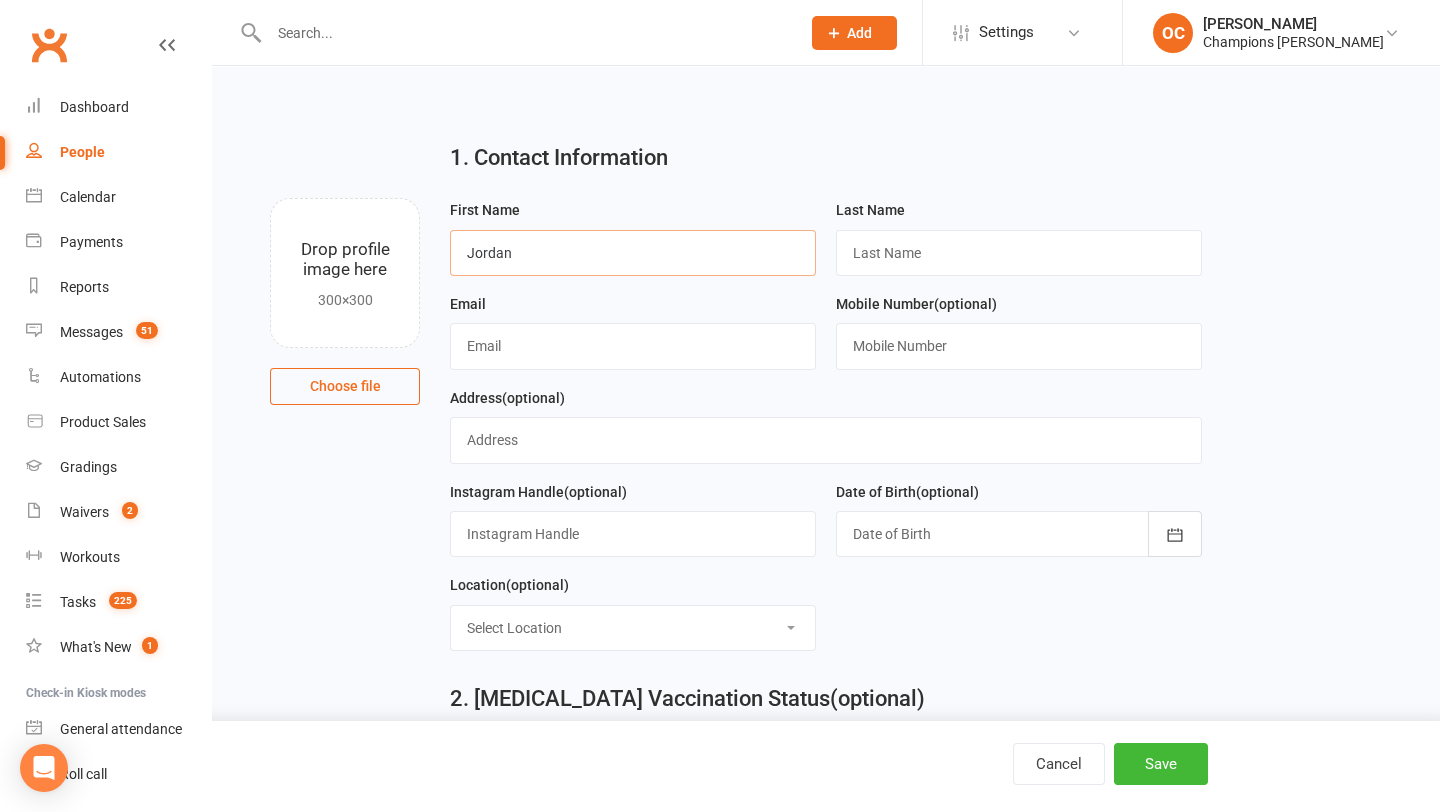 type on "Jordan" 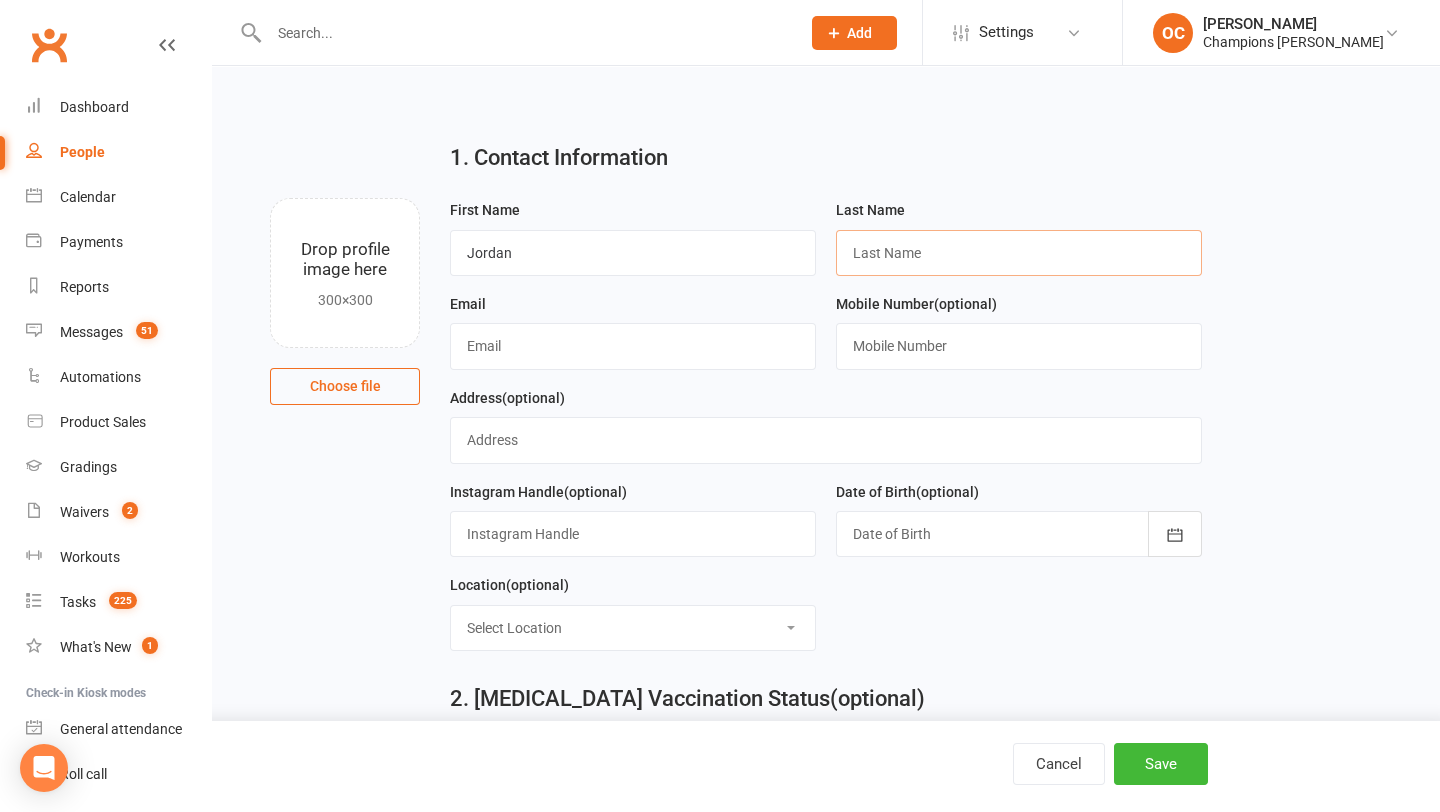 click at bounding box center [1019, 253] 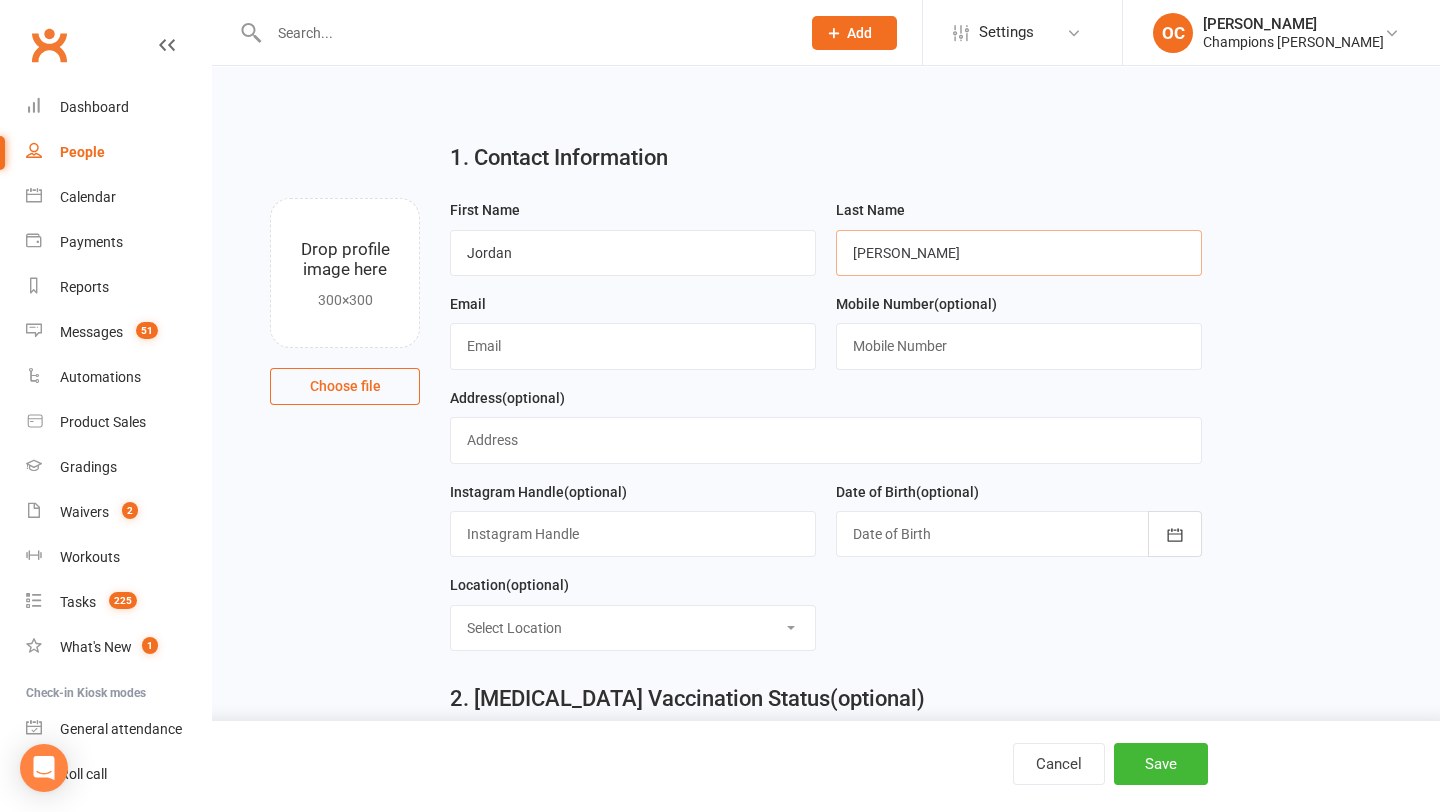 type on "Handcock" 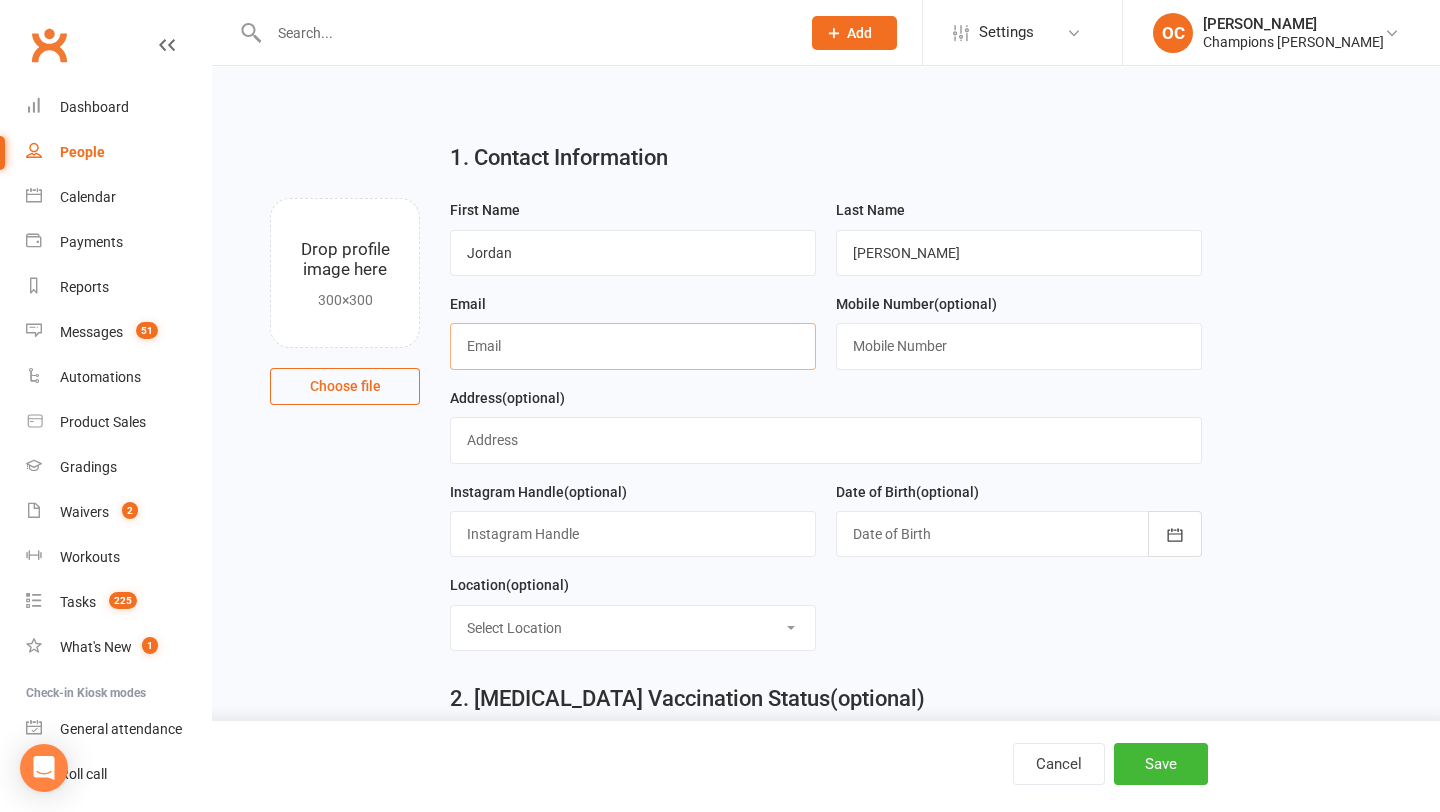 click at bounding box center (633, 346) 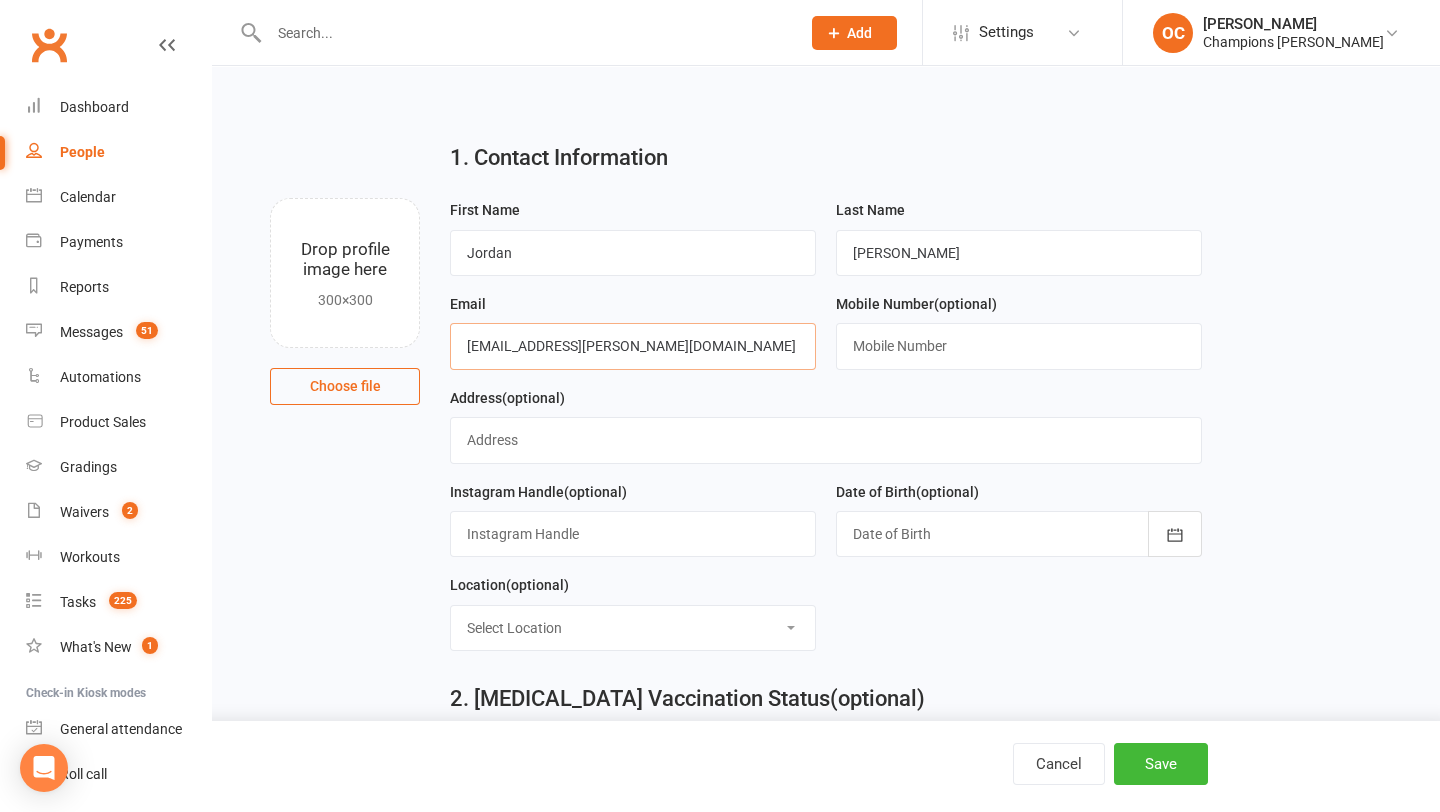 type on "jordan.handcock@gmail.com" 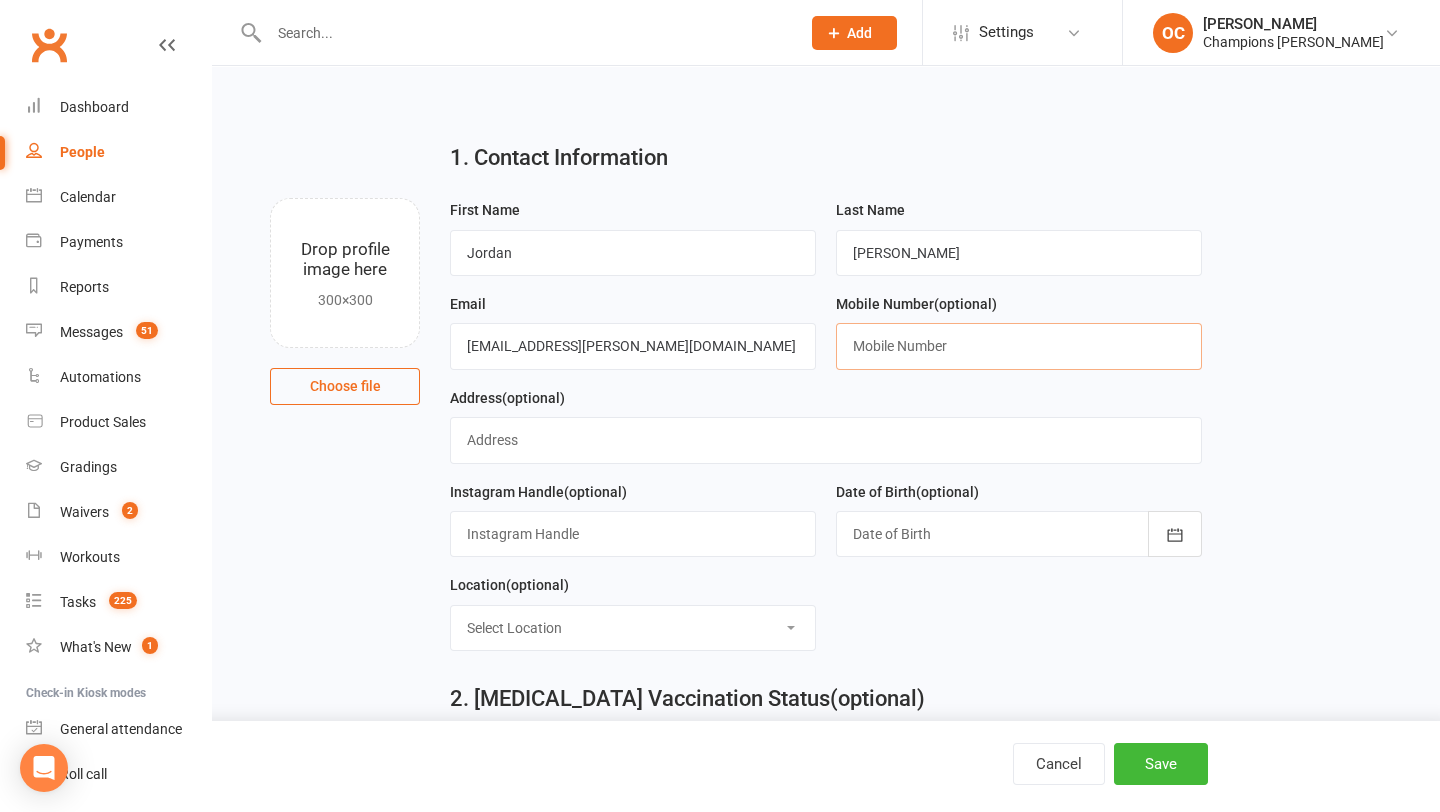 click at bounding box center [1019, 346] 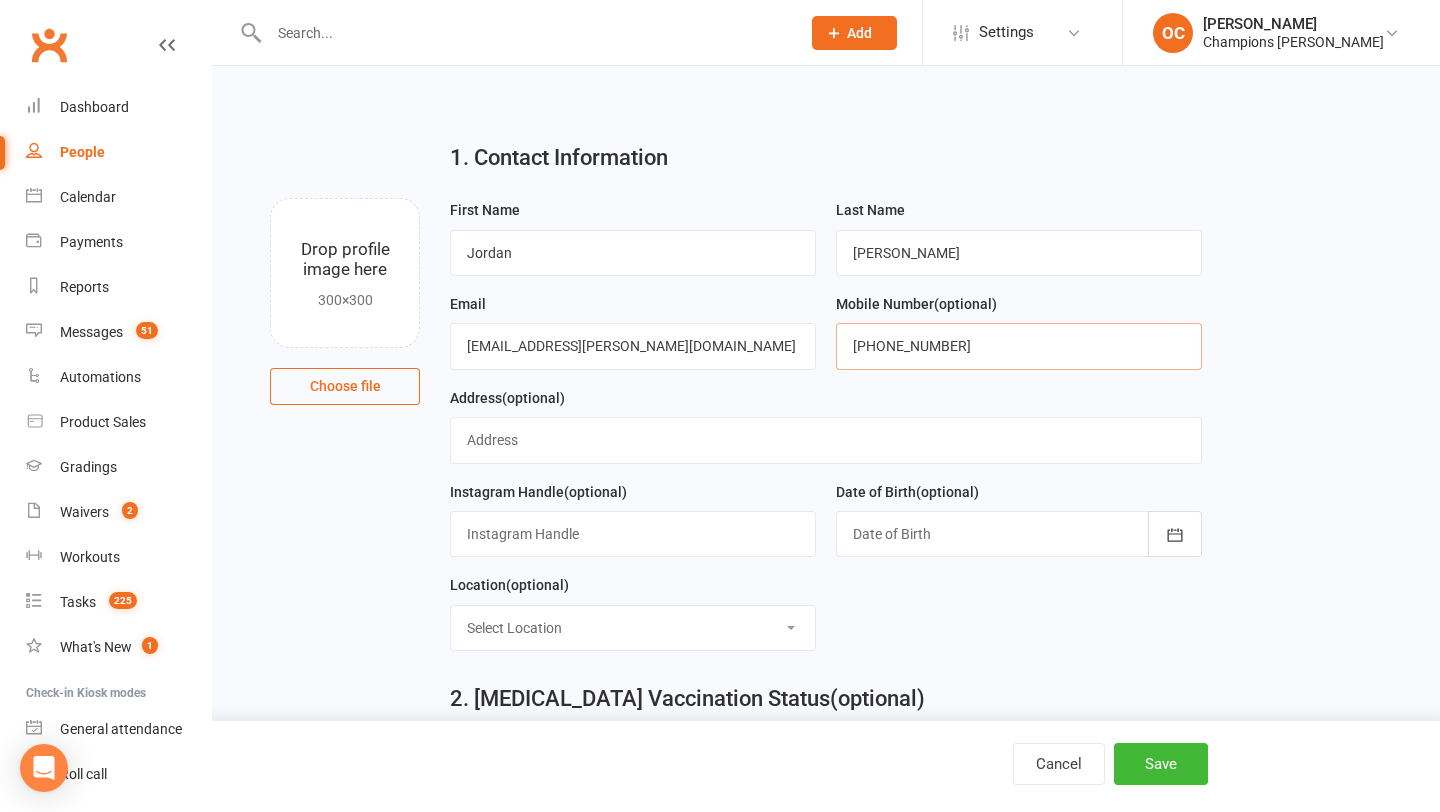 type on "+61435746880" 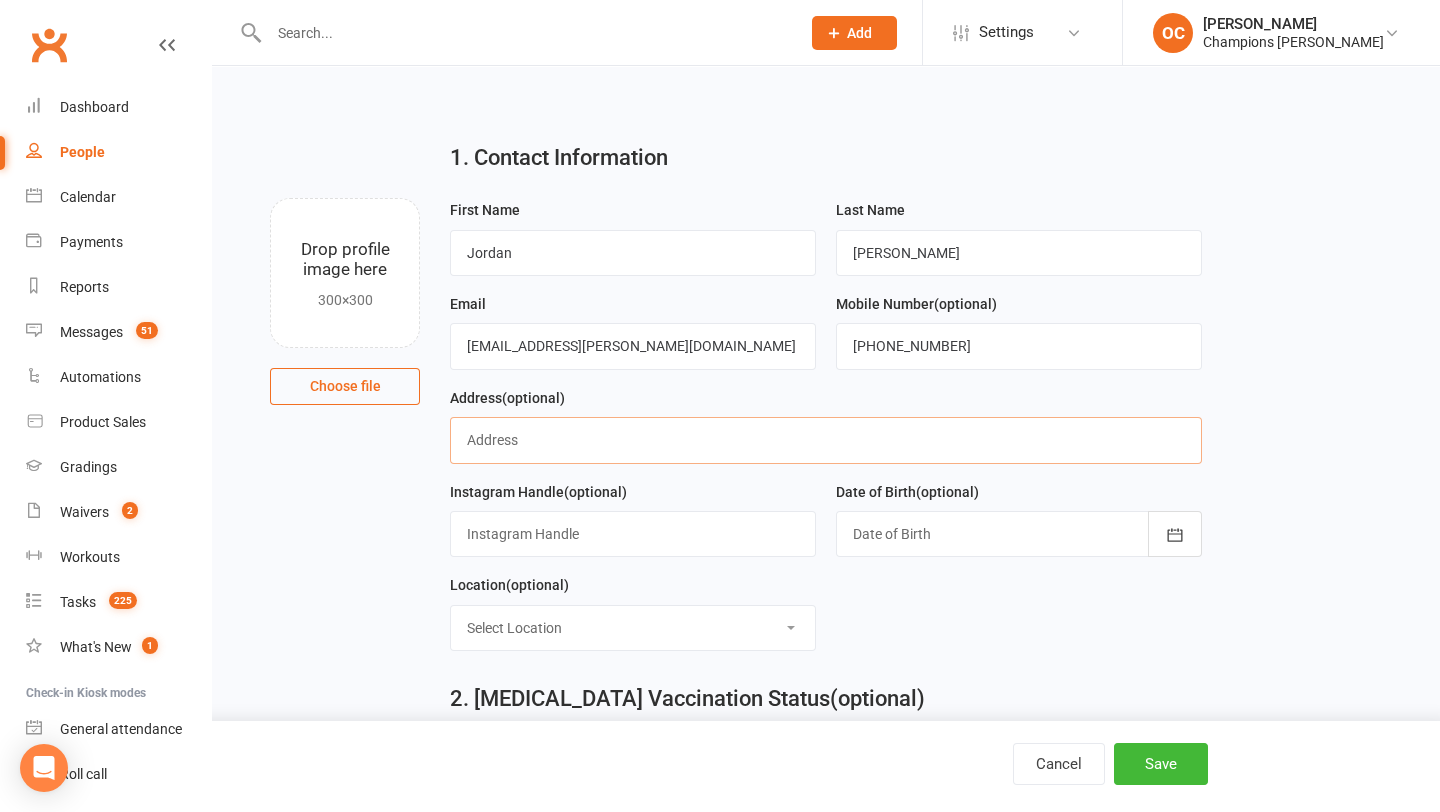 click at bounding box center [825, 440] 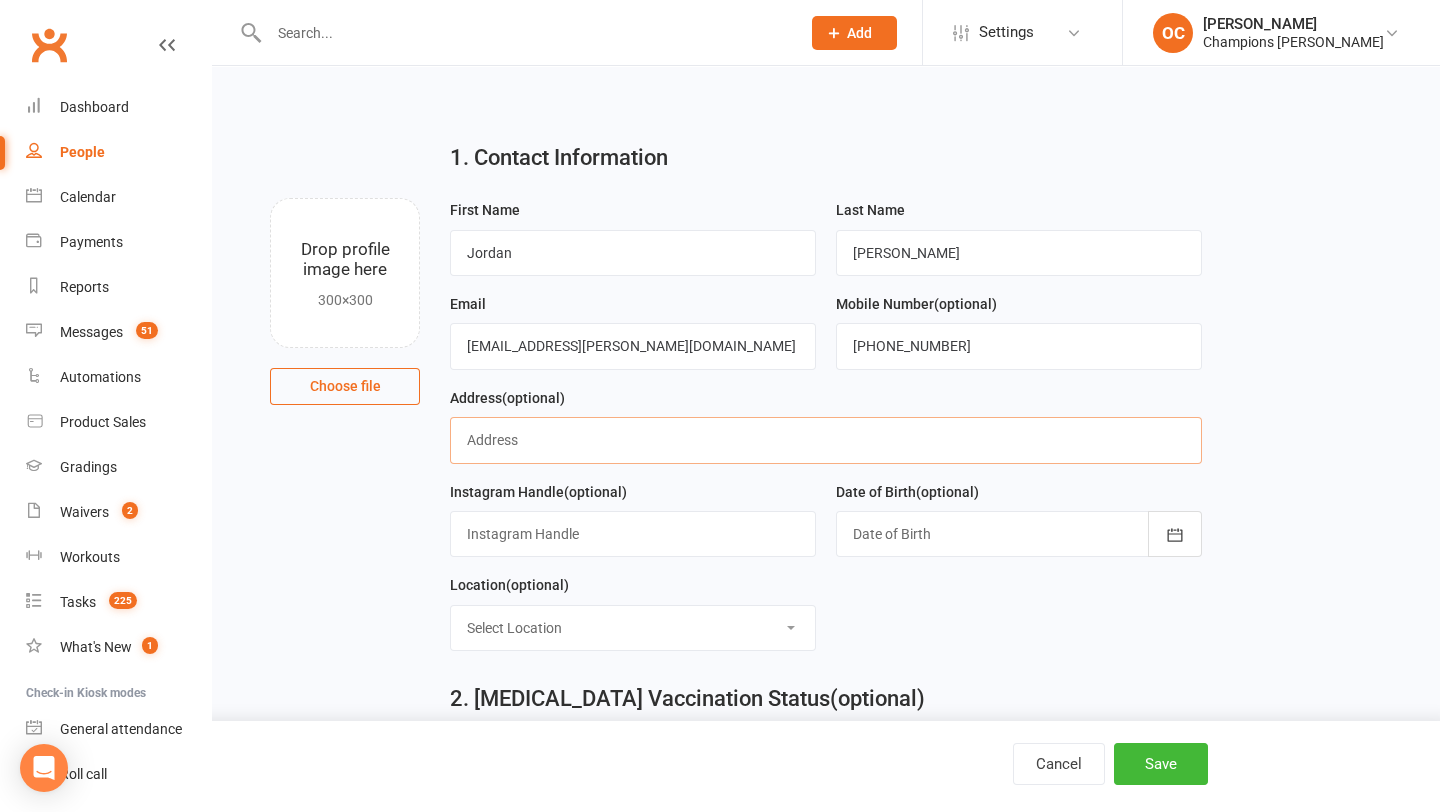 paste on "34 Conochie Crescent, Manning" 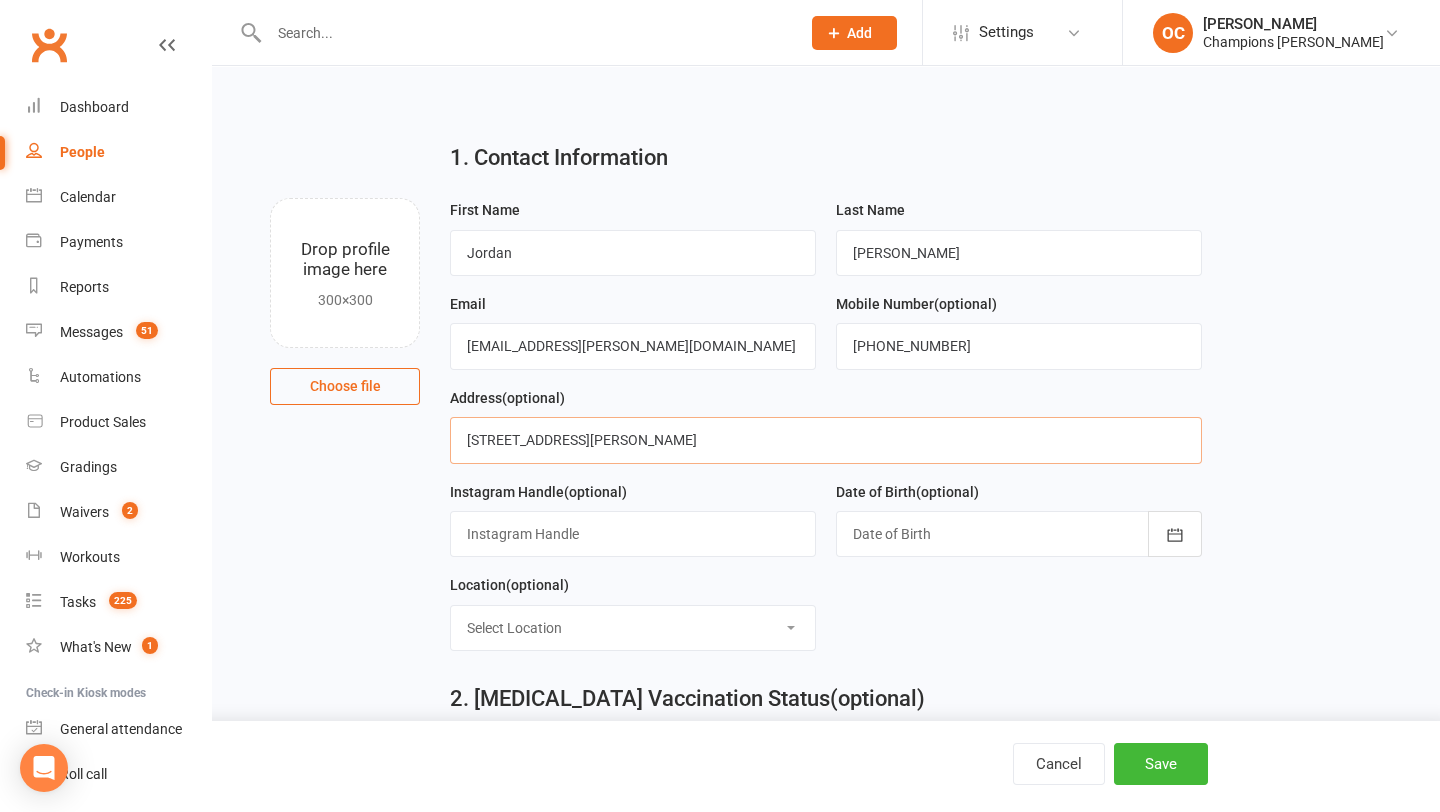 type on "34 Conochie Crescent, Manning" 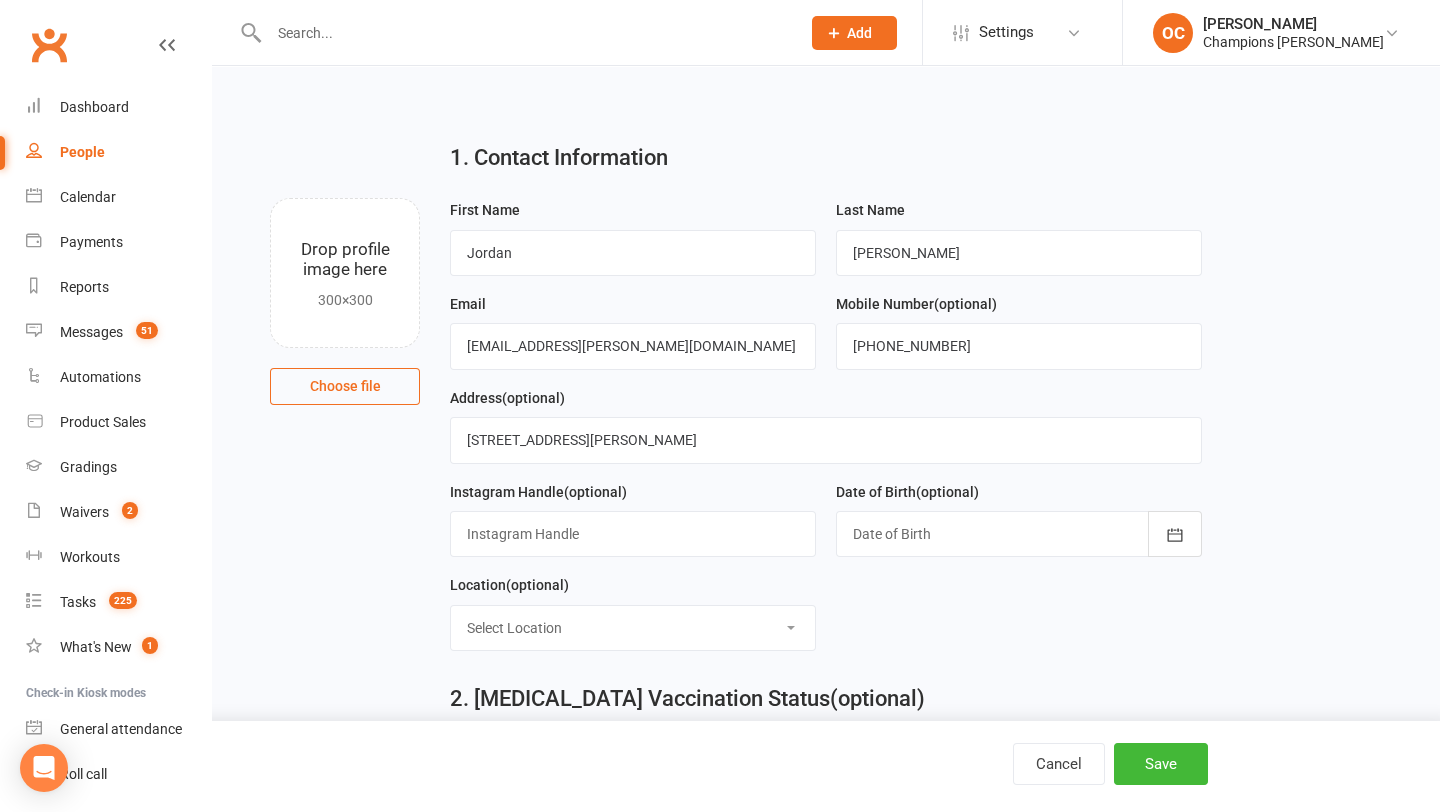click on "Date of Birth  (optional)
2021 - 2040
2021
2022
2023
2024
2025
2026
2027
2028
2029
2030
2031
2032
2033
2034
2035
2036
2037
2038
2039
2040" at bounding box center (1019, 519) 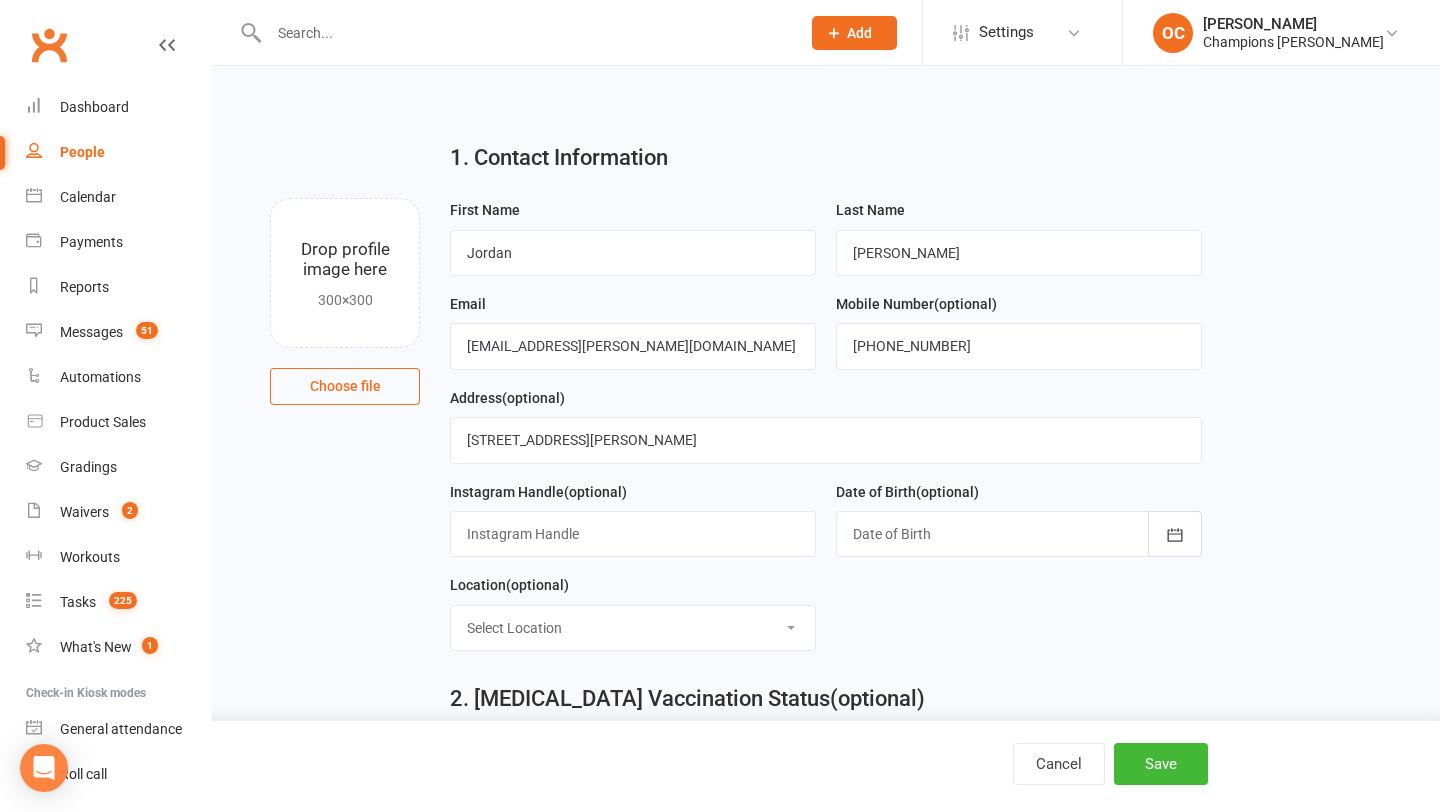 click at bounding box center (1019, 534) 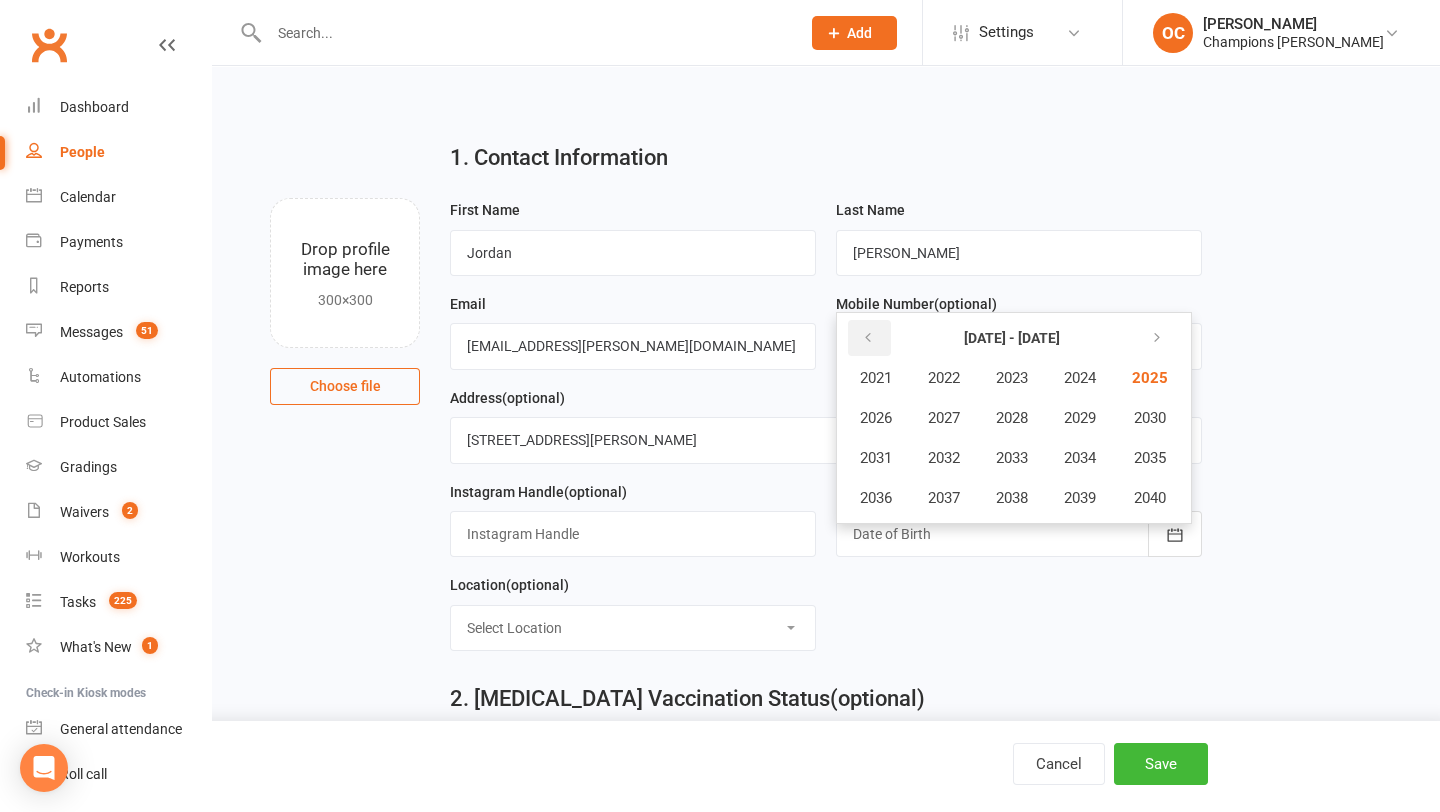 click at bounding box center [868, 338] 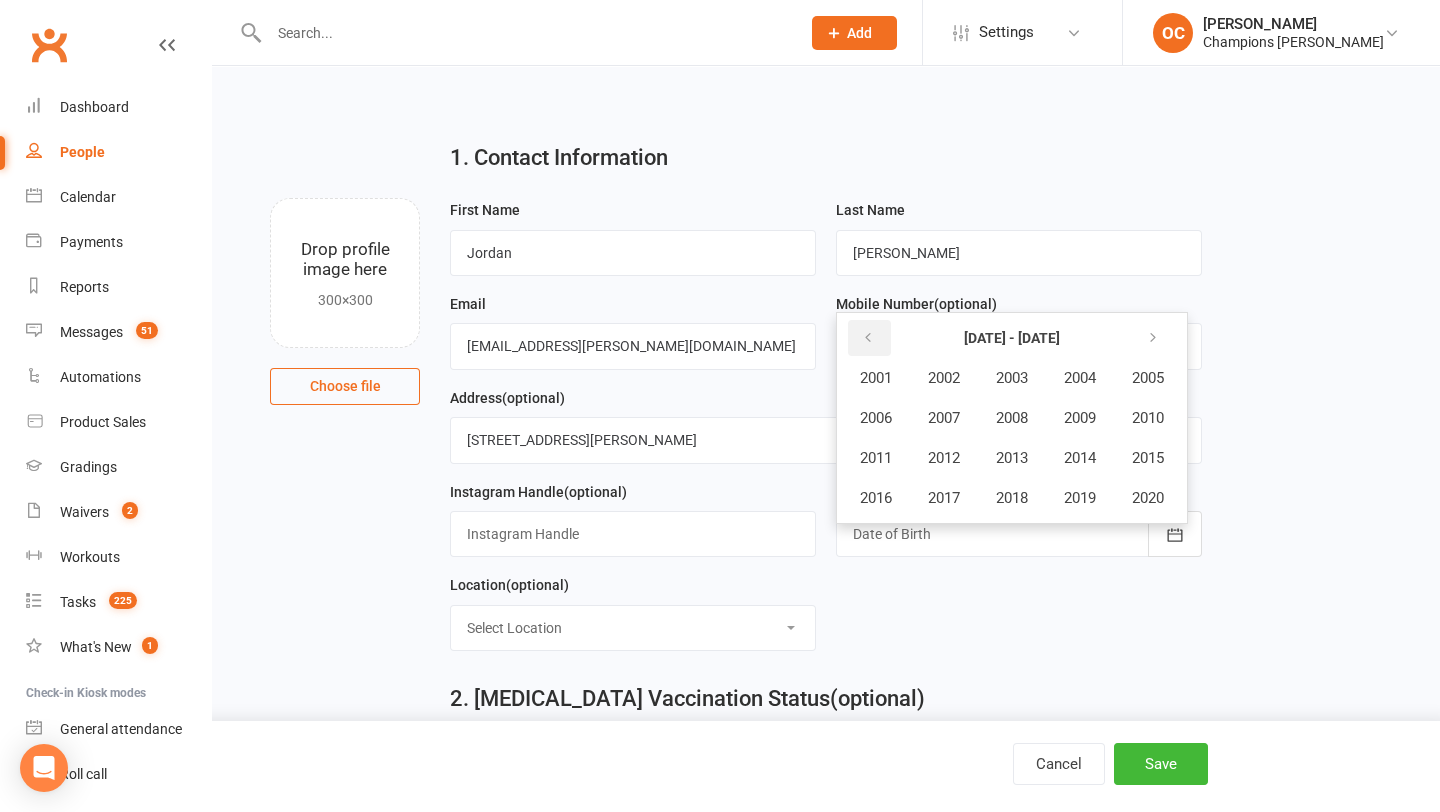 click at bounding box center [868, 338] 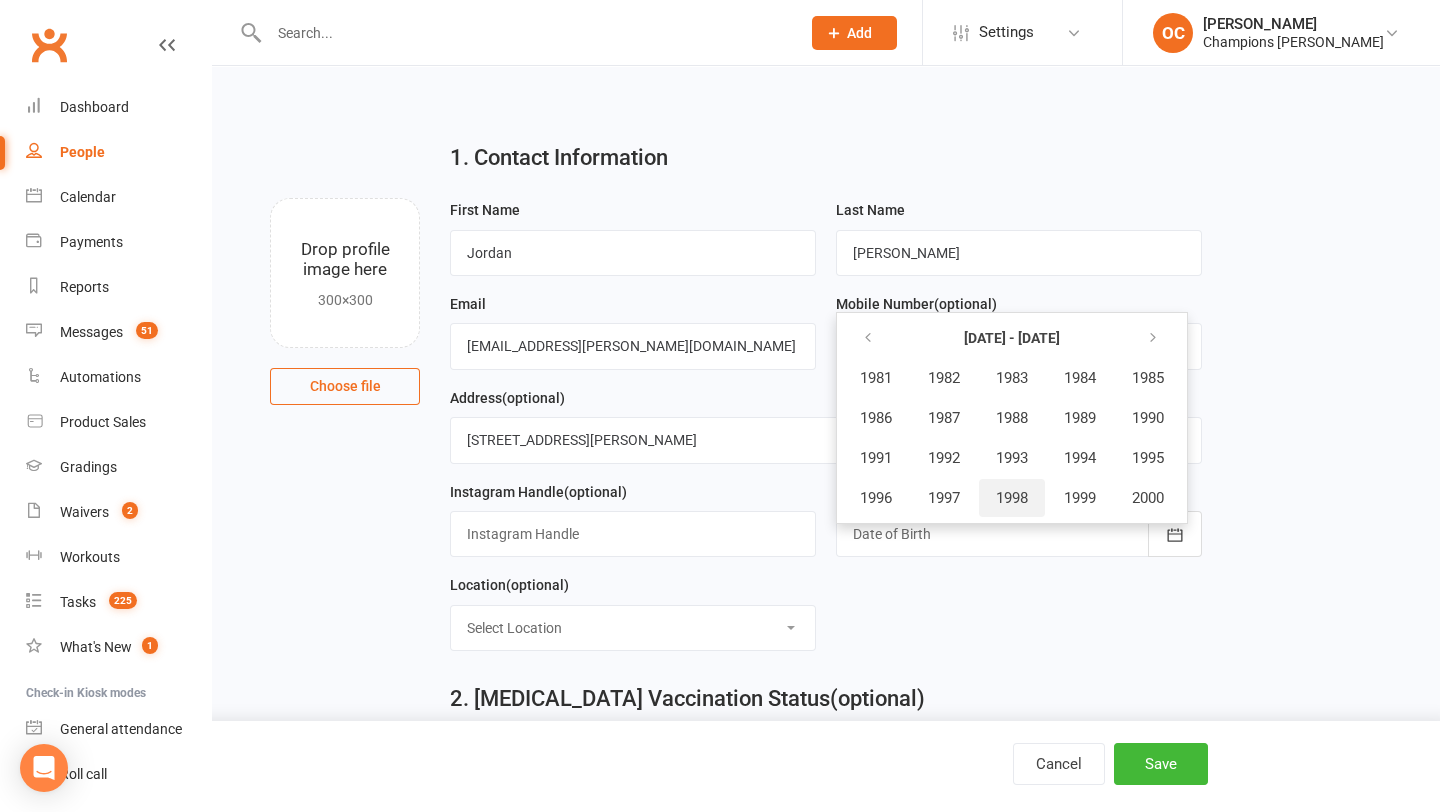 click on "1998" at bounding box center [1012, 498] 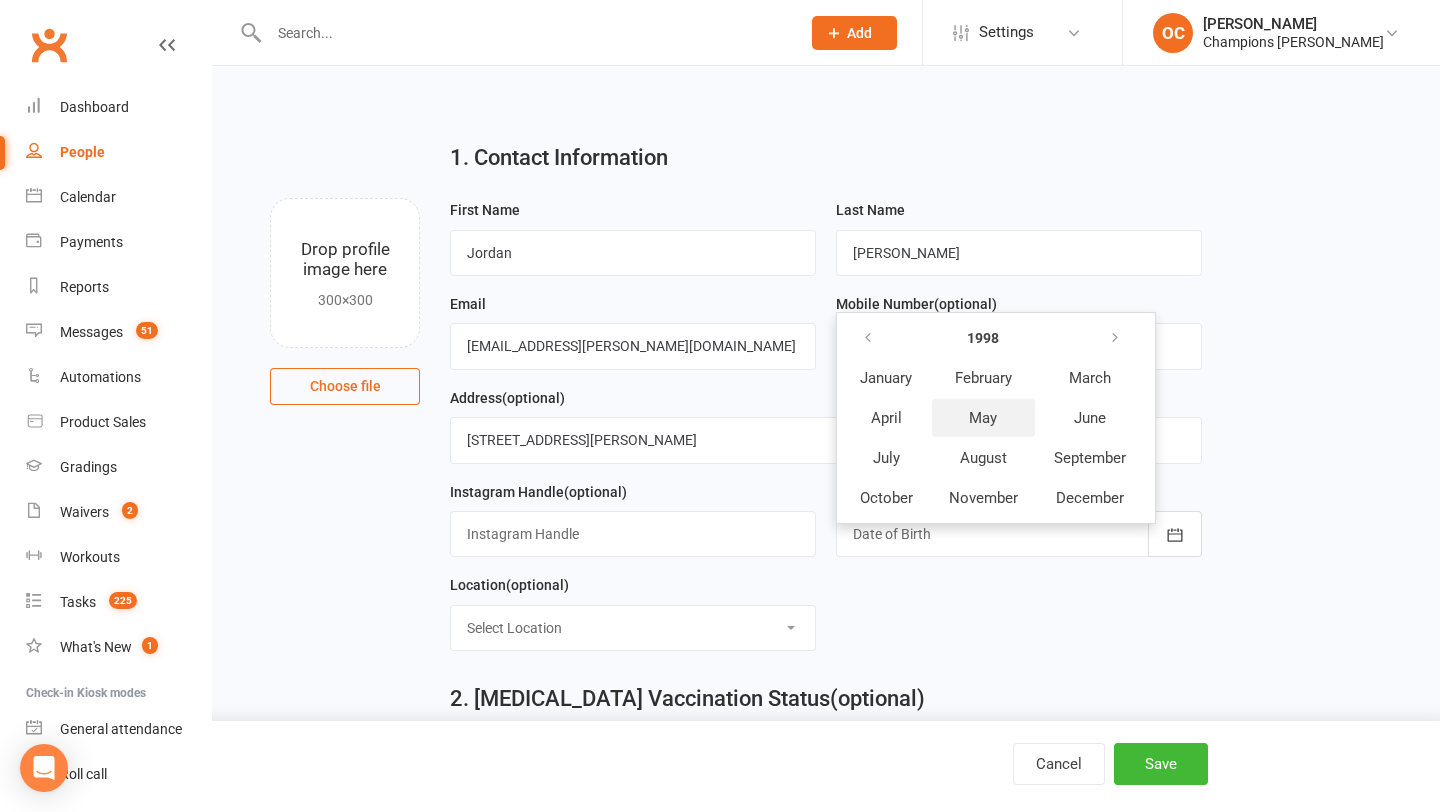 click on "May" at bounding box center [983, 418] 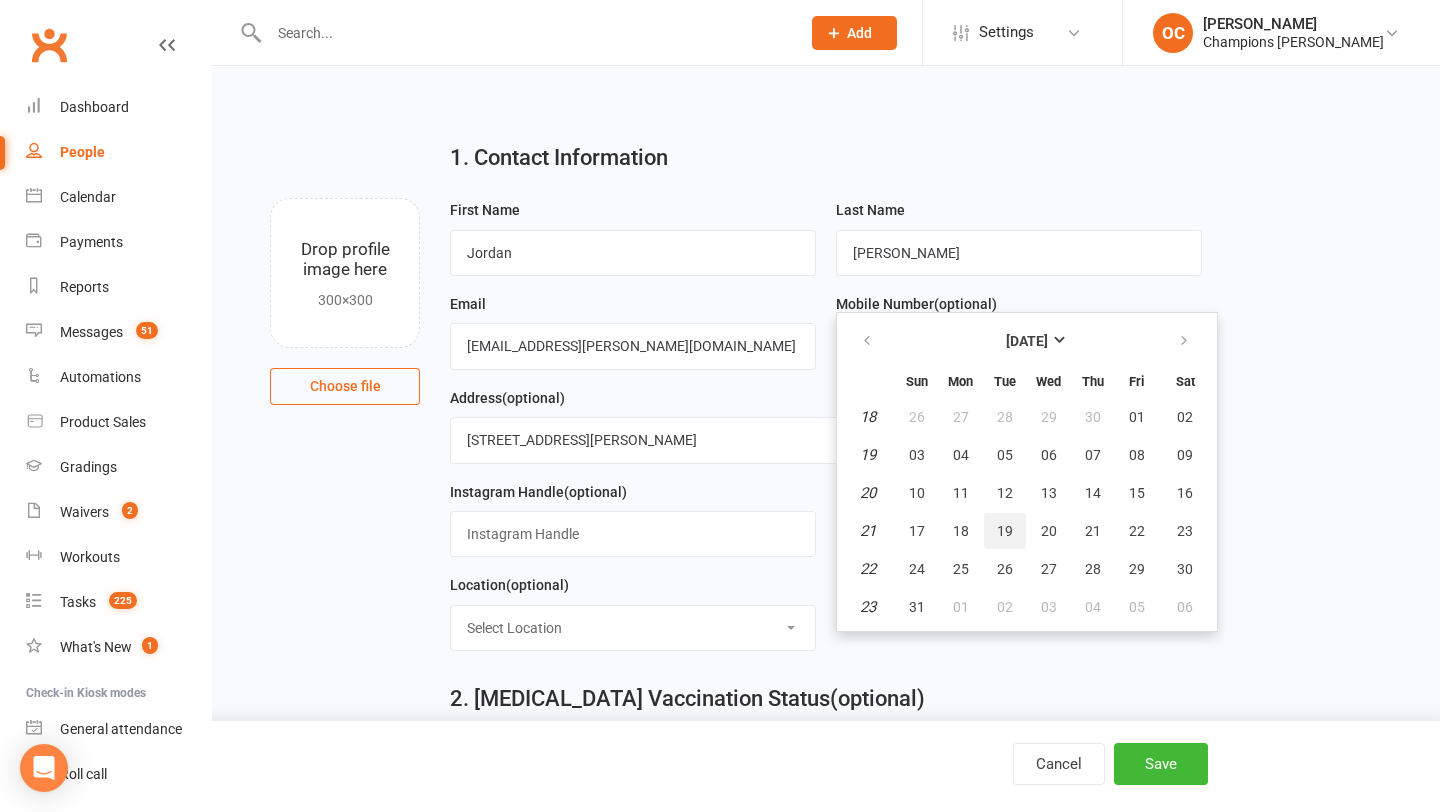 click on "19" at bounding box center [1005, 531] 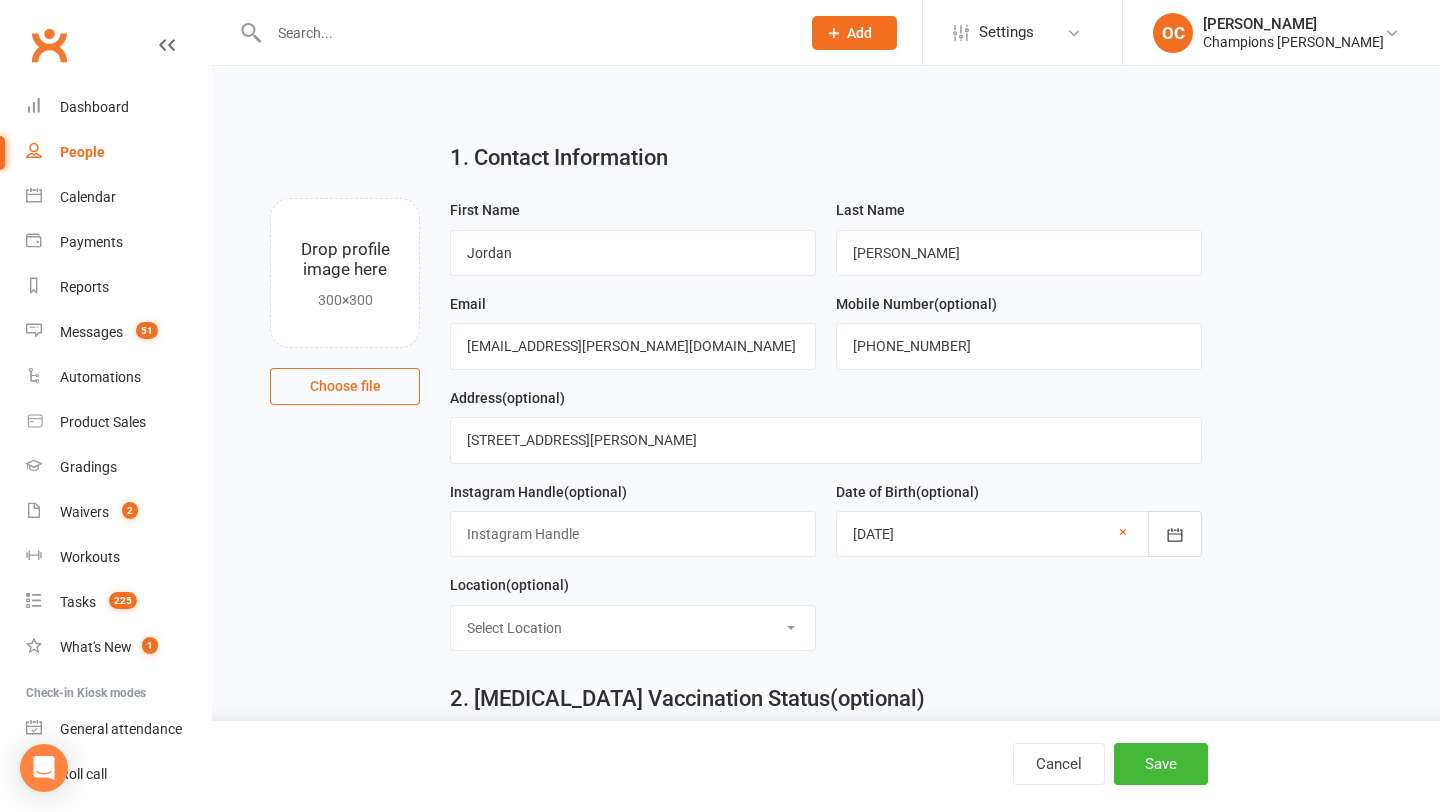 click on "Select Location Myaree" at bounding box center (633, 628) 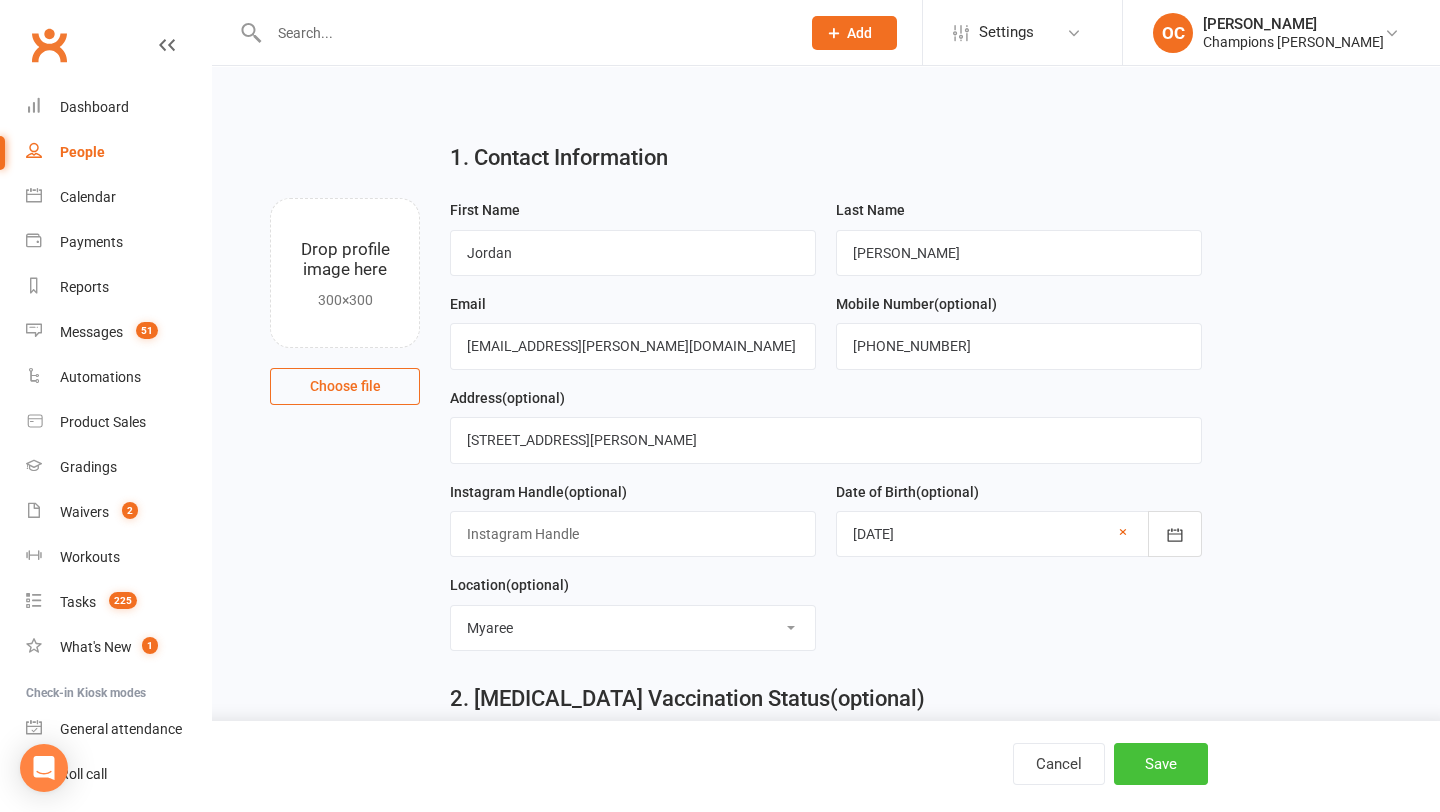click on "Save" at bounding box center [1161, 764] 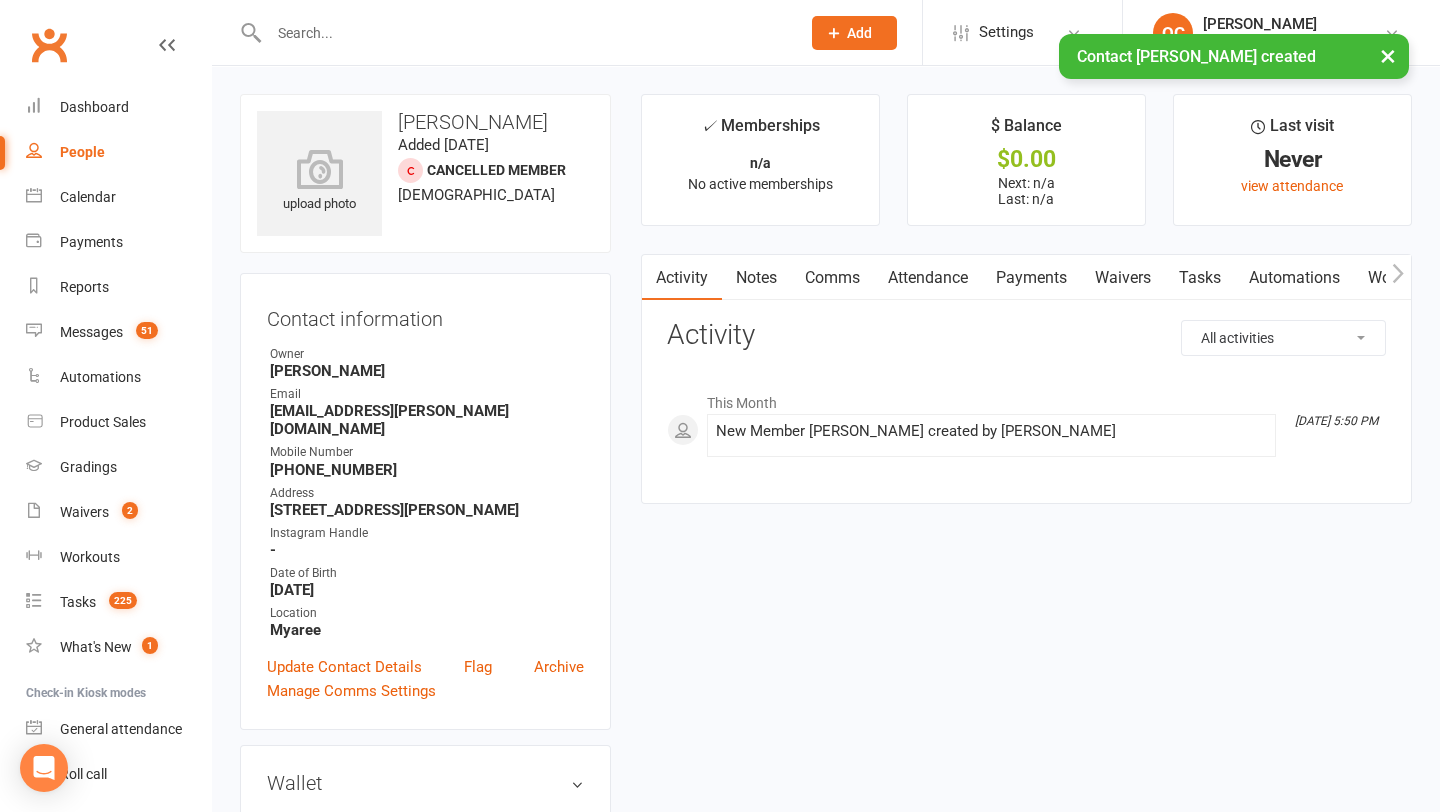click on "Notes" at bounding box center (756, 278) 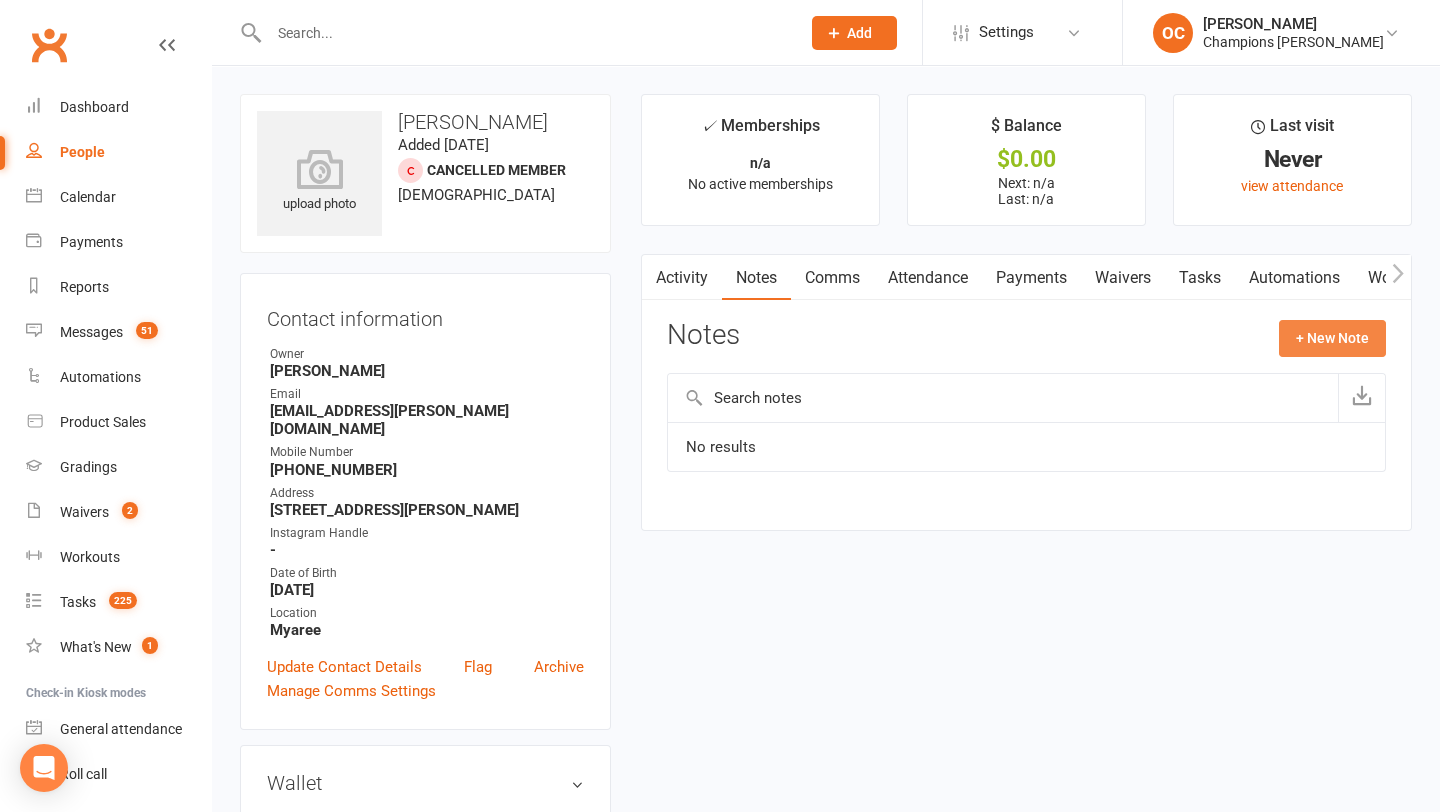 click on "+ New Note" at bounding box center [1332, 338] 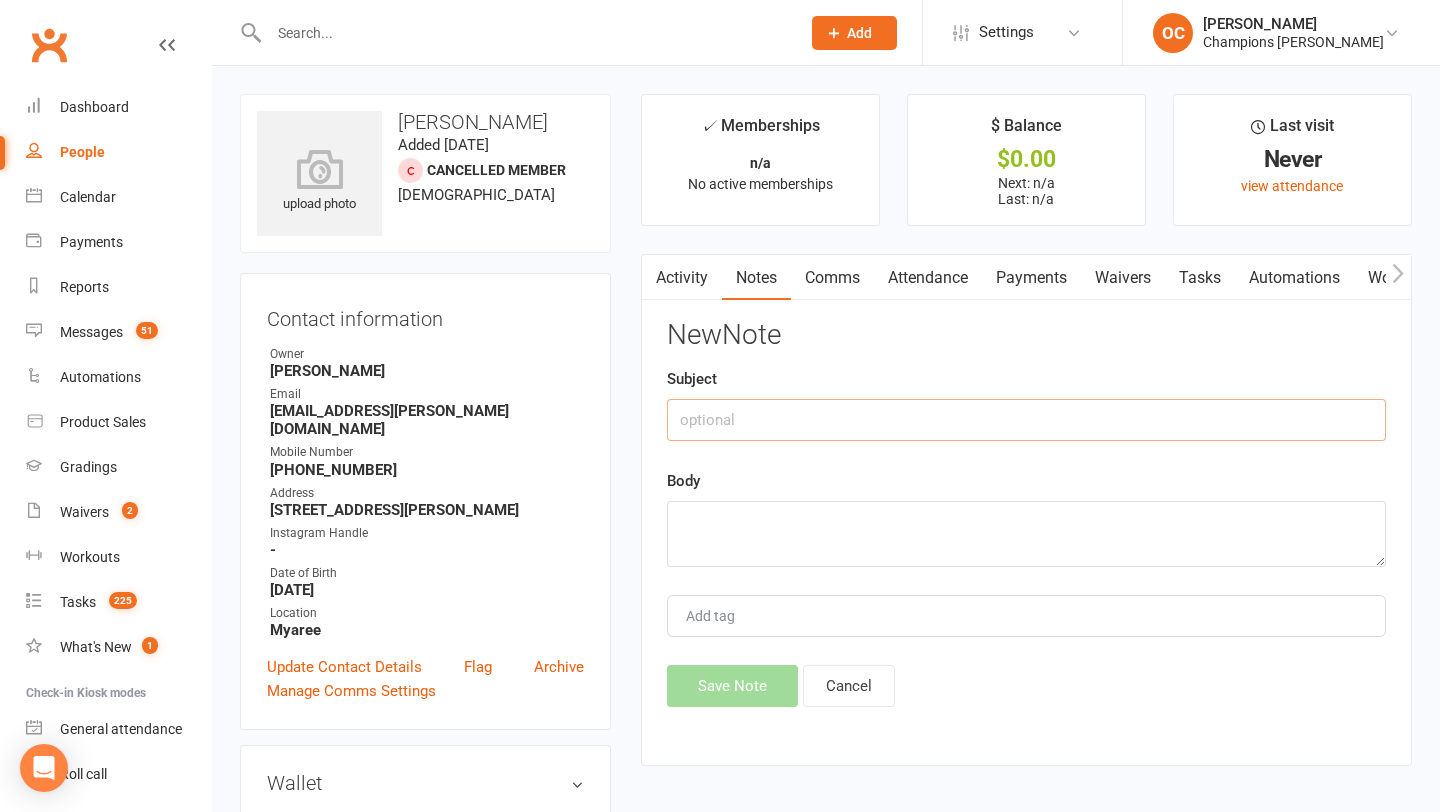 click at bounding box center (1026, 420) 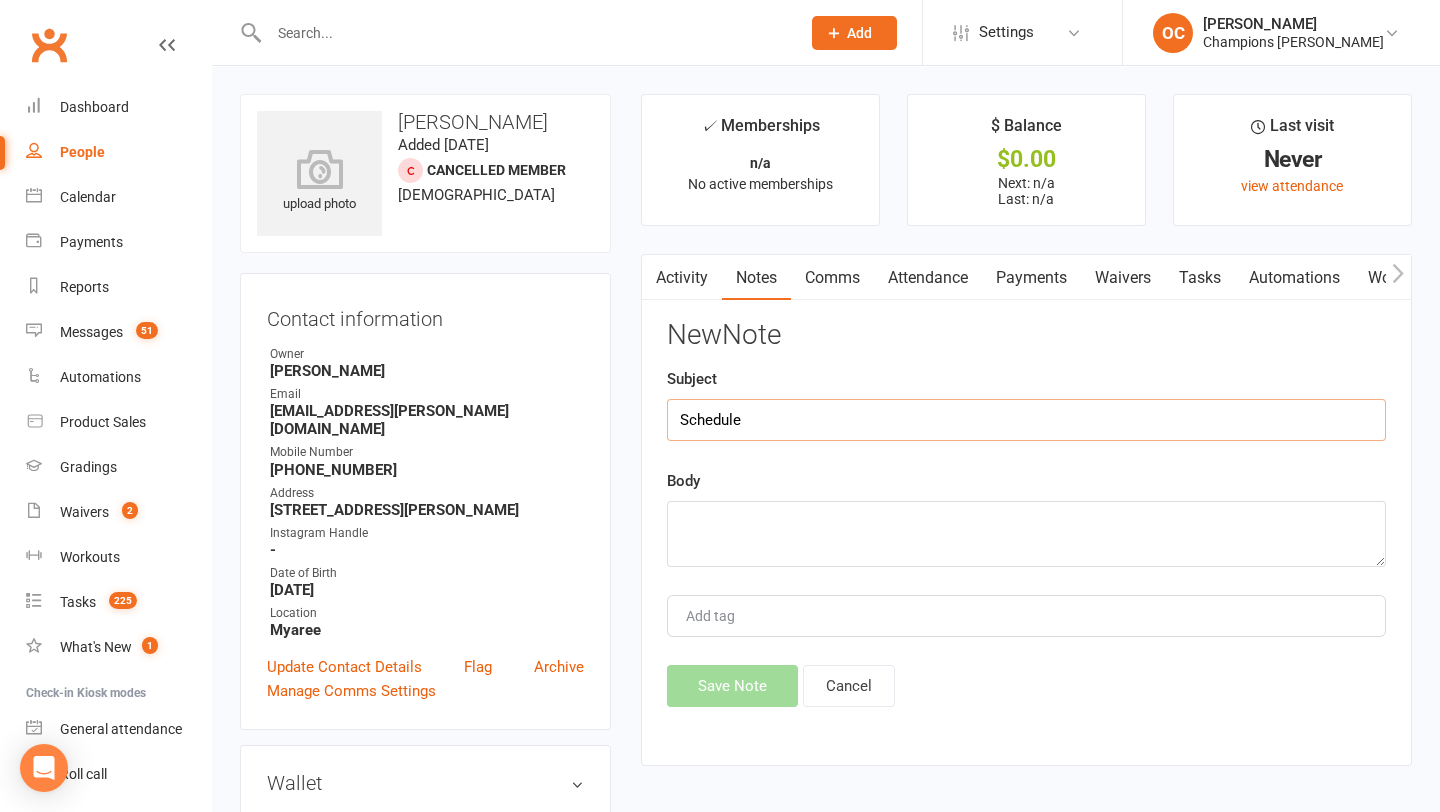 type on "Schedule" 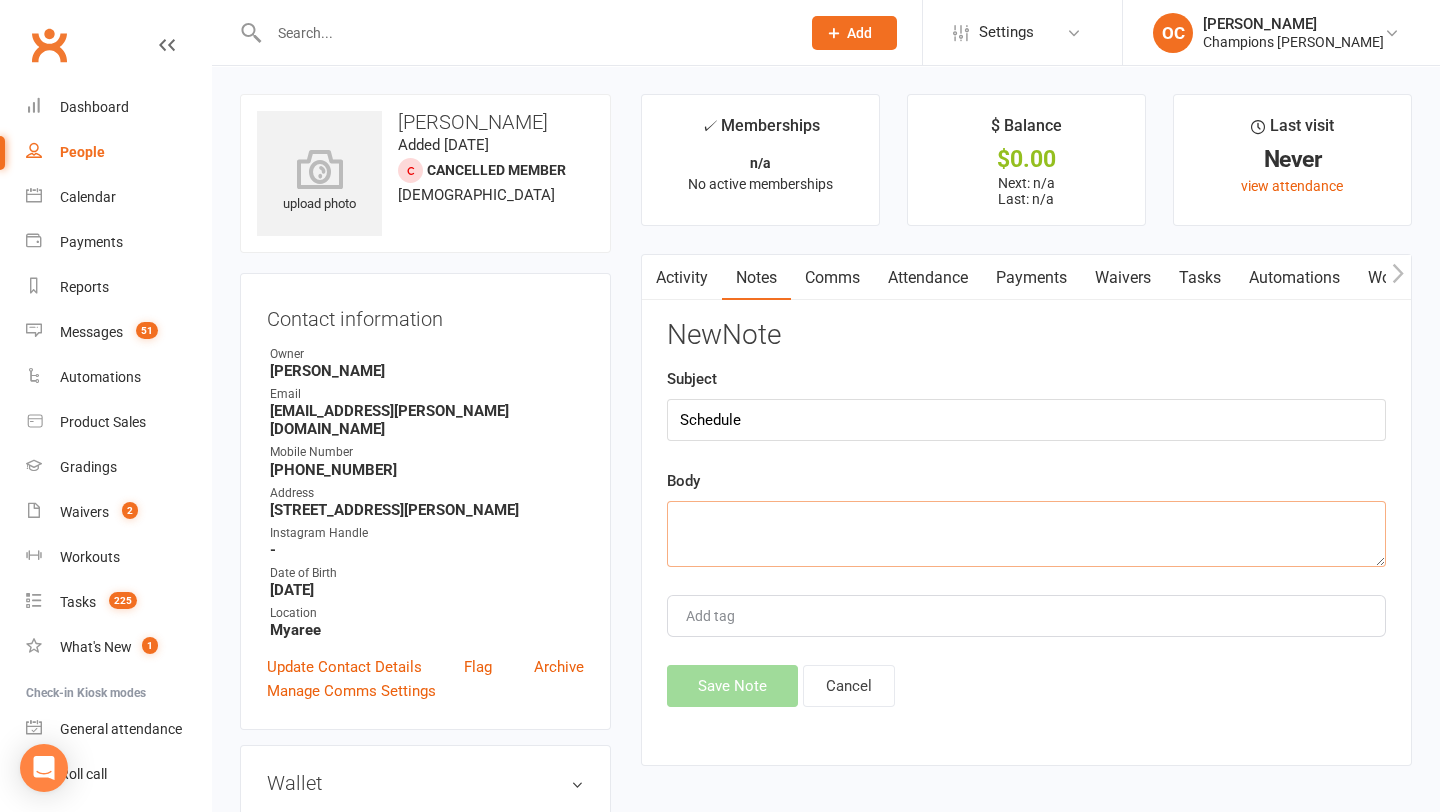 click at bounding box center [1026, 534] 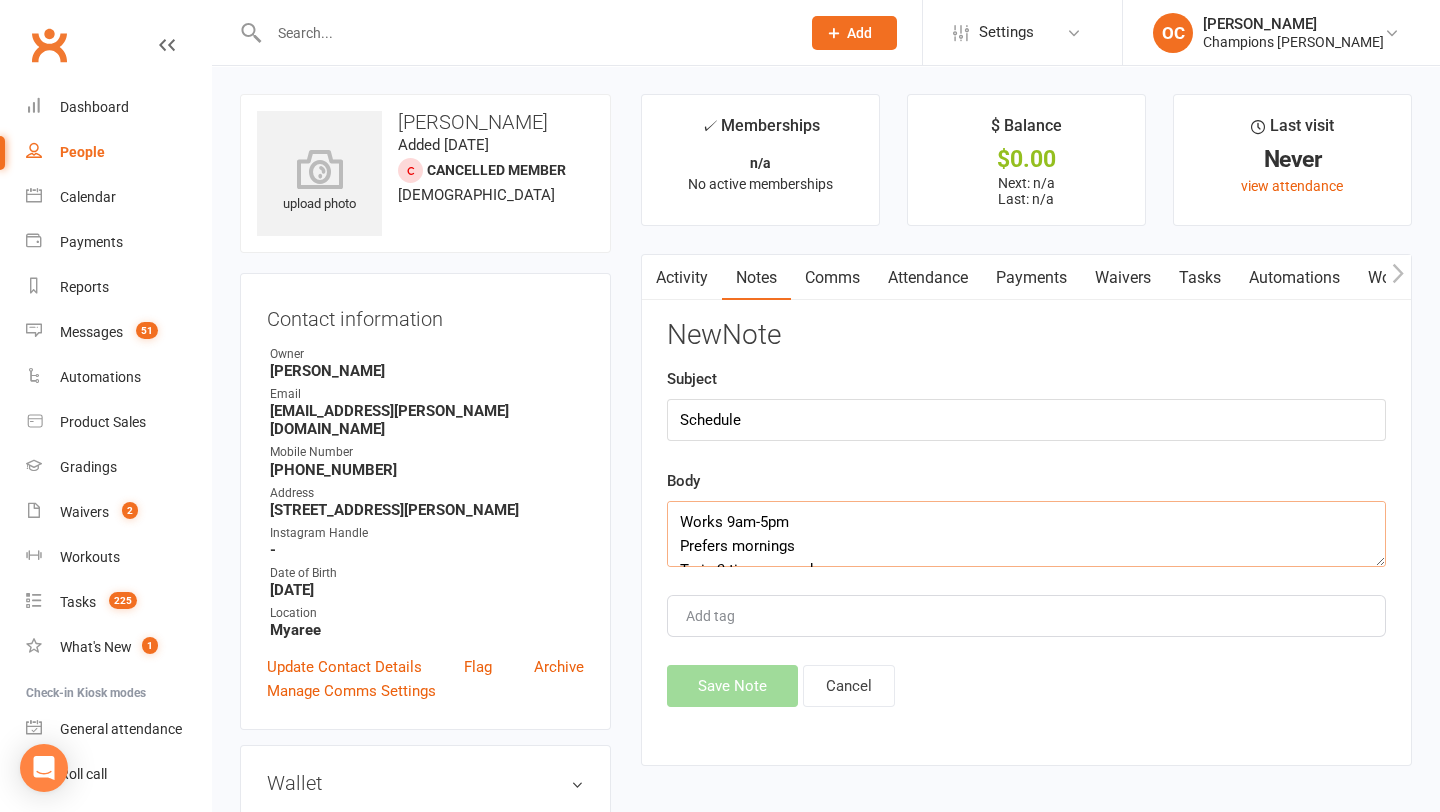 scroll, scrollTop: 36, scrollLeft: 0, axis: vertical 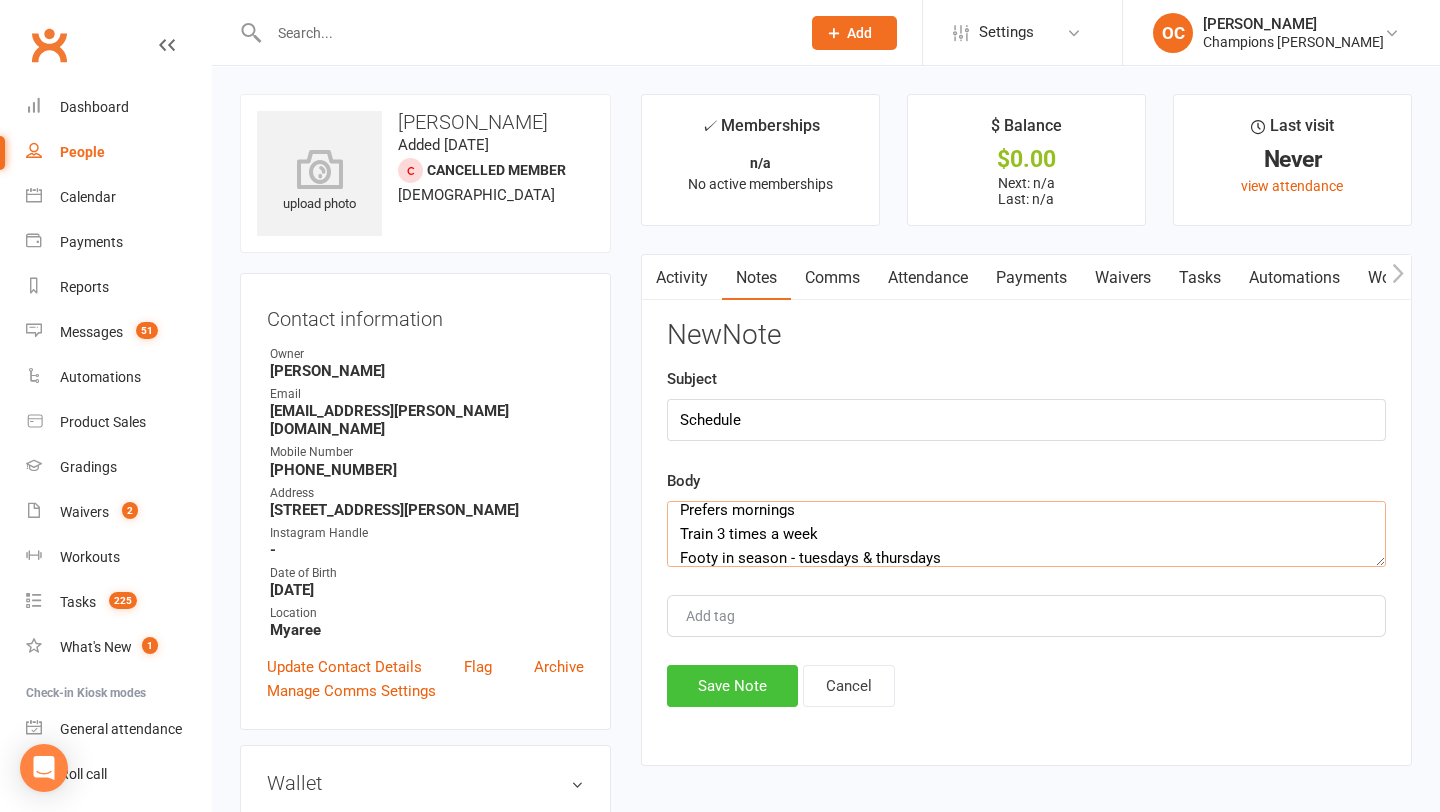 type on "Works 9am-5pm
Prefers mornings
Train 3 times a week
Footy in season - tuesdays & thursdays" 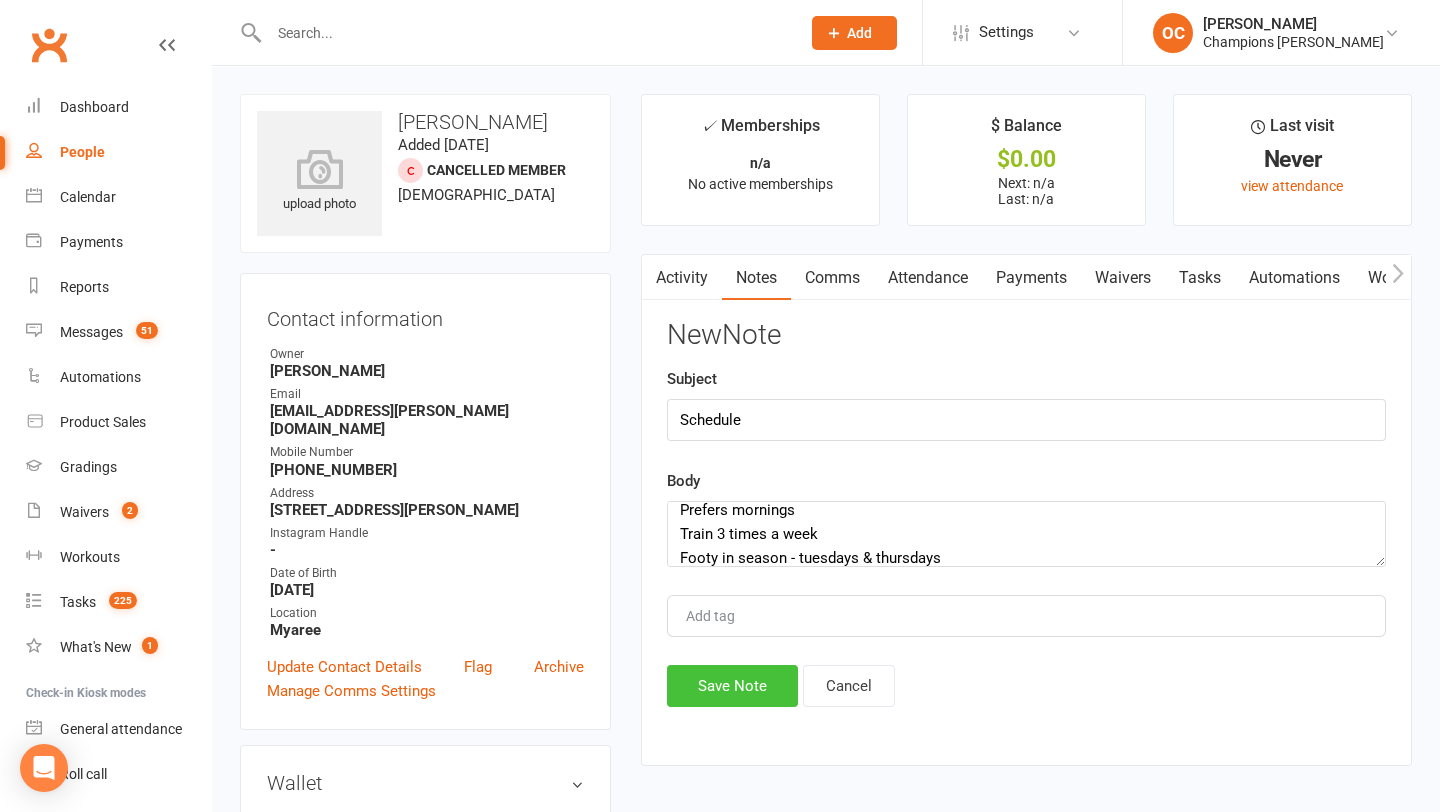 click on "Save Note" at bounding box center [732, 686] 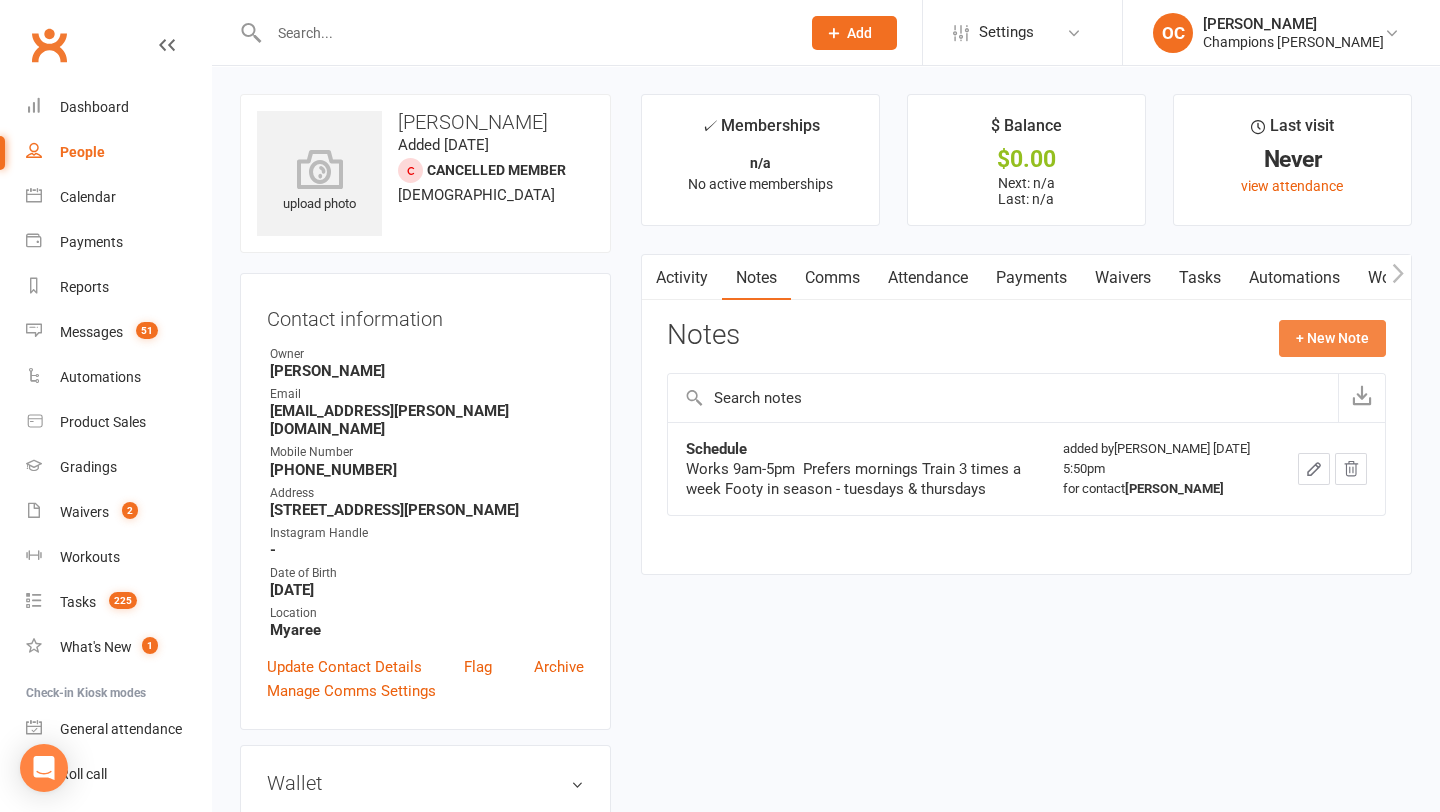 click on "+ New Note" at bounding box center (1332, 338) 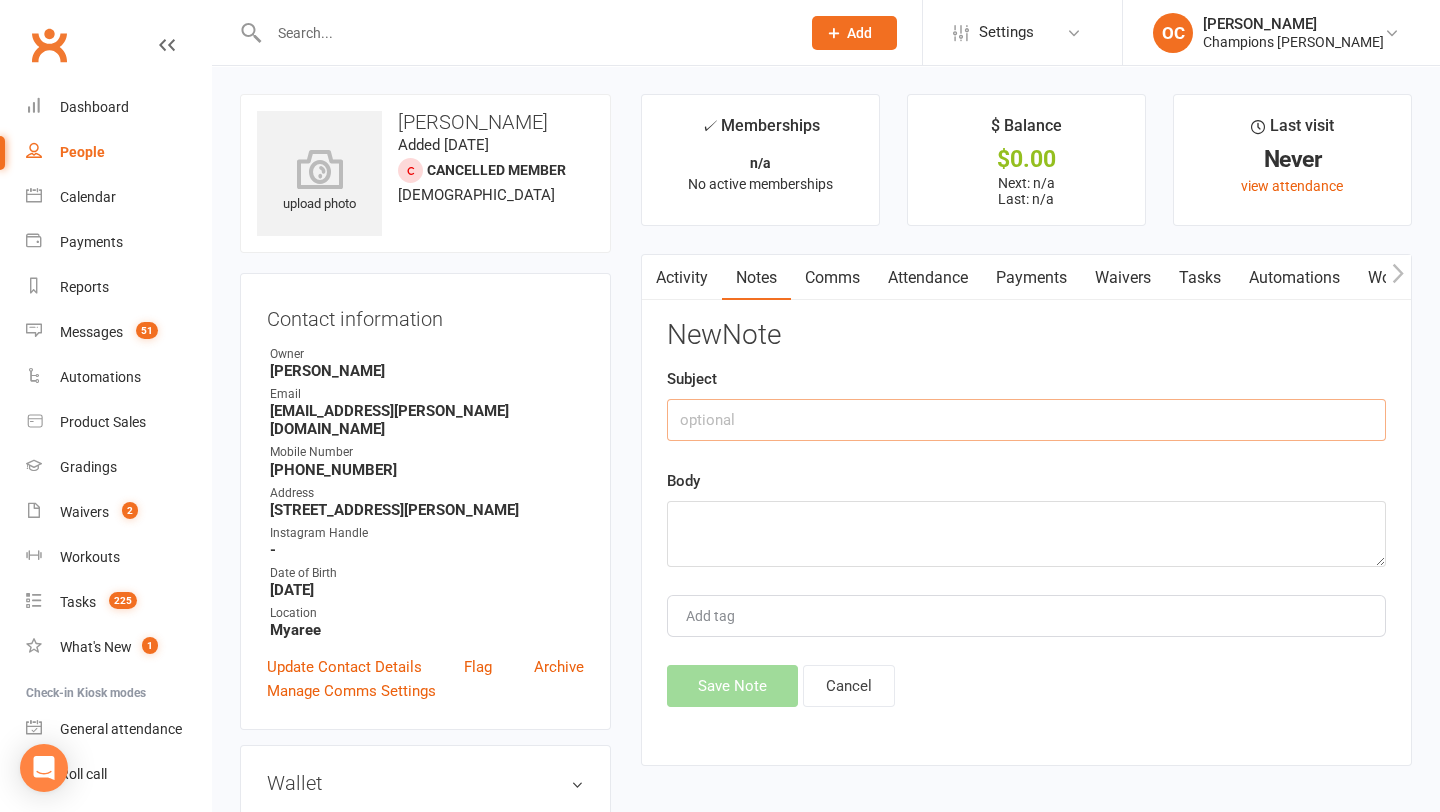 click at bounding box center [1026, 420] 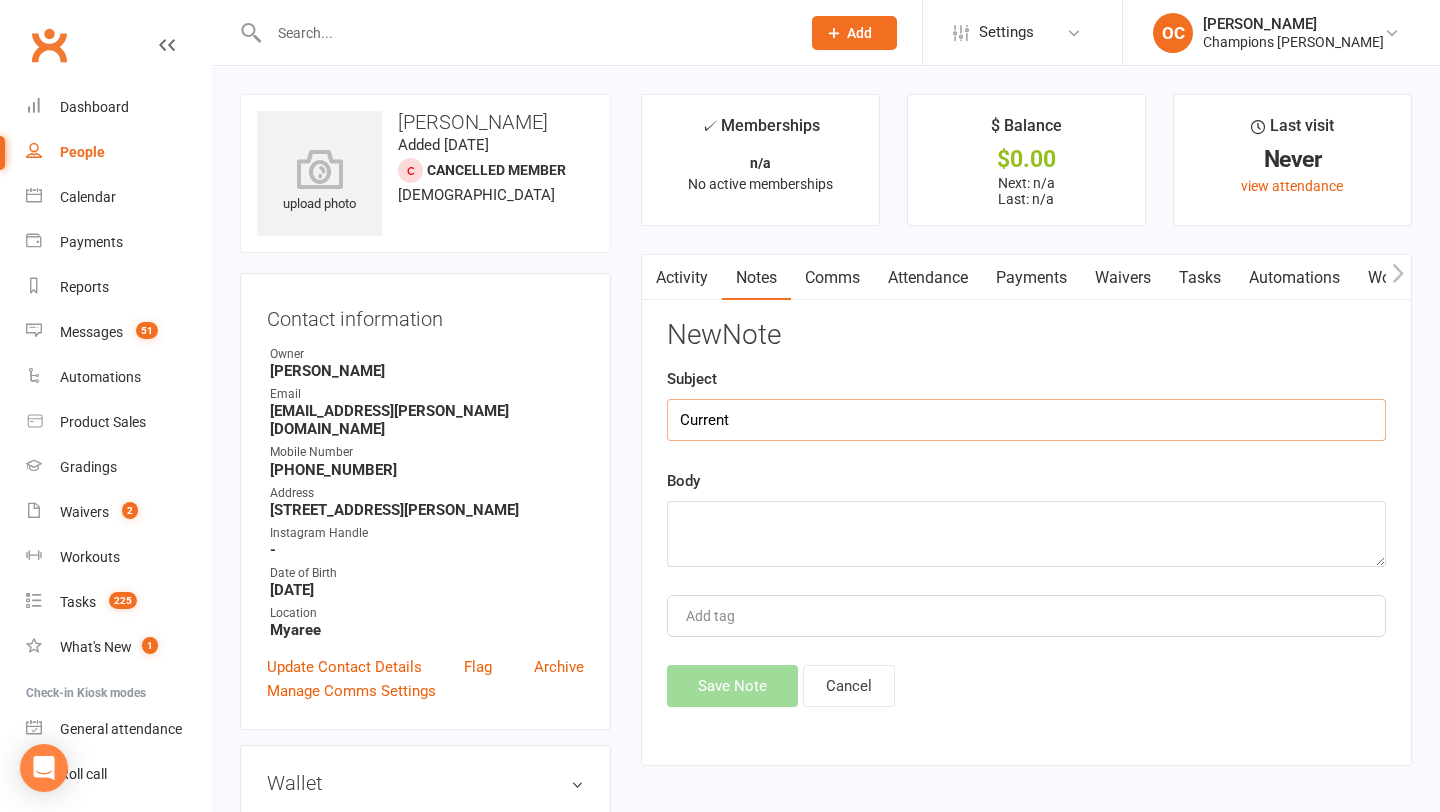 type on "Current" 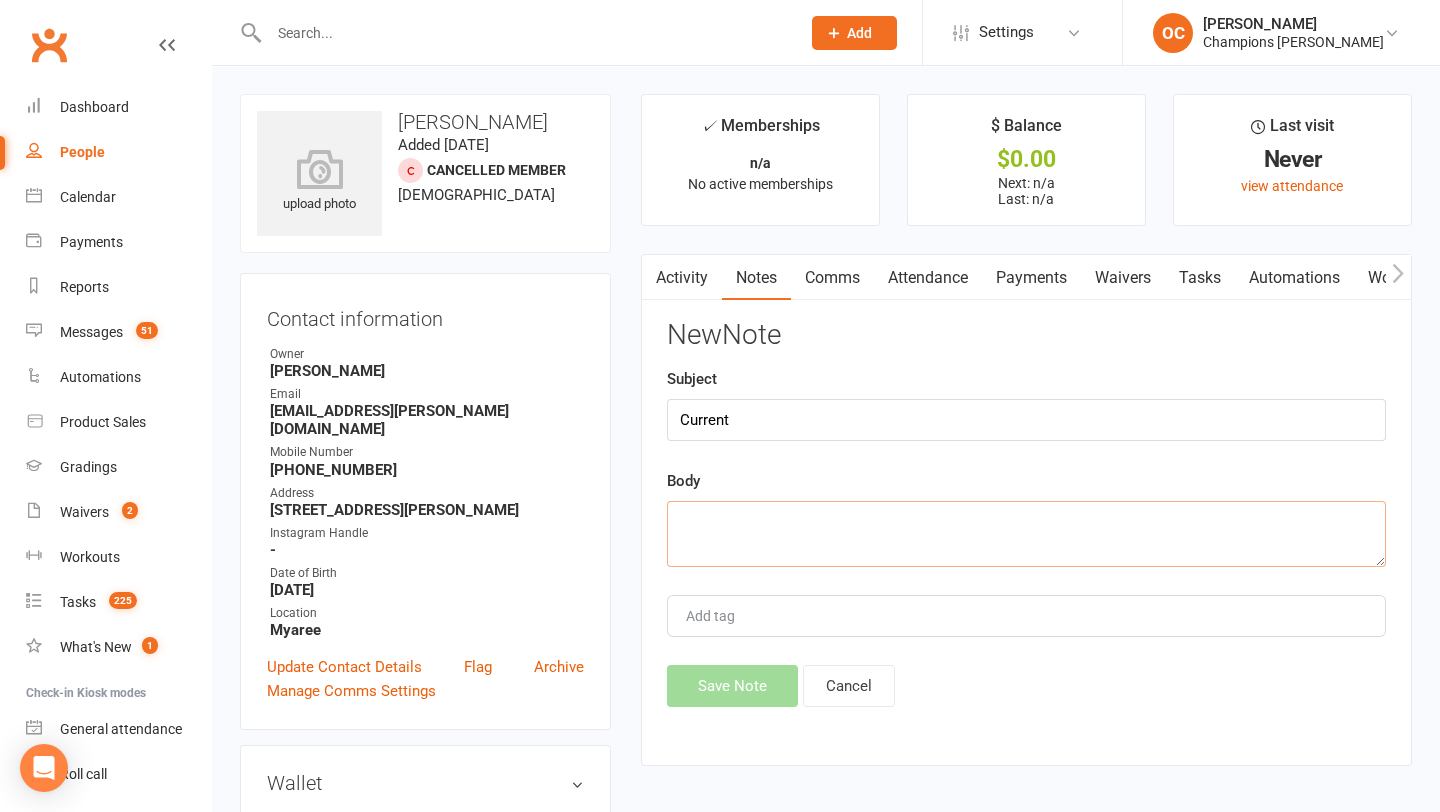 click at bounding box center [1026, 534] 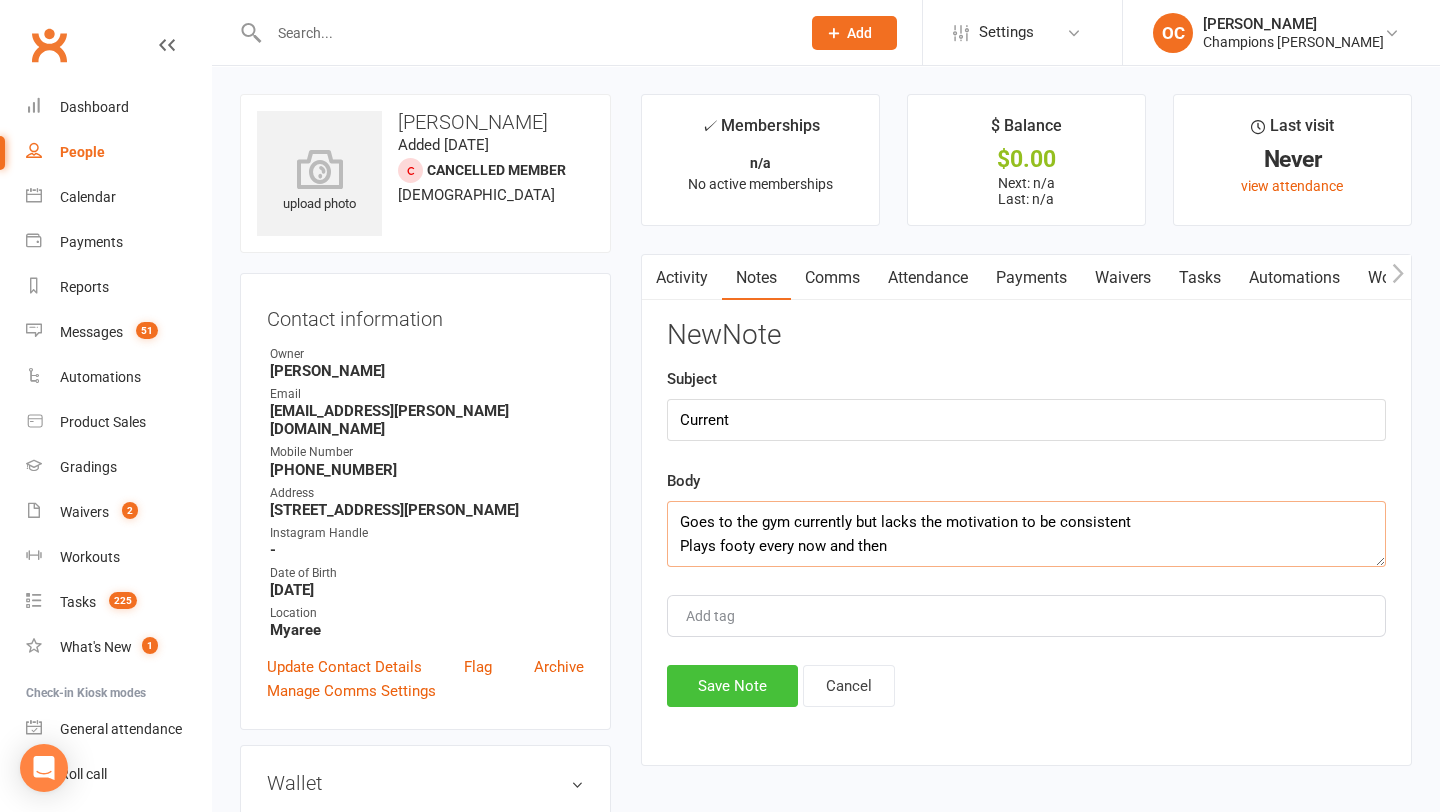 type on "Goes to the gym currently but lacks the motivation to be consistent
Plays footy every now and then" 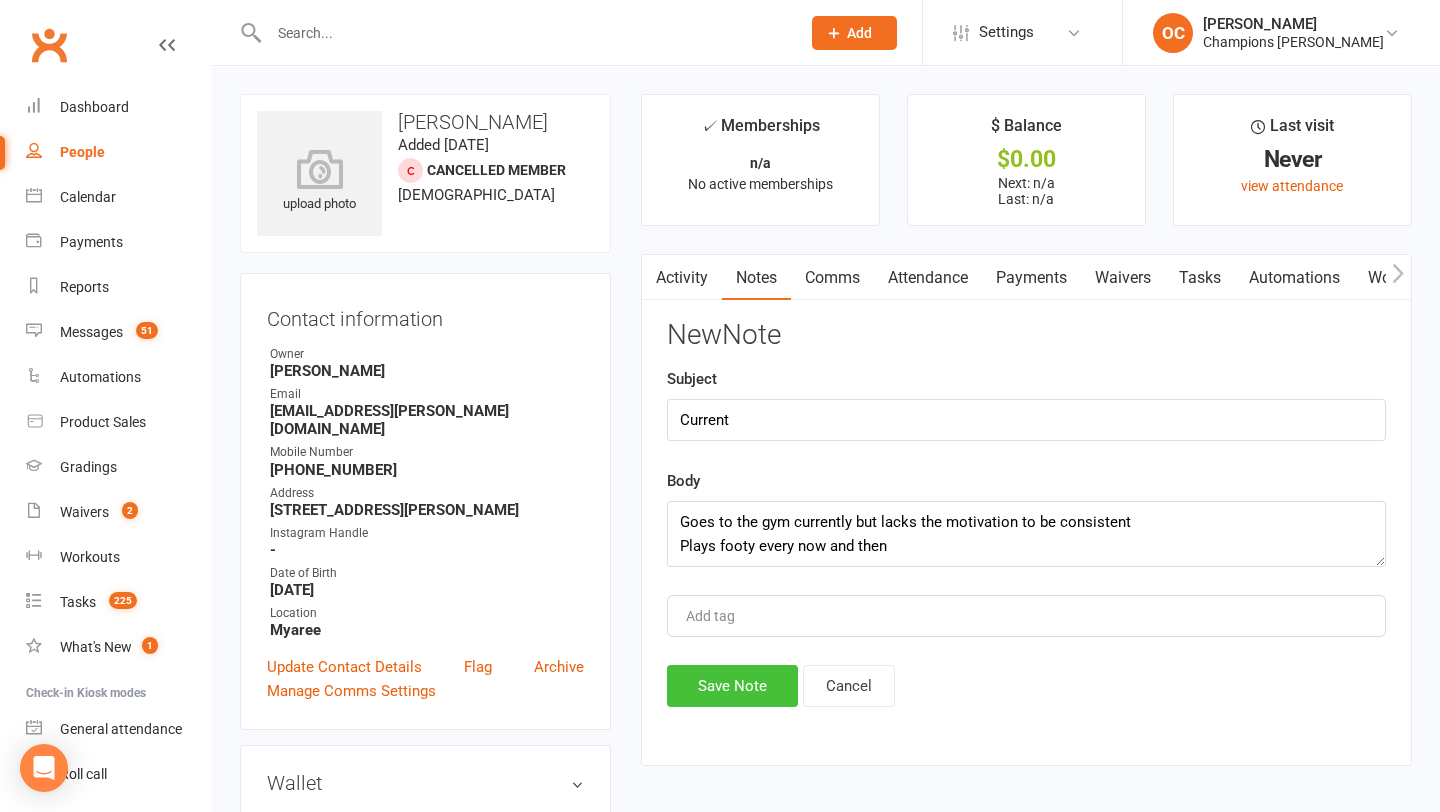 click on "Save Note" at bounding box center [732, 686] 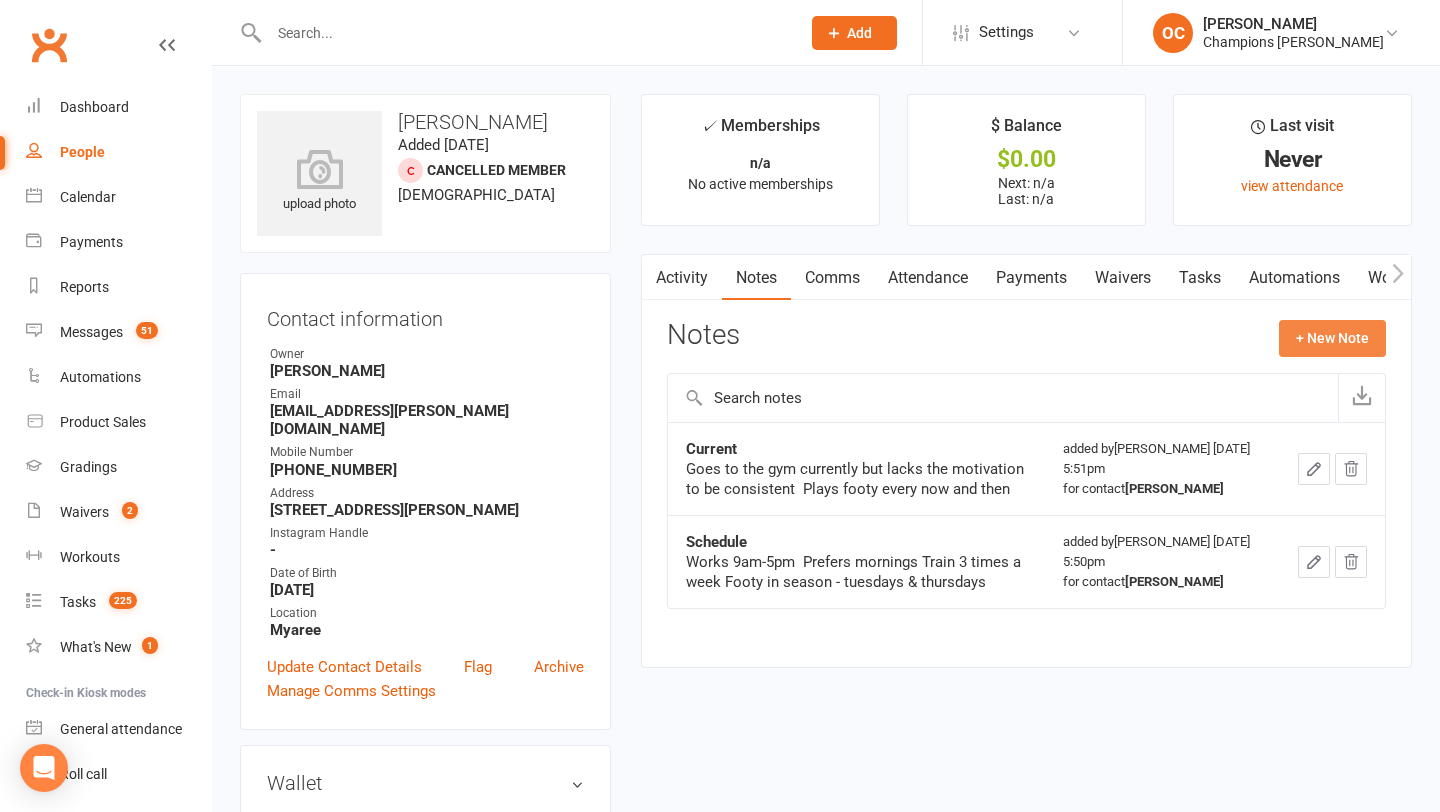 click on "+ New Note" at bounding box center (1332, 338) 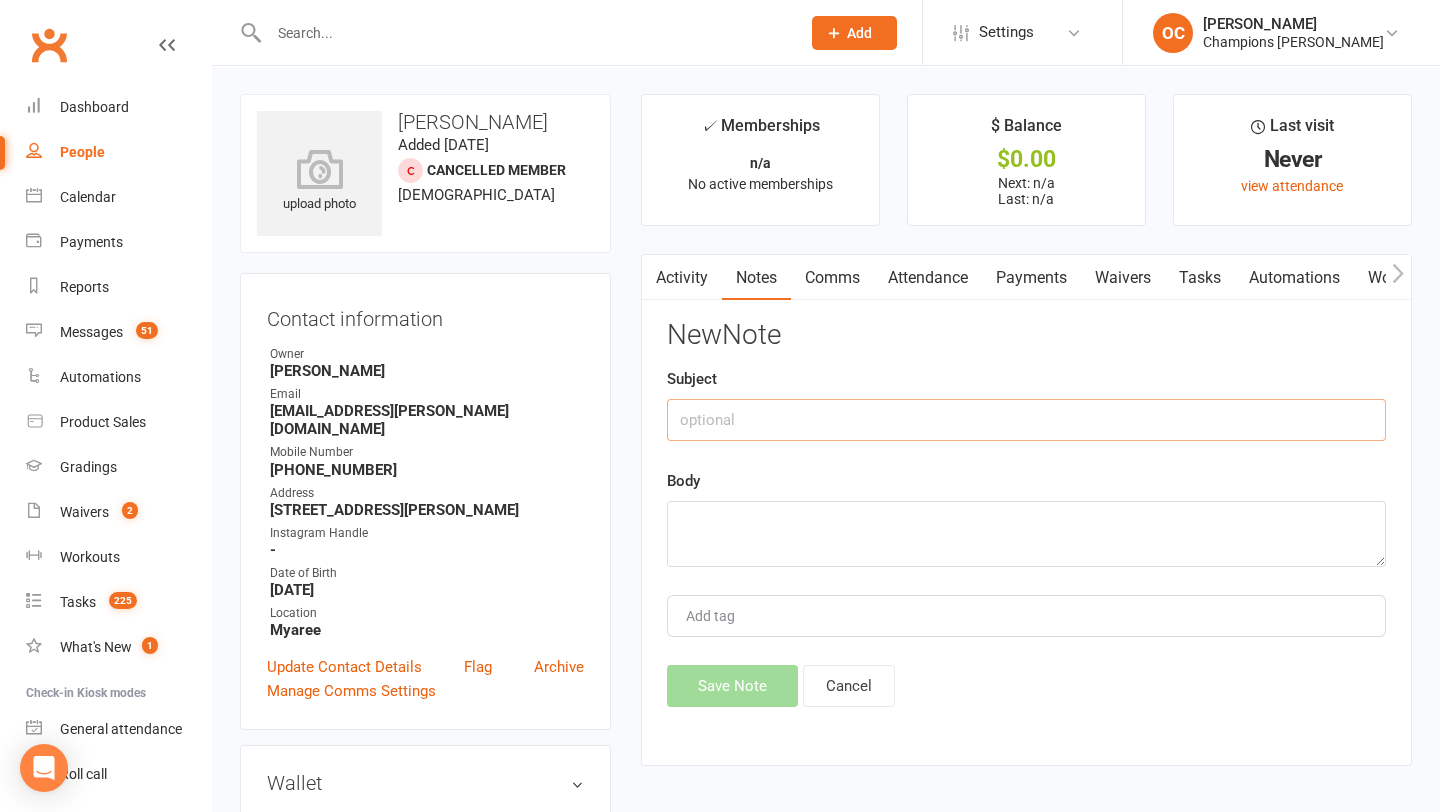 click at bounding box center (1026, 420) 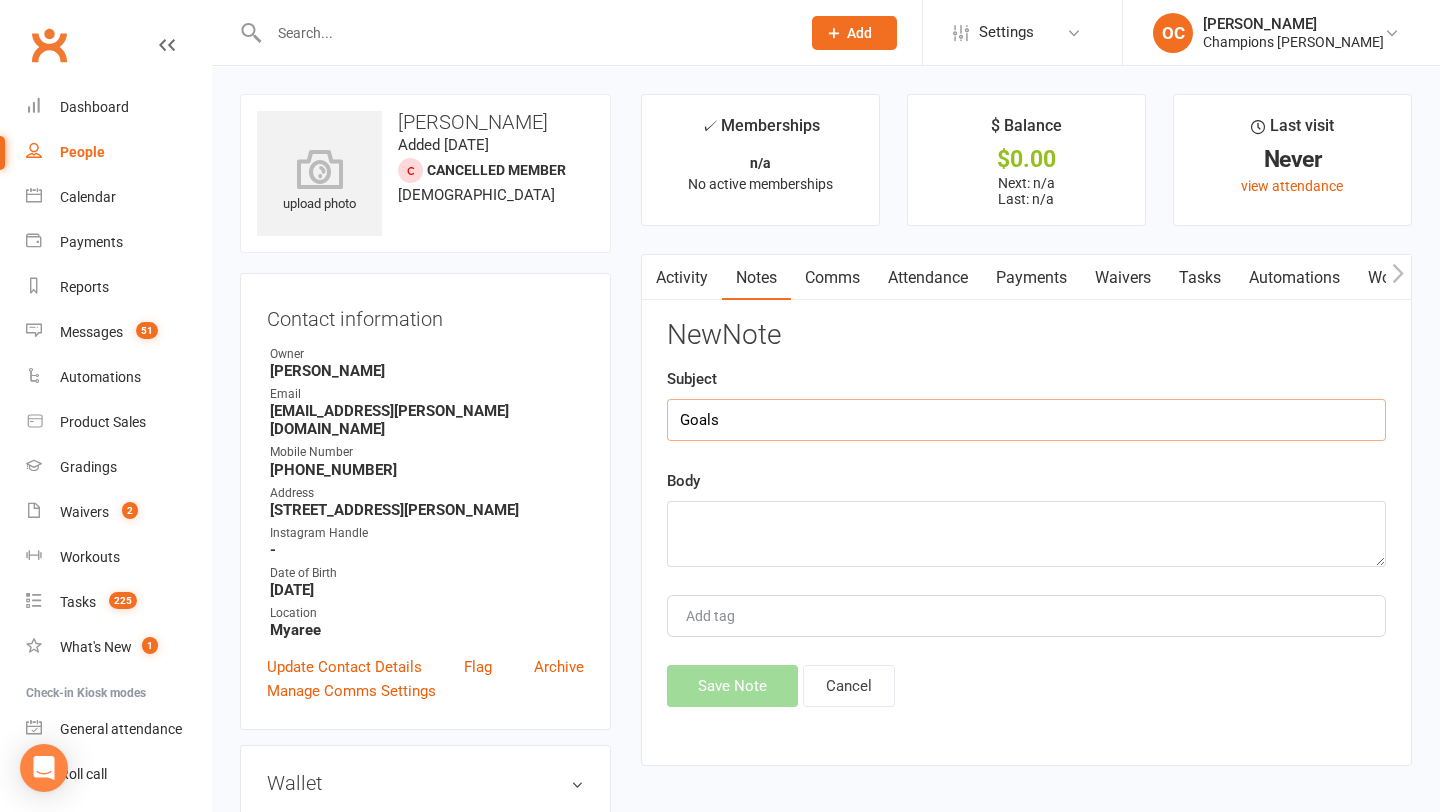 type on "Goals" 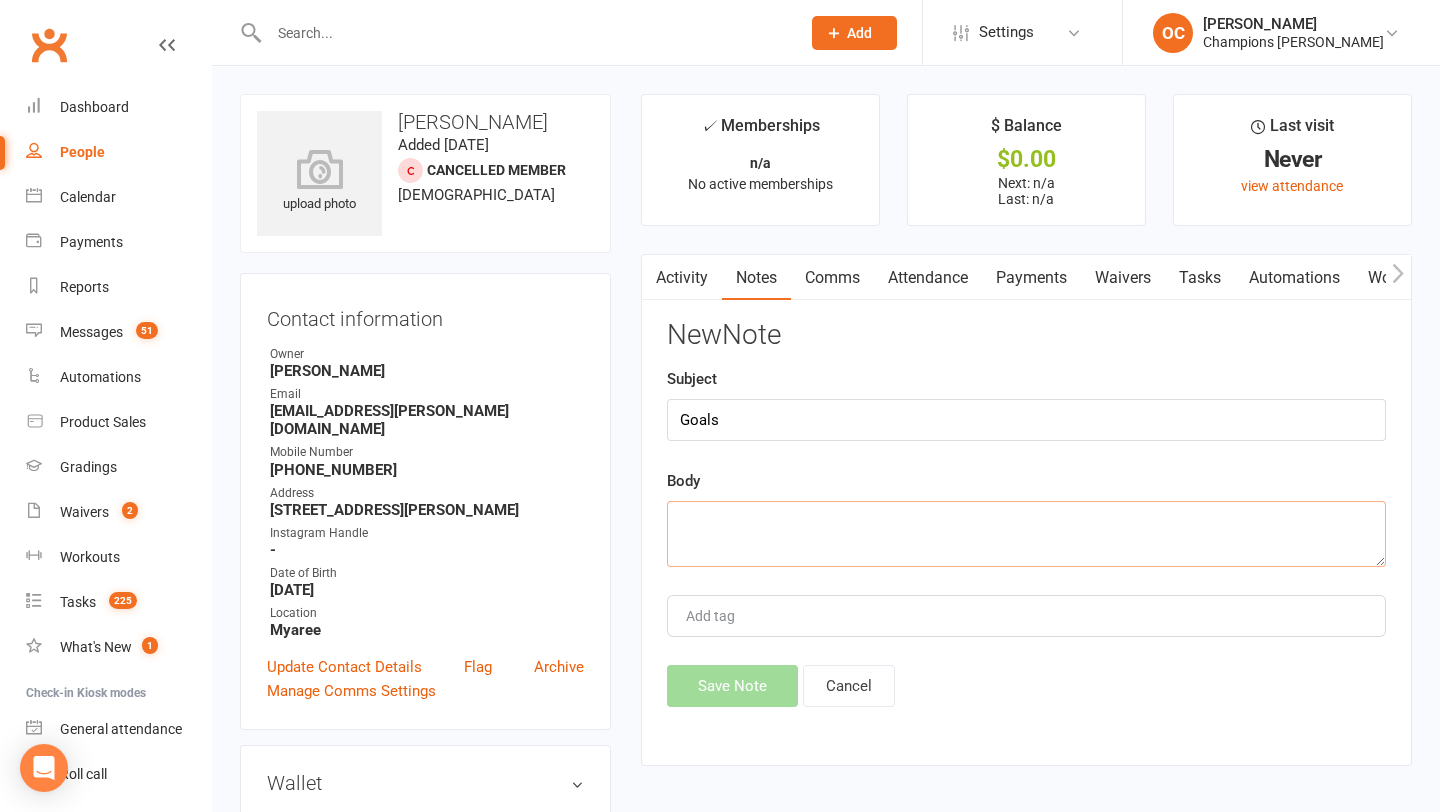 click at bounding box center (1026, 534) 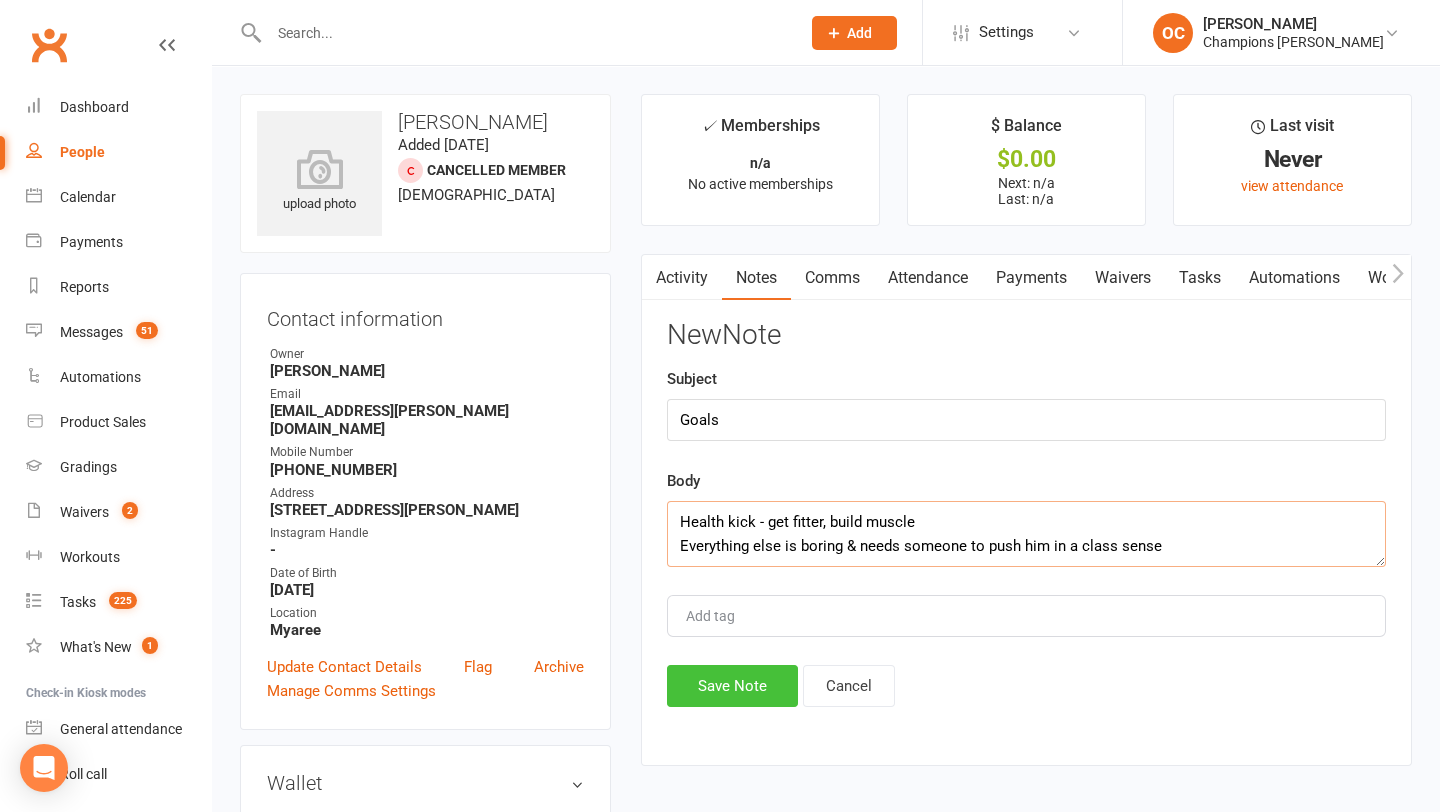 type on "Health kick - get fitter, build muscle
Everything else is boring & needs someone to push him in a class sense" 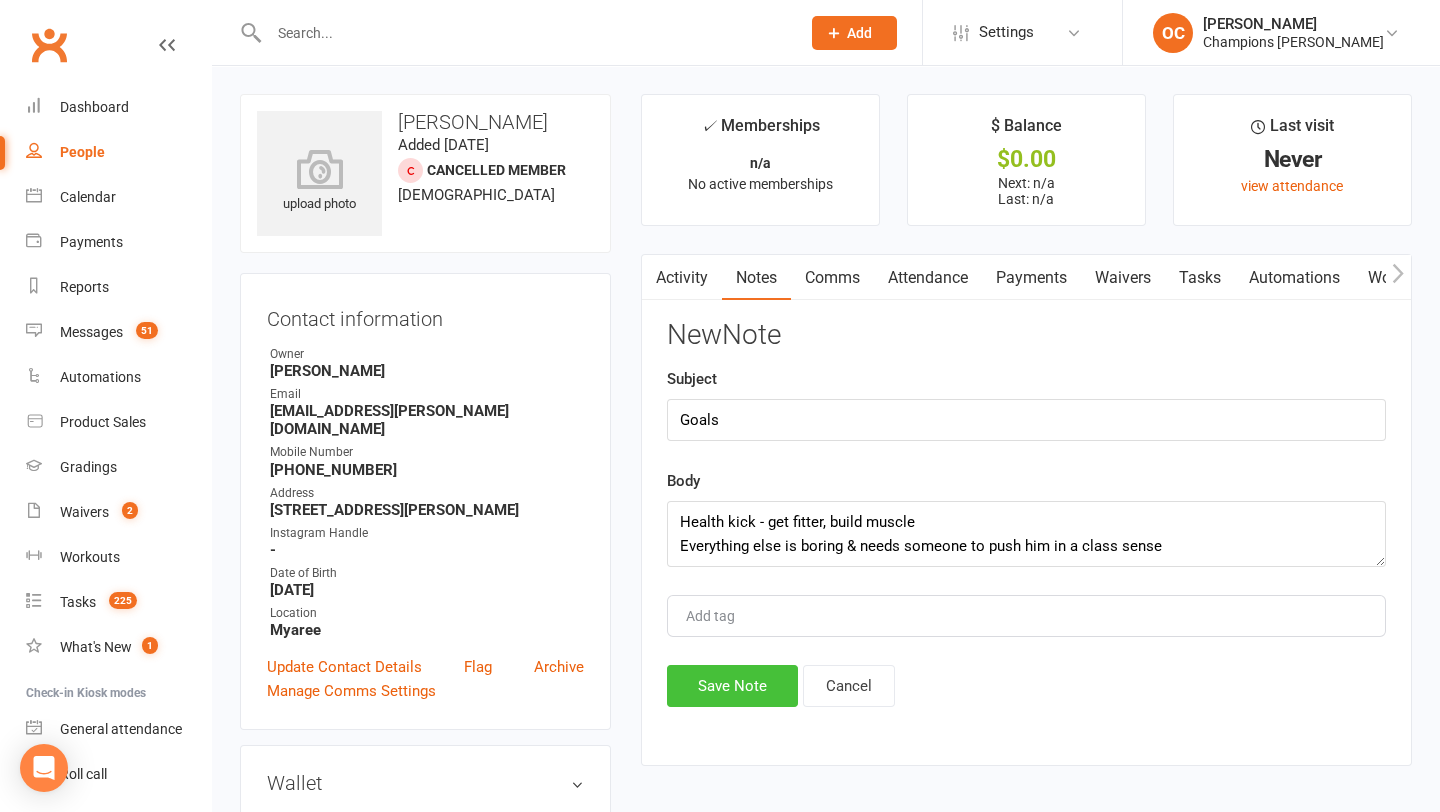 click on "Save Note" at bounding box center [732, 686] 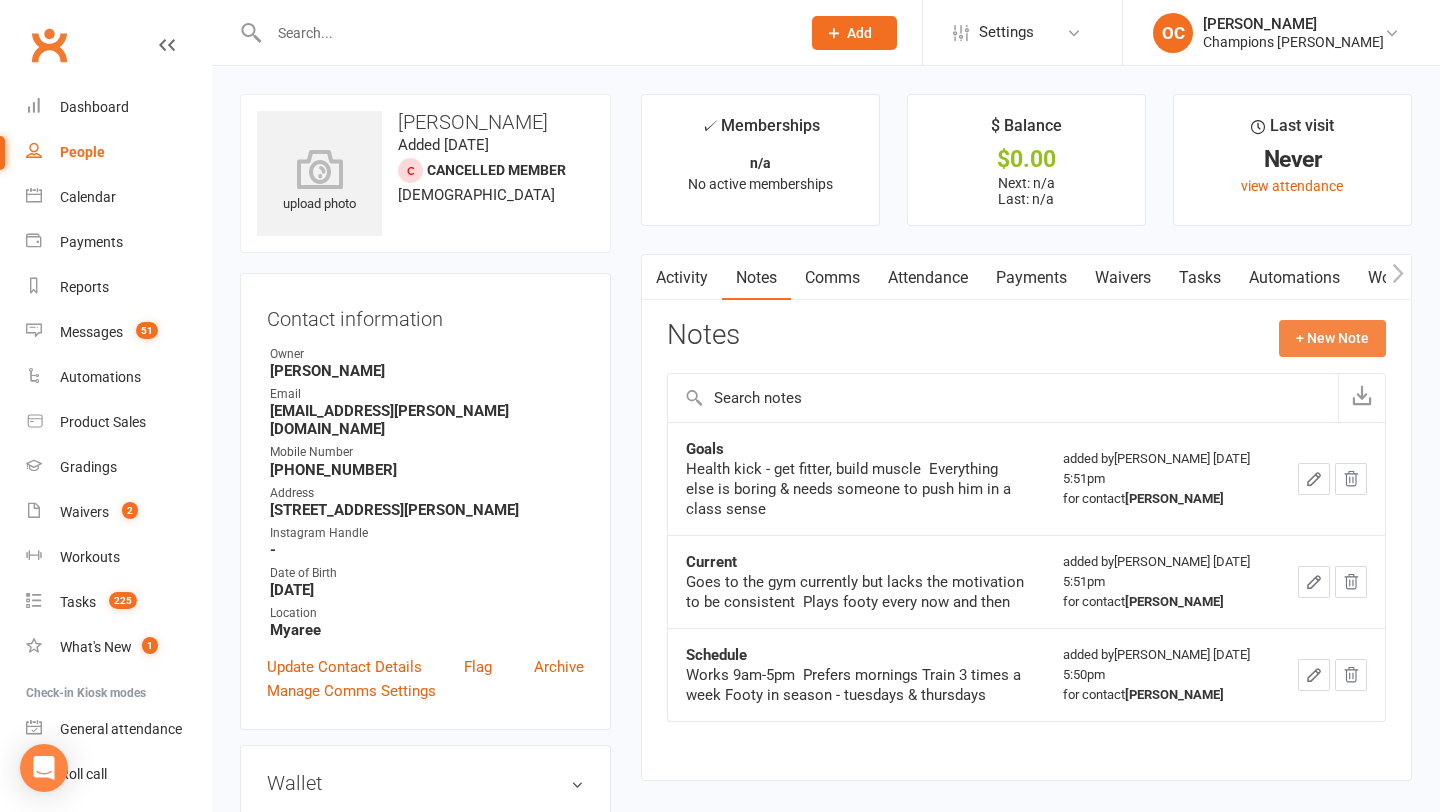 click on "+ New Note" at bounding box center [1332, 338] 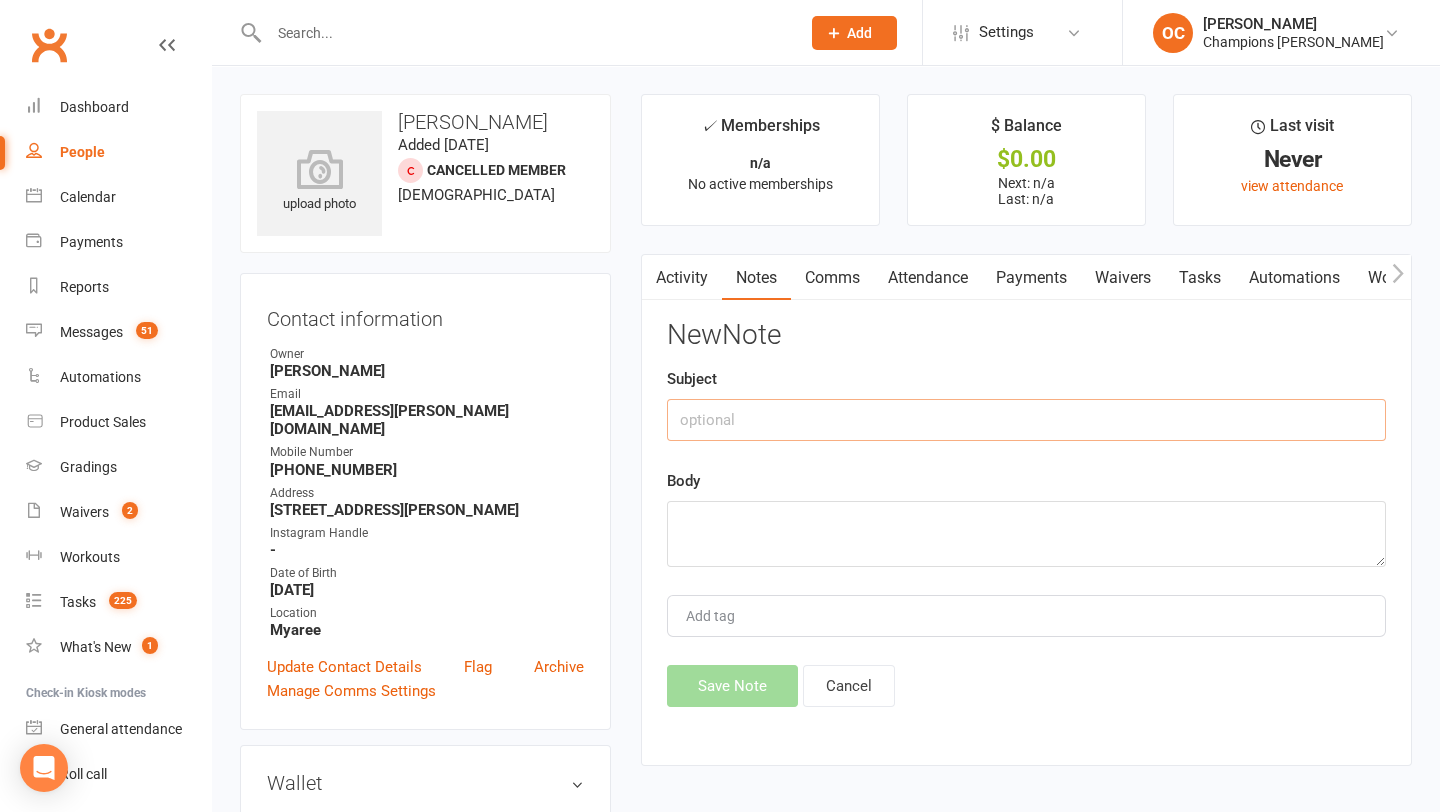 click at bounding box center [1026, 420] 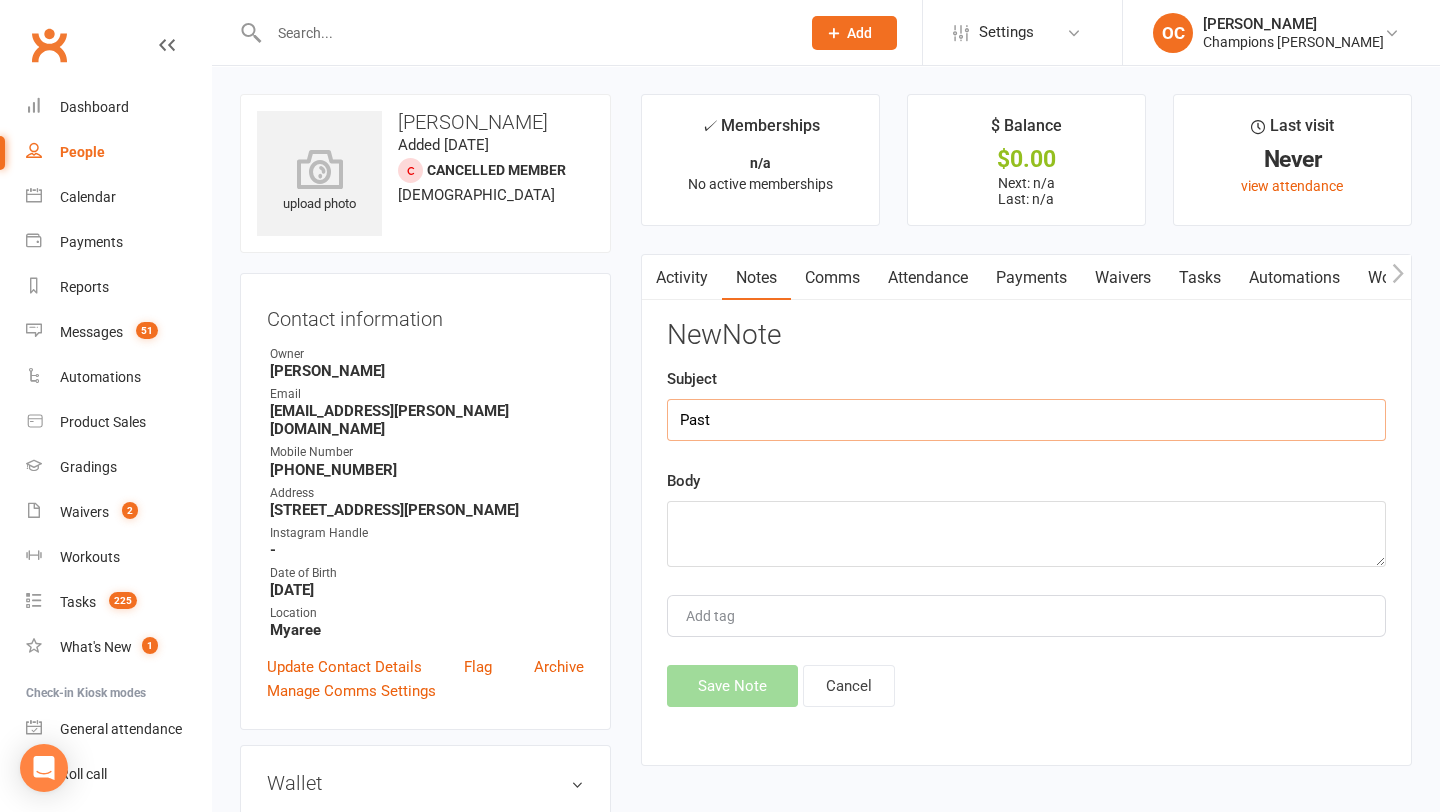 type on "Past" 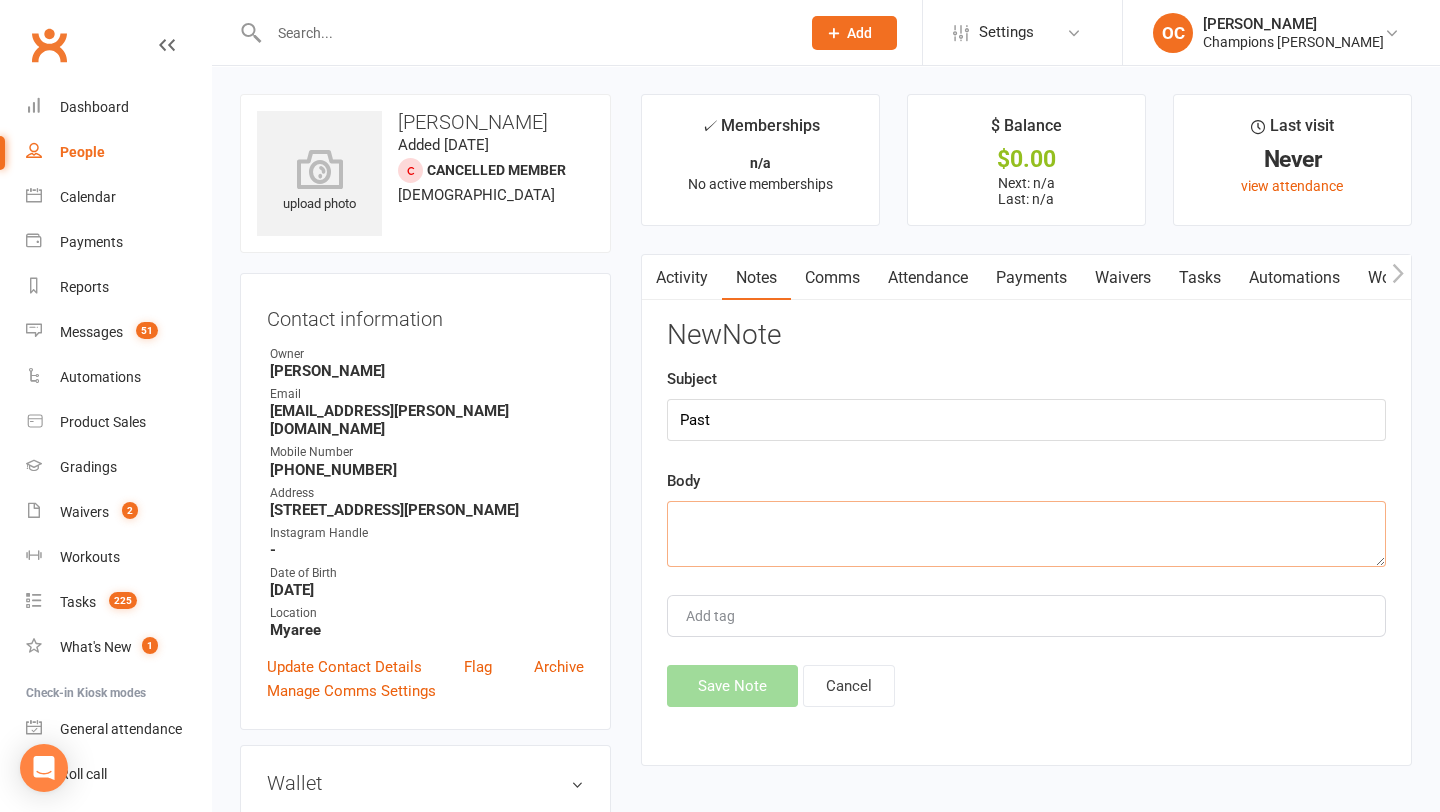 click at bounding box center [1026, 534] 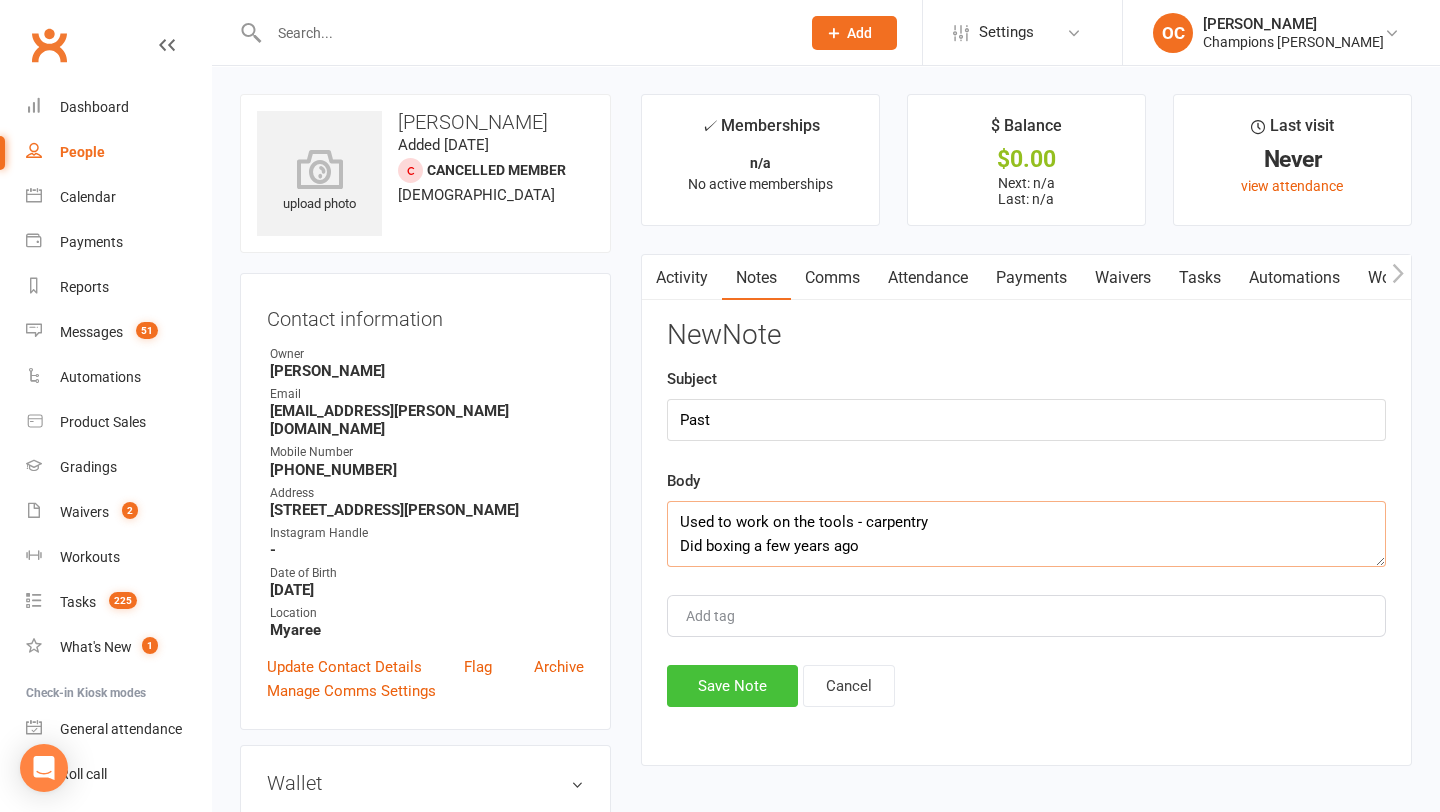 type on "Used to work on the tools - carpentry
Did boxing a few years ago" 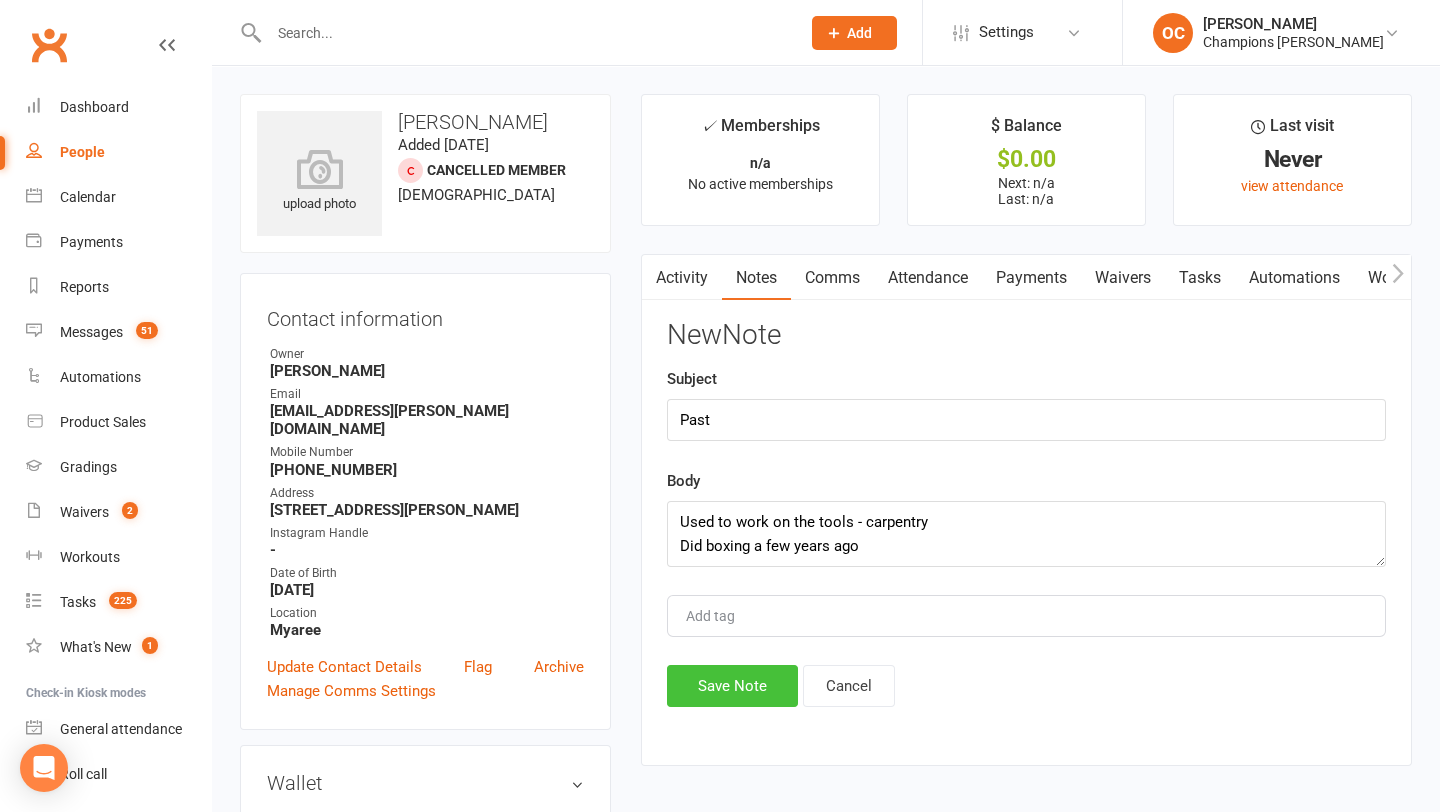 click on "Save Note" at bounding box center (732, 686) 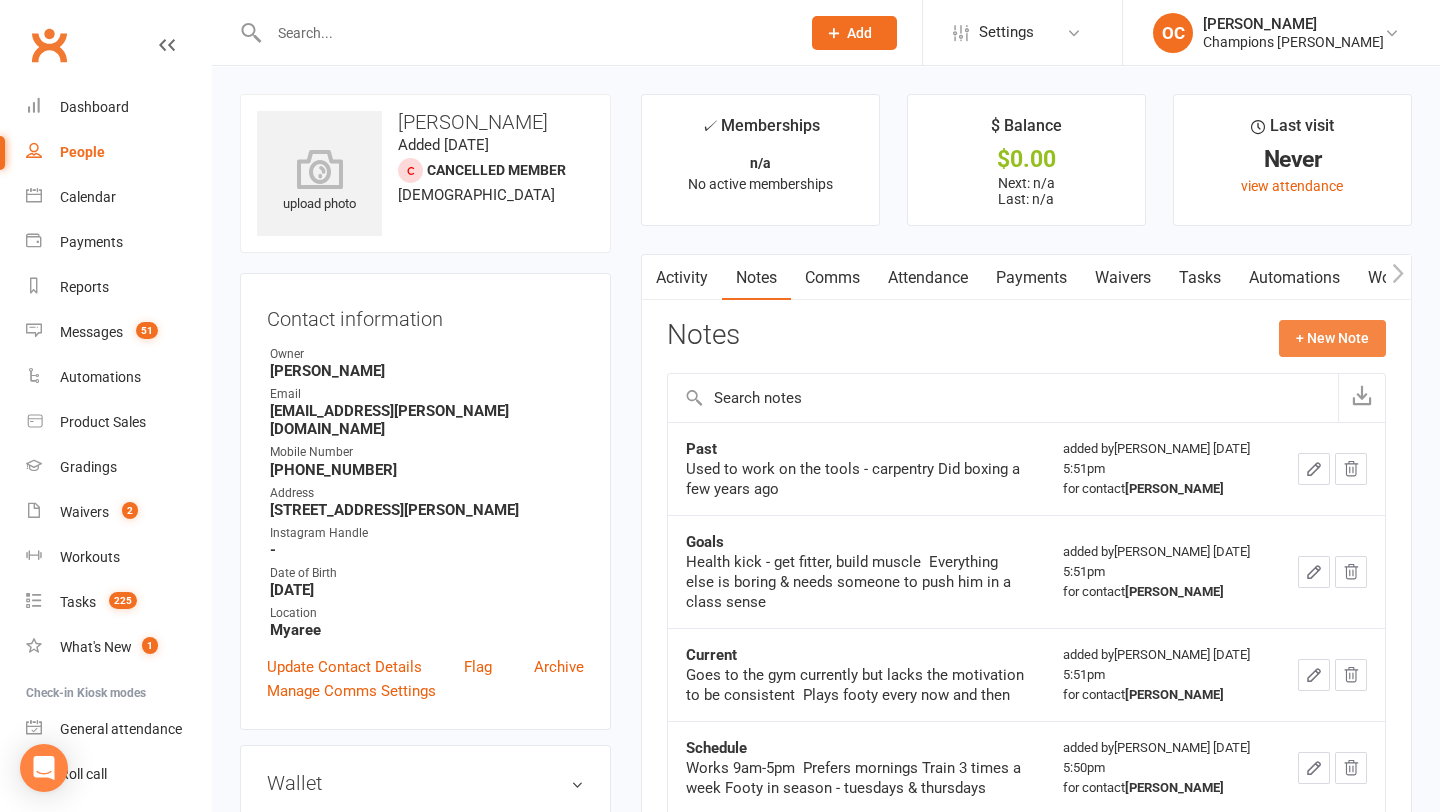 click on "+ New Note" at bounding box center (1332, 338) 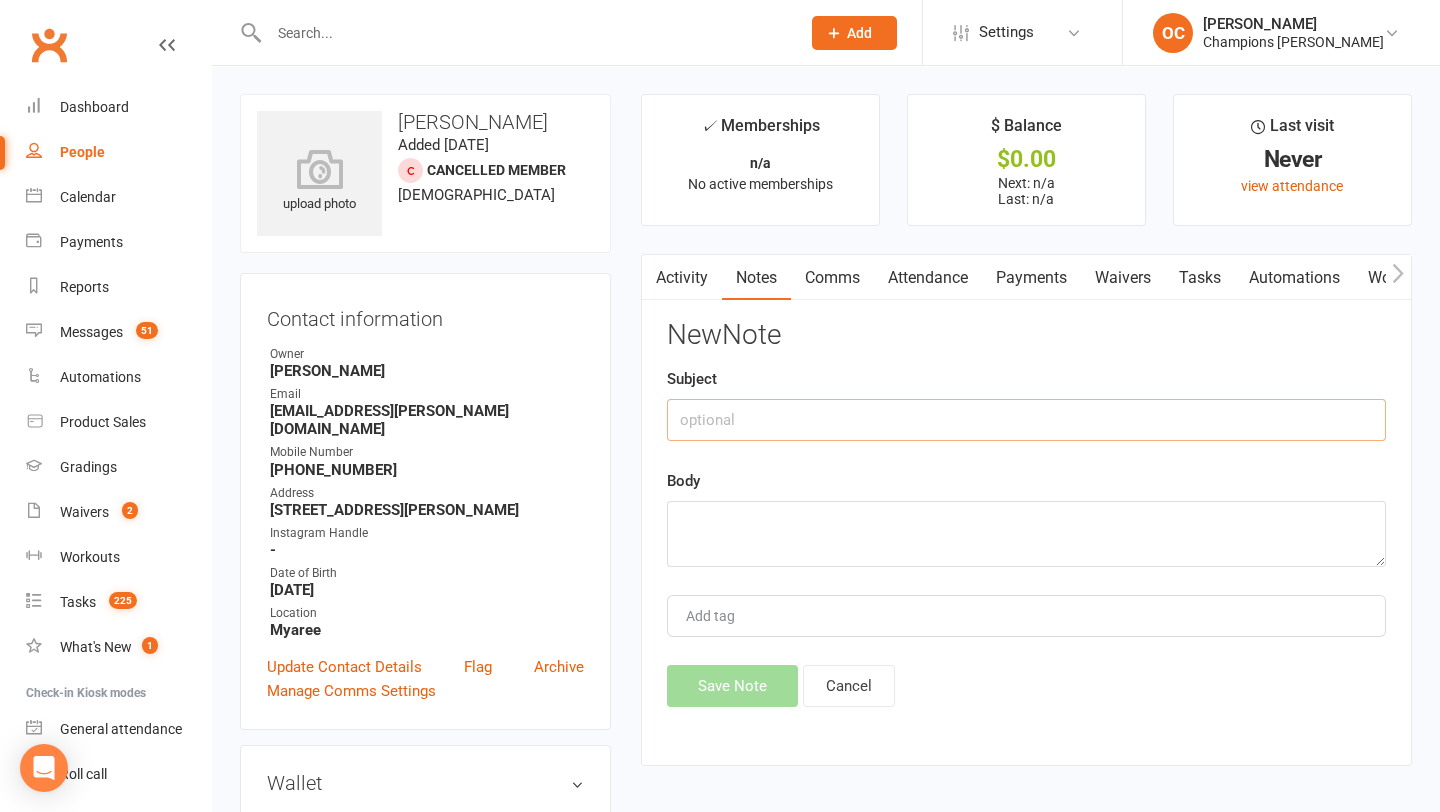 click at bounding box center [1026, 420] 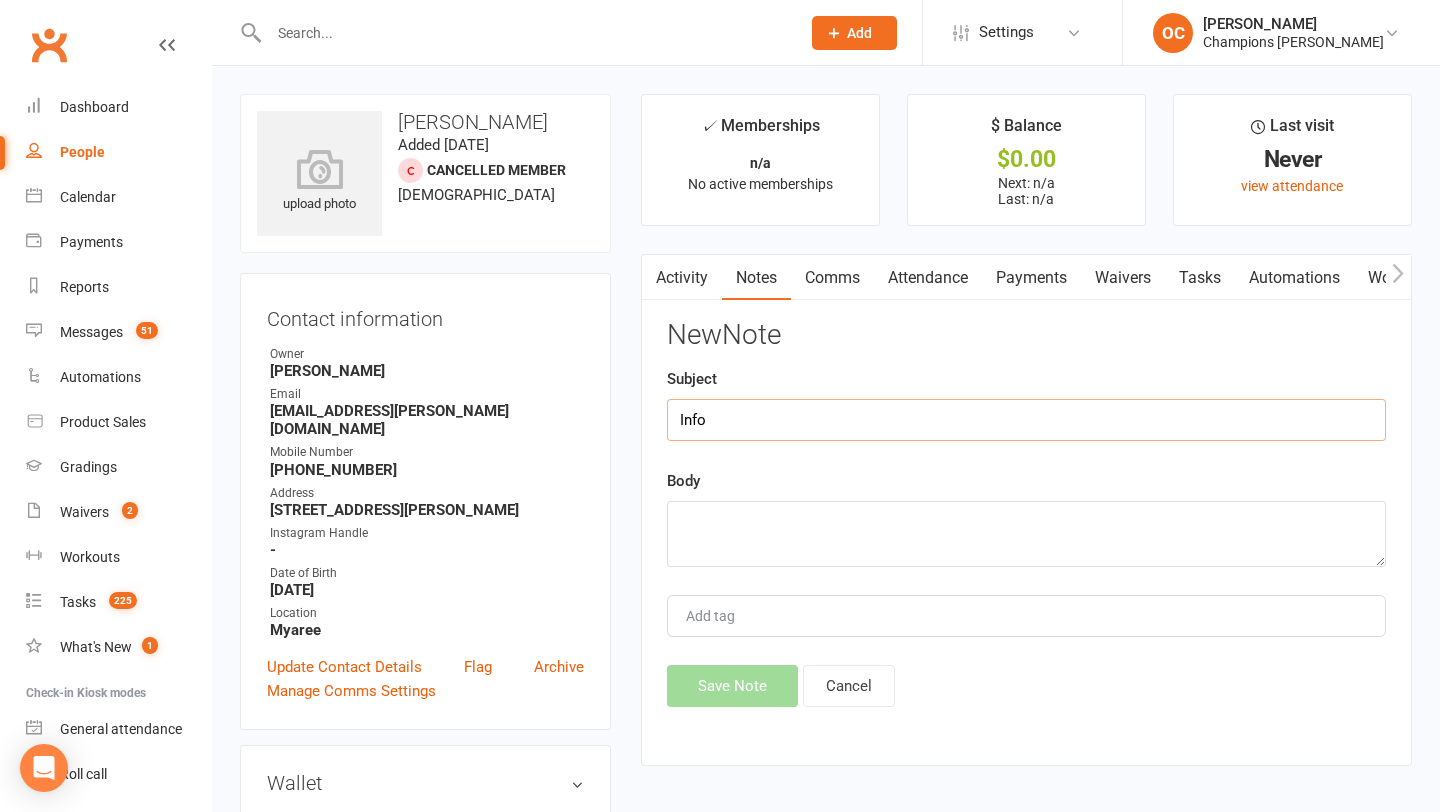 type on "Info" 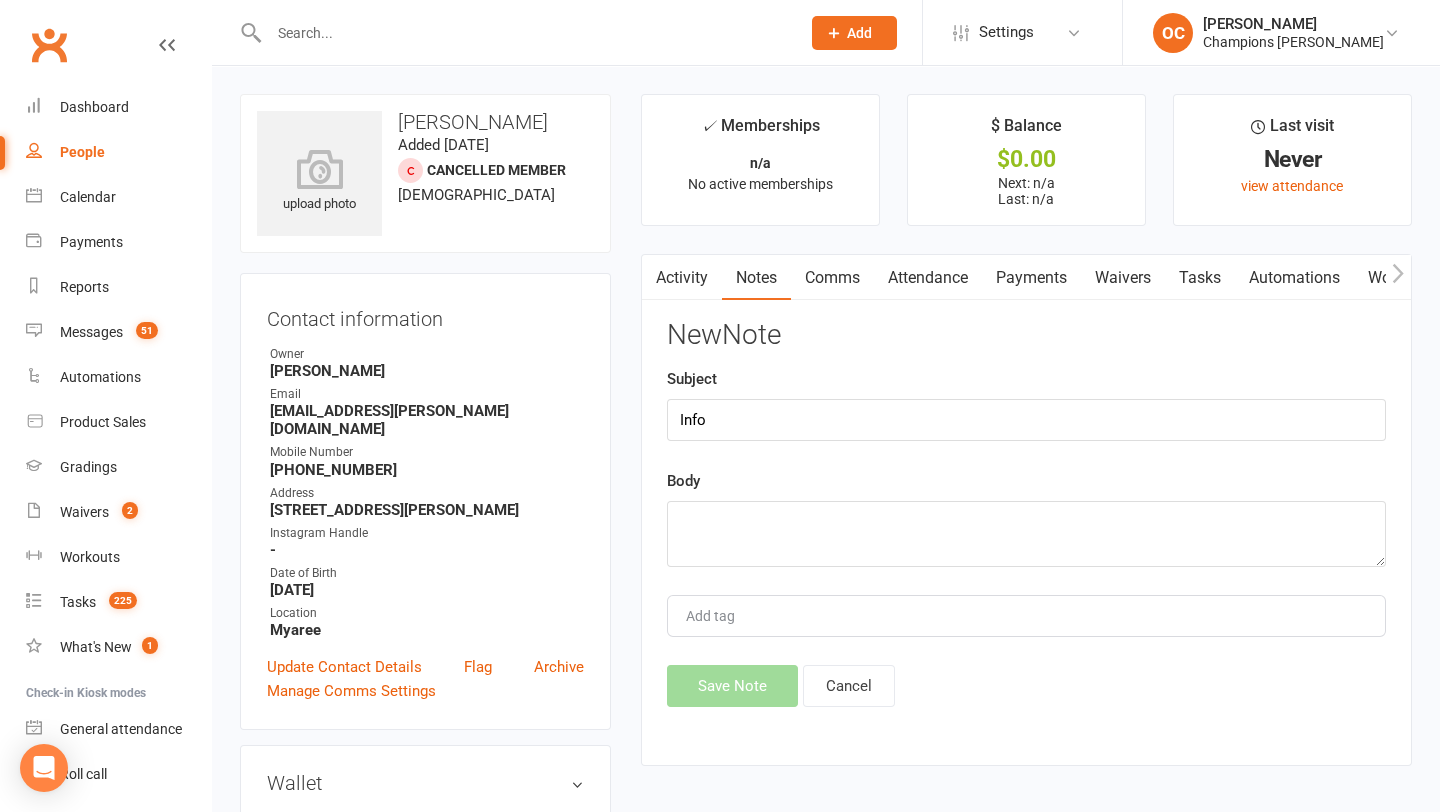 click on "New  Note Subject Info Body Add tag Save Note Cancel" at bounding box center [1026, 513] 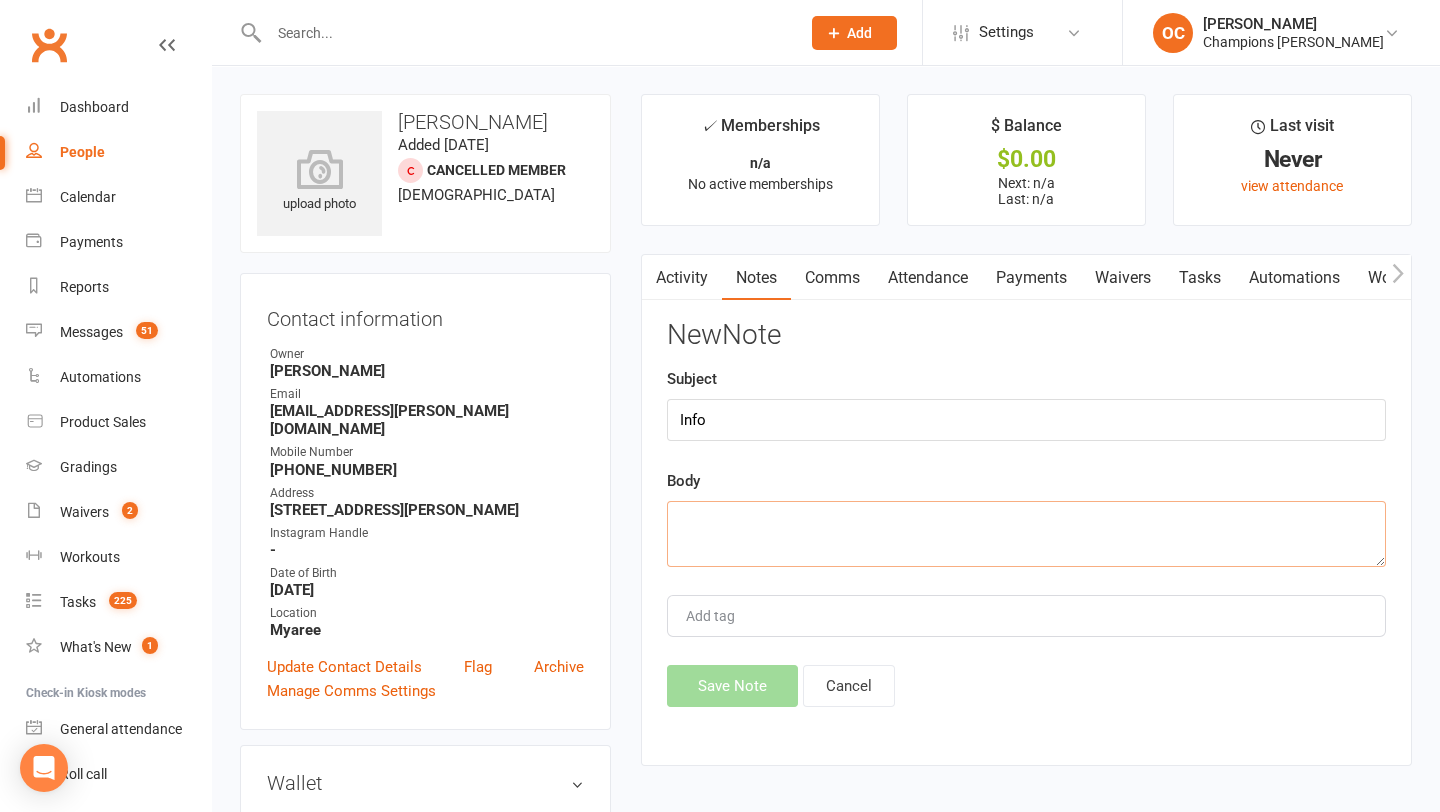 click at bounding box center [1026, 534] 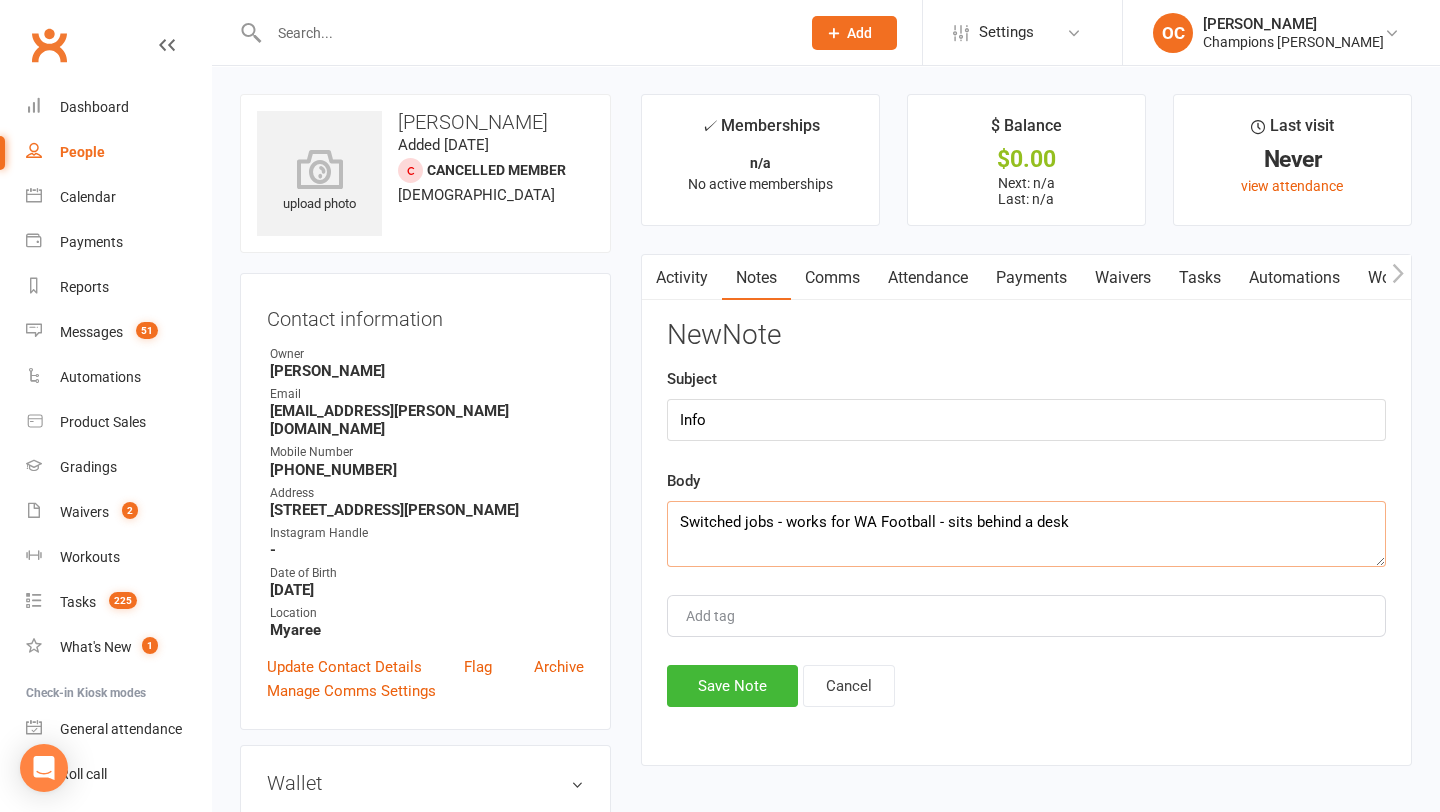 type on "Switched jobs - works for WA Football - sits behind a desk" 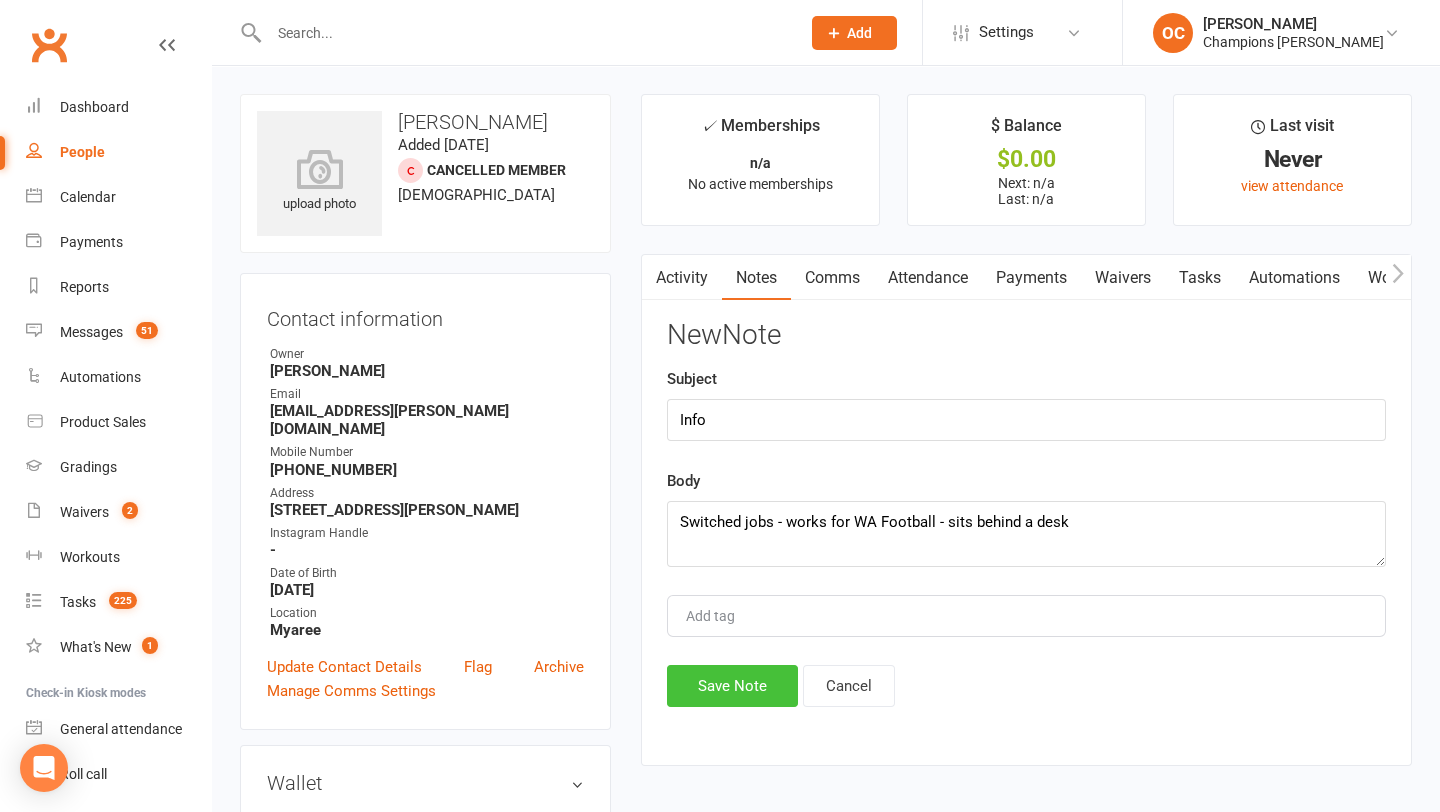 click on "Save Note" at bounding box center (732, 686) 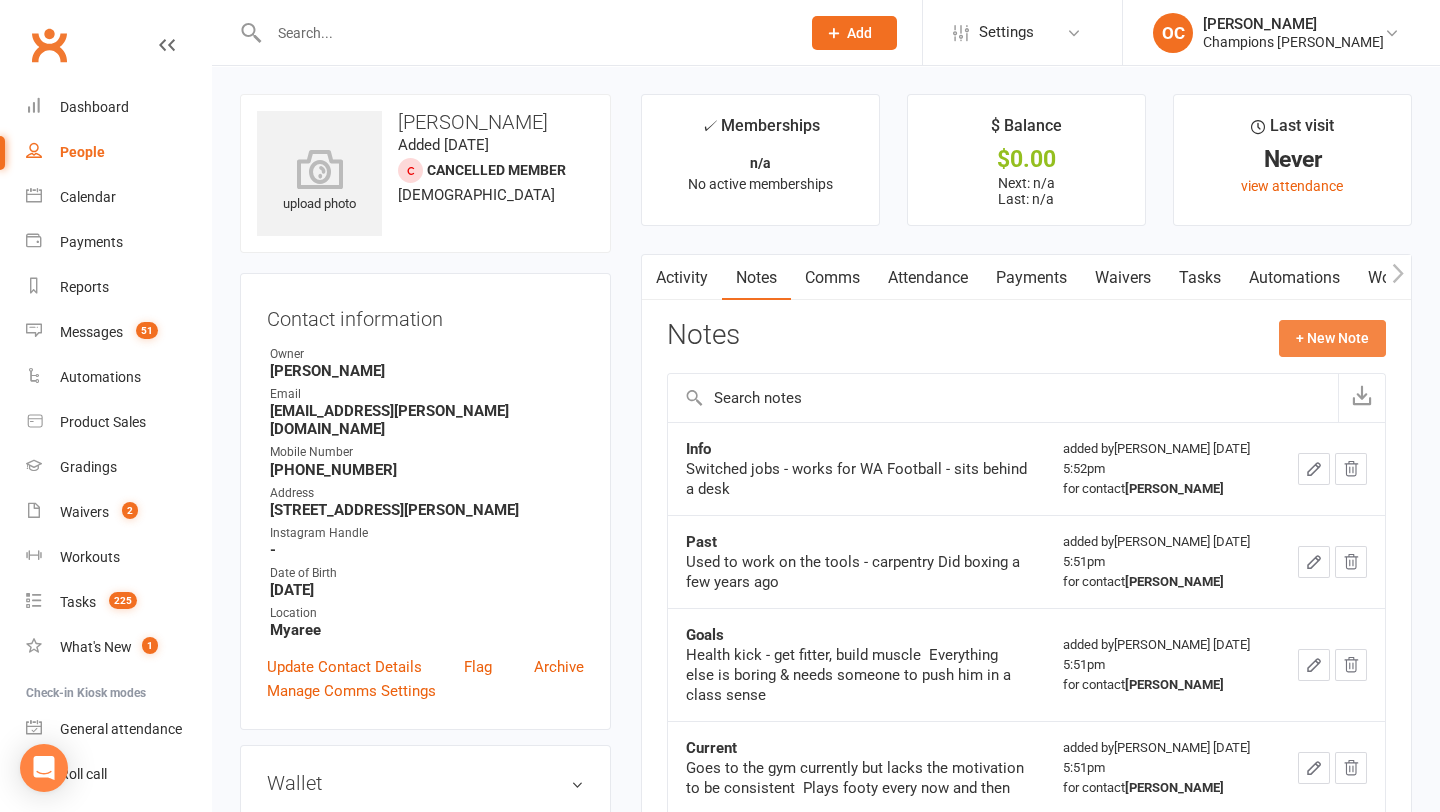 click on "+ New Note" at bounding box center (1332, 338) 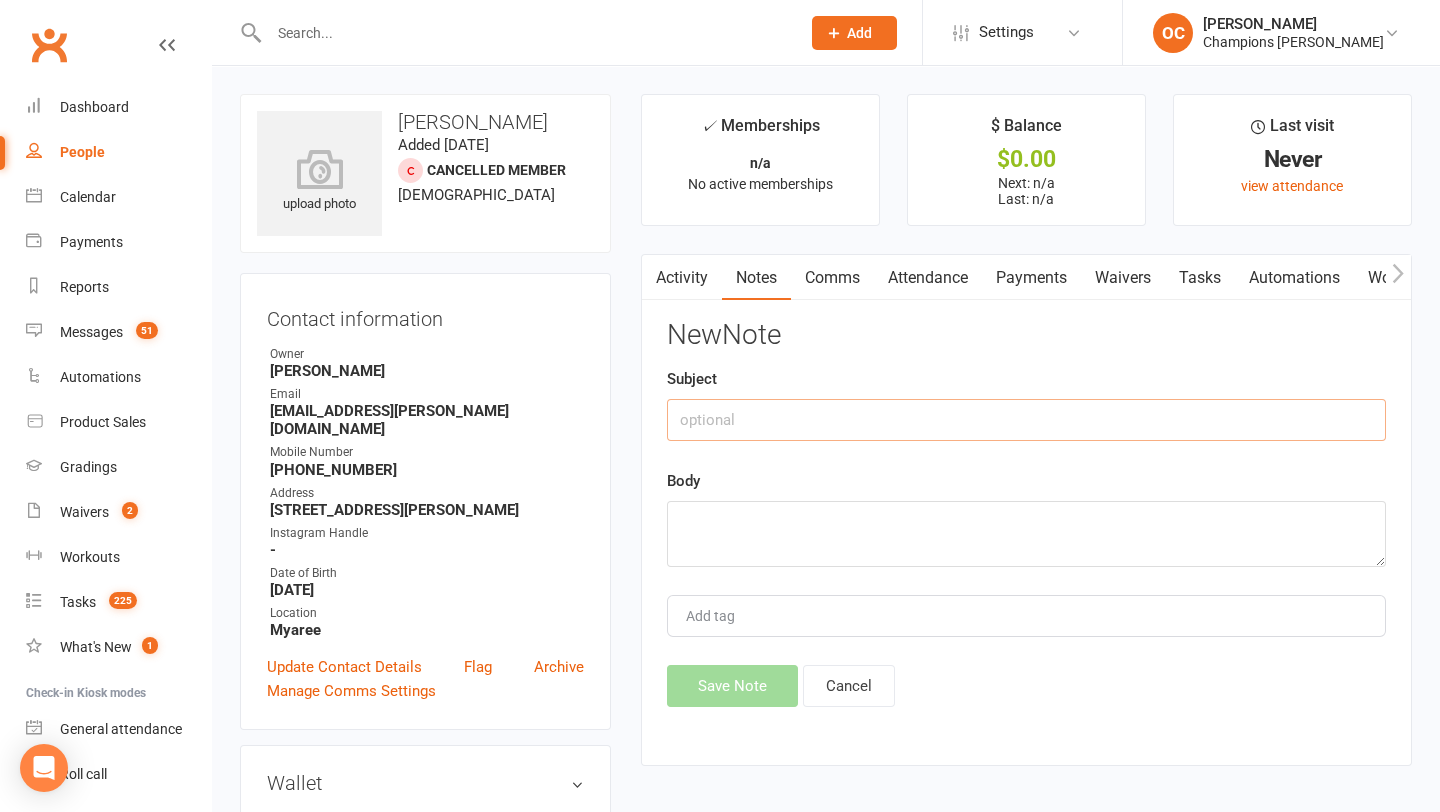 click at bounding box center [1026, 420] 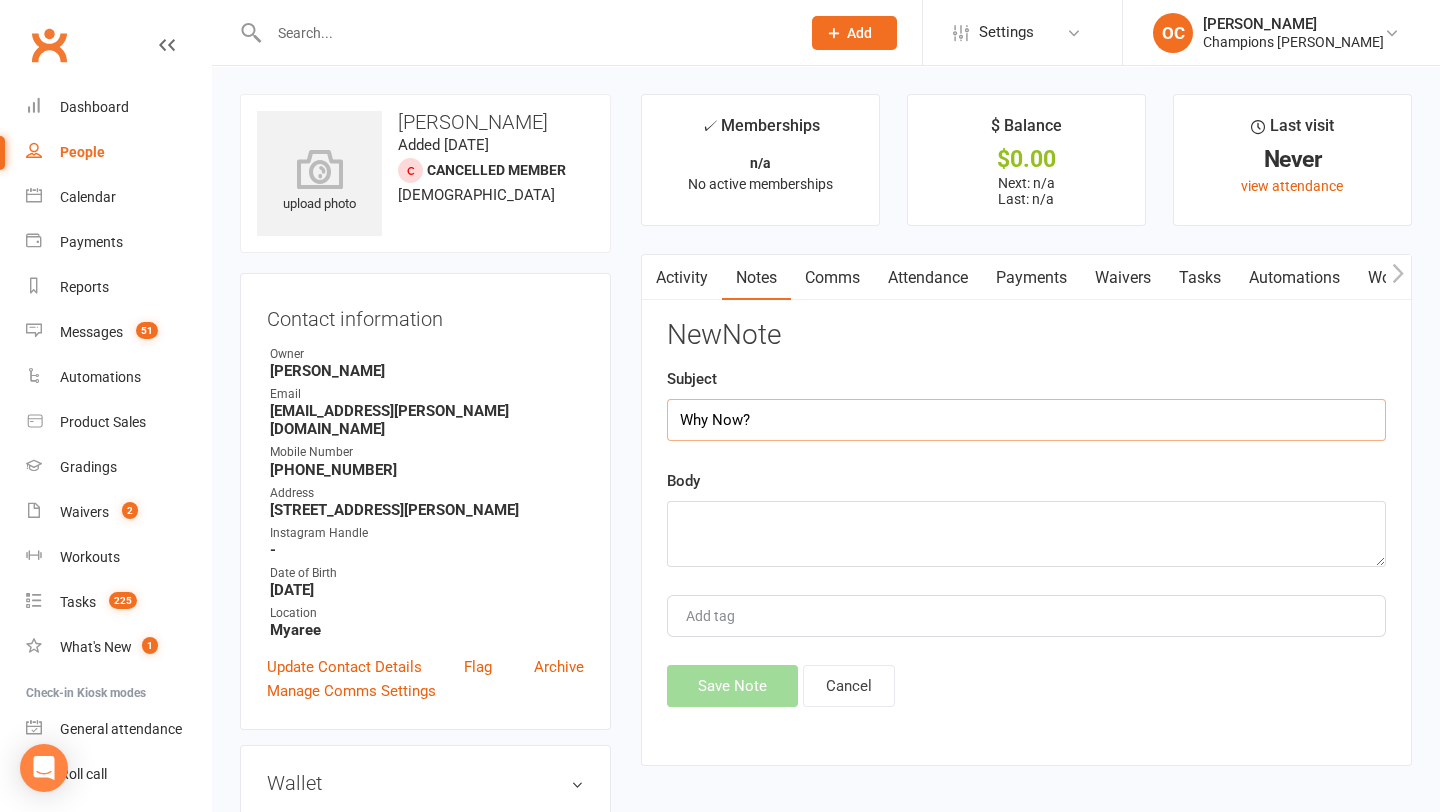 type on "Why Now?" 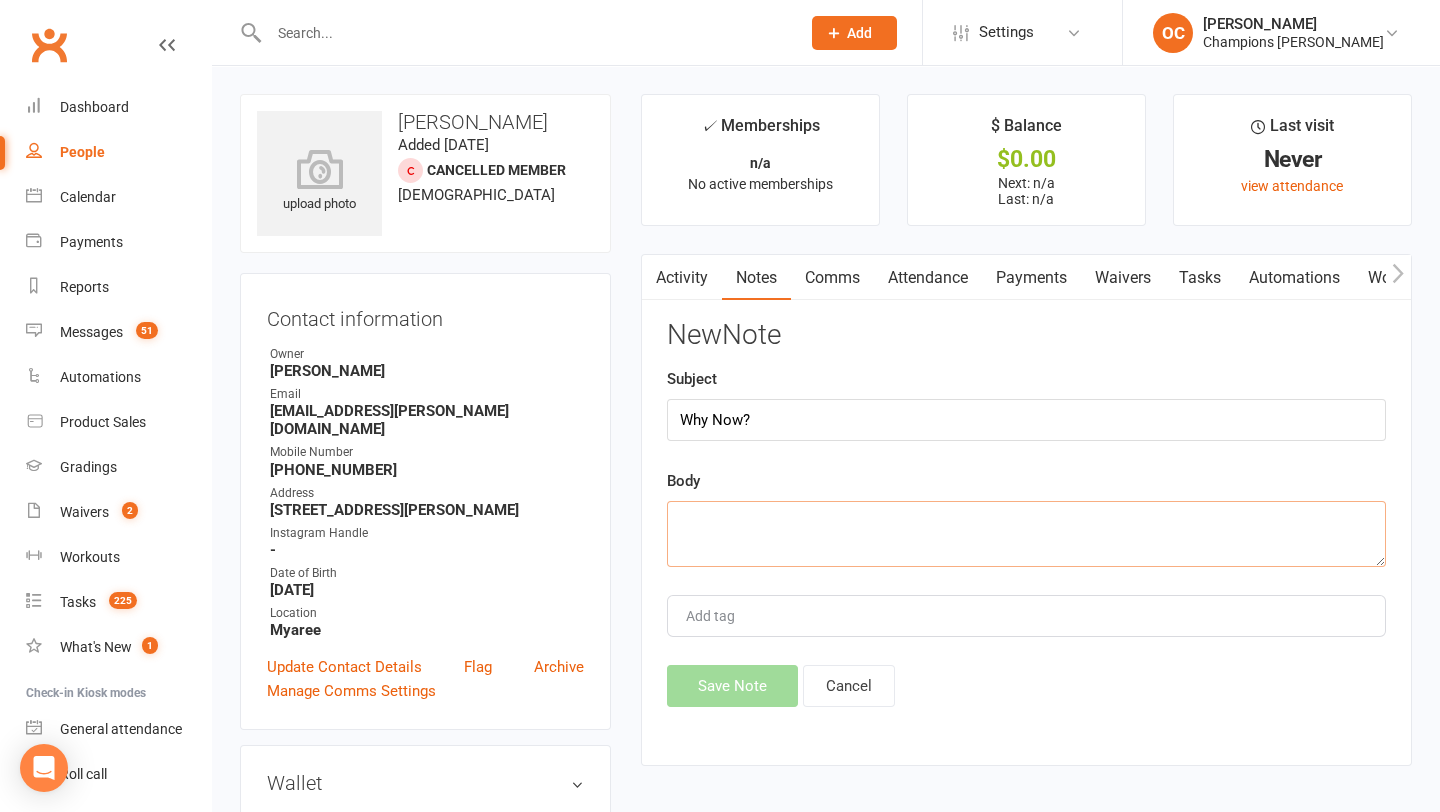 click at bounding box center (1026, 534) 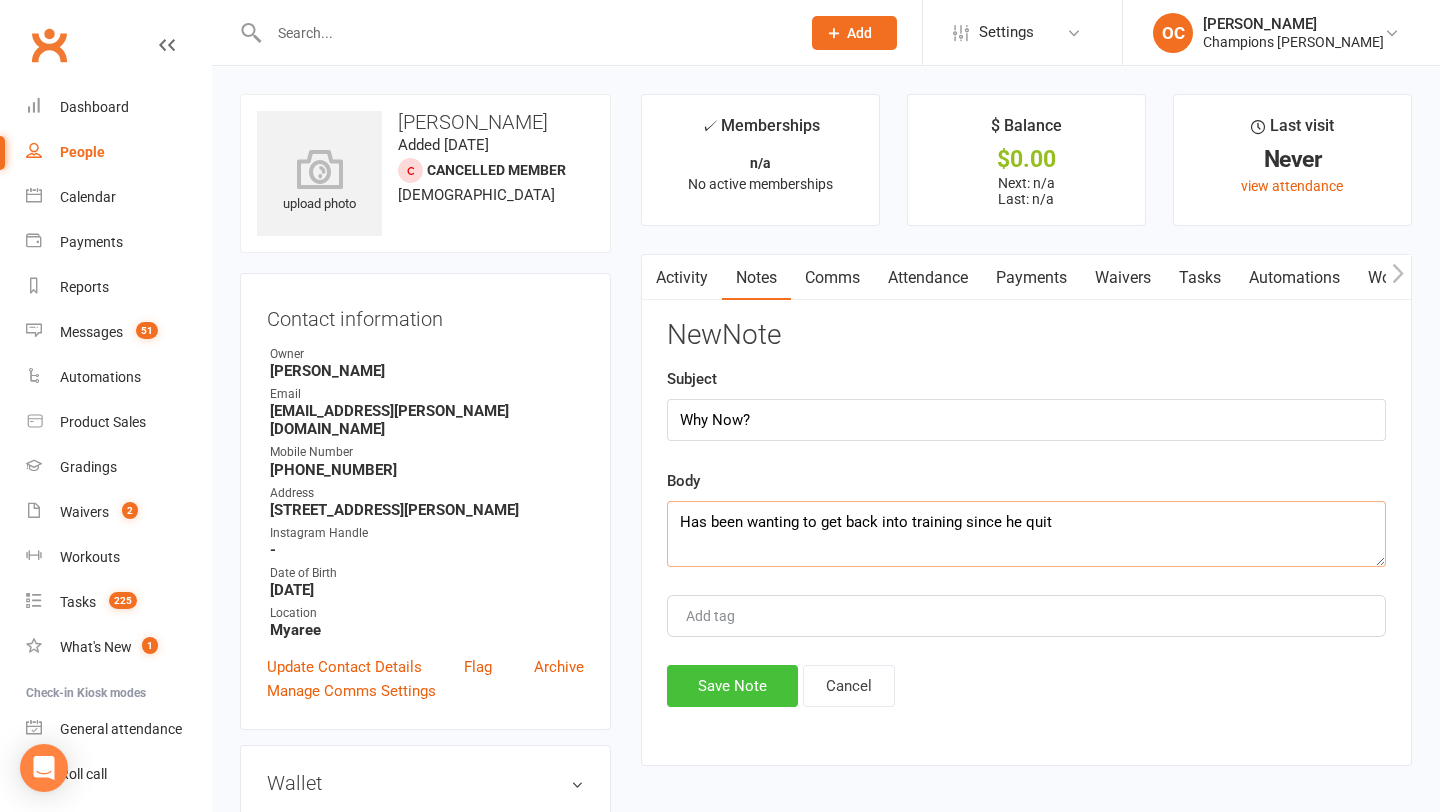 type on "Has been wanting to get back into training since he quit" 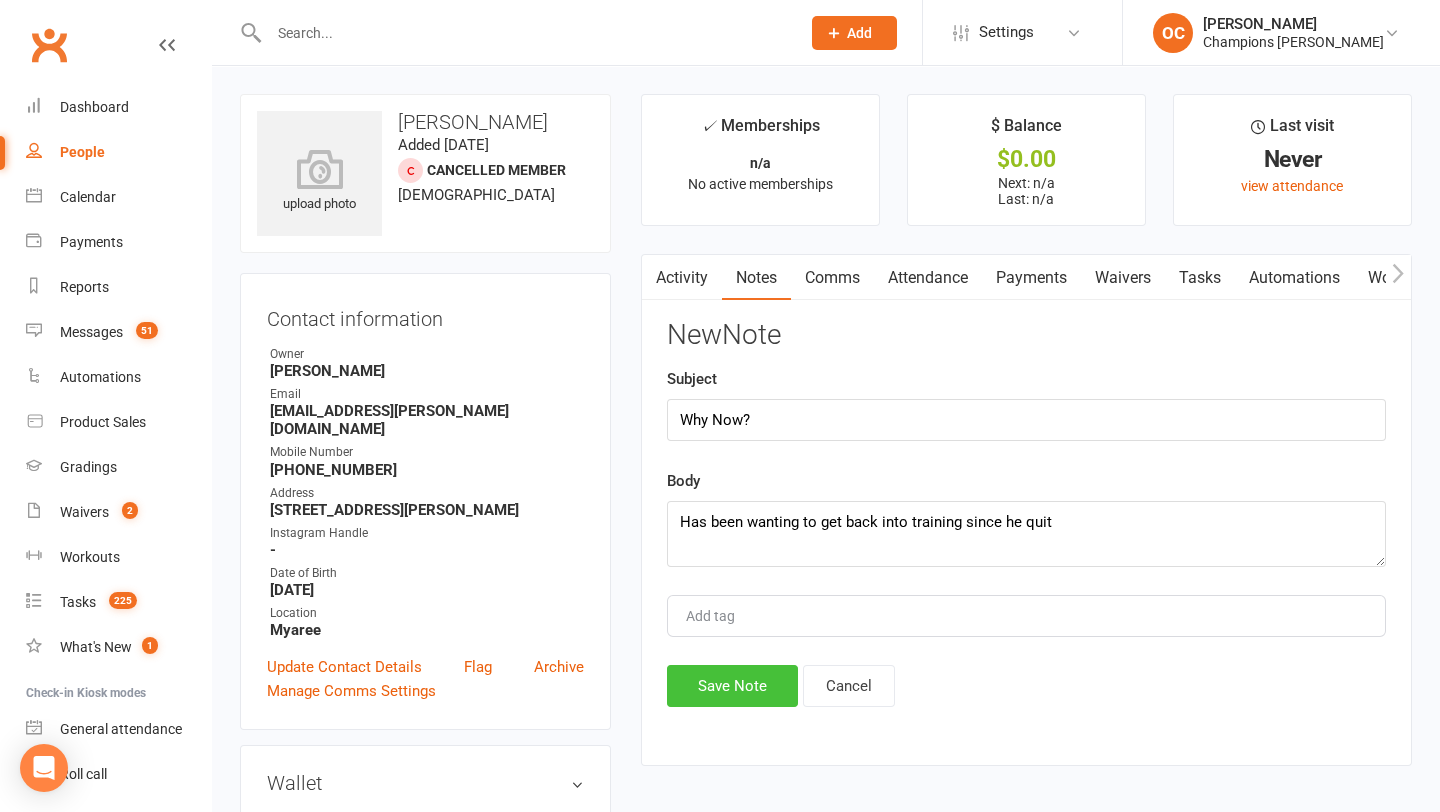 click on "Save Note" at bounding box center [732, 686] 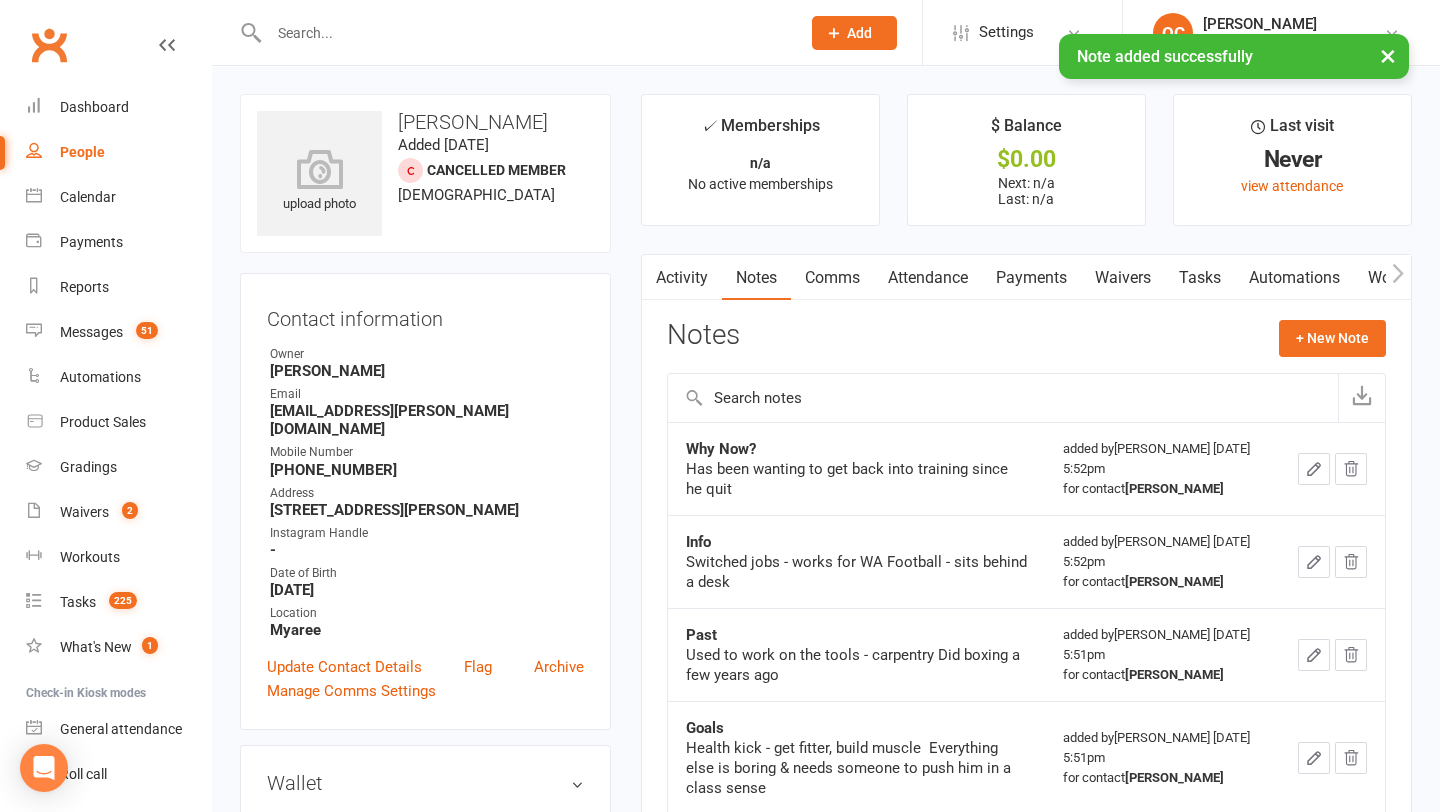 click on "Comms" at bounding box center (832, 278) 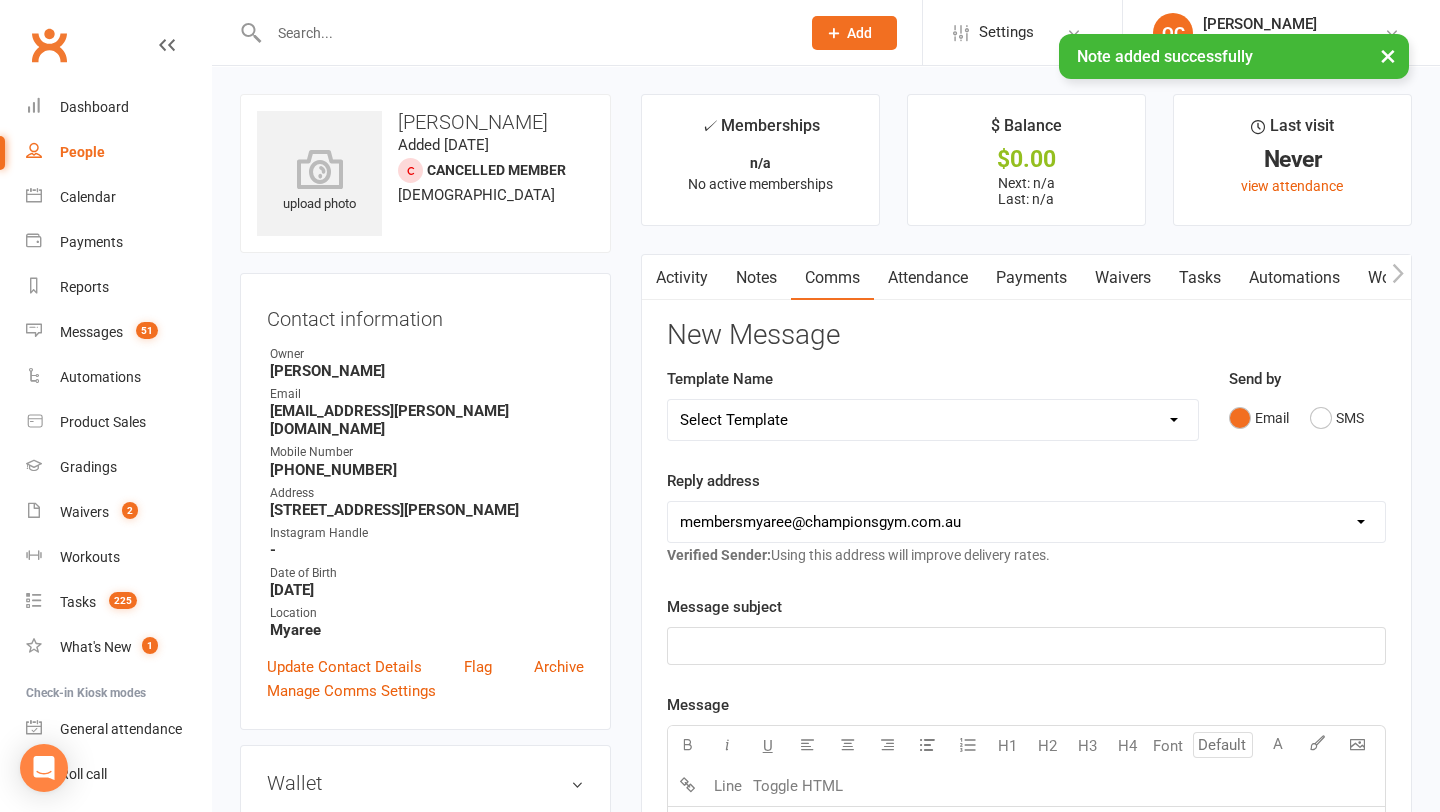 click on "Select Template [Email] 2024 Price Increase [Email] A special Gift for You [Email] CG Escapes 2026 - Koh Samui [Email] Champ Life Awards - Nominations [SMS] Class Cancelled [SMS] Class No Show [SMS] Clubworx login details sms [Email] Clubworx login- Welcome to CG [Email] COVID-19 Vaccination Mandate [SMS] Facebook group invite [Email] Facebook Page Invite [SMS] First Class SMS [SMS] First Timer Trial - Day before 1st class [Email] Glove upsell [SMS] Google review Request [Email] [Grading] Exemption Letter, Boxing [Email] [Grading] Exemption Letter, Muay Thai [SMS] [Grading] SMS To RSVP [Email] [Grading] Variation to Membership Email [Email] Halloween Dress Up Reminder Email [SMS] Halloween Dress Up Reminder SMS [Email] Hitout Event [Email] Member Newsletter (Monthly) [Email] New Starter Program - Final Body Scan Reminder Email [SMS] New Starter Program - Final Body Scan Reminder SMS [Email] New Starter Questionnnaire [SMS] New Starter Seminar Reminder (not training yet) [Email] Overdue Payment EMAIL #1" at bounding box center (933, 420) 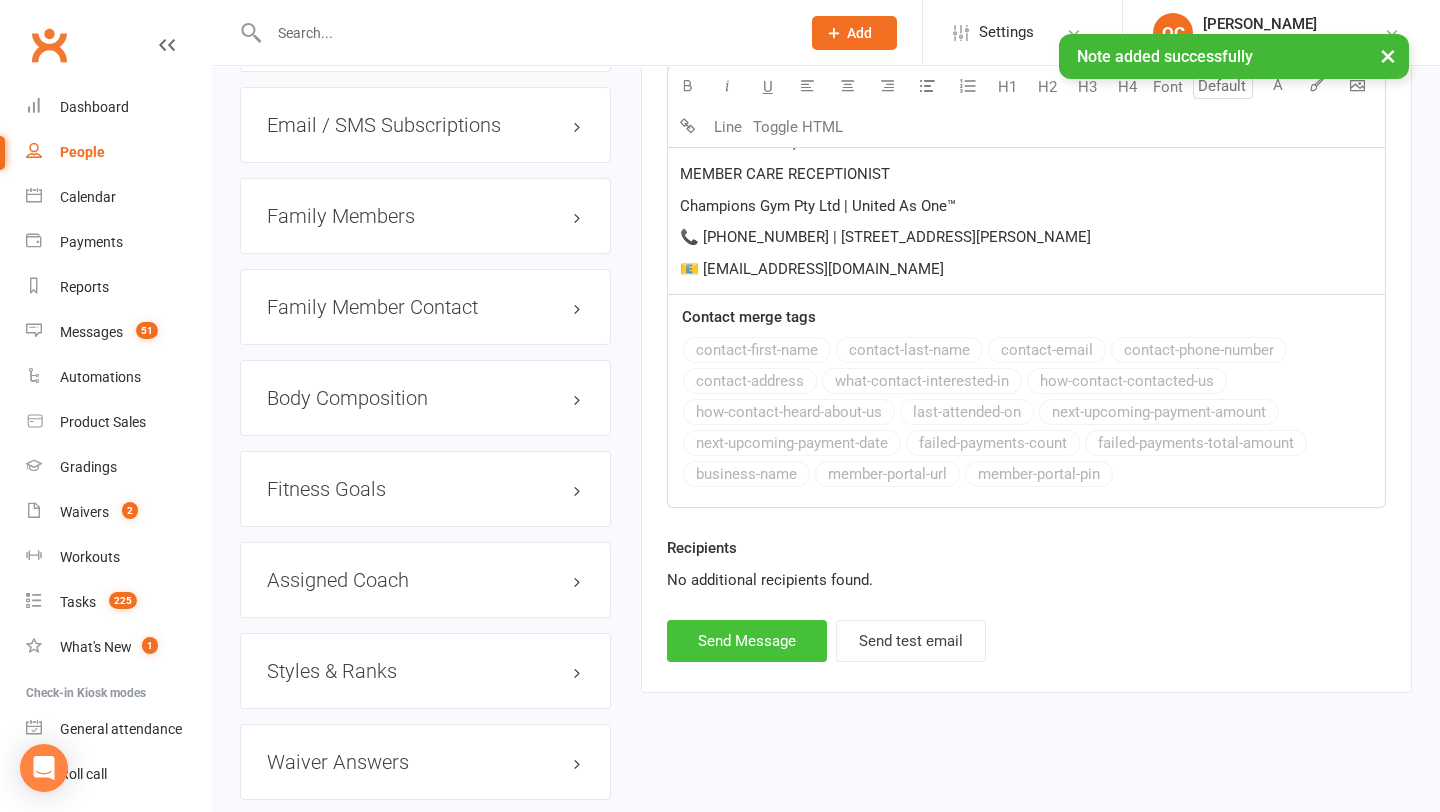click on "Send Message" at bounding box center (747, 641) 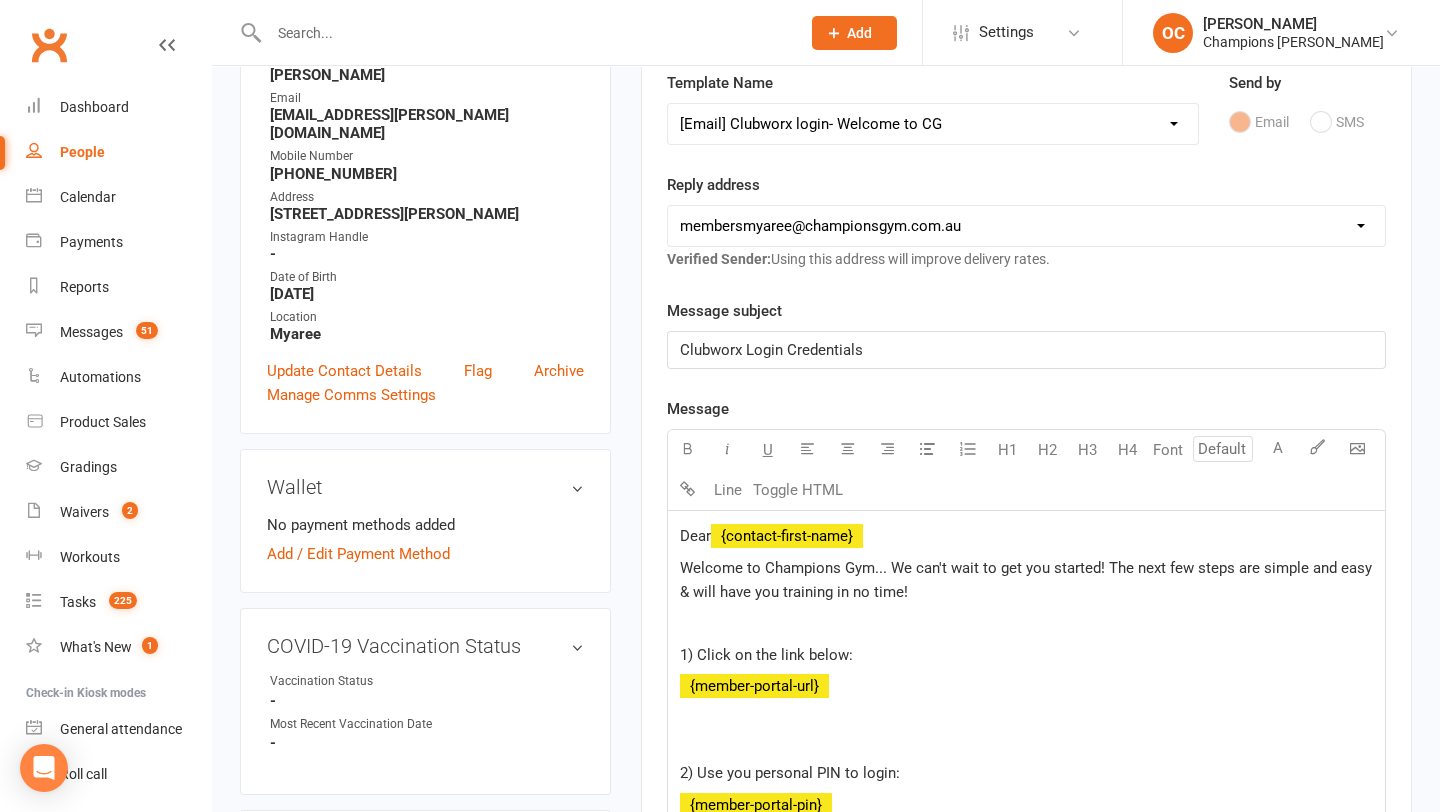 scroll, scrollTop: 0, scrollLeft: 0, axis: both 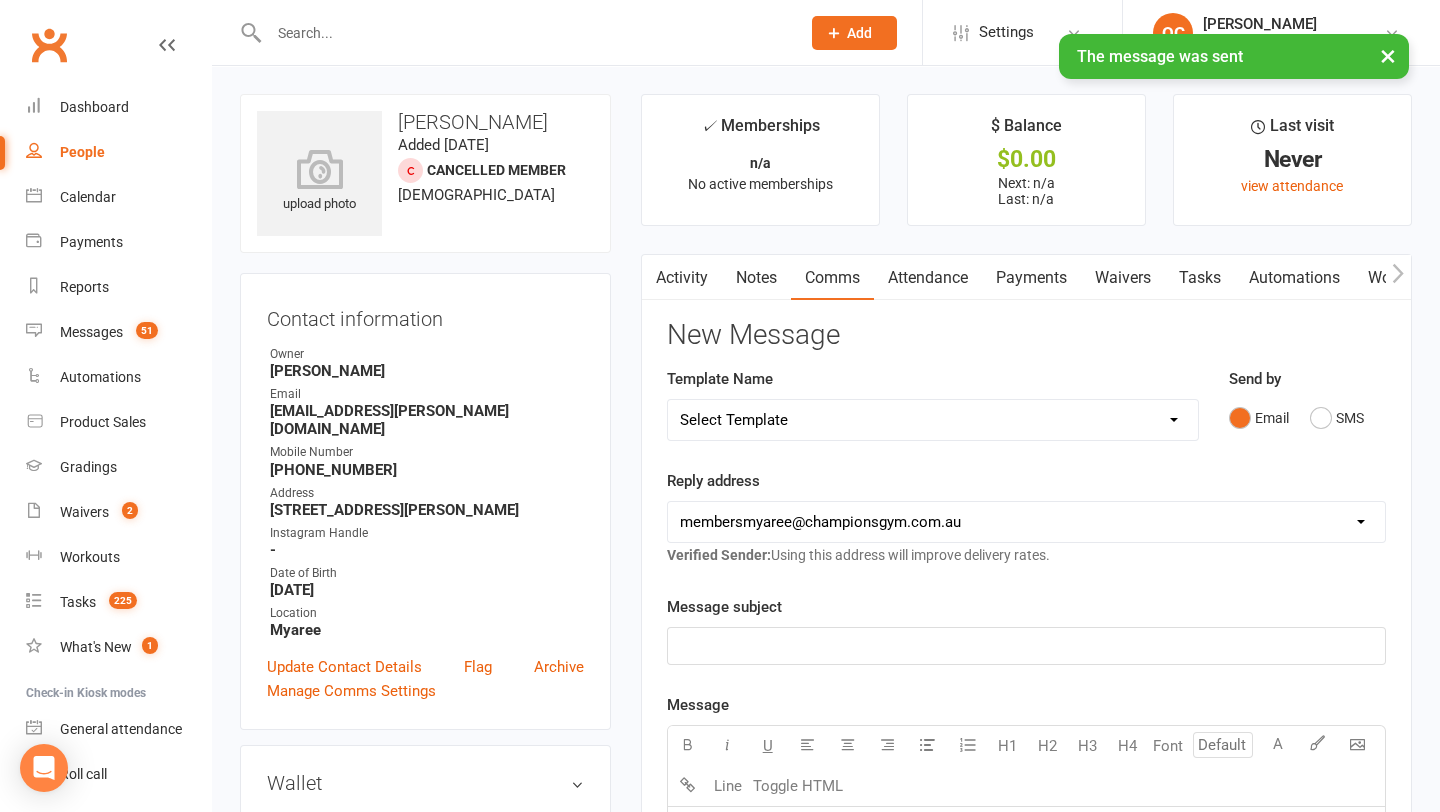 click on "Select Template [Email] 2024 Price Increase [Email] A special Gift for You [Email] CG Escapes 2026 - Koh Samui [Email] Champ Life Awards - Nominations [SMS] Class Cancelled [SMS] Class No Show [SMS] Clubworx login details sms [Email] Clubworx login- Welcome to CG [Email] COVID-19 Vaccination Mandate [SMS] Facebook group invite [Email] Facebook Page Invite [SMS] First Class SMS [SMS] First Timer Trial - Day before 1st class [Email] Glove upsell [SMS] Google review Request [Email] [Grading] Exemption Letter, Boxing [Email] [Grading] Exemption Letter, Muay Thai [SMS] [Grading] SMS To RSVP [Email] [Grading] Variation to Membership Email [Email] Halloween Dress Up Reminder Email [SMS] Halloween Dress Up Reminder SMS [Email] Hitout Event [Email] Member Newsletter (Monthly) [Email] New Starter Program - Final Body Scan Reminder Email [SMS] New Starter Program - Final Body Scan Reminder SMS [Email] New Starter Questionnnaire [SMS] New Starter Seminar Reminder (not training yet) [Email] Overdue Payment EMAIL #1" at bounding box center (933, 420) 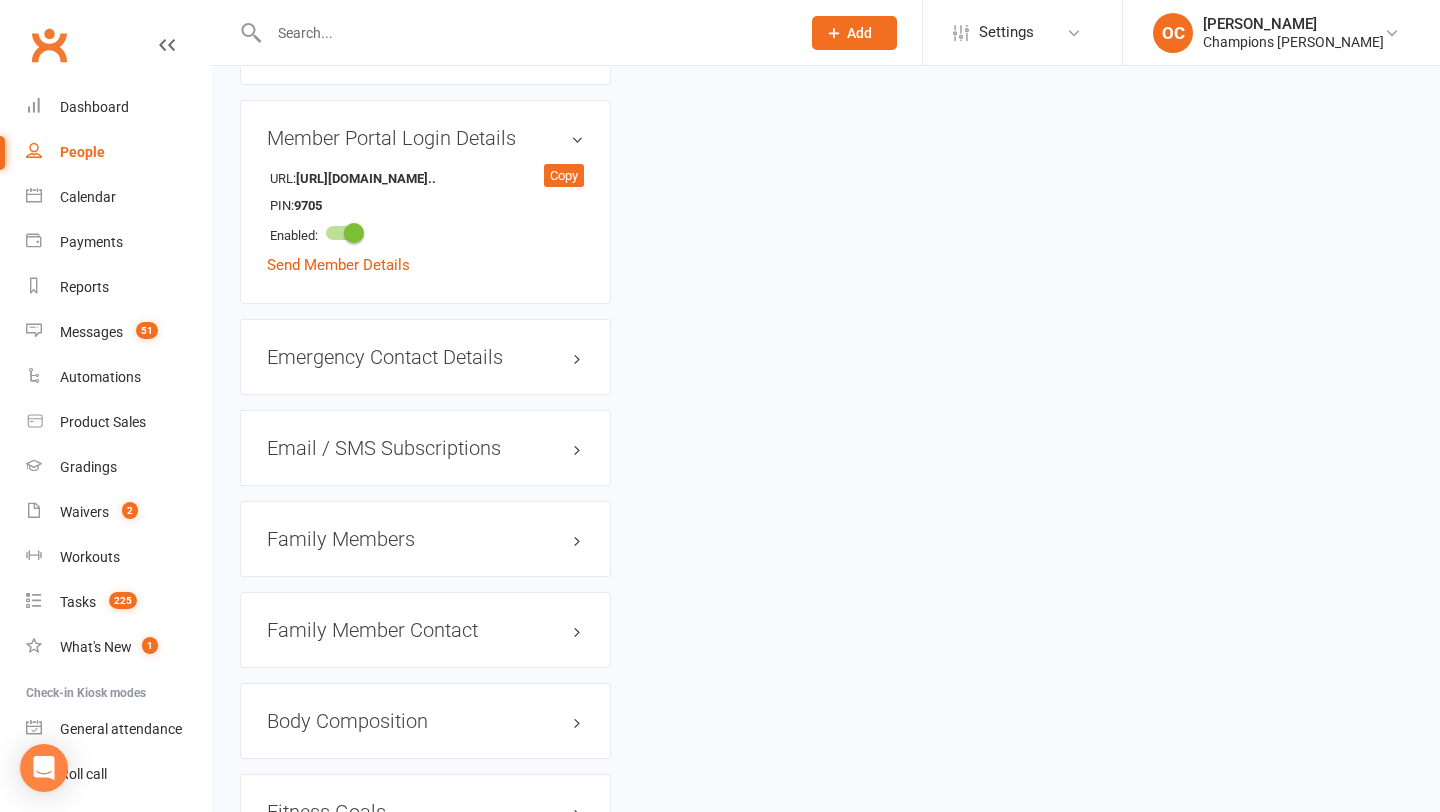 scroll, scrollTop: 787, scrollLeft: 0, axis: vertical 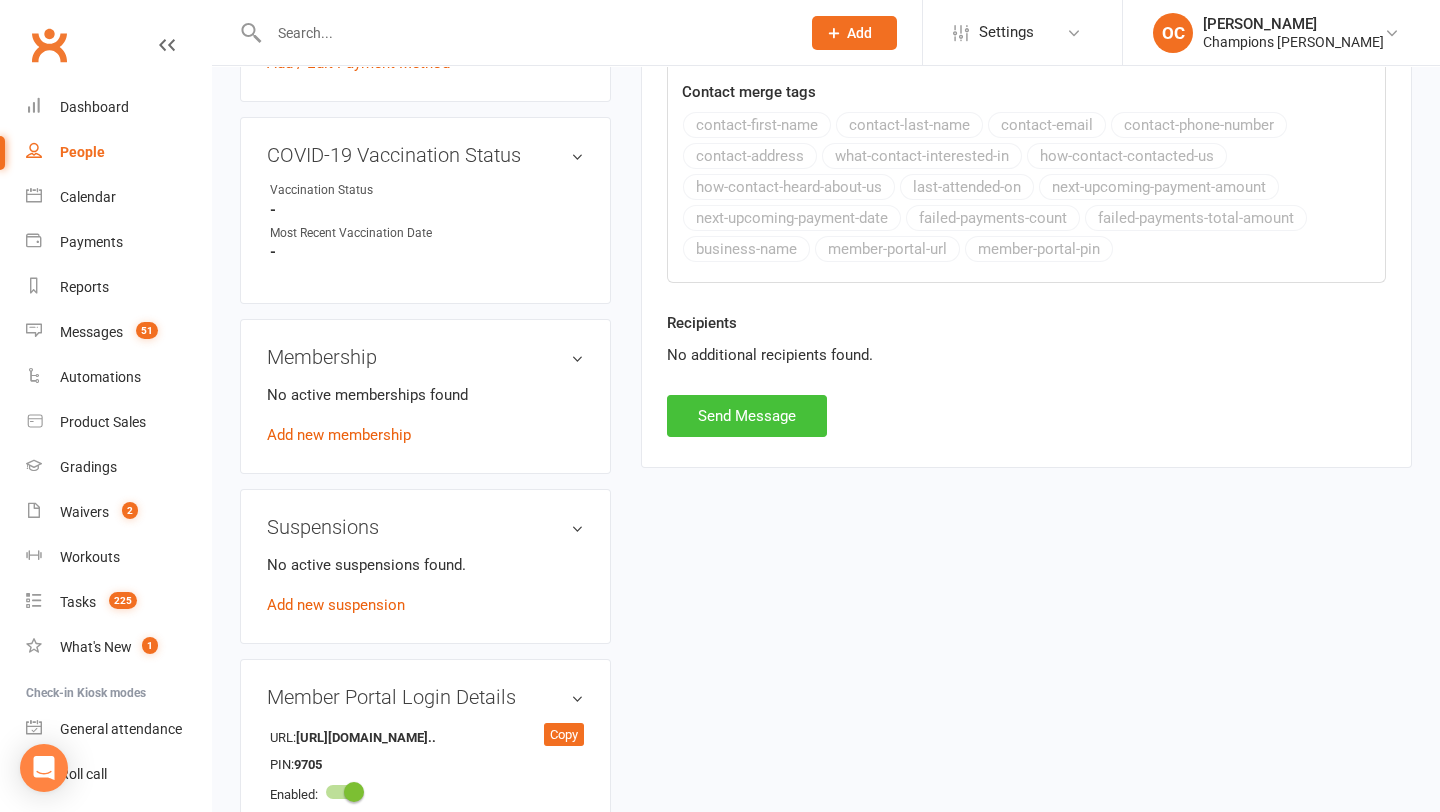 click on "Send Message" at bounding box center (747, 416) 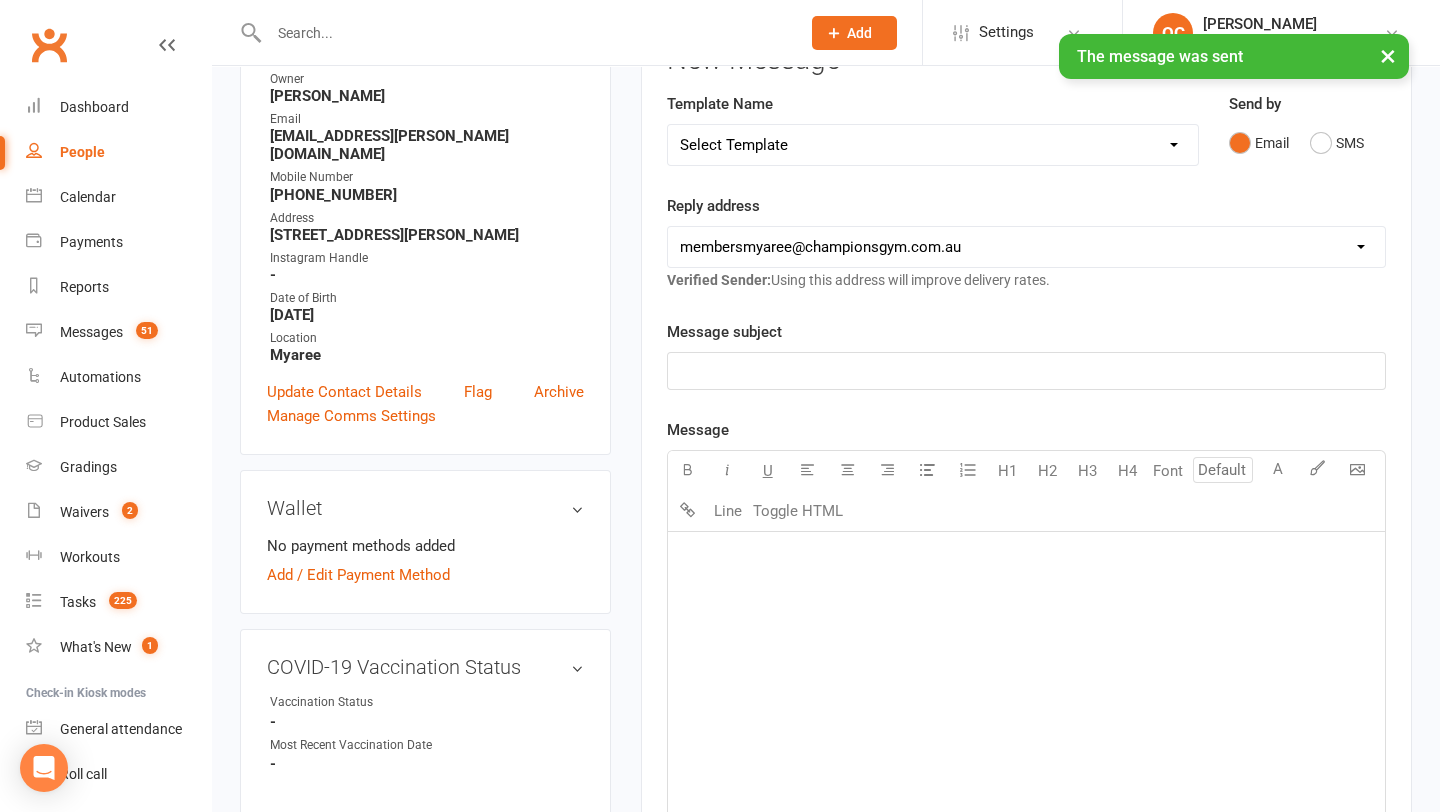 scroll, scrollTop: 0, scrollLeft: 0, axis: both 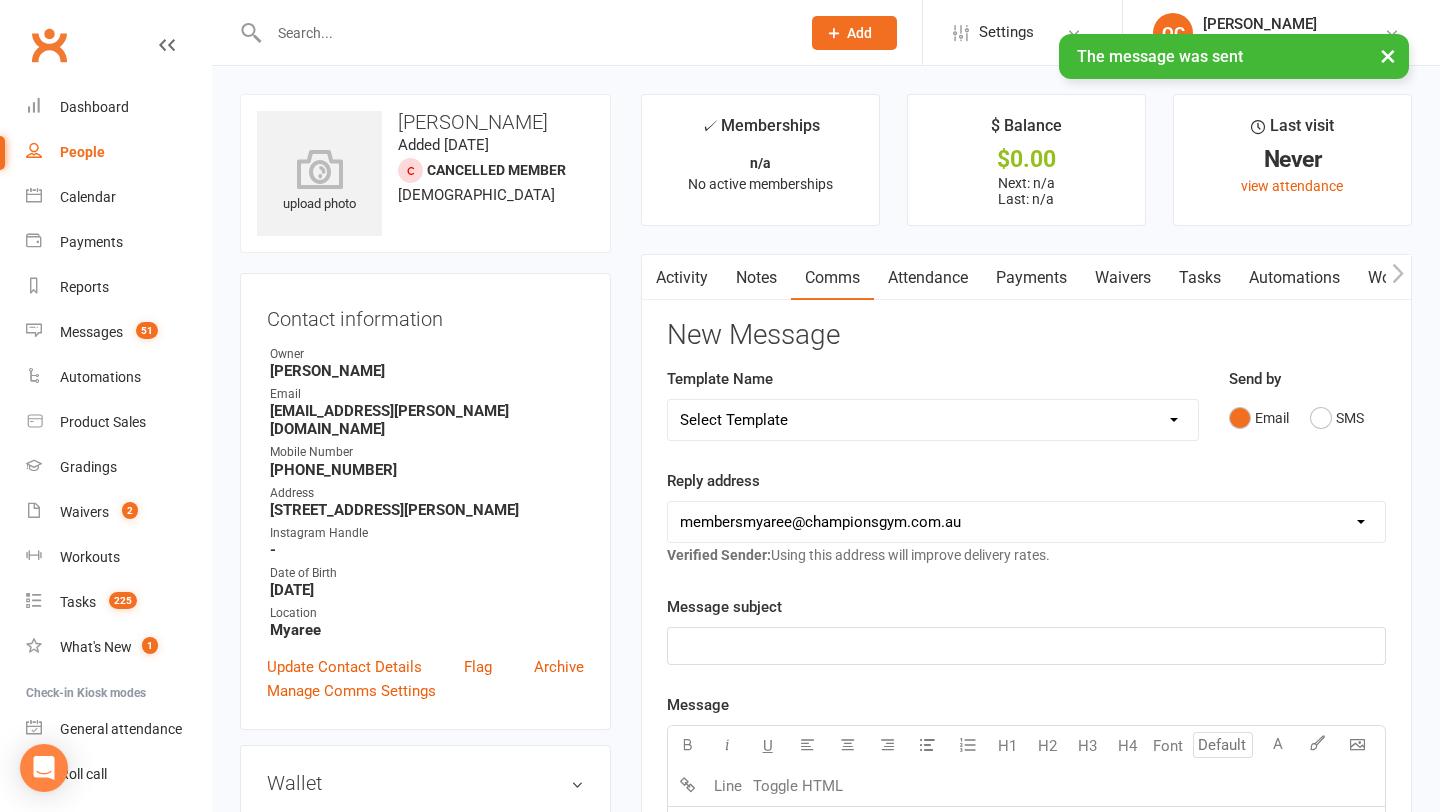 click on "Select Template [Email] 2024 Price Increase [Email] A special Gift for You [Email] CG Escapes 2026 - Koh Samui [Email] Champ Life Awards - Nominations [SMS] Class Cancelled [SMS] Class No Show [SMS] Clubworx login details sms [Email] Clubworx login- Welcome to CG [Email] COVID-19 Vaccination Mandate [SMS] Facebook group invite [Email] Facebook Page Invite [SMS] First Class SMS [SMS] First Timer Trial - Day before 1st class [Email] Glove upsell [SMS] Google review Request [Email] [Grading] Exemption Letter, Boxing [Email] [Grading] Exemption Letter, Muay Thai [SMS] [Grading] SMS To RSVP [Email] [Grading] Variation to Membership Email [Email] Halloween Dress Up Reminder Email [SMS] Halloween Dress Up Reminder SMS [Email] Hitout Event [Email] Member Newsletter (Monthly) [Email] New Starter Program - Final Body Scan Reminder Email [SMS] New Starter Program - Final Body Scan Reminder SMS [Email] New Starter Questionnnaire [SMS] New Starter Seminar Reminder (not training yet) [Email] Overdue Payment EMAIL #1" at bounding box center [933, 420] 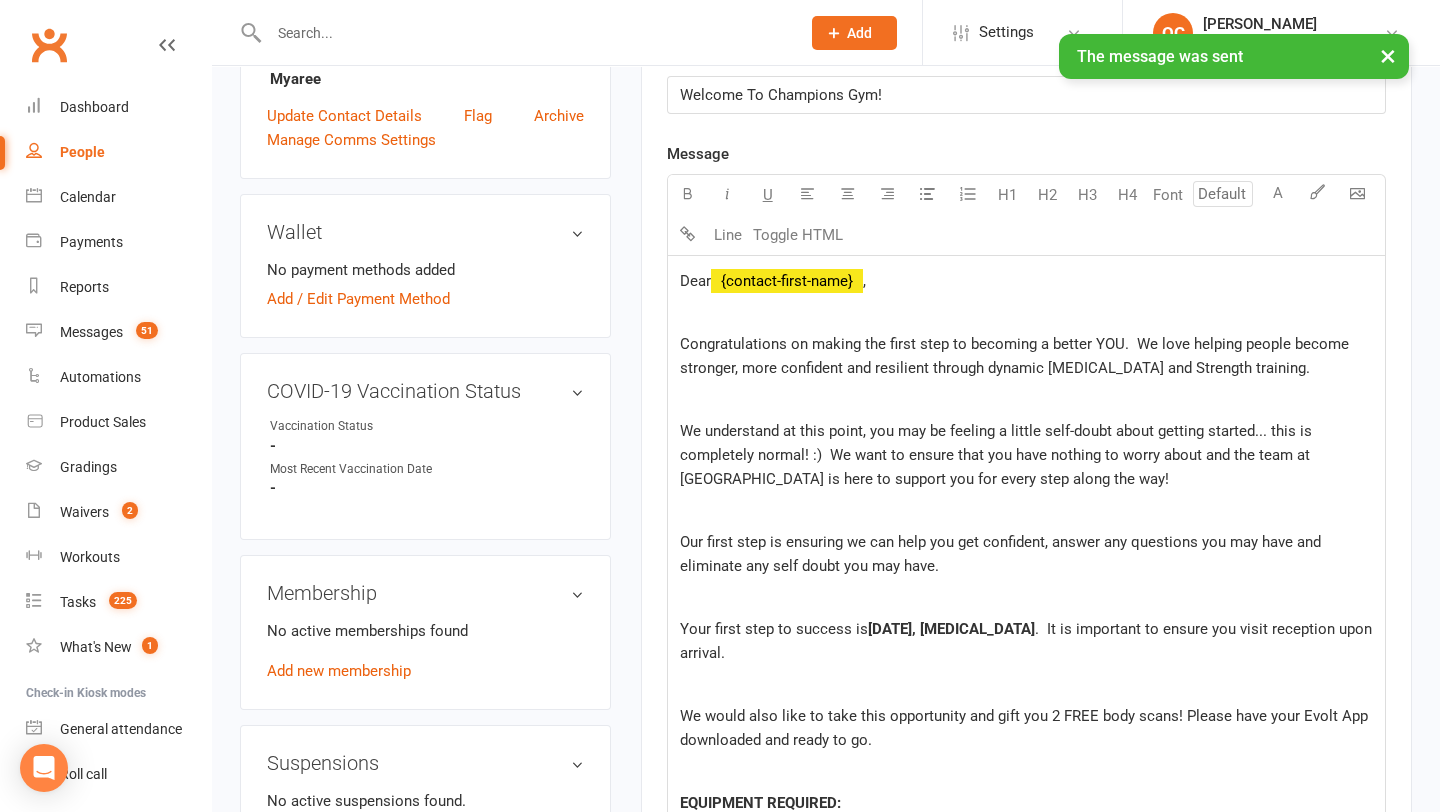 scroll, scrollTop: 552, scrollLeft: 0, axis: vertical 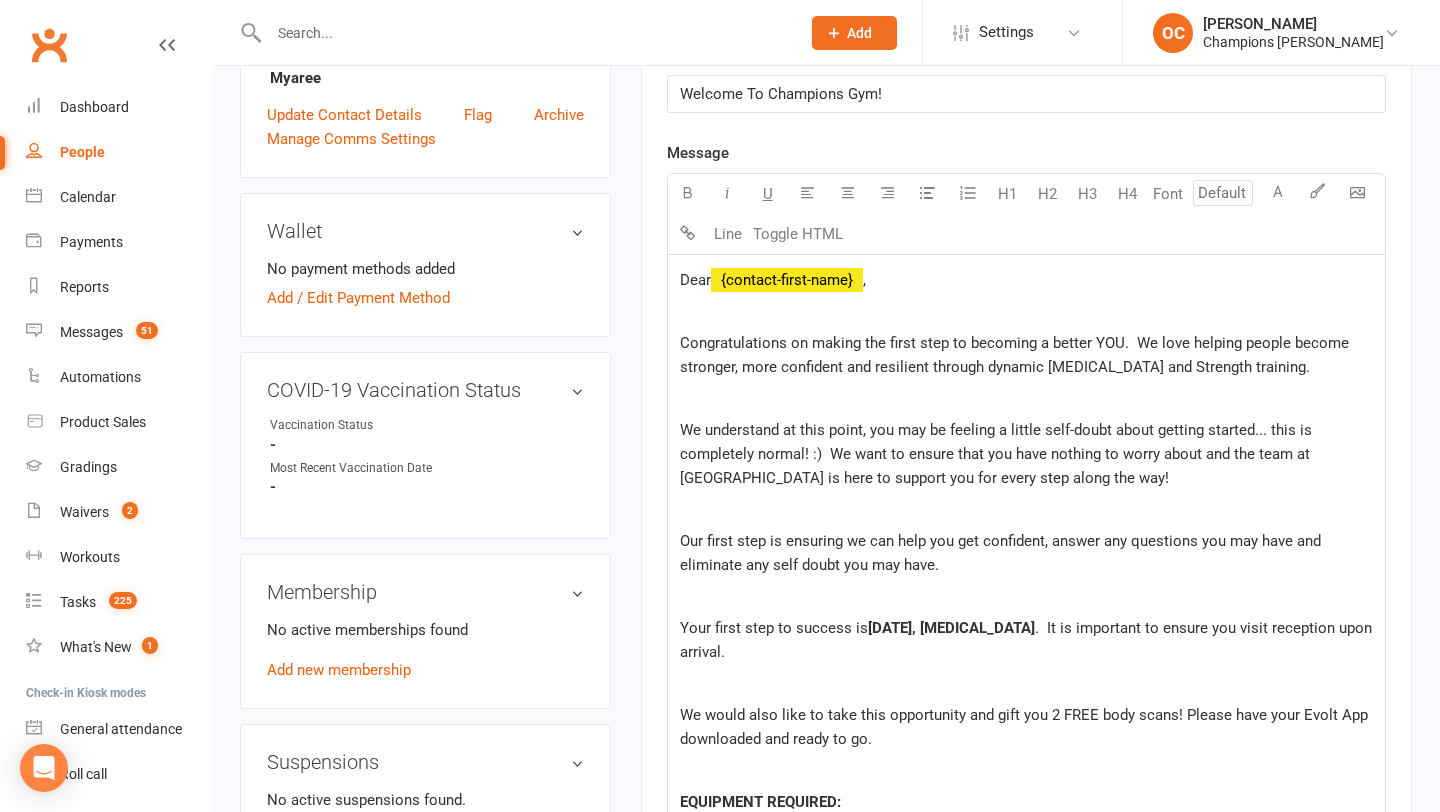 click on "Thursday, XXXXX" 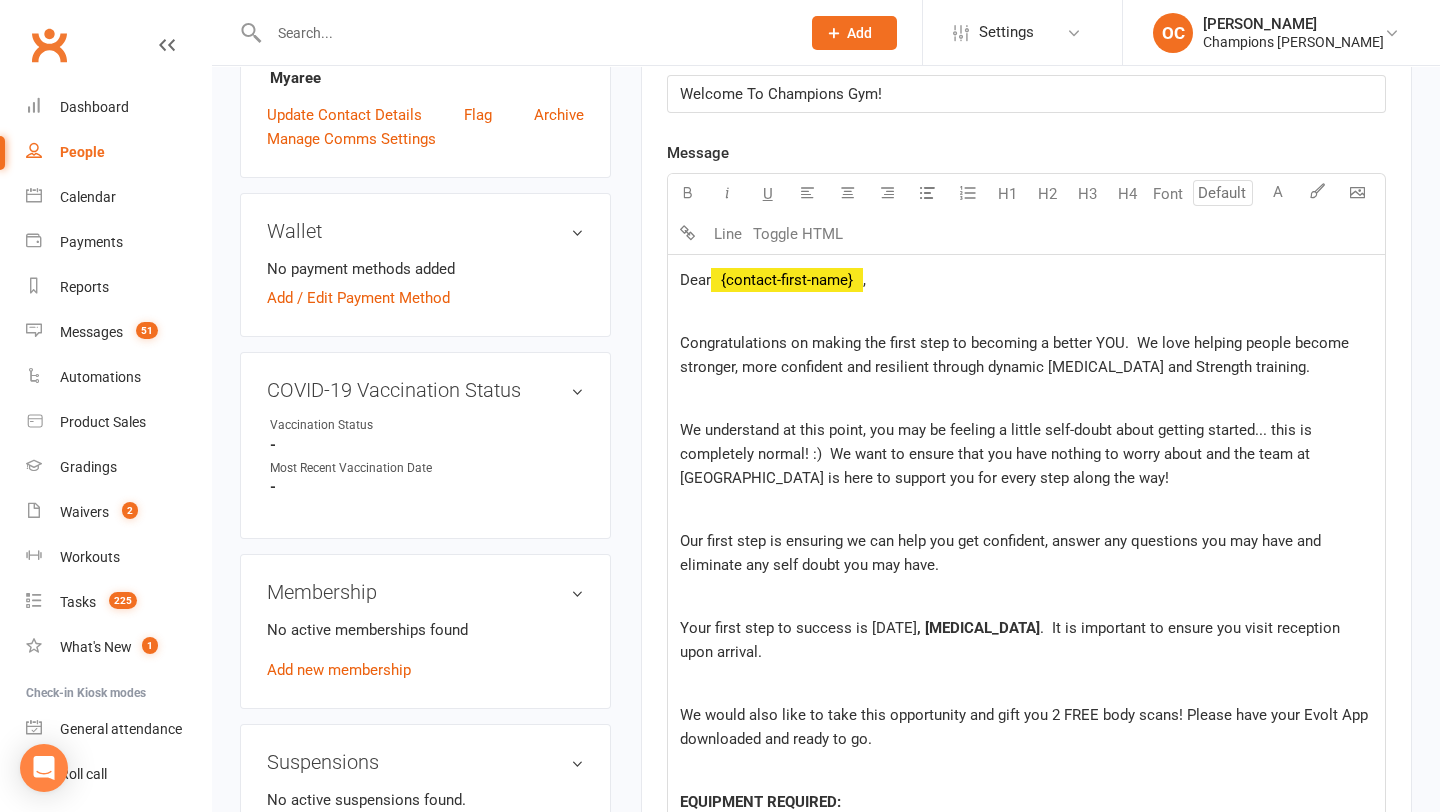 click on ", XXXXX" 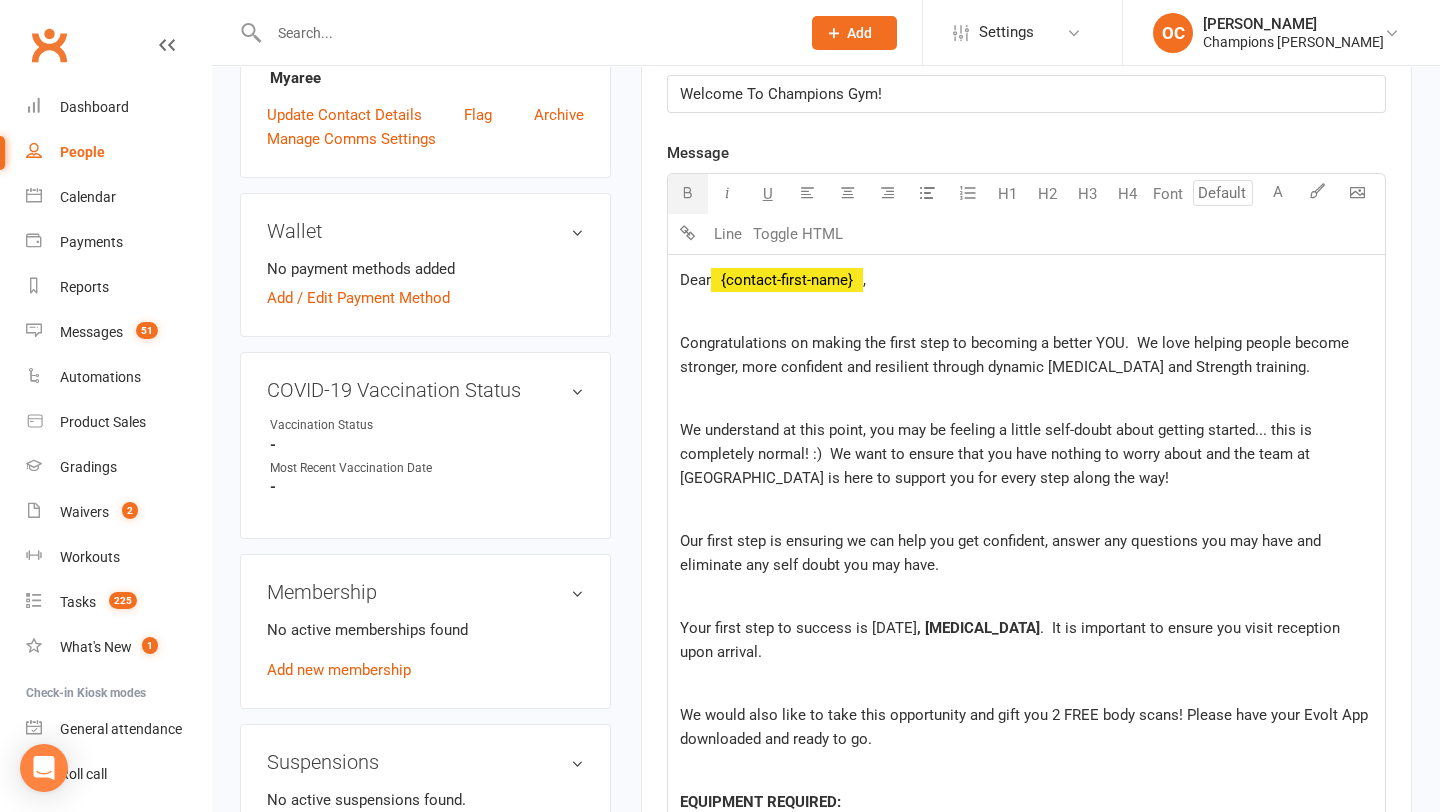 click on ", XXXXX" 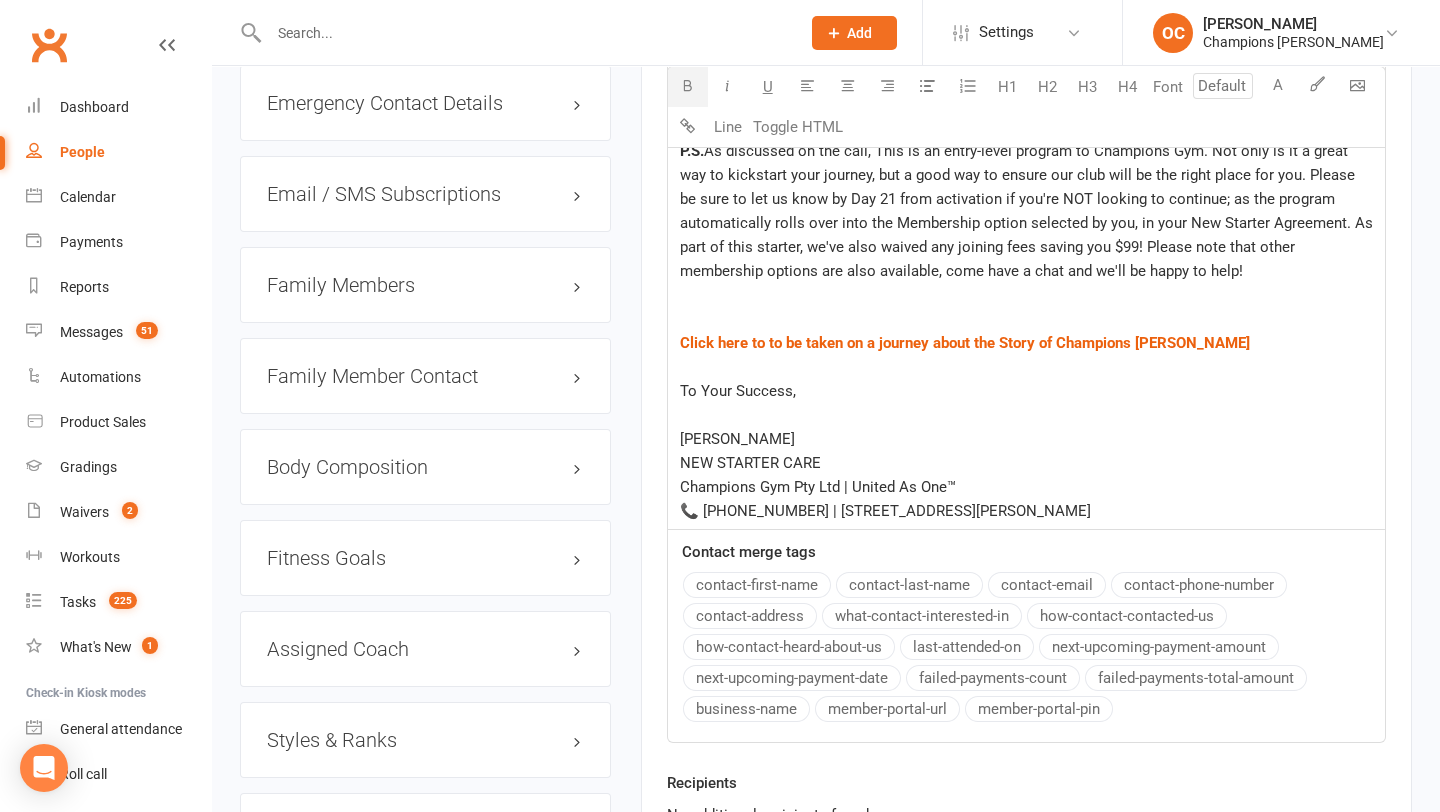 scroll, scrollTop: 1603, scrollLeft: 0, axis: vertical 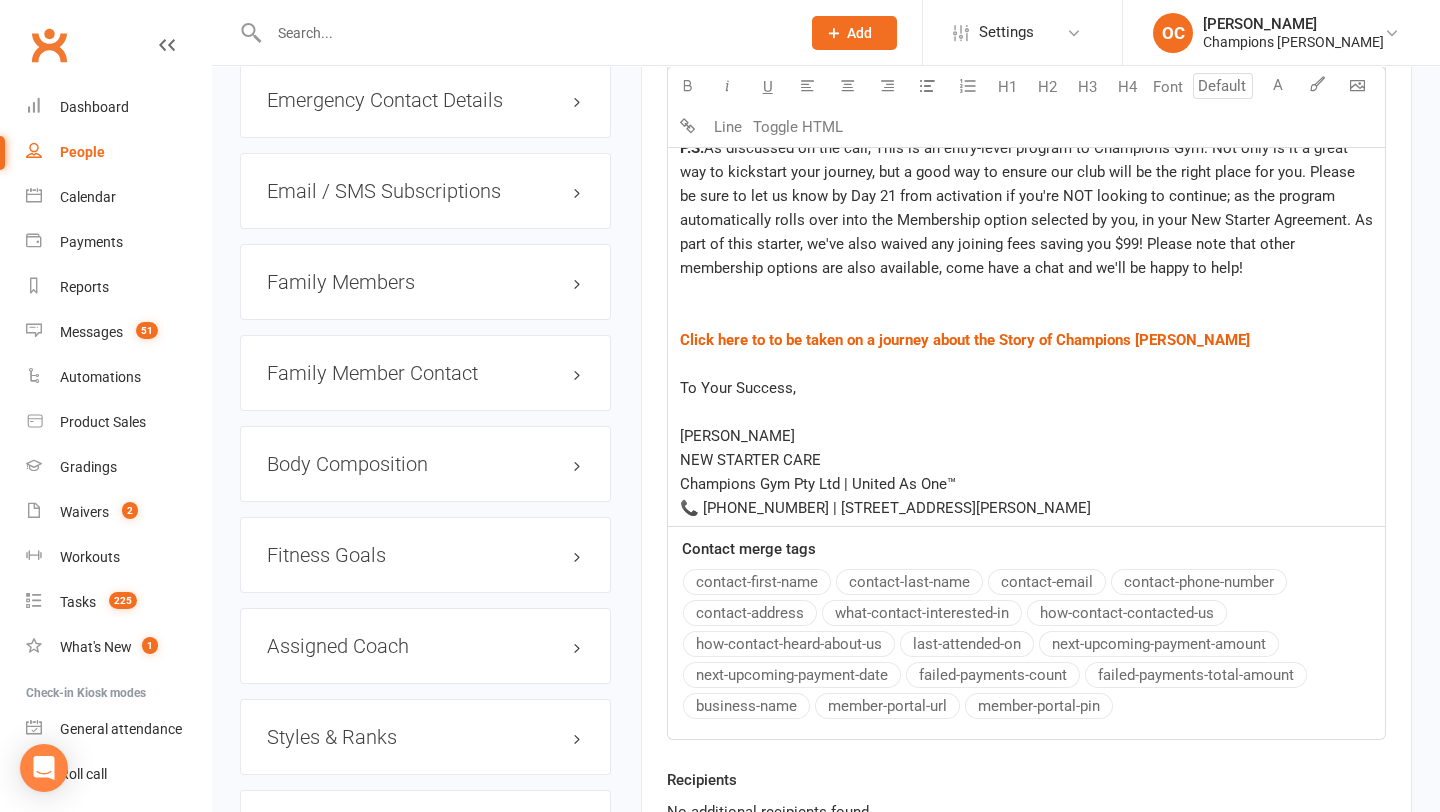 drag, startPoint x: 799, startPoint y: 455, endPoint x: 683, endPoint y: 457, distance: 116.01724 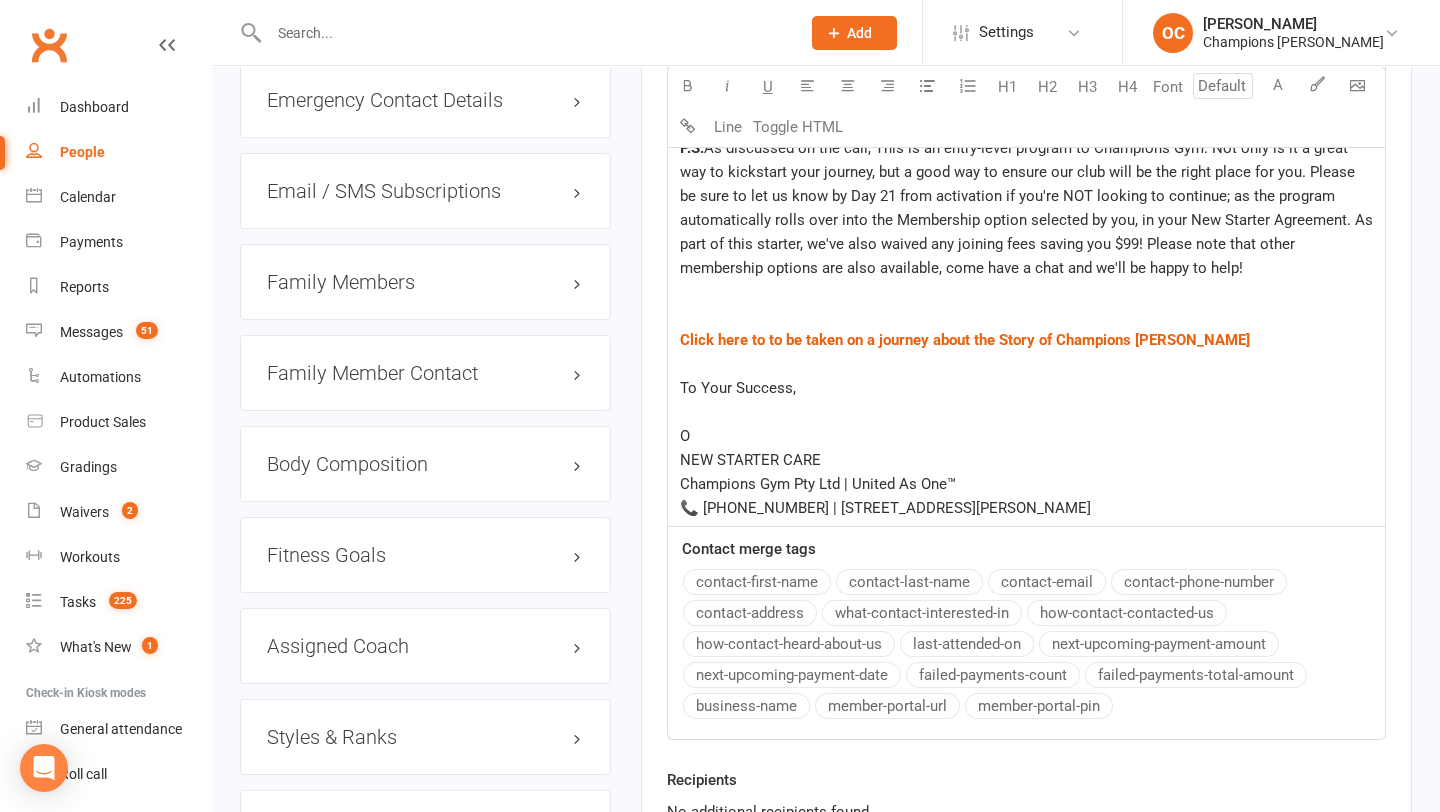 type 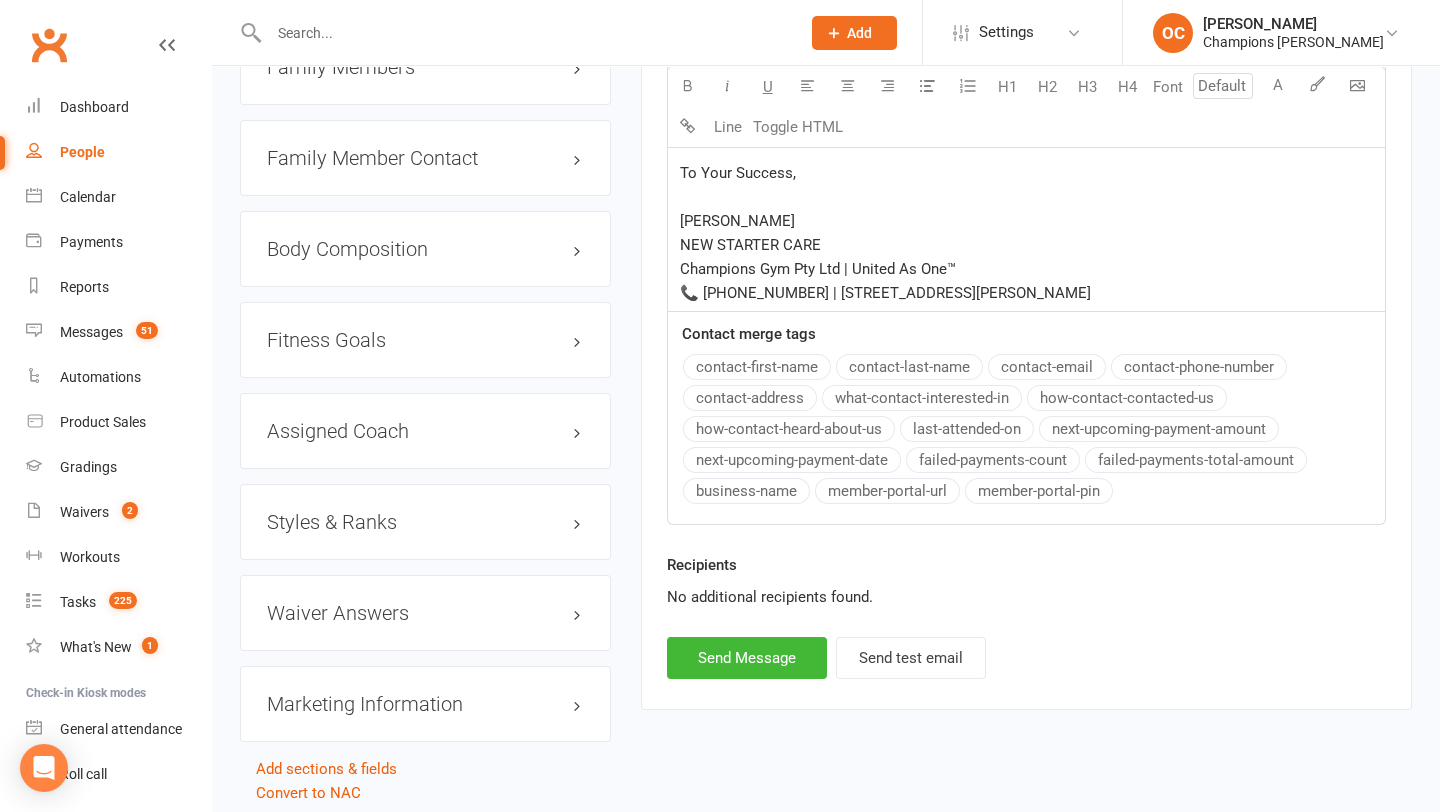 scroll, scrollTop: 1868, scrollLeft: 0, axis: vertical 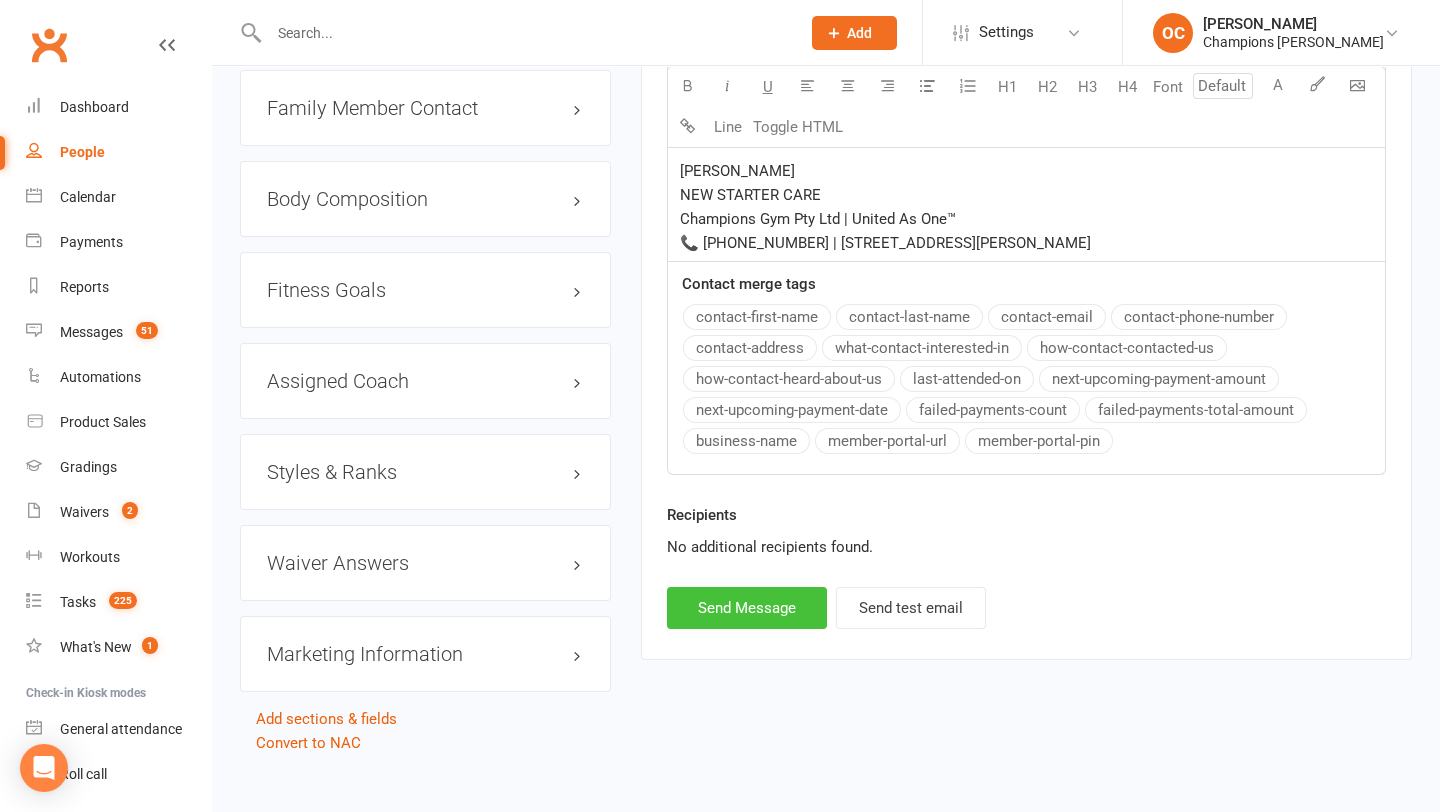 click on "Send Message" at bounding box center [747, 608] 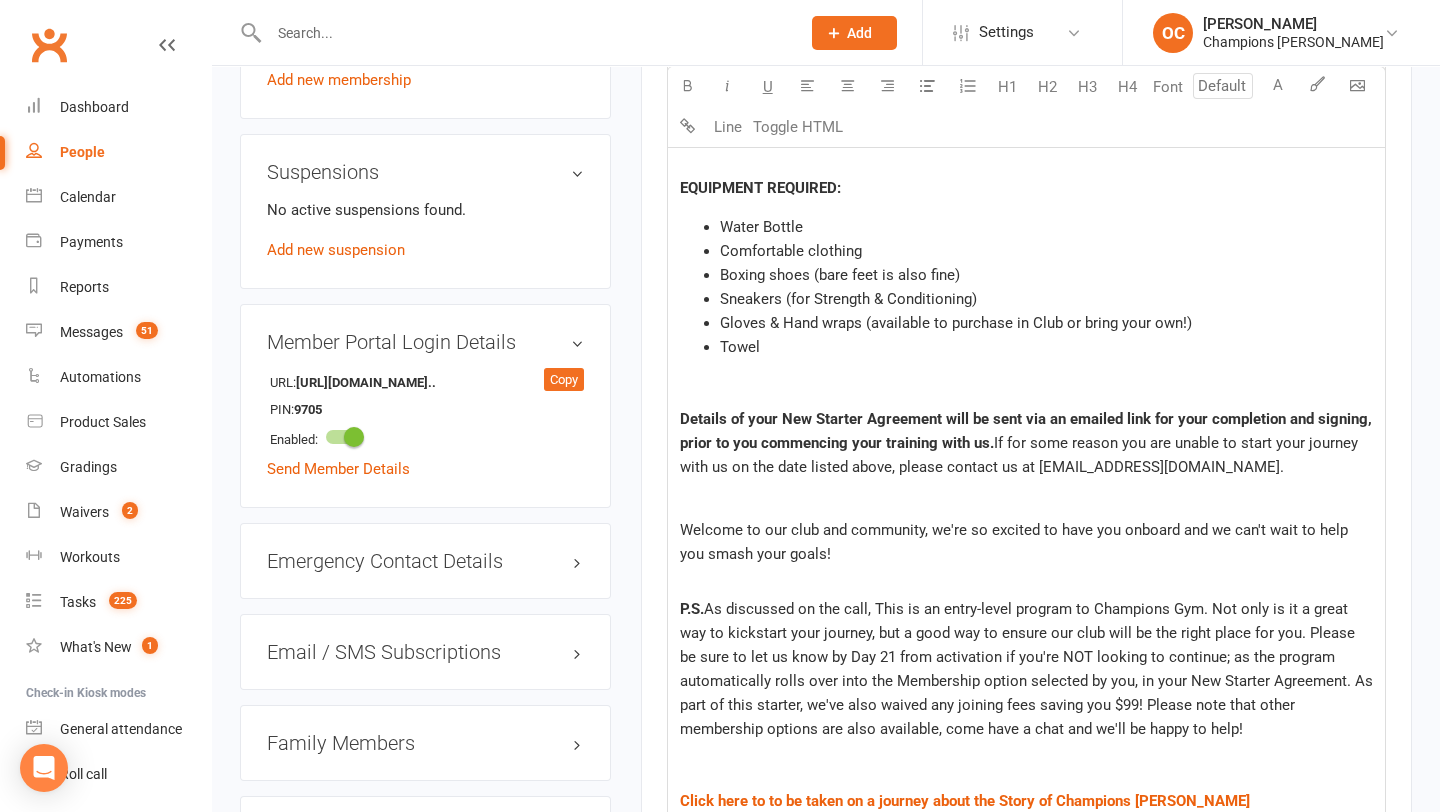 select 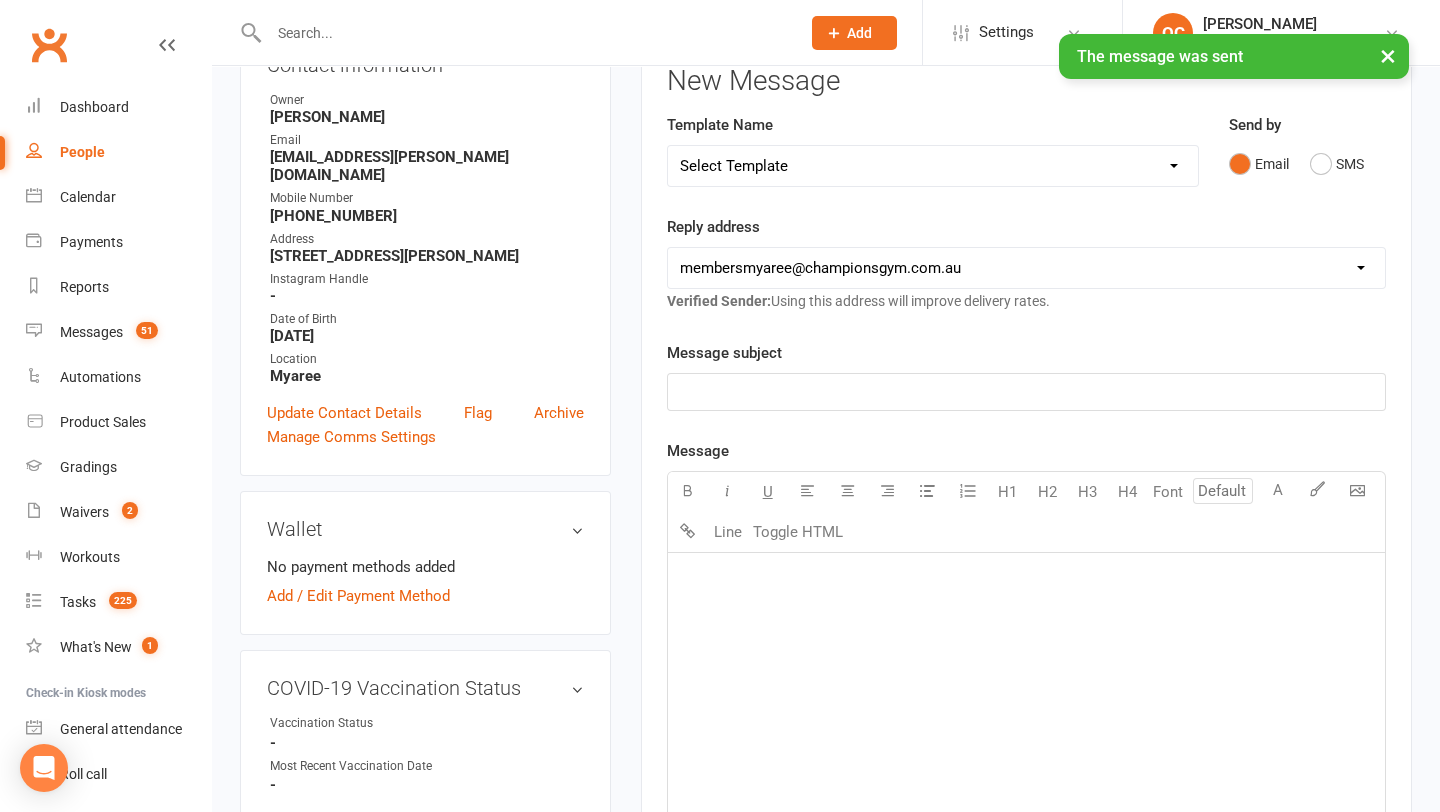 scroll, scrollTop: 130, scrollLeft: 0, axis: vertical 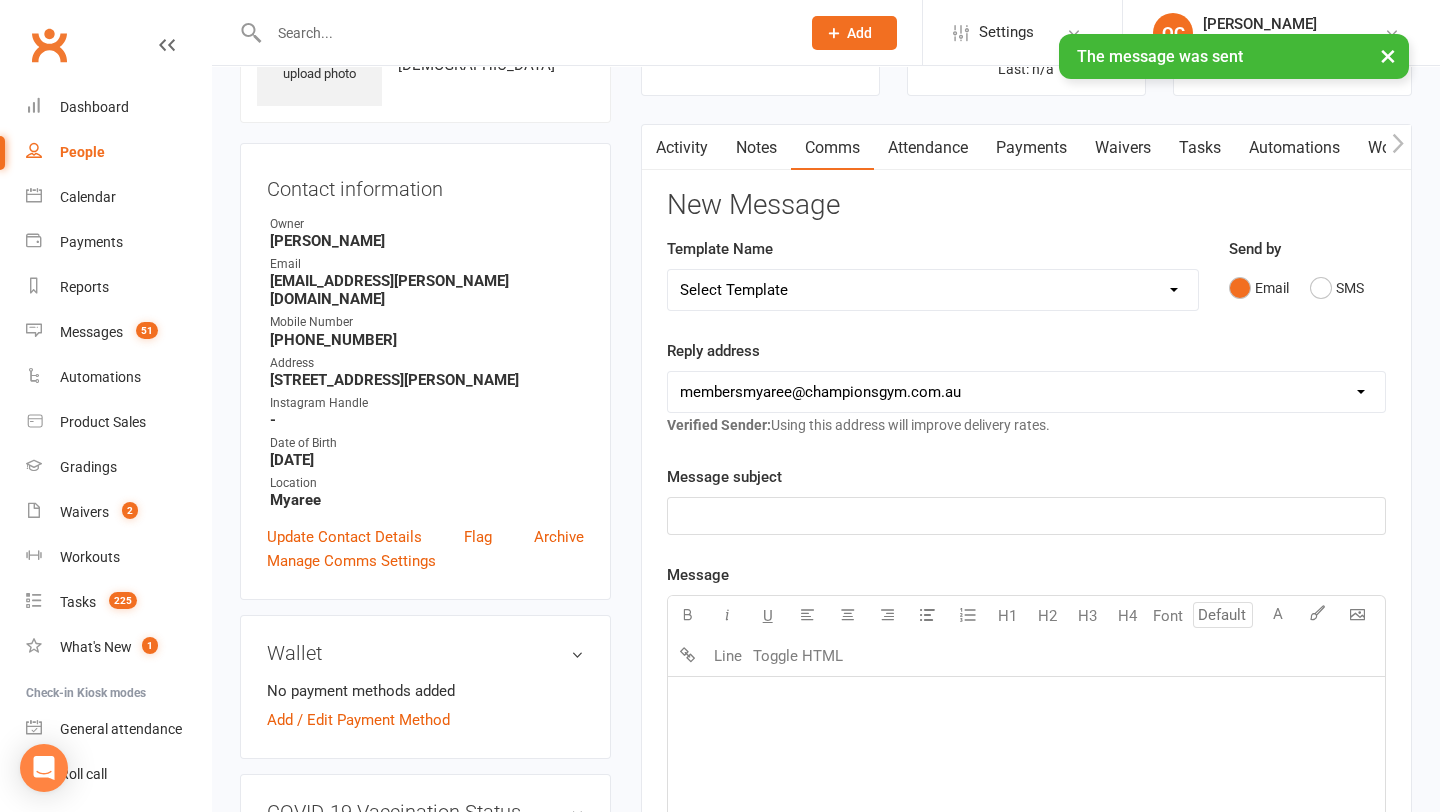 click on "Waivers" at bounding box center [1123, 148] 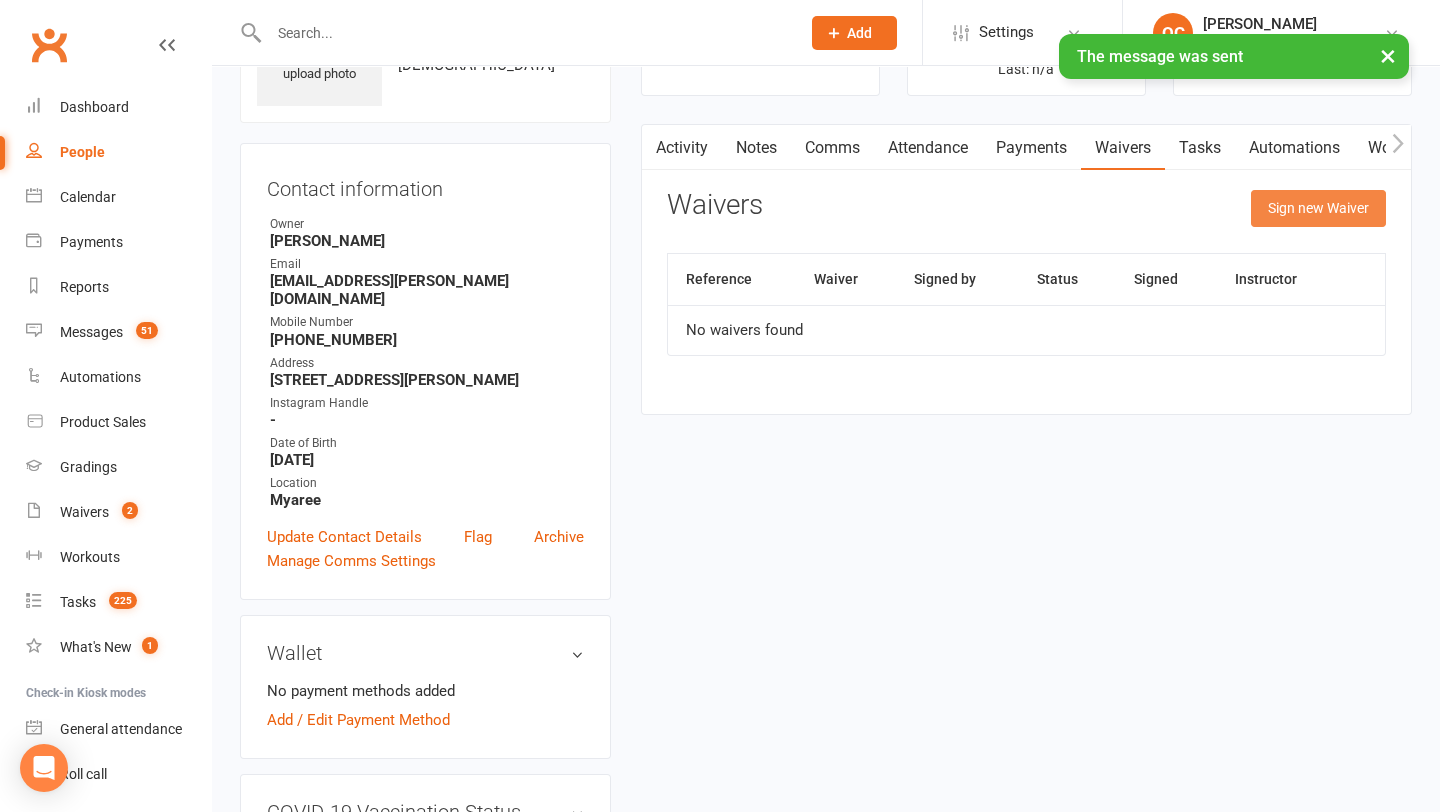 click on "Sign new Waiver" at bounding box center [1318, 208] 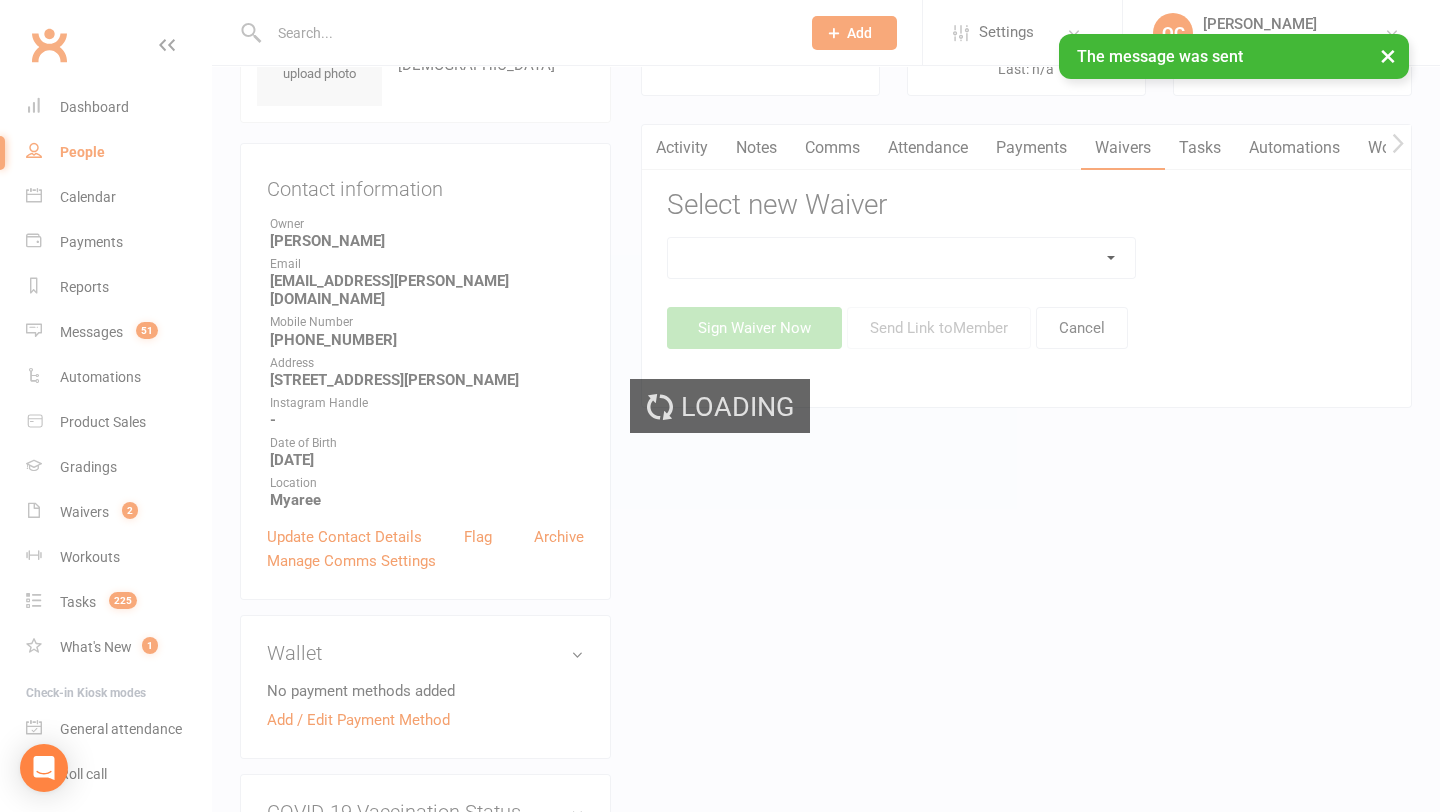 click on "Loading" at bounding box center (720, 406) 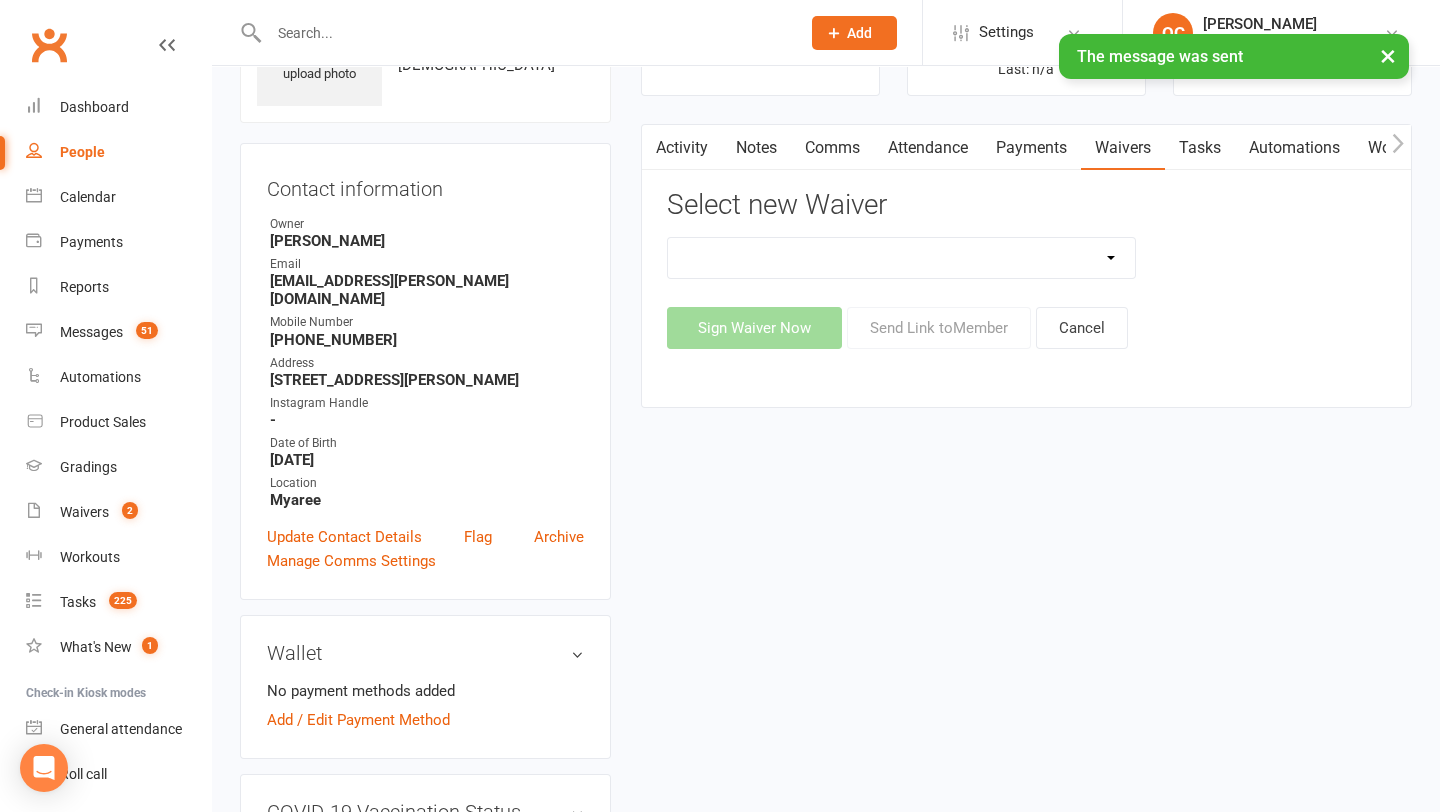 click on "Casual Waiver (STAFF ONLY) CG Myaree Cancellation Form CG Myaree Casual Waiver CG Myaree Change of Payment Details Form CG Myaree Class Pass Terms, Conditions & Waiver of Liability CG Myaree Membership Agreement CG Myaree Membership Payment Authority CG Myaree Membership Variation Form CG Myaree New Starter Agreement CG Myaree Pty Ltd – 7-Day Free Trial Waiver & Release of Liability CG Myaree Suspension Form ***DO NOT USE CG Myaree Membership Agreement (YOUTH) ***DO NOT USE CG Myaree Membership Variation Form - YOUTH ***DO NOT USE CG Myaree New Starter Agreement (YOUTH) Hitout Event Participant Commitment Agreement" at bounding box center (902, 258) 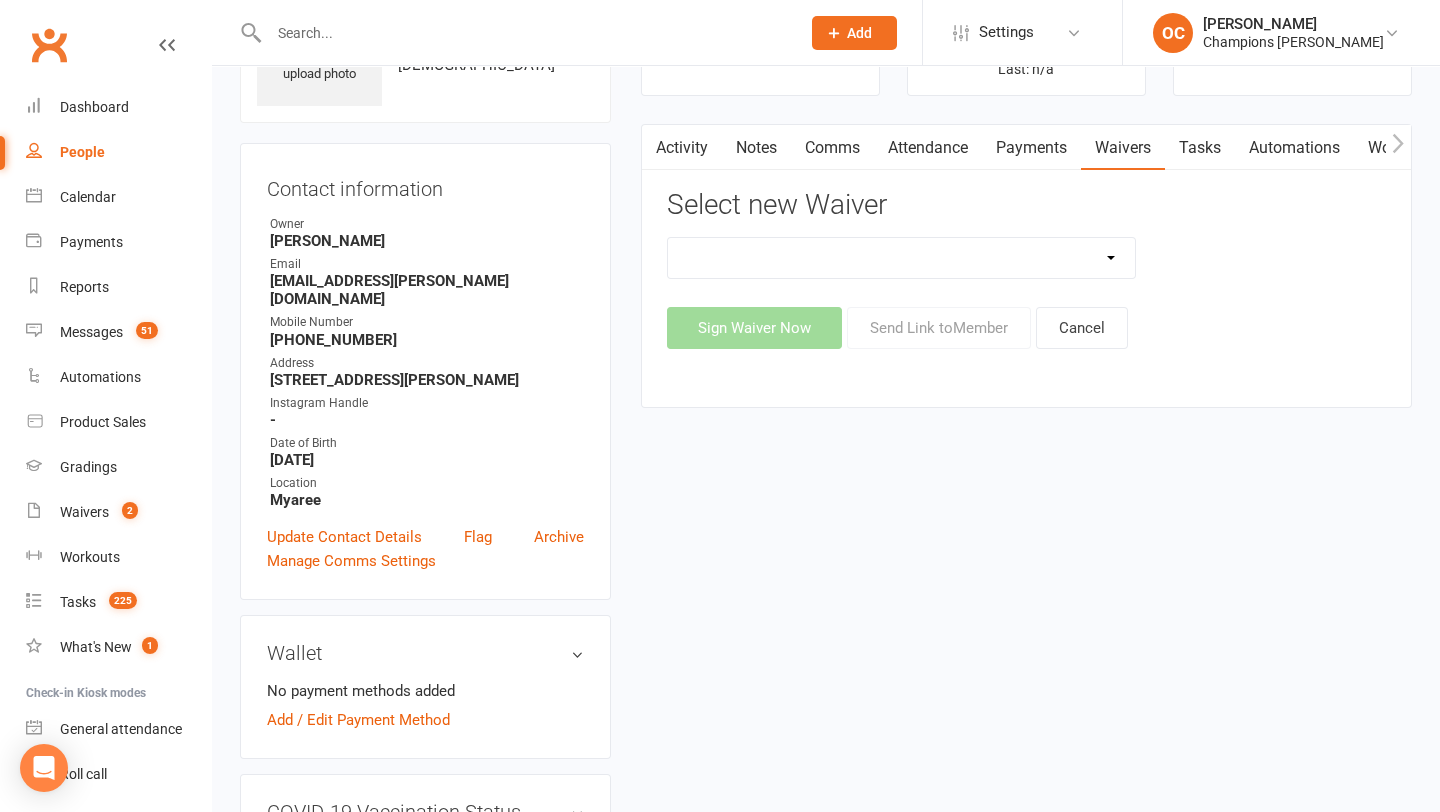 select on "9202" 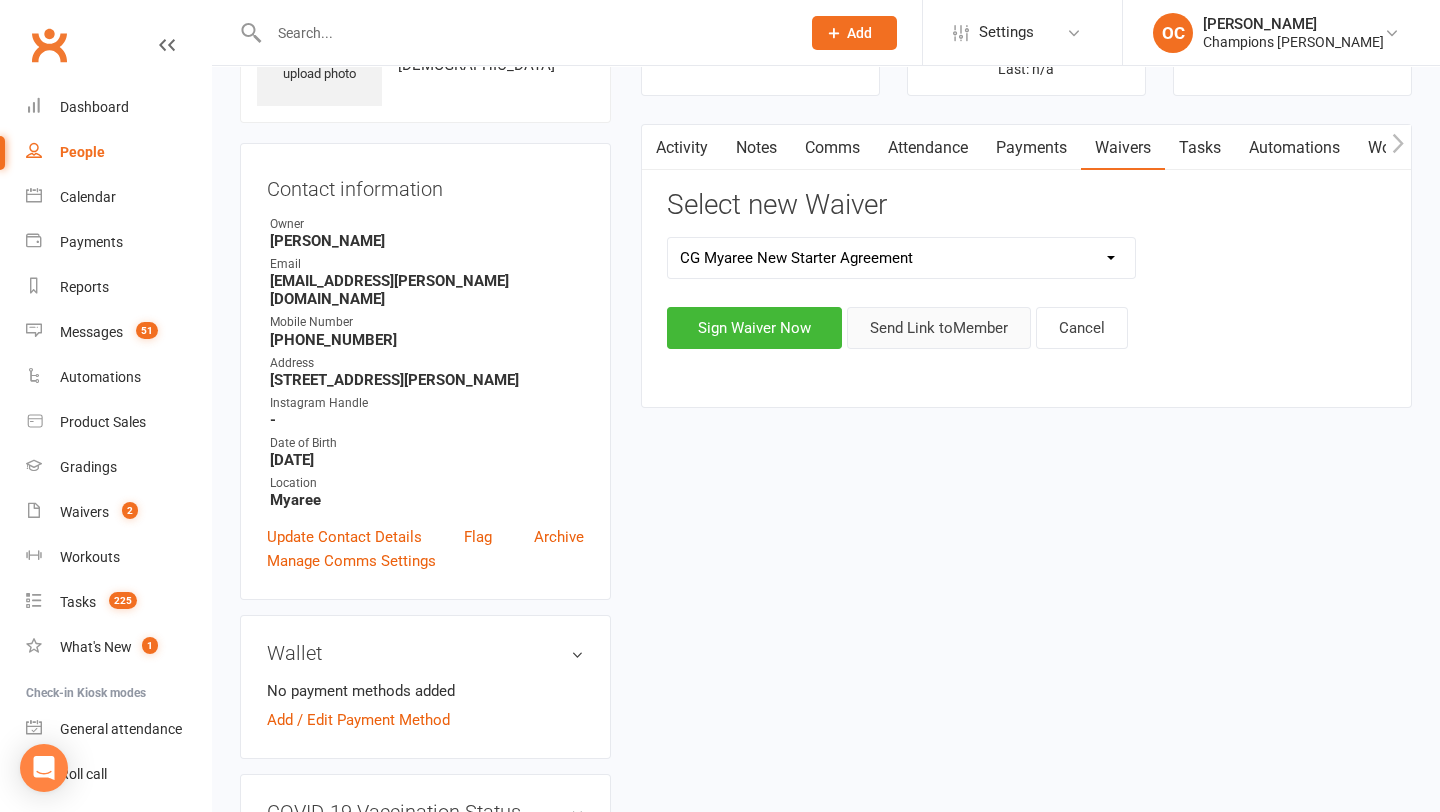 click on "Send Link to  Member" at bounding box center [939, 328] 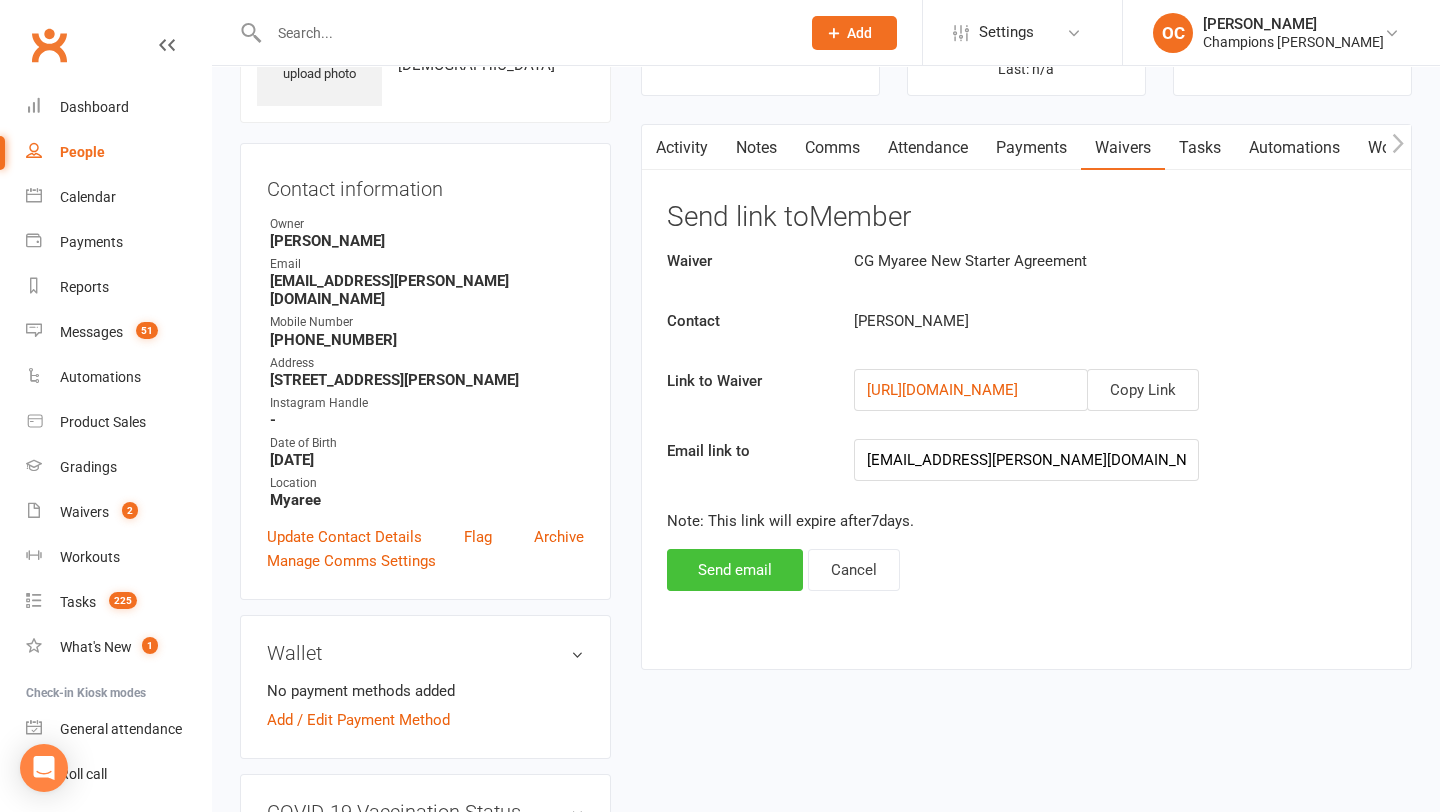click on "Send email" at bounding box center [735, 570] 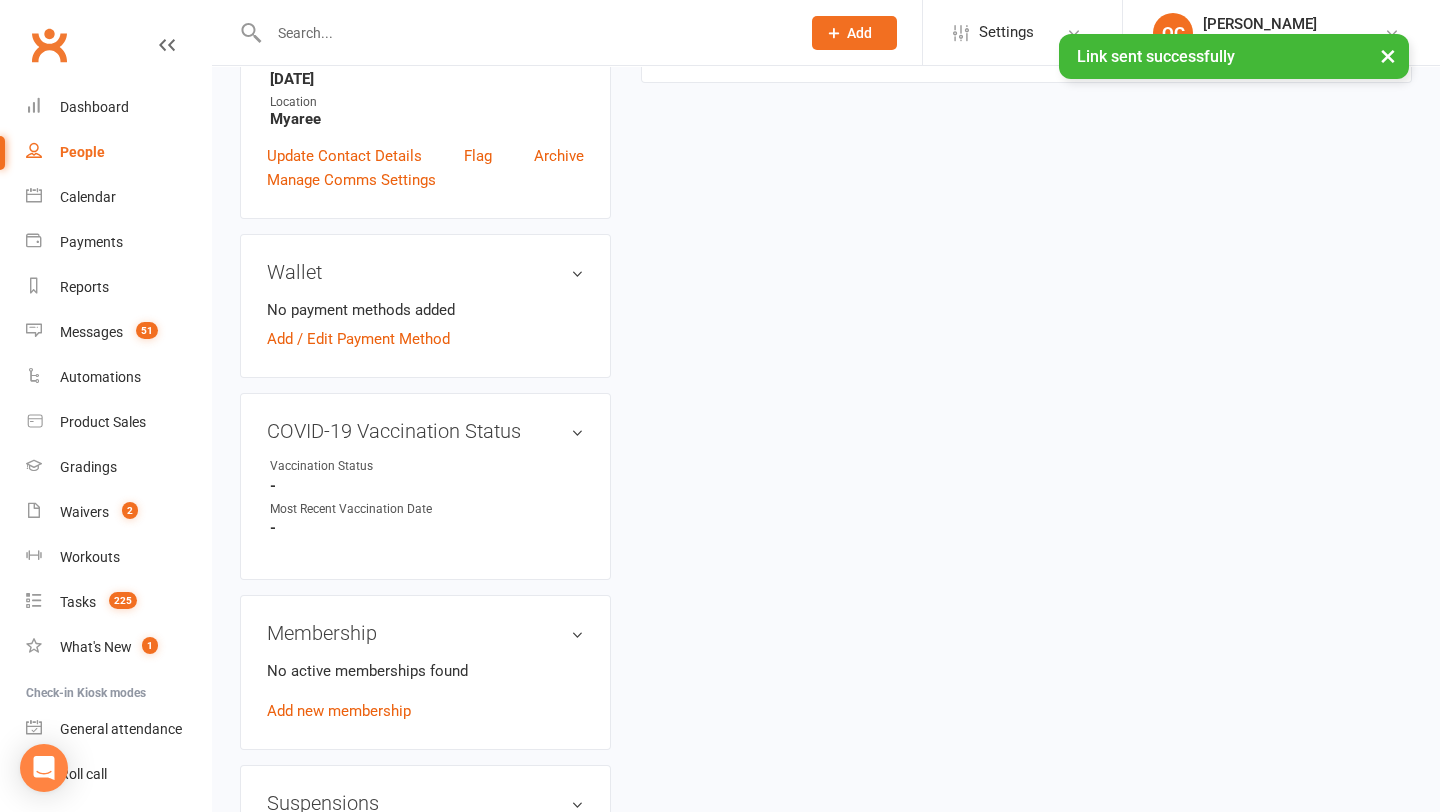 scroll, scrollTop: 518, scrollLeft: 0, axis: vertical 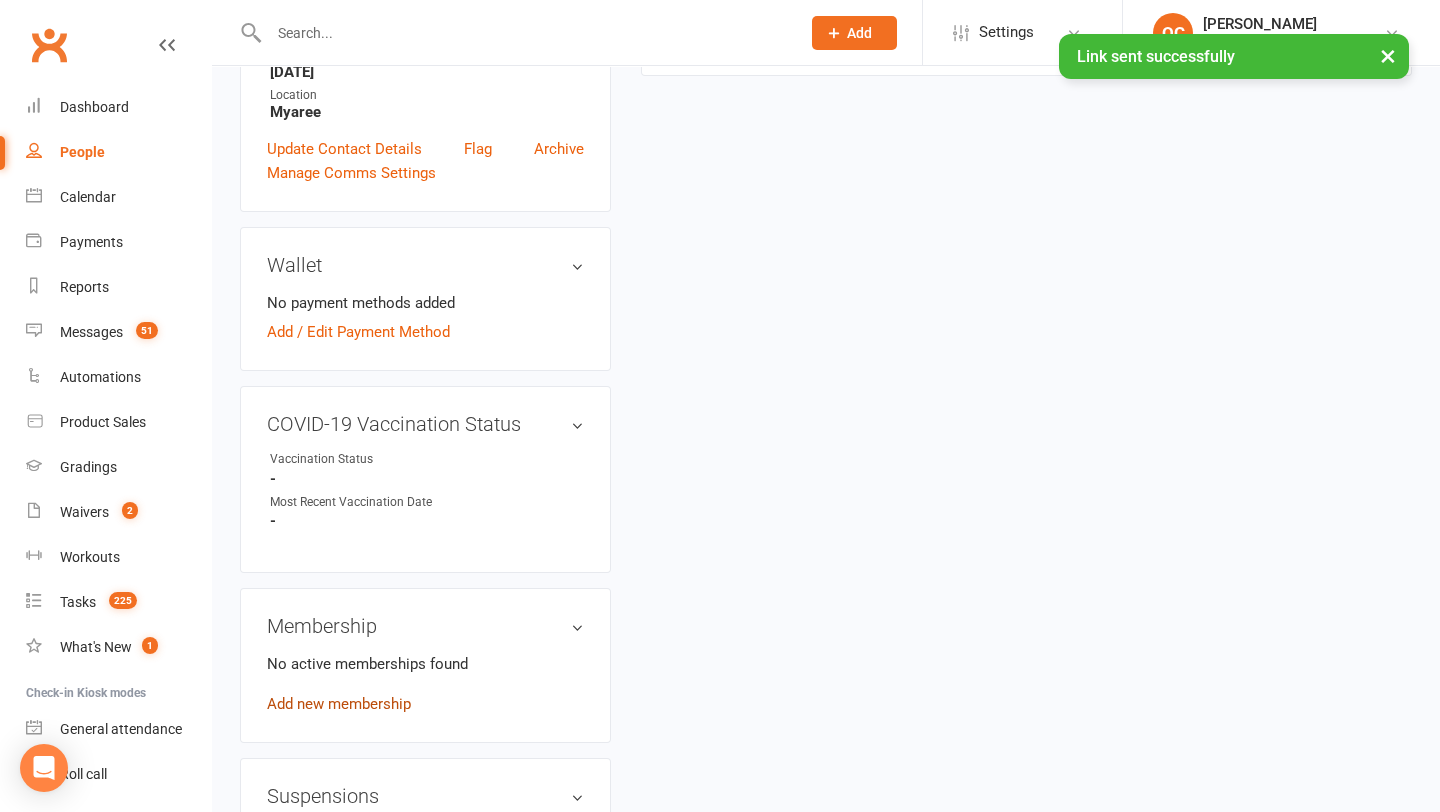 click on "Add new membership" at bounding box center (339, 704) 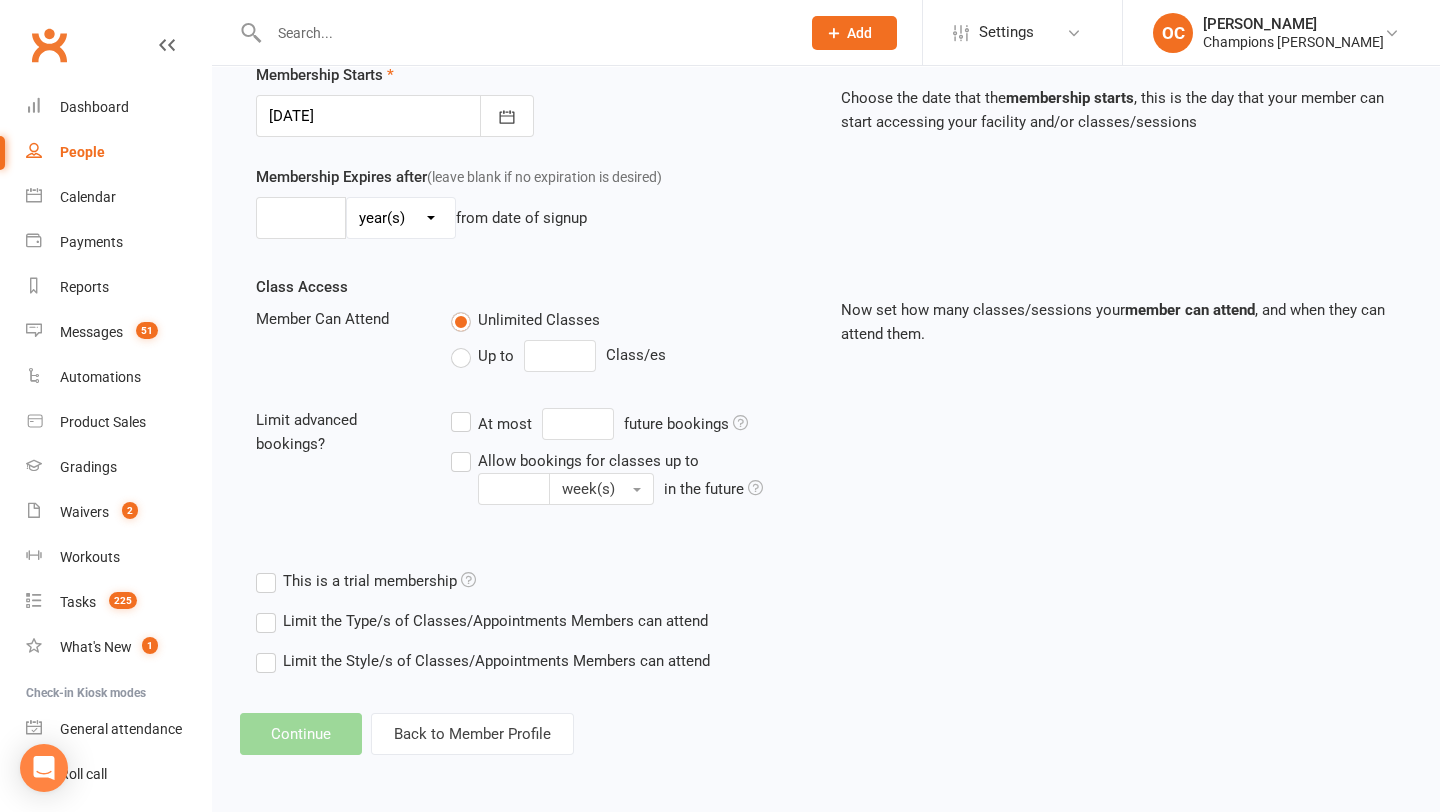 scroll, scrollTop: 0, scrollLeft: 0, axis: both 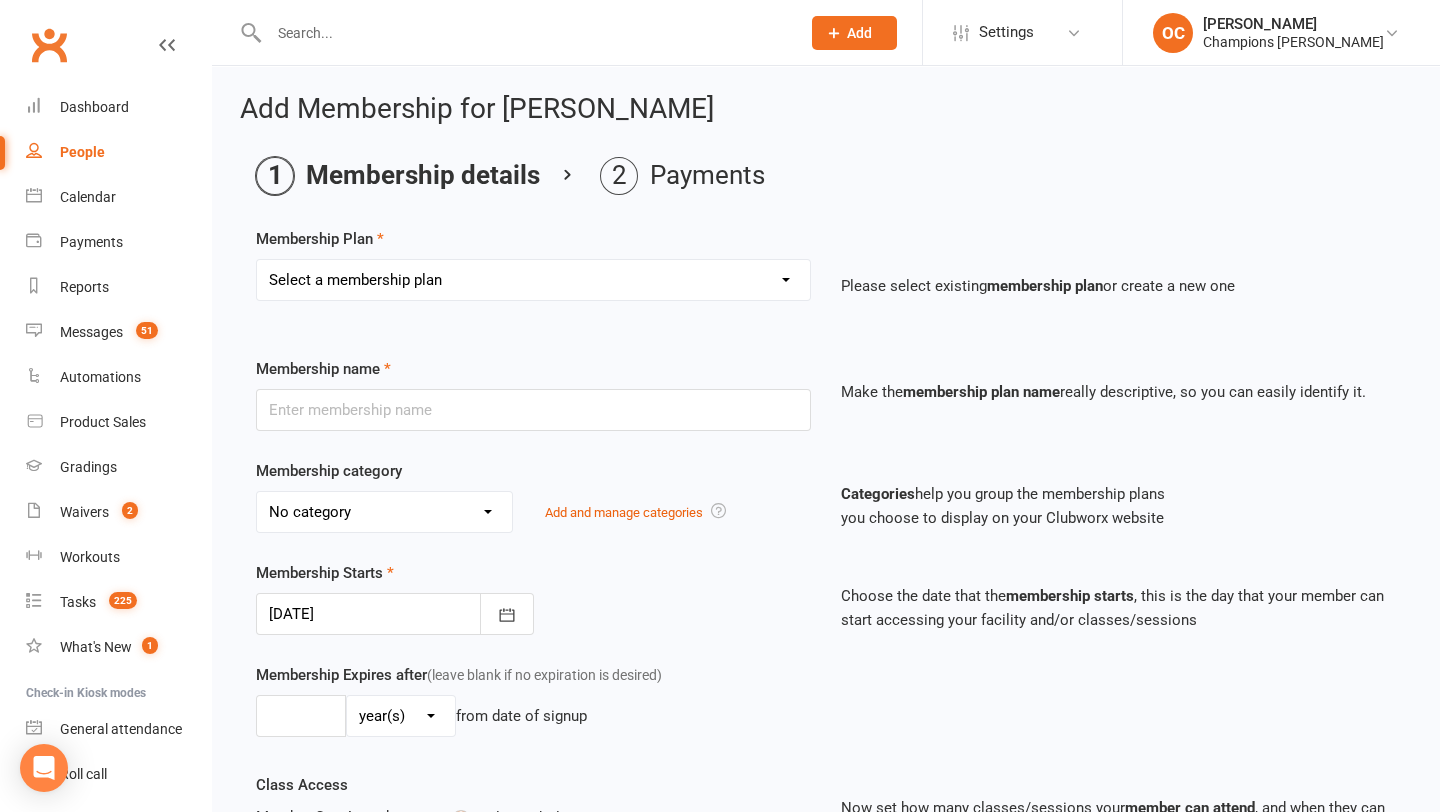 click on "Select a membership plan Create new Membership Plan New Starter Program FIFO New Starter Program Unlimited (12 Month Minimum Term) Unlimited (6 Month Minimum Term) 3 Classes Week (12 Month Minimum Term) 3 Classes Week (6 Month Minimum Term) FIFO Unlimited (6 Months Minimum Term) Upfront Unlimited (12 Month Term) Staff Membership Junior 3 Classes Week (6 Month Minimum Term) Junior Unlimited (6 Month Minimum Term) Upfront 3 Classes Week (6 Month Minimum Term) Junior 3 Classes Week (3 Month Minimum Term) 3 Classes week (3 Month Minimum Term) STUDENT Unlimited (6 Months Minimum Term) Membership: Upfront 3 Classes Week (6 Month Minimum Term) Upfront Unlimited (6 Month Term) 2025 Members Pool Party Upfront 3 Classes Week (12 Month Minimum Term) PT - Personal Training,  Boxing or SAC (45 Minutes with Coach Duran 10x pack) PT - Personal Training, Boxing or SAC (45 Minutes with Coach Duran) PT - Personal Training, Boxing or SAC (45 Minutes with Coach Duran 5x pack) 7 Days on Us! CG Class Pass (5x Pack)" at bounding box center (533, 280) 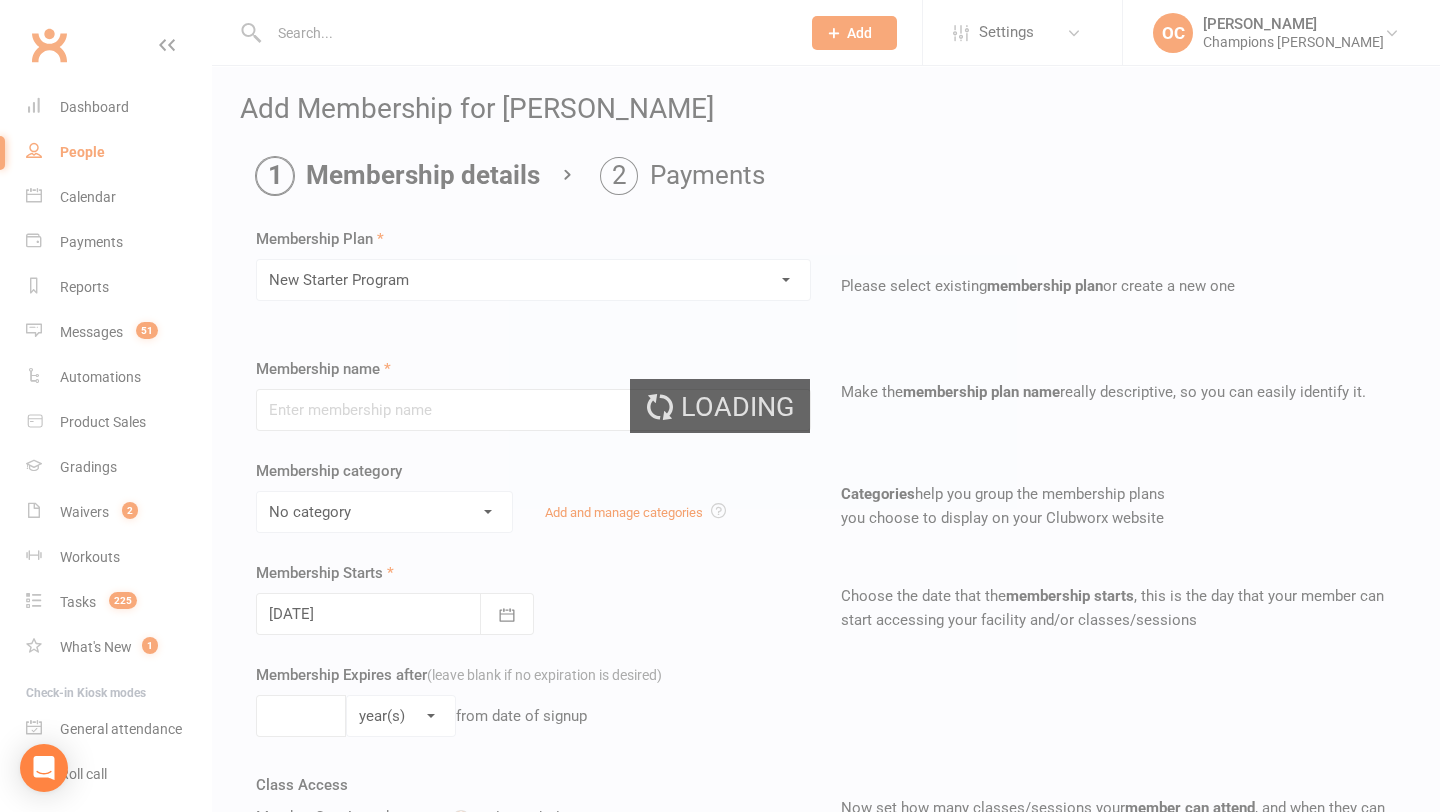 type on "New Starter Program" 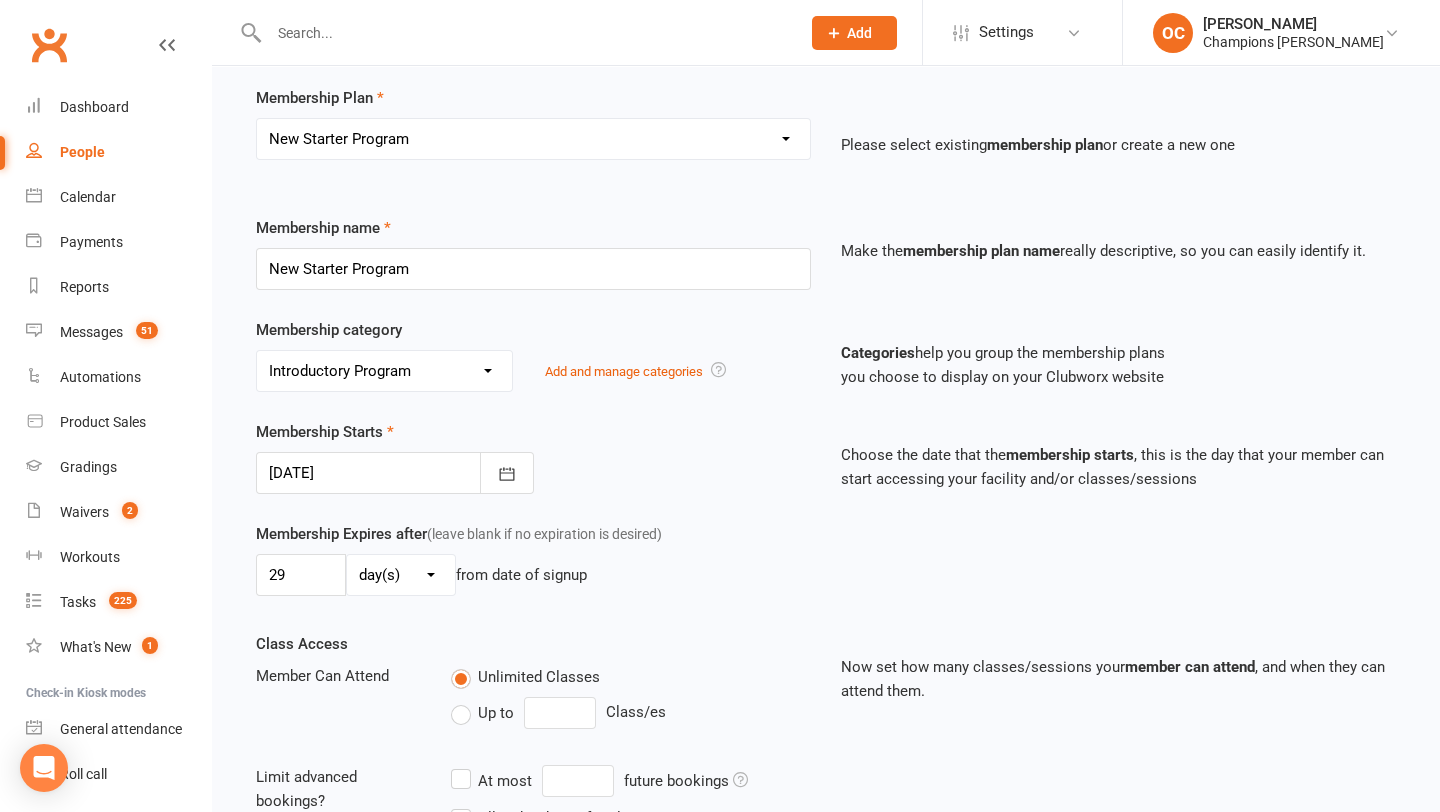 scroll, scrollTop: 198, scrollLeft: 0, axis: vertical 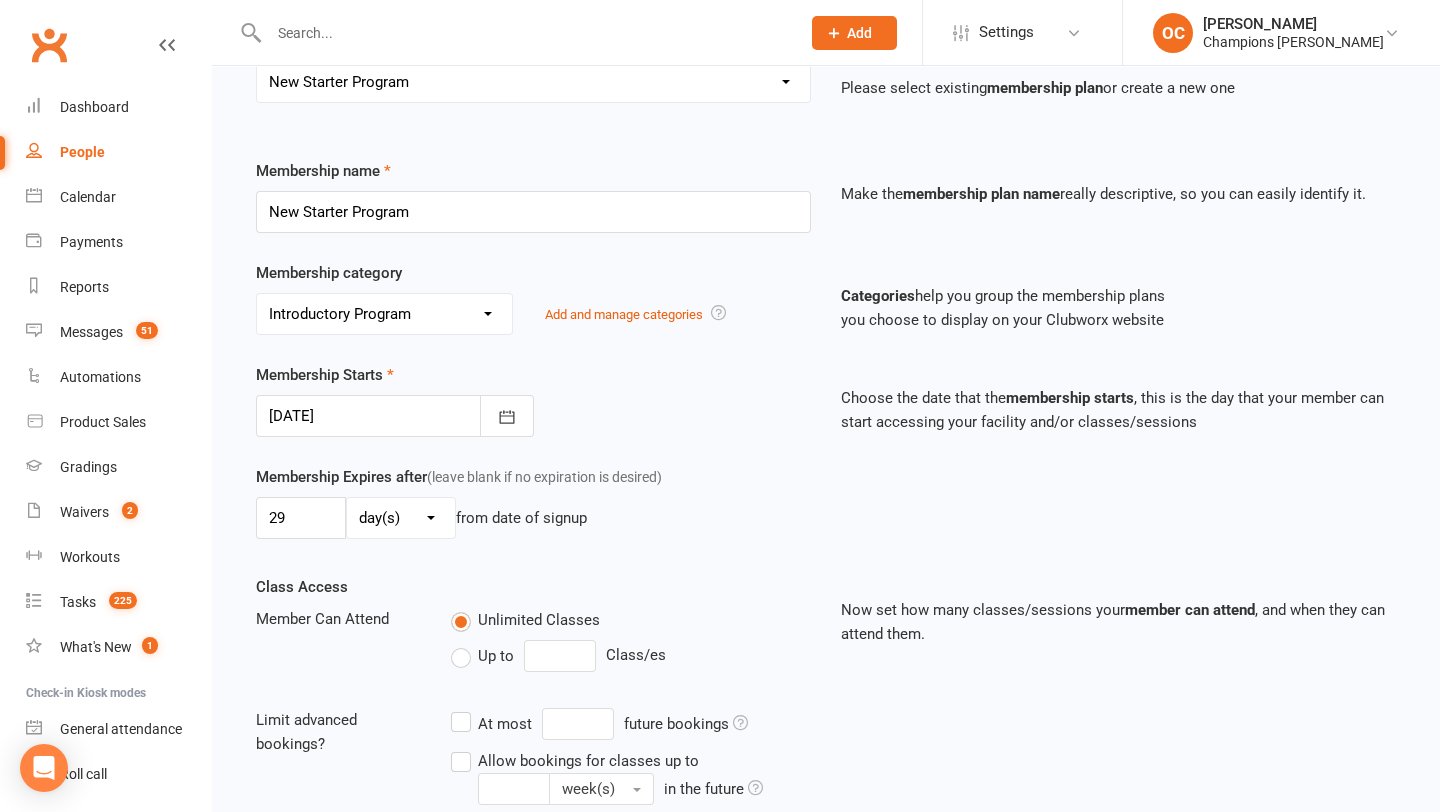 click at bounding box center (395, 416) 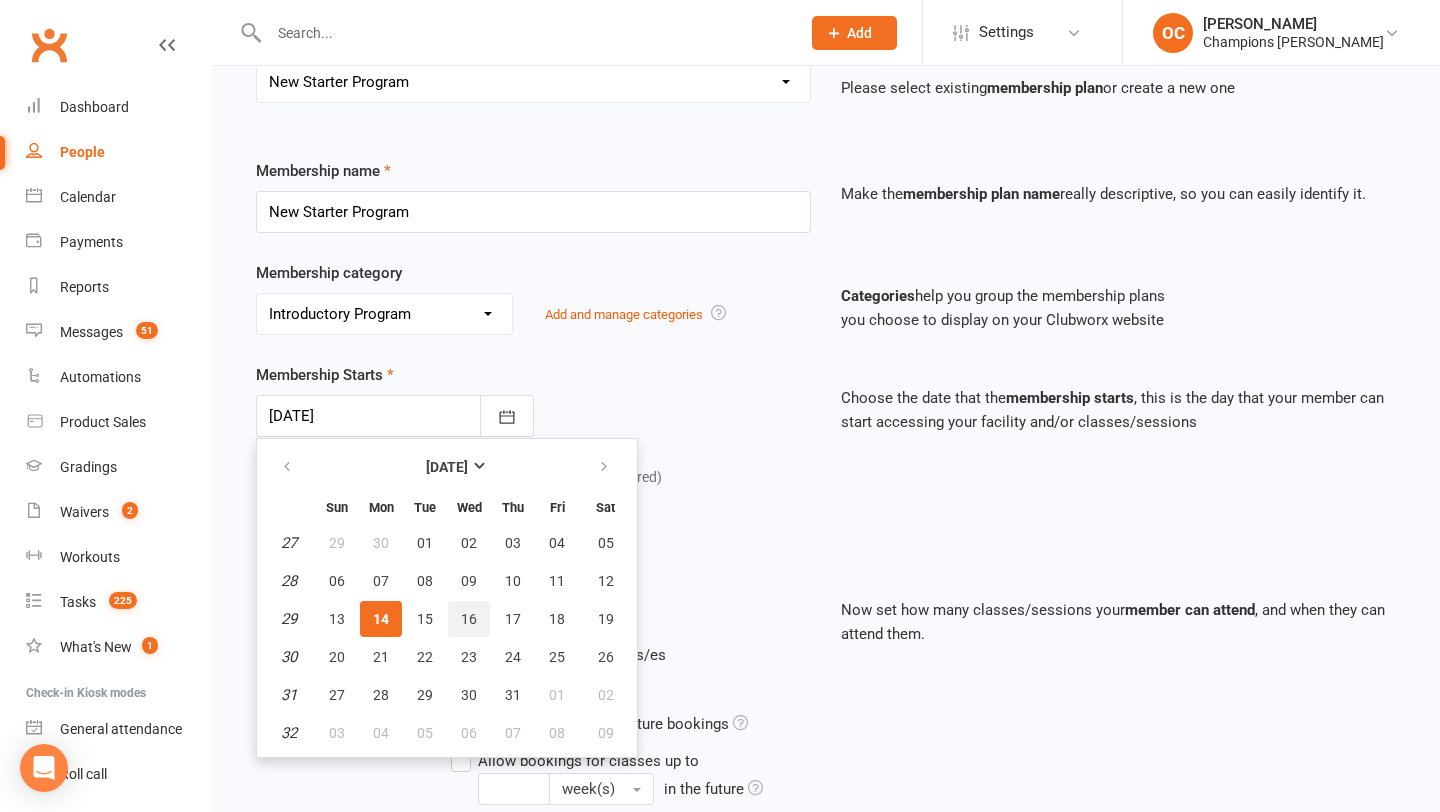 click on "16" at bounding box center (469, 619) 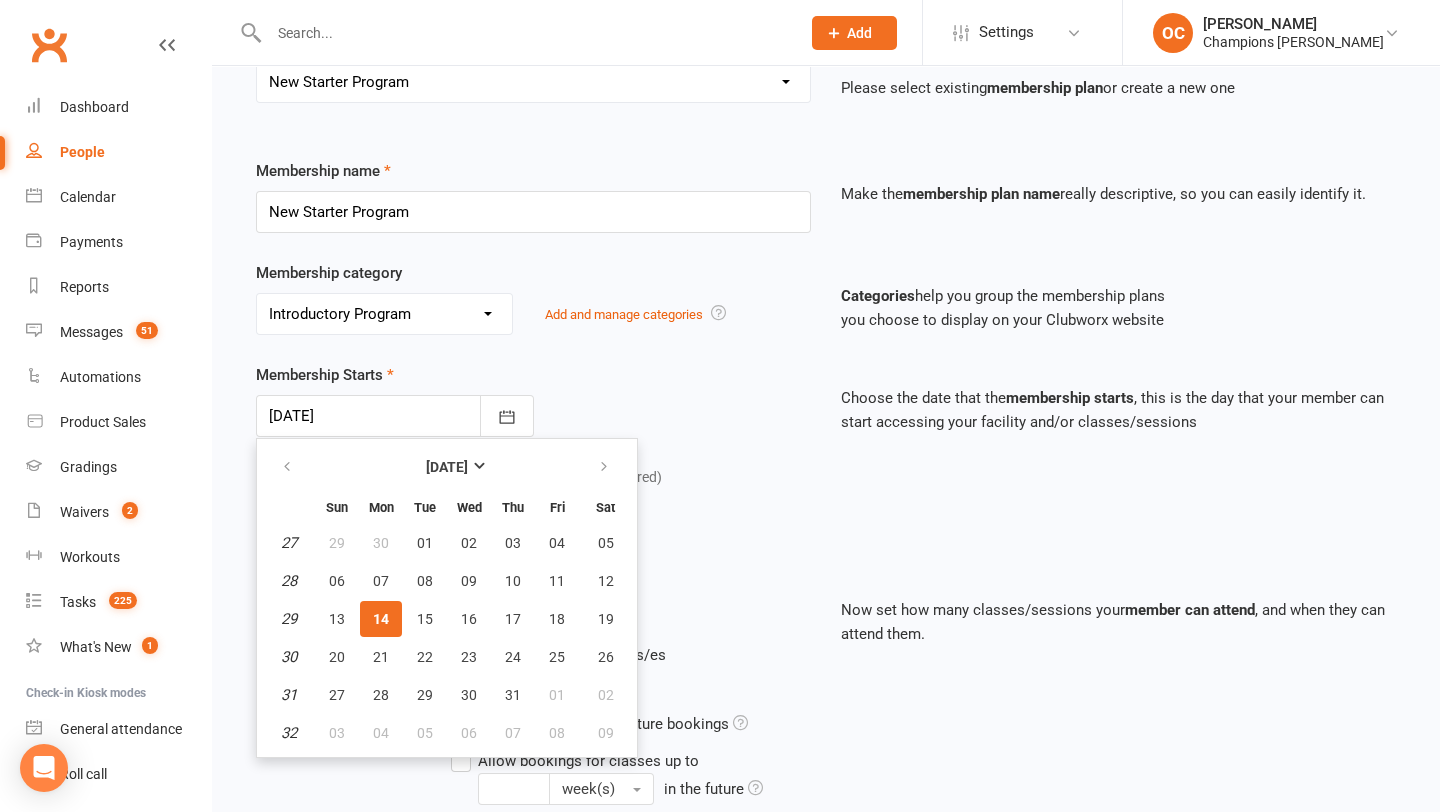 type on "16 Jul 2025" 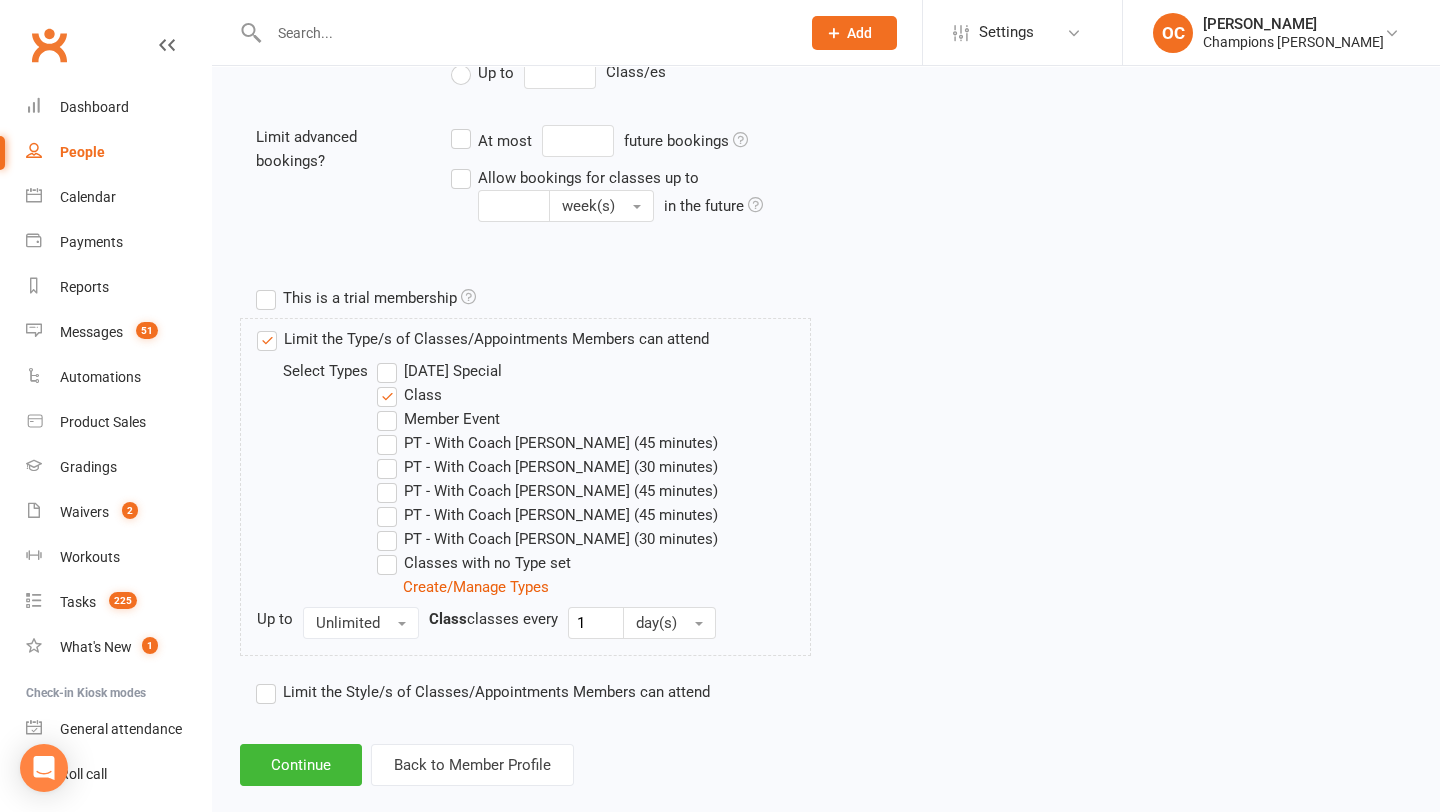 scroll, scrollTop: 812, scrollLeft: 0, axis: vertical 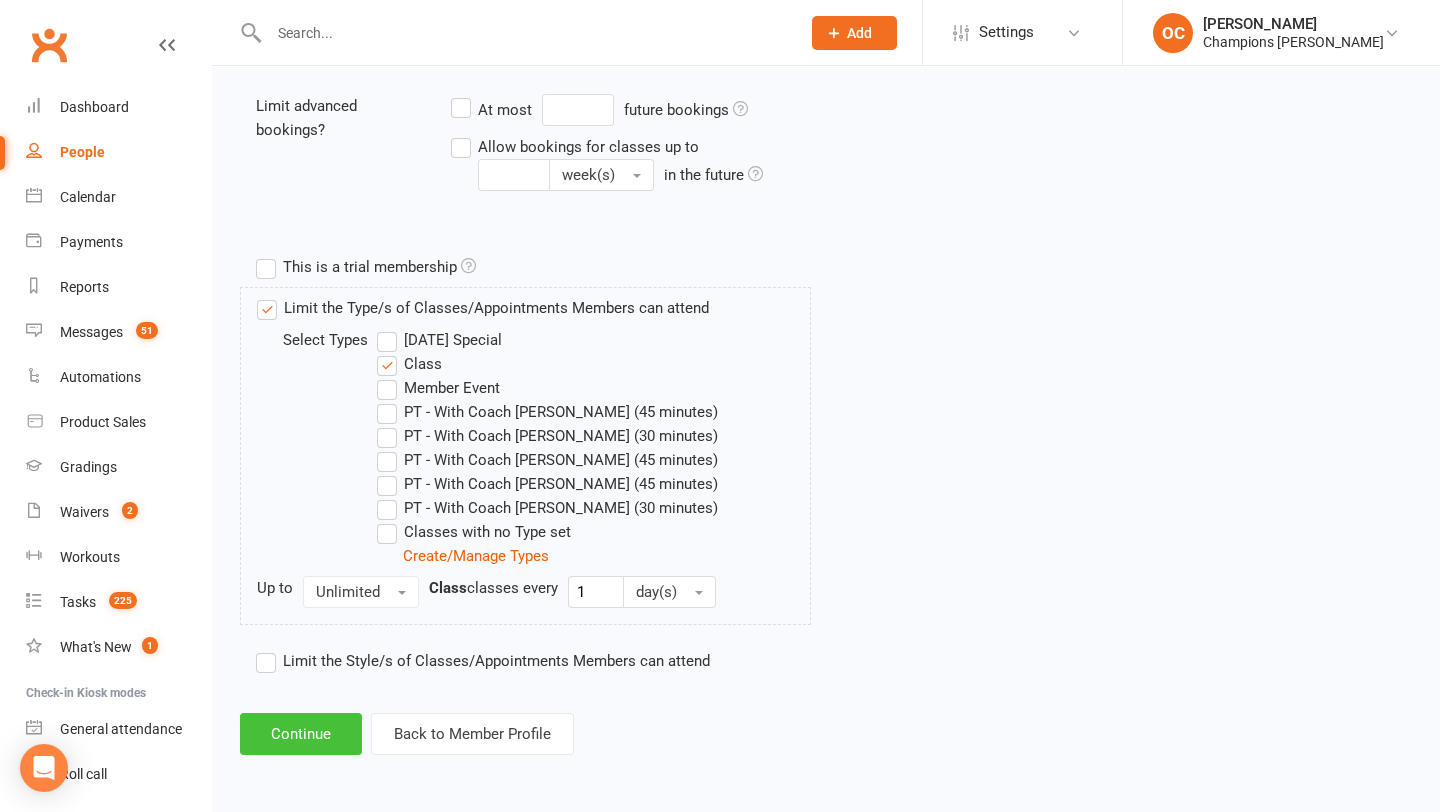 click on "Continue" at bounding box center (301, 734) 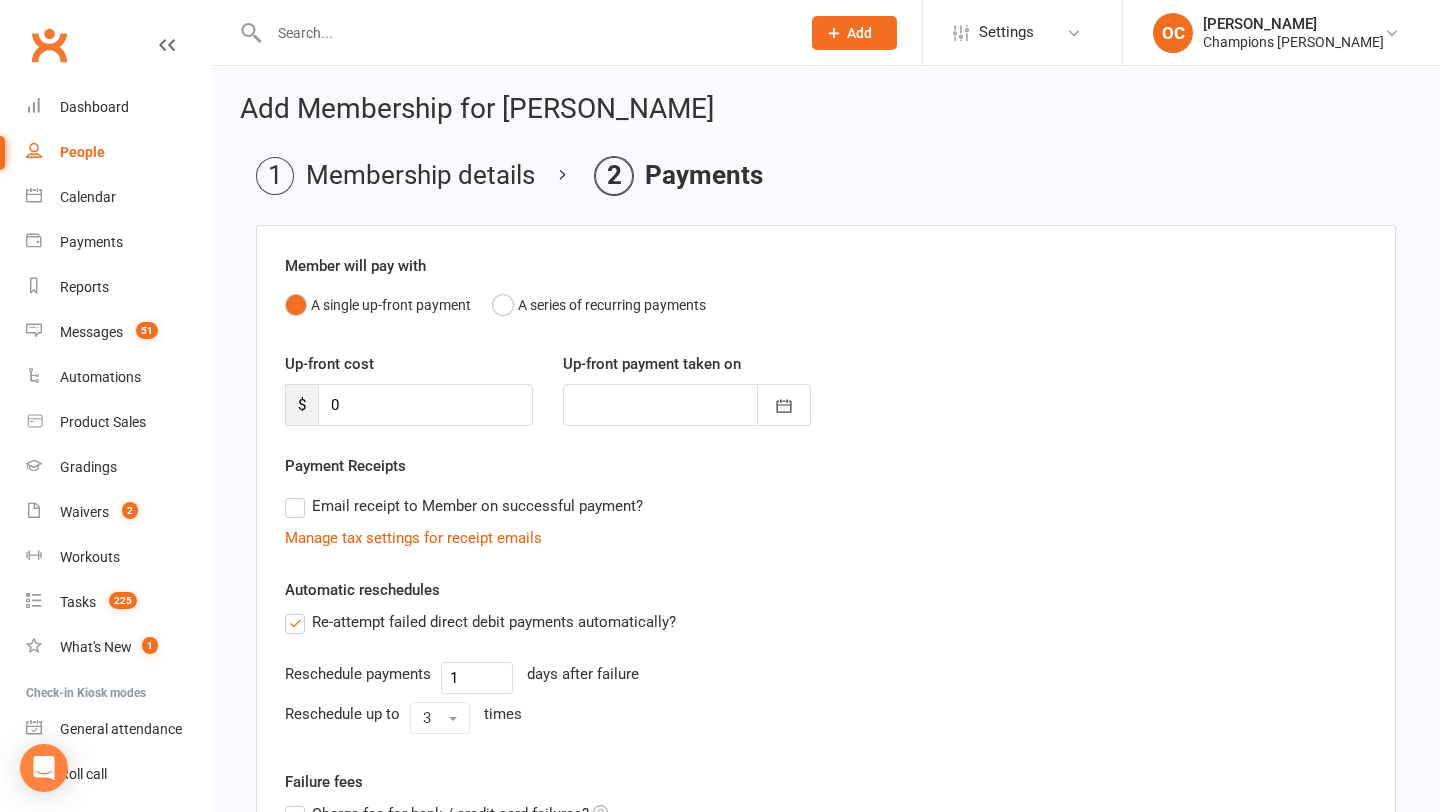 scroll, scrollTop: 277, scrollLeft: 0, axis: vertical 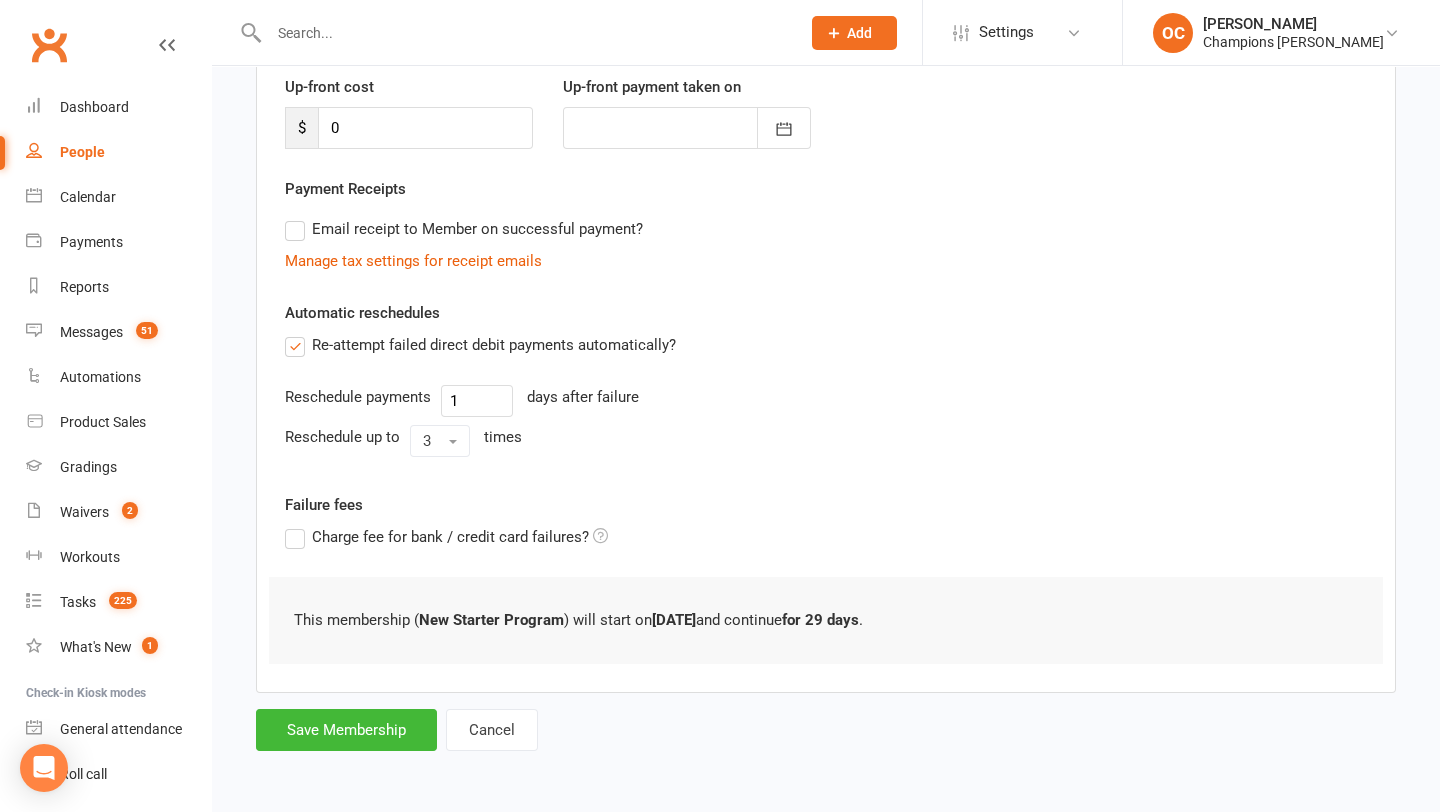 click on "Member will pay with A single up-front payment A series of recurring payments Up-front cost  $ 0 Up-front payment taken on
July 2025
Sun Mon Tue Wed Thu Fri Sat
27
29
30
01
02
03
04
05
28
06
07
08
09
10
11
12
29
13
14
15
16
17
18
19
30
20
21
22
23
24
25
26
31
27
28
29
30" at bounding box center (826, 349) 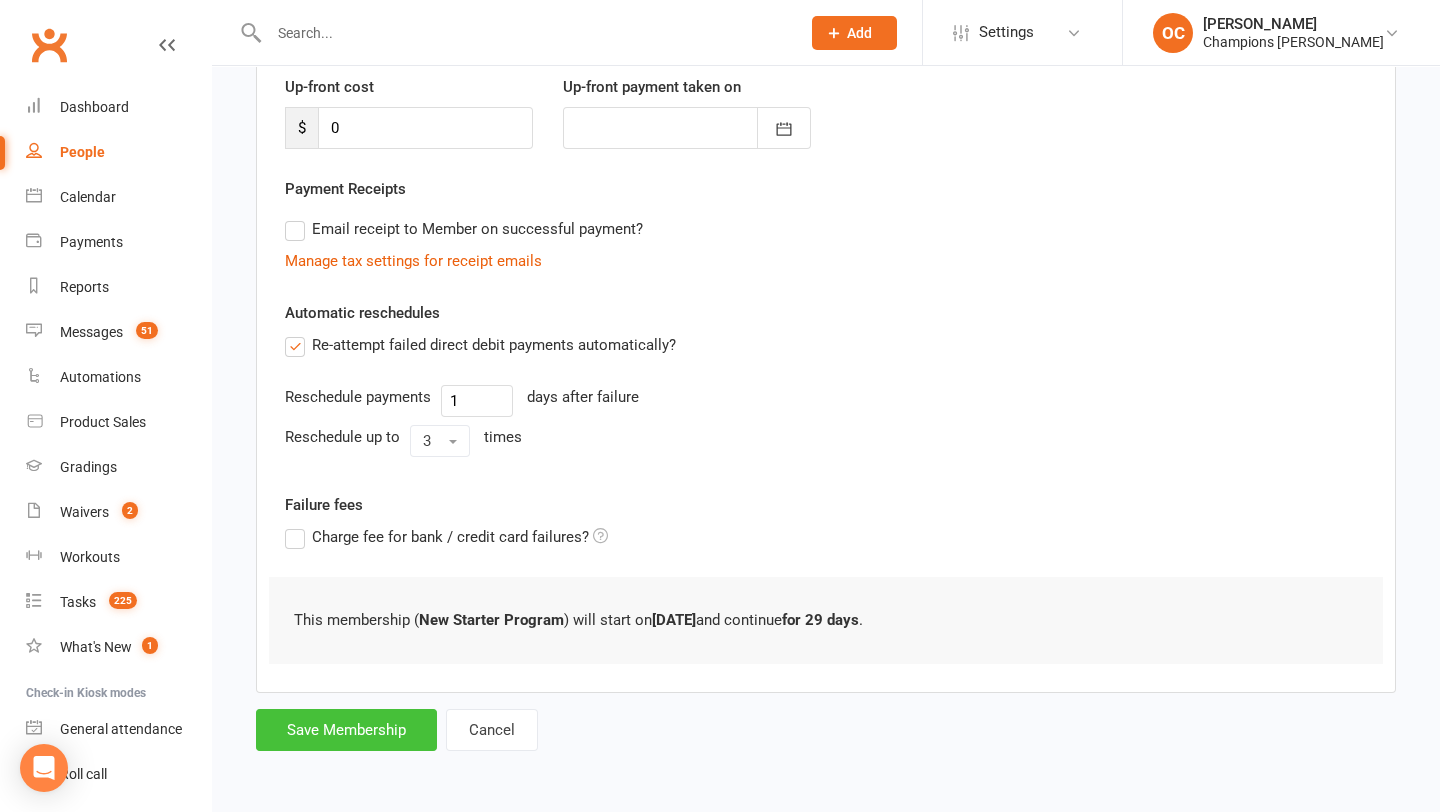 click on "Save Membership" at bounding box center [346, 730] 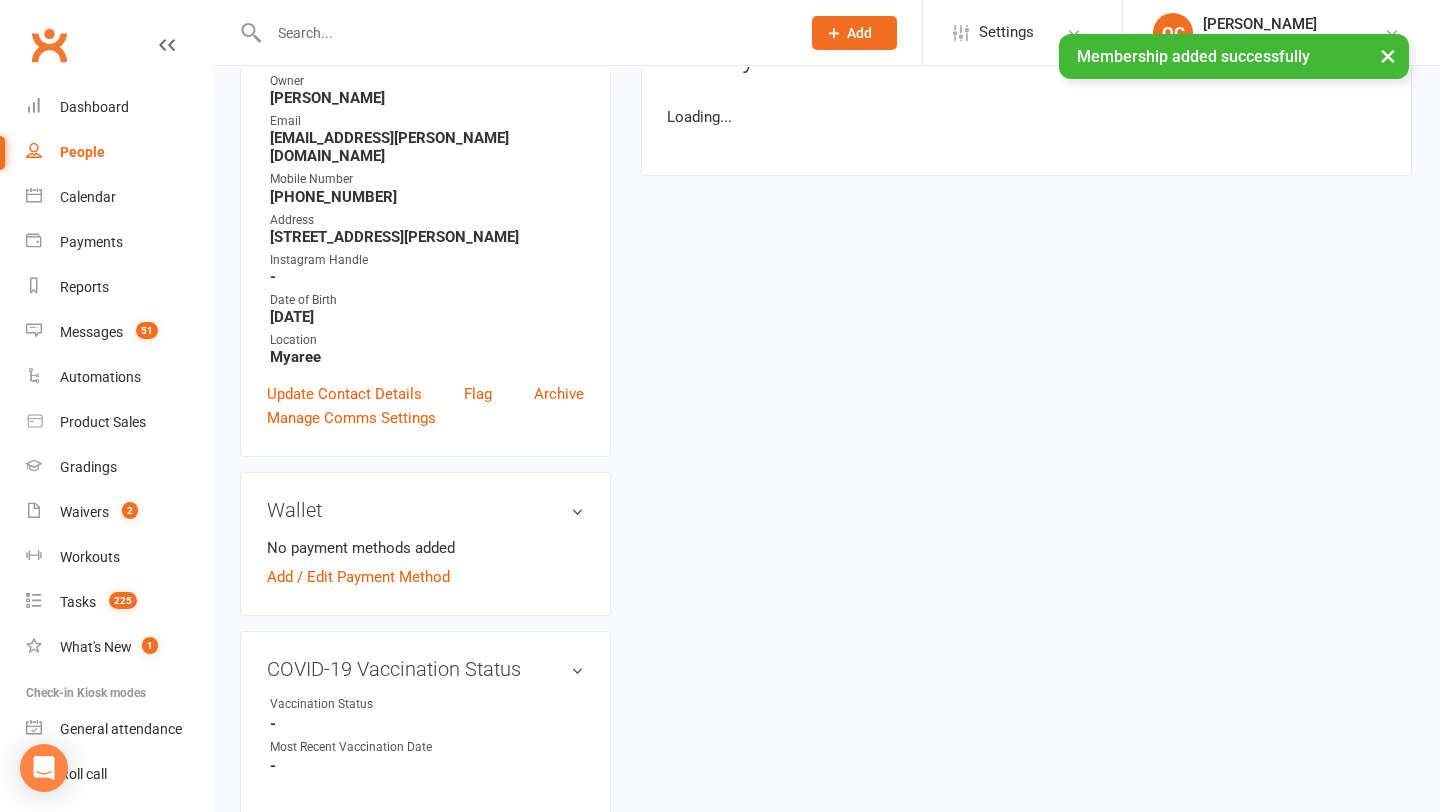 scroll, scrollTop: 0, scrollLeft: 0, axis: both 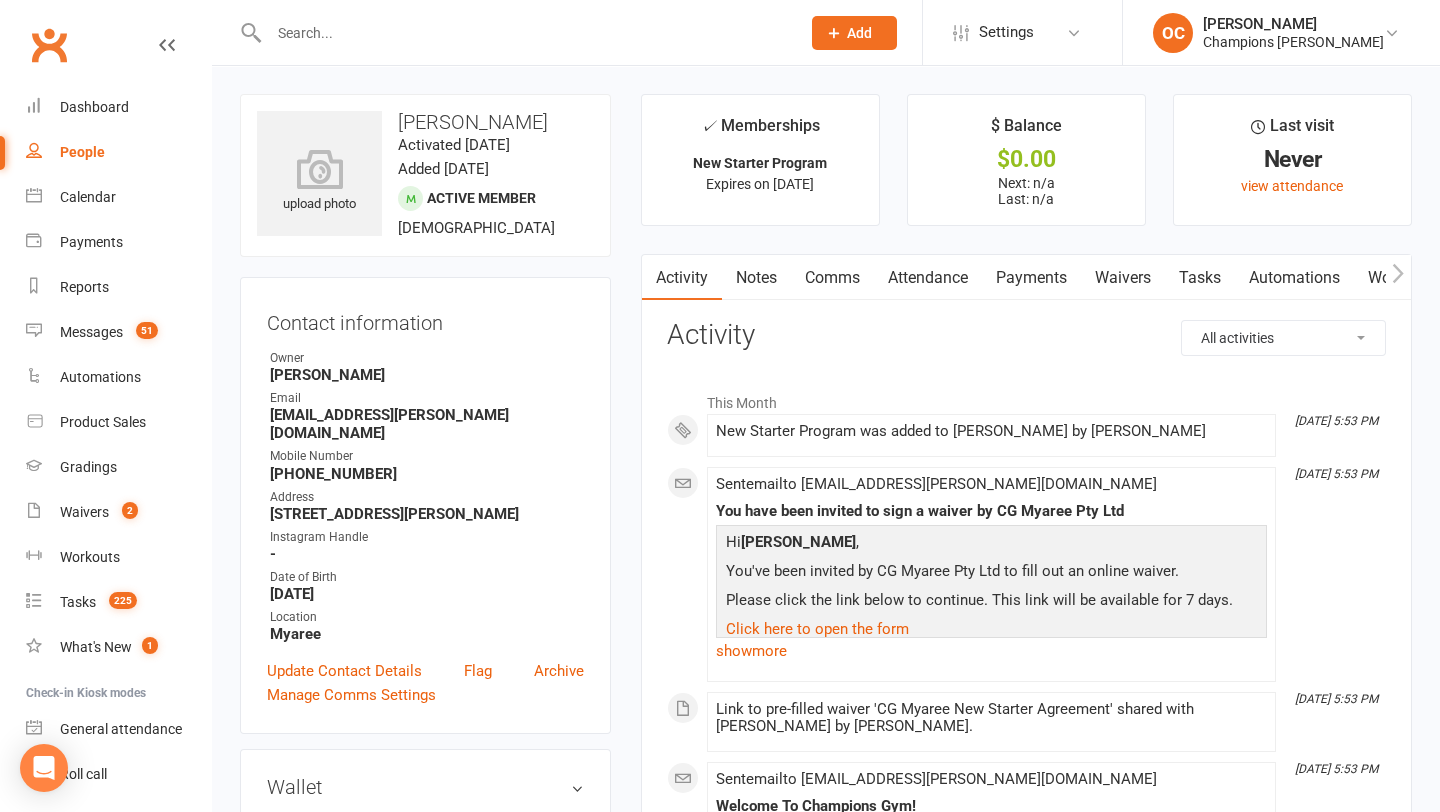 click on "Add" 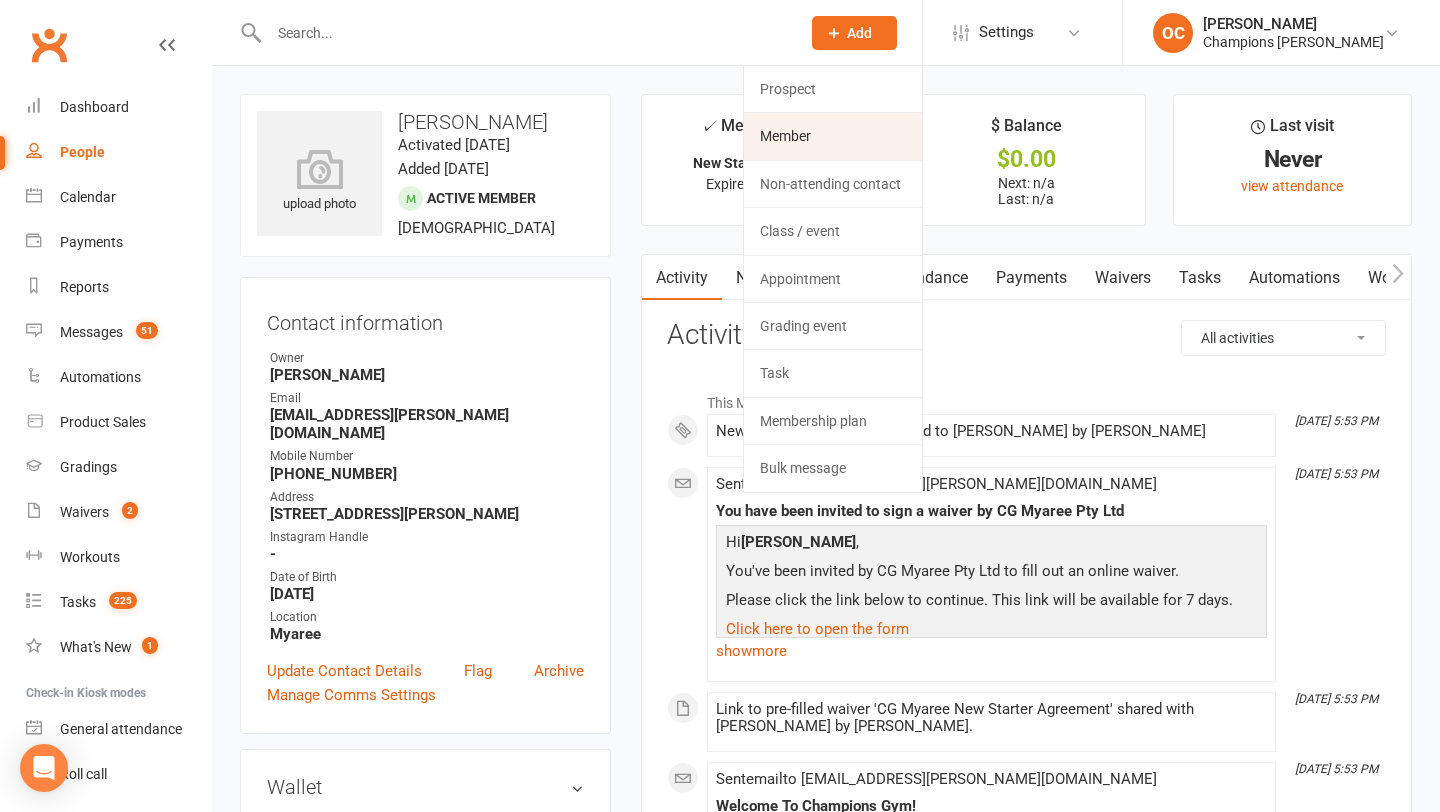 click on "Member" 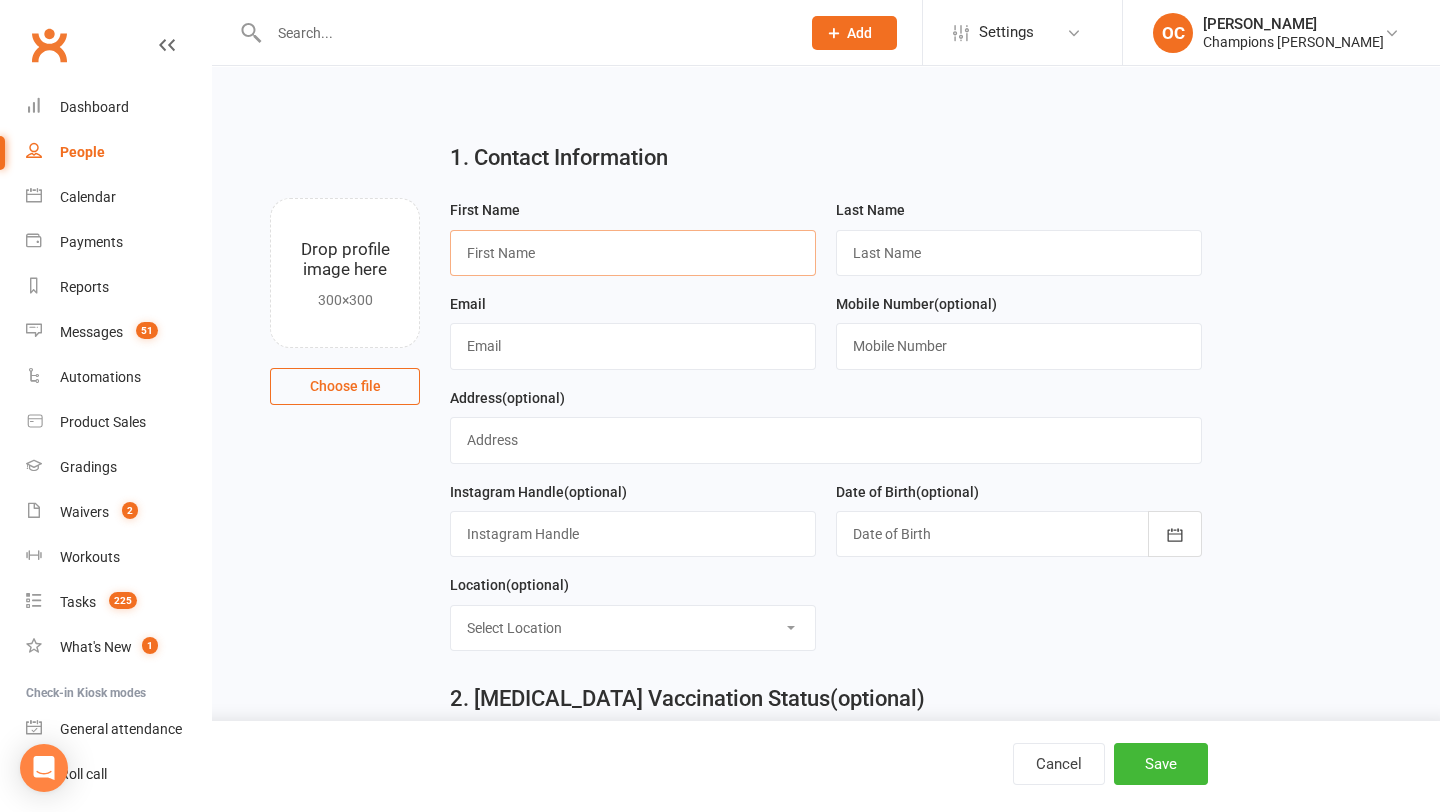 click at bounding box center [633, 253] 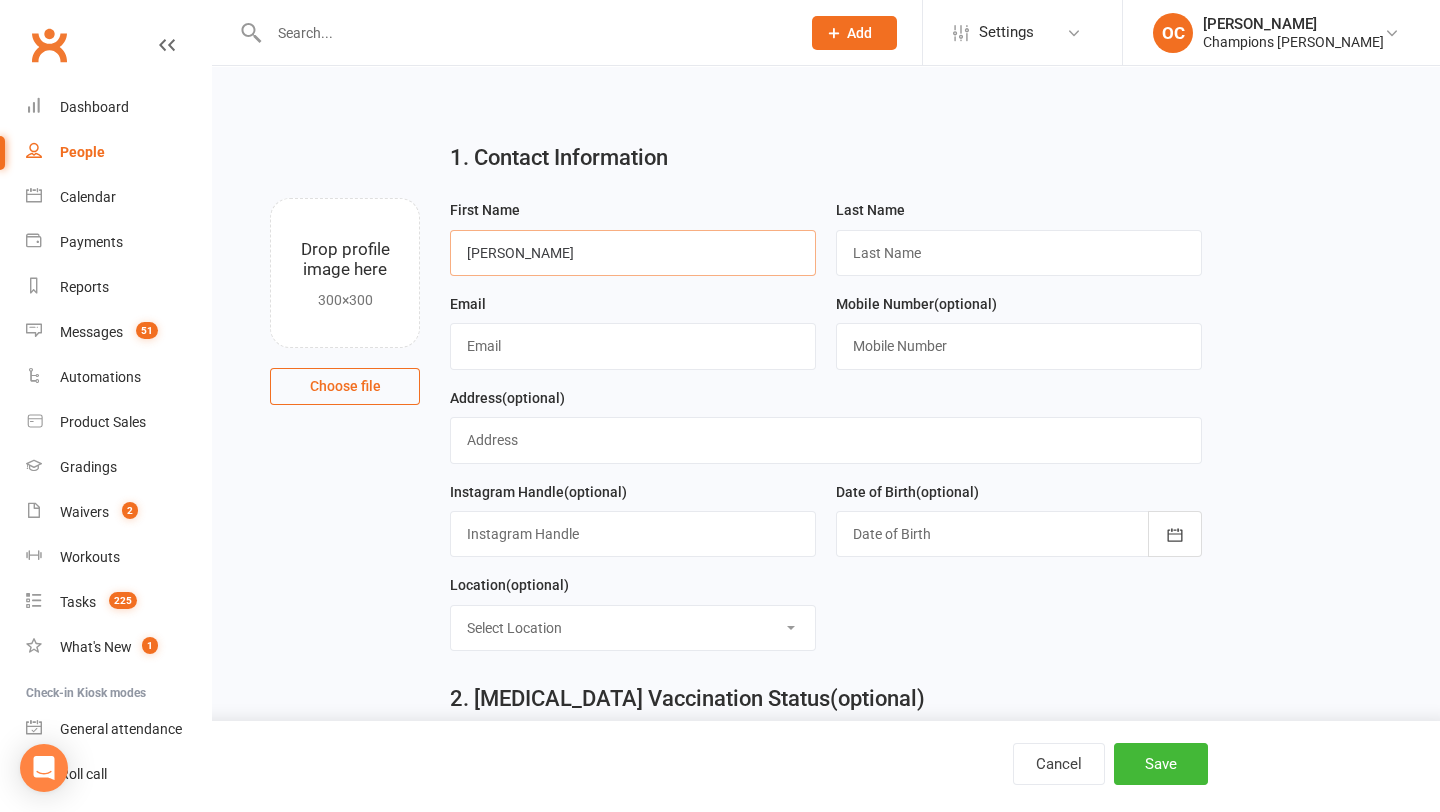 type on "Henry" 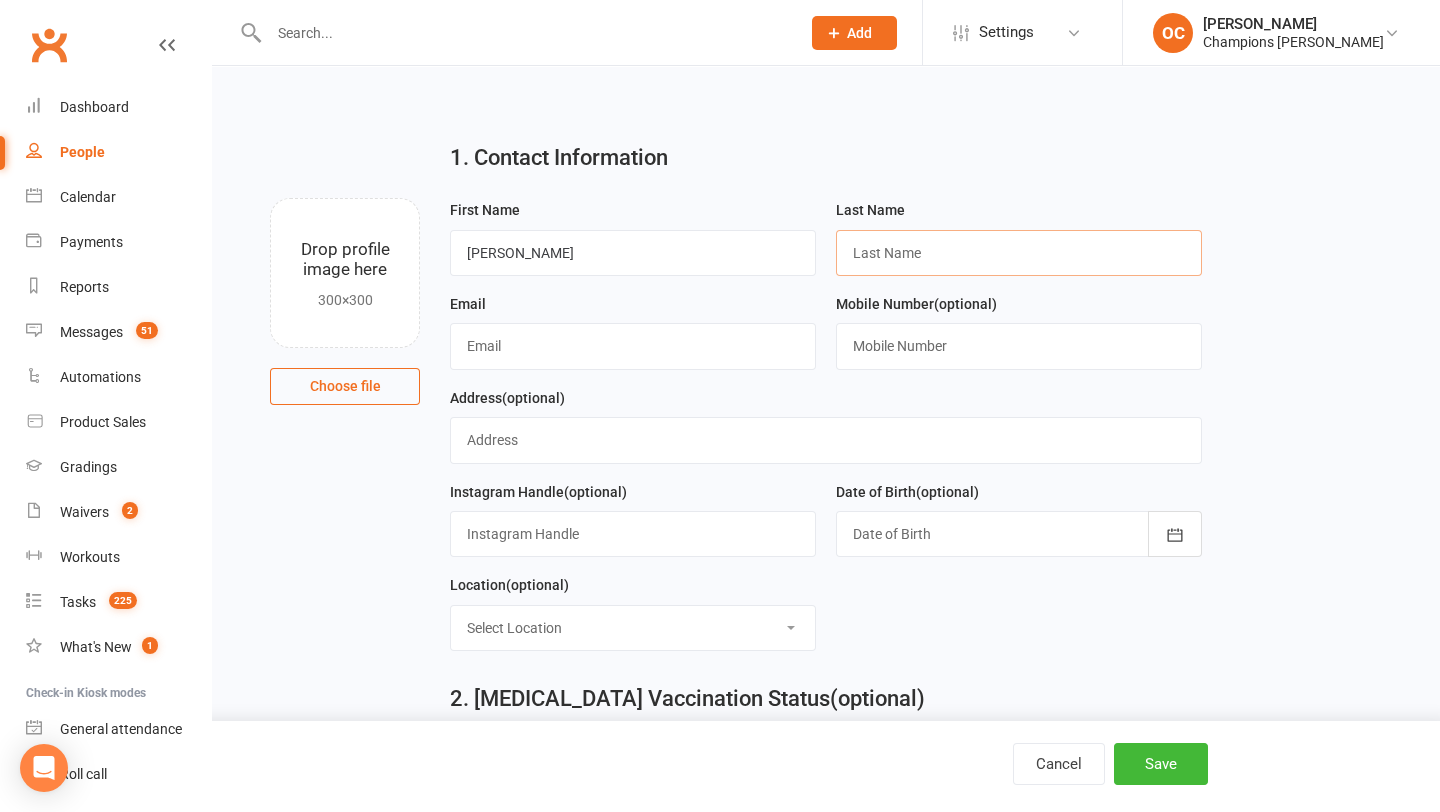 click at bounding box center (1019, 253) 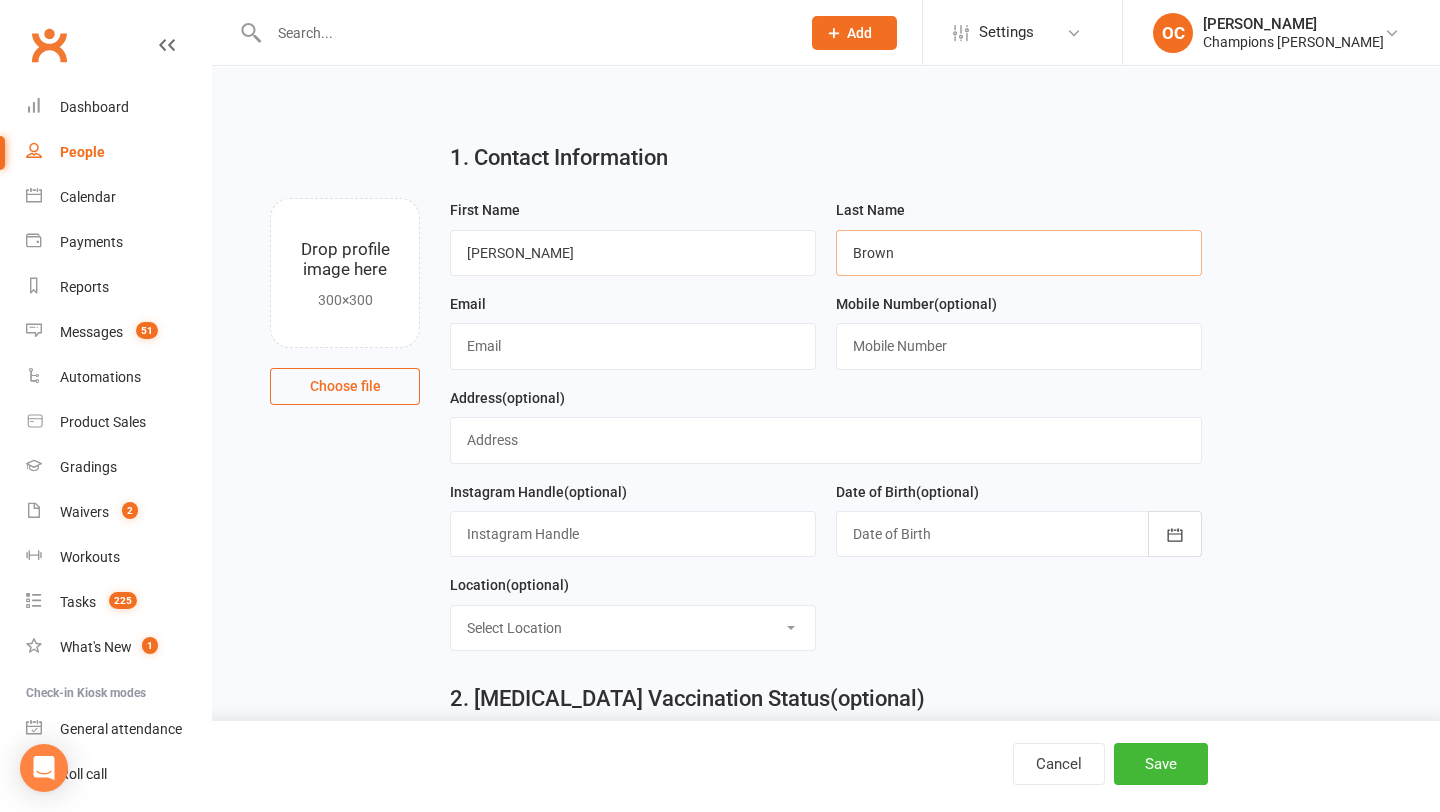 type on "Brown" 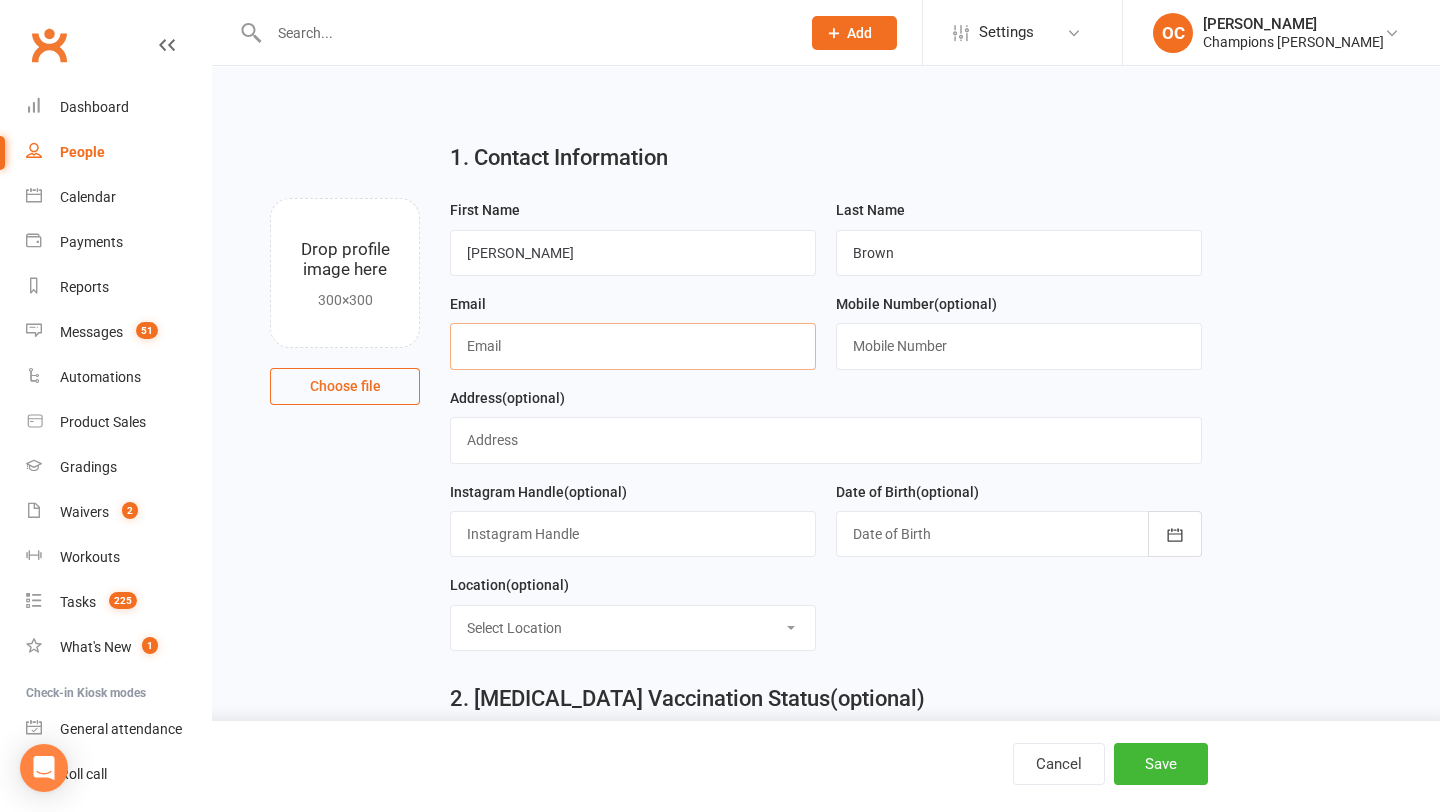 click at bounding box center [633, 346] 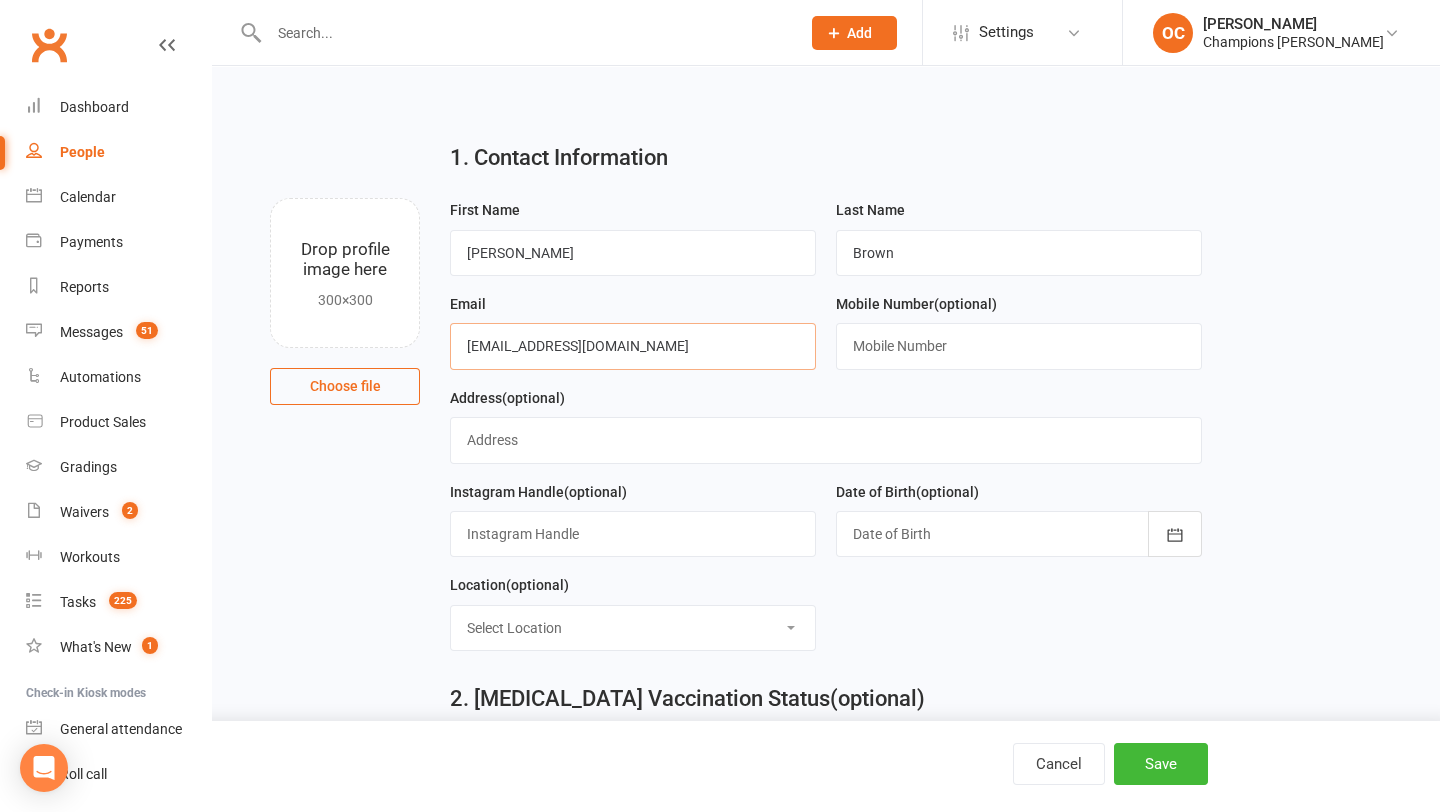 type on "henryshouse89@outlook.com" 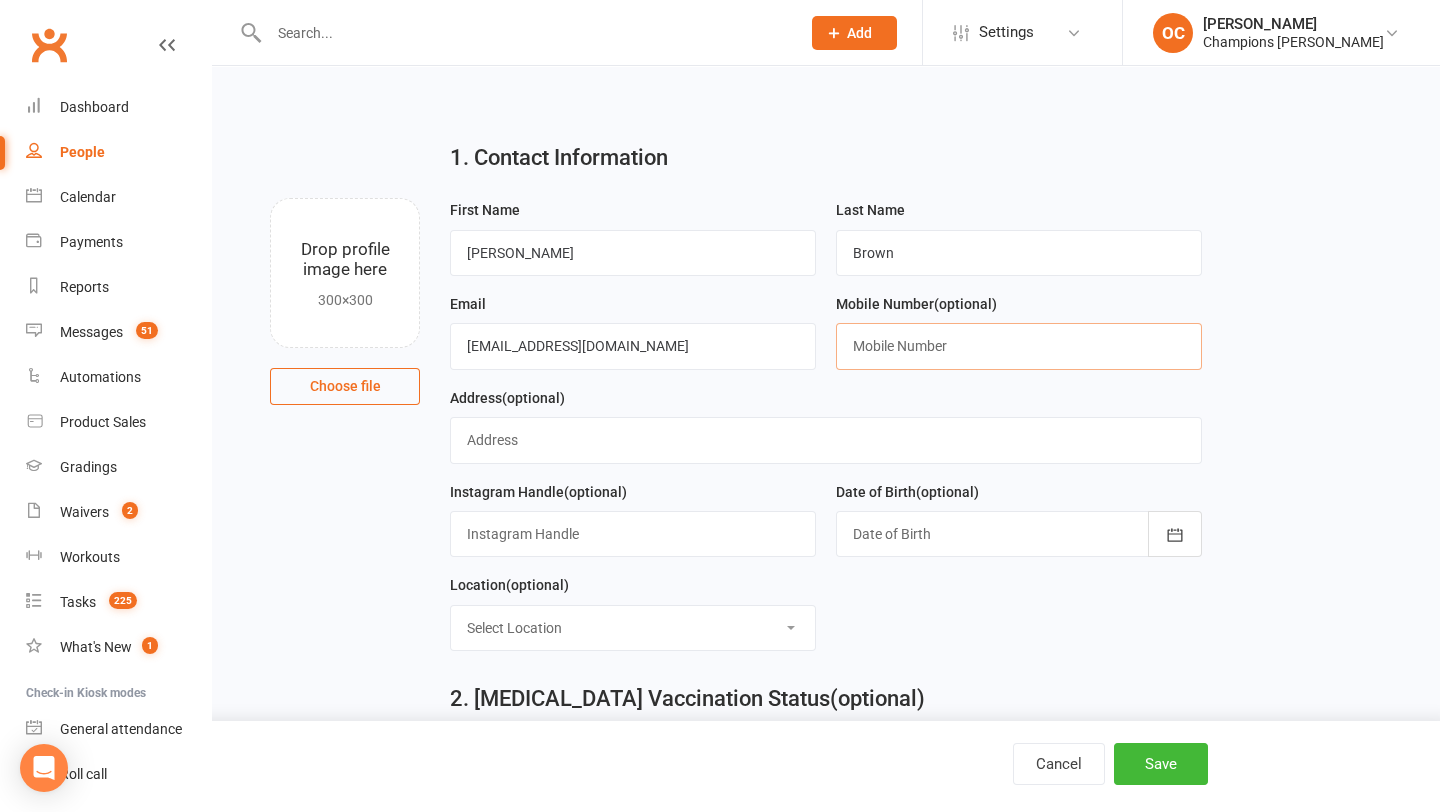 click at bounding box center (1019, 346) 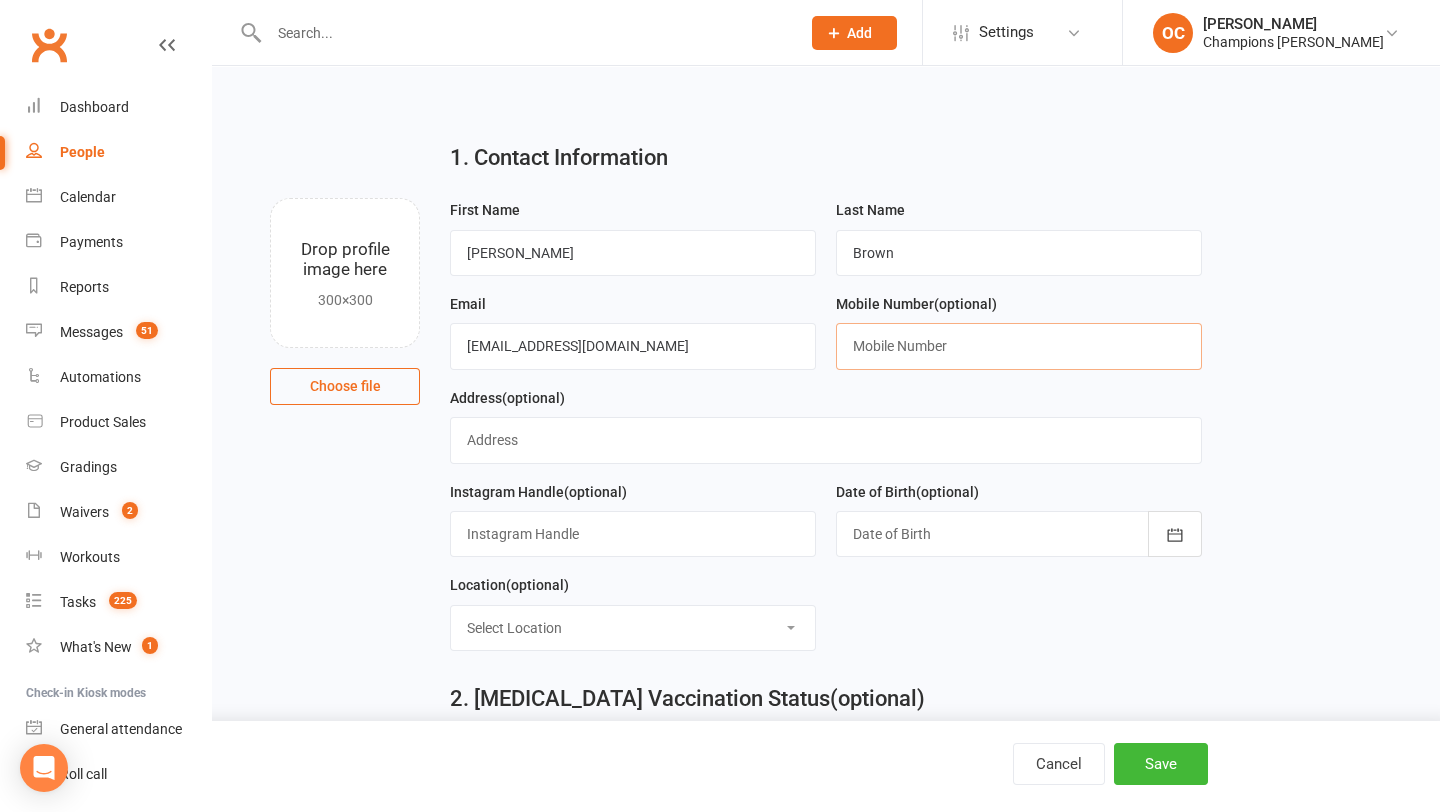 paste on "0407170881" 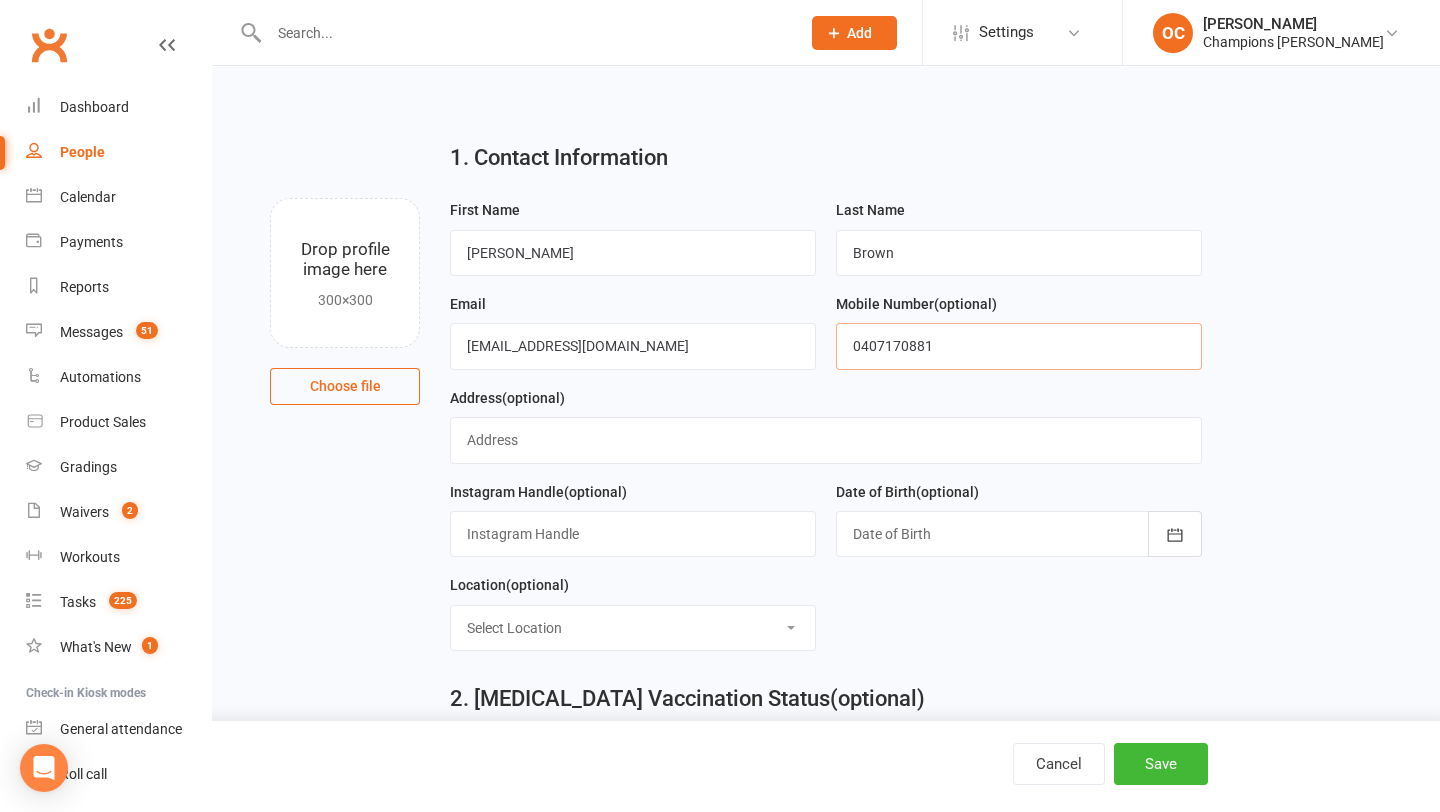 type on "0407170881" 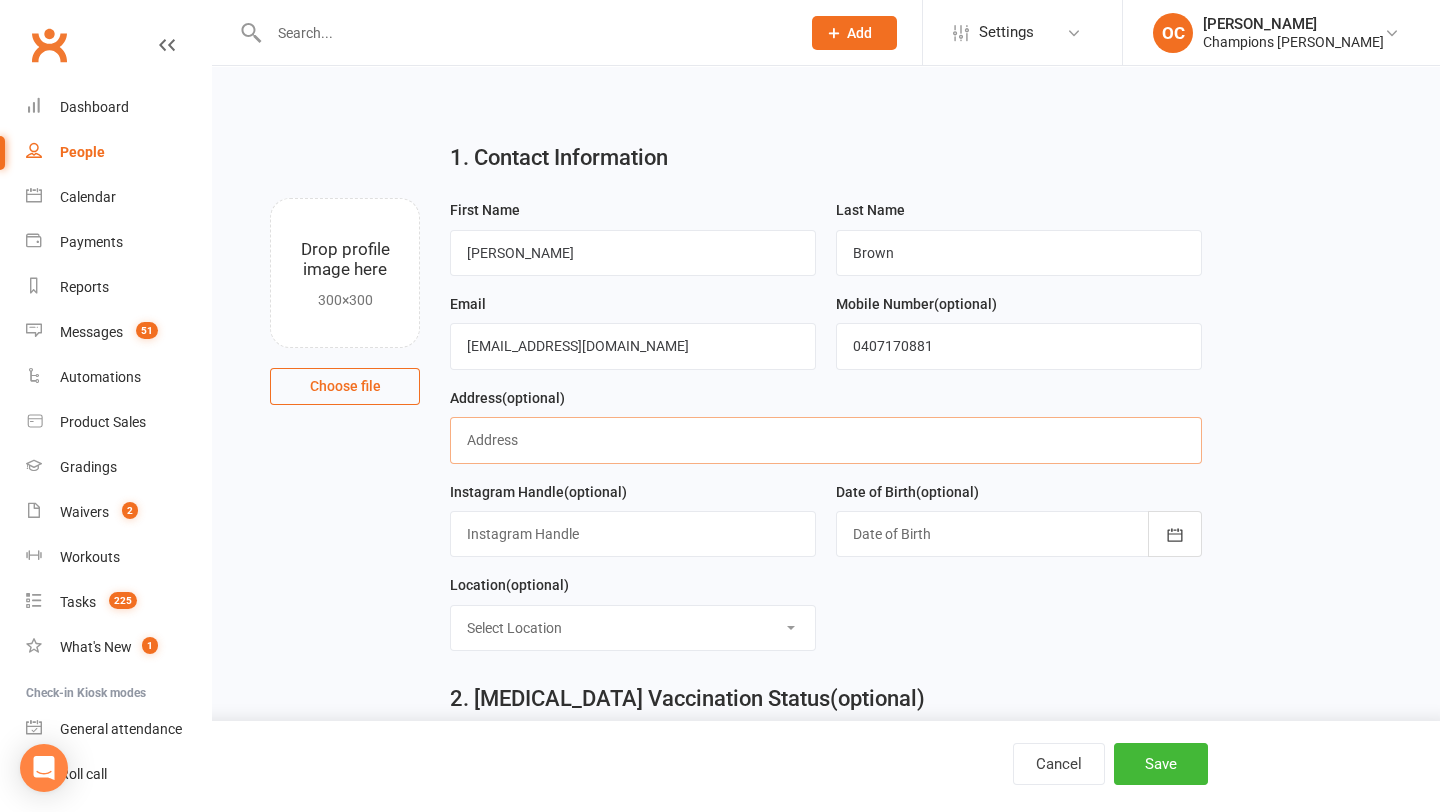 click at bounding box center (825, 440) 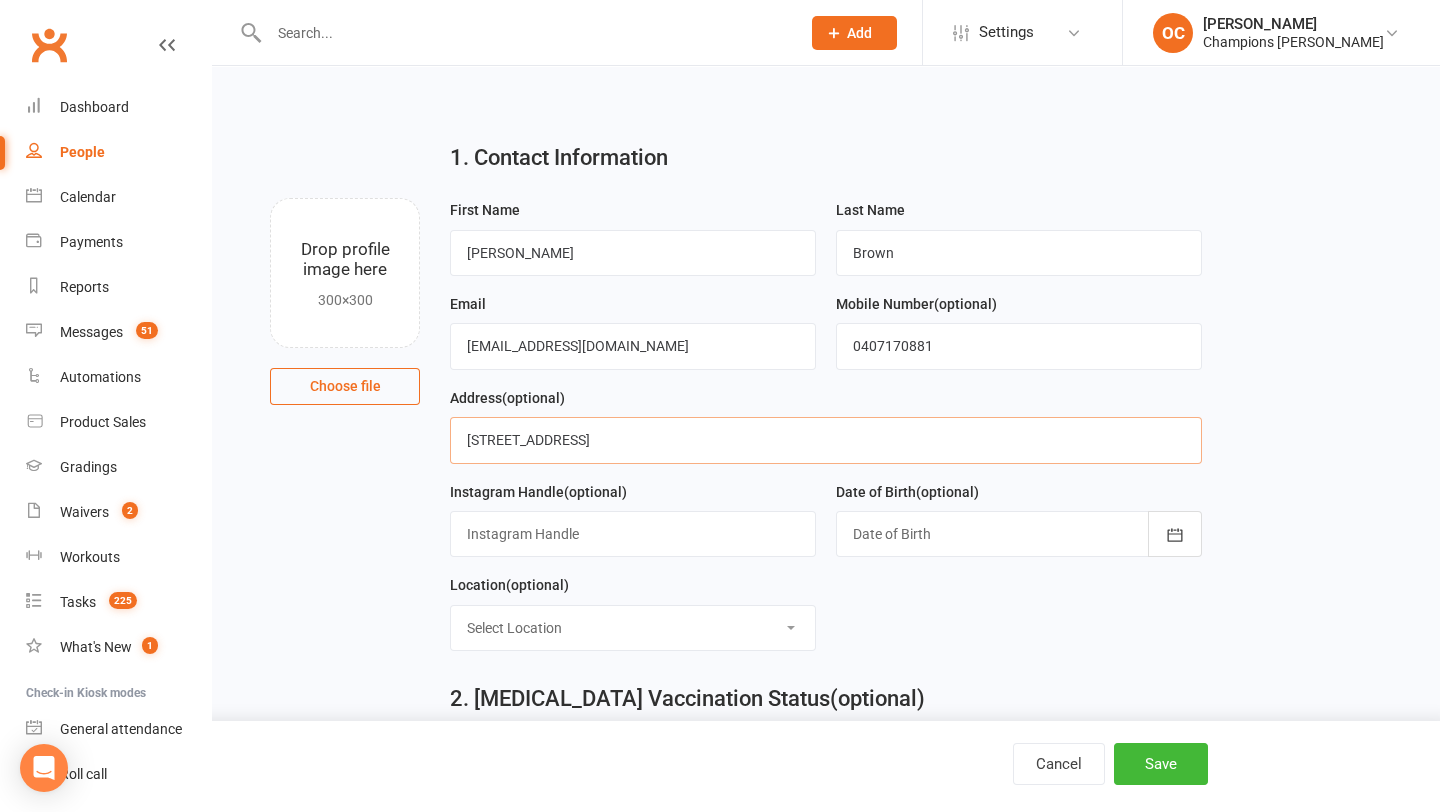 type on "Unit 6/27 Scalby Street, Scarborough" 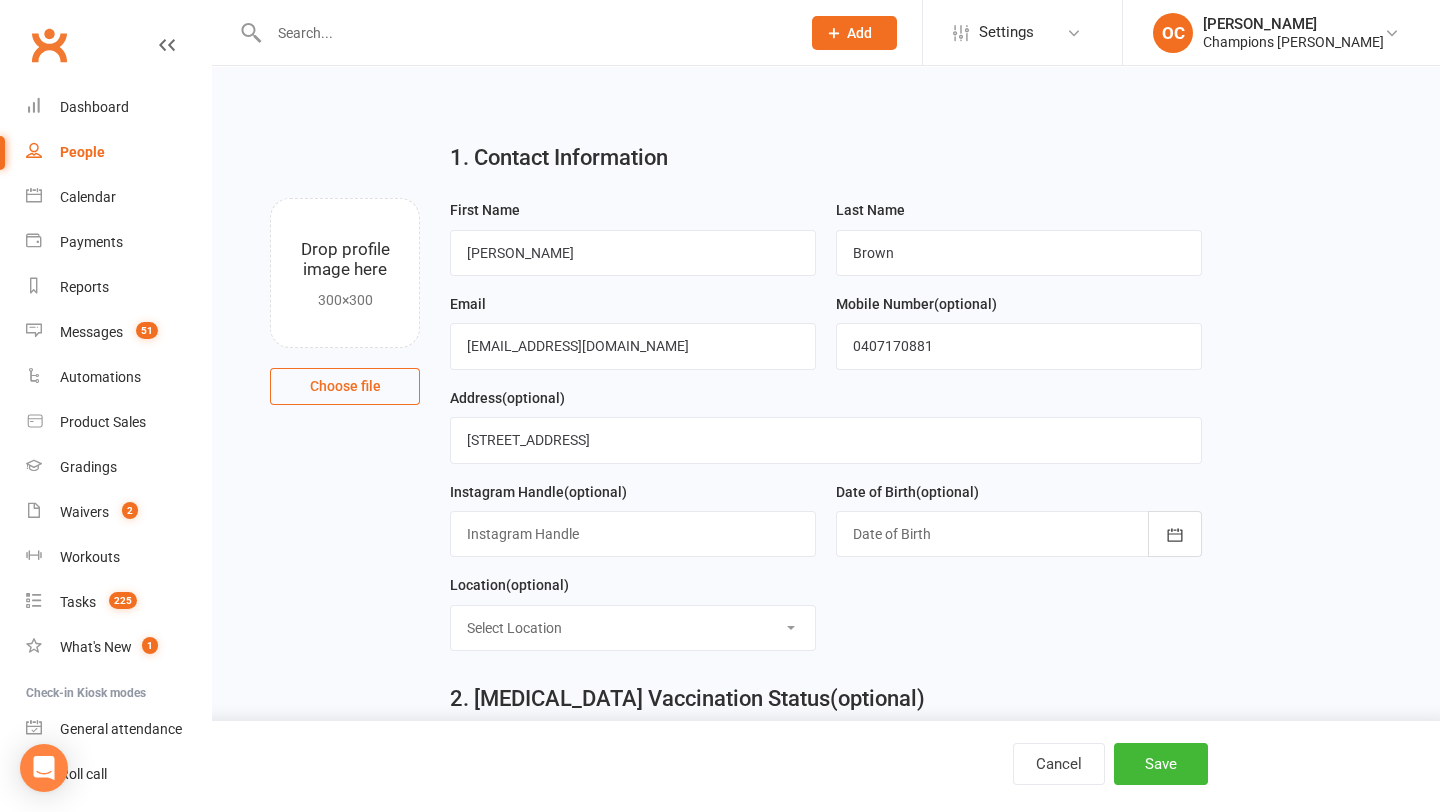click at bounding box center [1019, 534] 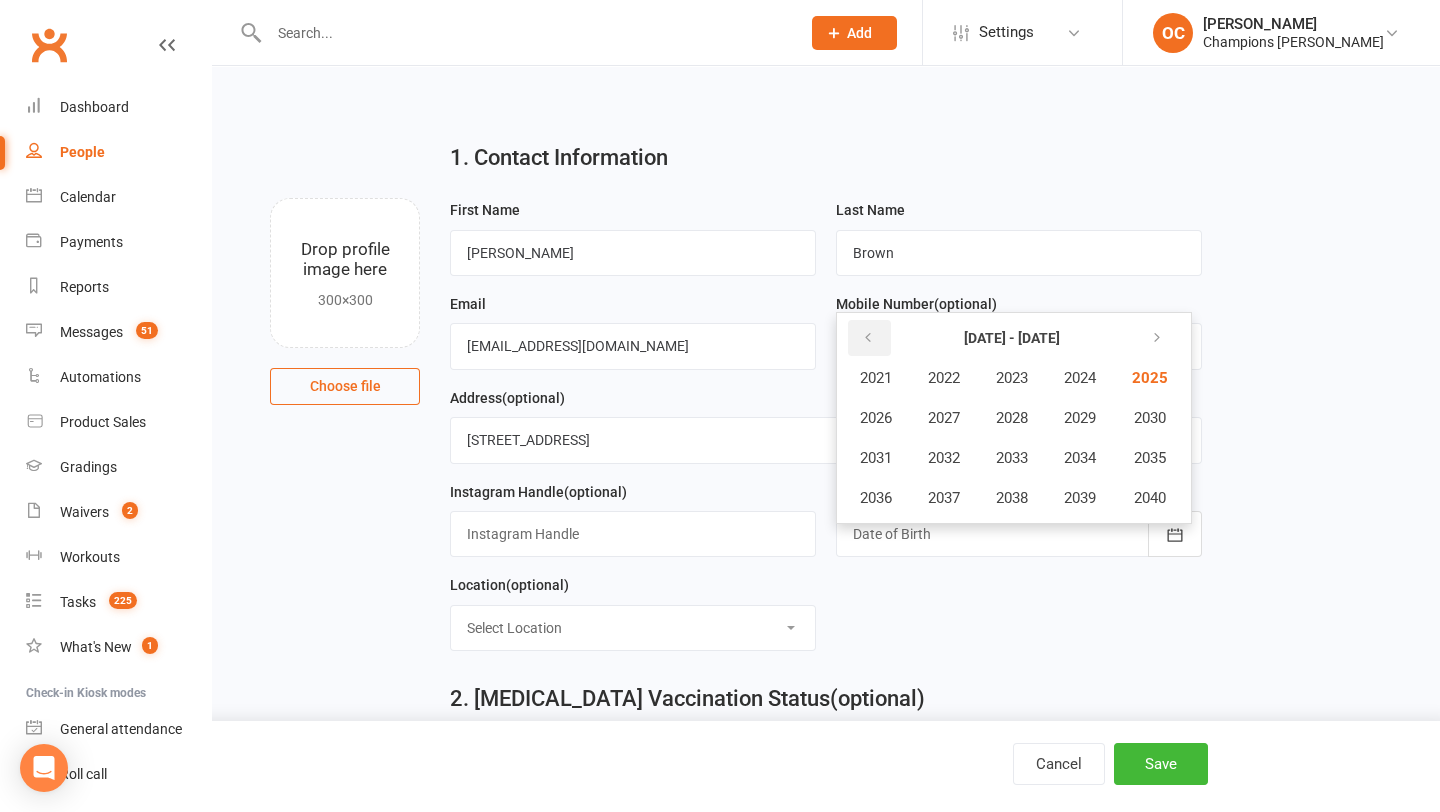 click at bounding box center (868, 338) 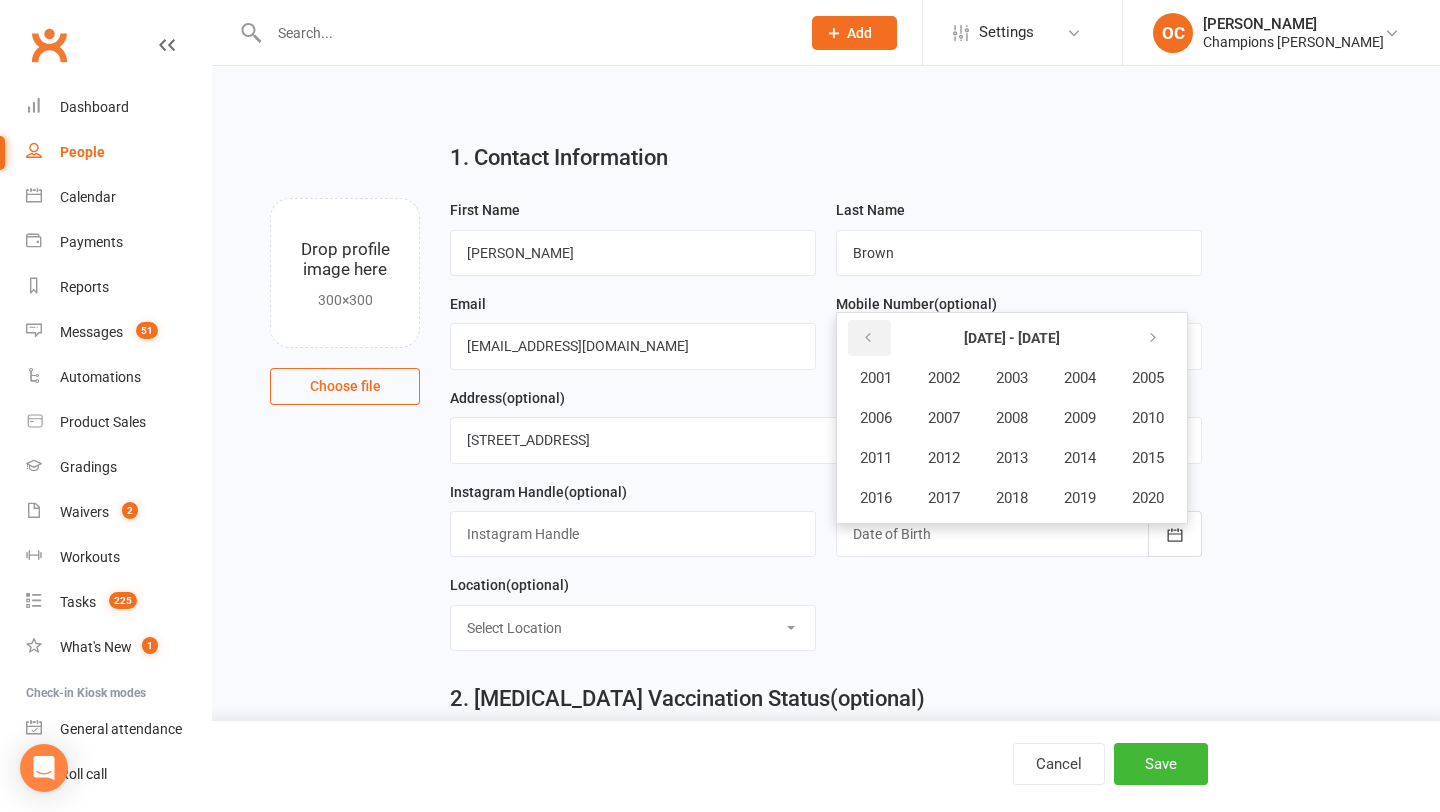 click at bounding box center (869, 338) 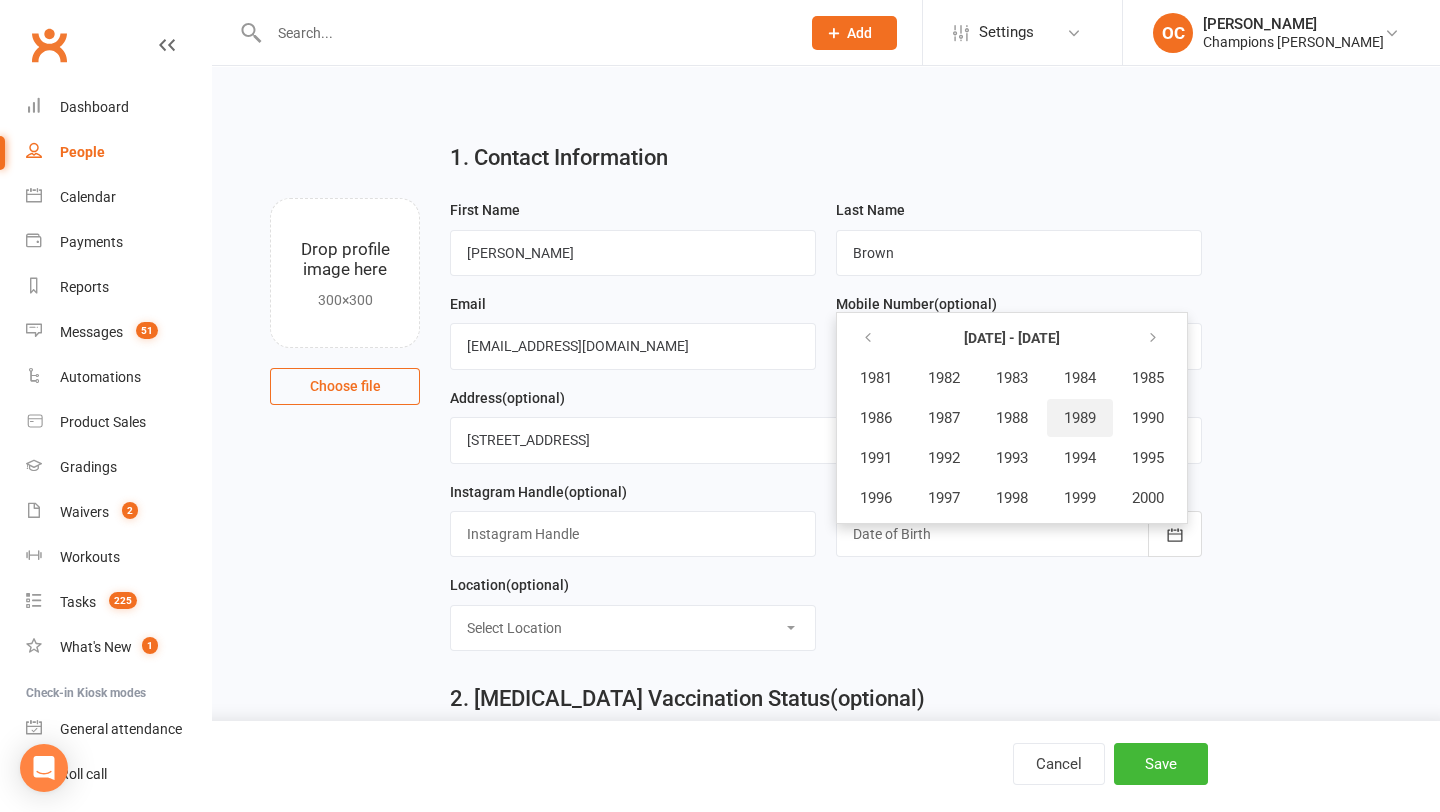 click on "1989" at bounding box center [1080, 418] 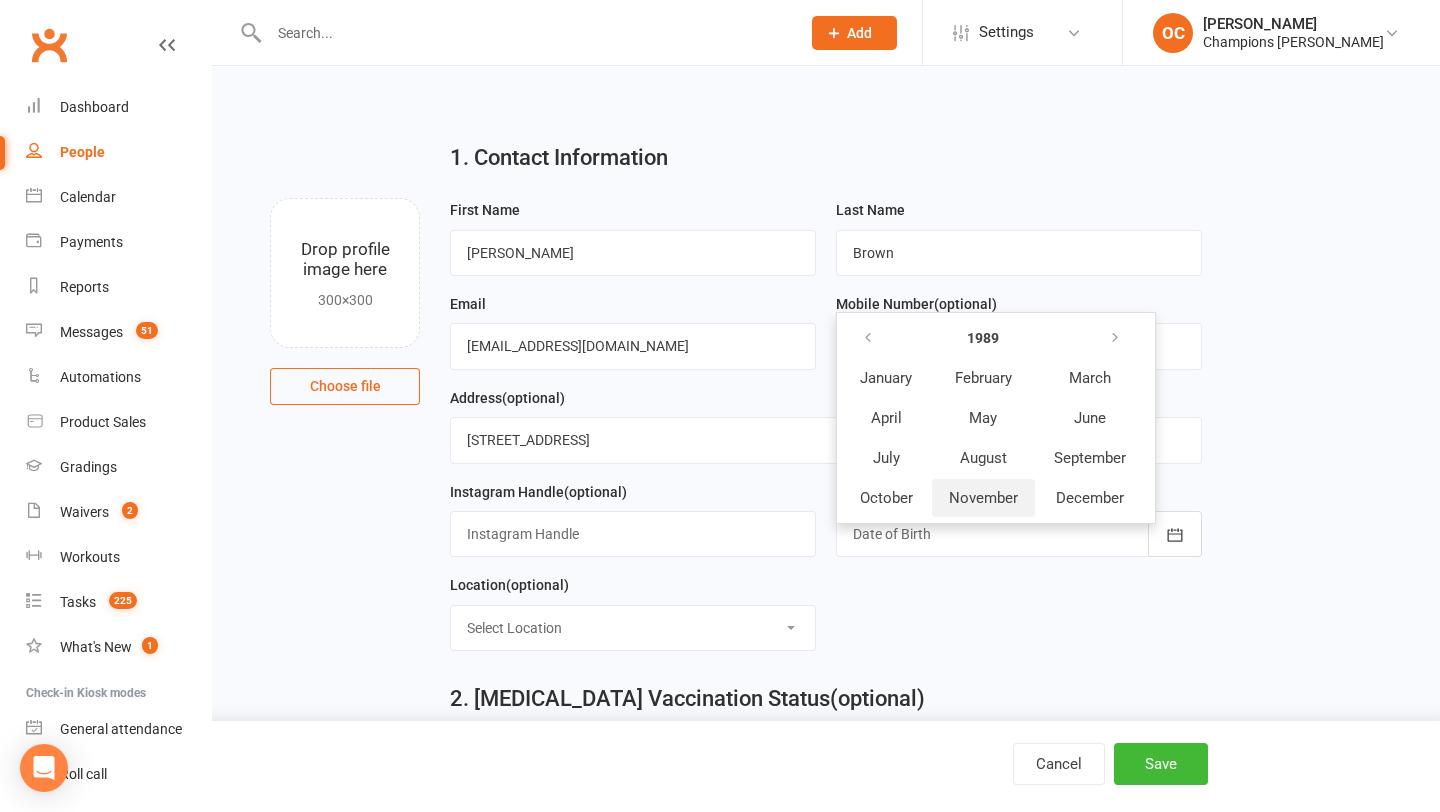 click on "November" at bounding box center [983, 498] 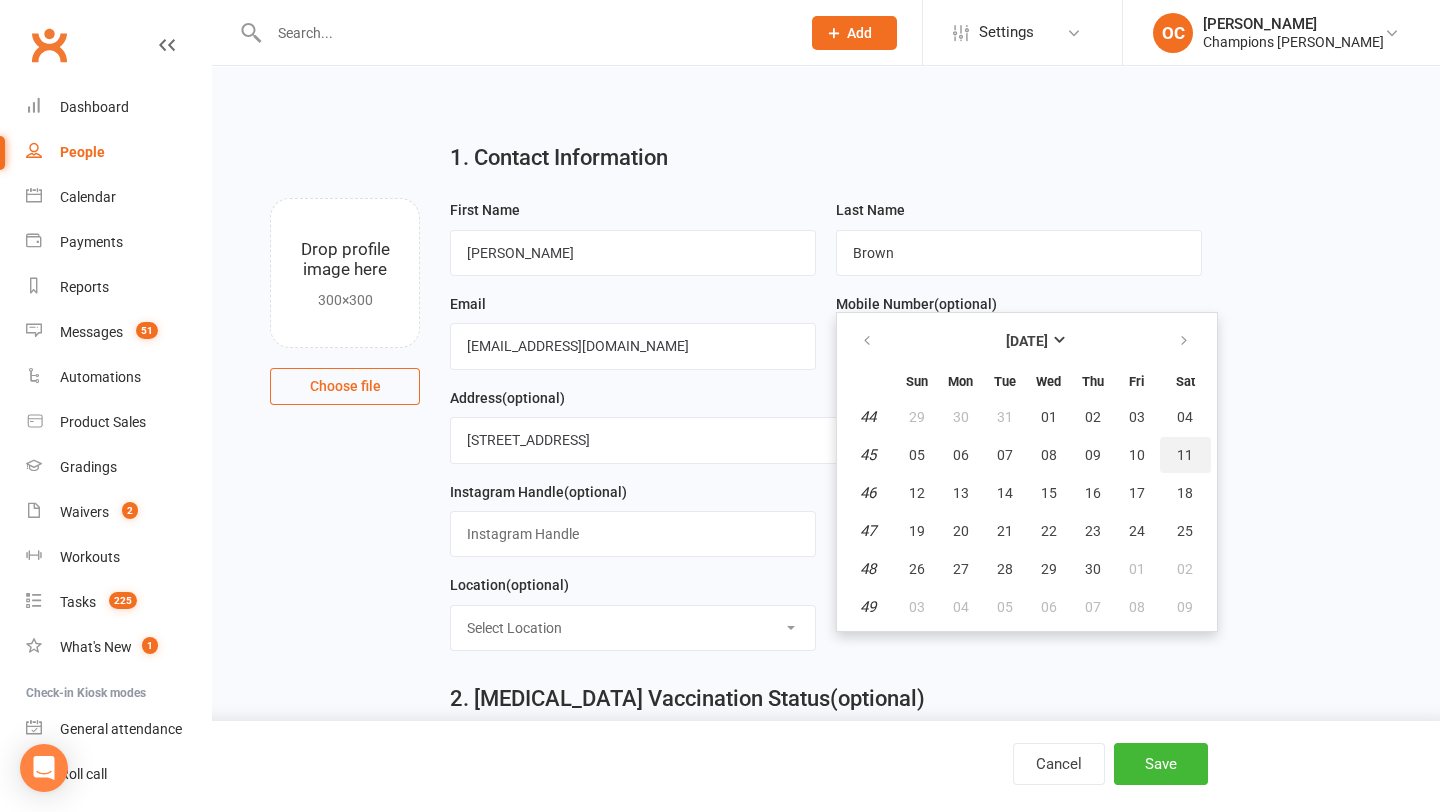 click on "11" at bounding box center [1185, 455] 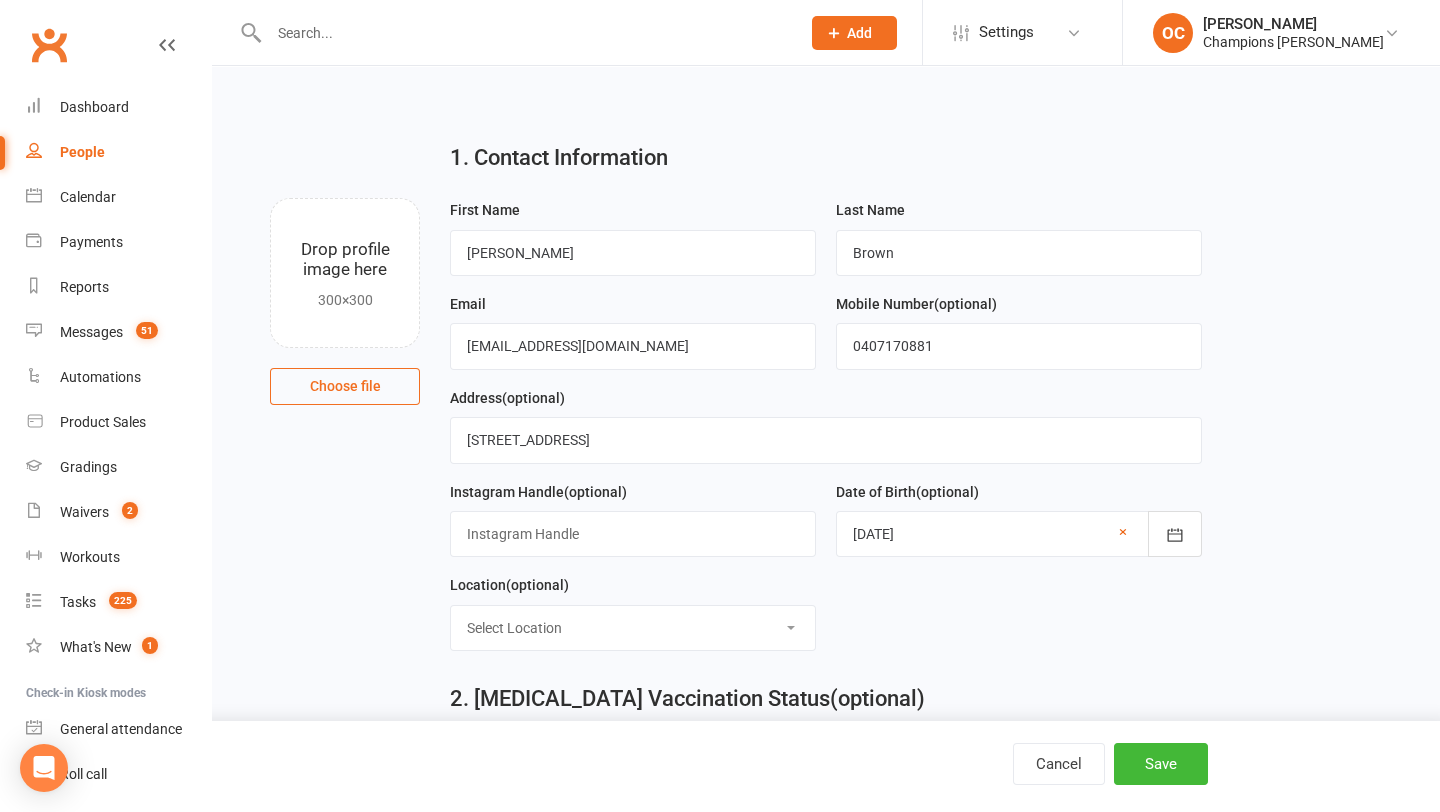 click on "Select Location Myaree" at bounding box center [633, 628] 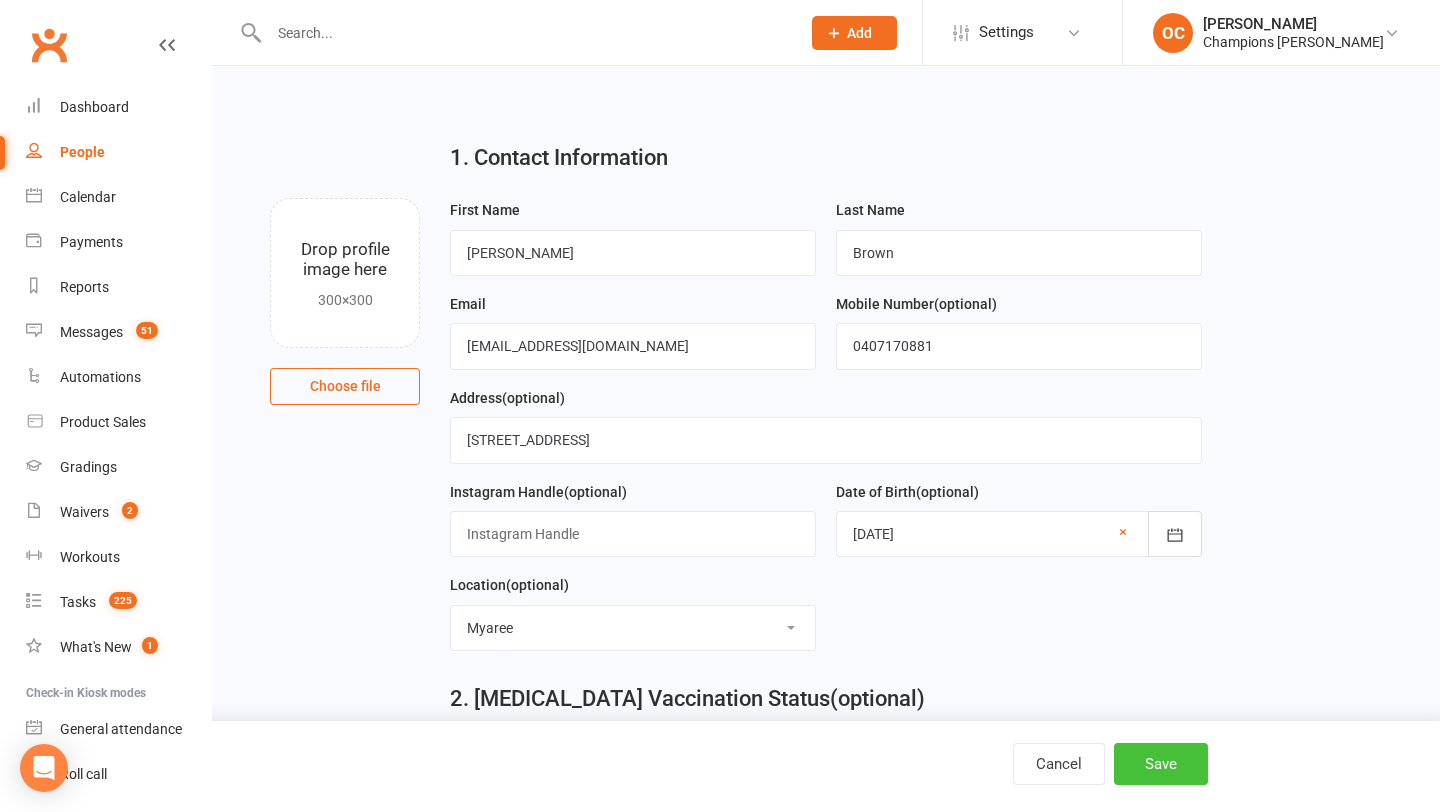 click on "Save" at bounding box center (1161, 764) 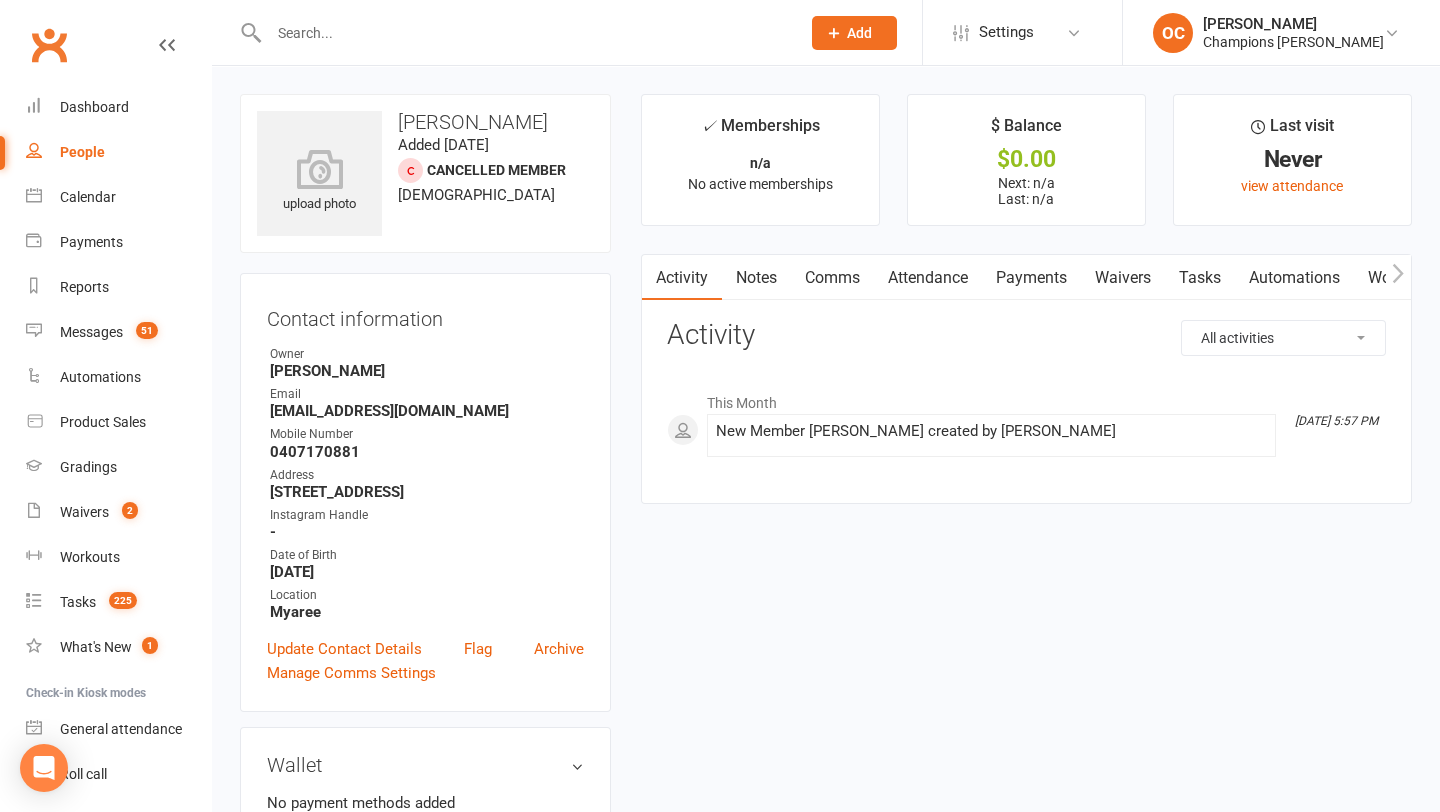 click on "Notes" at bounding box center (756, 278) 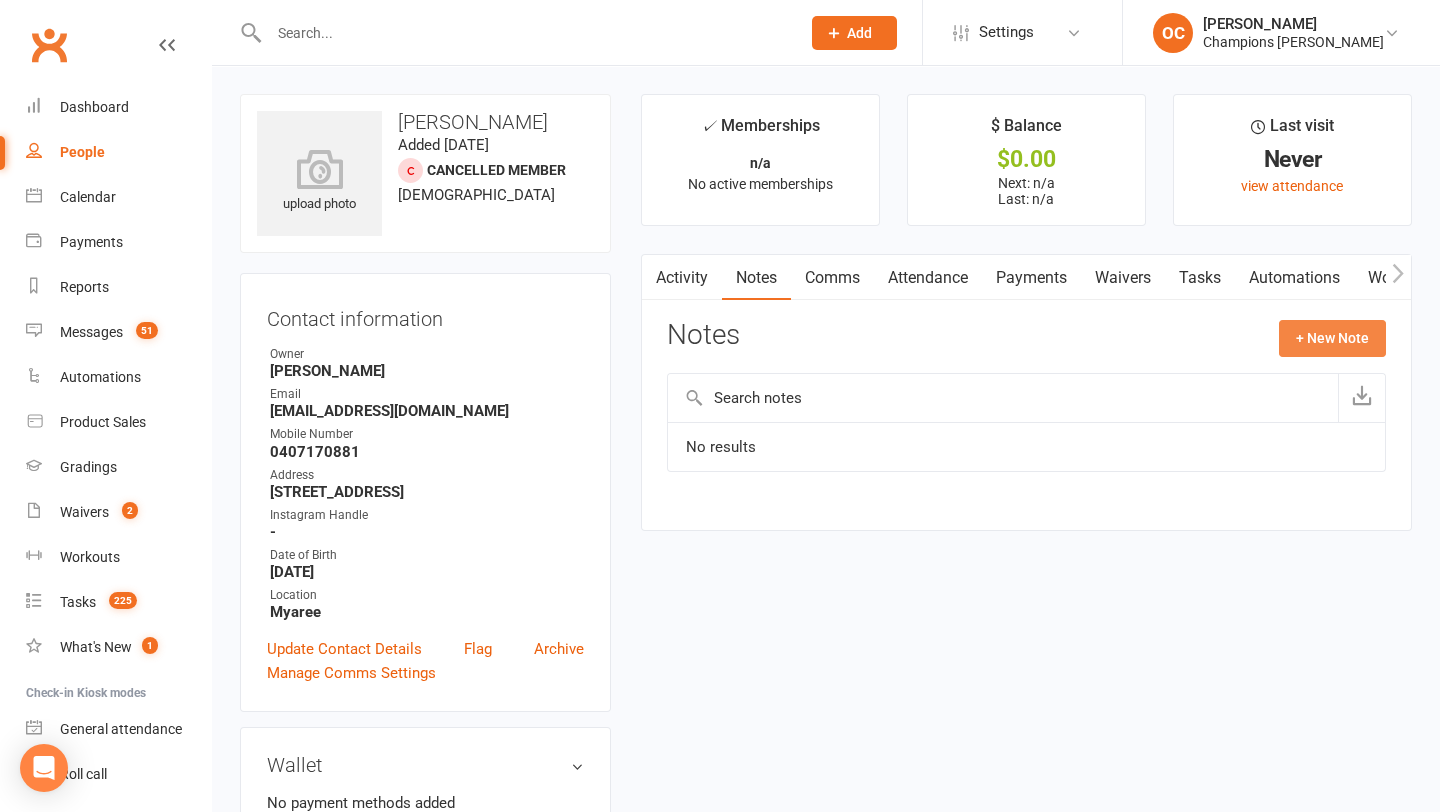 click on "+ New Note" at bounding box center (1332, 338) 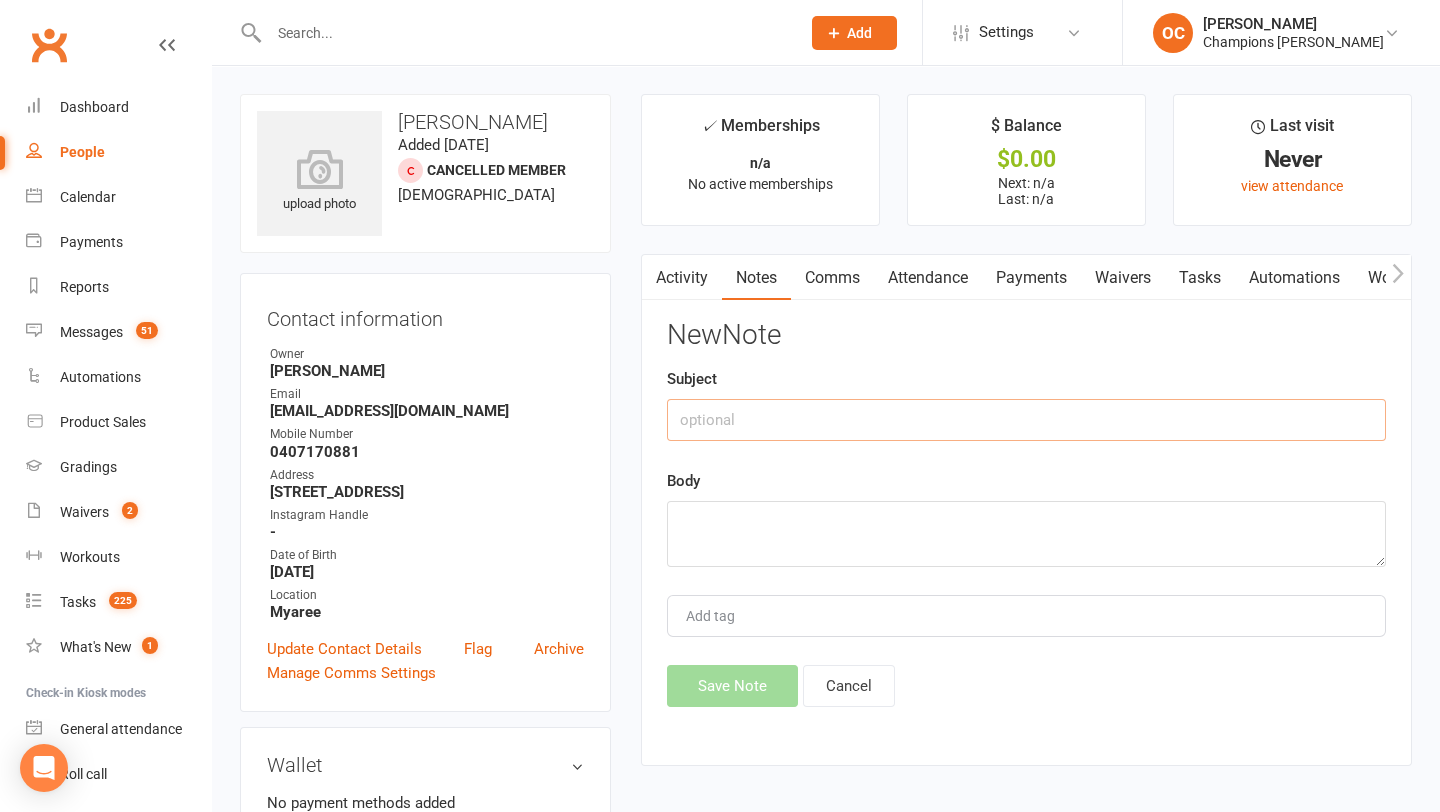 click at bounding box center [1026, 420] 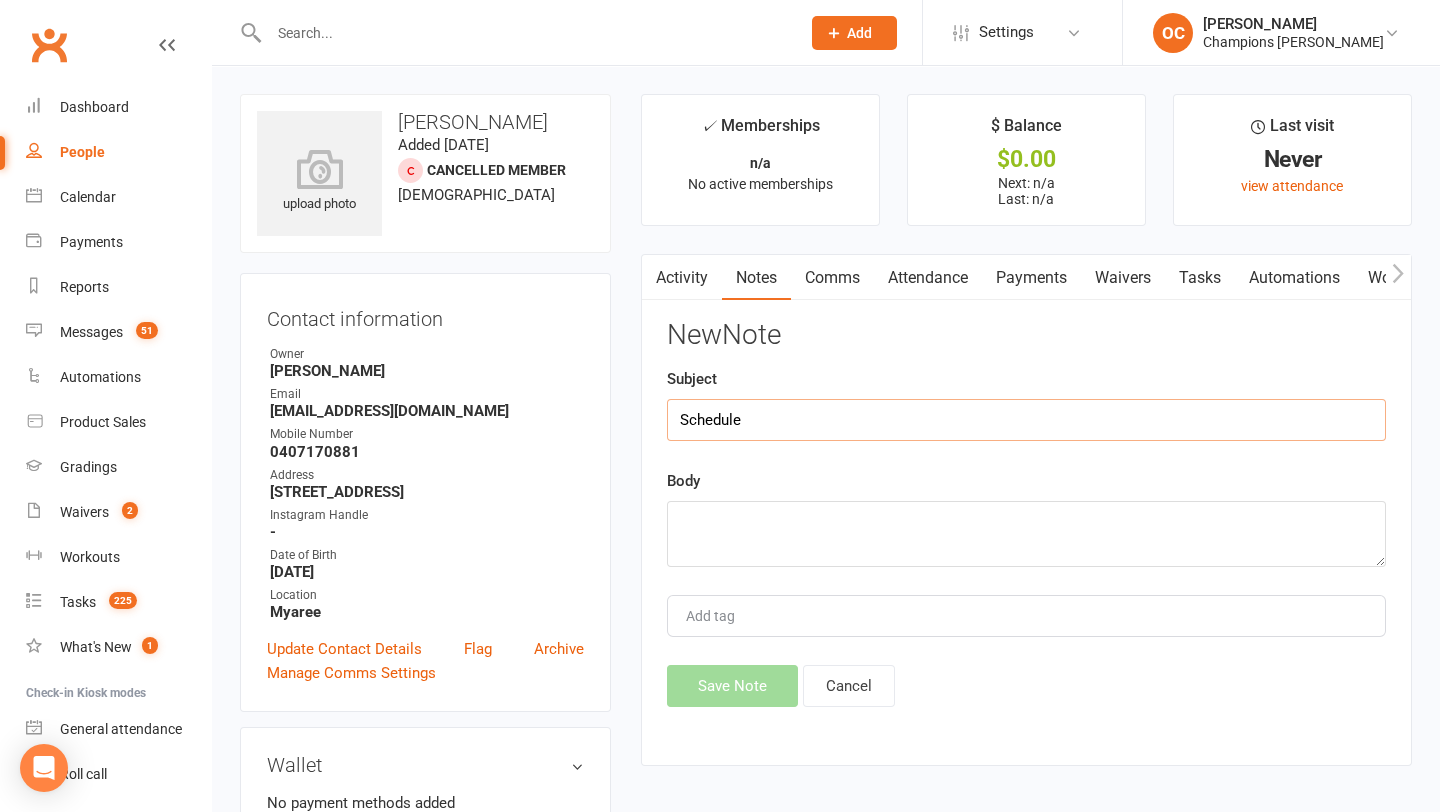 type on "Schedule" 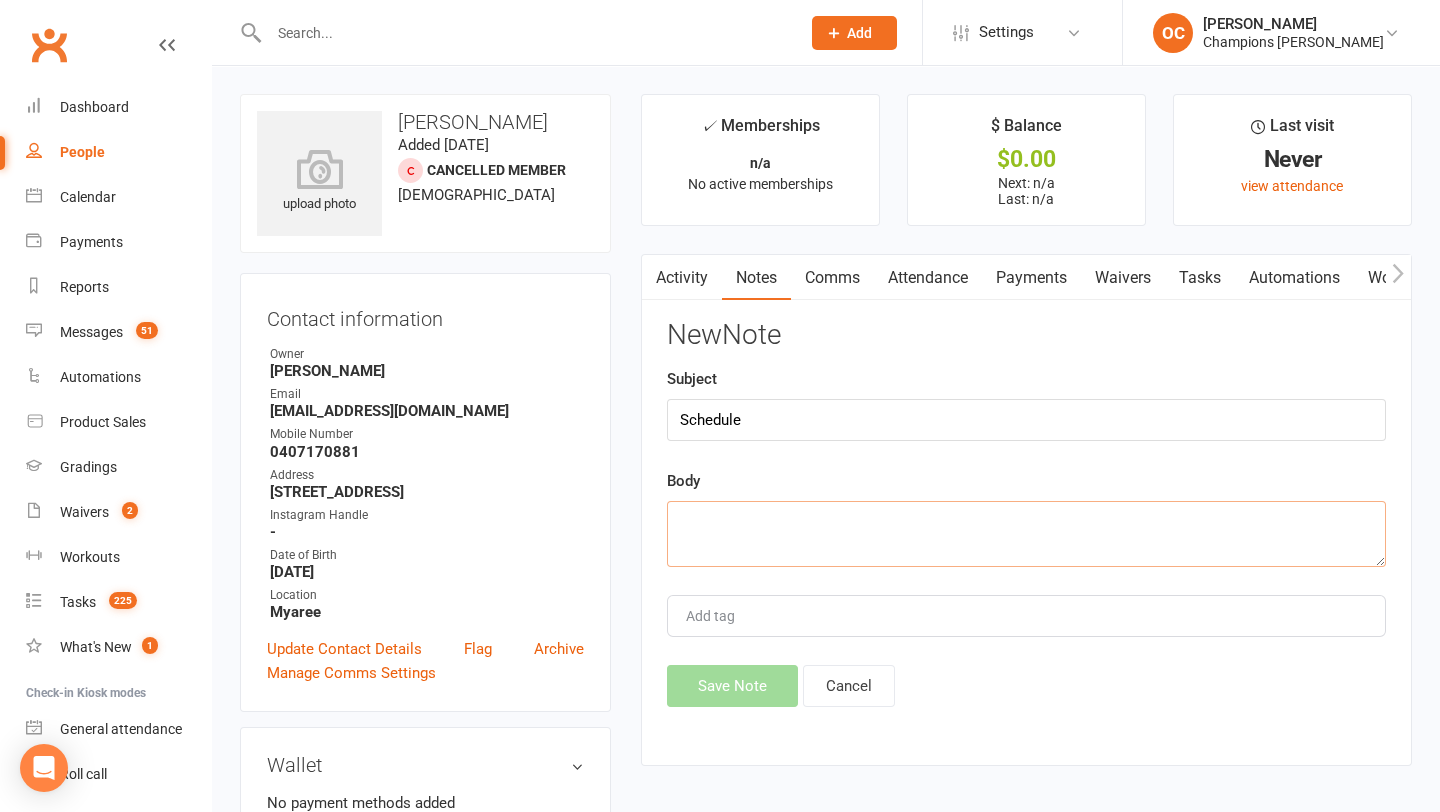 click at bounding box center (1026, 534) 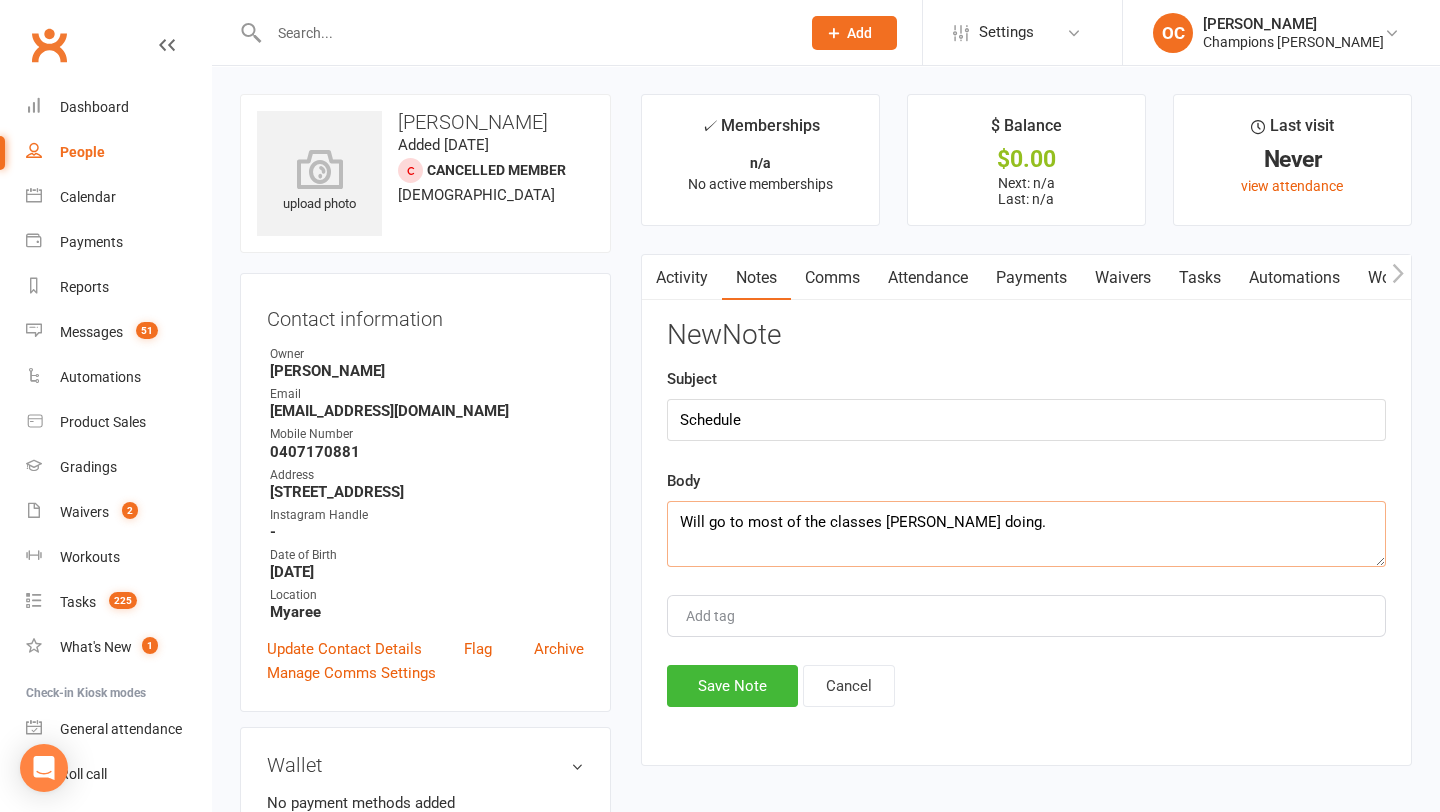 type on "Will go to most of the classes Jacksons doing." 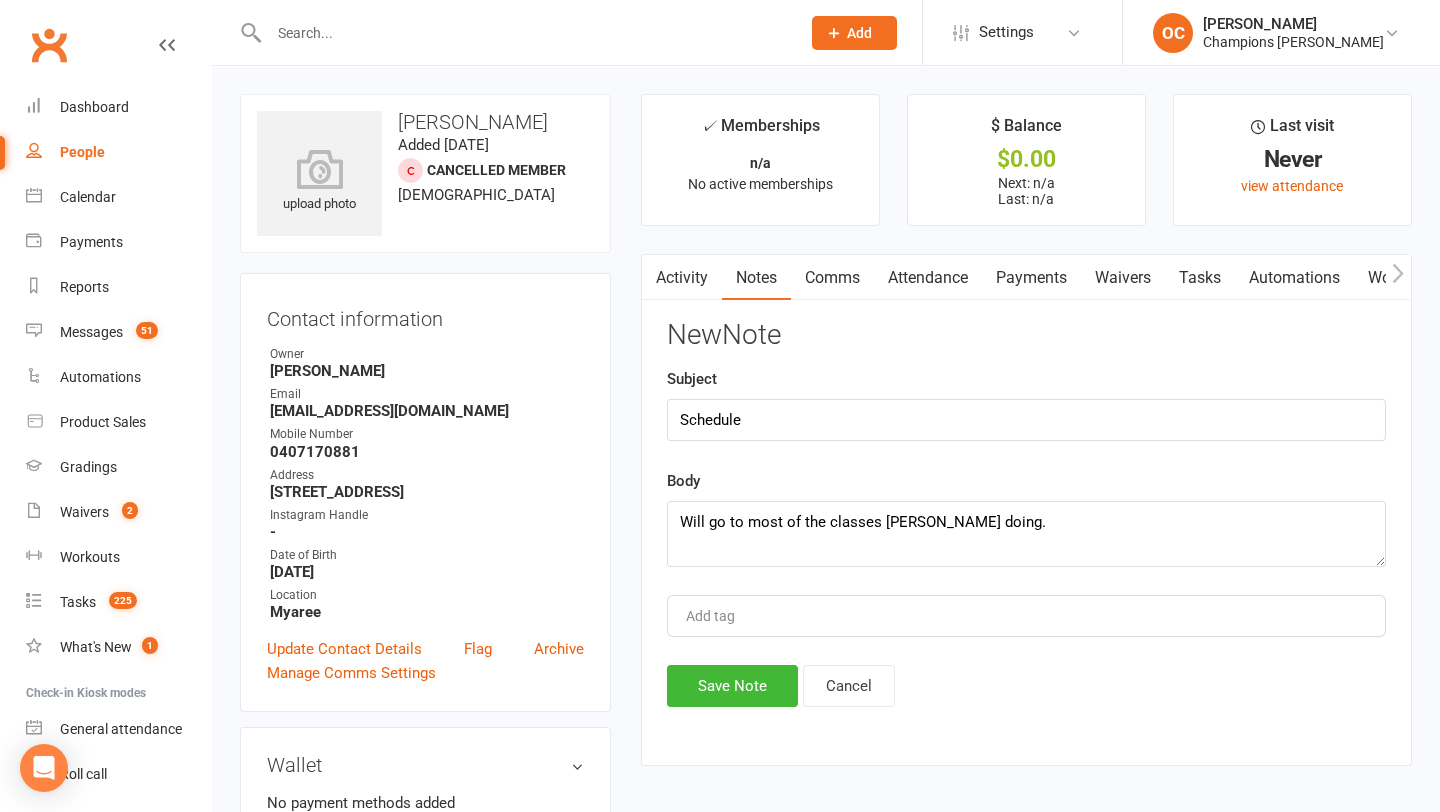 click on "New  Note Subject Schedule Body Will go to most of the classes Jacksons doing. Add tag Save Note Cancel" at bounding box center (1026, 513) 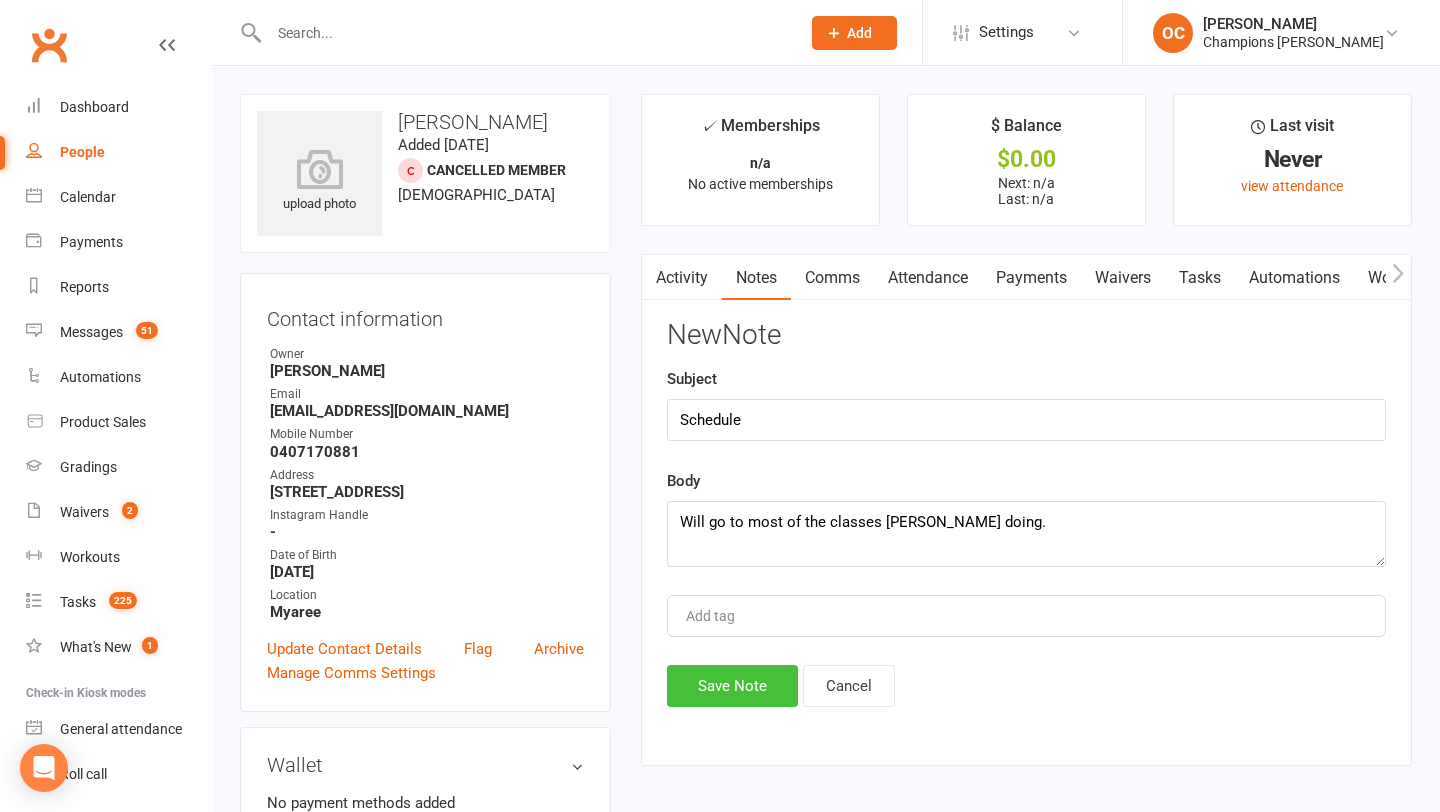 click on "Save Note" at bounding box center [732, 686] 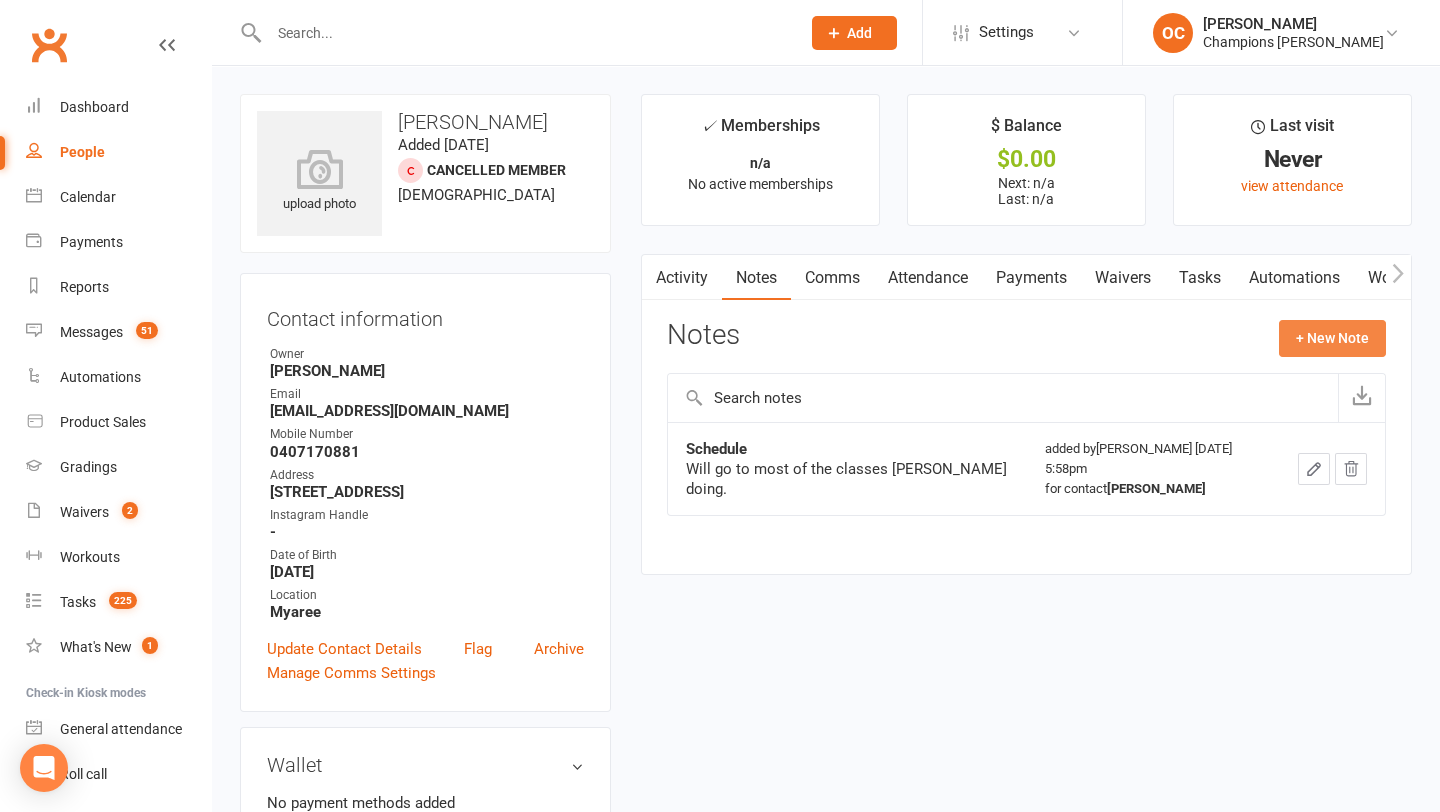 click on "+ New Note" at bounding box center [1332, 338] 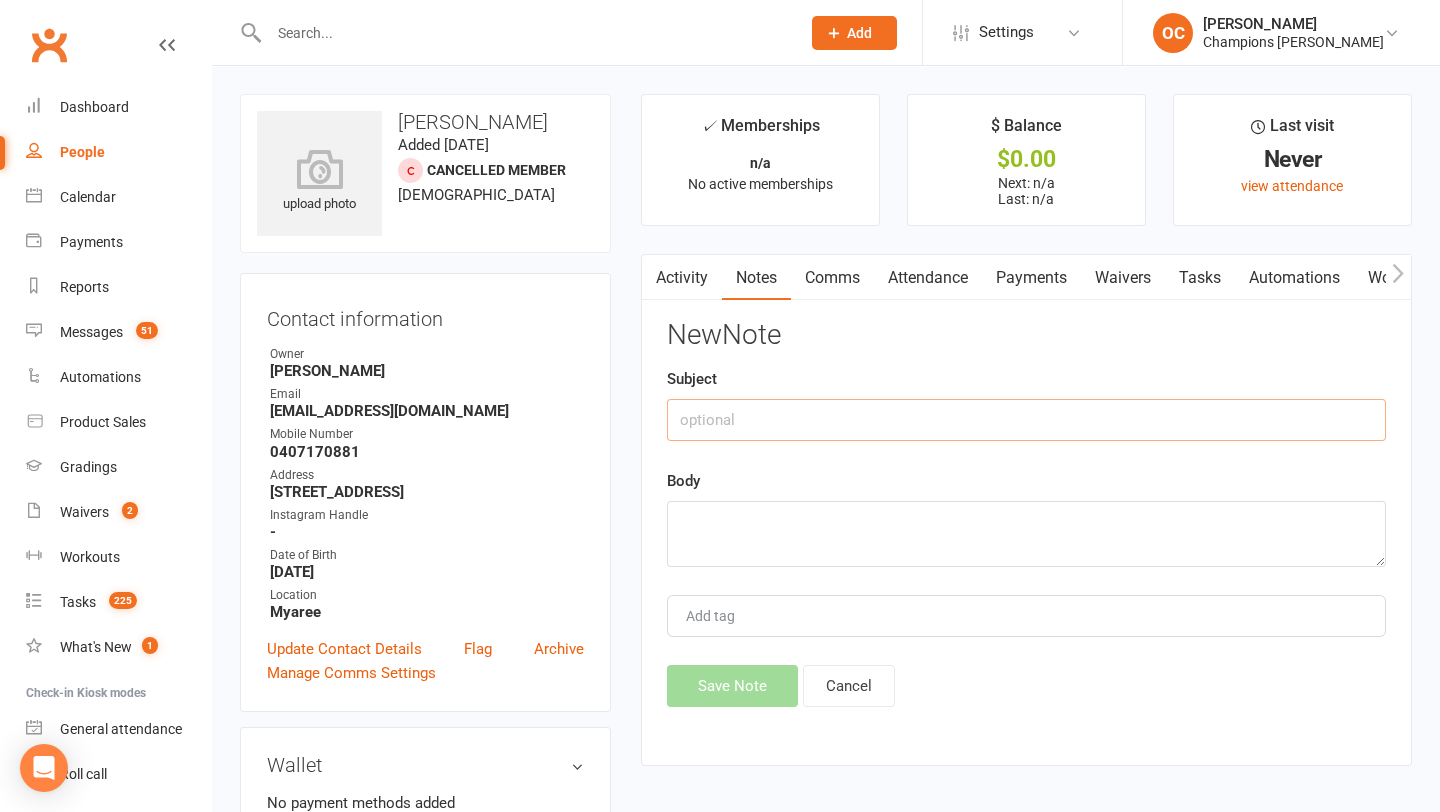 click at bounding box center (1026, 420) 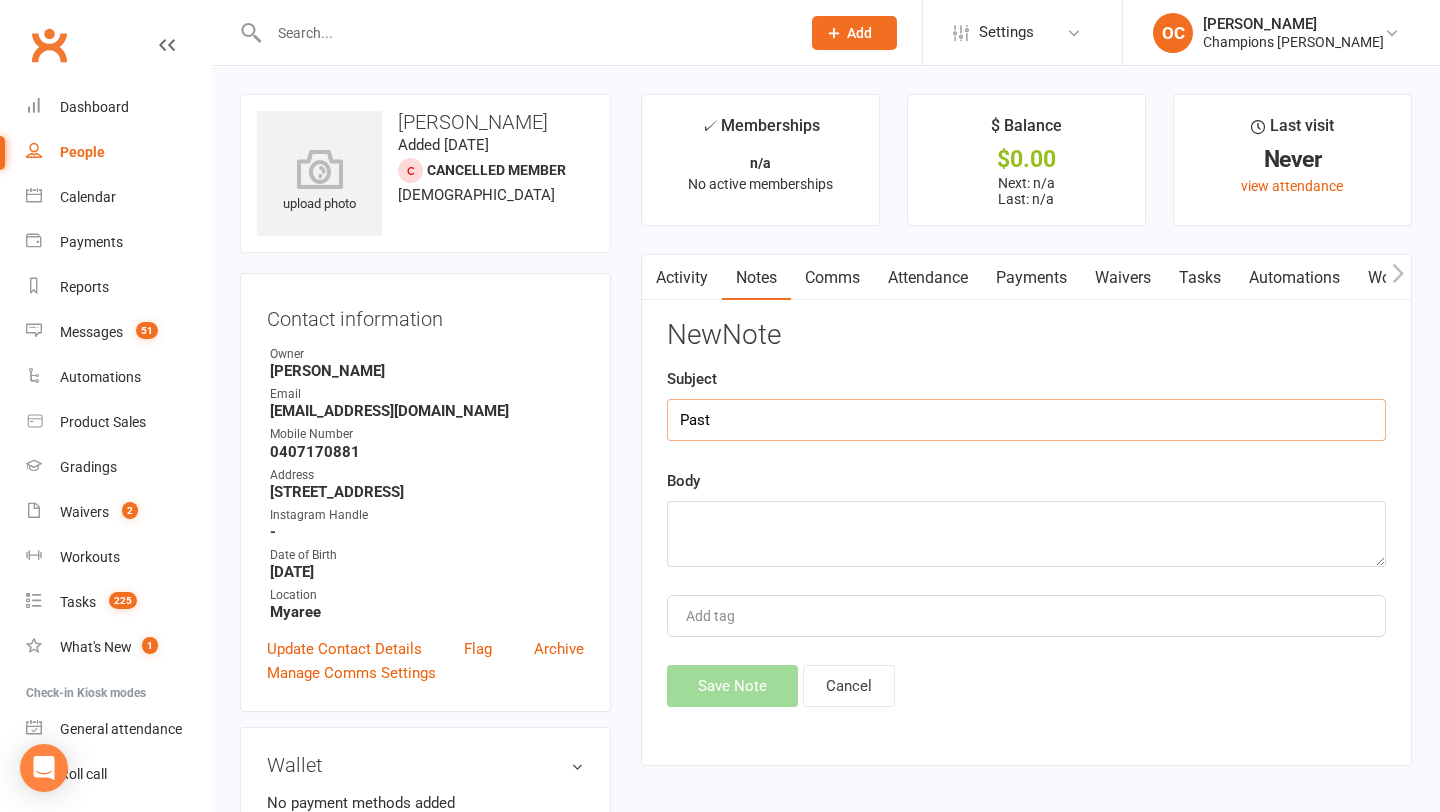 type on "Past" 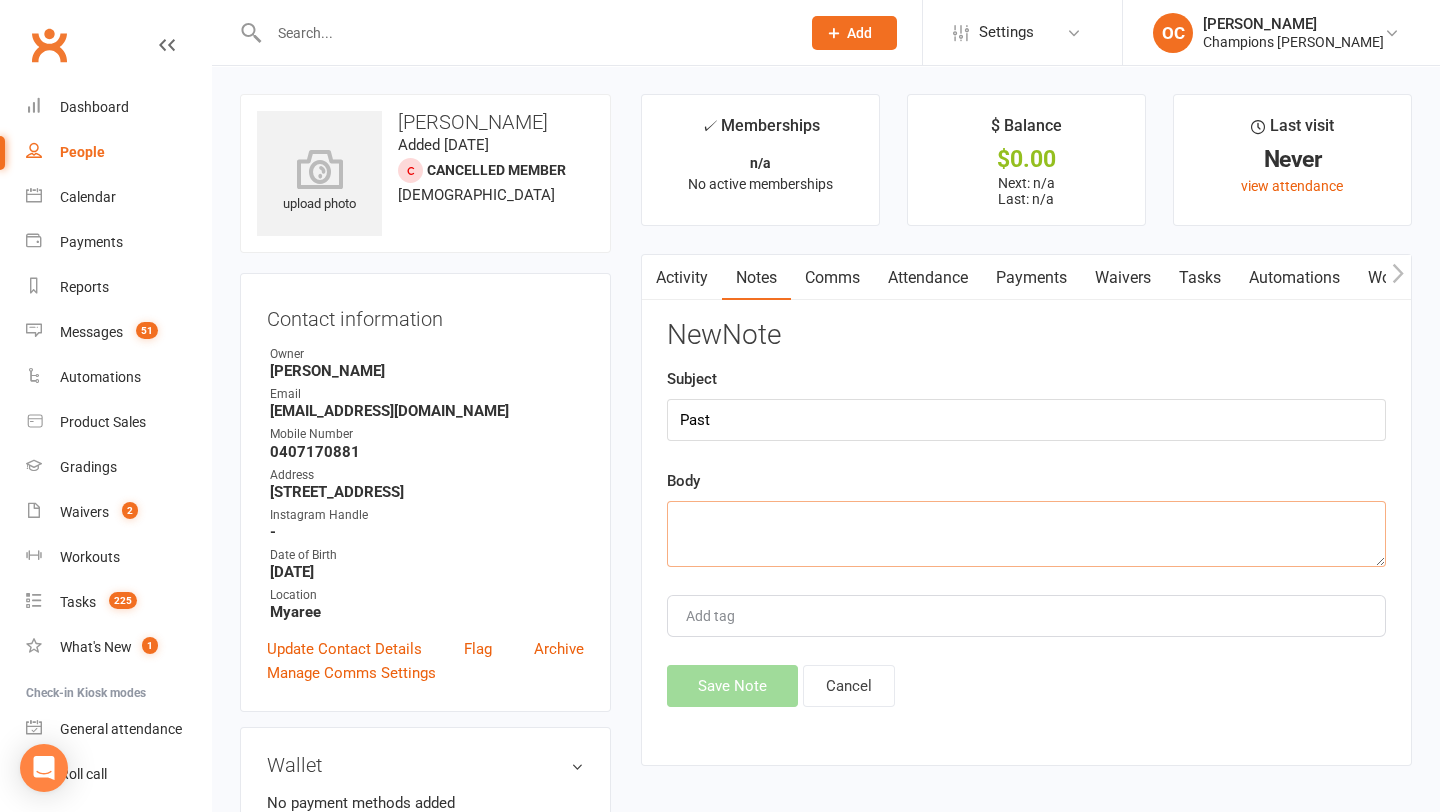 click at bounding box center [1026, 534] 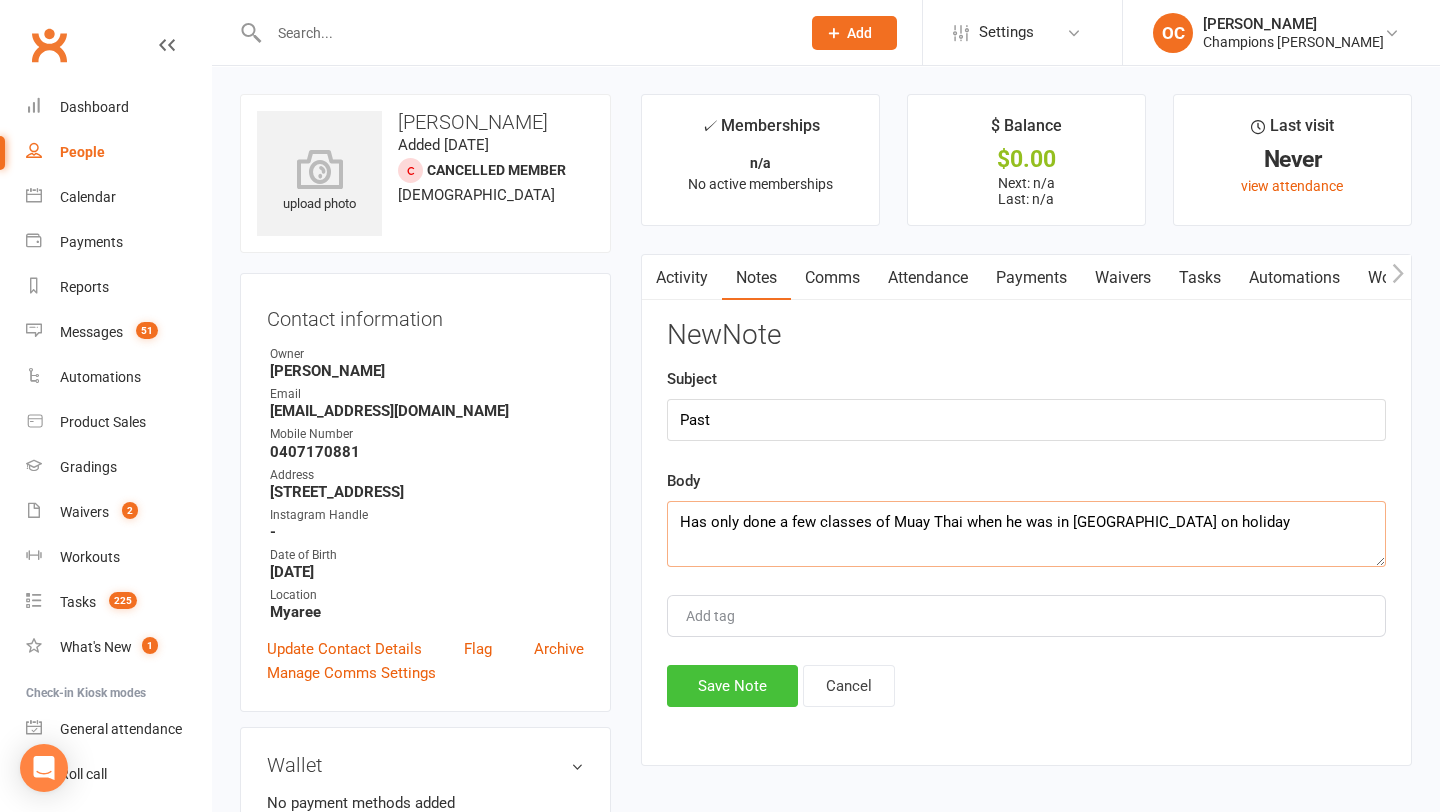 type on "Has only done a few classes of Muay Thai when he was in Thailand on holiday" 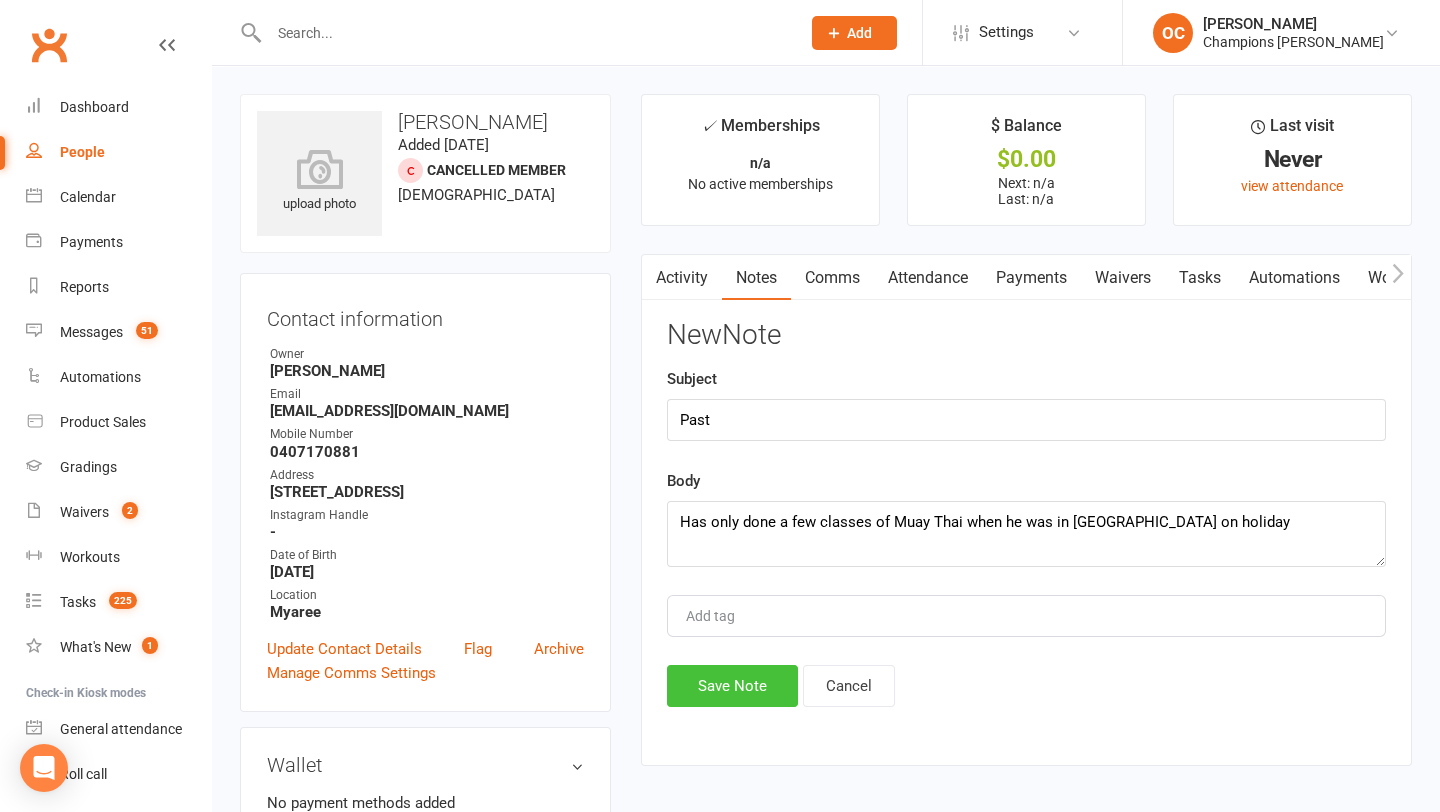 click on "Save Note" at bounding box center [732, 686] 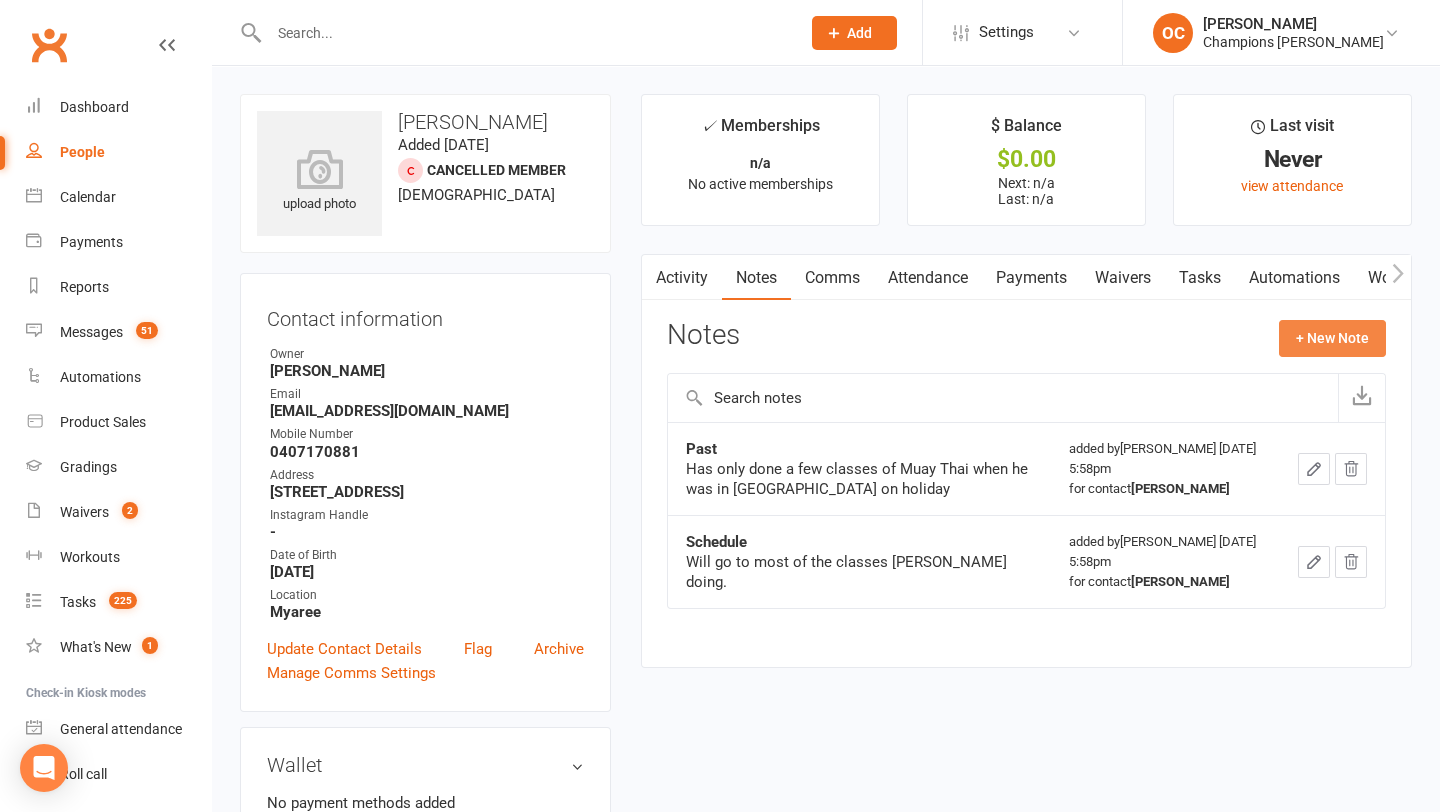click on "+ New Note" at bounding box center (1332, 338) 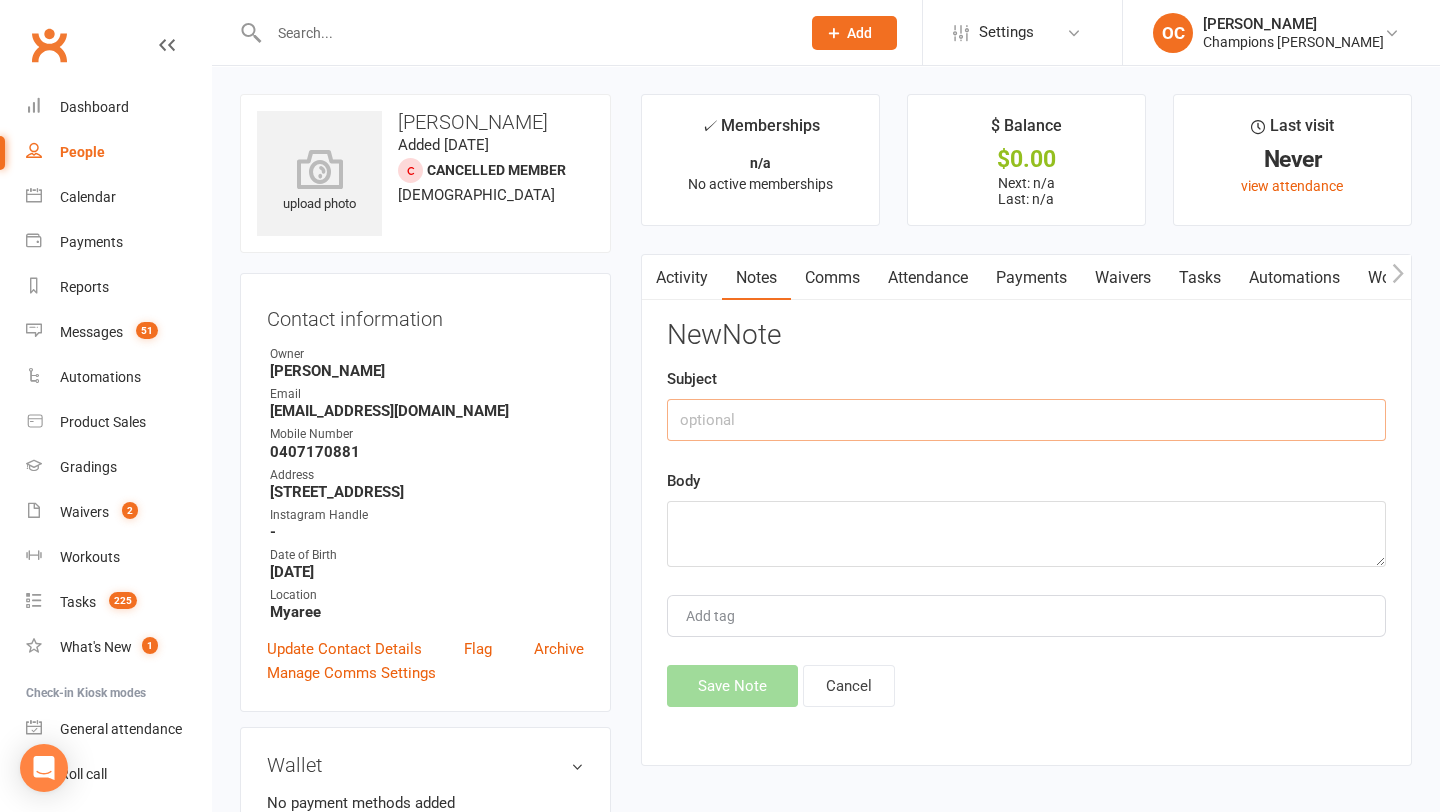 click at bounding box center (1026, 420) 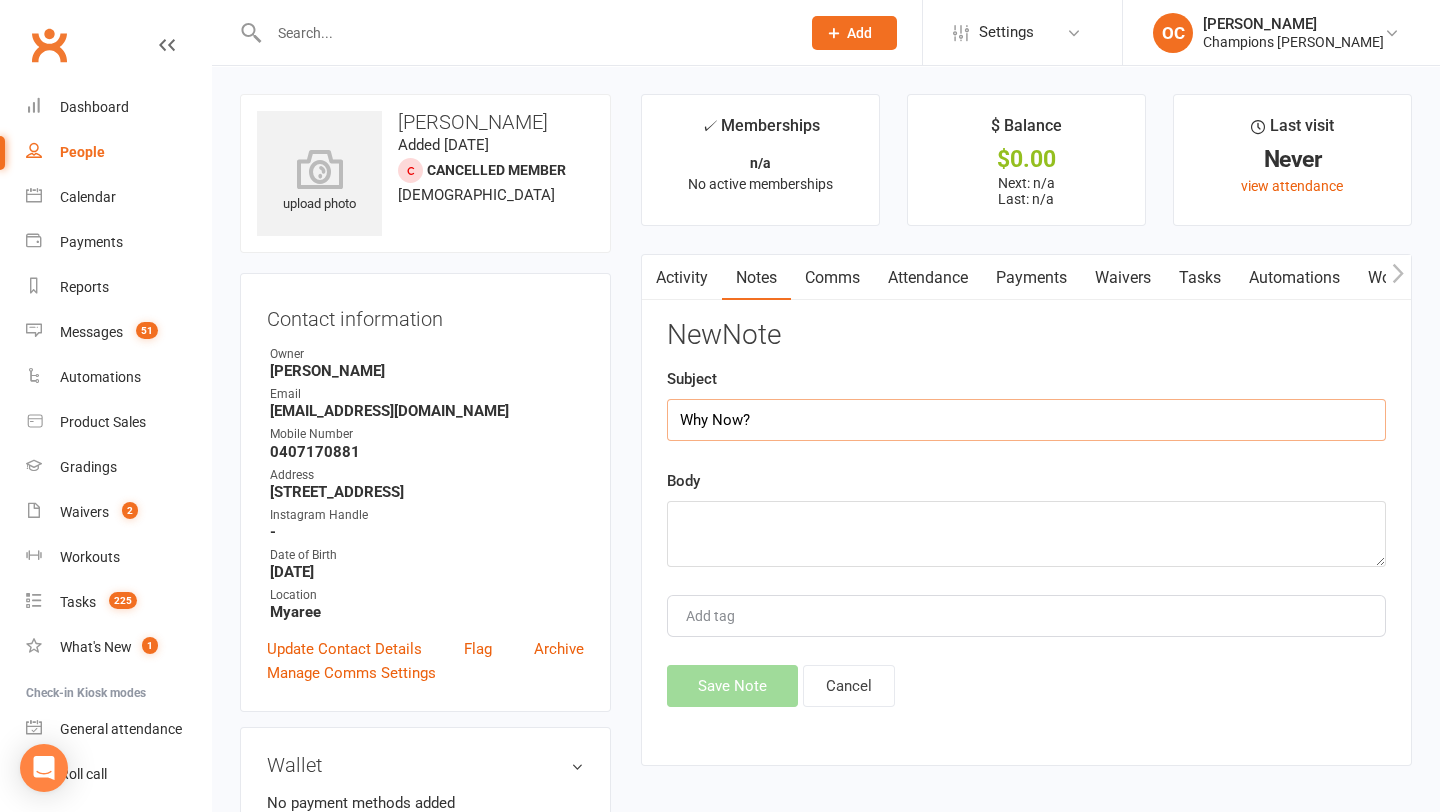 type on "Why Now?" 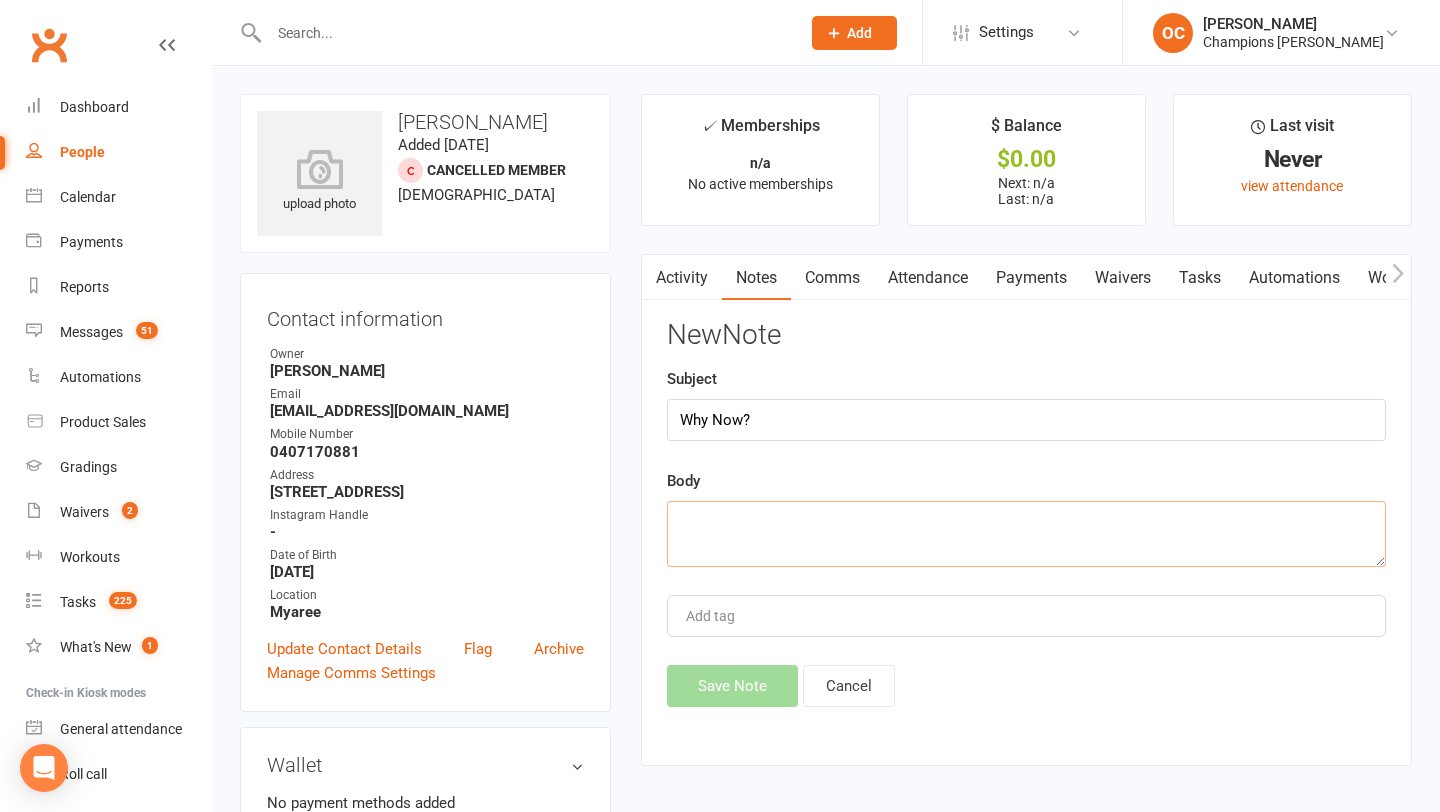 click at bounding box center [1026, 534] 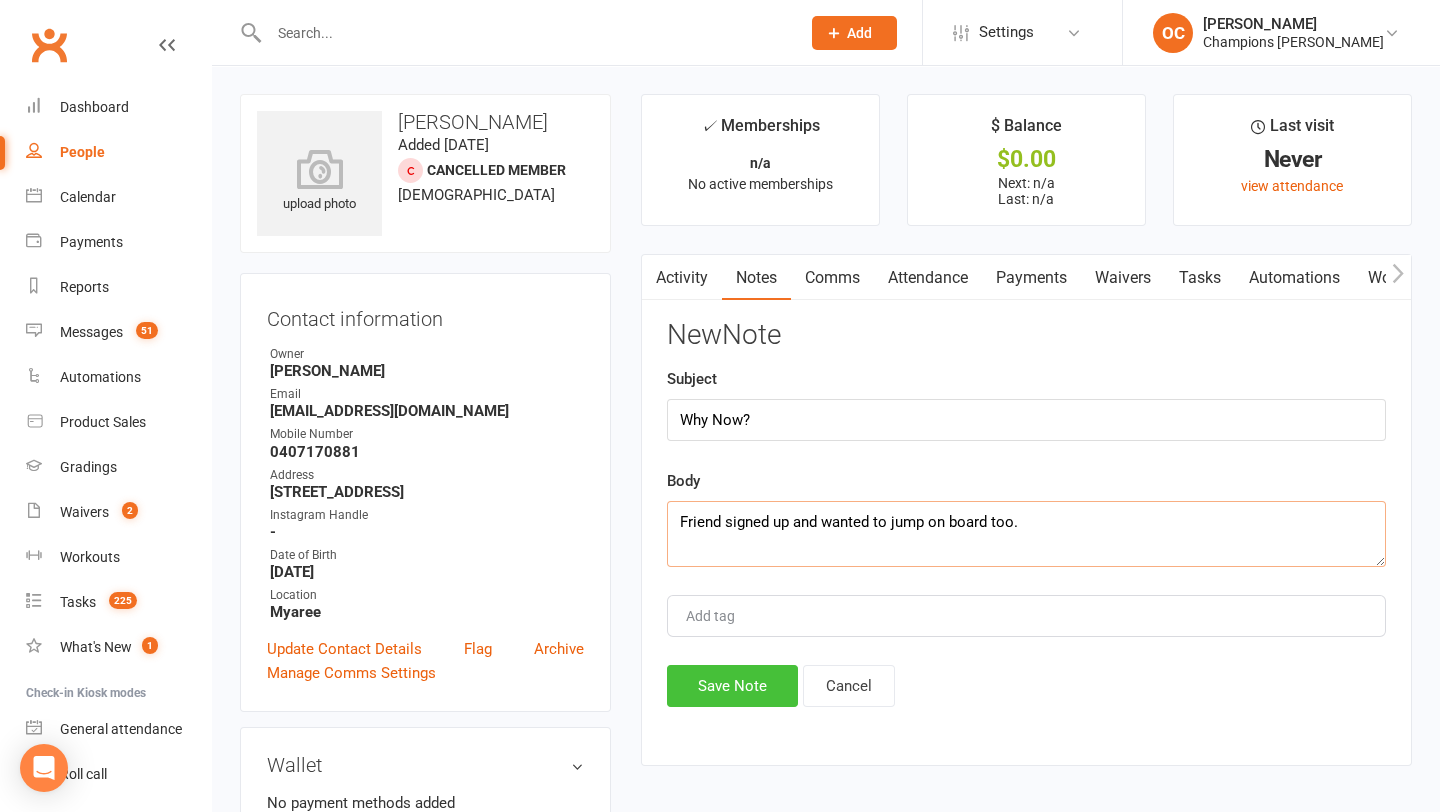 type on "Friend signed up and wanted to jump on board too." 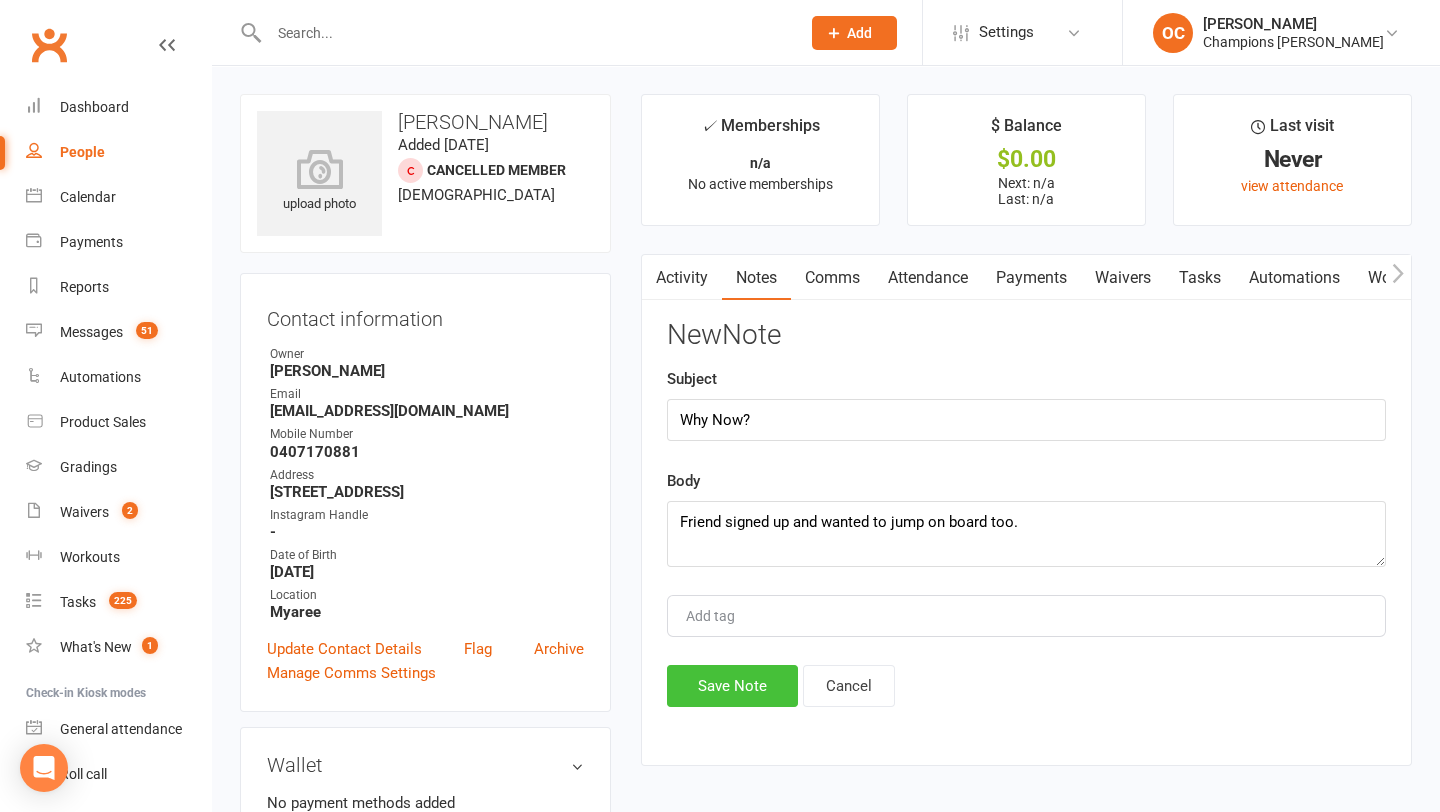 click on "Save Note" at bounding box center [732, 686] 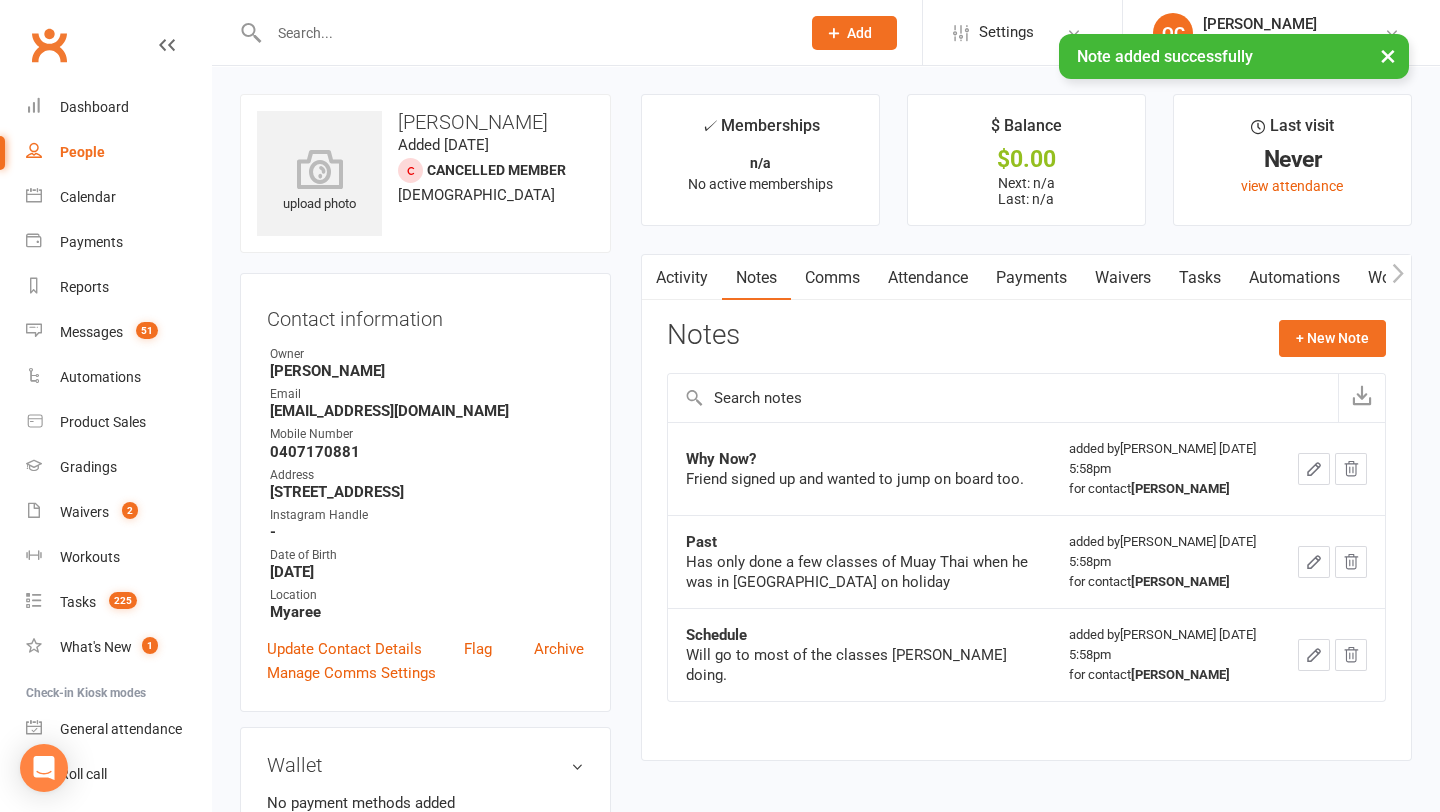 click on "Comms" at bounding box center [832, 278] 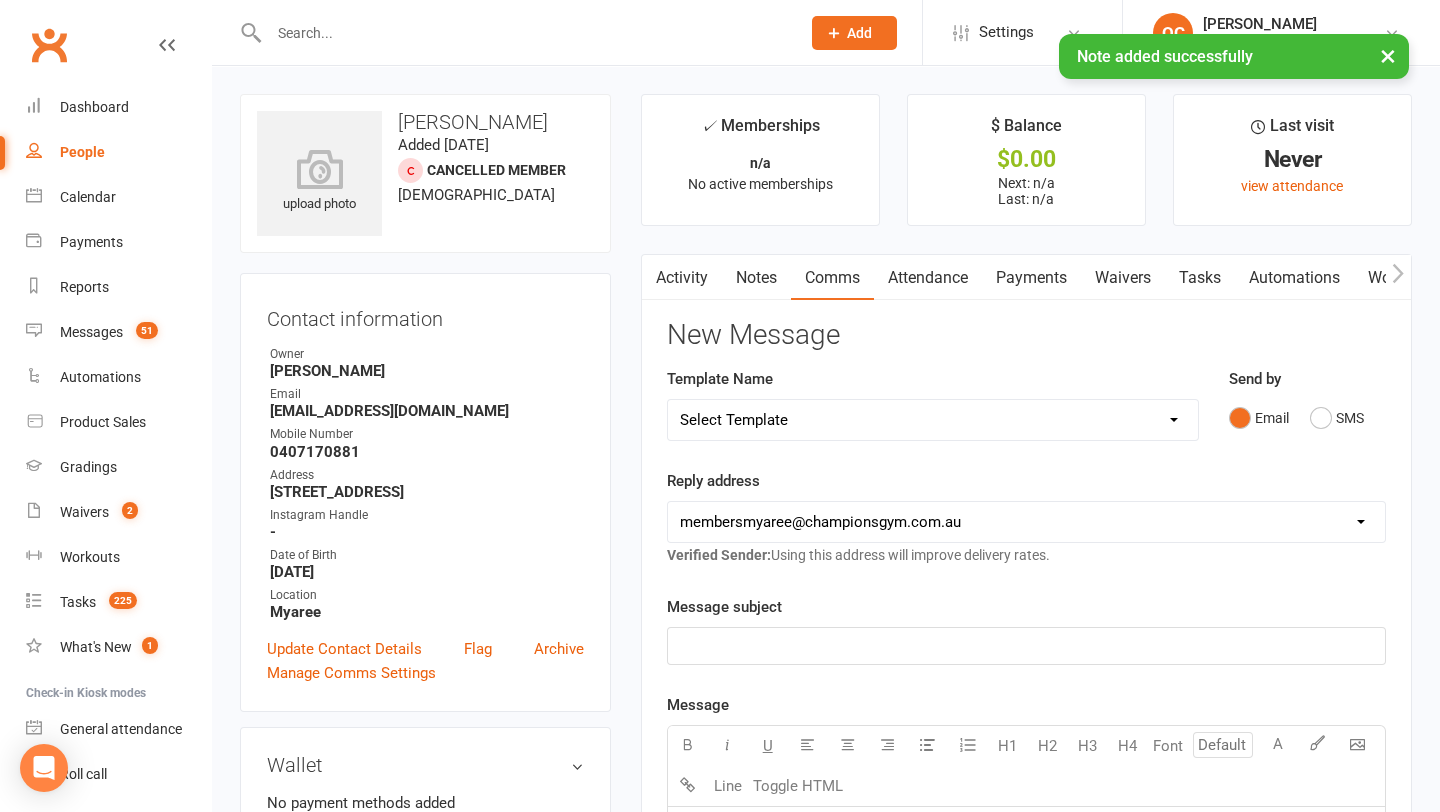 click on "Select Template [Email] 2024 Price Increase [Email] A special Gift for You [Email] CG Escapes 2026 - Koh Samui [Email] Champ Life Awards - Nominations [SMS] Class Cancelled [SMS] Class No Show [SMS] Clubworx login details sms [Email] Clubworx login- Welcome to CG [Email] COVID-19 Vaccination Mandate [SMS] Facebook group invite [Email] Facebook Page Invite [SMS] First Class SMS [SMS] First Timer Trial - Day before 1st class [Email] Glove upsell [SMS] Google review Request [Email] [Grading] Exemption Letter, Boxing [Email] [Grading] Exemption Letter, Muay Thai [SMS] [Grading] SMS To RSVP [Email] [Grading] Variation to Membership Email [Email] Halloween Dress Up Reminder Email [SMS] Halloween Dress Up Reminder SMS [Email] Hitout Event [Email] Member Newsletter (Monthly) [Email] New Starter Program - Final Body Scan Reminder Email [SMS] New Starter Program - Final Body Scan Reminder SMS [Email] New Starter Questionnnaire [SMS] New Starter Seminar Reminder (not training yet) [Email] Overdue Payment EMAIL #1" at bounding box center (933, 420) 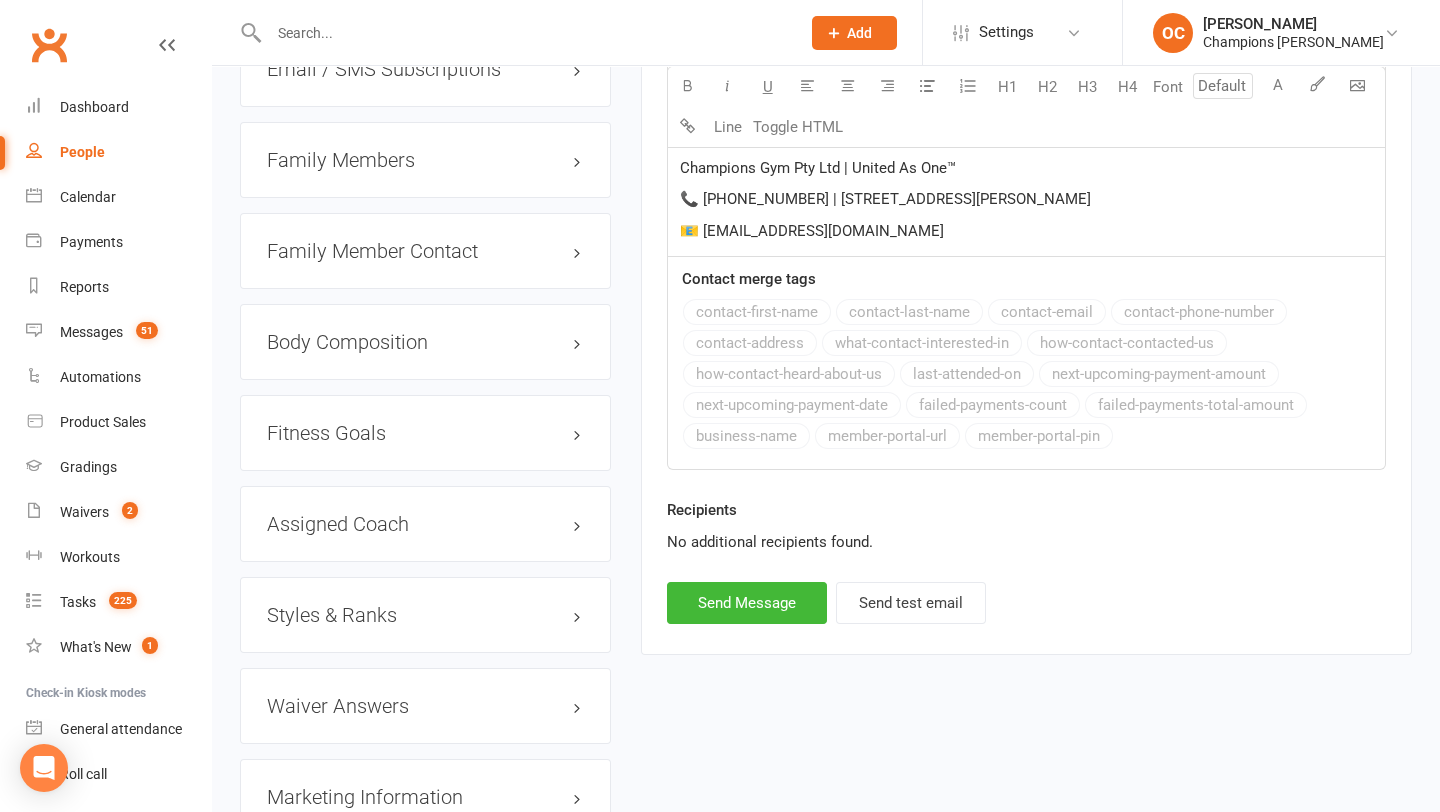 scroll, scrollTop: 1723, scrollLeft: 0, axis: vertical 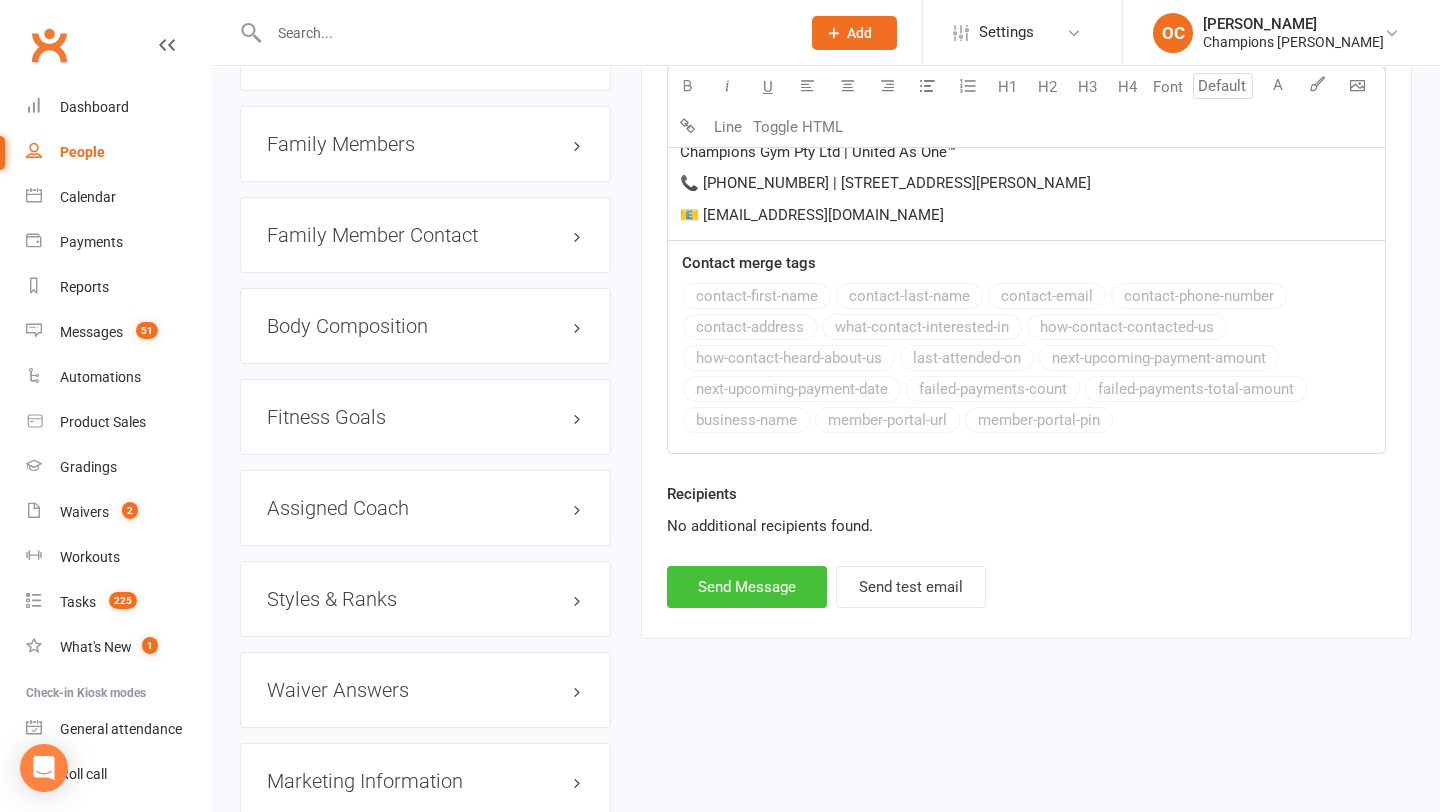 click on "Send Message" at bounding box center [747, 587] 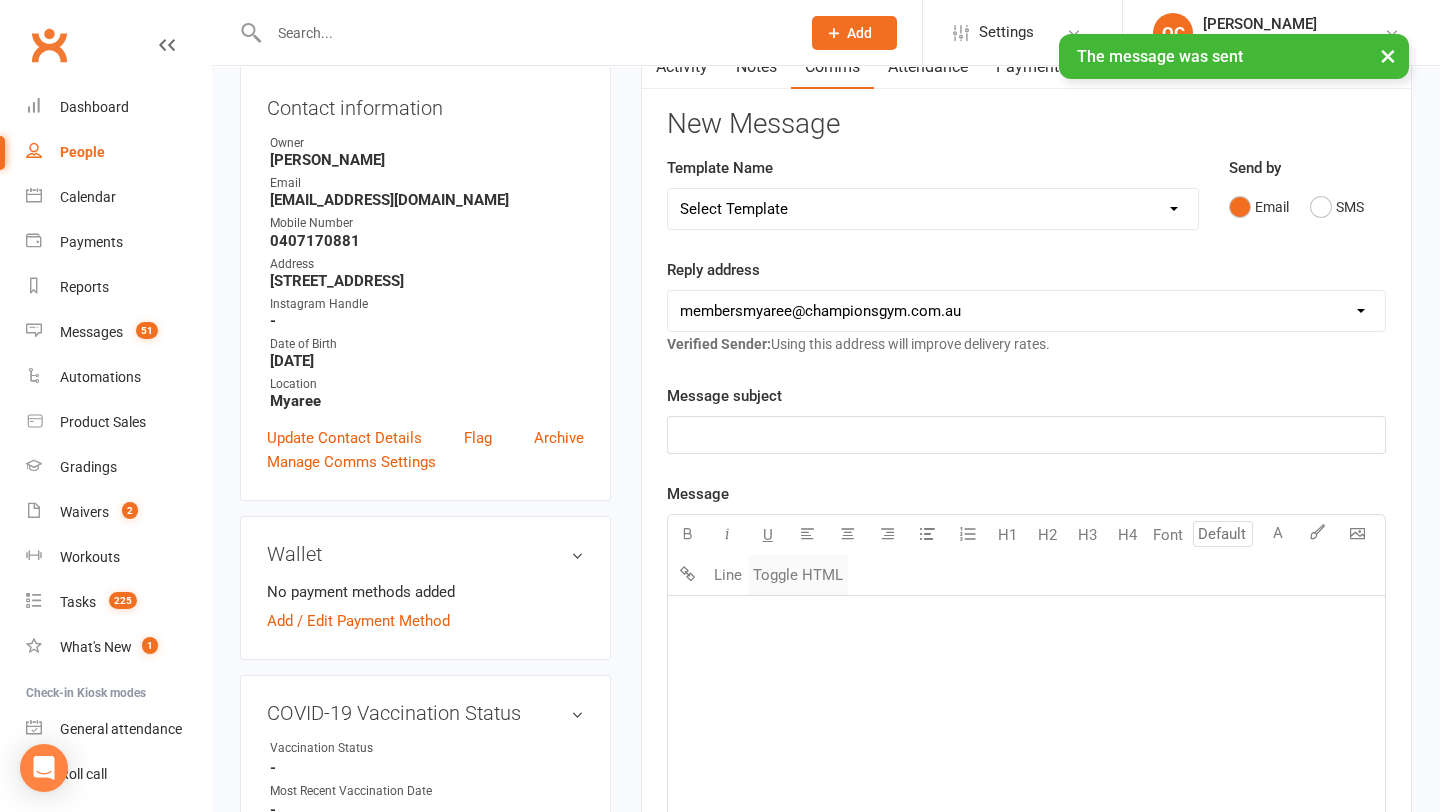 scroll, scrollTop: 210, scrollLeft: 0, axis: vertical 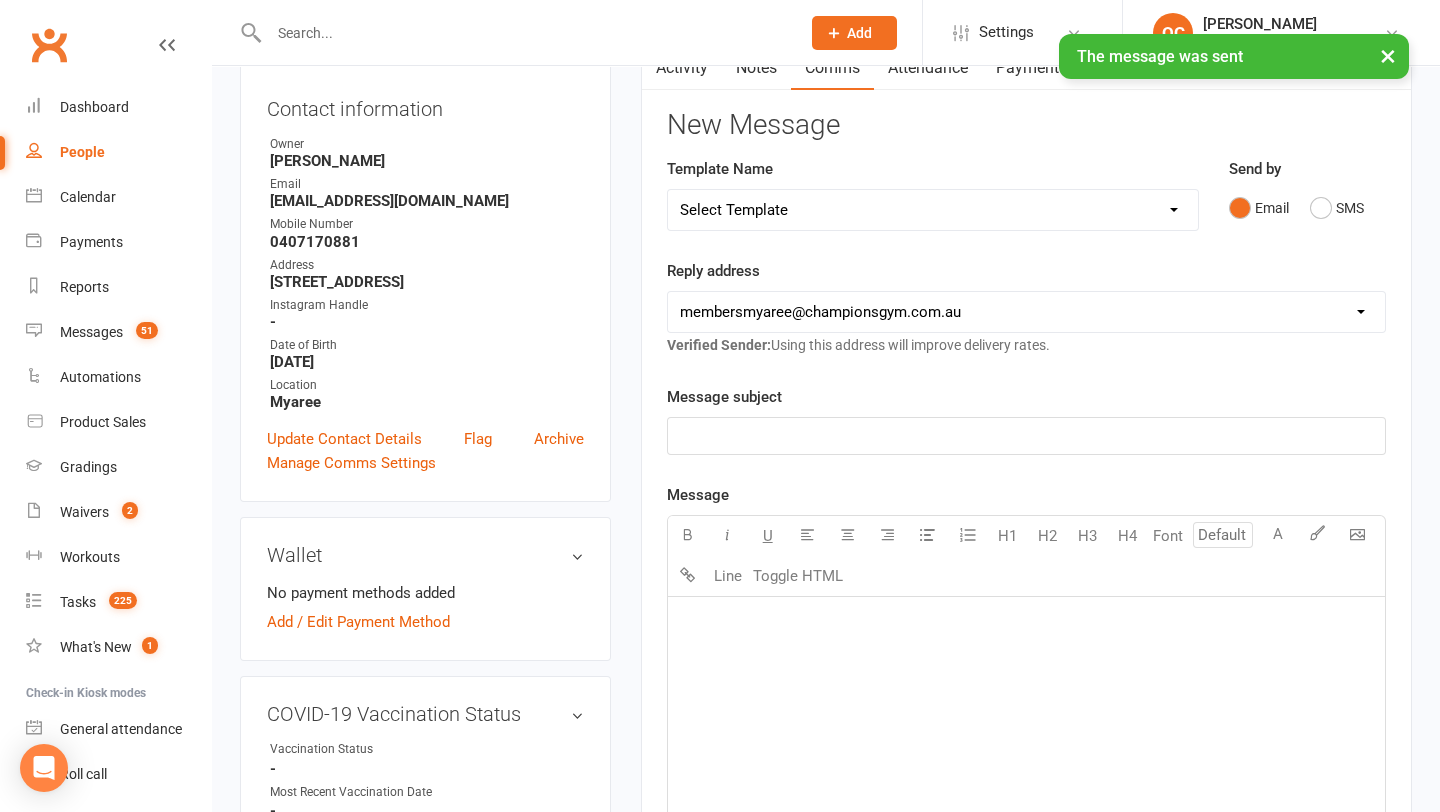 click on "Select Template [Email] 2024 Price Increase [Email] A special Gift for You [Email] CG Escapes 2026 - Koh Samui [Email] Champ Life Awards - Nominations [SMS] Class Cancelled [SMS] Class No Show [SMS] Clubworx login details sms [Email] Clubworx login- Welcome to CG [Email] COVID-19 Vaccination Mandate [SMS] Facebook group invite [Email] Facebook Page Invite [SMS] First Class SMS [SMS] First Timer Trial - Day before 1st class [Email] Glove upsell [SMS] Google review Request [Email] [Grading] Exemption Letter, Boxing [Email] [Grading] Exemption Letter, Muay Thai [SMS] [Grading] SMS To RSVP [Email] [Grading] Variation to Membership Email [Email] Halloween Dress Up Reminder Email [SMS] Halloween Dress Up Reminder SMS [Email] Hitout Event [Email] Member Newsletter (Monthly) [Email] New Starter Program - Final Body Scan Reminder Email [SMS] New Starter Program - Final Body Scan Reminder SMS [Email] New Starter Questionnnaire [SMS] New Starter Seminar Reminder (not training yet) [Email] Overdue Payment EMAIL #1" at bounding box center [933, 210] 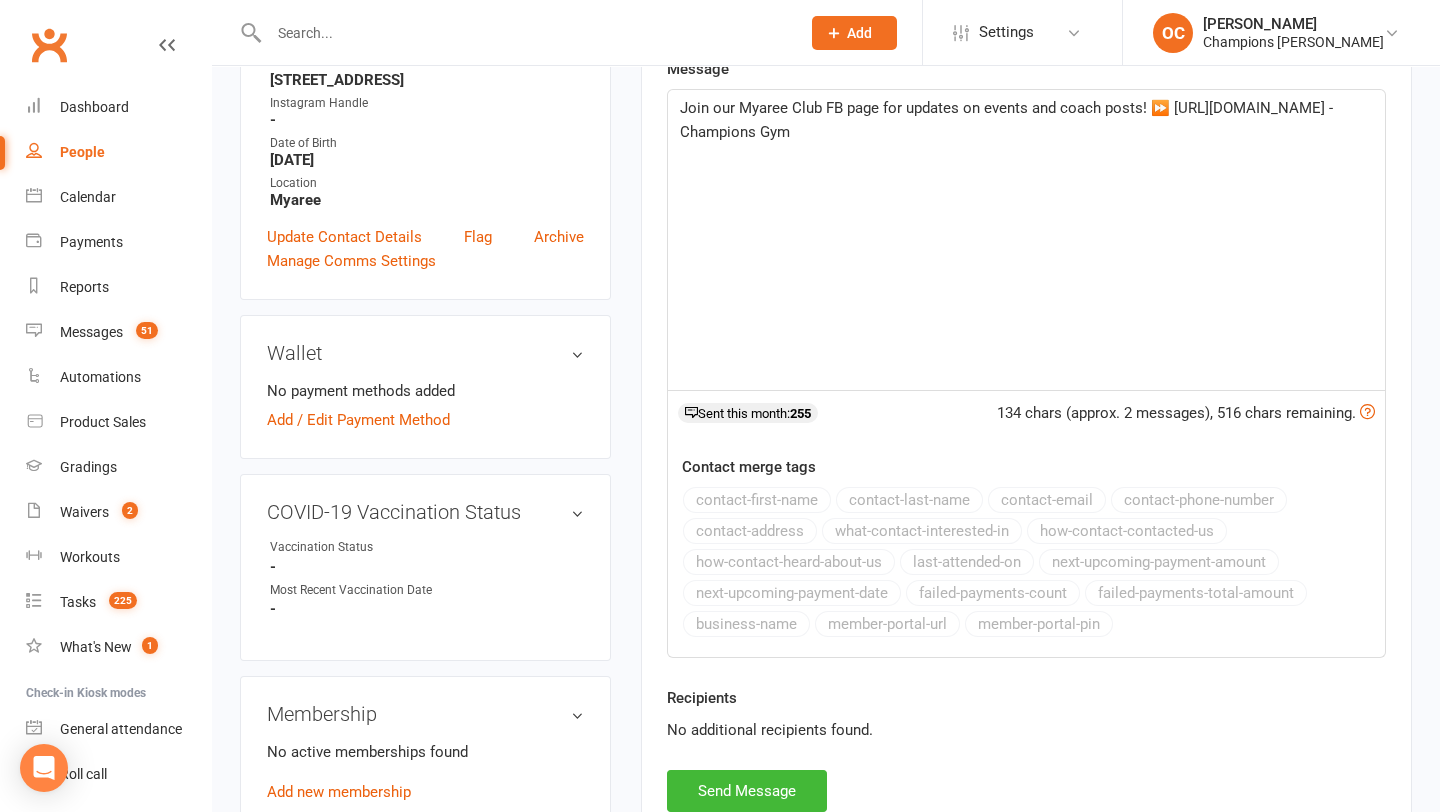 scroll, scrollTop: 772, scrollLeft: 0, axis: vertical 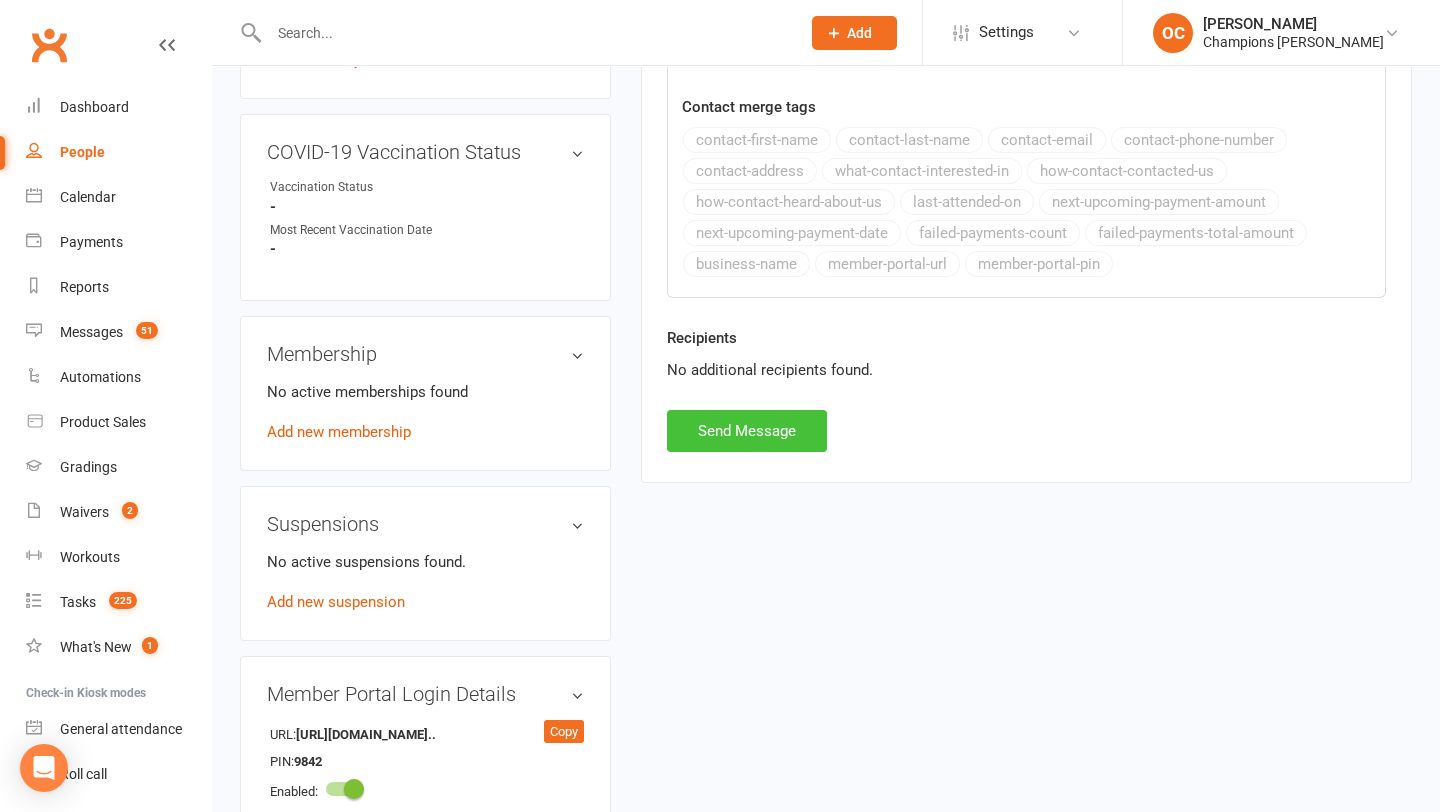 click on "Send Message" at bounding box center [747, 431] 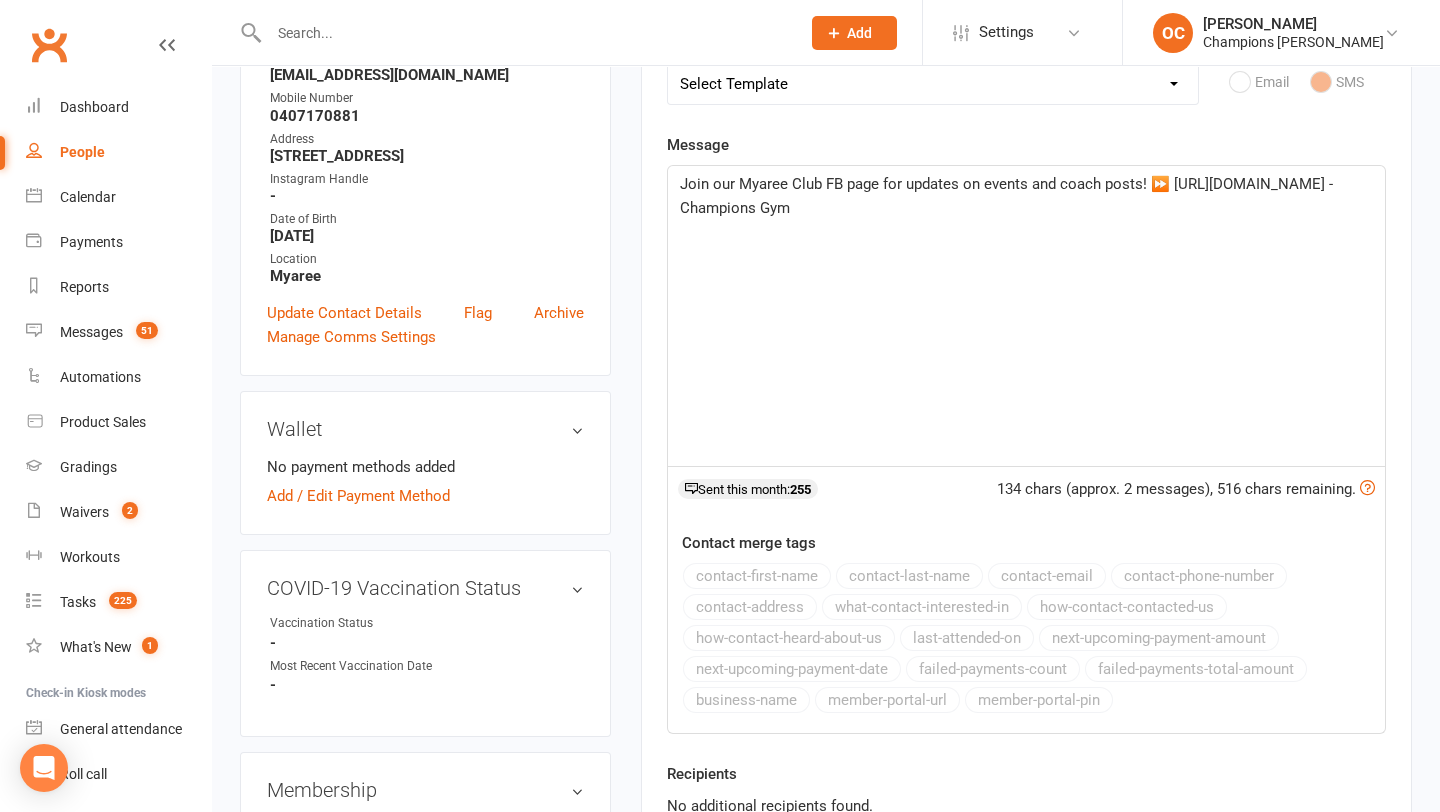scroll, scrollTop: 0, scrollLeft: 0, axis: both 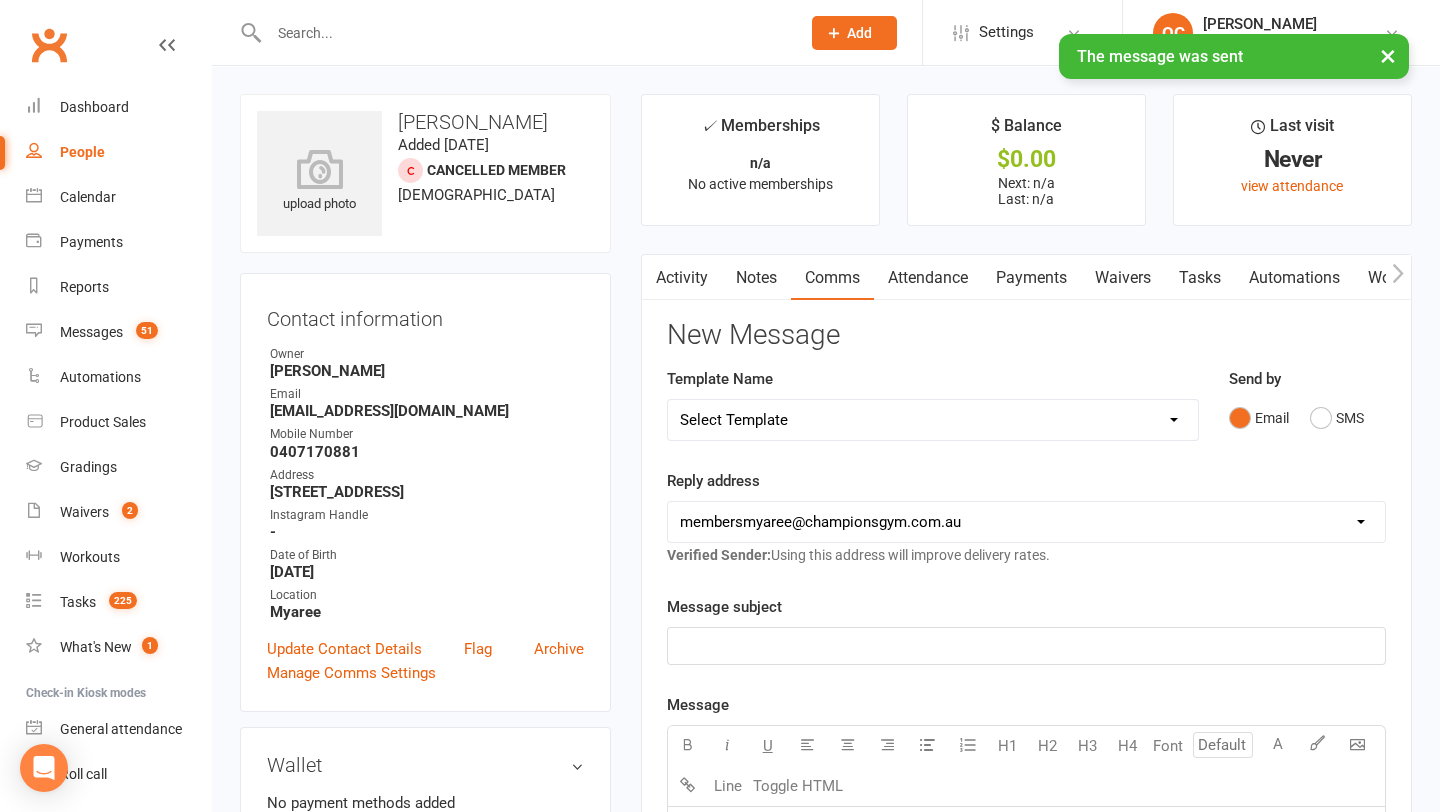click on "Select Template [Email] 2024 Price Increase [Email] A special Gift for You [Email] CG Escapes 2026 - Koh Samui [Email] Champ Life Awards - Nominations [SMS] Class Cancelled [SMS] Class No Show [SMS] Clubworx login details sms [Email] Clubworx login- Welcome to CG [Email] COVID-19 Vaccination Mandate [SMS] Facebook group invite [Email] Facebook Page Invite [SMS] First Class SMS [SMS] First Timer Trial - Day before 1st class [Email] Glove upsell [SMS] Google review Request [Email] [Grading] Exemption Letter, Boxing [Email] [Grading] Exemption Letter, Muay Thai [SMS] [Grading] SMS To RSVP [Email] [Grading] Variation to Membership Email [Email] Halloween Dress Up Reminder Email [SMS] Halloween Dress Up Reminder SMS [Email] Hitout Event [Email] Member Newsletter (Monthly) [Email] New Starter Program - Final Body Scan Reminder Email [SMS] New Starter Program - Final Body Scan Reminder SMS [Email] New Starter Questionnnaire [SMS] New Starter Seminar Reminder (not training yet) [Email] Overdue Payment EMAIL #1" at bounding box center [933, 420] 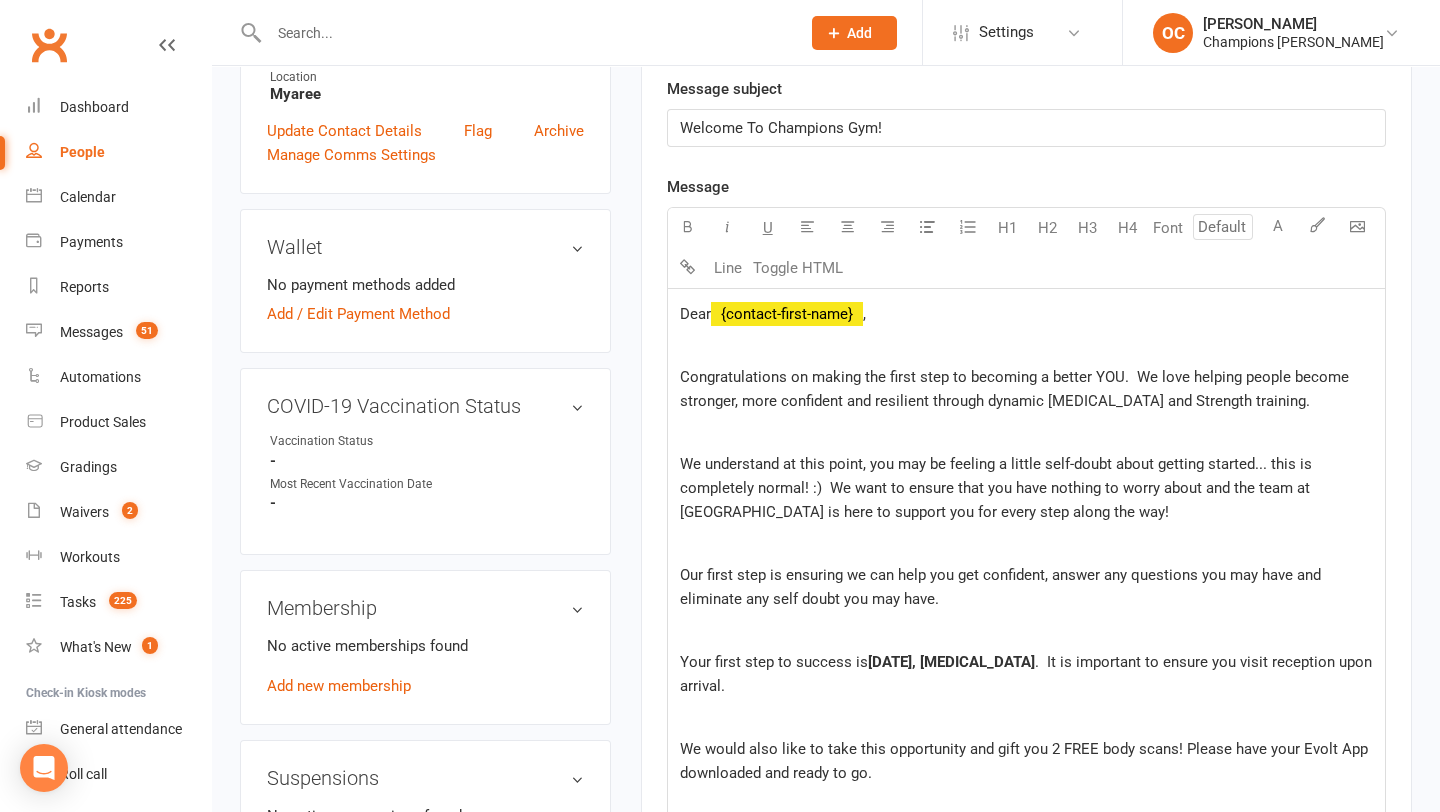 scroll, scrollTop: 519, scrollLeft: 0, axis: vertical 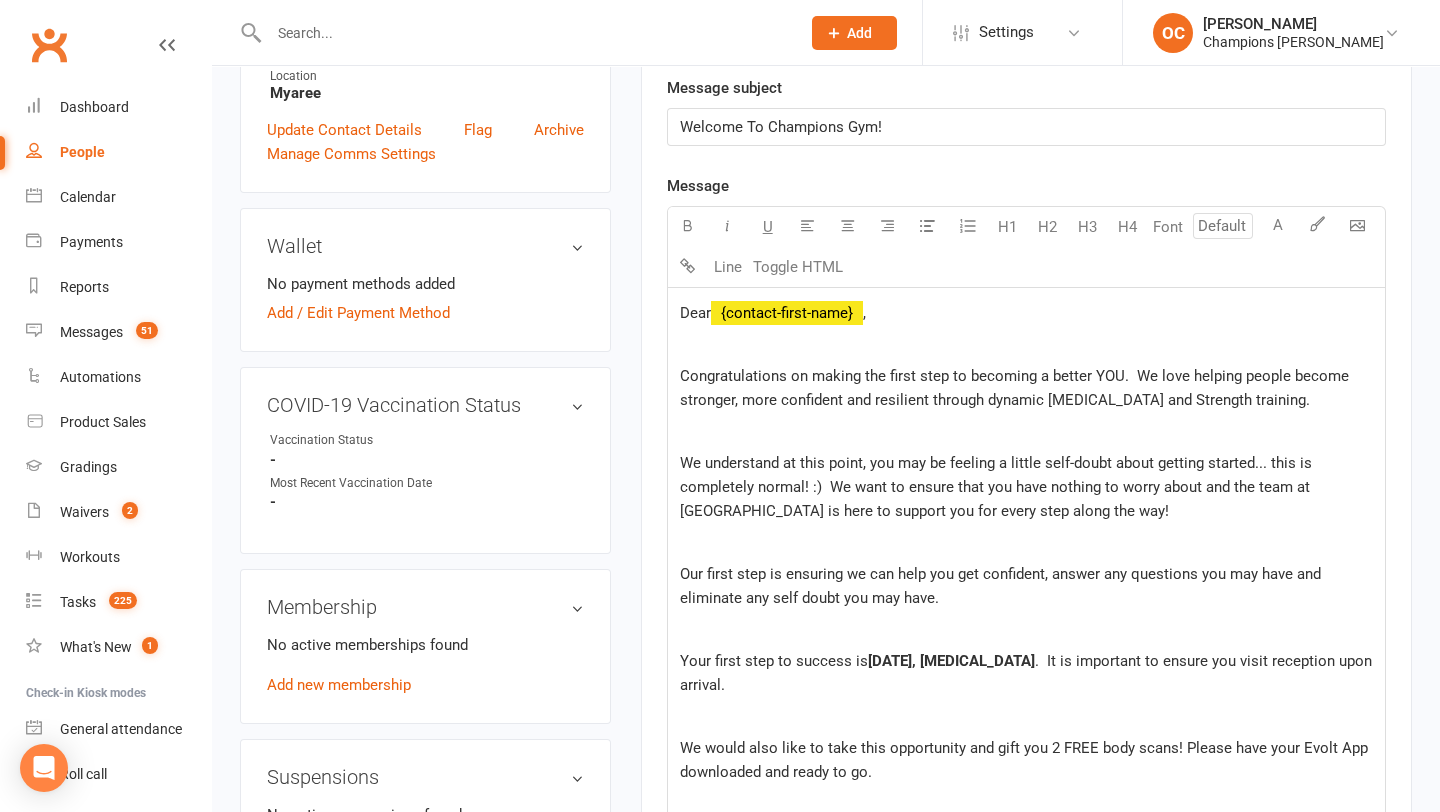 click on "Thursday, XXXXX" 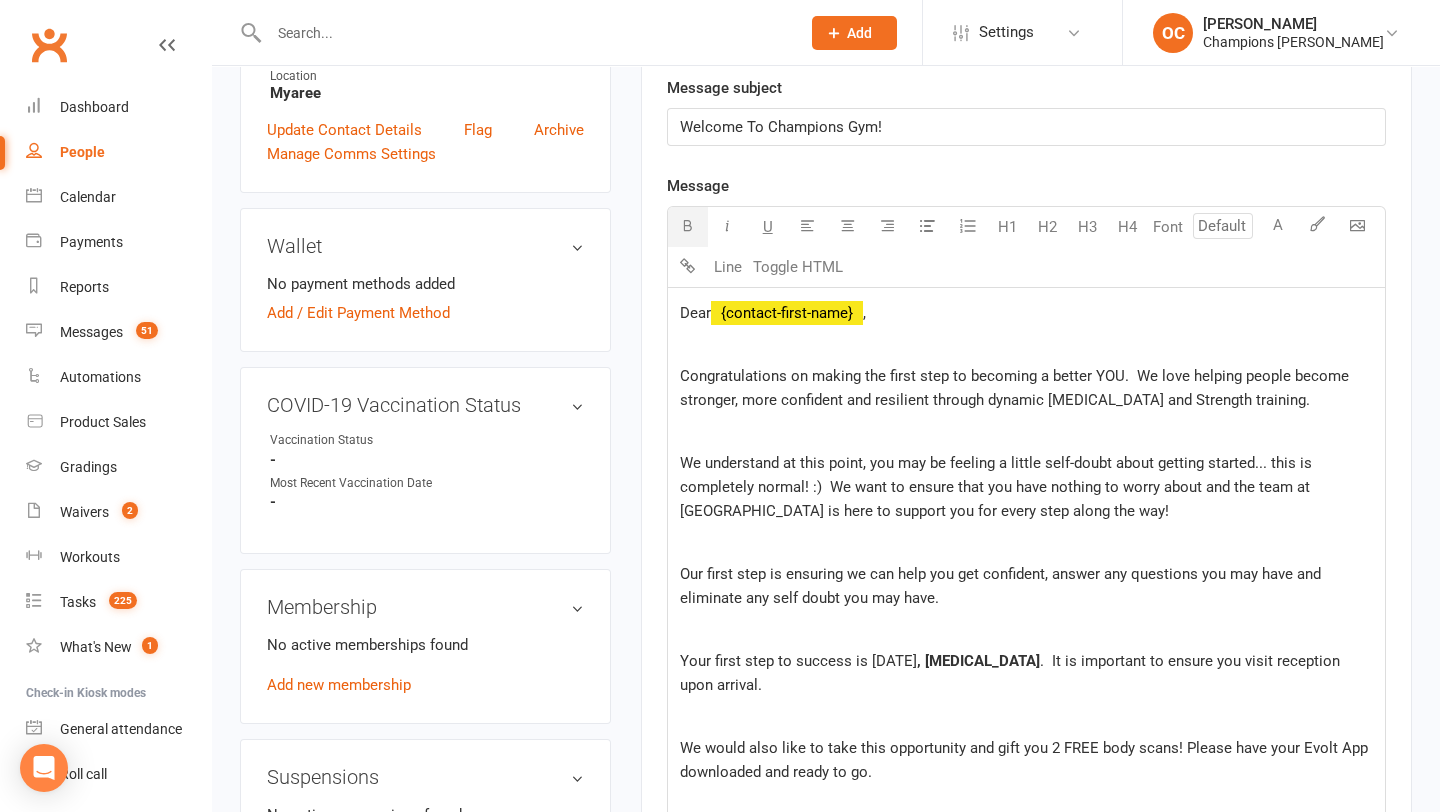 click on ", XXXXX" 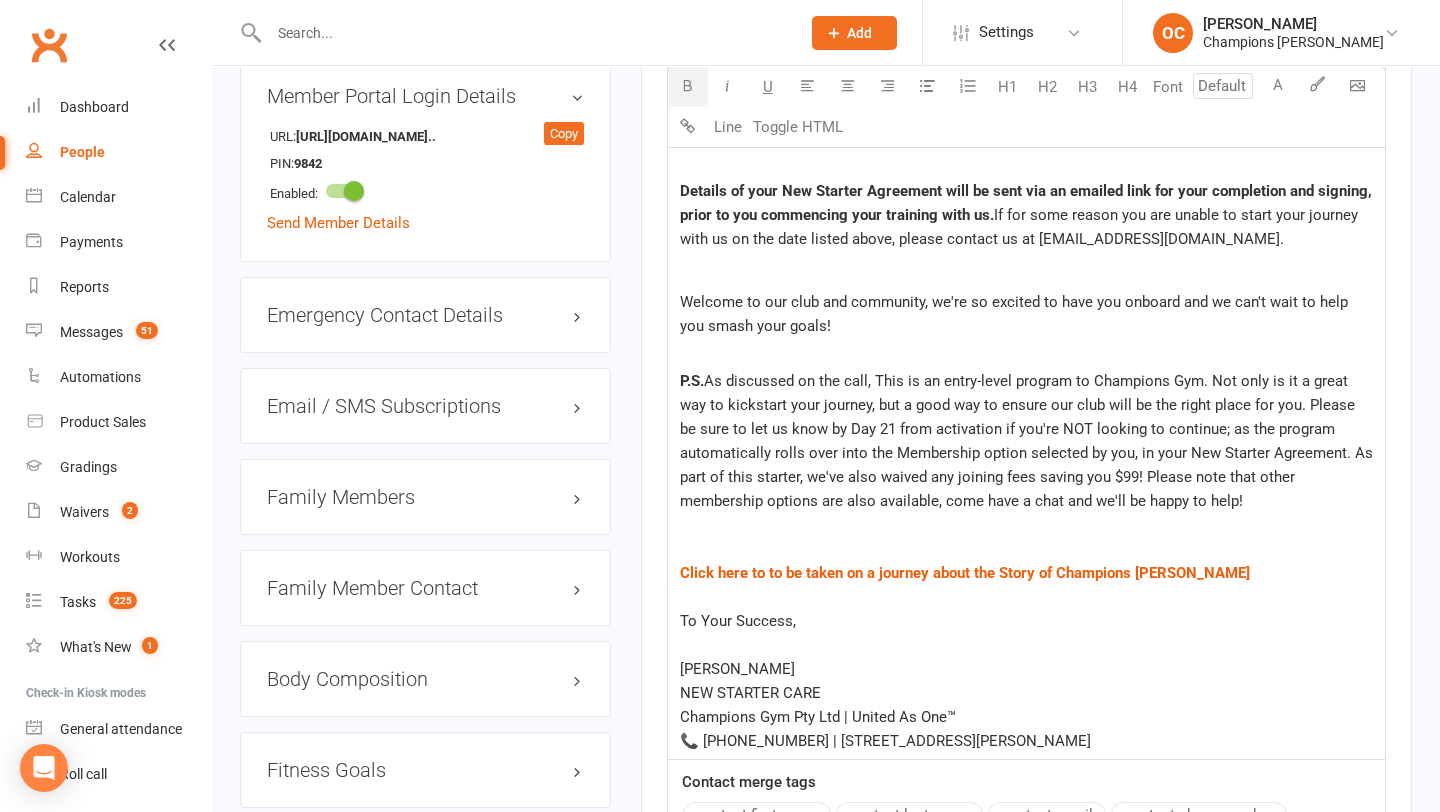 scroll, scrollTop: 1580, scrollLeft: 0, axis: vertical 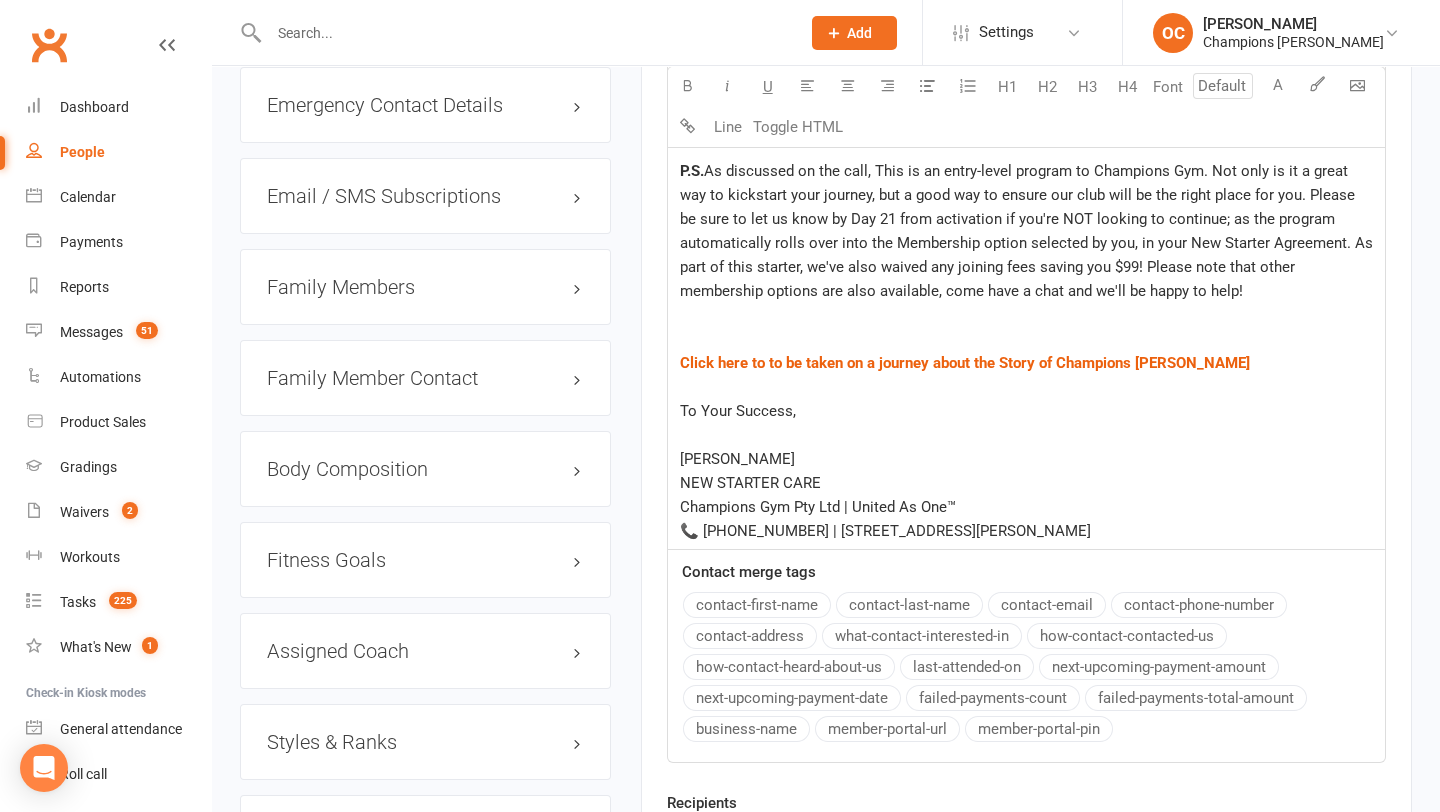 drag, startPoint x: 807, startPoint y: 479, endPoint x: 664, endPoint y: 479, distance: 143 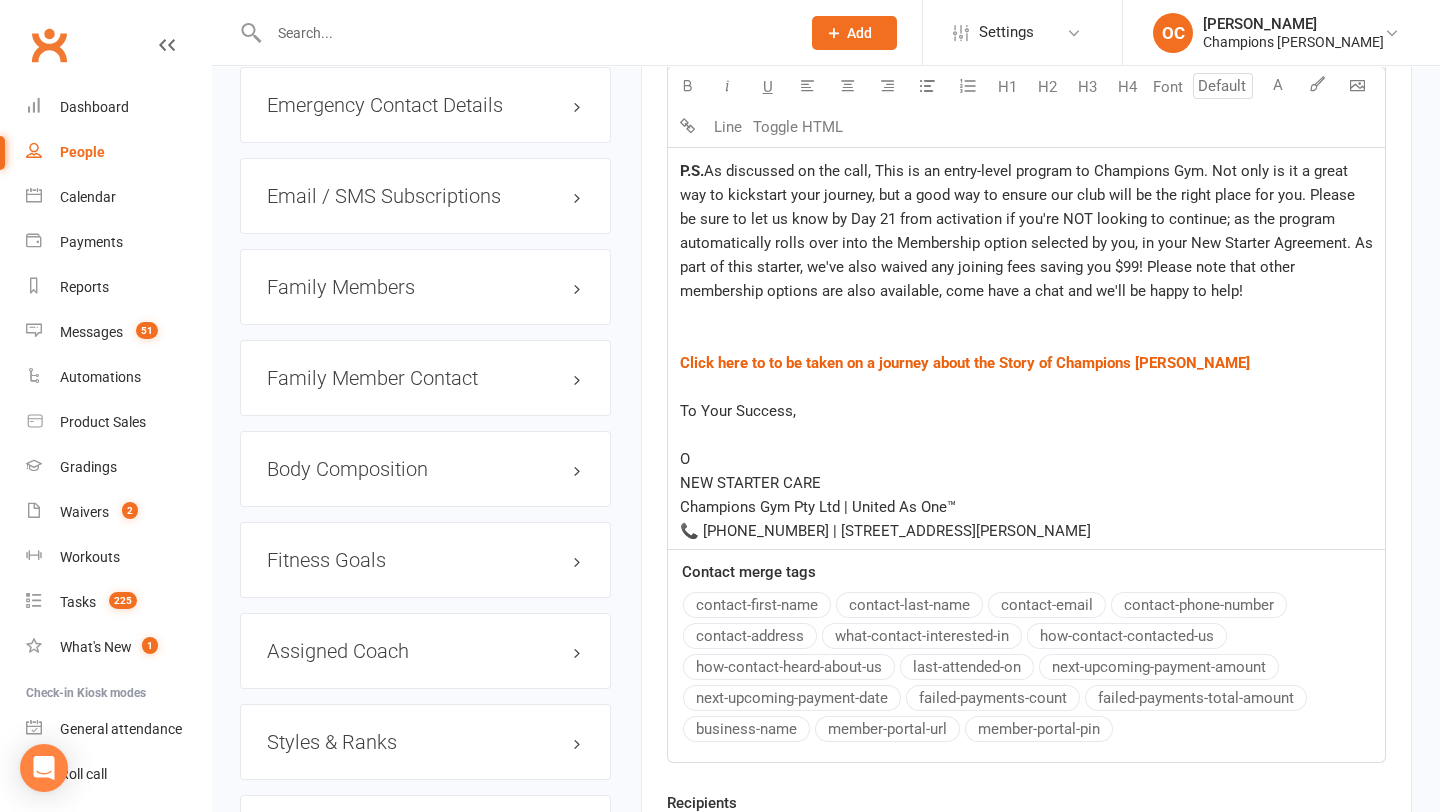 type 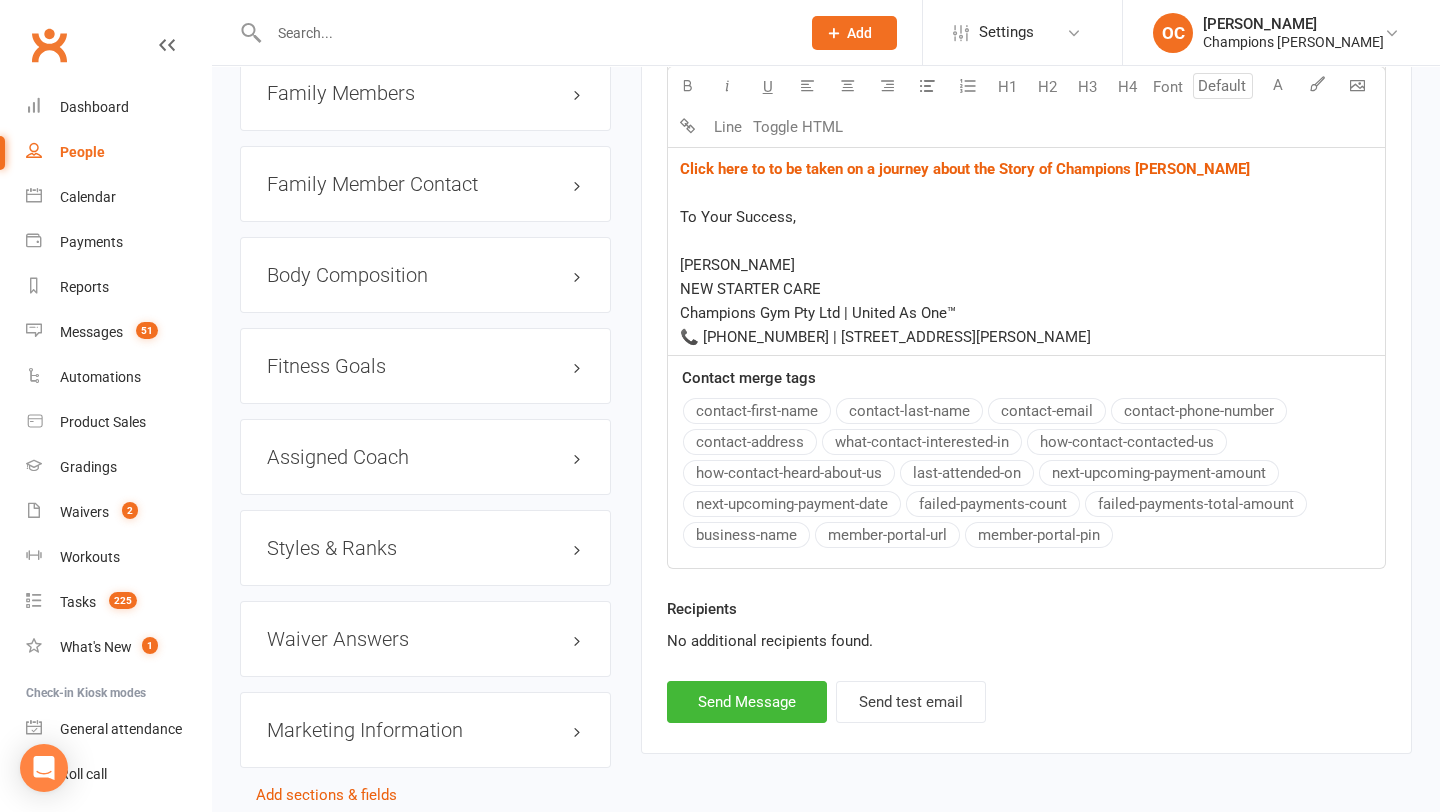 scroll, scrollTop: 1868, scrollLeft: 0, axis: vertical 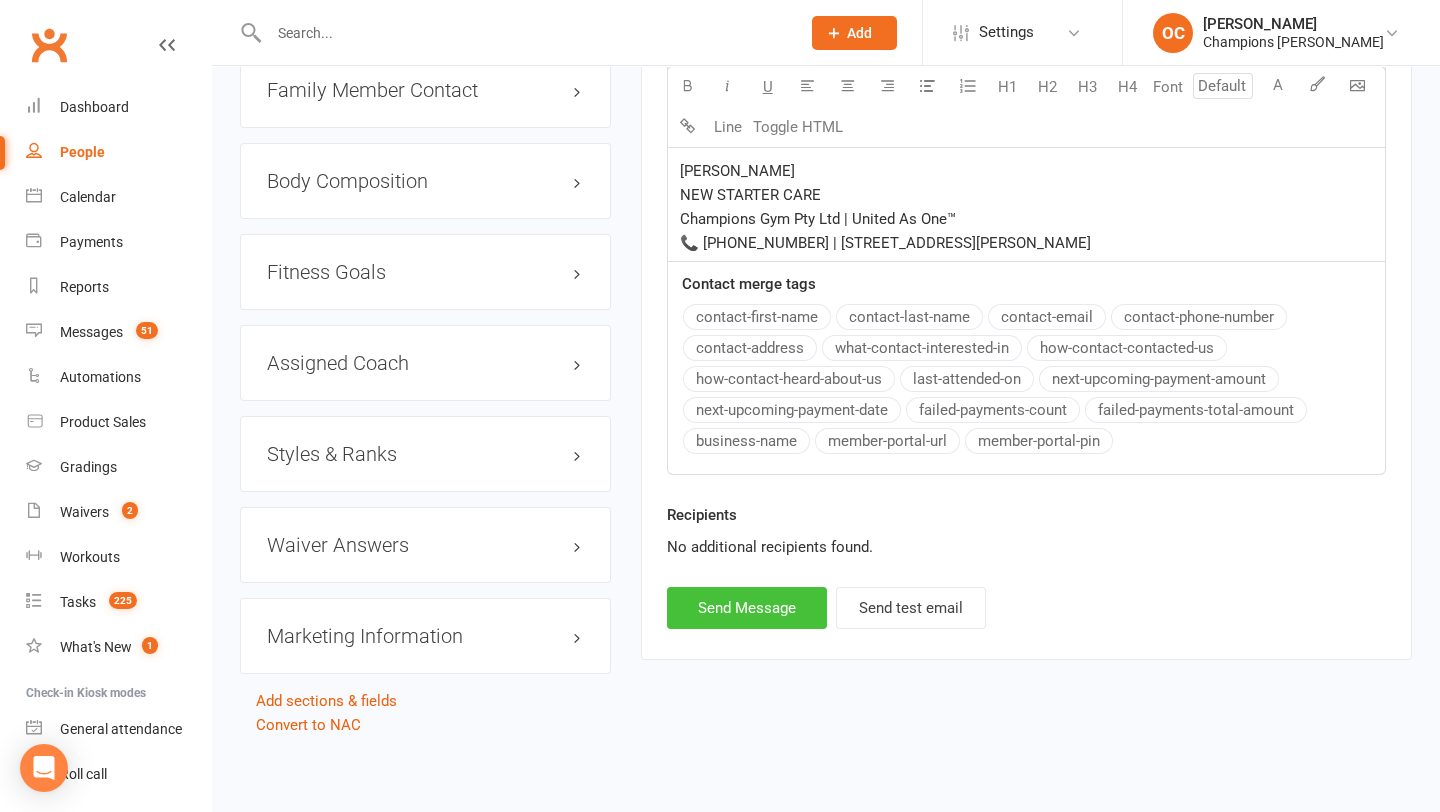 click on "Send Message" at bounding box center [747, 608] 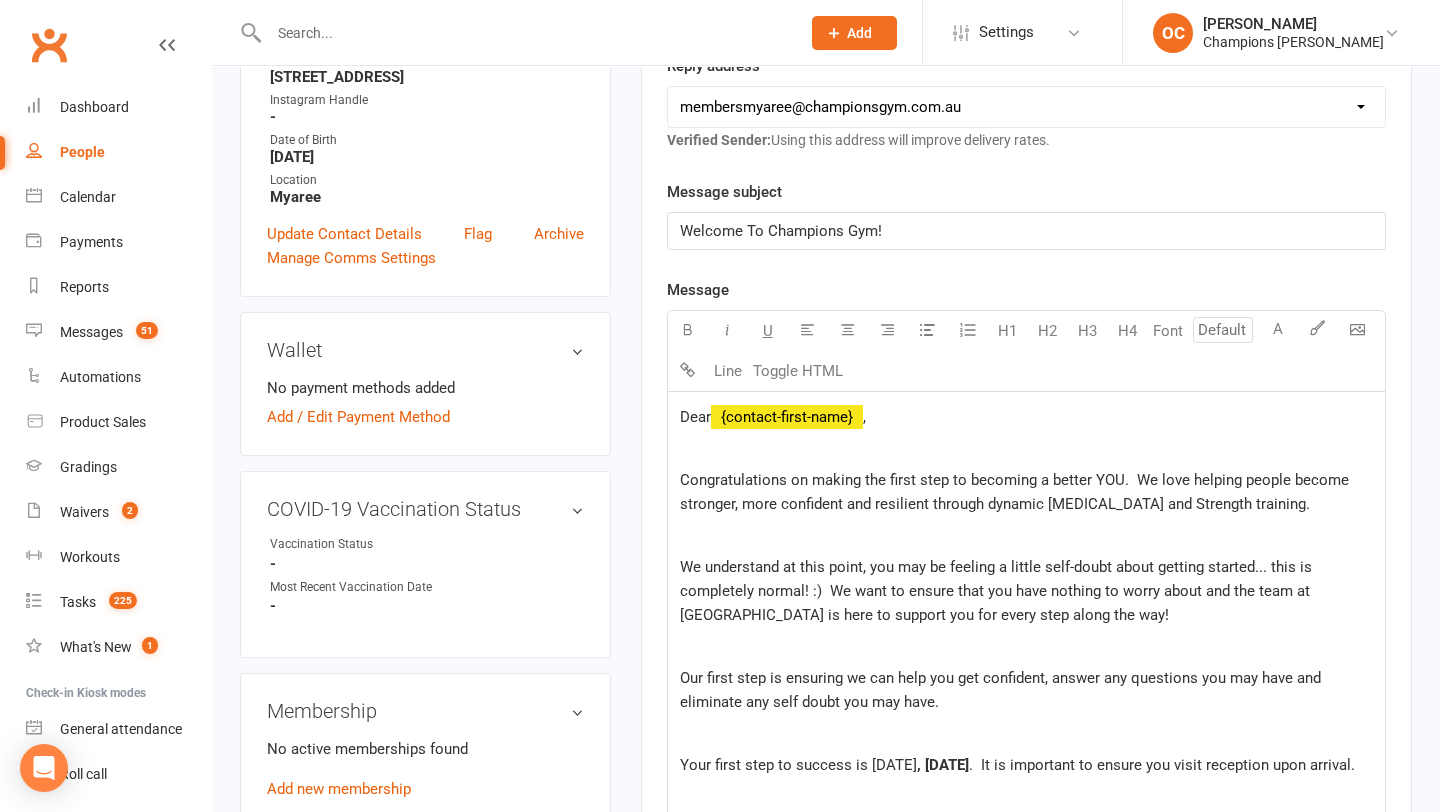 scroll, scrollTop: 0, scrollLeft: 0, axis: both 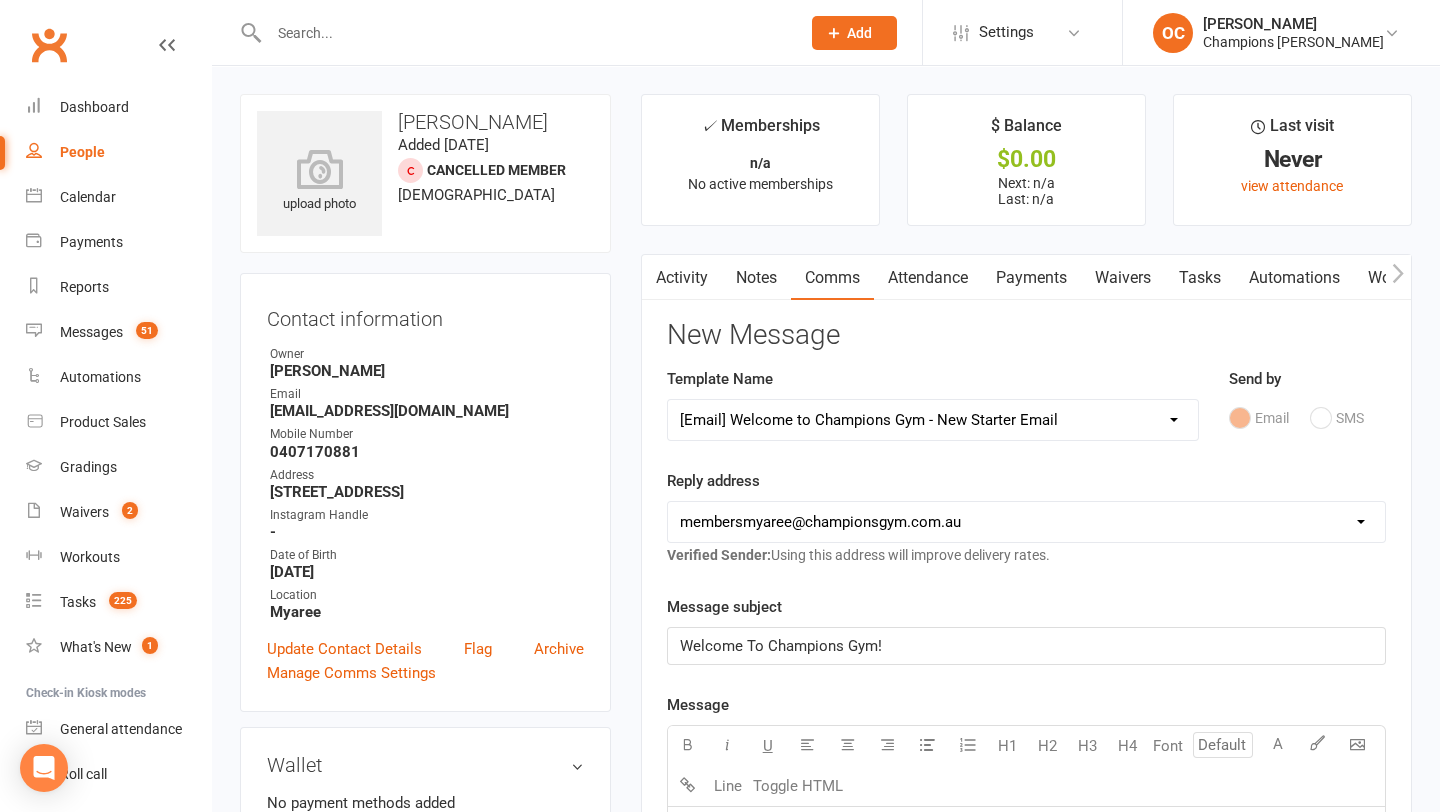 select 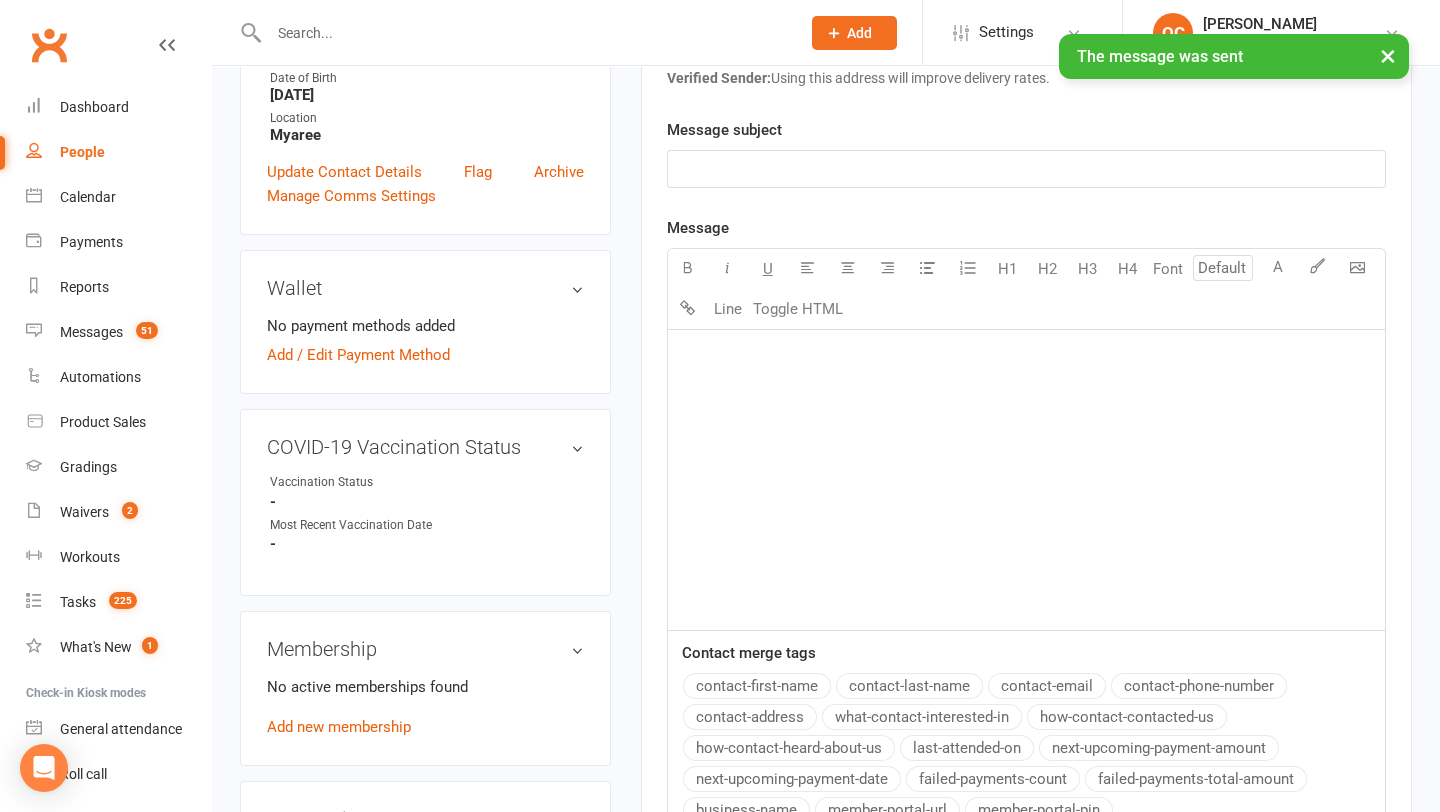 scroll, scrollTop: 893, scrollLeft: 0, axis: vertical 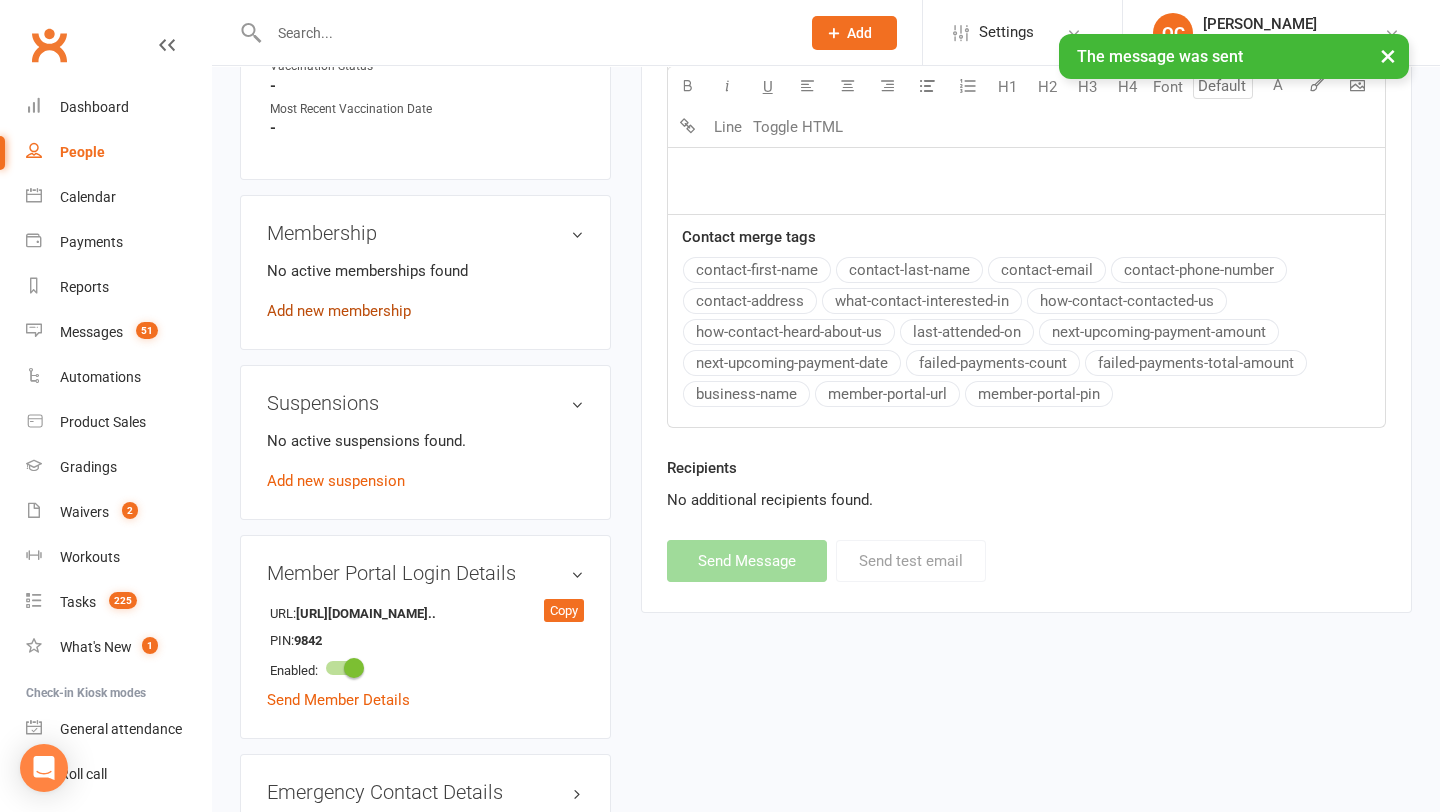 click on "Add new membership" at bounding box center (339, 311) 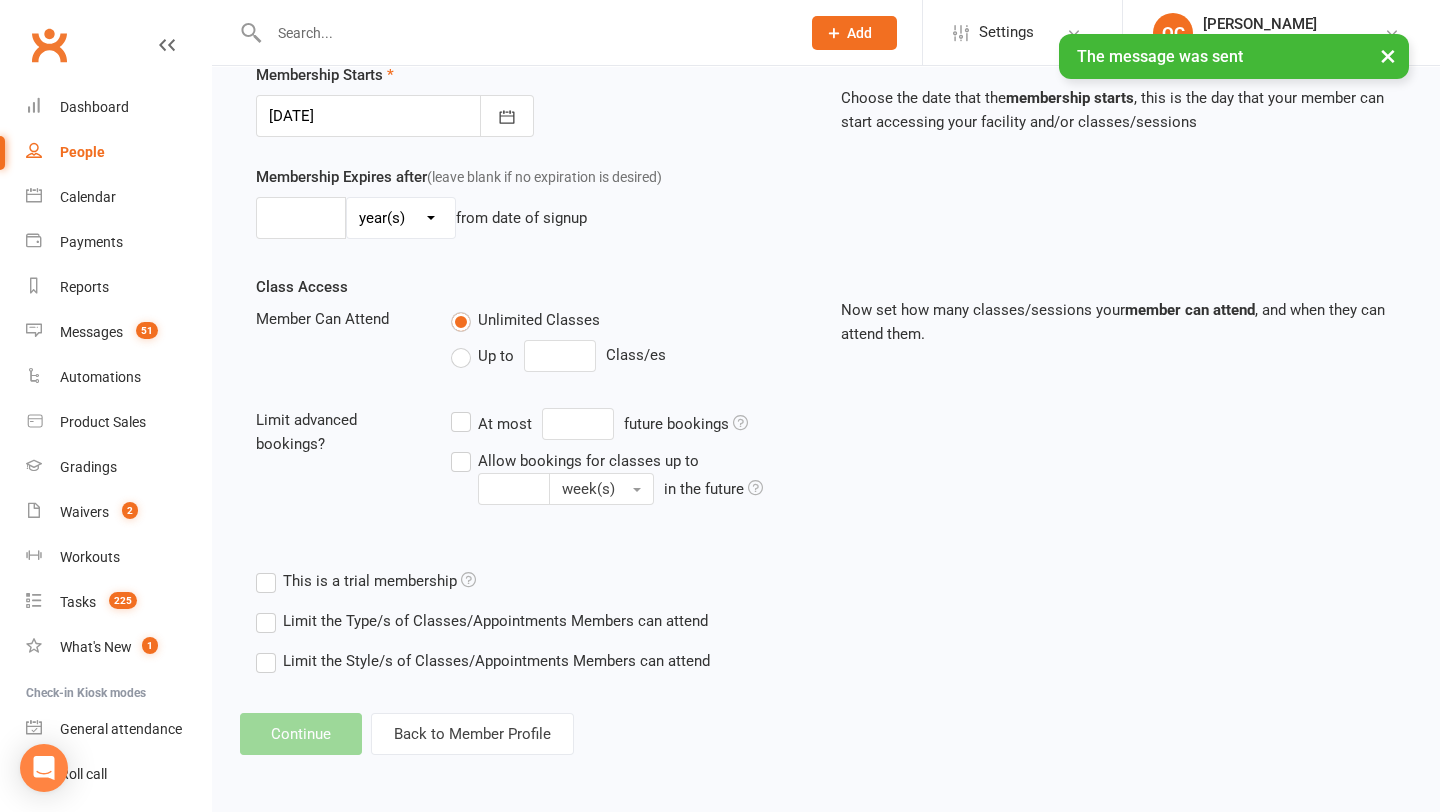 scroll, scrollTop: 0, scrollLeft: 0, axis: both 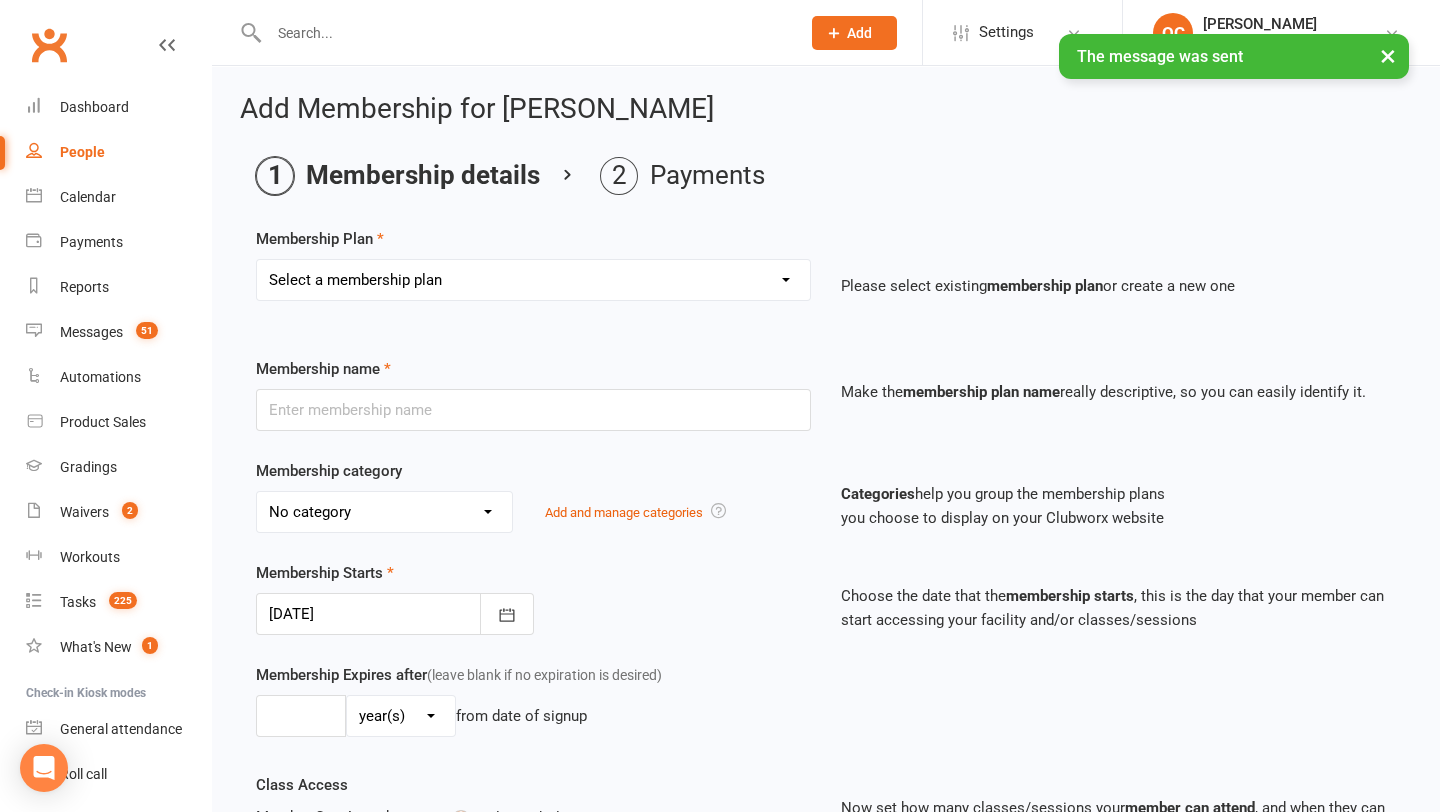 click on "Select a membership plan Create new Membership Plan New Starter Program FIFO New Starter Program Unlimited (12 Month Minimum Term) Unlimited (6 Month Minimum Term) 3 Classes Week (12 Month Minimum Term) 3 Classes Week (6 Month Minimum Term) FIFO Unlimited (6 Months Minimum Term) Upfront Unlimited (12 Month Term) Staff Membership Junior 3 Classes Week (6 Month Minimum Term) Junior Unlimited (6 Month Minimum Term) Upfront 3 Classes Week (6 Month Minimum Term) Junior 3 Classes Week (3 Month Minimum Term) 3 Classes week (3 Month Minimum Term) STUDENT Unlimited (6 Months Minimum Term) Membership: Upfront 3 Classes Week (6 Month Minimum Term) Upfront Unlimited (6 Month Term) 2025 Members Pool Party Upfront 3 Classes Week (12 Month Minimum Term) PT - Personal Training,  Boxing or SAC (45 Minutes with Coach Duran 10x pack) PT - Personal Training, Boxing or SAC (45 Minutes with Coach Duran) PT - Personal Training, Boxing or SAC (45 Minutes with Coach Duran 5x pack) 7 Days on Us! CG Class Pass (5x Pack)" at bounding box center (533, 280) 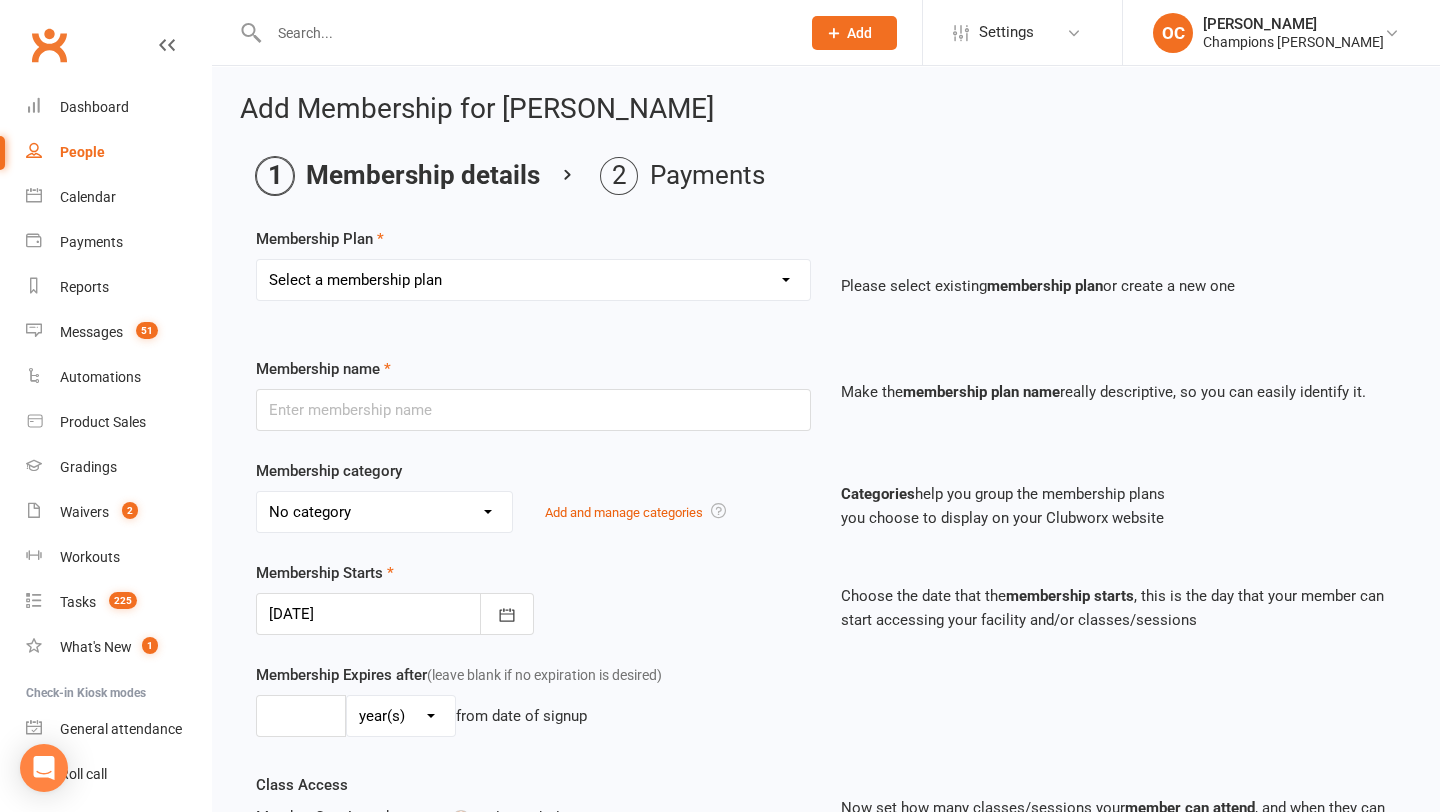 select on "1" 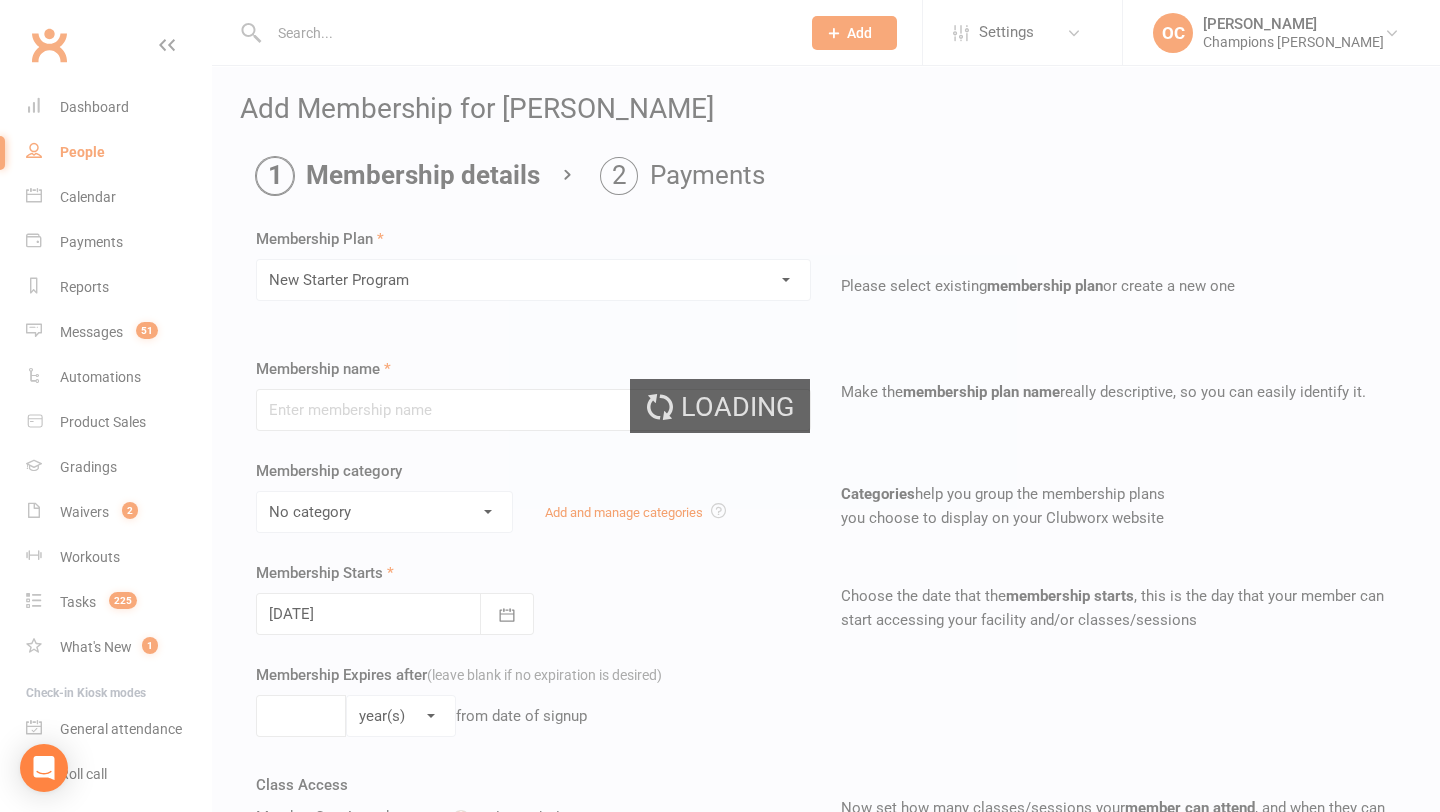 type on "New Starter Program" 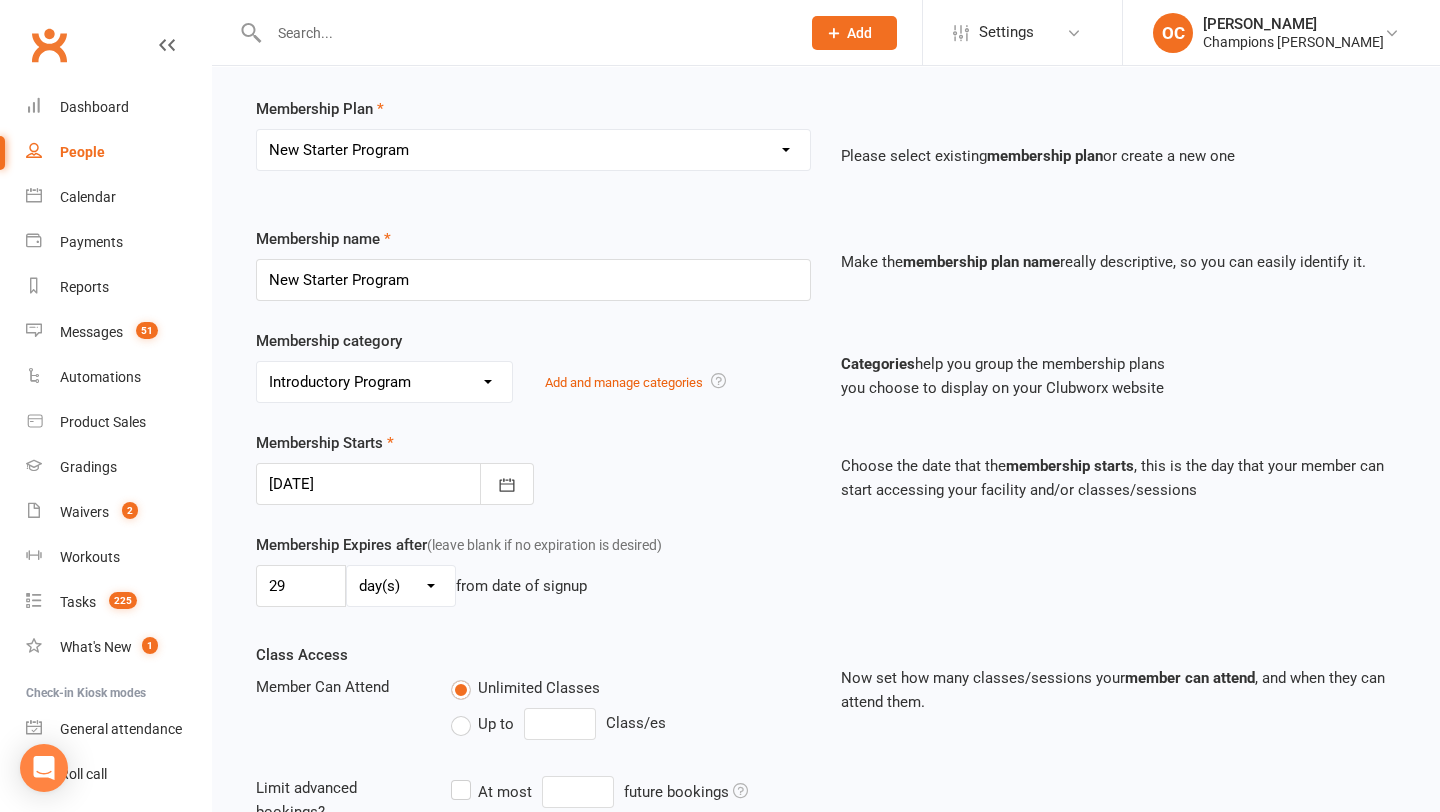 scroll, scrollTop: 131, scrollLeft: 0, axis: vertical 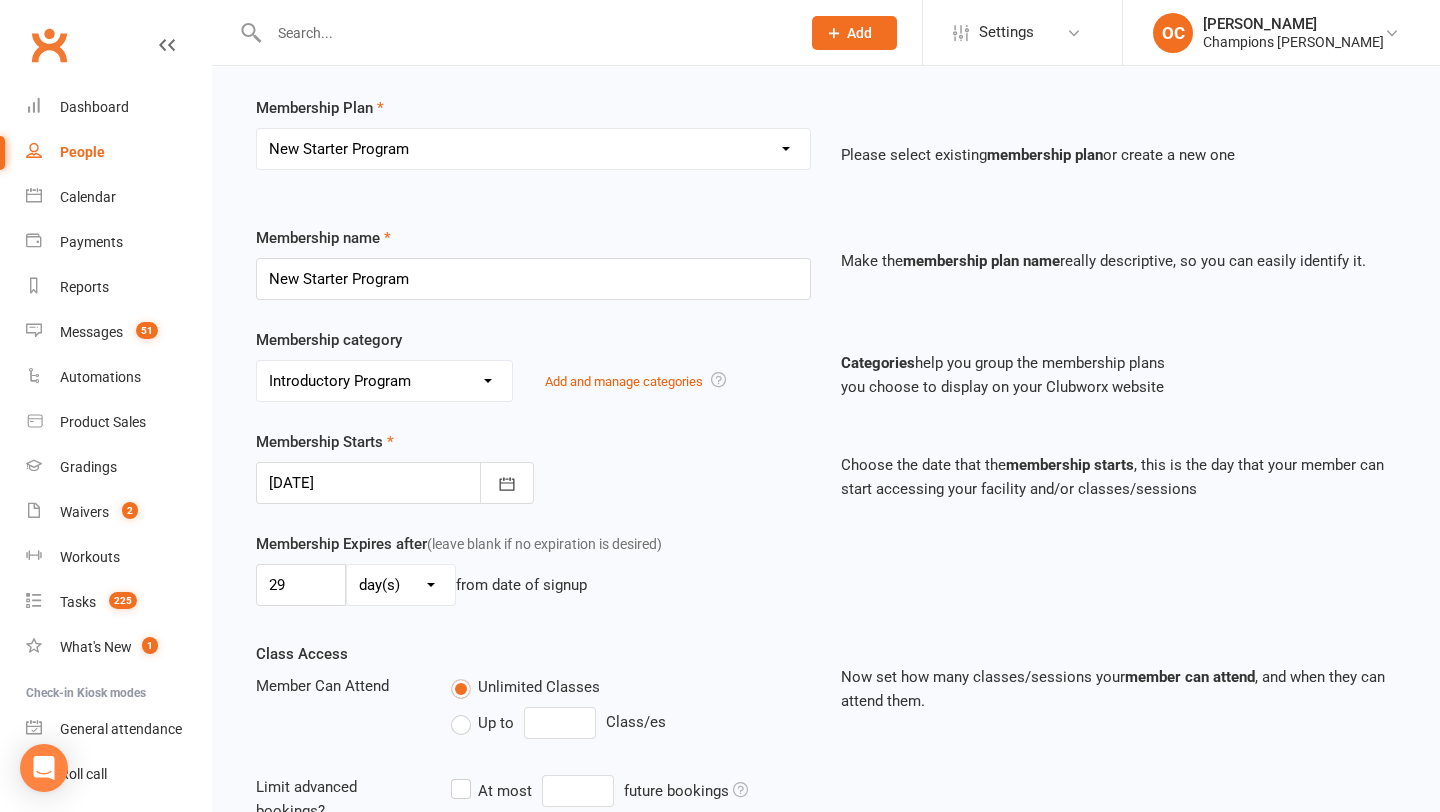 click at bounding box center [395, 483] 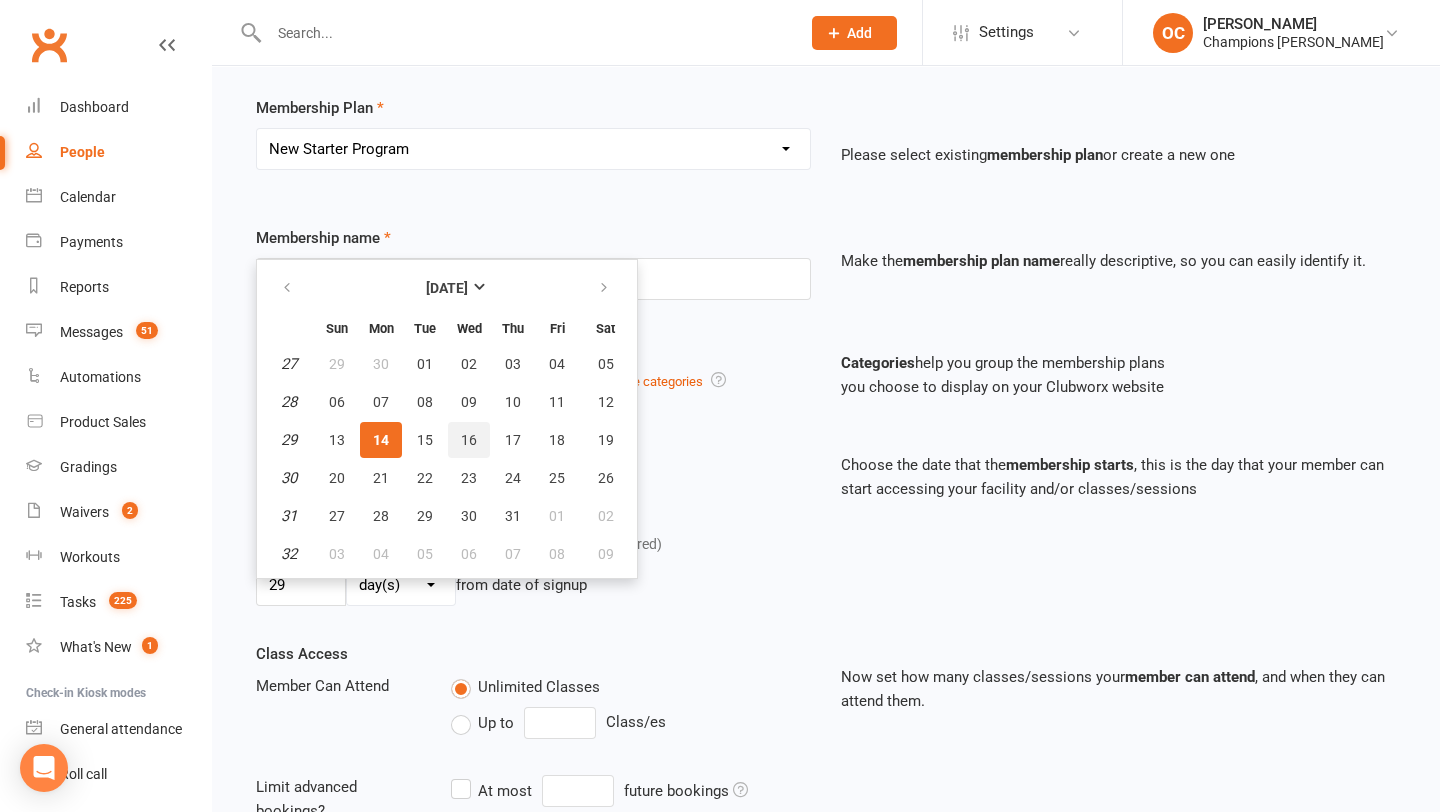 click on "16" at bounding box center (469, 440) 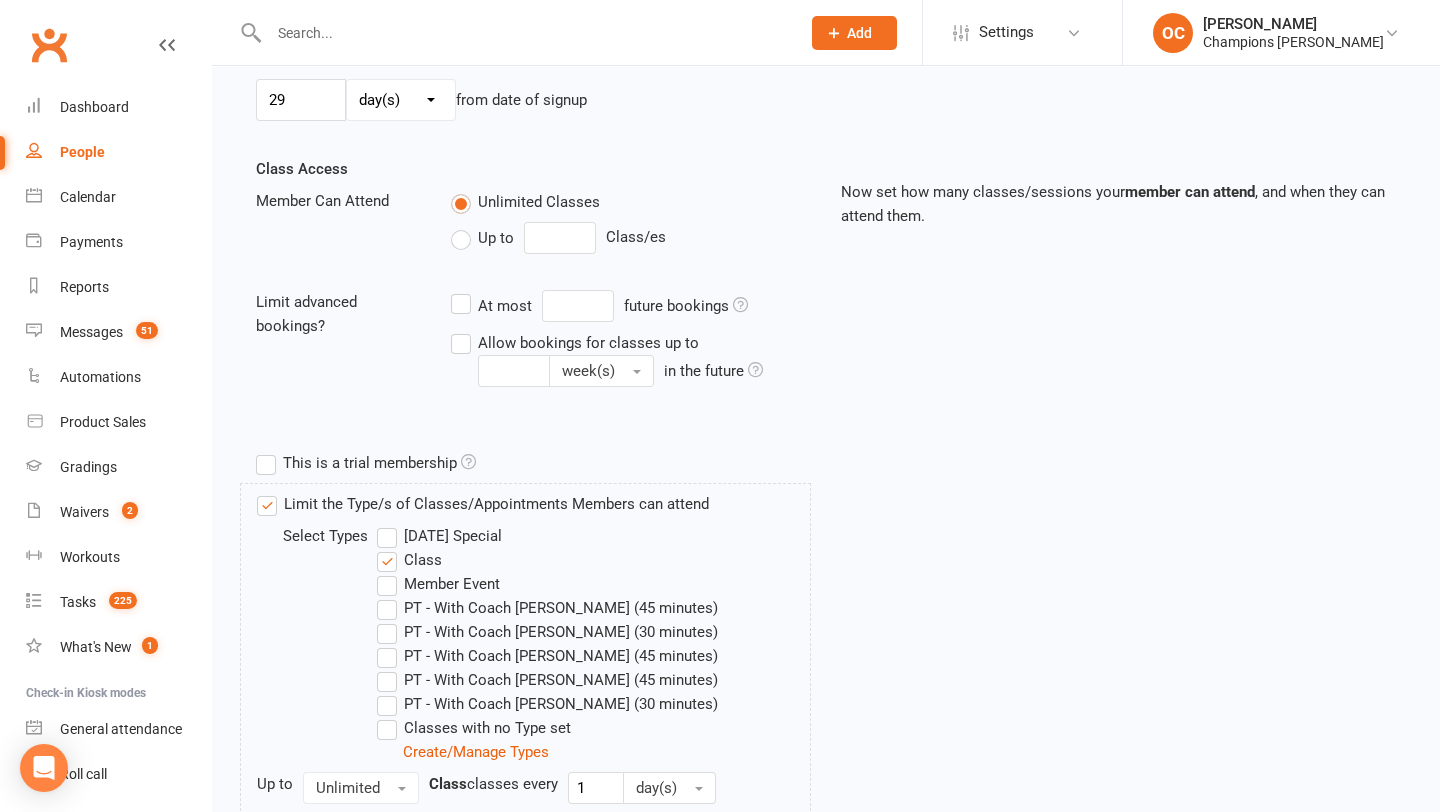 scroll, scrollTop: 812, scrollLeft: 0, axis: vertical 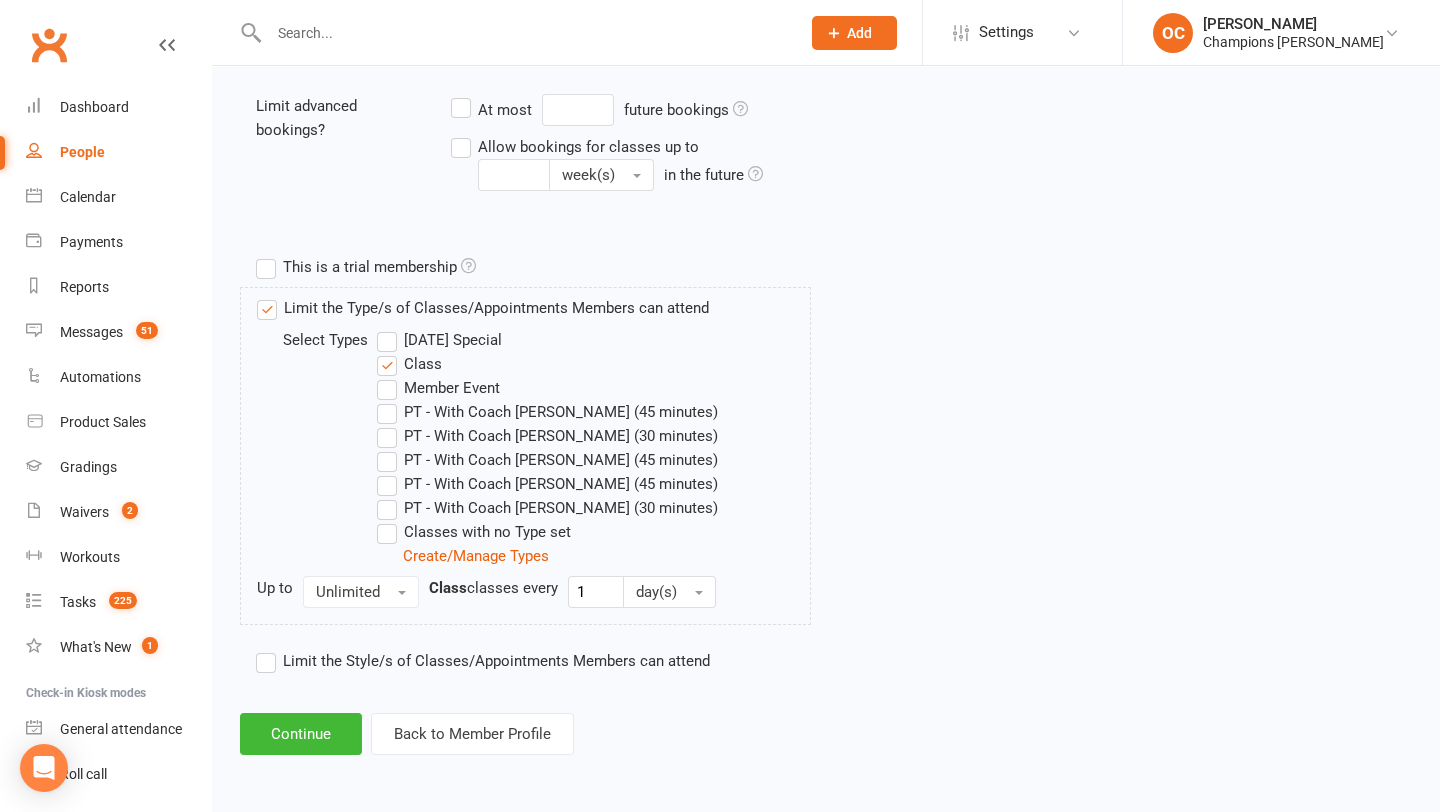 click on "Limit the Style/s of Classes/Appointments Members can attend" at bounding box center (483, 661) 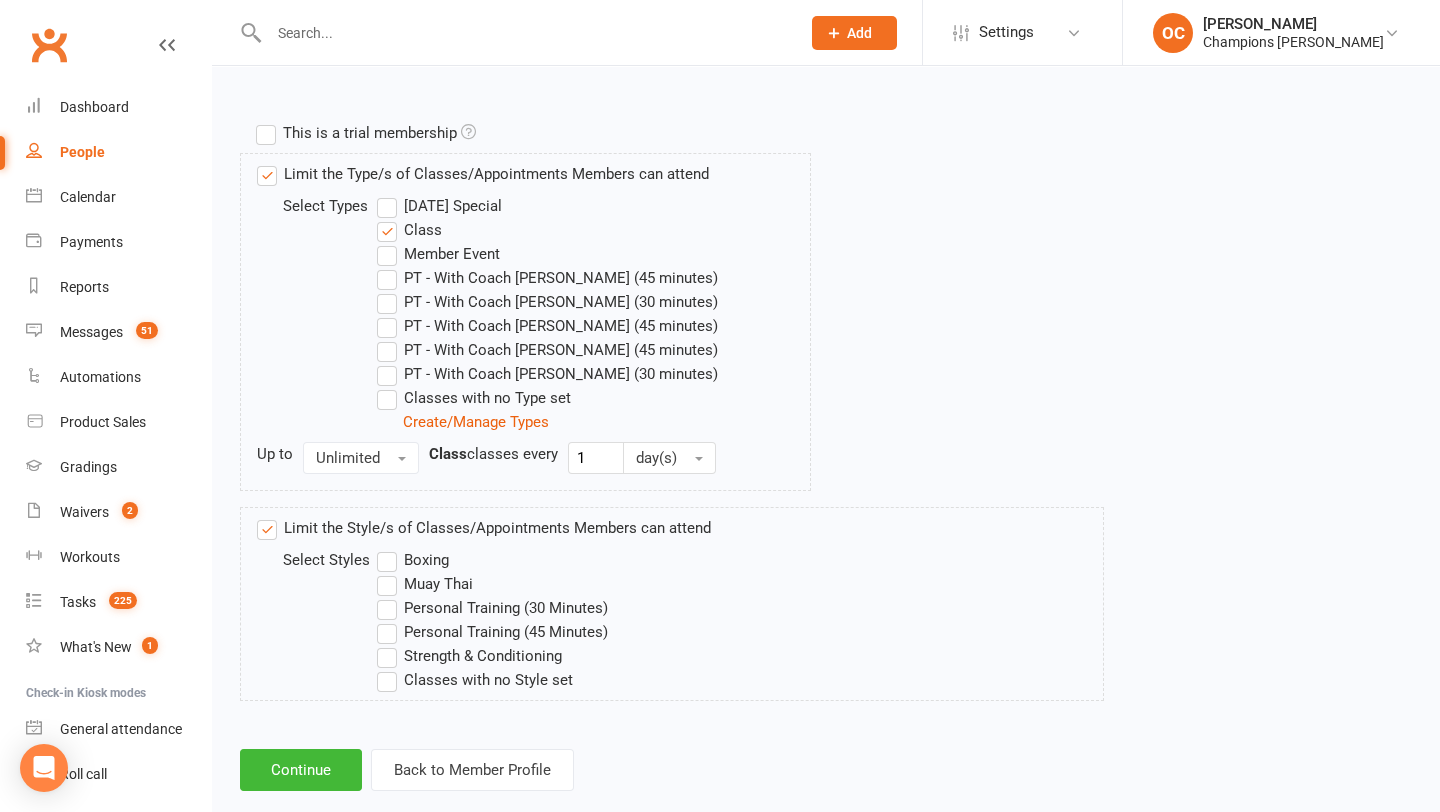 scroll, scrollTop: 962, scrollLeft: 0, axis: vertical 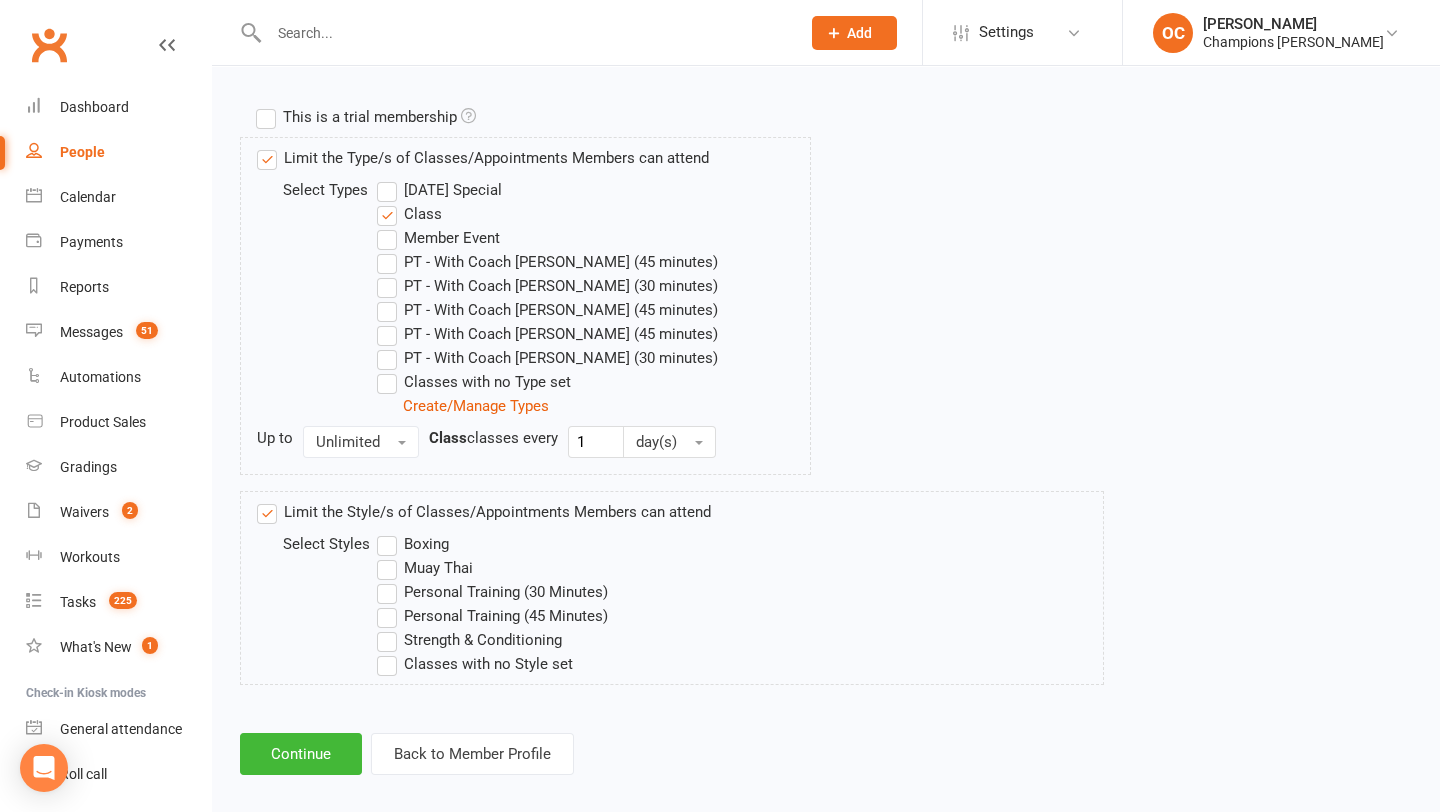 click on "Boxing" at bounding box center [413, 544] 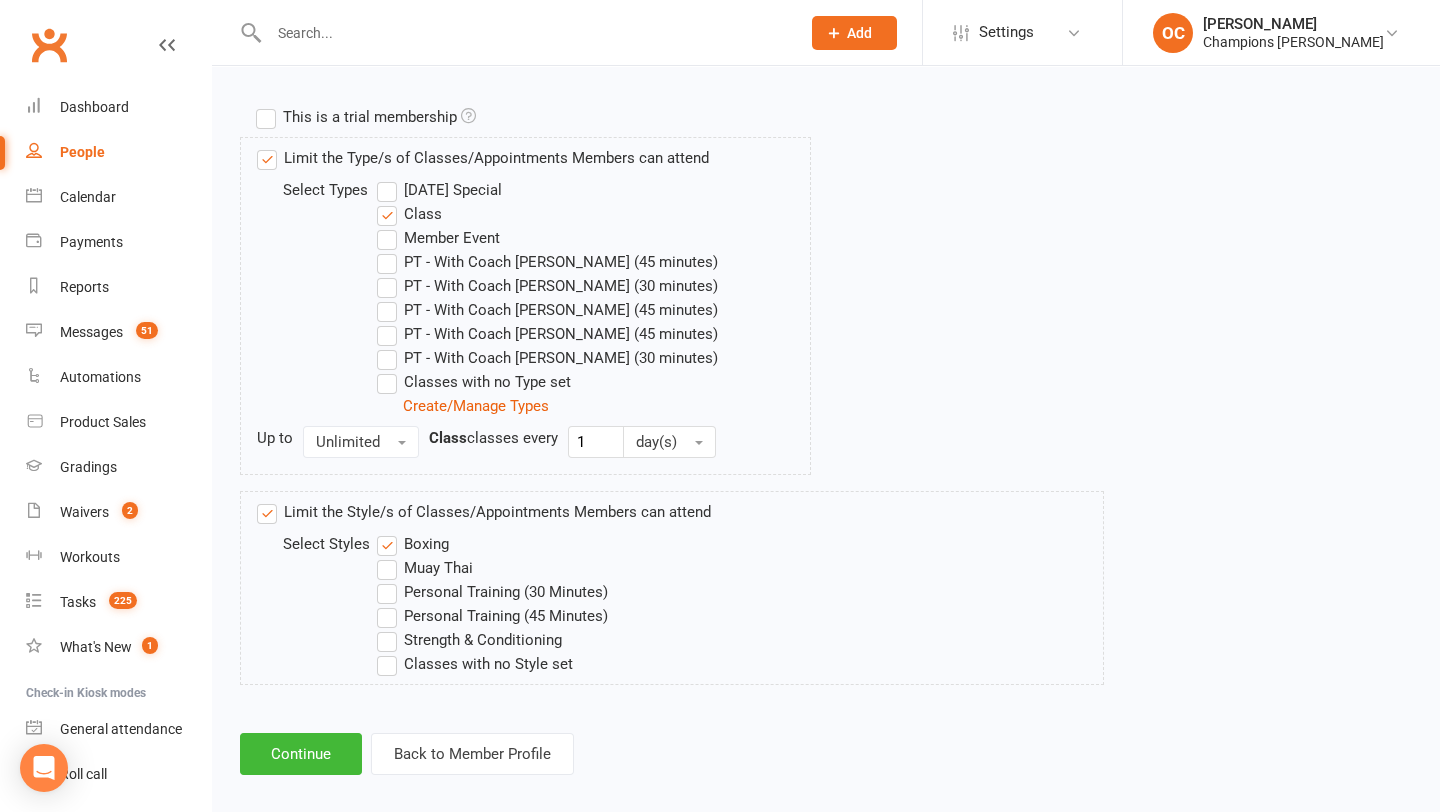 click on "Muay Thai" at bounding box center (425, 568) 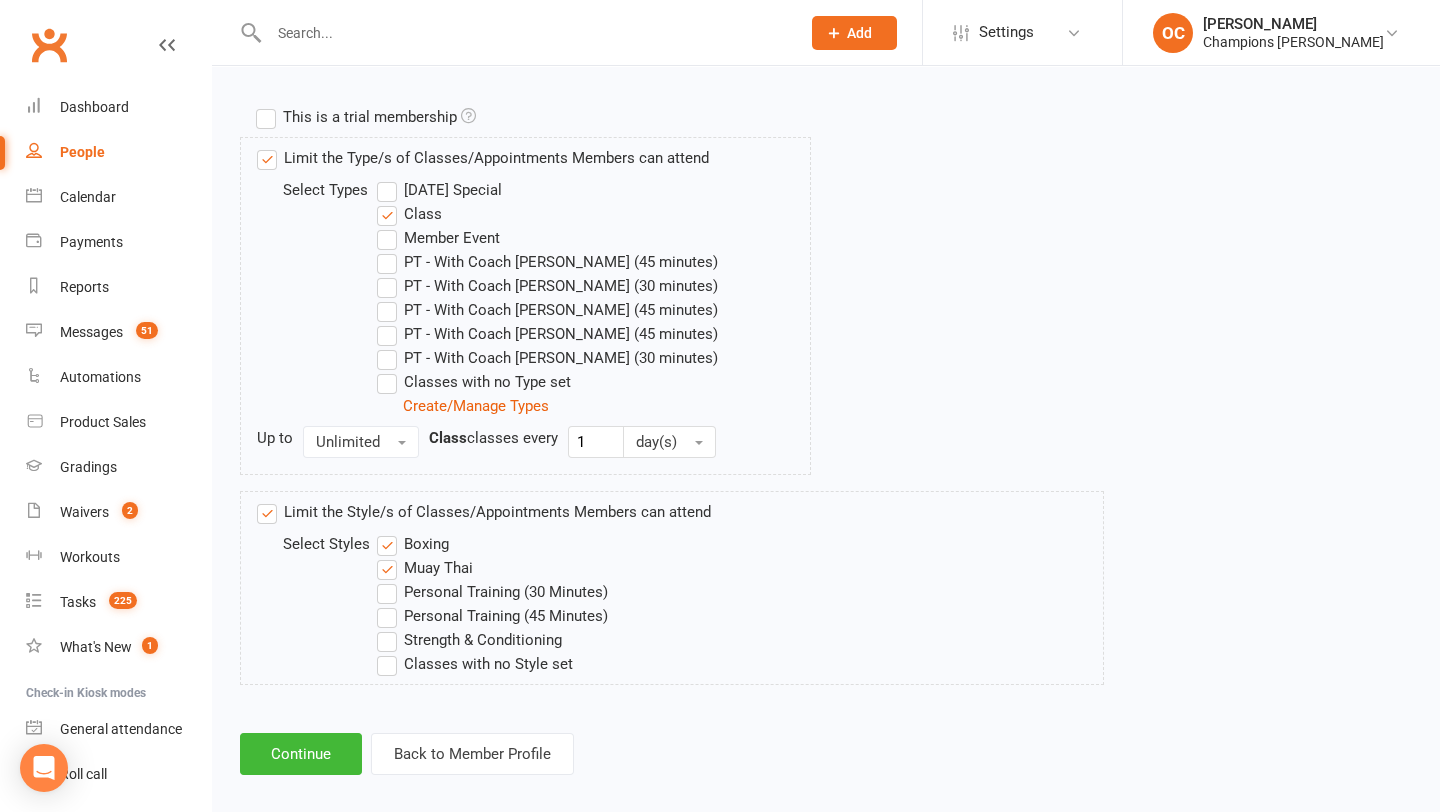 click on "Strength & Conditioning" at bounding box center (469, 640) 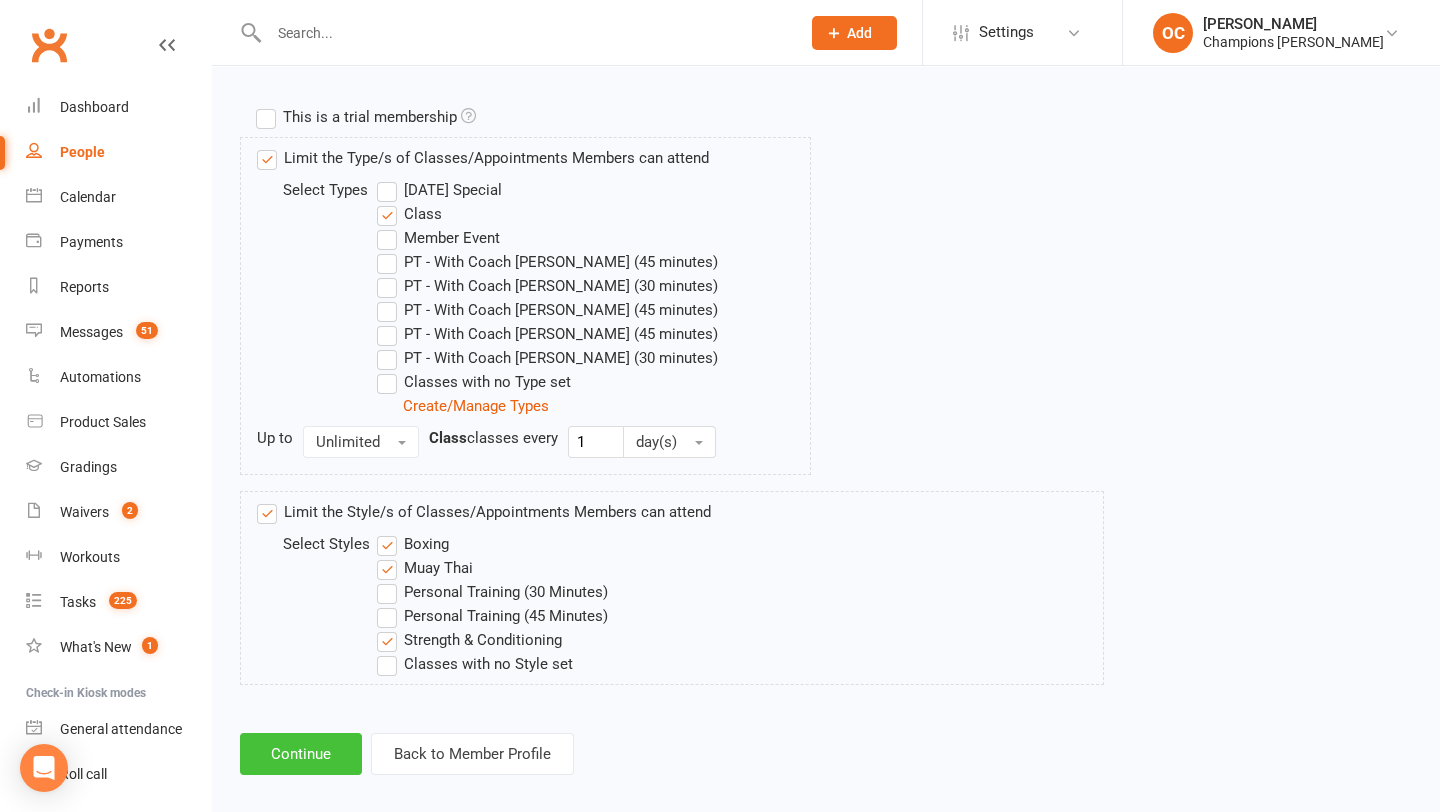 click on "Continue" at bounding box center [301, 754] 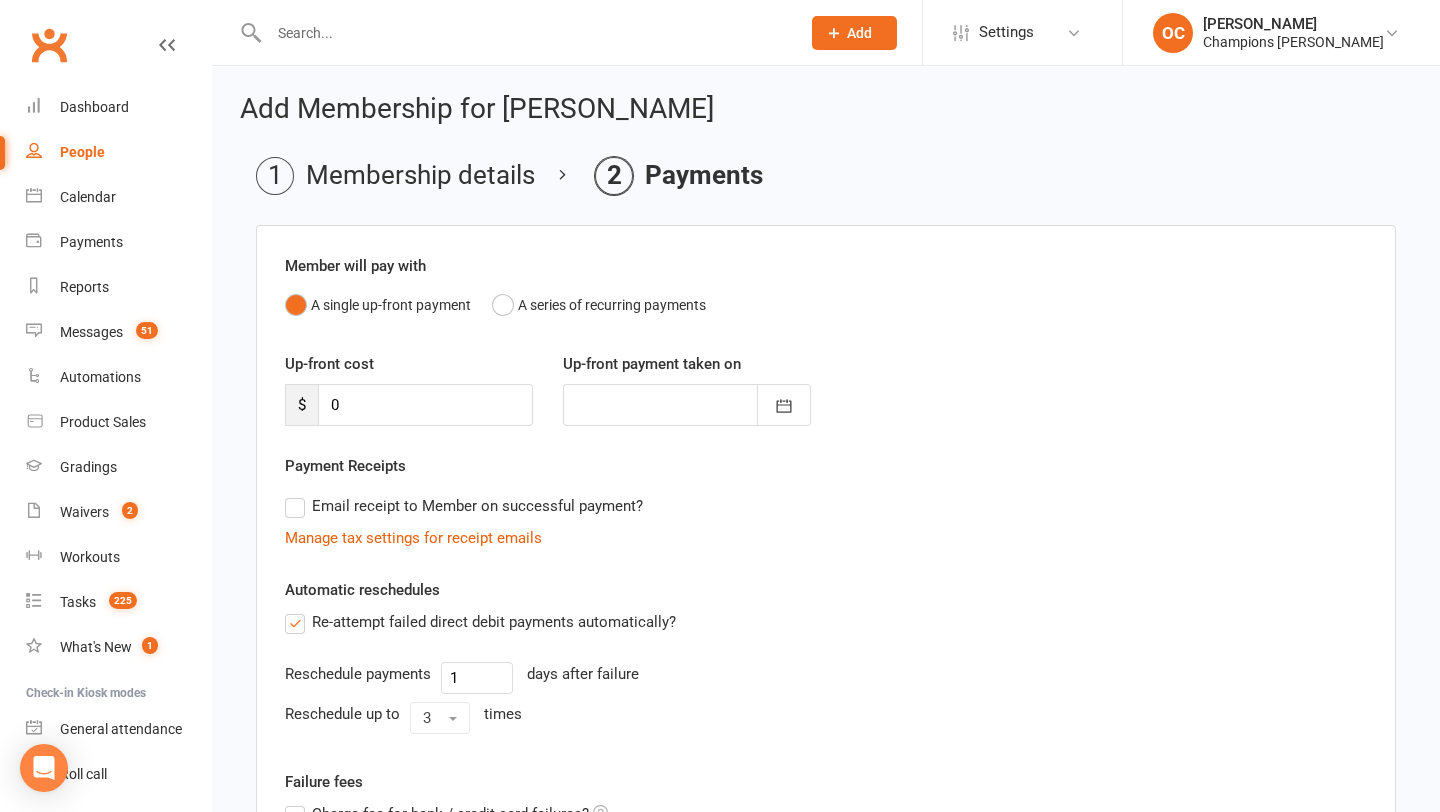 scroll, scrollTop: 277, scrollLeft: 0, axis: vertical 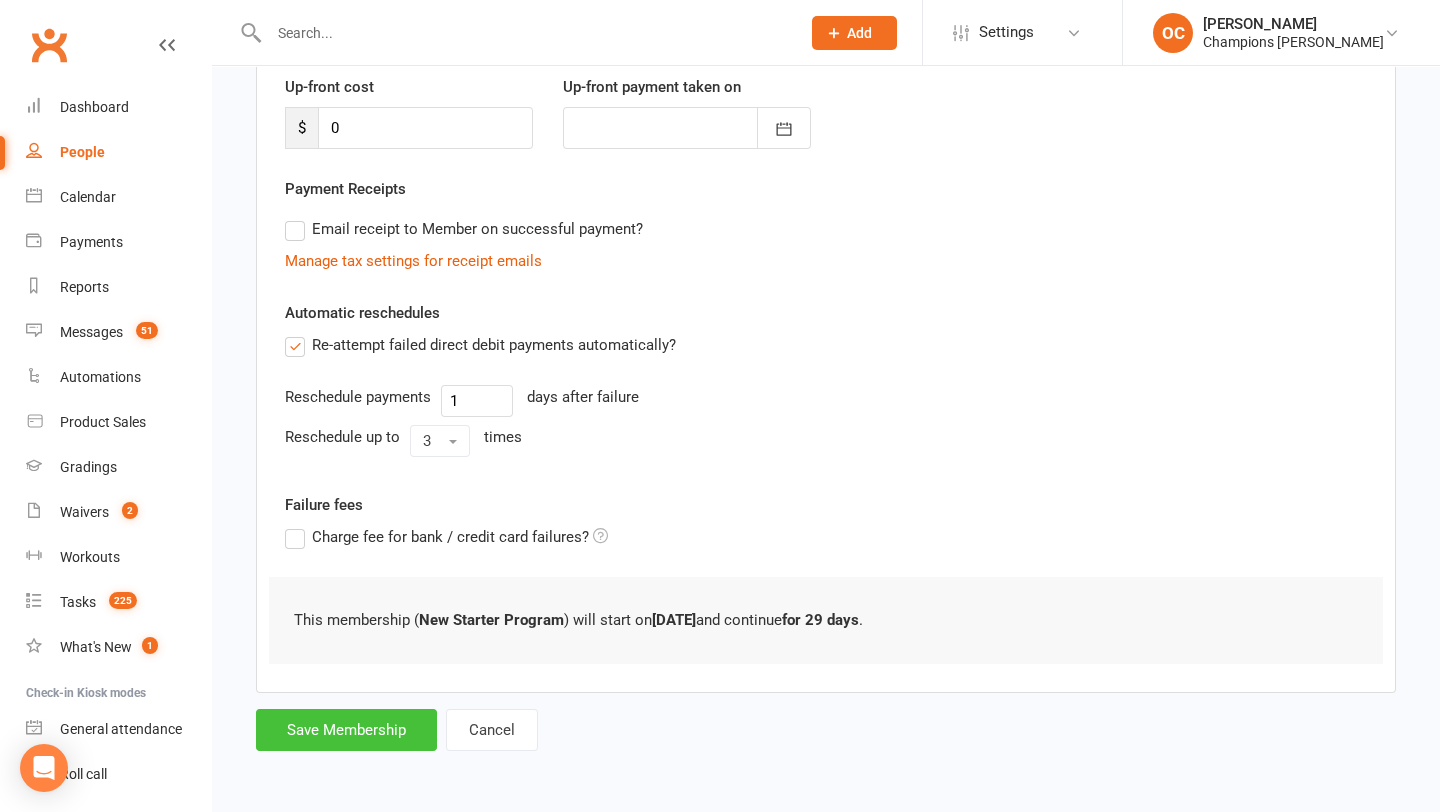 click on "Save Membership" at bounding box center [346, 730] 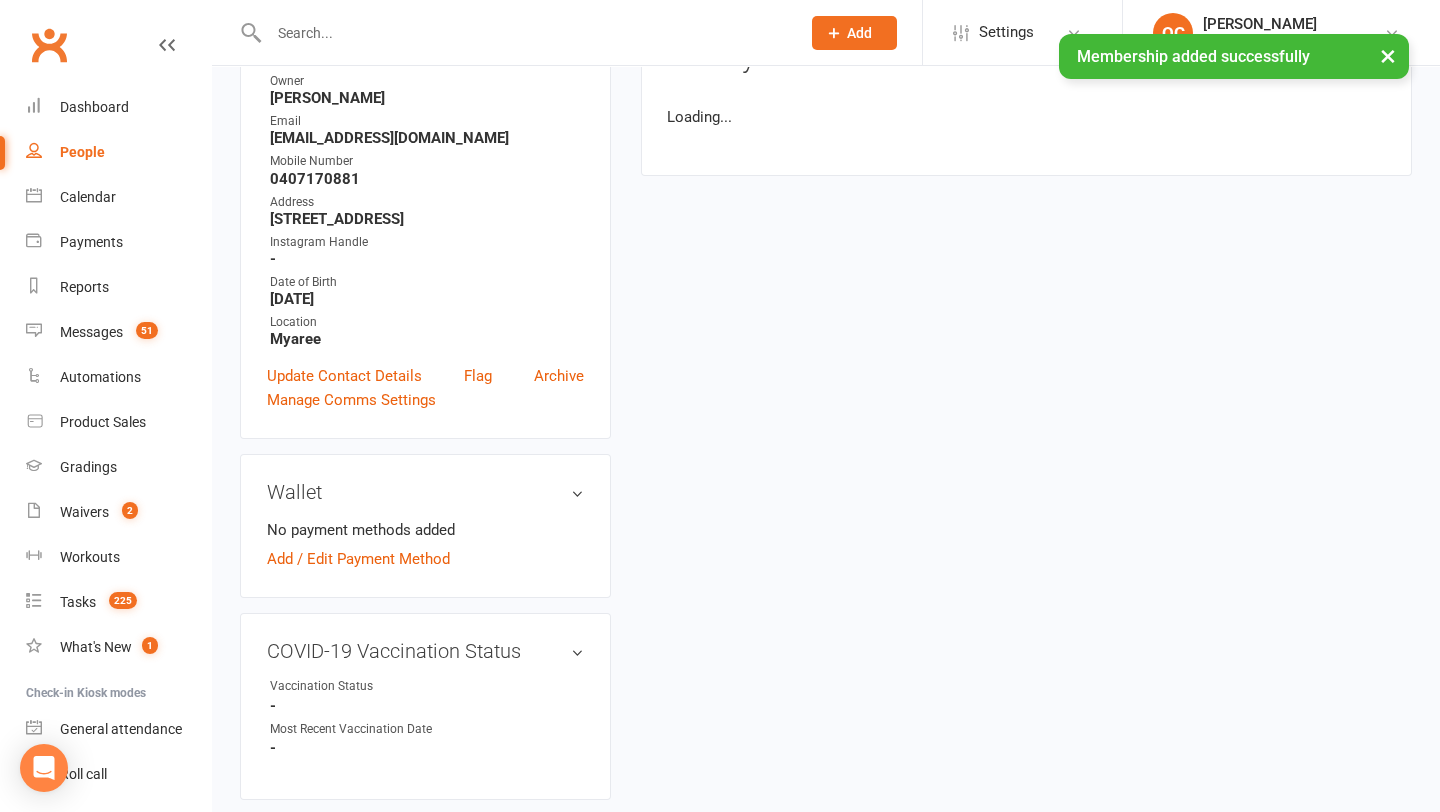 scroll, scrollTop: 0, scrollLeft: 0, axis: both 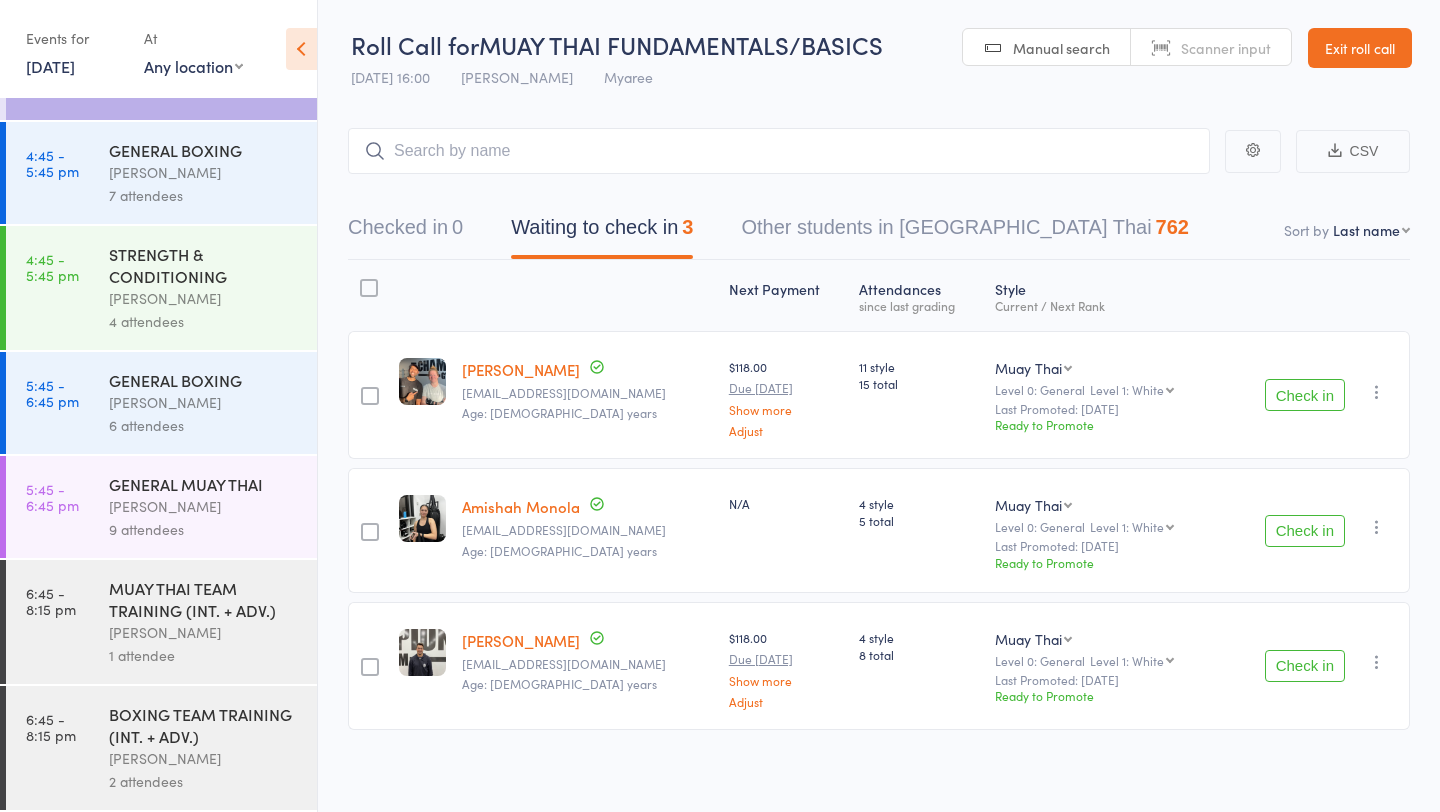 click on "Check in" at bounding box center (1305, 395) 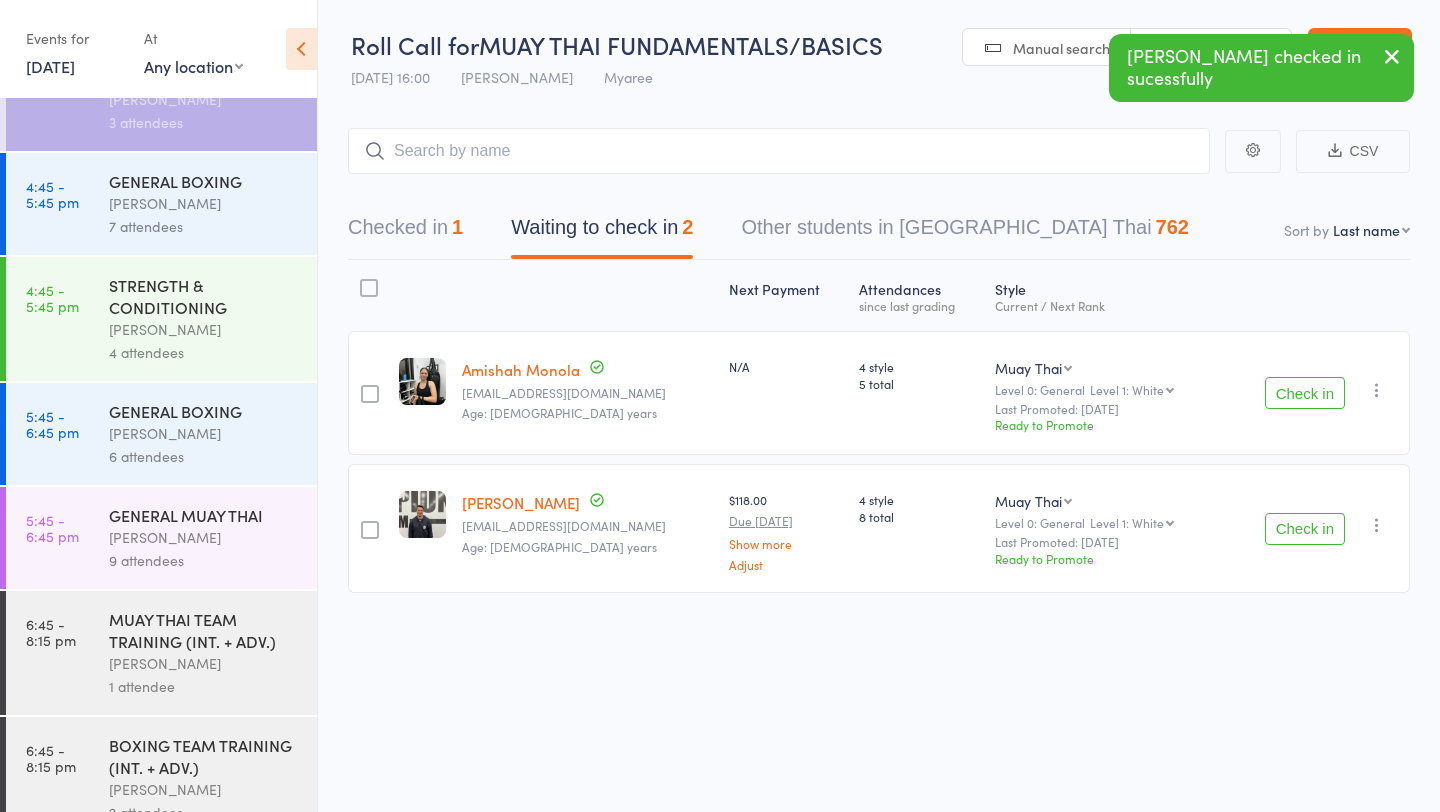 scroll, scrollTop: 535, scrollLeft: 0, axis: vertical 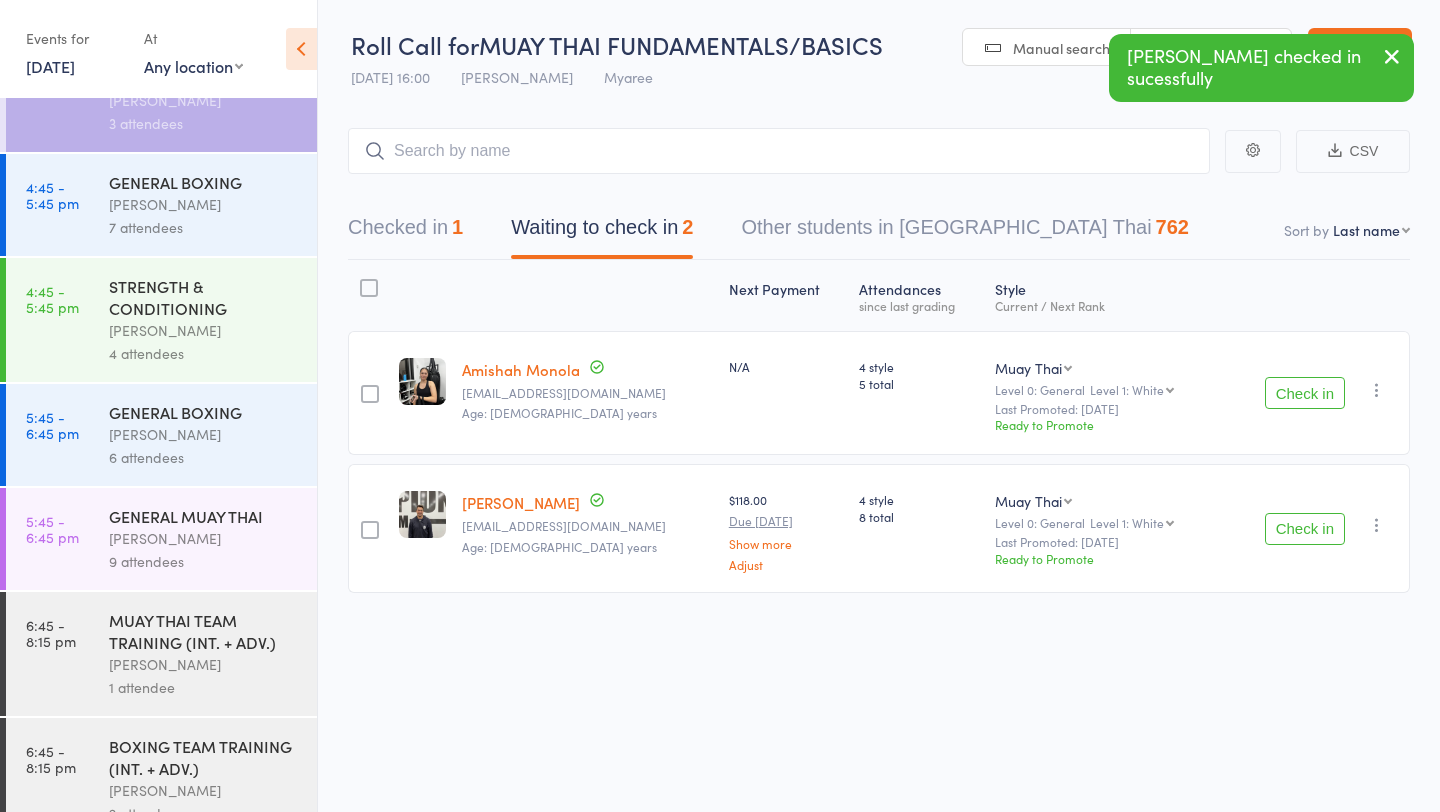 click on "7 attendees" at bounding box center [204, 227] 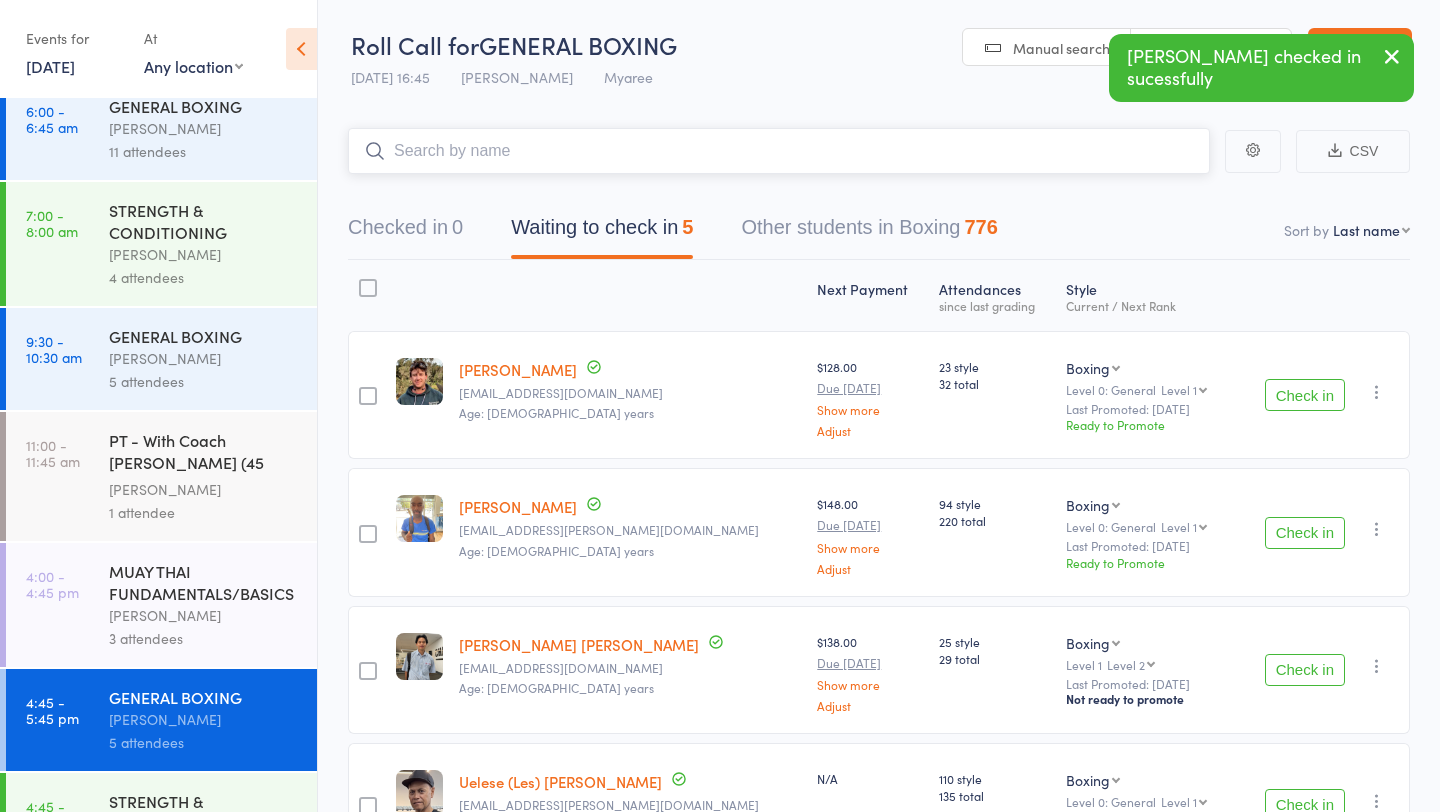scroll, scrollTop: 29, scrollLeft: 0, axis: vertical 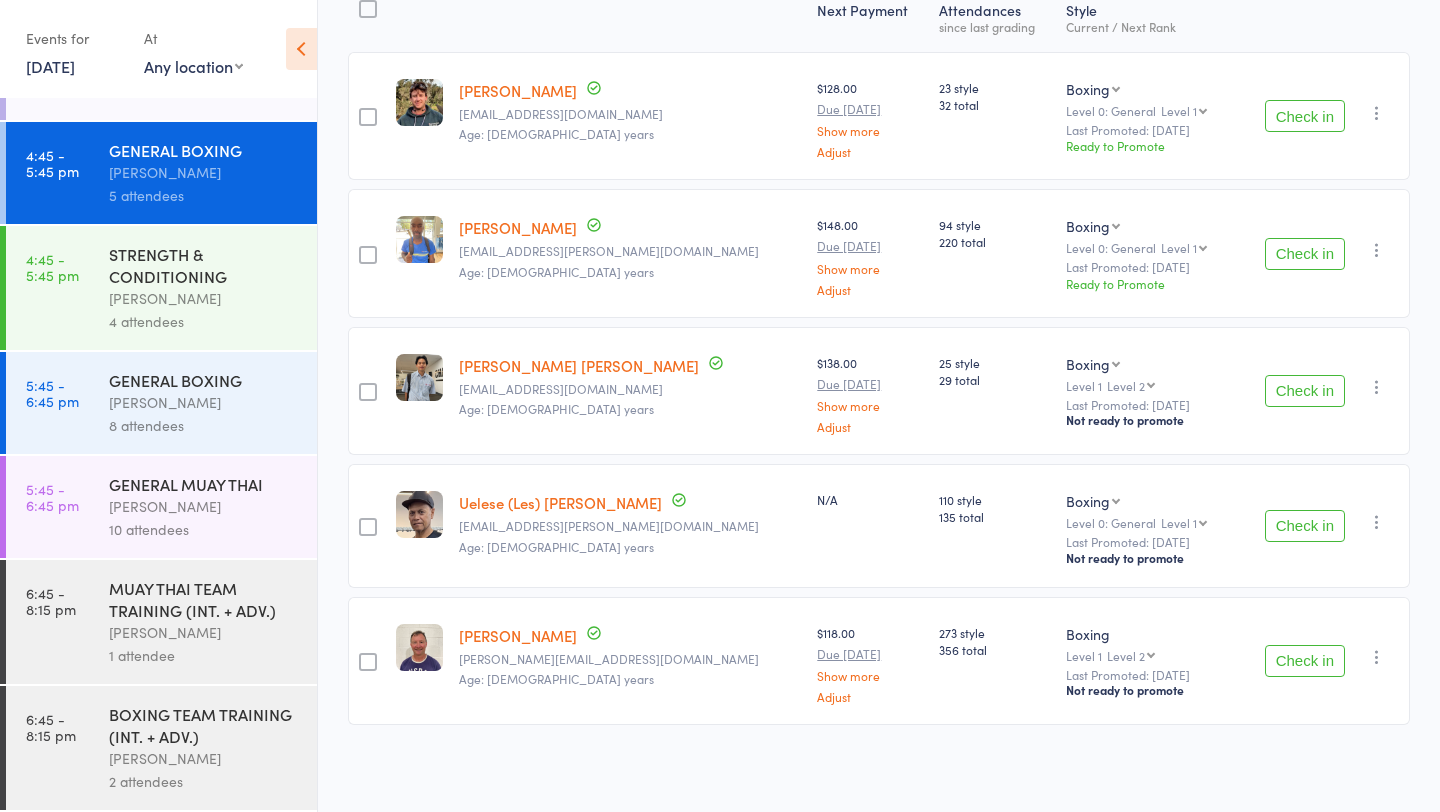click on "BOXING TEAM TRAINING (INT. + ADV.)" at bounding box center (204, 725) 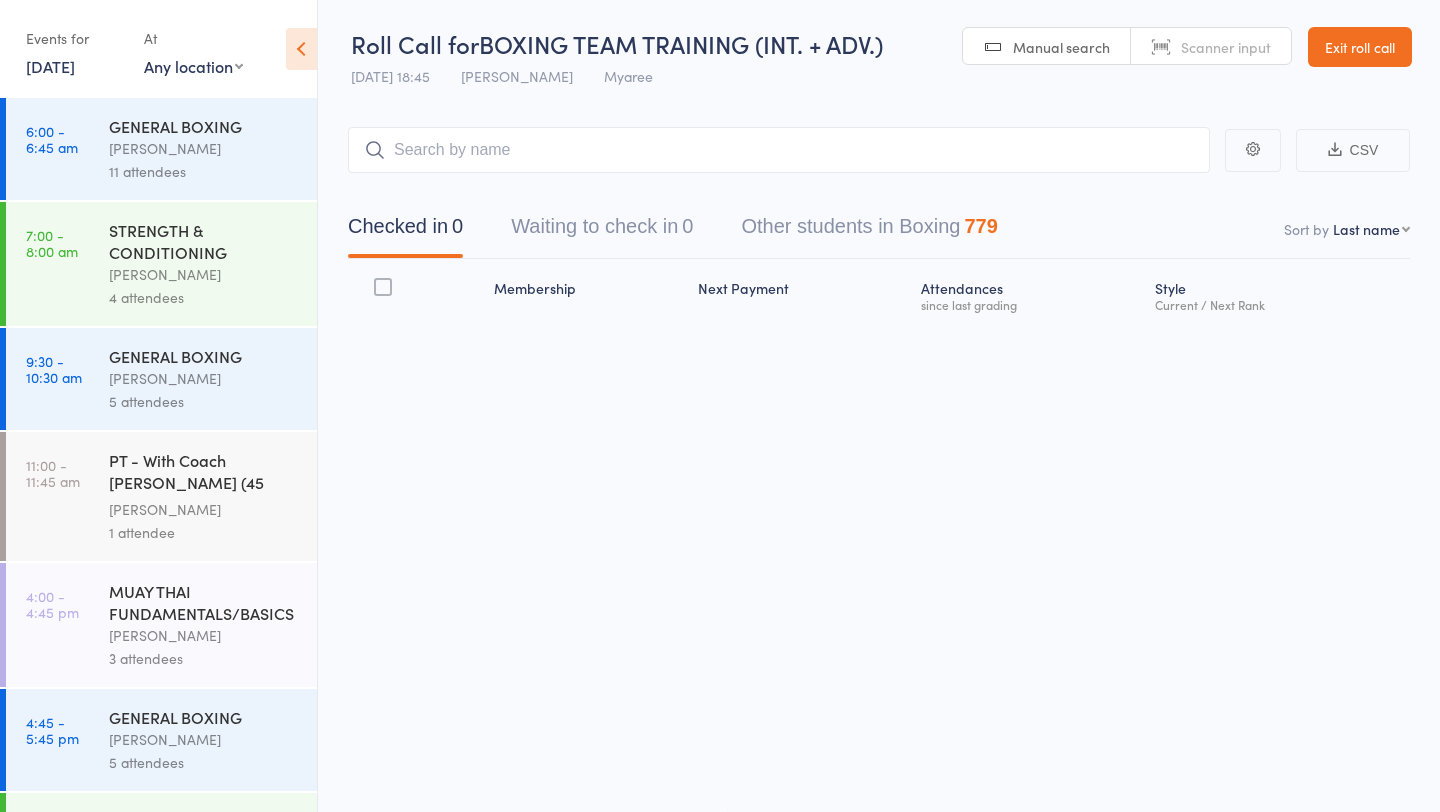 scroll, scrollTop: 570, scrollLeft: 0, axis: vertical 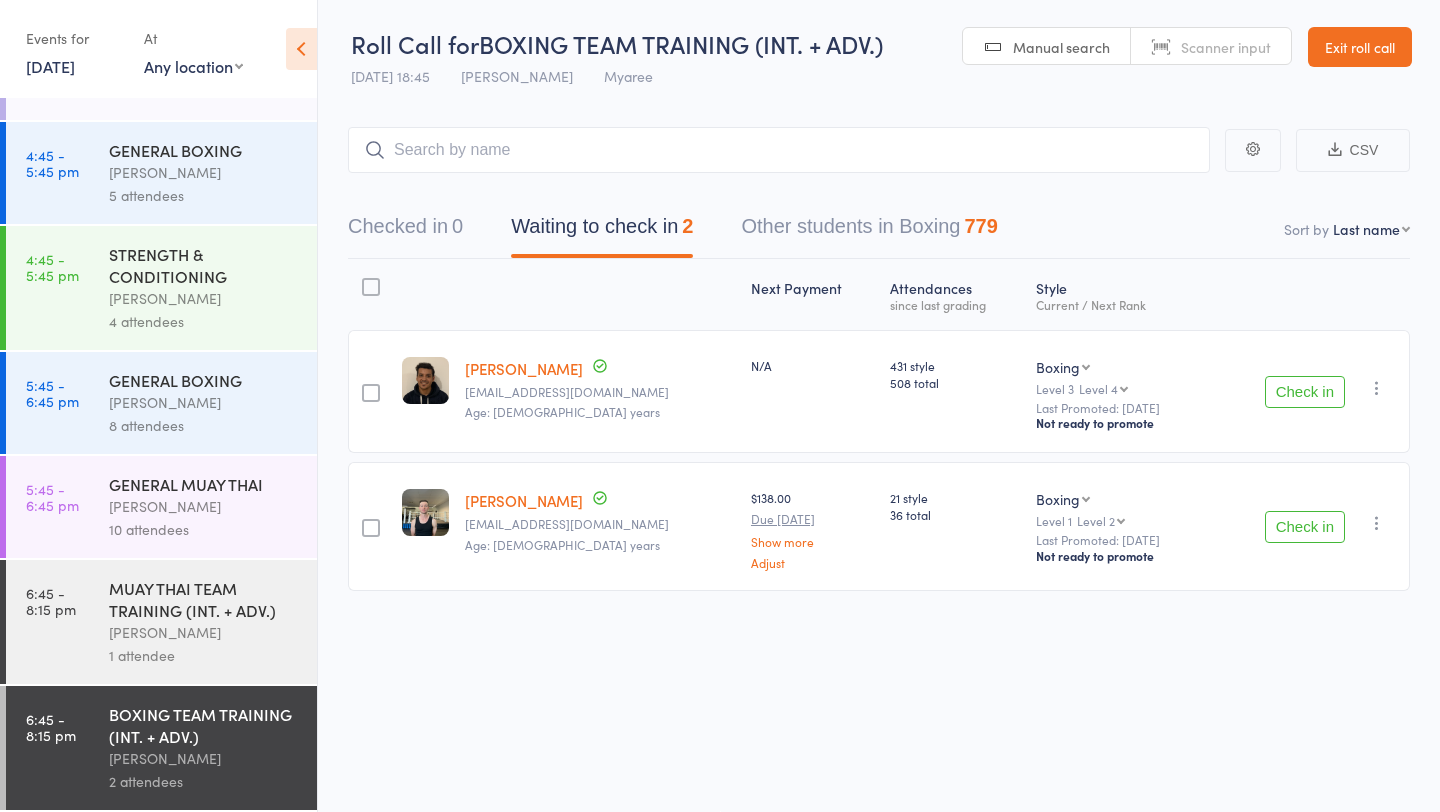 click on "4 attendees" at bounding box center [204, 321] 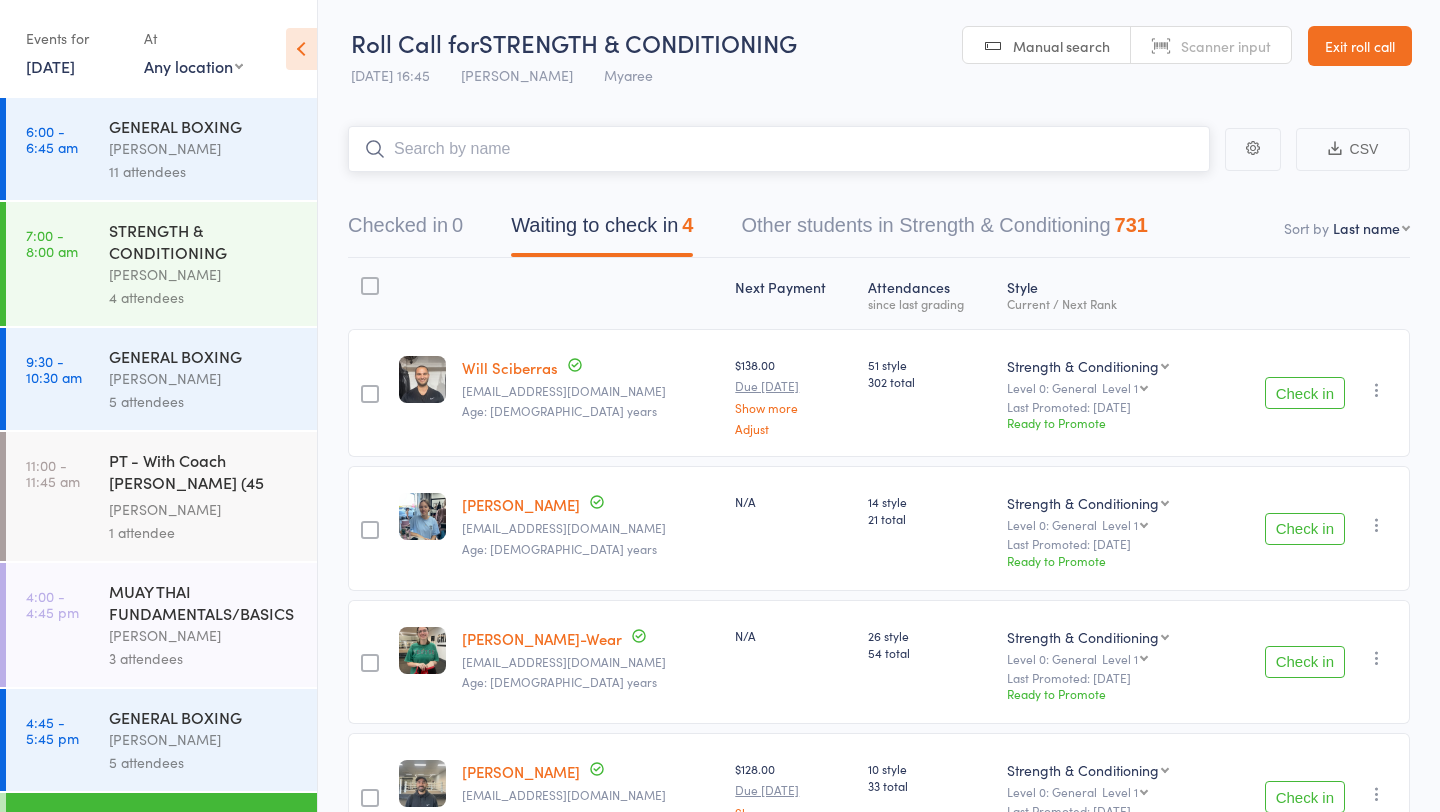 scroll, scrollTop: 0, scrollLeft: 0, axis: both 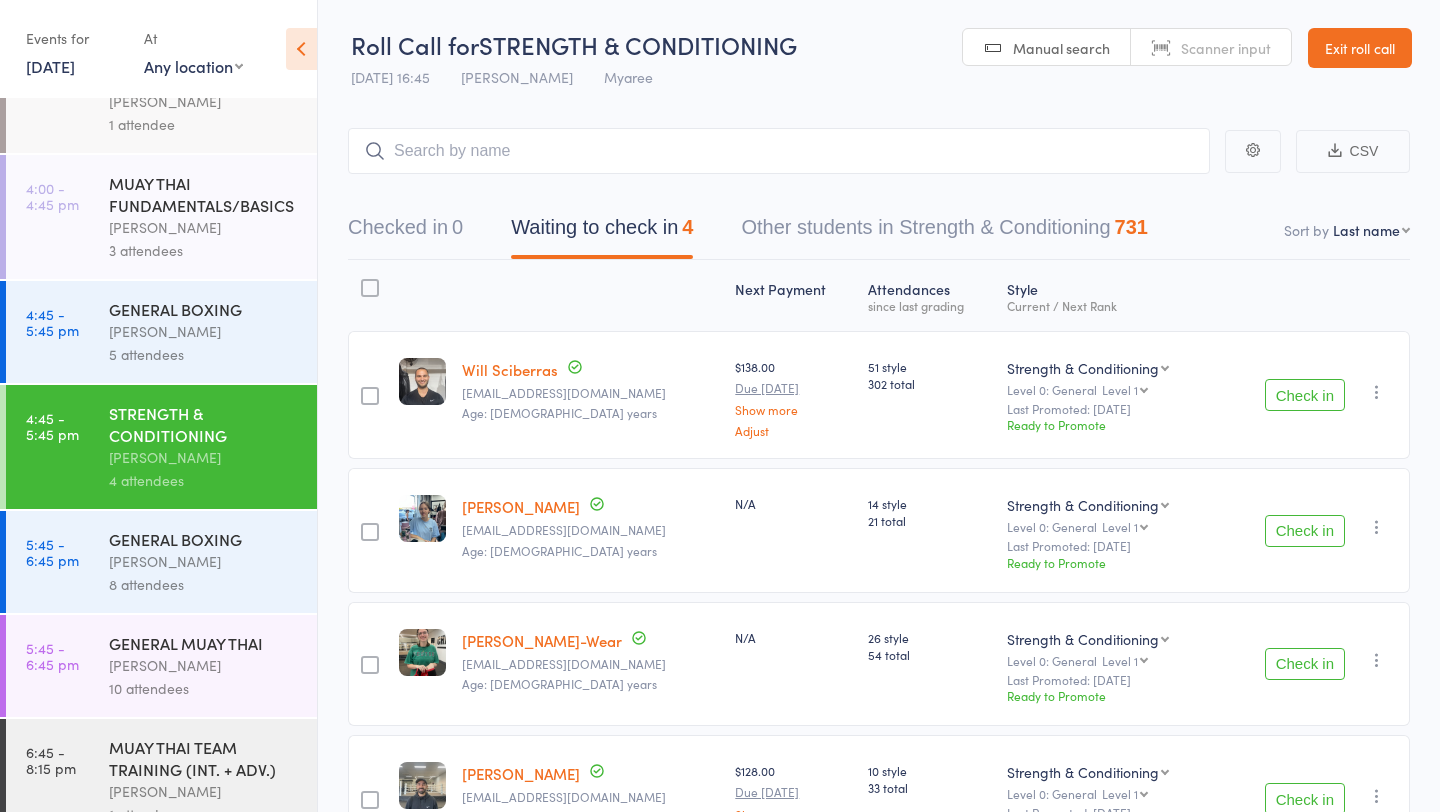 click on "[PERSON_NAME]" at bounding box center (204, 227) 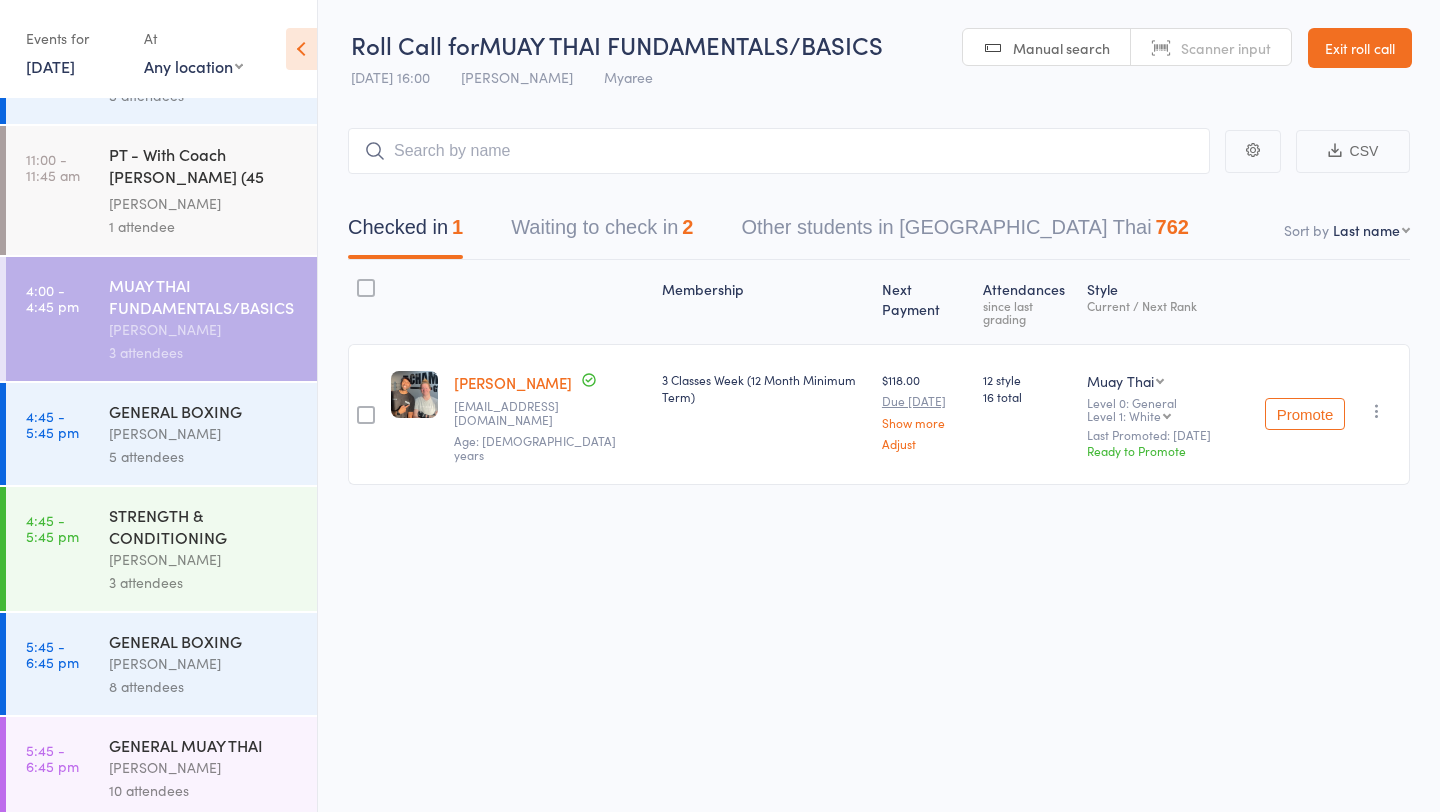 scroll, scrollTop: 456, scrollLeft: 0, axis: vertical 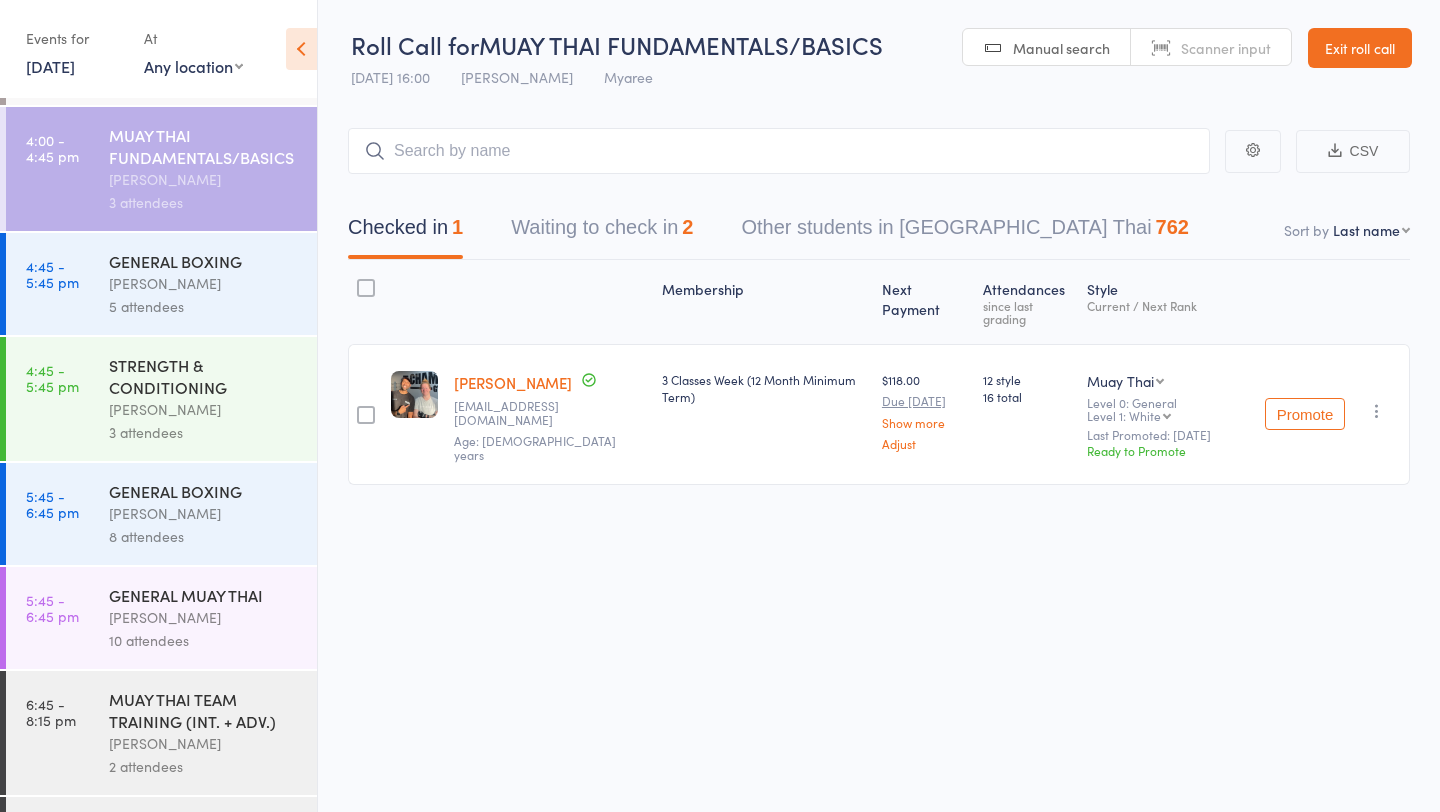 click on "Waiting to check in  2" at bounding box center [602, 232] 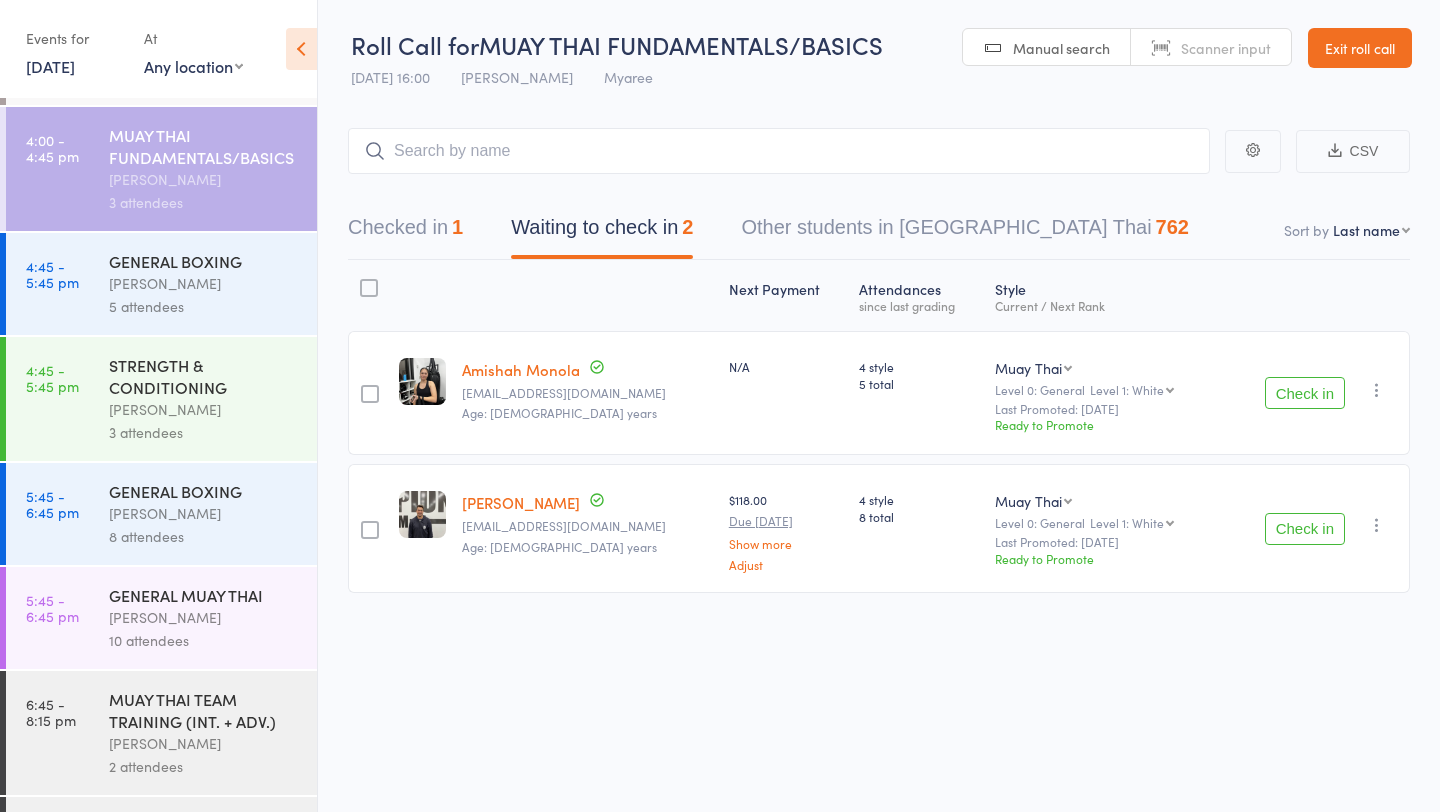 click on "Check in" at bounding box center (1305, 393) 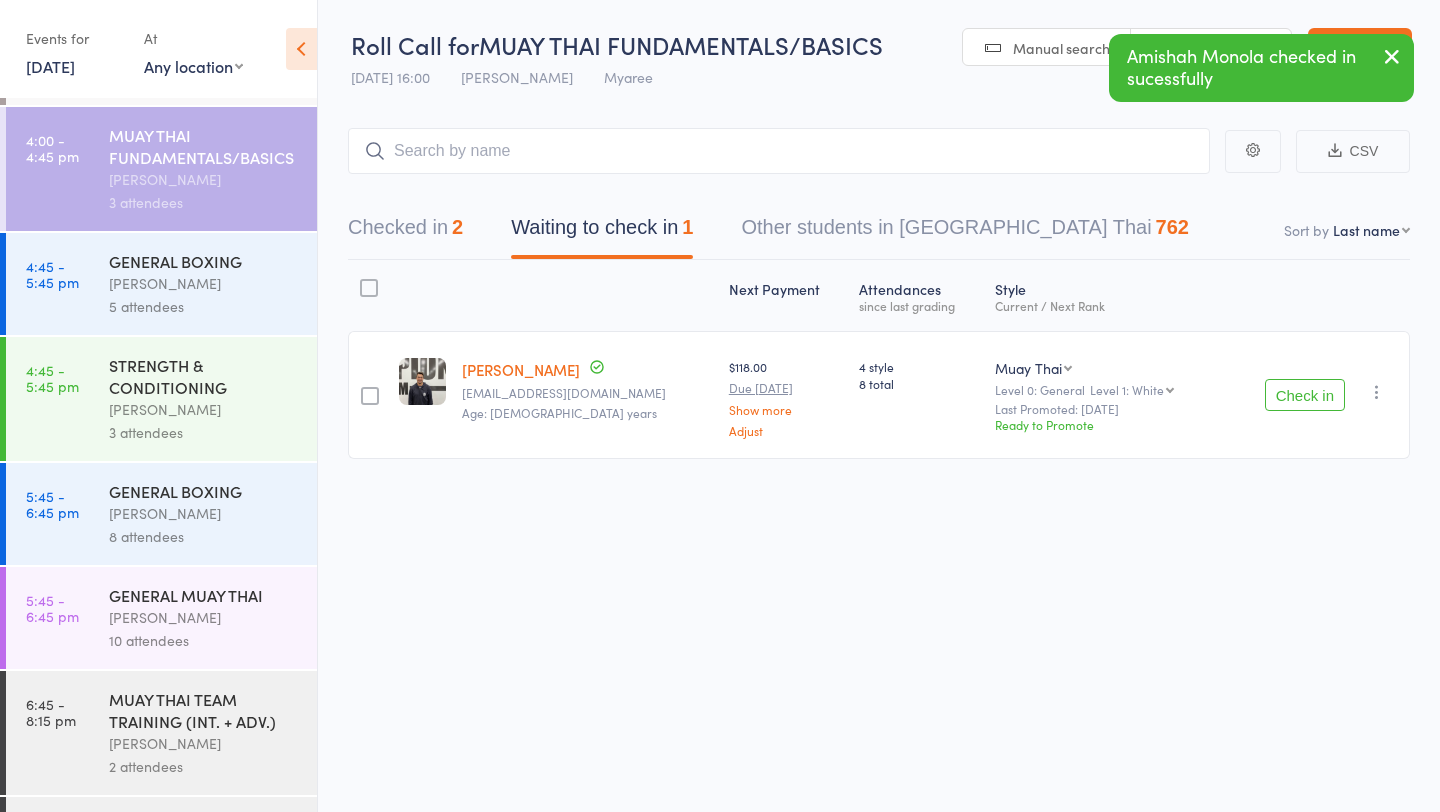 click on "[PERSON_NAME]" at bounding box center [204, 283] 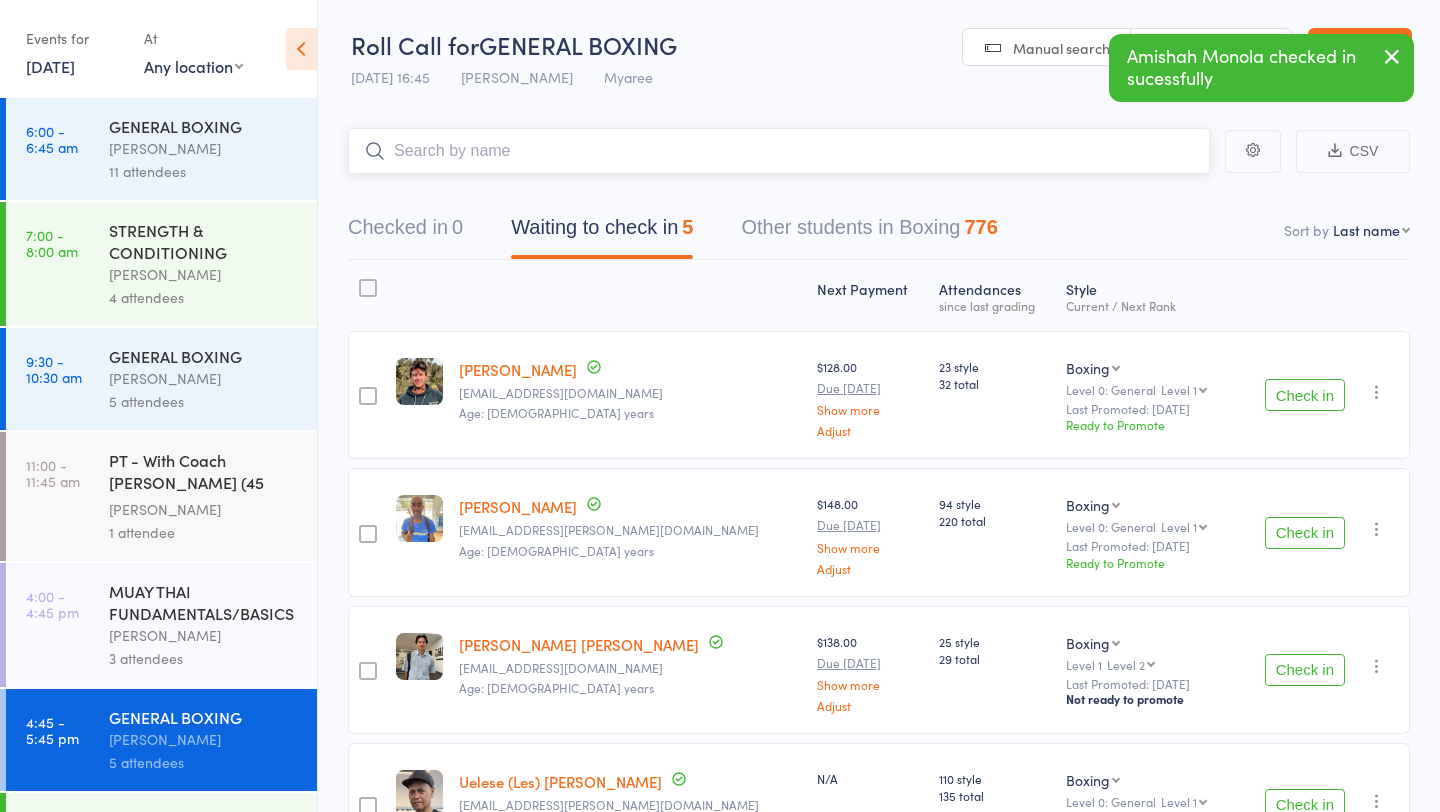scroll, scrollTop: 570, scrollLeft: 0, axis: vertical 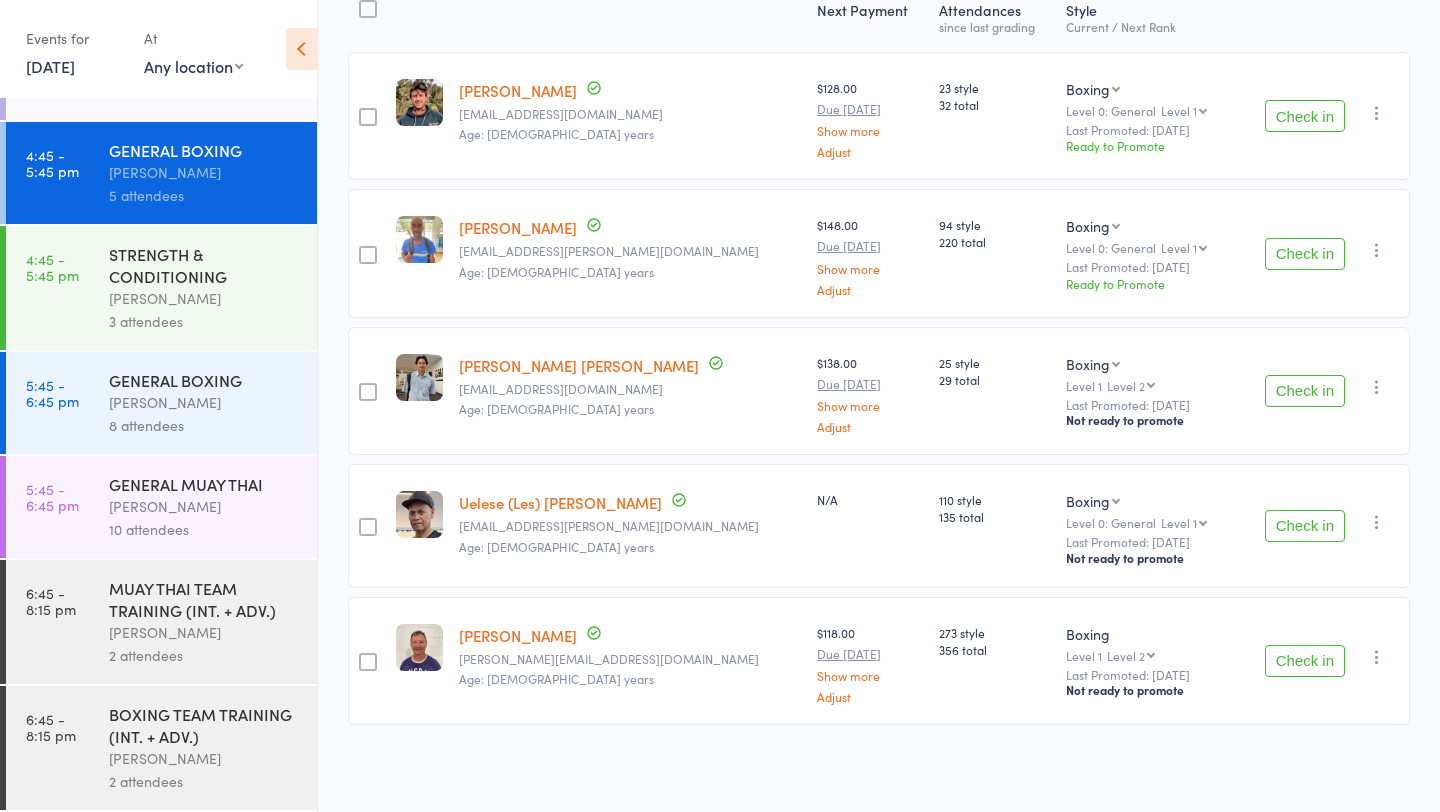 click on "GENERAL MUAY THAI" at bounding box center (204, 484) 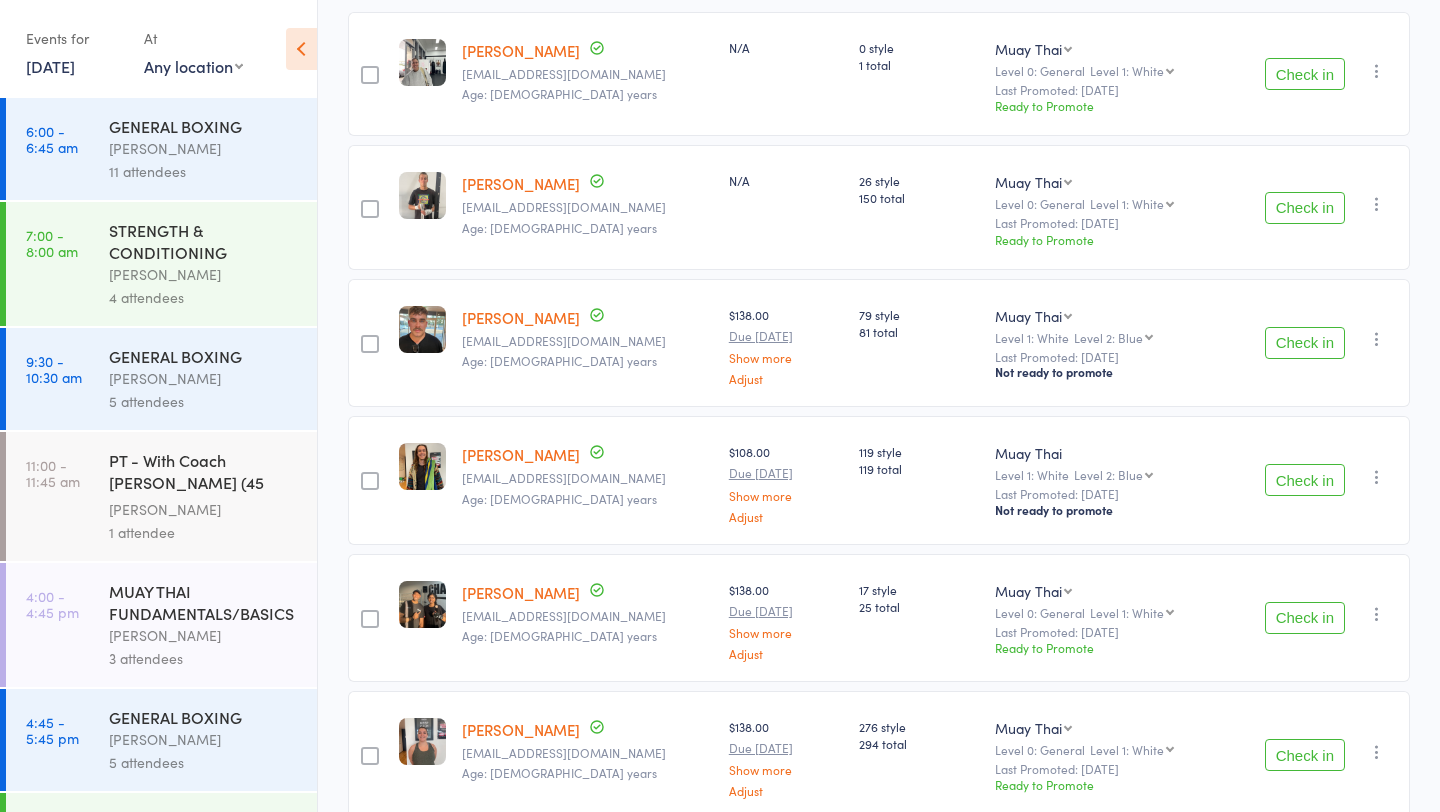 scroll, scrollTop: 0, scrollLeft: 0, axis: both 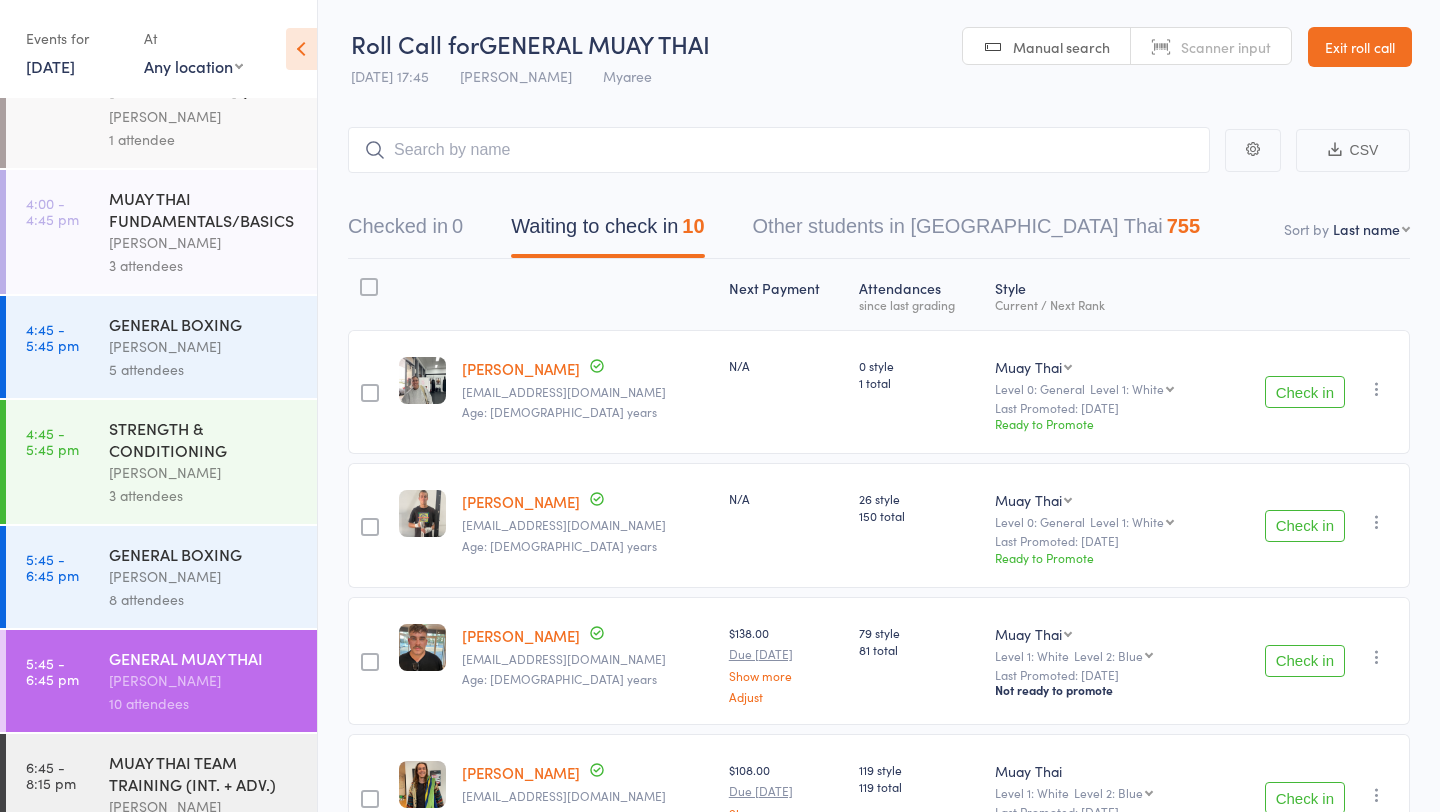 click on "MUAY THAI FUNDAMENTALS/BASICS" at bounding box center (204, 209) 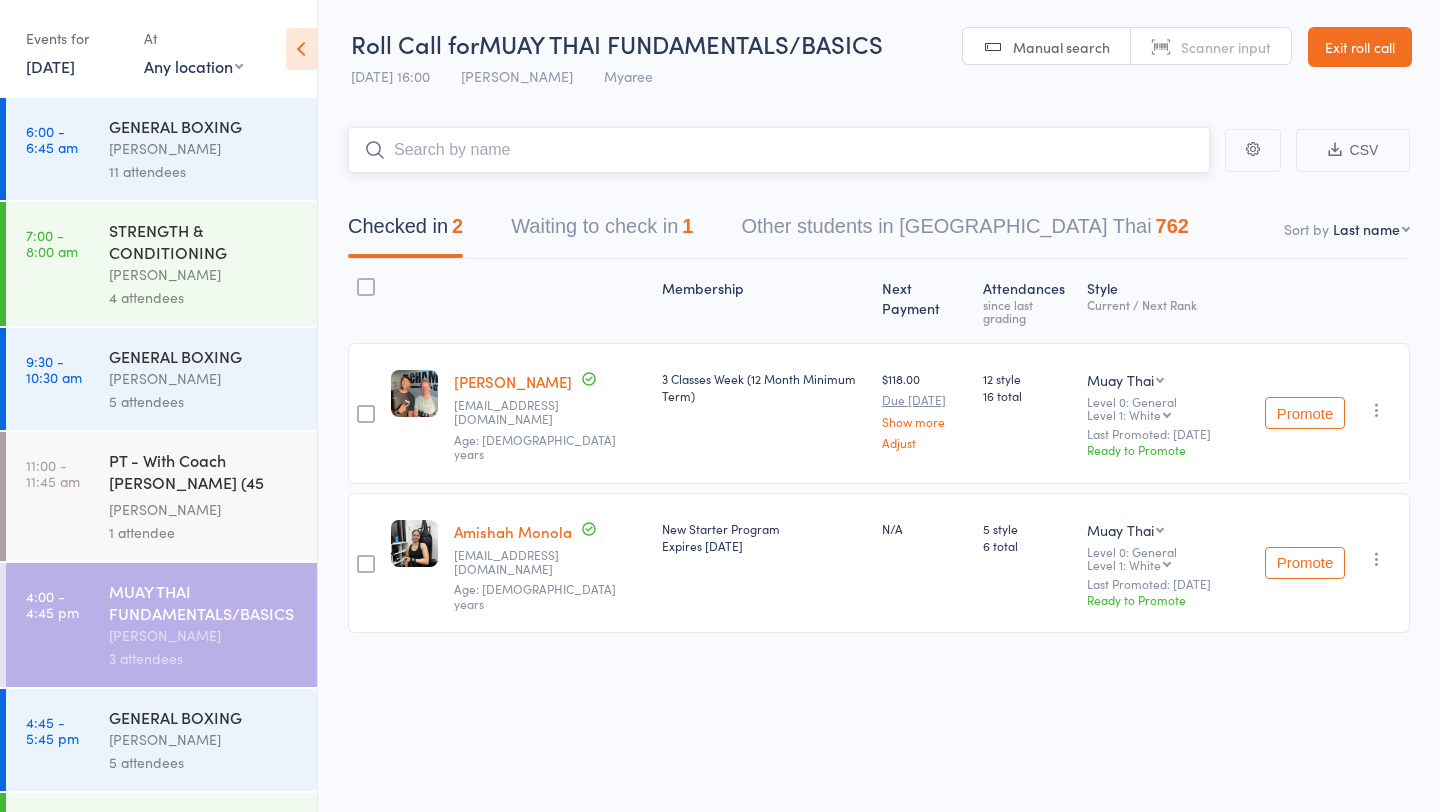 click on "Waiting to check in  1" at bounding box center [602, 231] 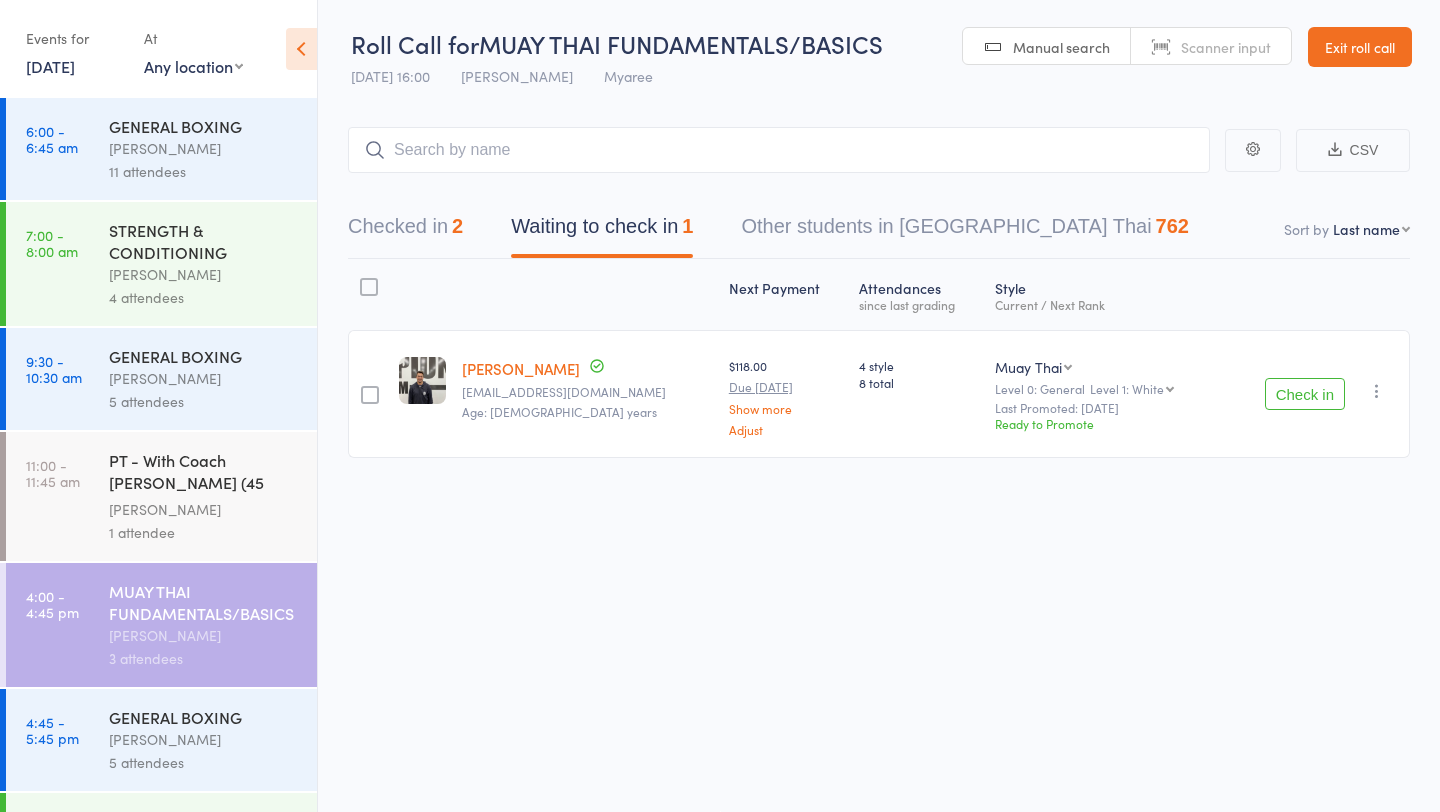 click on "Check in" at bounding box center (1305, 394) 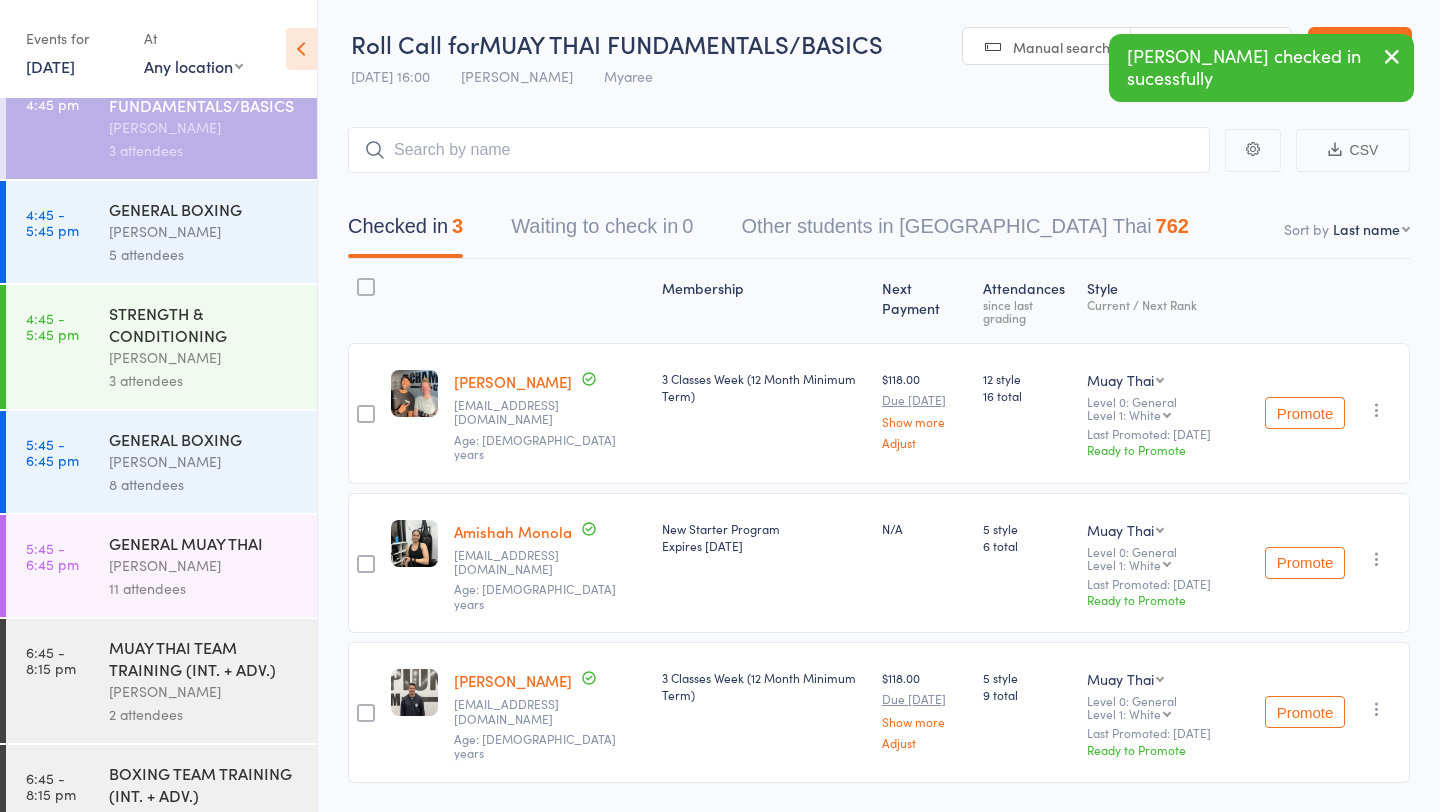 scroll, scrollTop: 570, scrollLeft: 0, axis: vertical 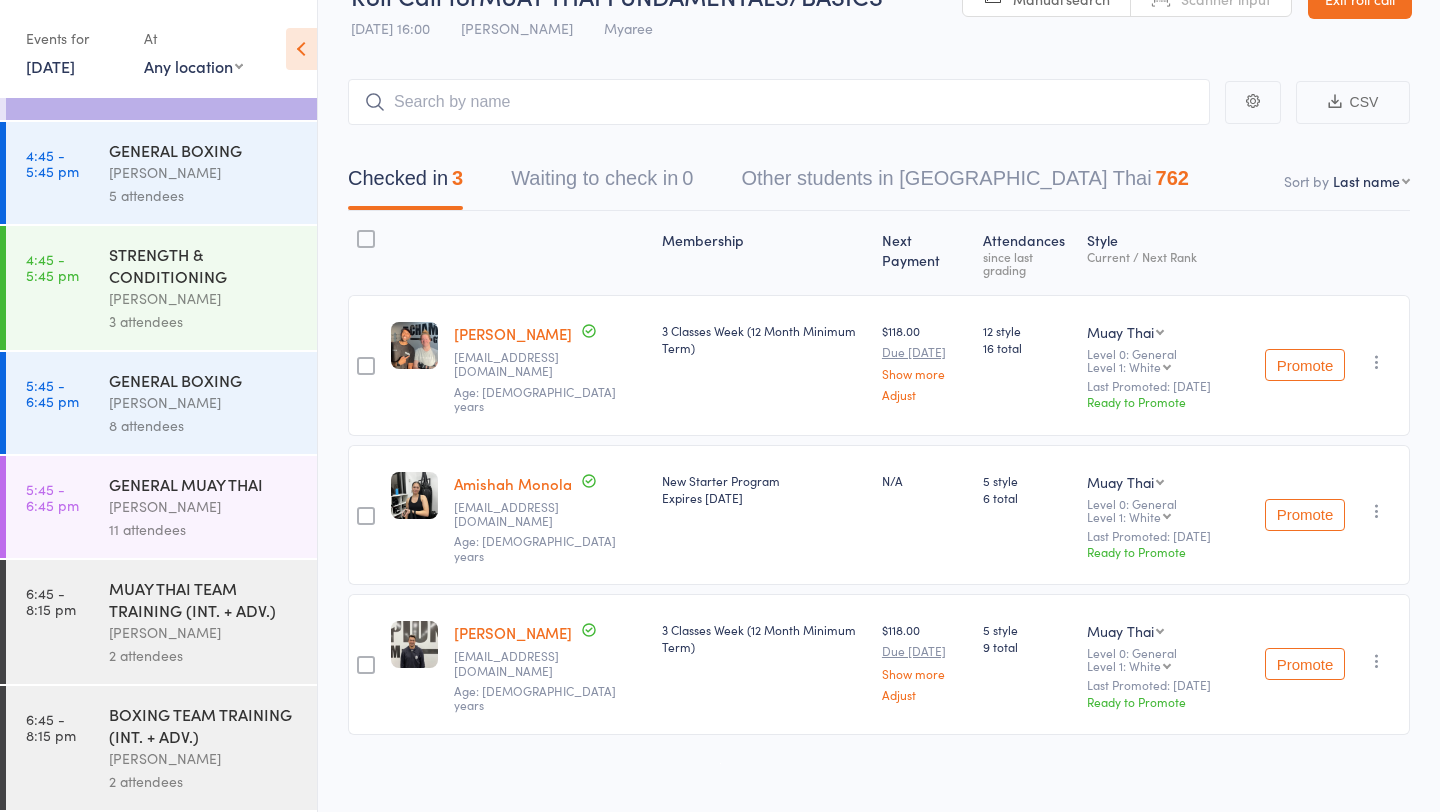 click on "[DATE]" at bounding box center [50, 66] 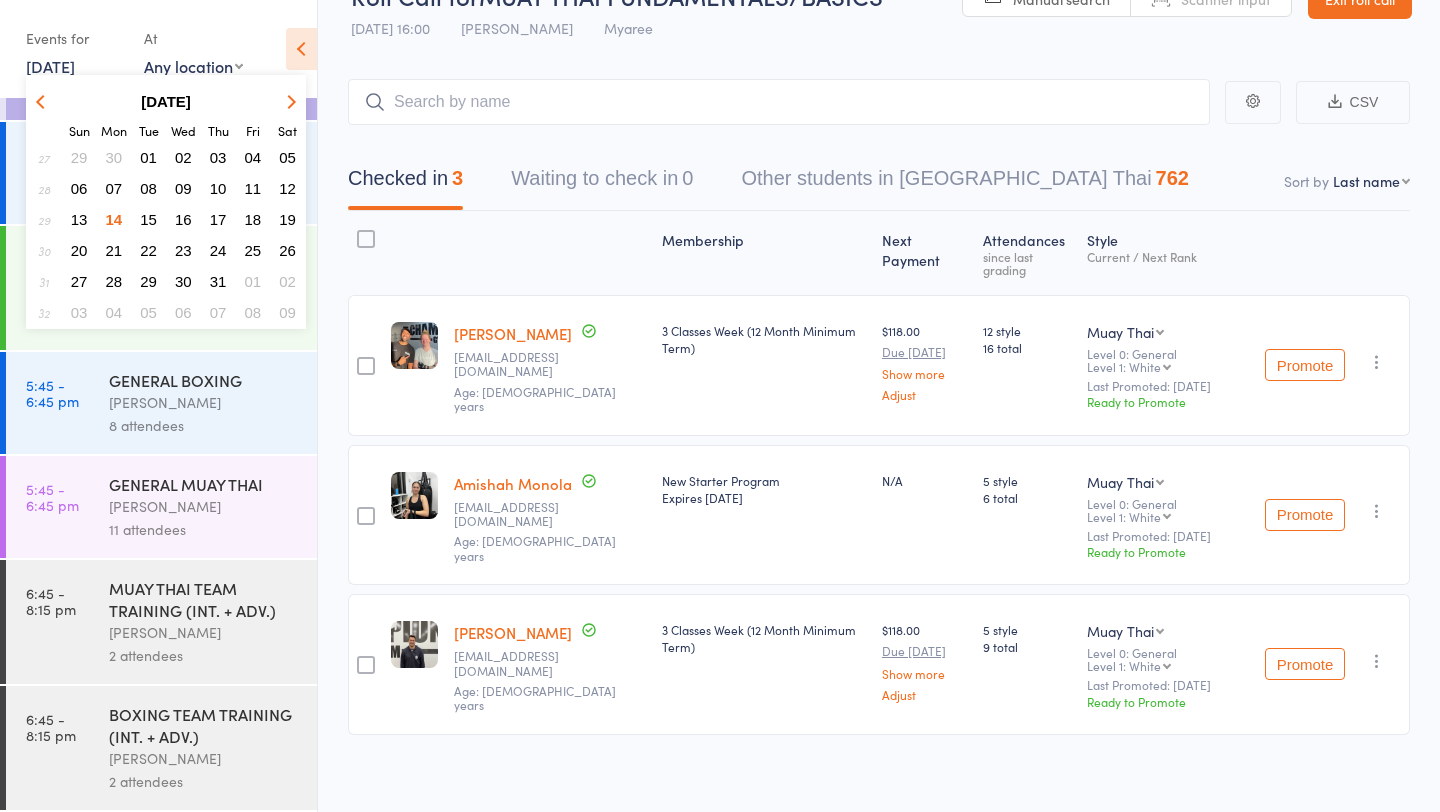 click on "16" at bounding box center (183, 219) 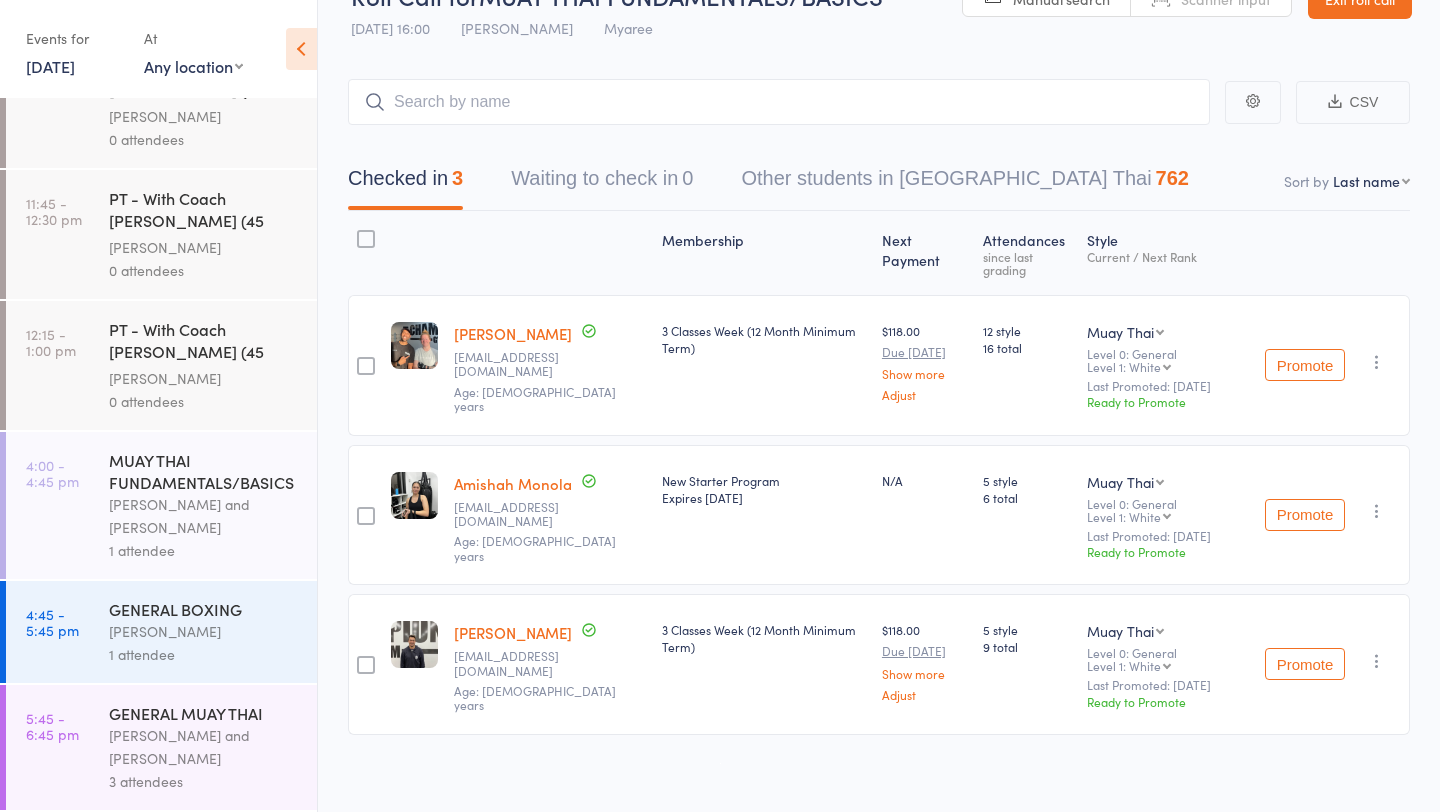 scroll, scrollTop: 512, scrollLeft: 0, axis: vertical 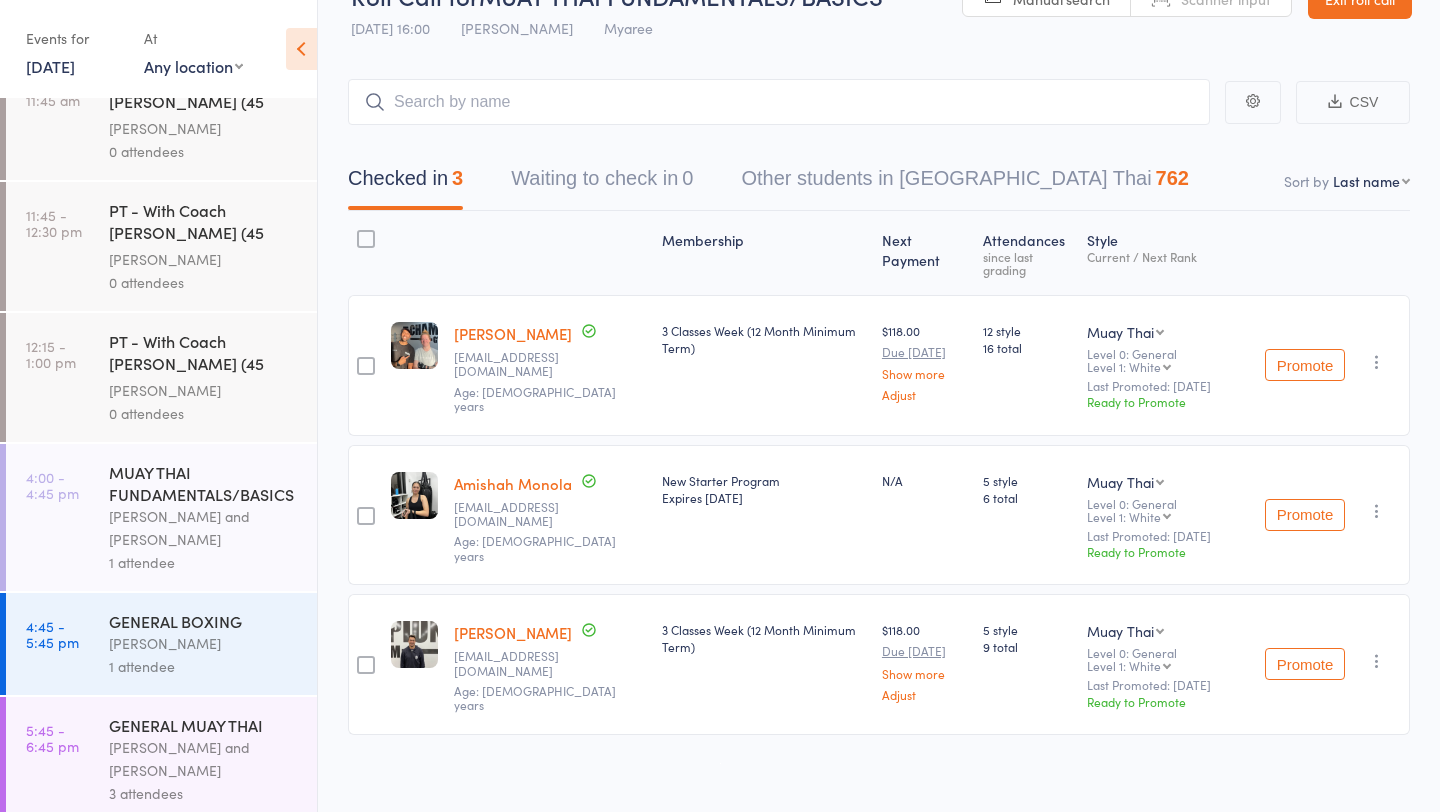 click on "[PERSON_NAME]" at bounding box center [204, 643] 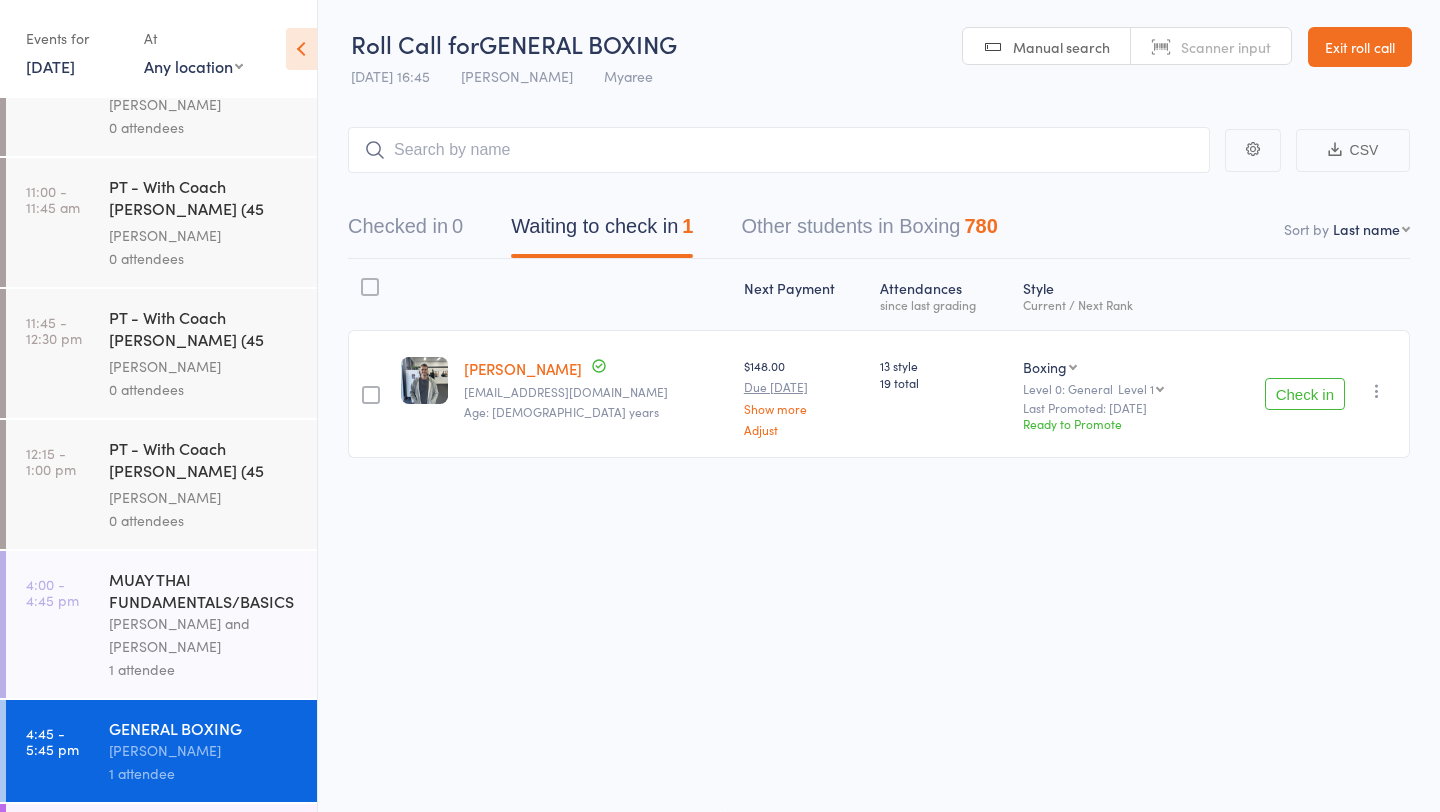 scroll, scrollTop: 512, scrollLeft: 0, axis: vertical 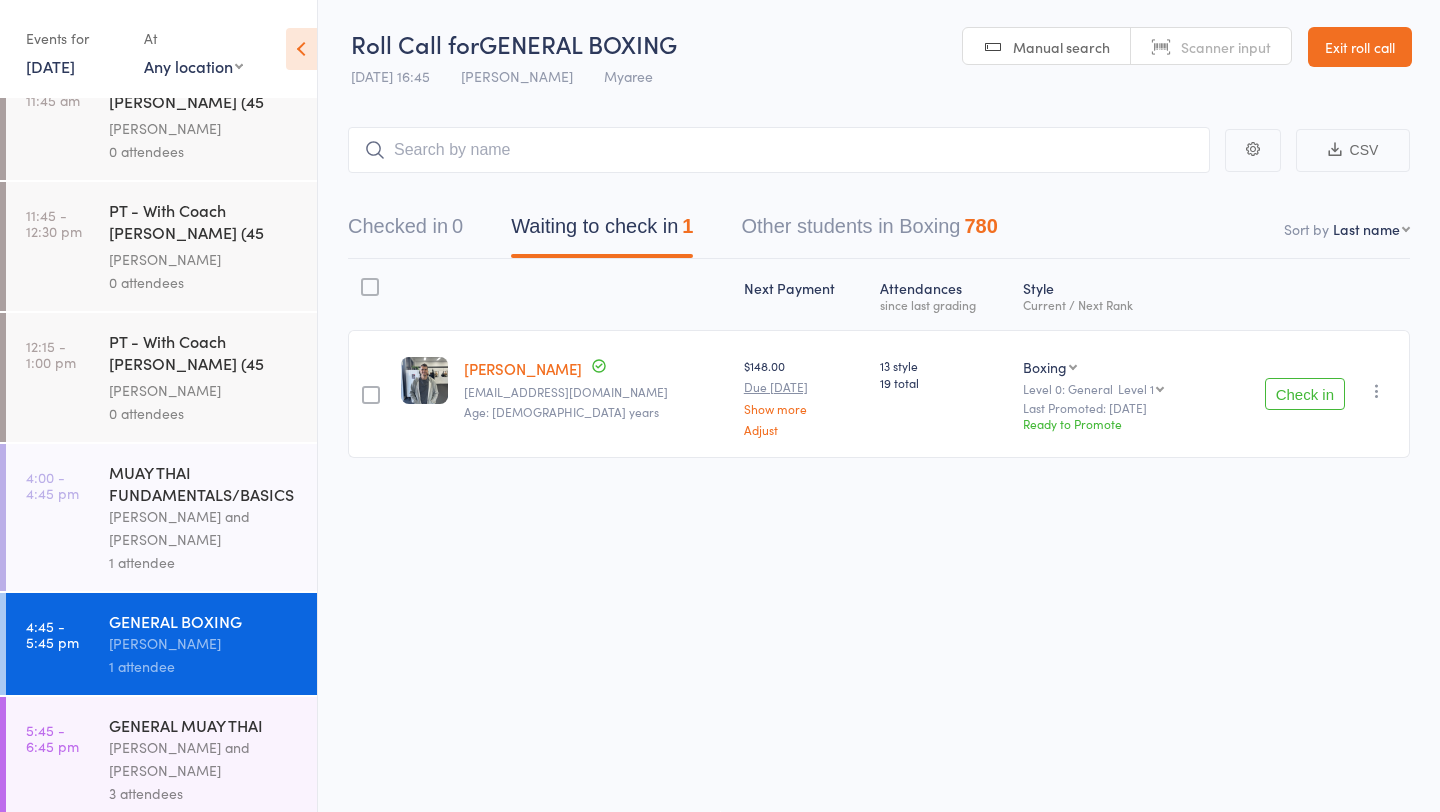 click on "[DATE]" at bounding box center [50, 66] 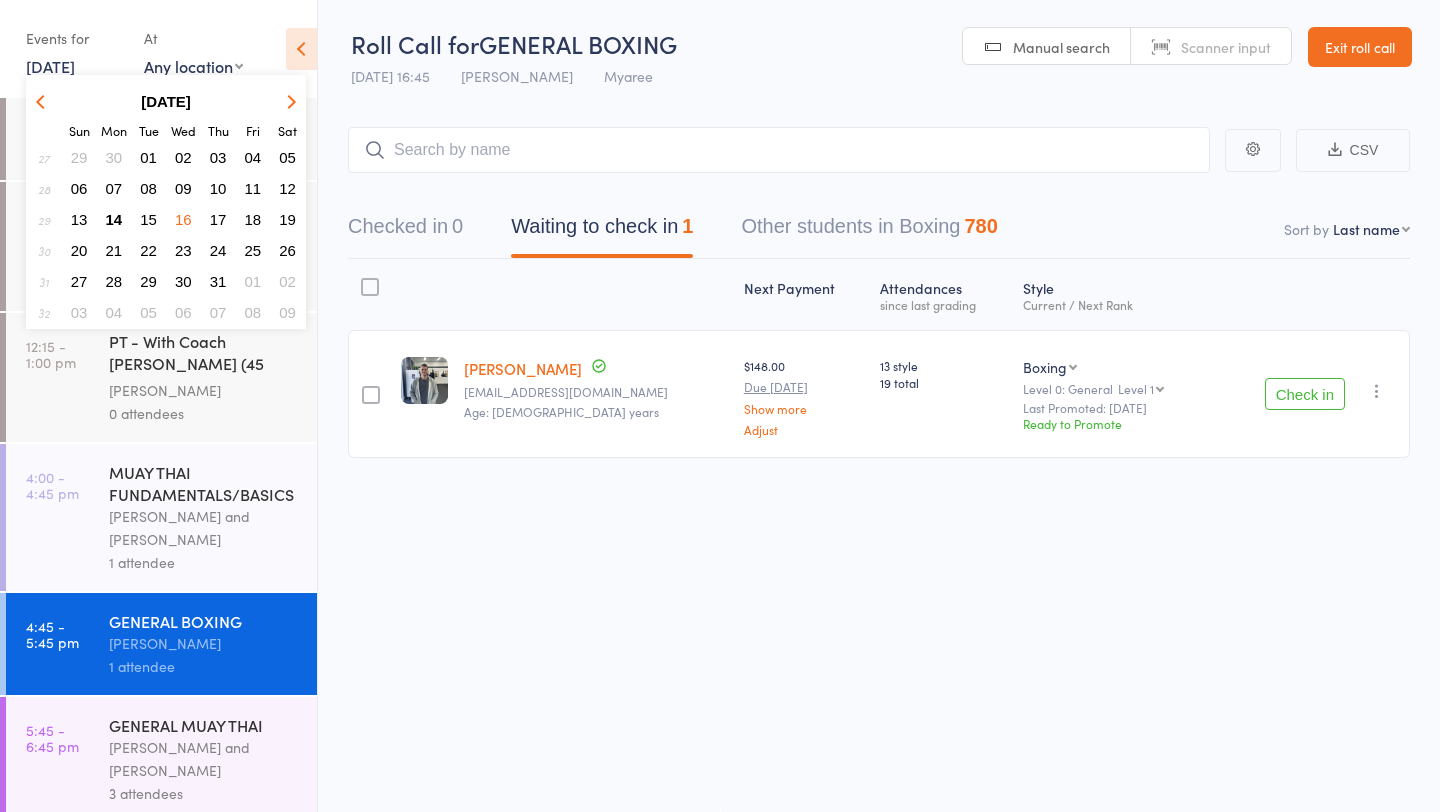 click on "Roll Call for  GENERAL BOXING [DATE] 16:45  [PERSON_NAME]  Myaree  Manual search Scanner input Exit roll call Events for [DATE] [DATE]
[DATE]
Sun Mon Tue Wed Thu Fri Sat
27
29
30
01
02
03
04
05
28
06
07
08
09
10
11
12
29
13
14
15
16
17
18
19
30
20
21
22
23
24
25
26
31
27
28
29" at bounding box center (720, 405) 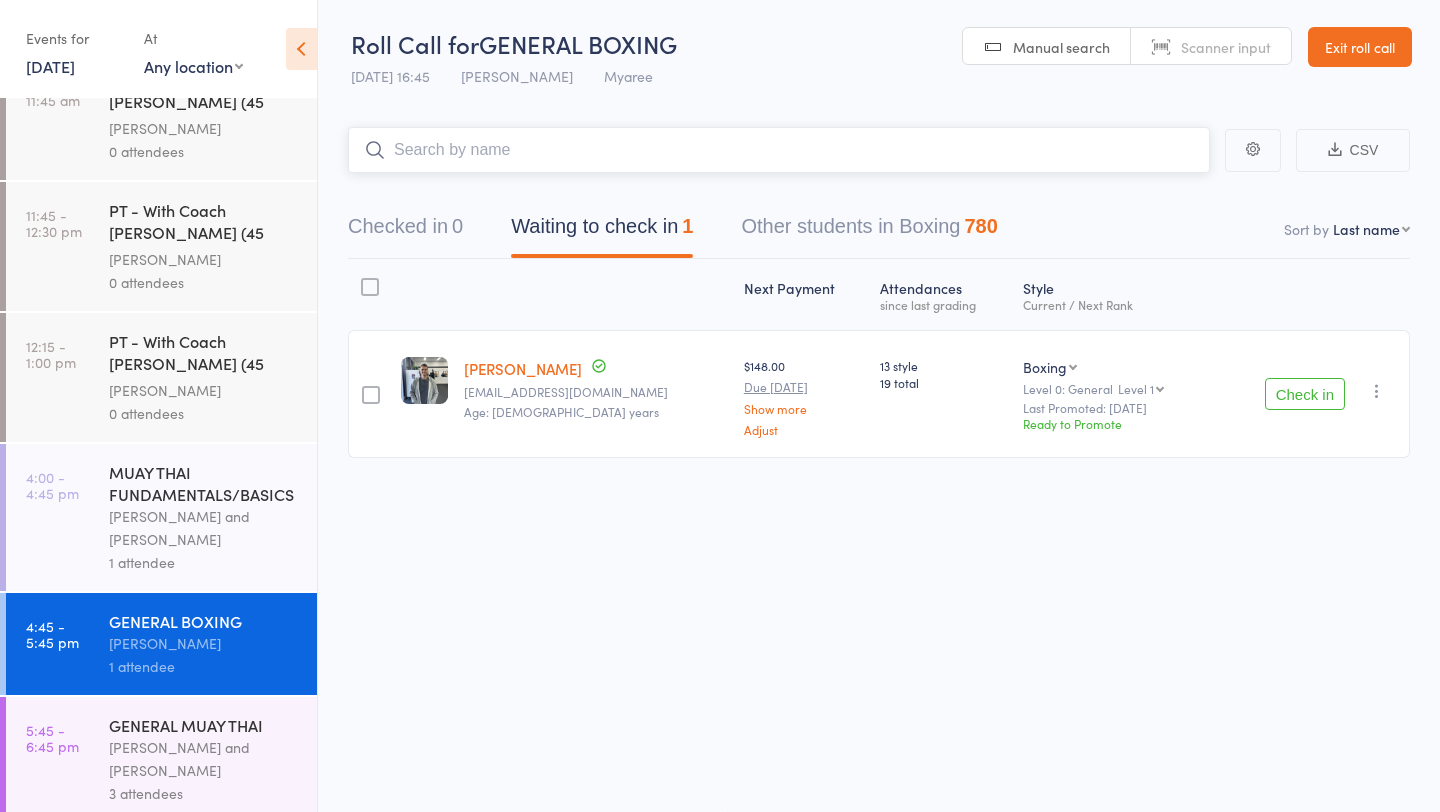 click at bounding box center (779, 150) 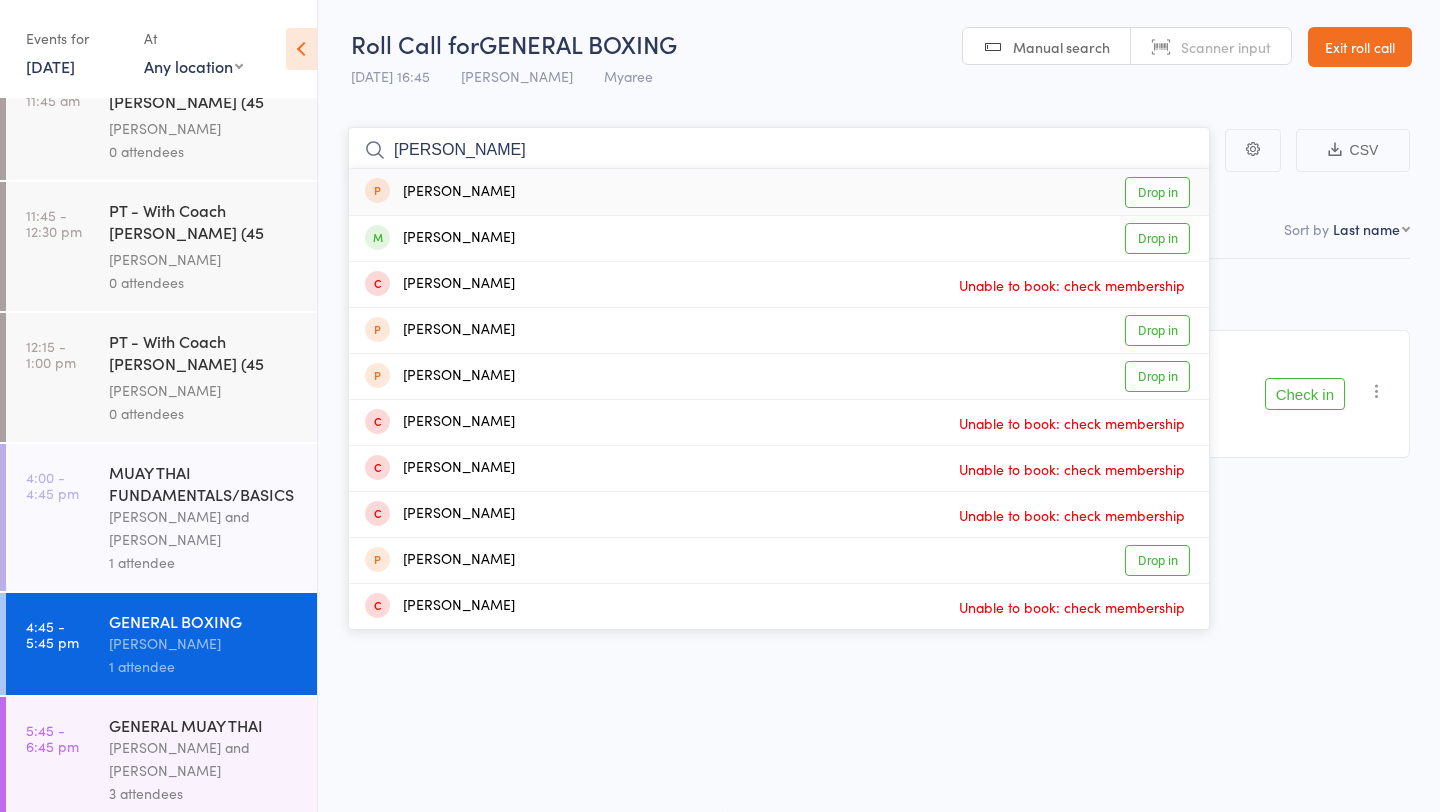 type on "[PERSON_NAME]" 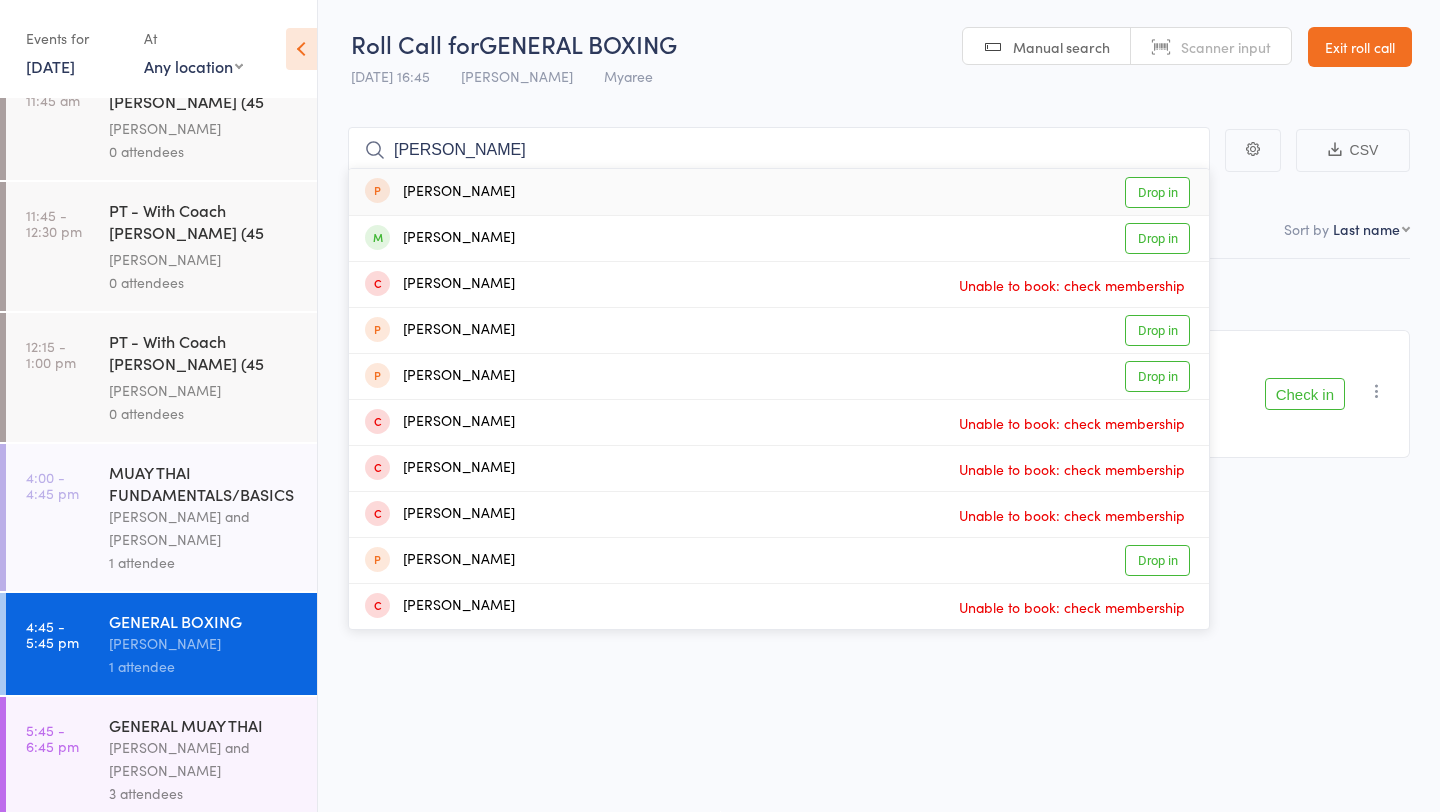 click on "Drop in" at bounding box center [1157, 192] 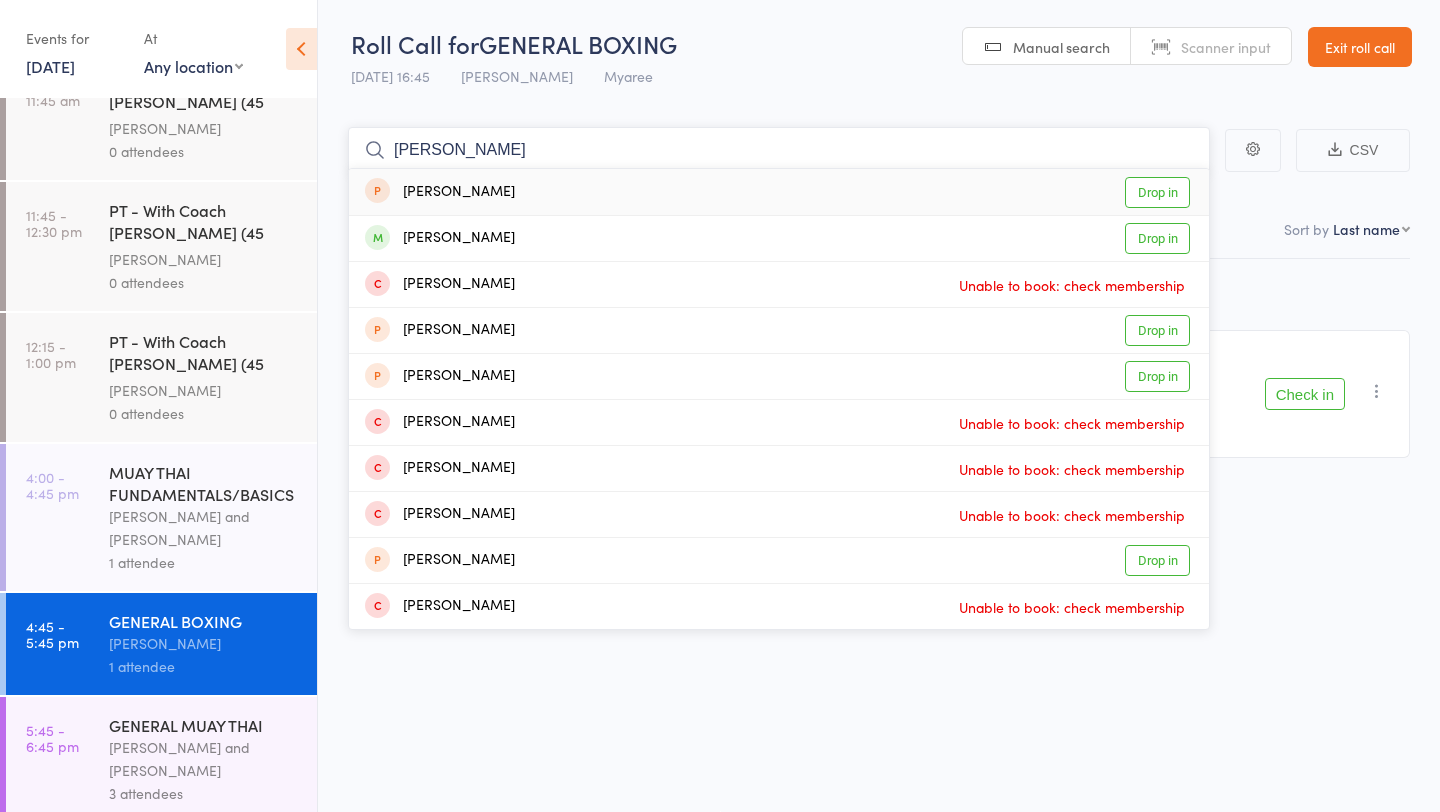 type 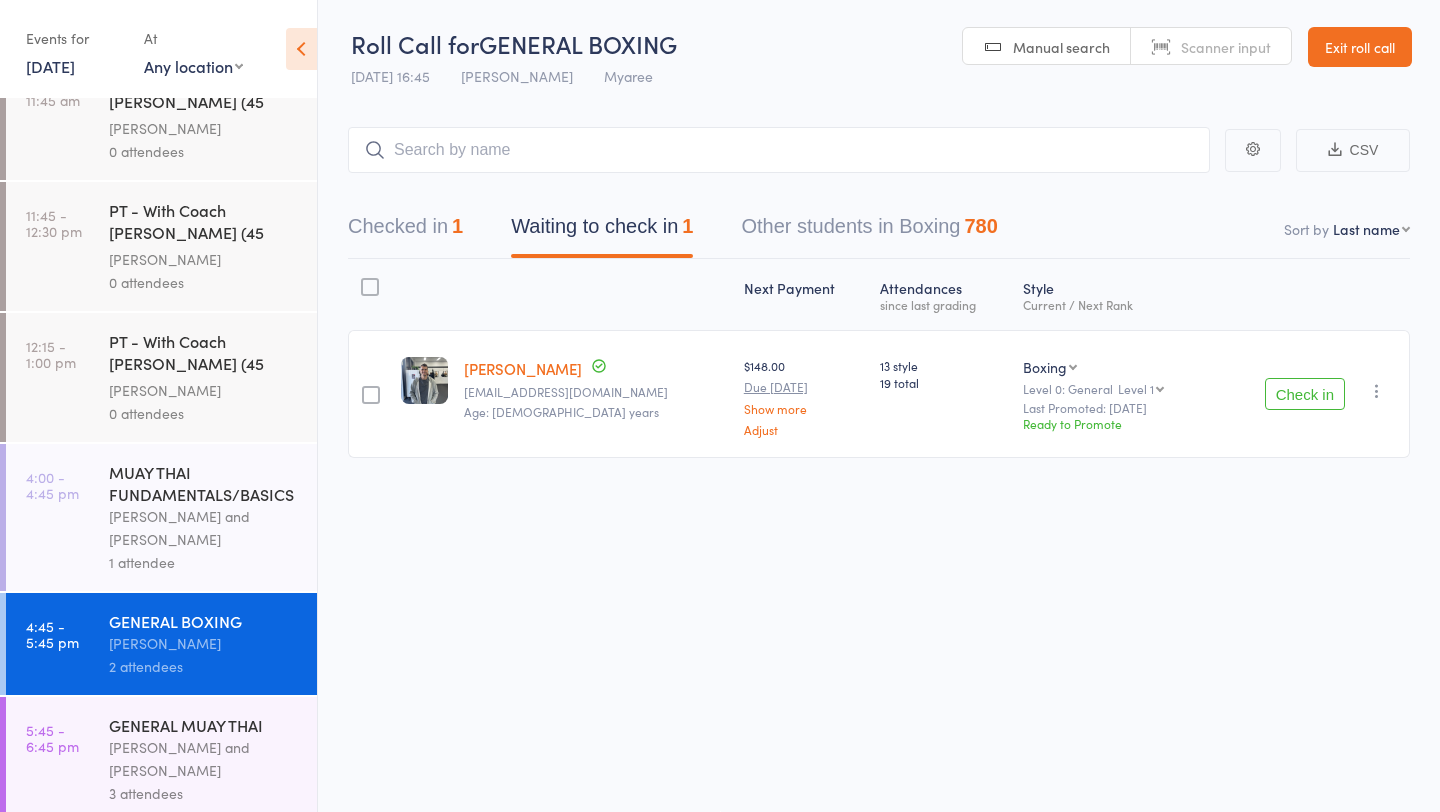 click on "[DATE]" at bounding box center [50, 66] 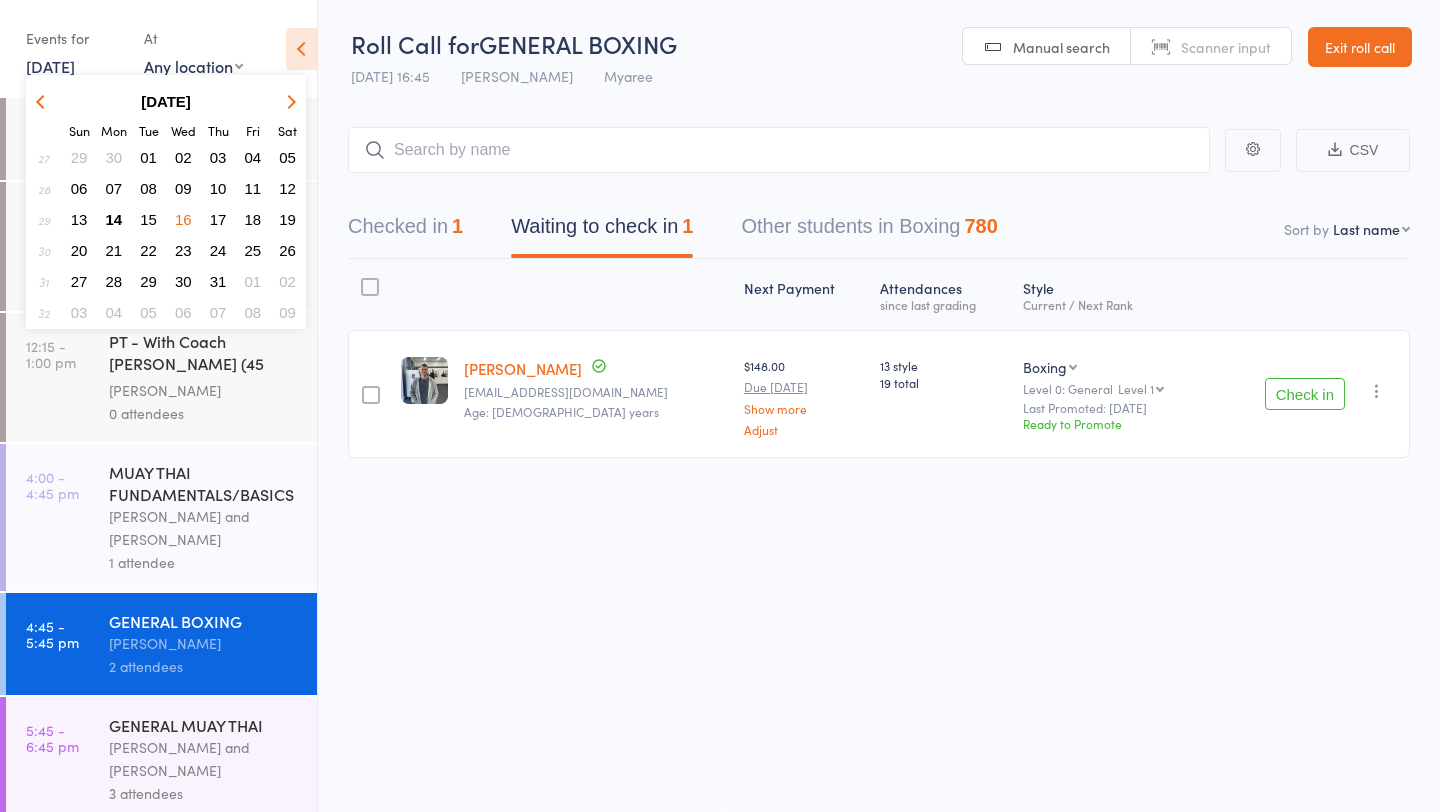 click on "14" at bounding box center (114, 219) 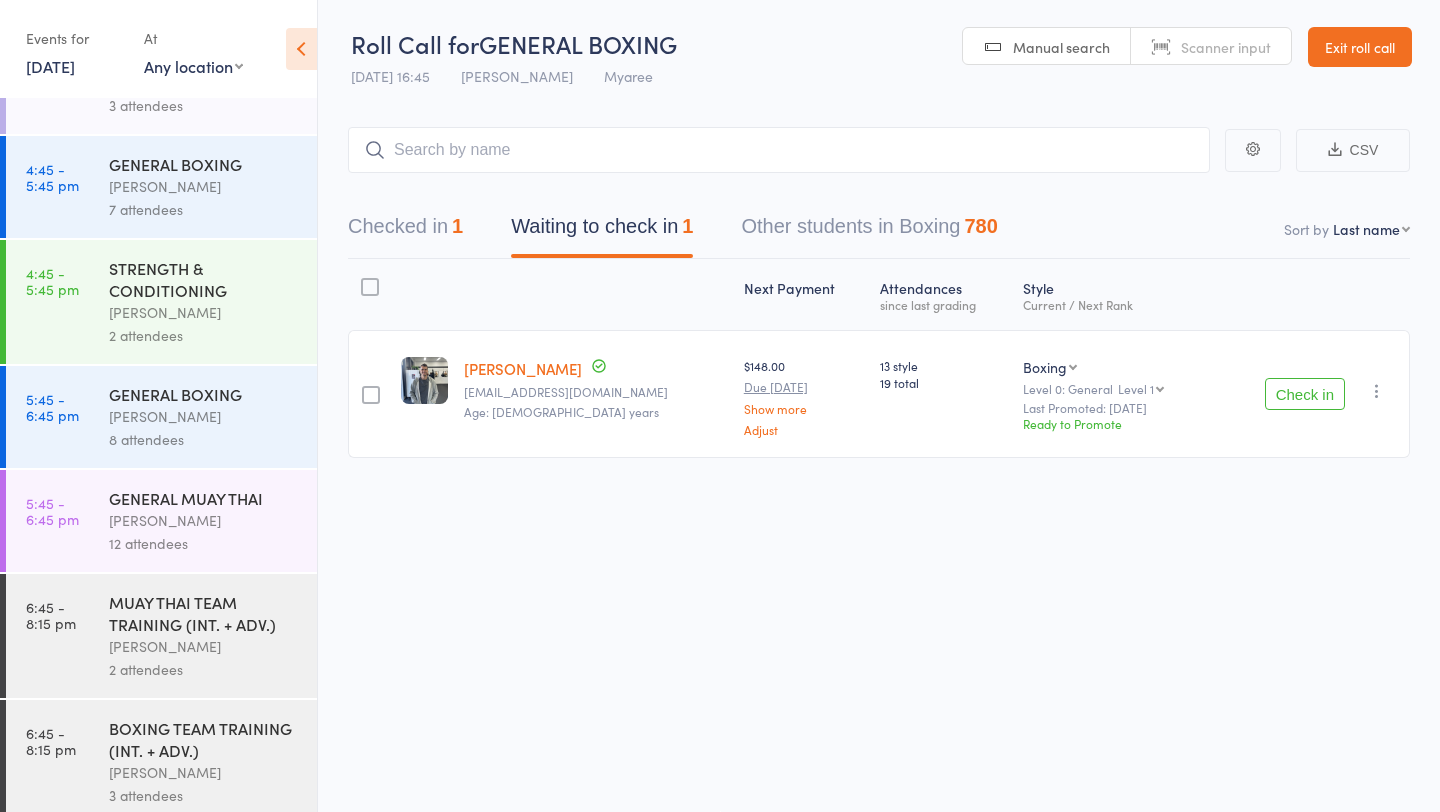 scroll, scrollTop: 570, scrollLeft: 0, axis: vertical 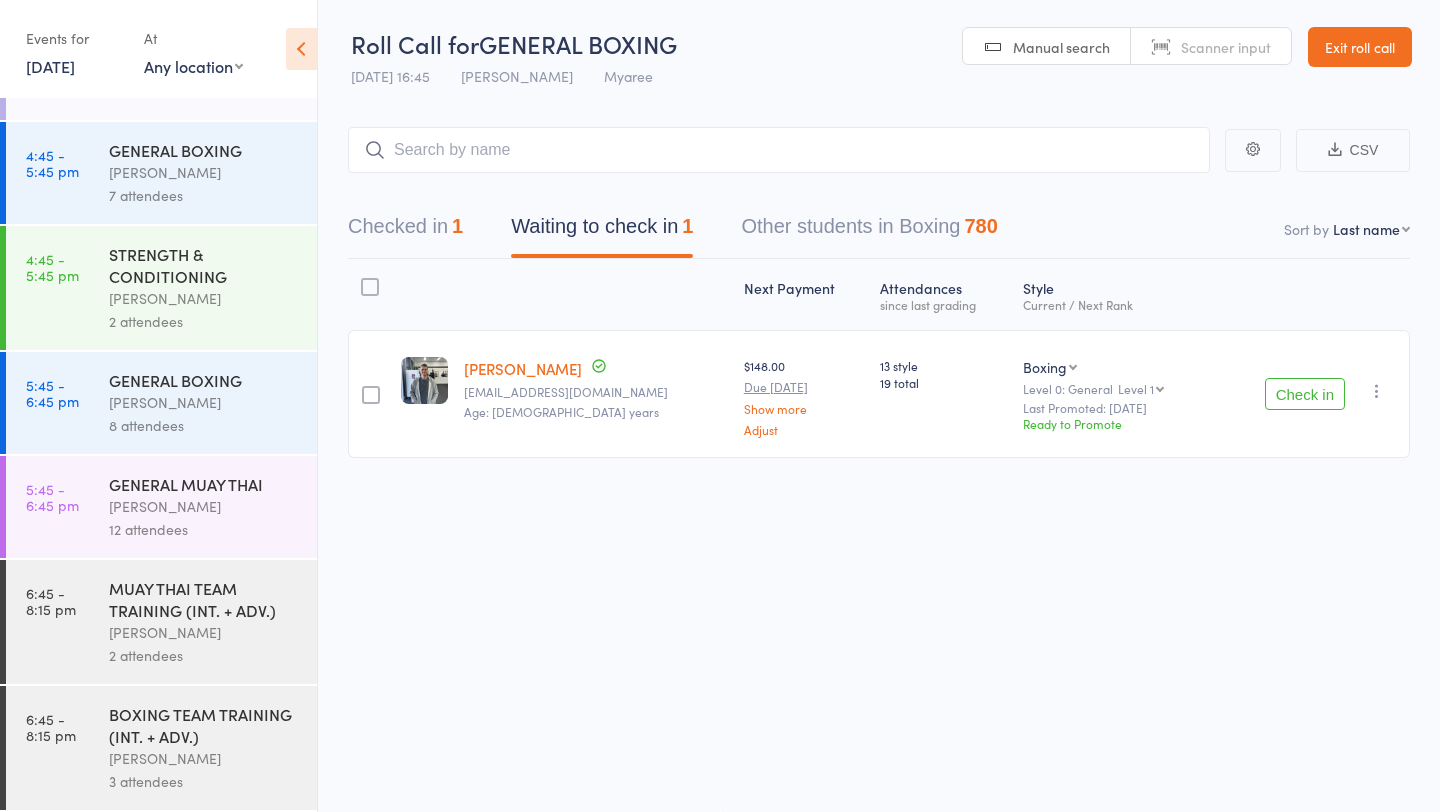 click on "BOXING TEAM TRAINING (INT. + ADV.)" at bounding box center (204, 725) 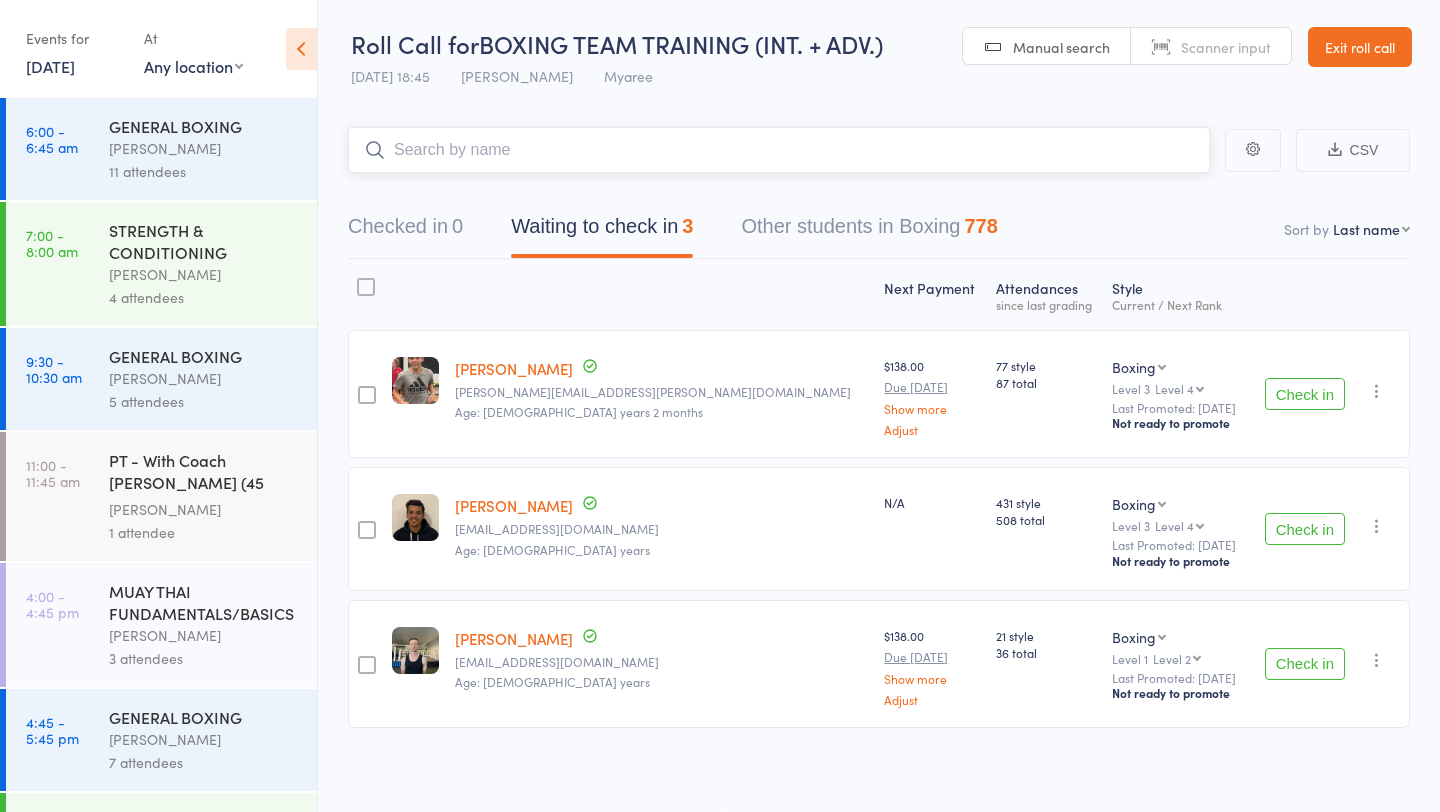 scroll, scrollTop: 570, scrollLeft: 0, axis: vertical 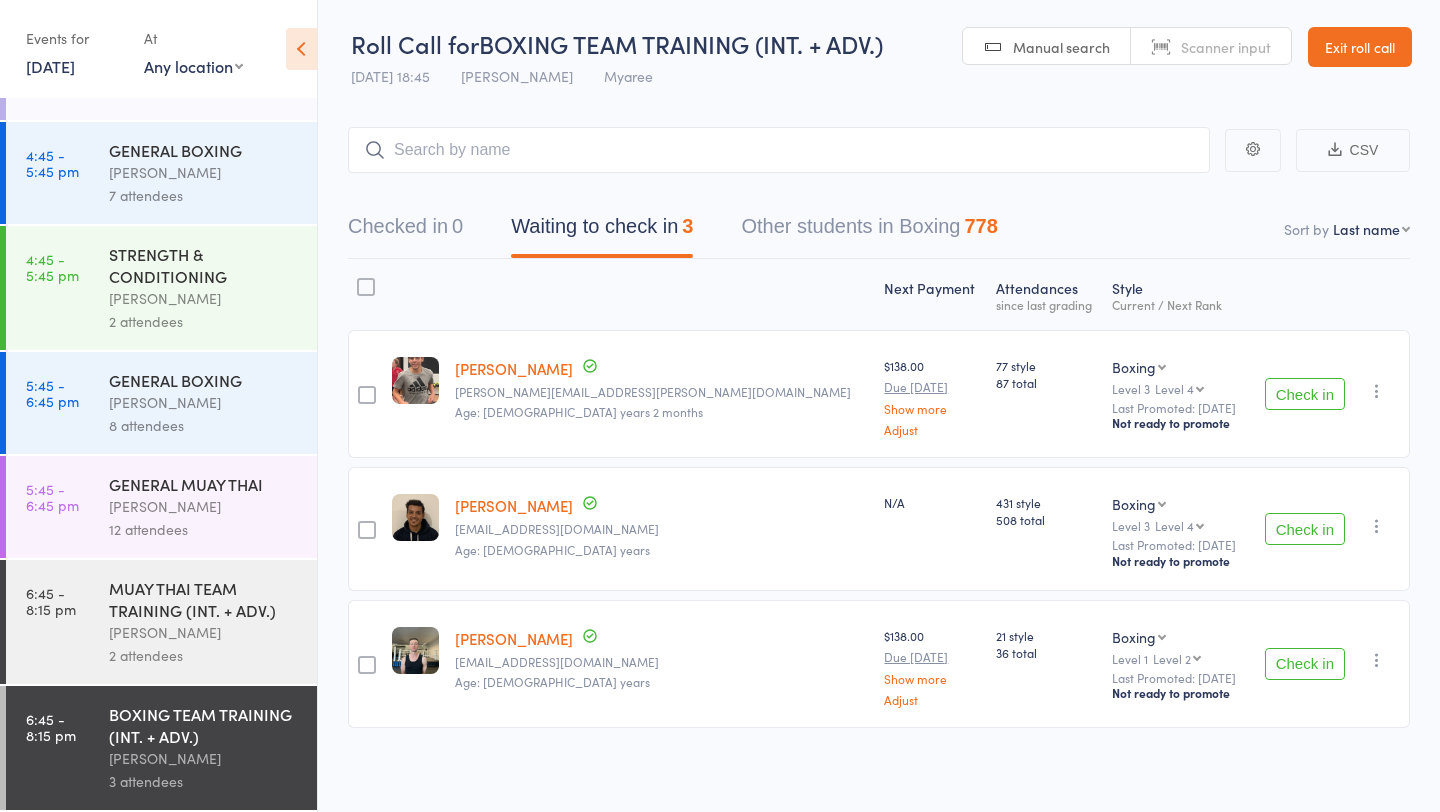 click on "Check in" at bounding box center (1305, 394) 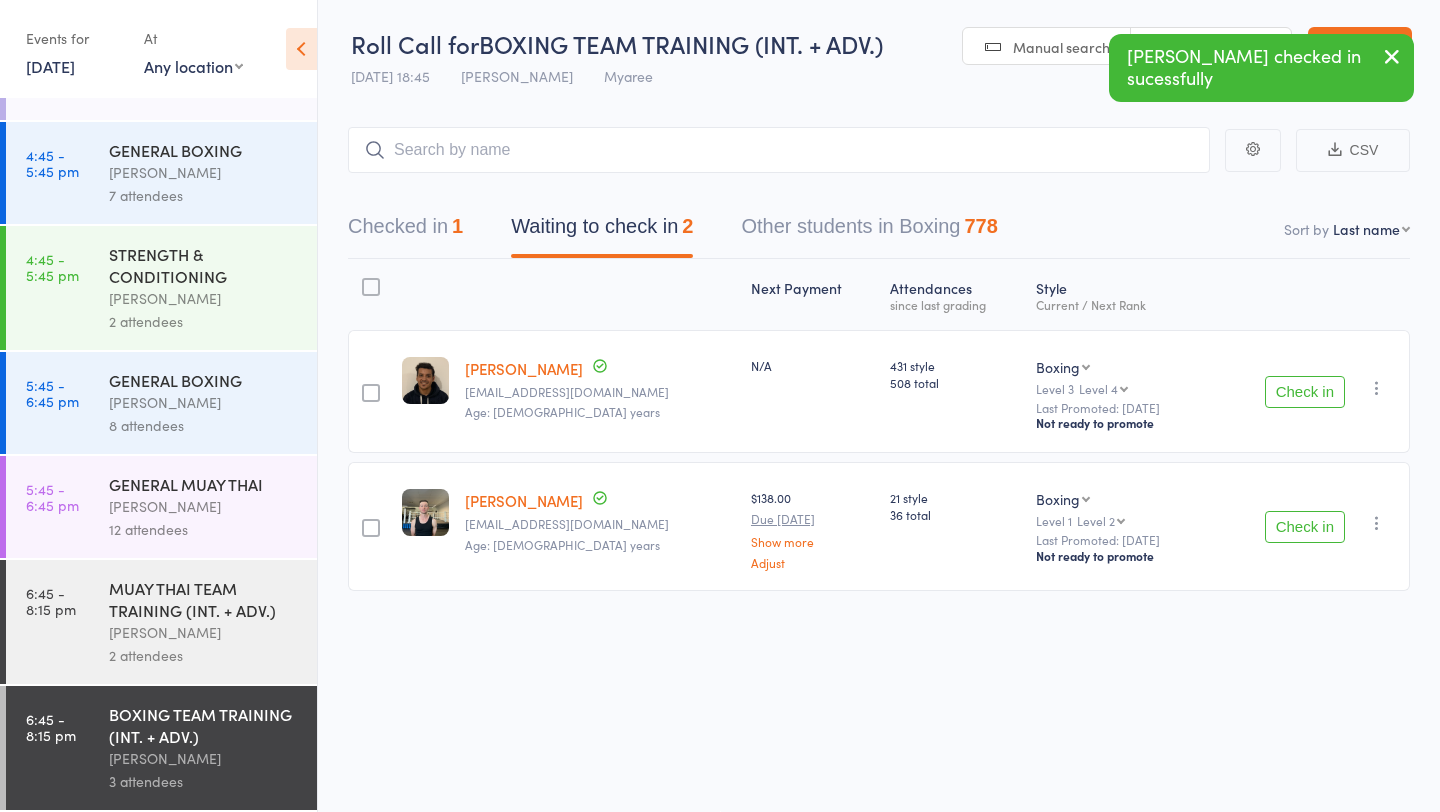 click on "STRENGTH & CONDITIONING" at bounding box center [204, 265] 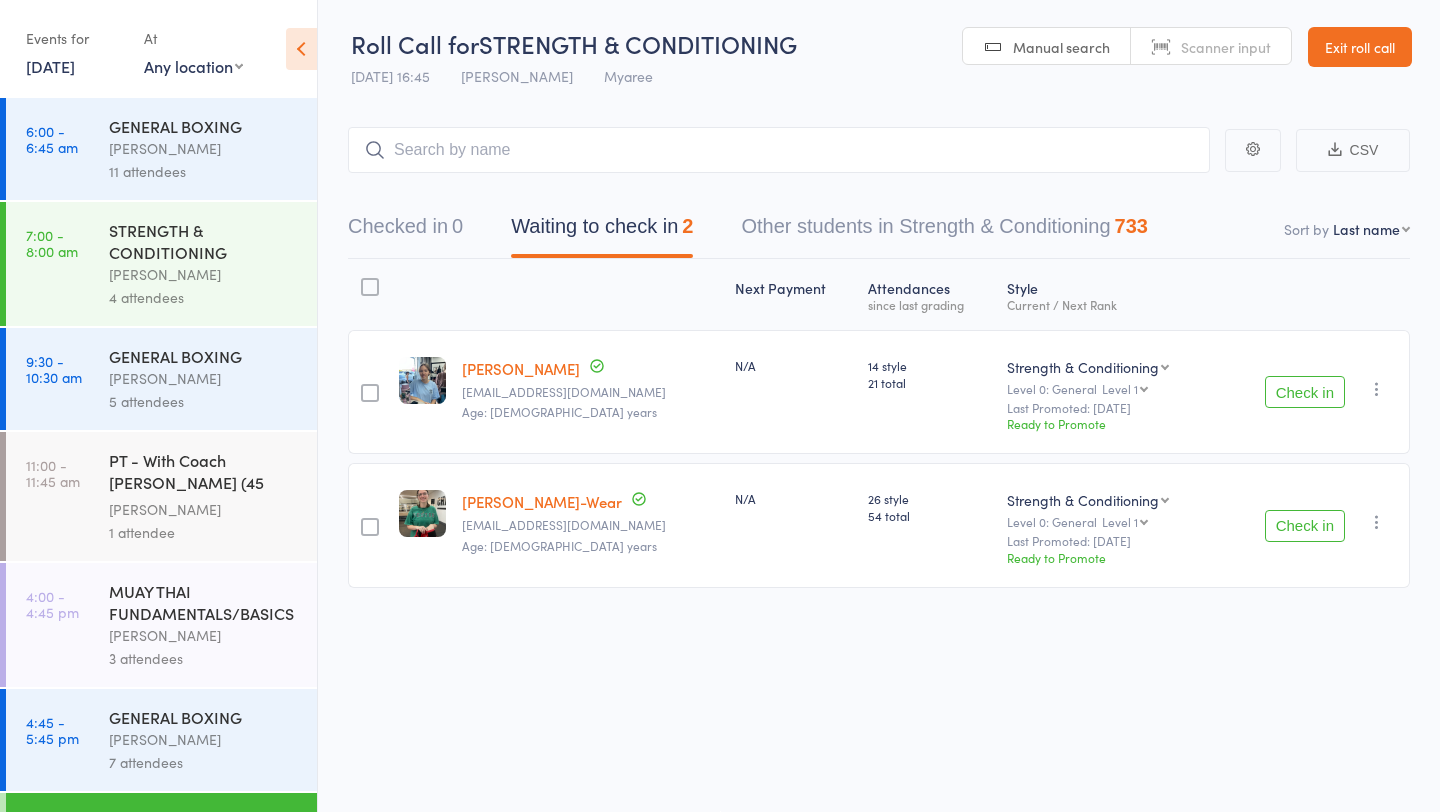 click on "Check in" at bounding box center (1305, 526) 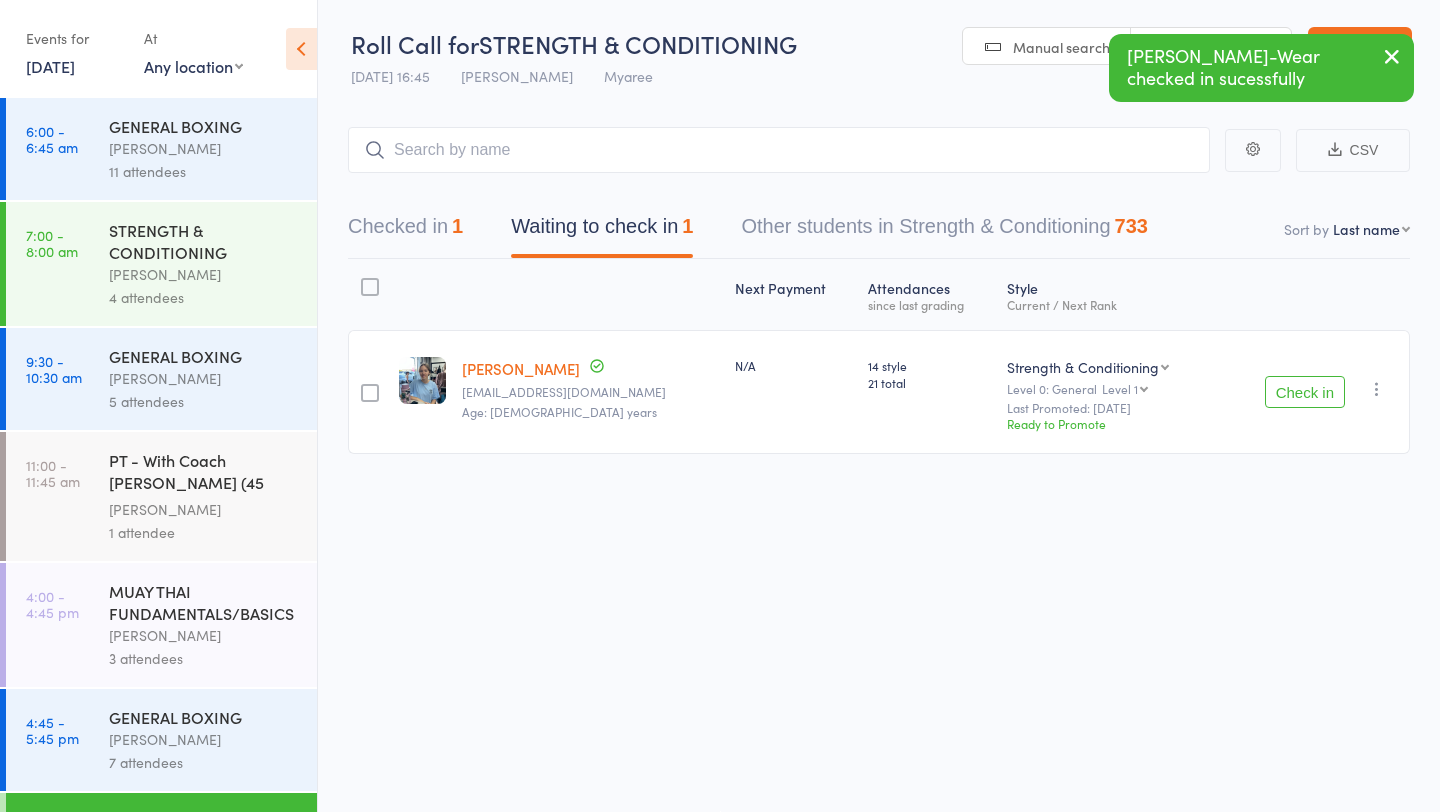 click on "Check in" at bounding box center (1305, 392) 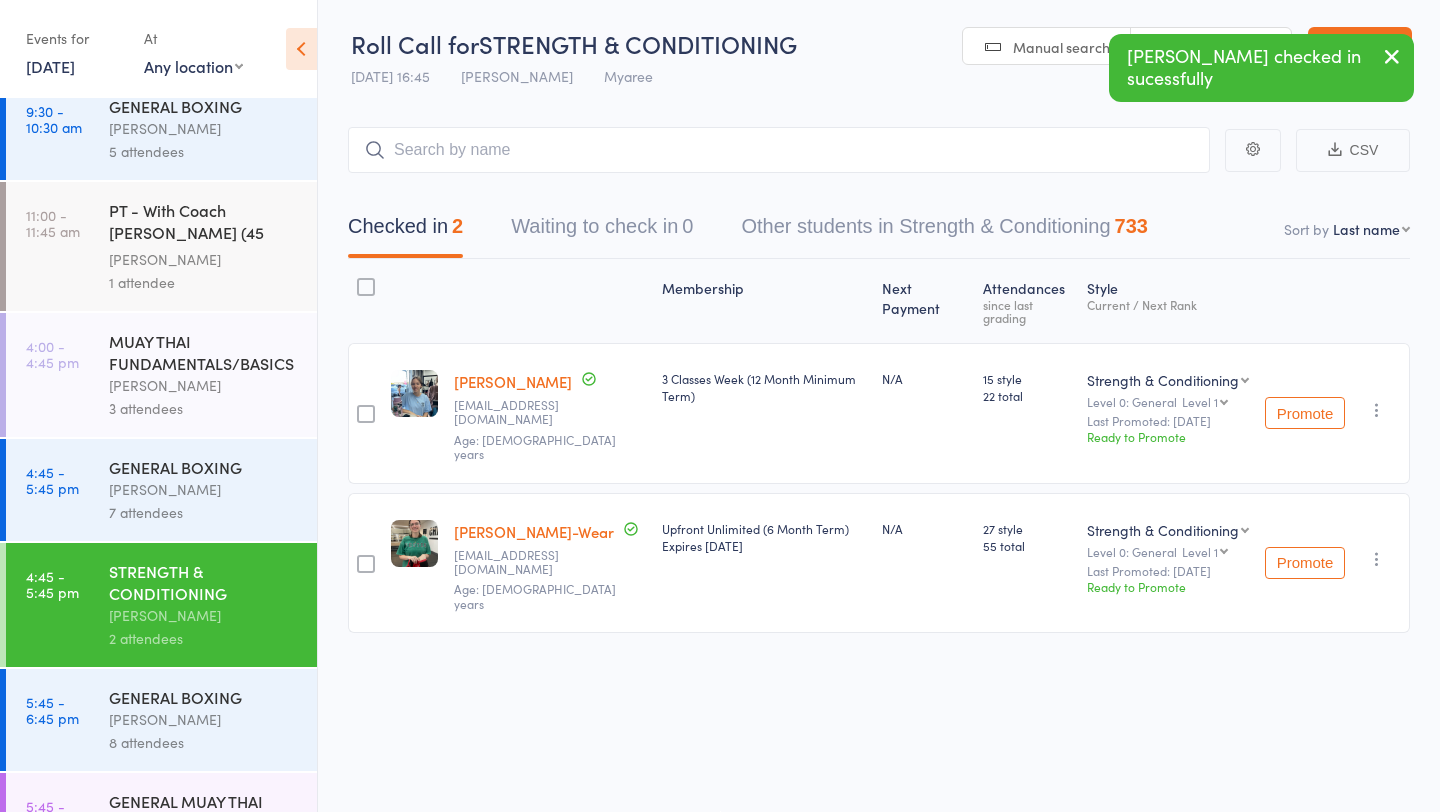 scroll, scrollTop: 268, scrollLeft: 0, axis: vertical 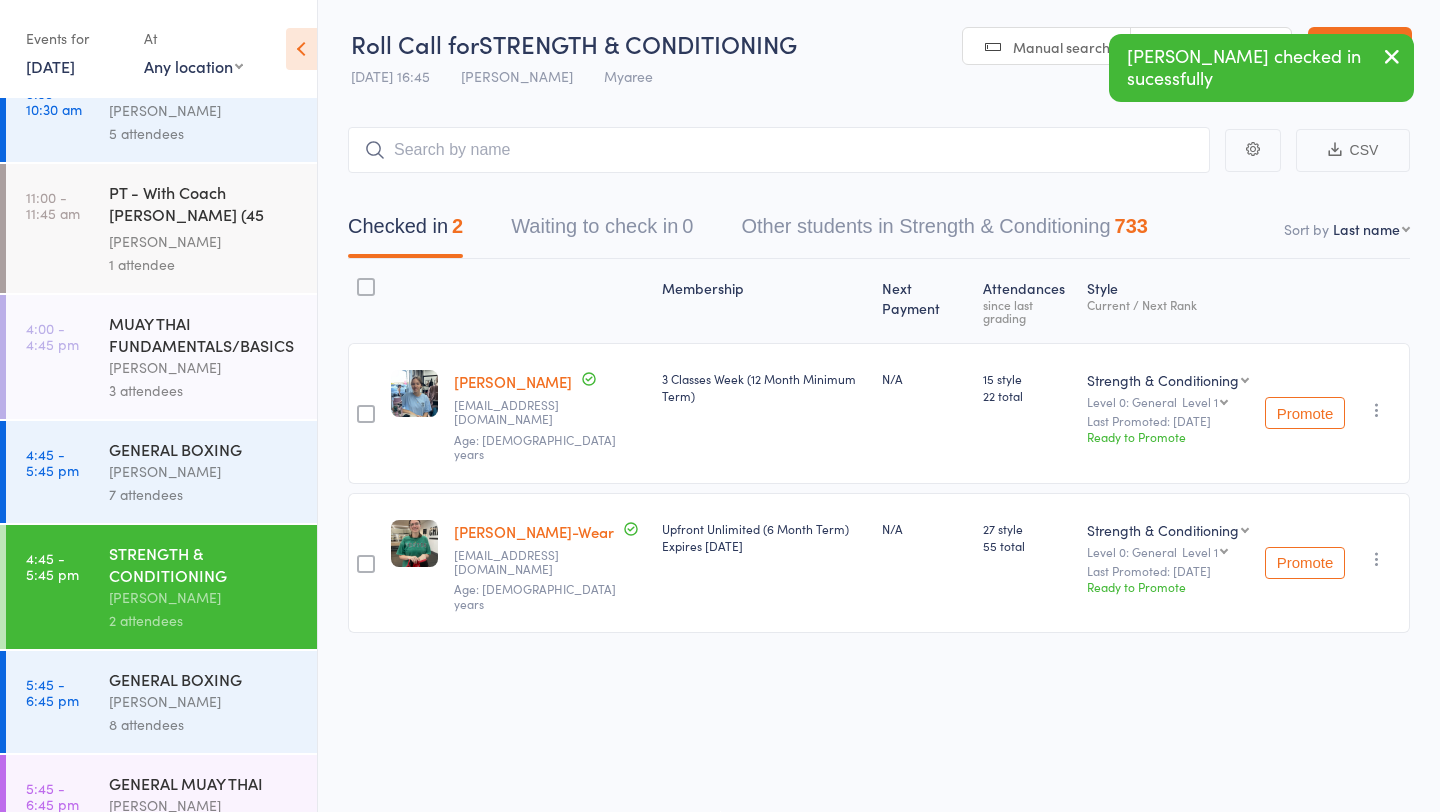 click on "7 attendees" at bounding box center [204, 494] 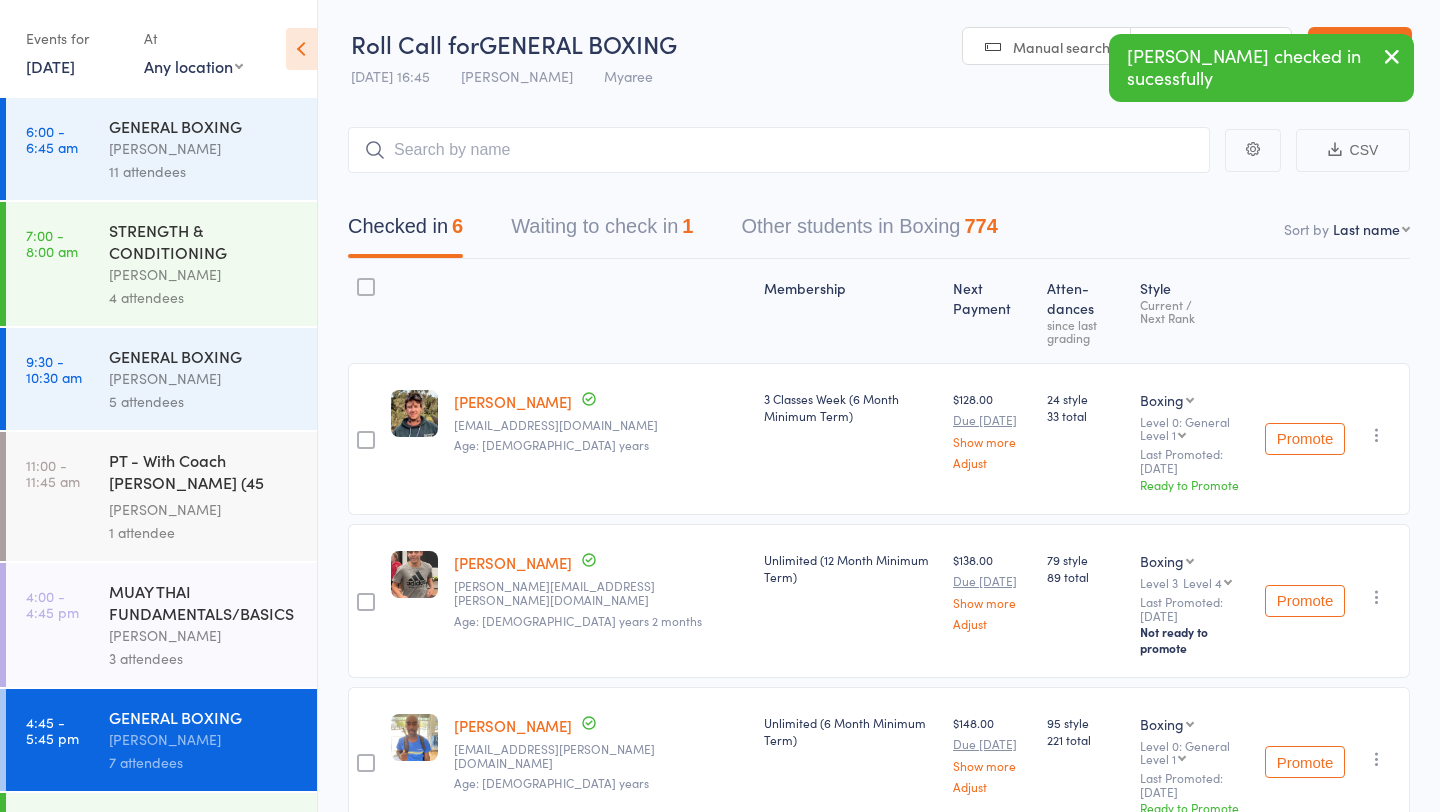 click on "Checked in  6 Waiting to check in  1 Other students in Boxing  774" at bounding box center [879, 216] 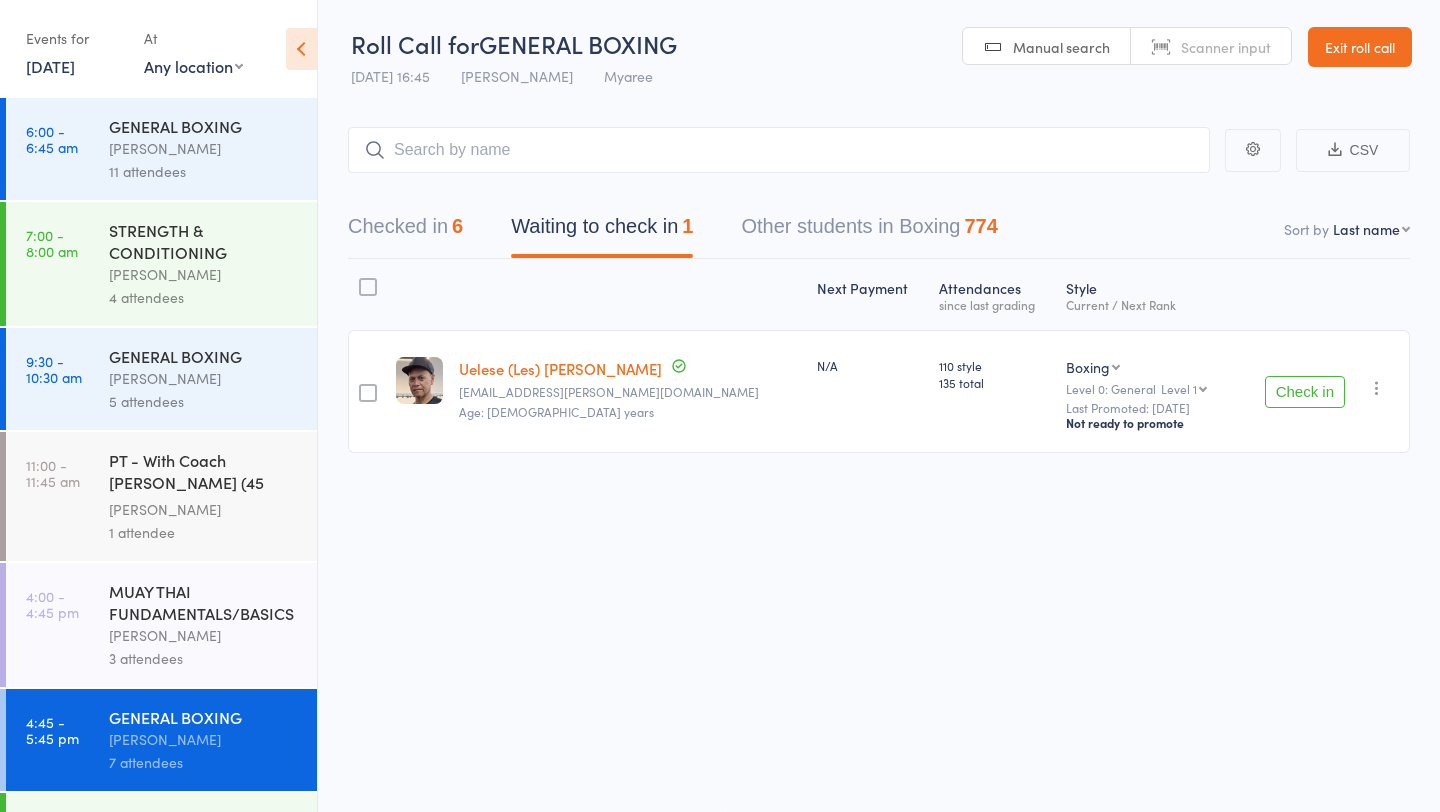 click on "Check in" at bounding box center [1305, 392] 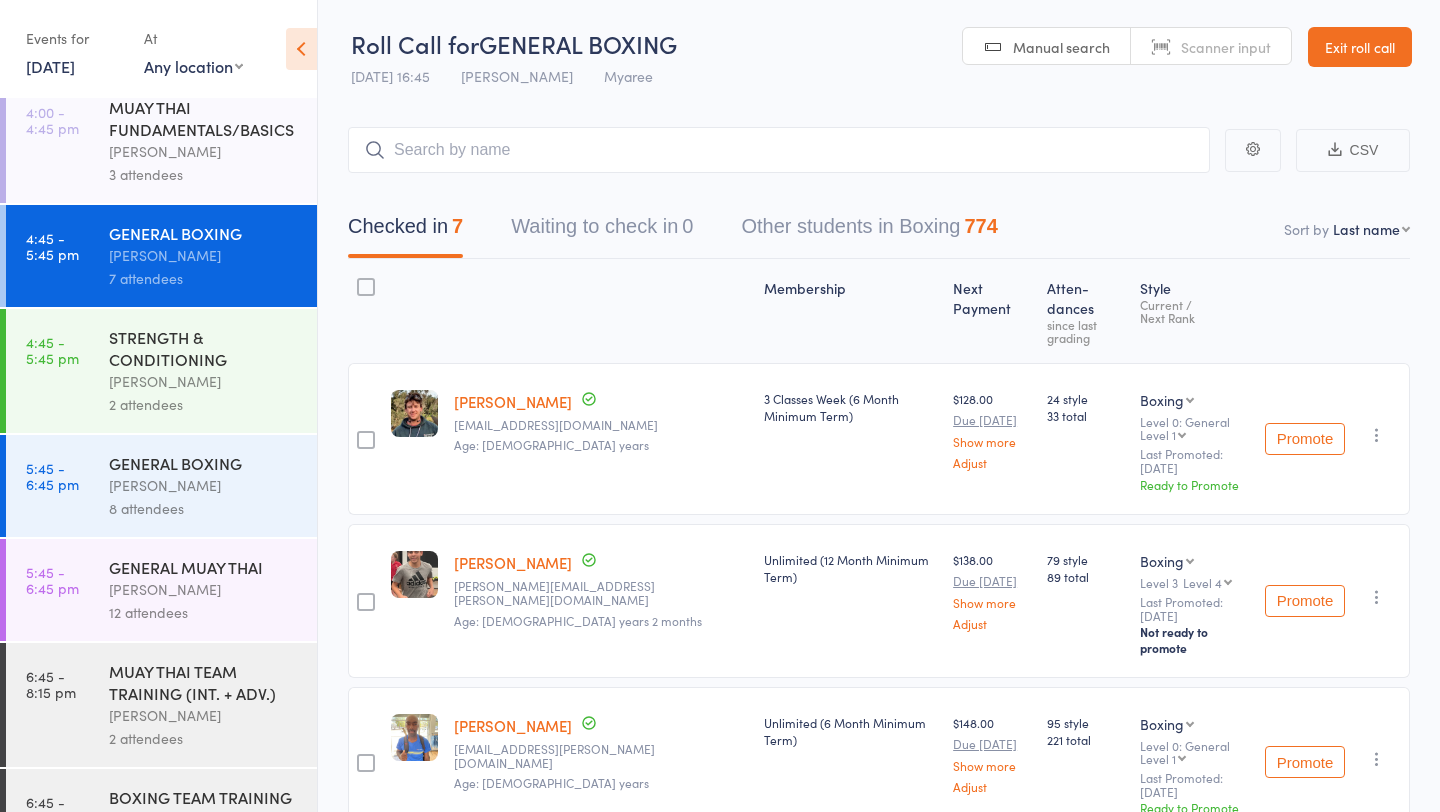 scroll, scrollTop: 508, scrollLeft: 0, axis: vertical 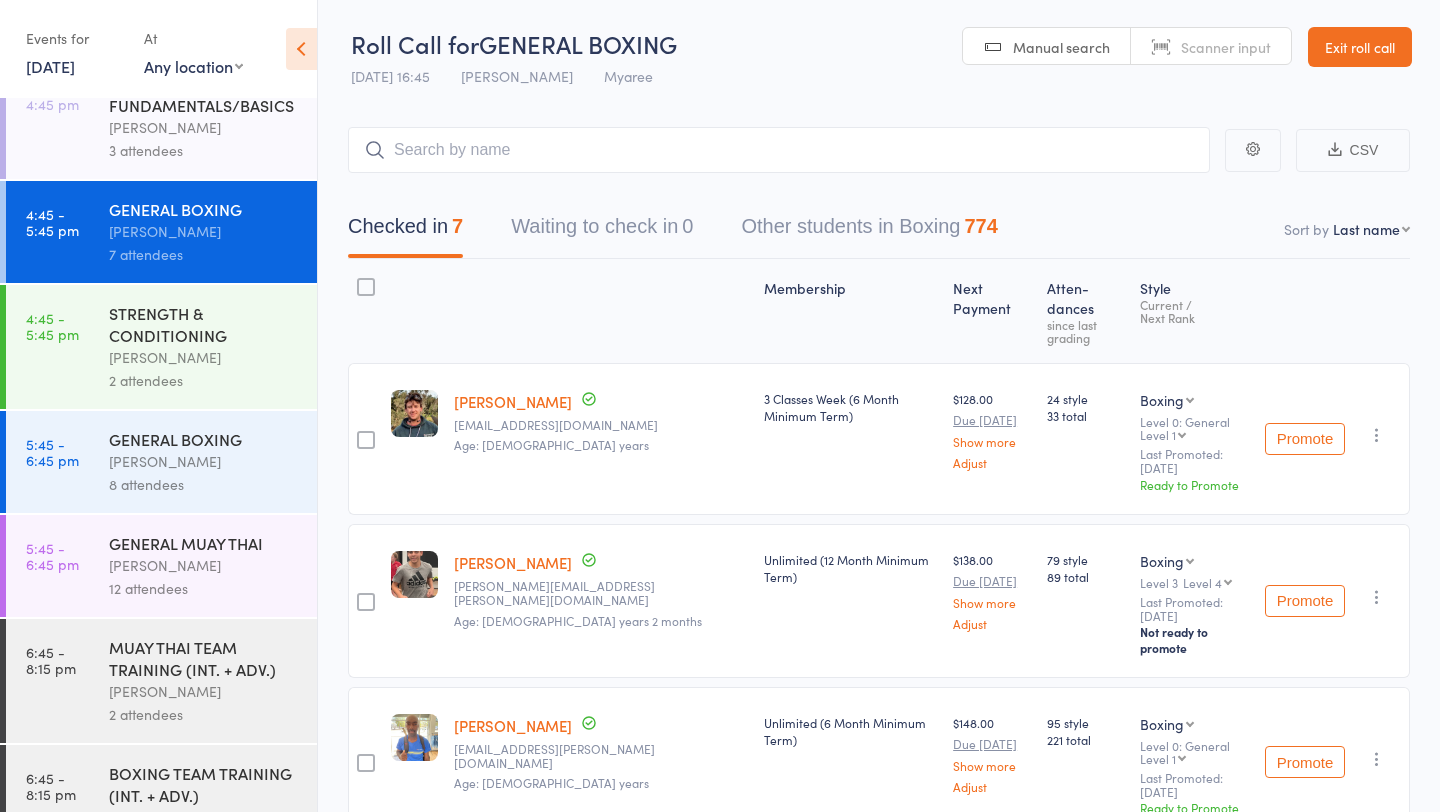 click on "GENERAL BOXING" at bounding box center [204, 439] 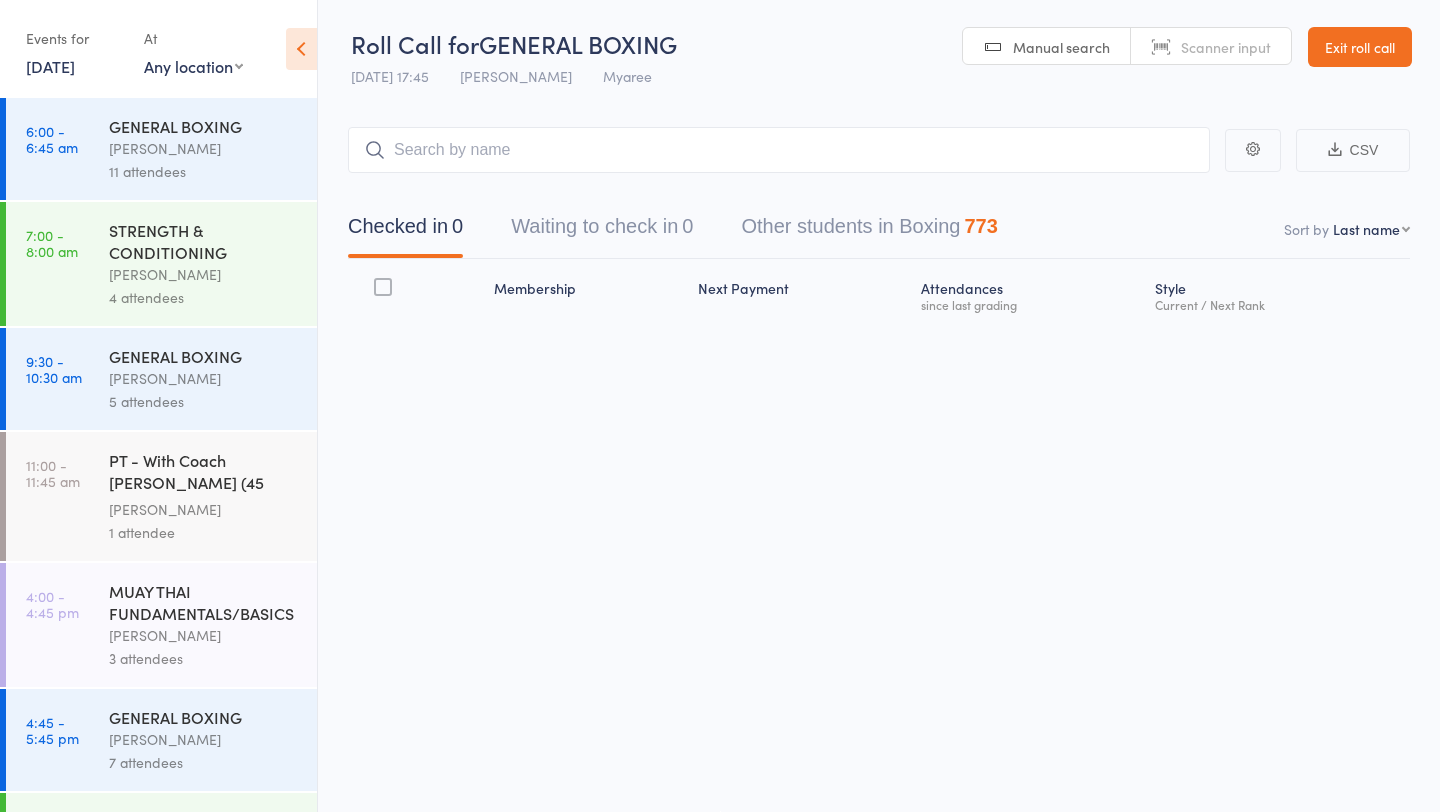 scroll, scrollTop: 570, scrollLeft: 0, axis: vertical 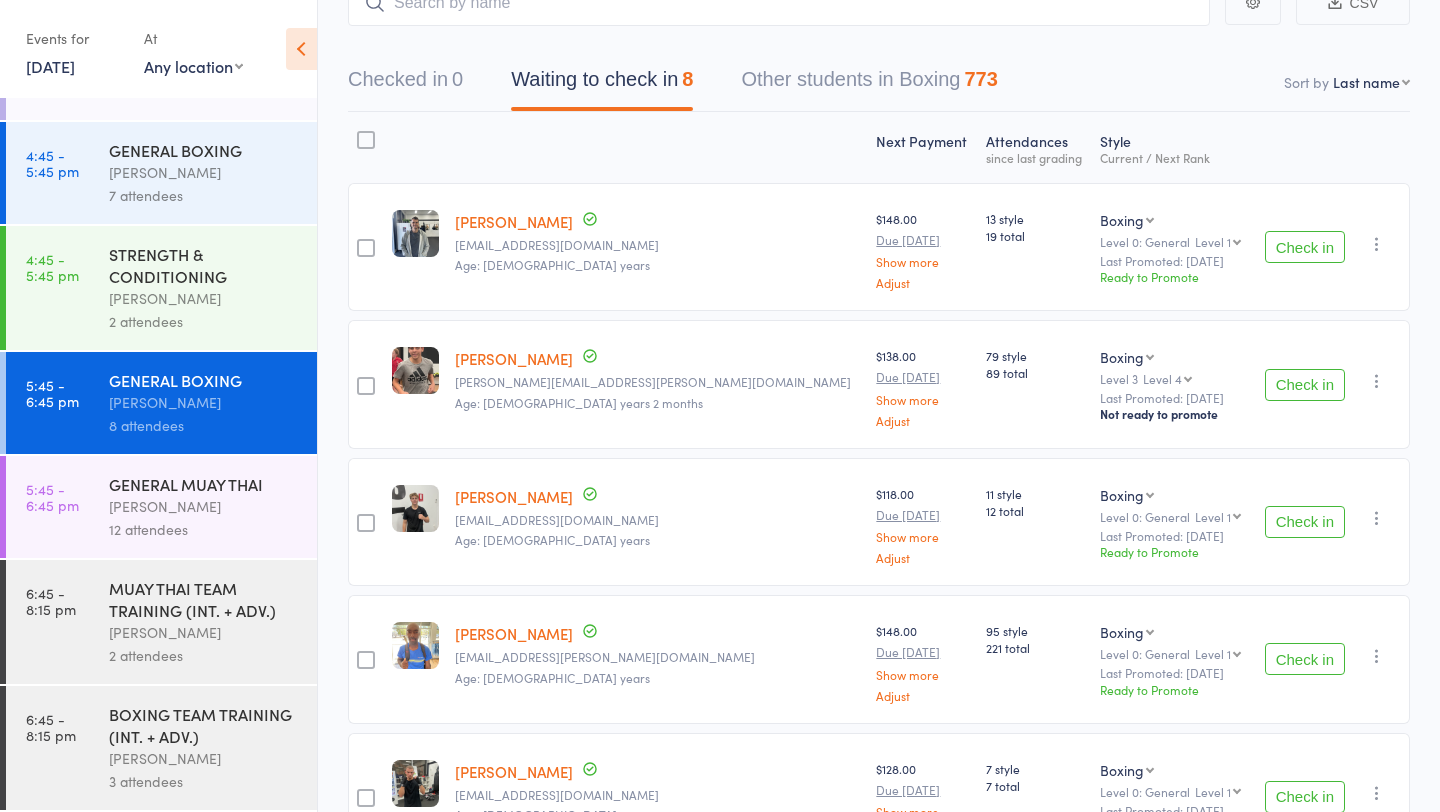 click on "Check in" at bounding box center [1305, 385] 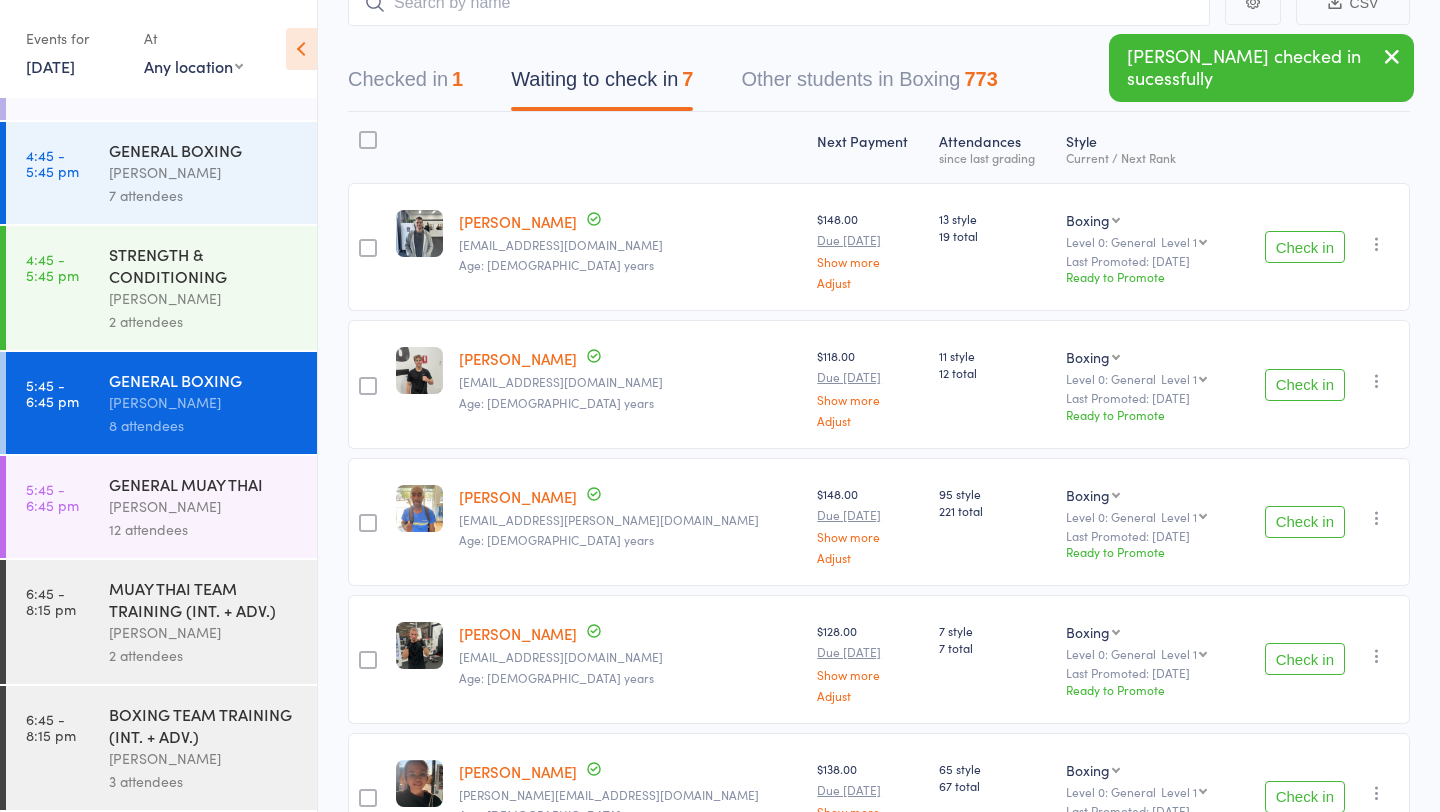 click on "Check in" at bounding box center (1305, 522) 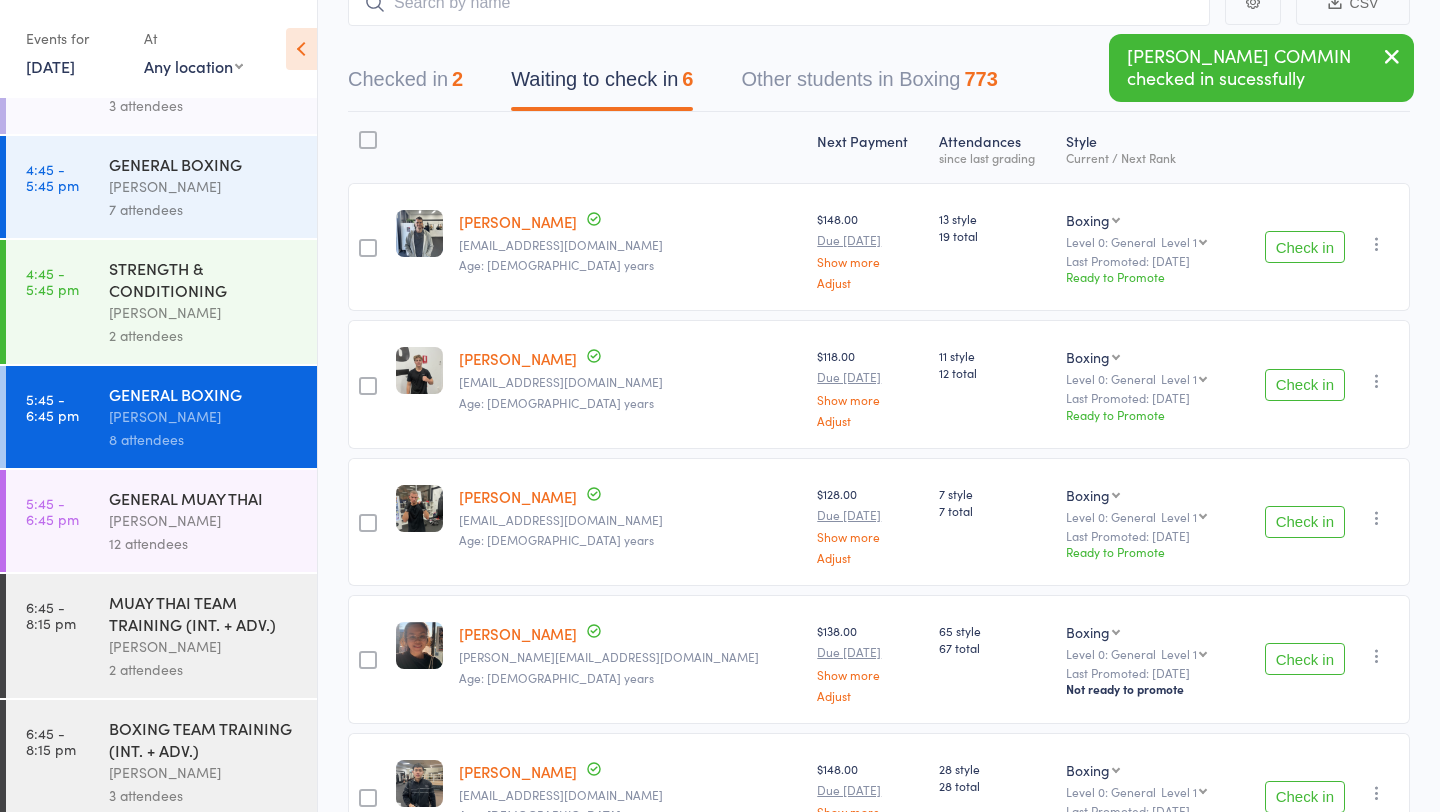 scroll, scrollTop: 551, scrollLeft: 0, axis: vertical 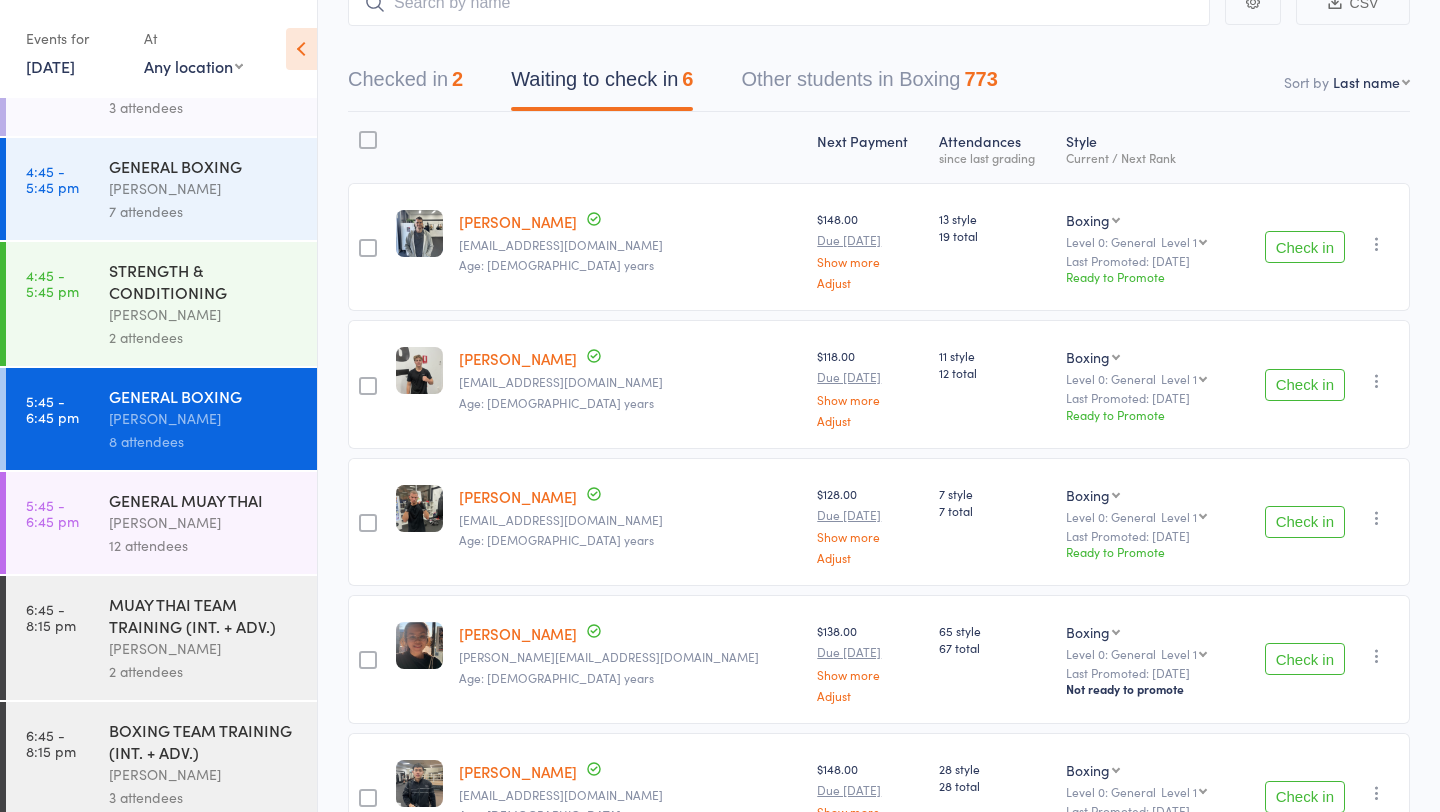 click on "[PERSON_NAME]" at bounding box center [204, 188] 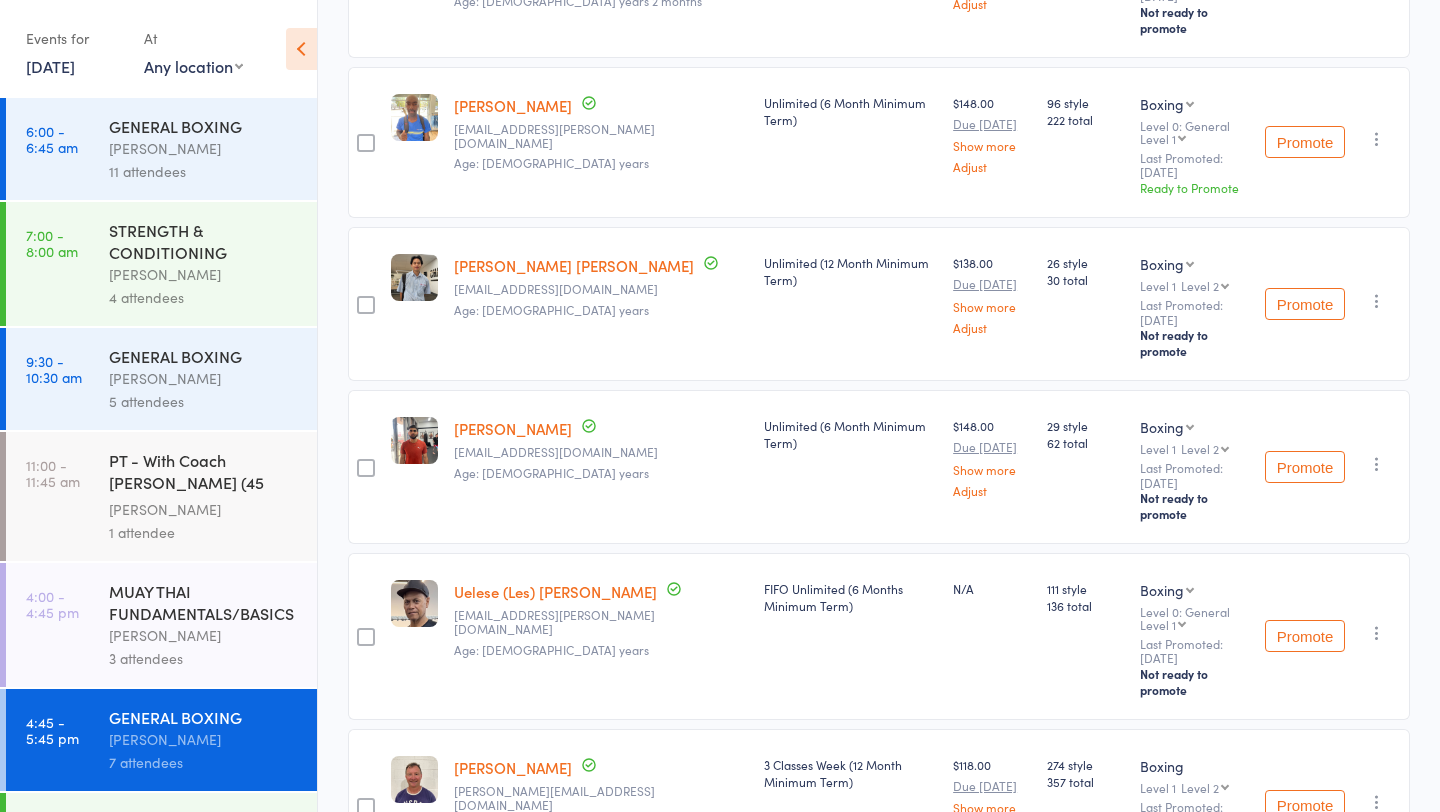 scroll, scrollTop: 682, scrollLeft: 0, axis: vertical 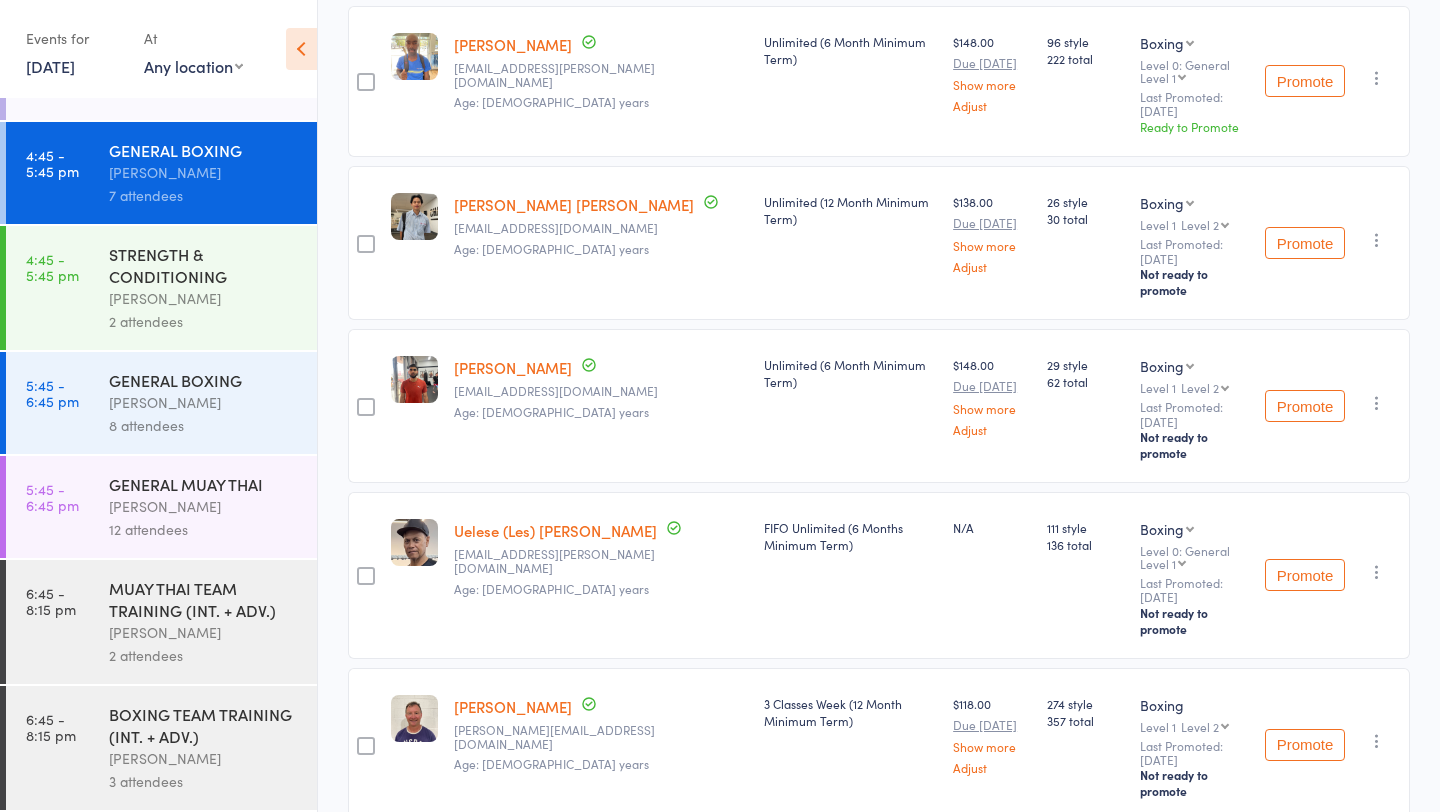 click on "GENERAL BOXING [PERSON_NAME] 8 attendees" at bounding box center [213, 403] 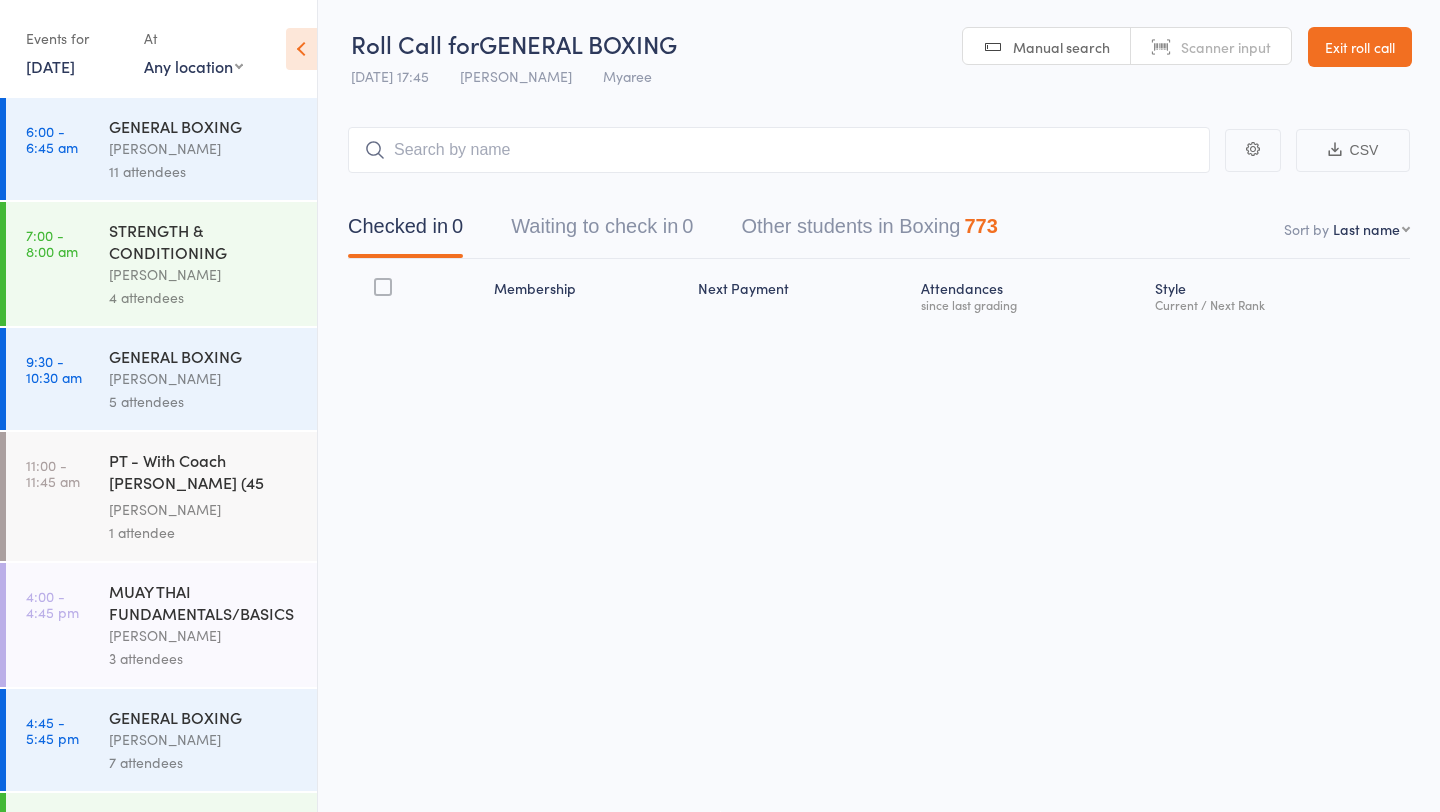 scroll, scrollTop: 570, scrollLeft: 0, axis: vertical 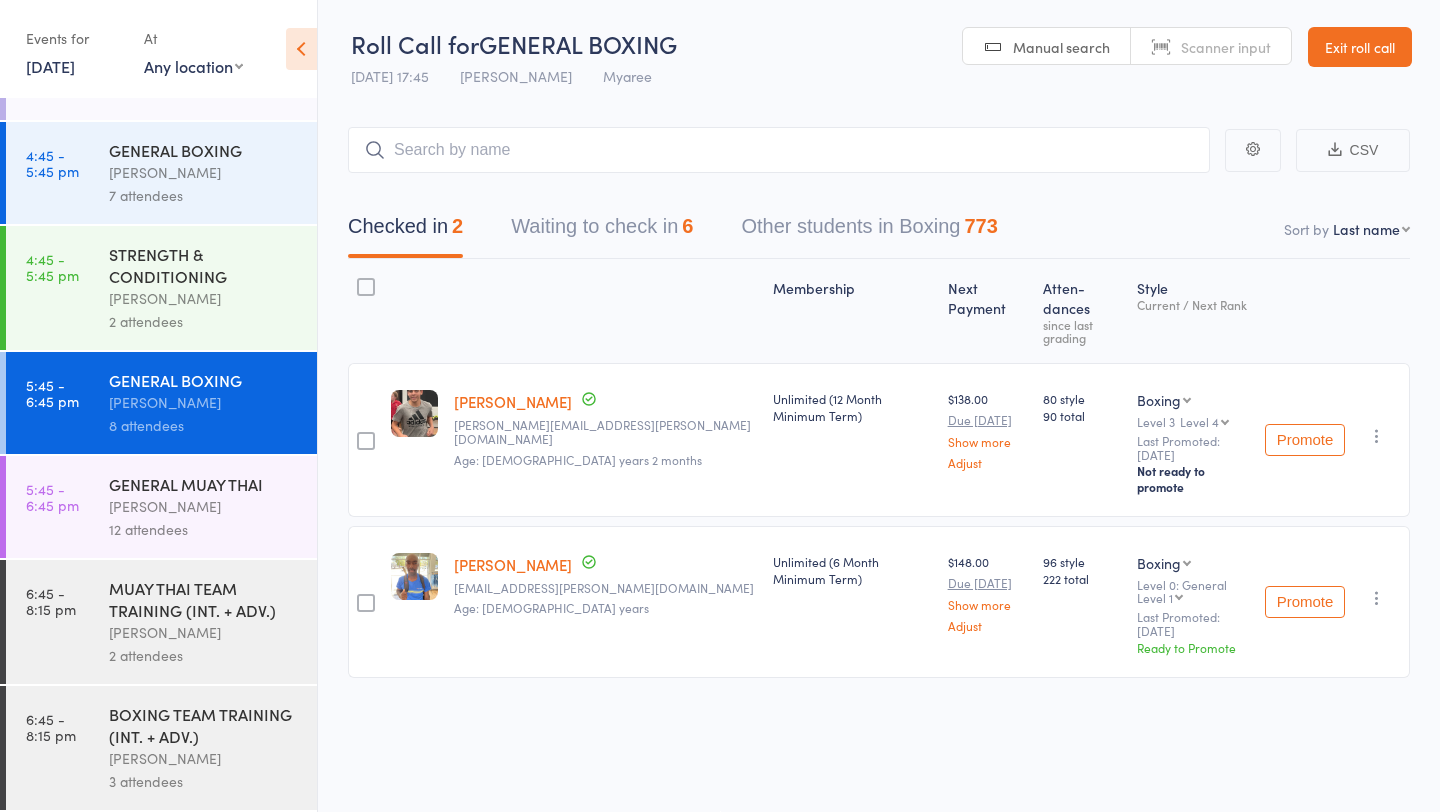 click on "Waiting to check in  6" at bounding box center [602, 231] 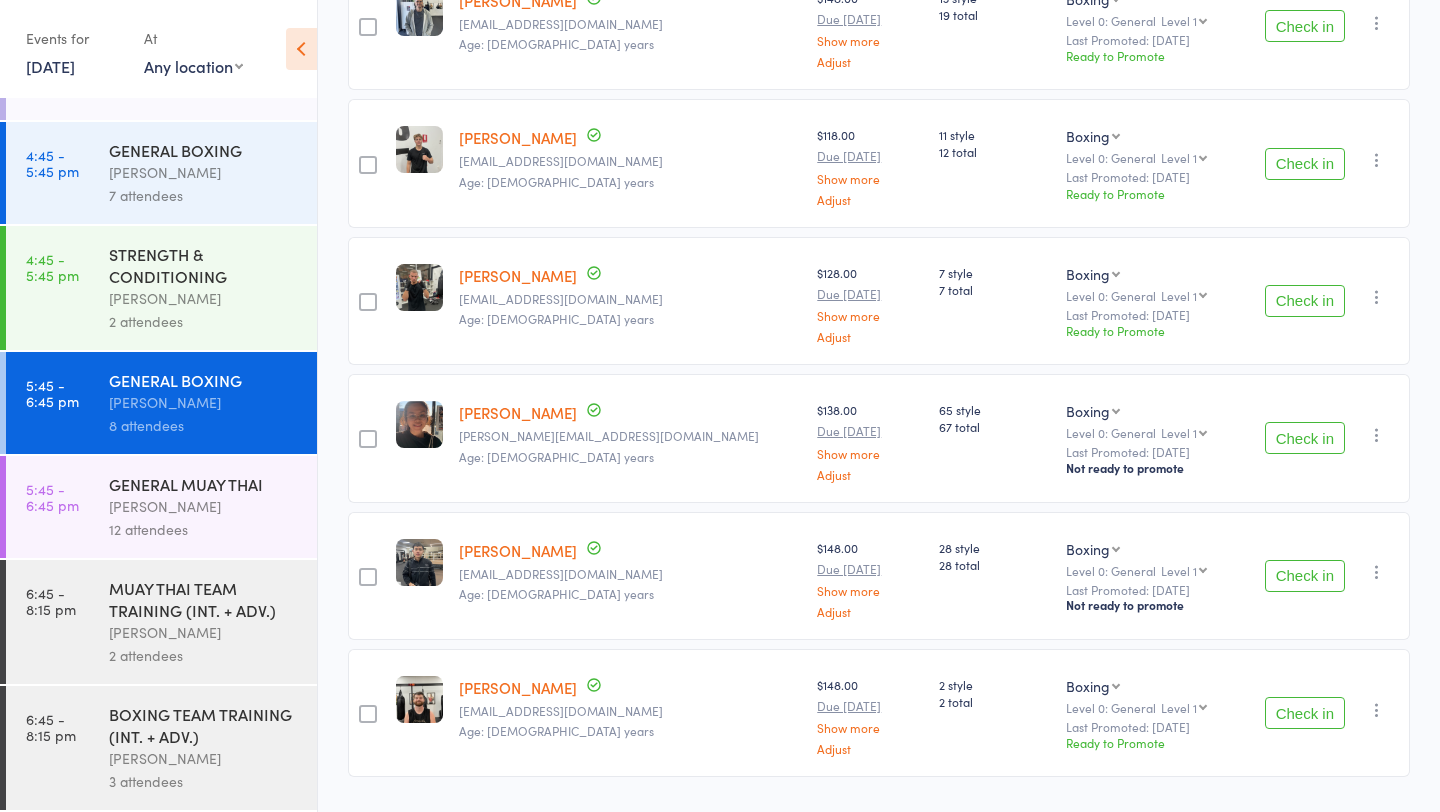 scroll, scrollTop: 0, scrollLeft: 0, axis: both 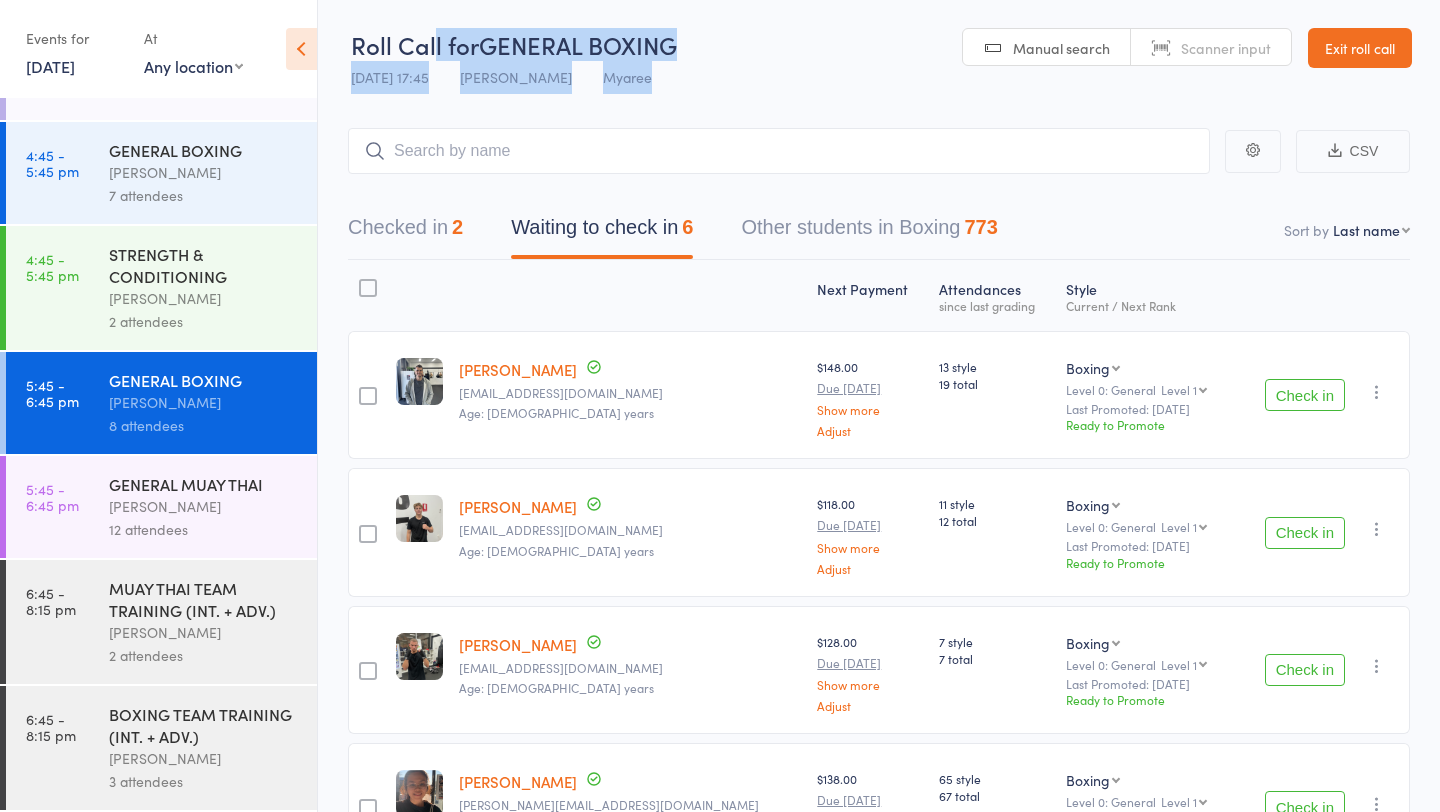 drag, startPoint x: 655, startPoint y: 81, endPoint x: 435, endPoint y: 29, distance: 226.06194 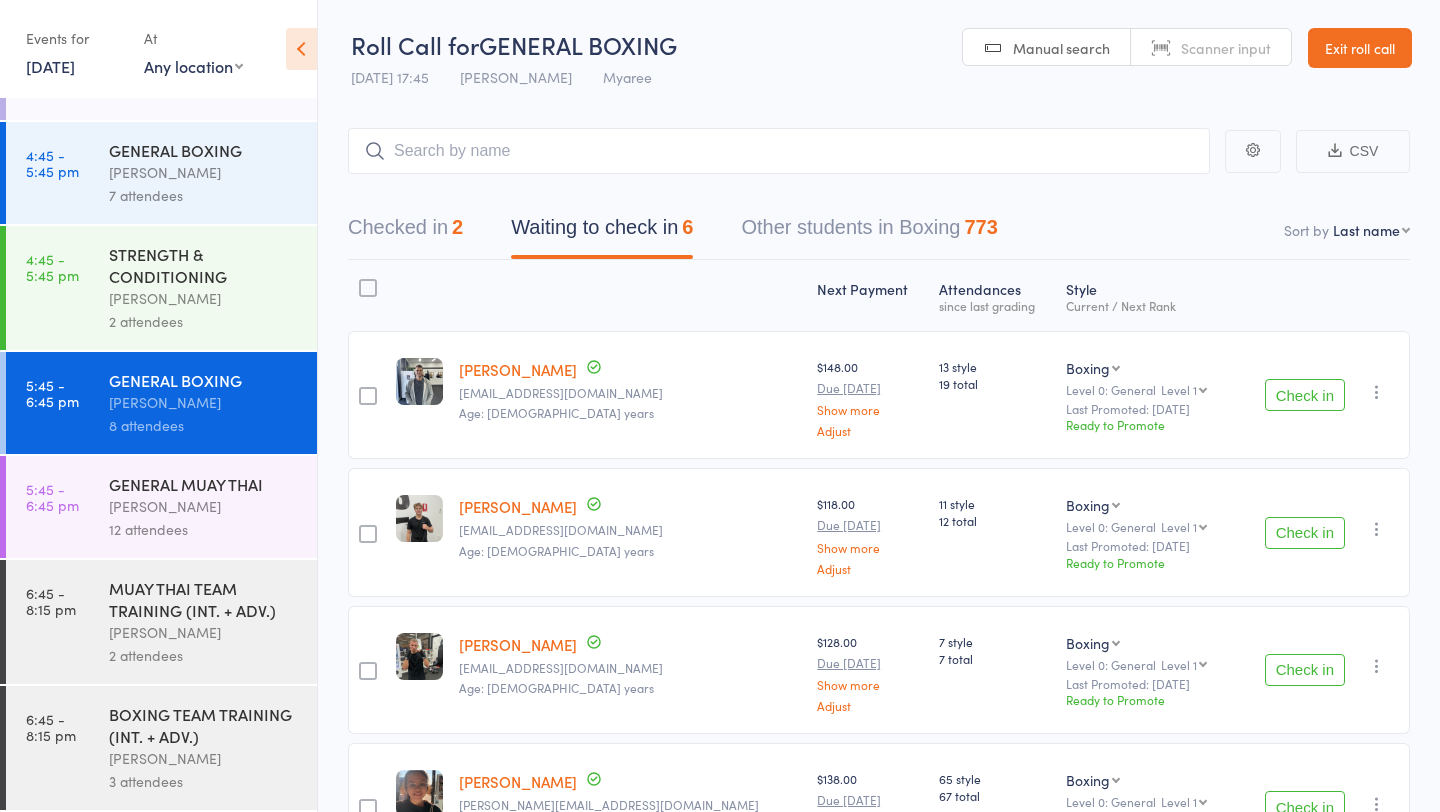click on "Roll Call for  GENERAL BOXING
Roll Call for GENERAL BOXING
[DATE] 17:45  [PERSON_NAME]" at bounding box center [514, 63] 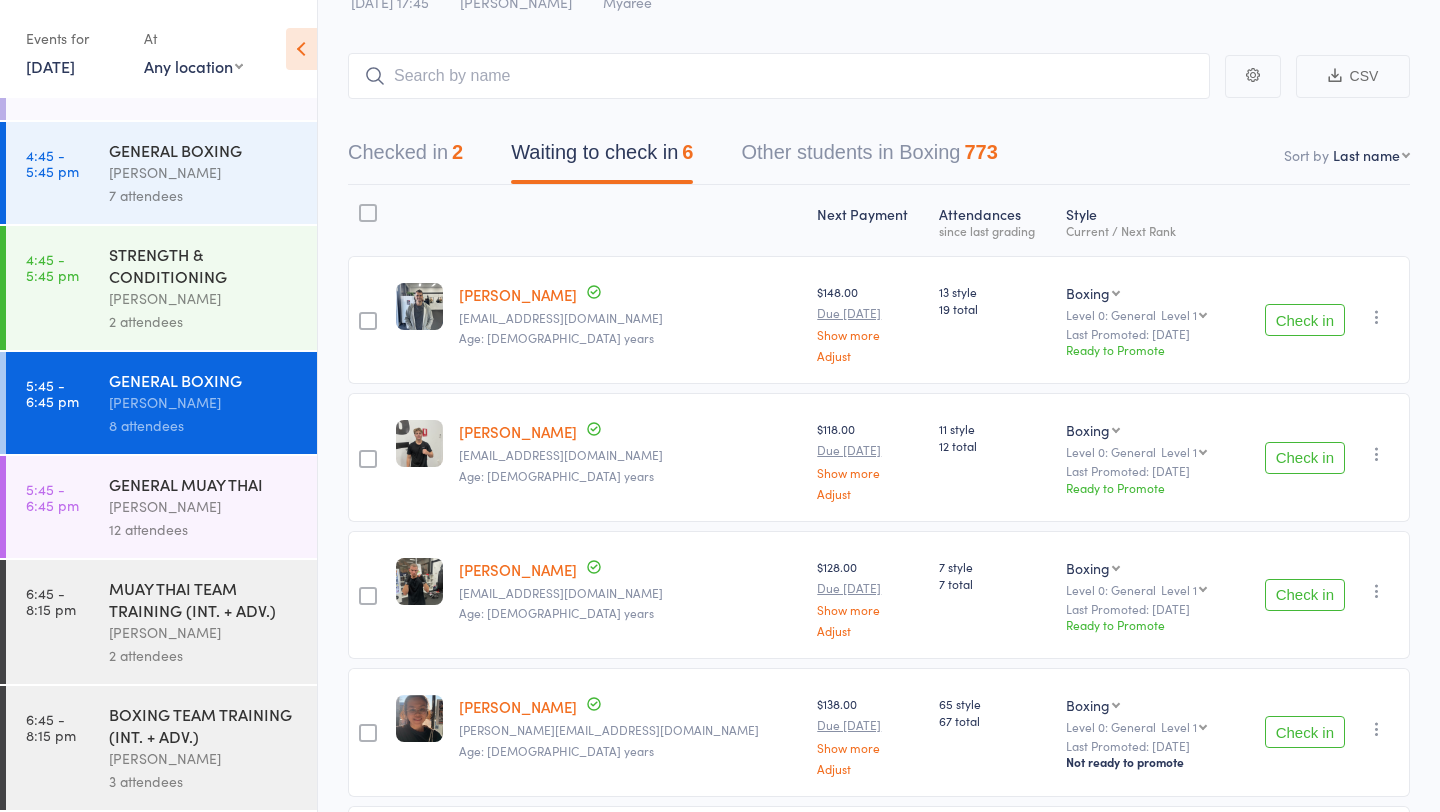 scroll, scrollTop: 109, scrollLeft: 0, axis: vertical 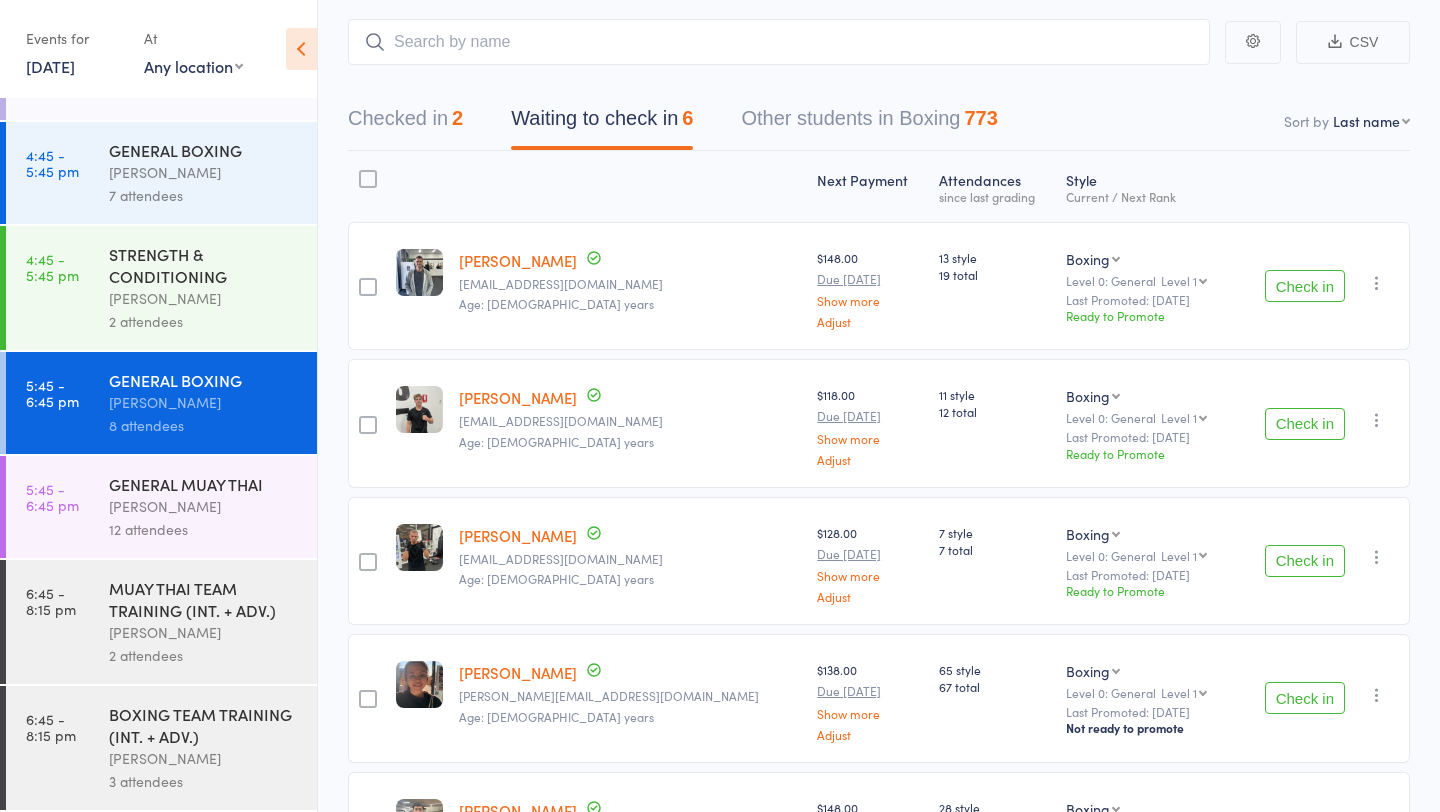 click on "BOXING TEAM TRAINING (INT. + ADV.)" at bounding box center [204, 725] 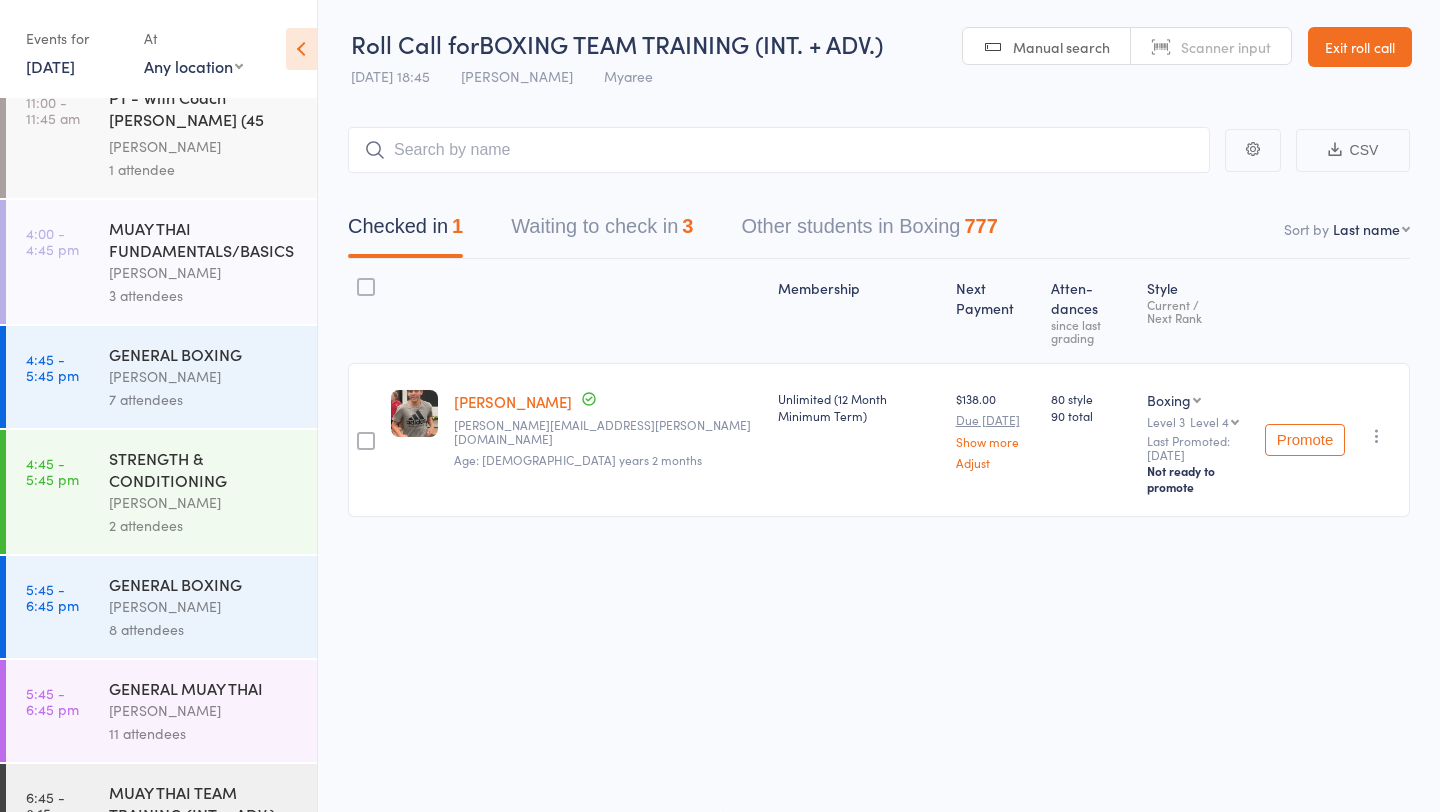 scroll, scrollTop: 570, scrollLeft: 0, axis: vertical 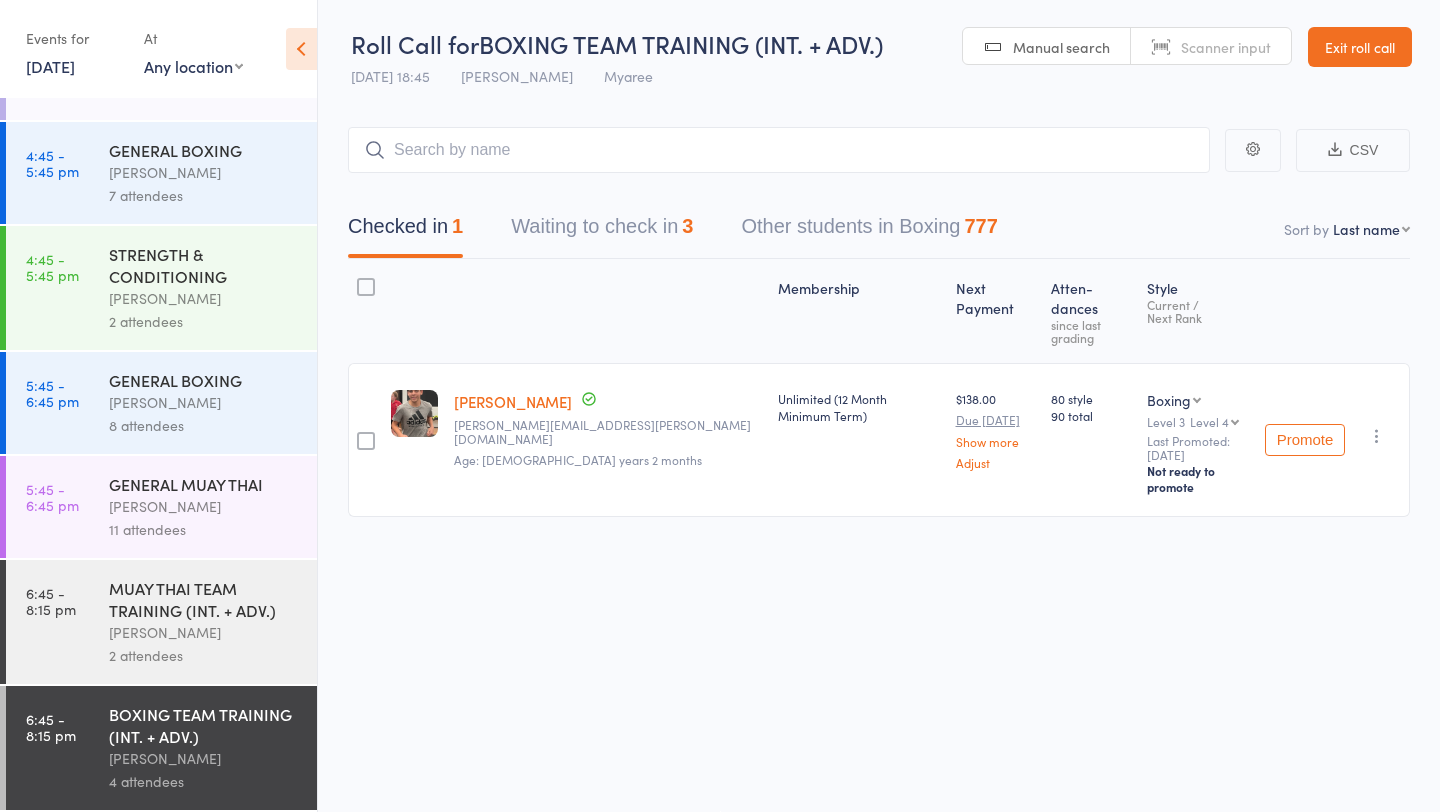 click on "MUAY THAI TEAM TRAINING (INT. + ADV.)" at bounding box center [204, 599] 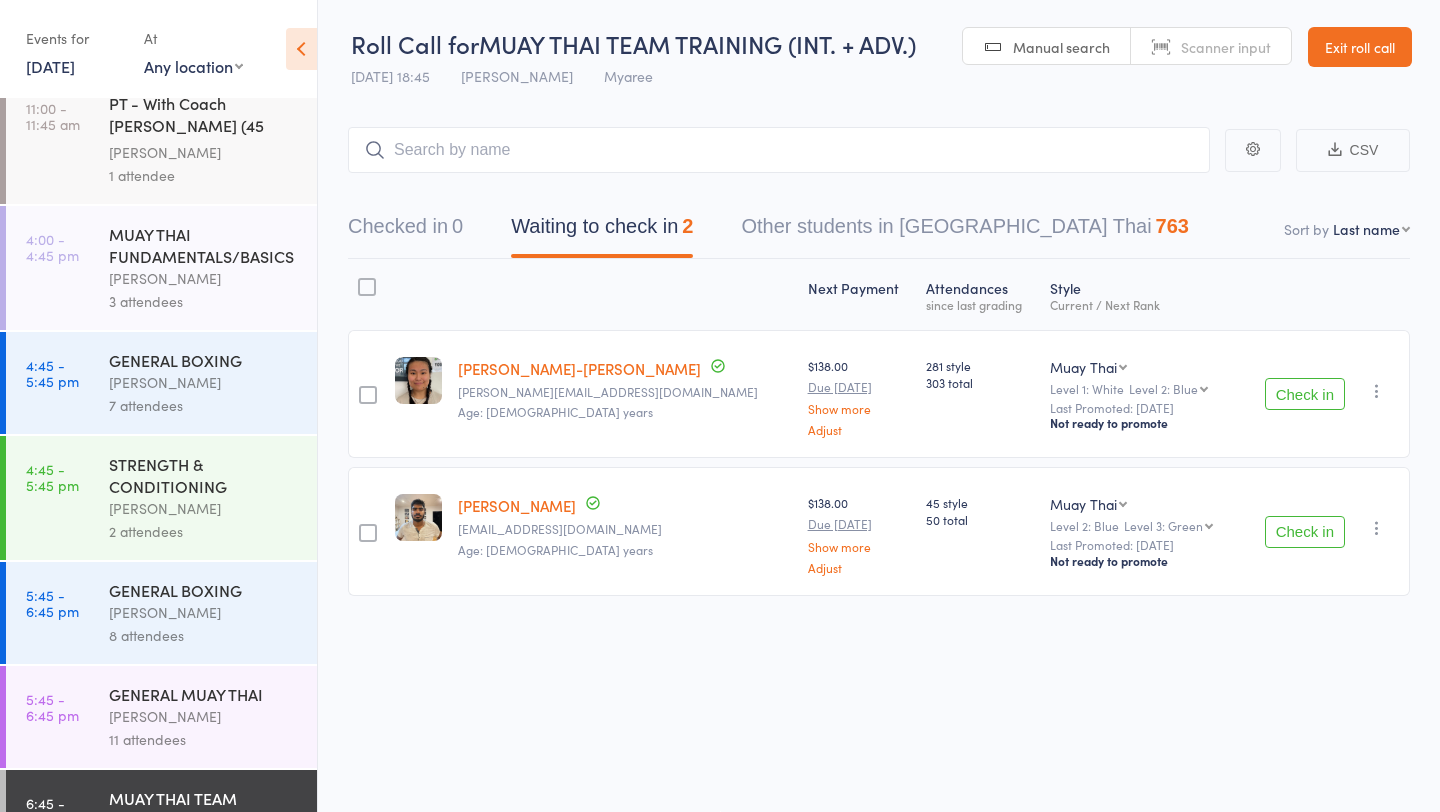 scroll, scrollTop: 570, scrollLeft: 0, axis: vertical 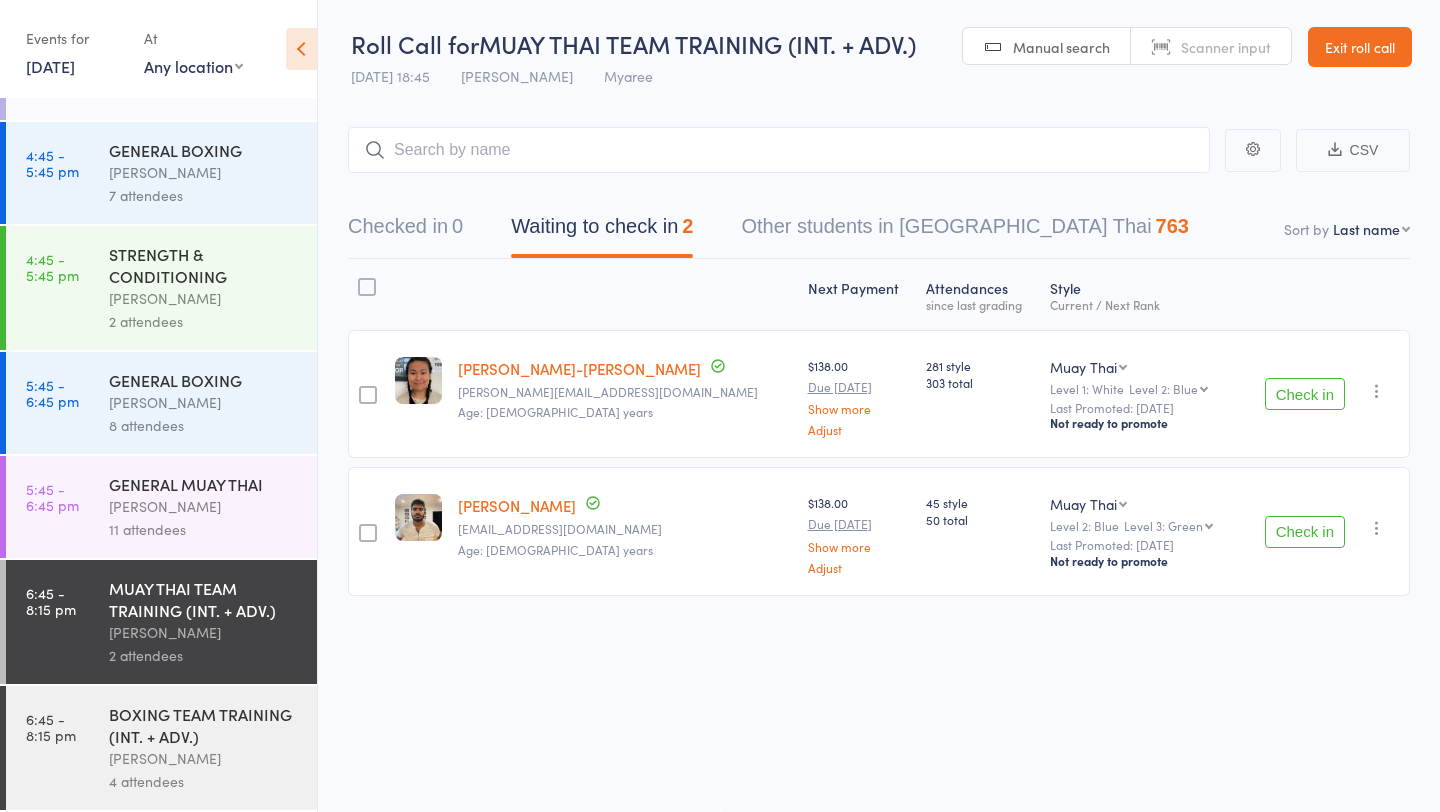 click on "Events for" at bounding box center (75, 38) 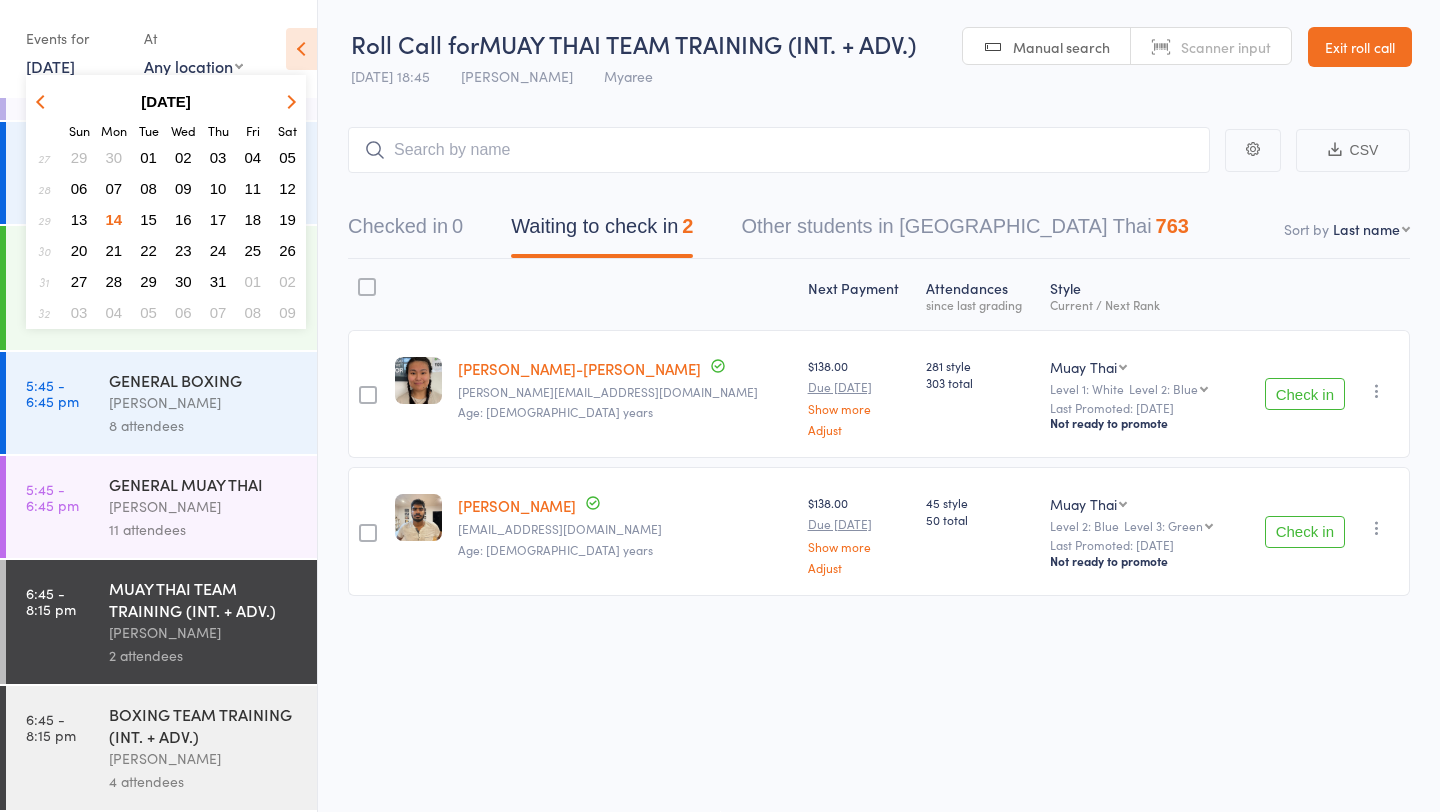 click on "15" at bounding box center [148, 219] 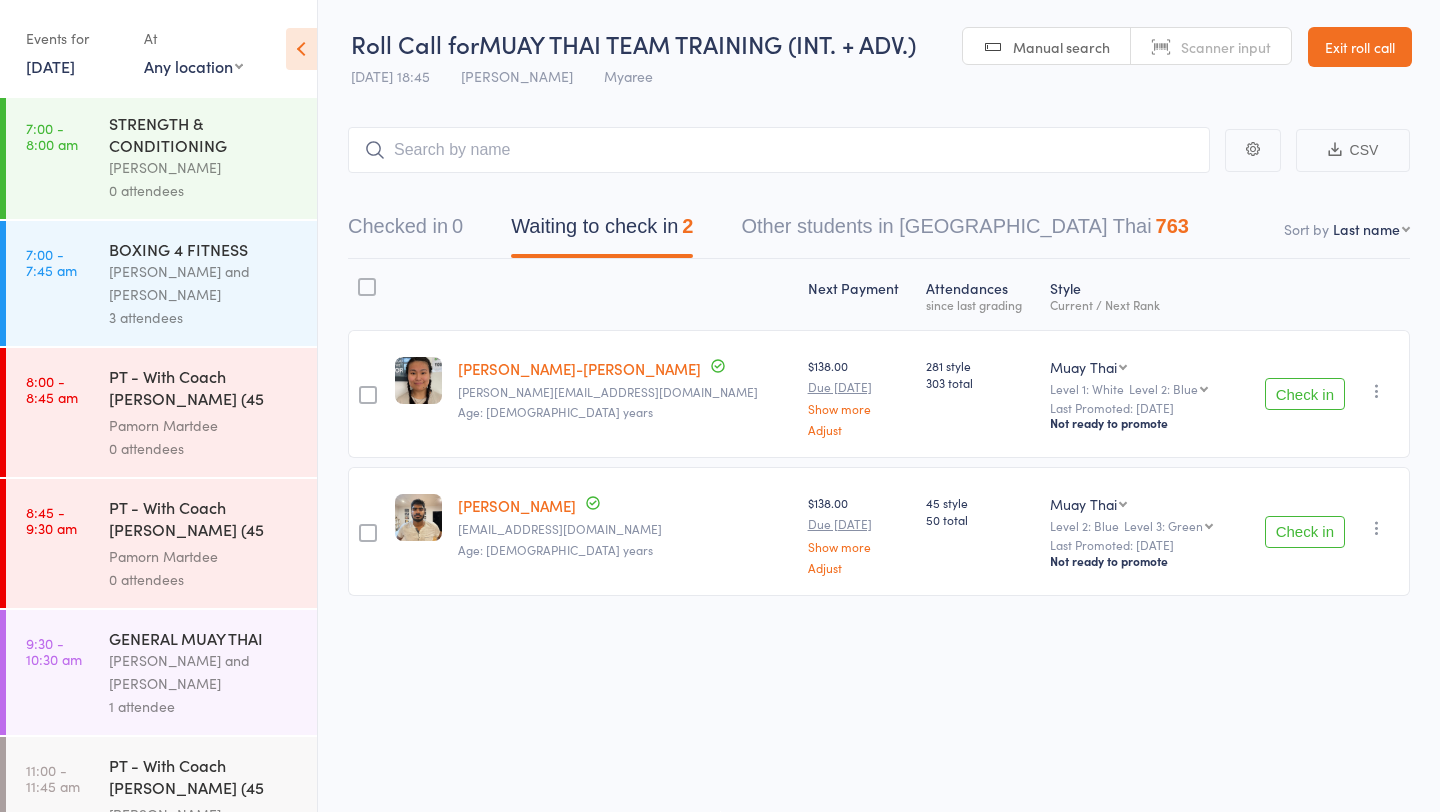 scroll, scrollTop: 0, scrollLeft: 0, axis: both 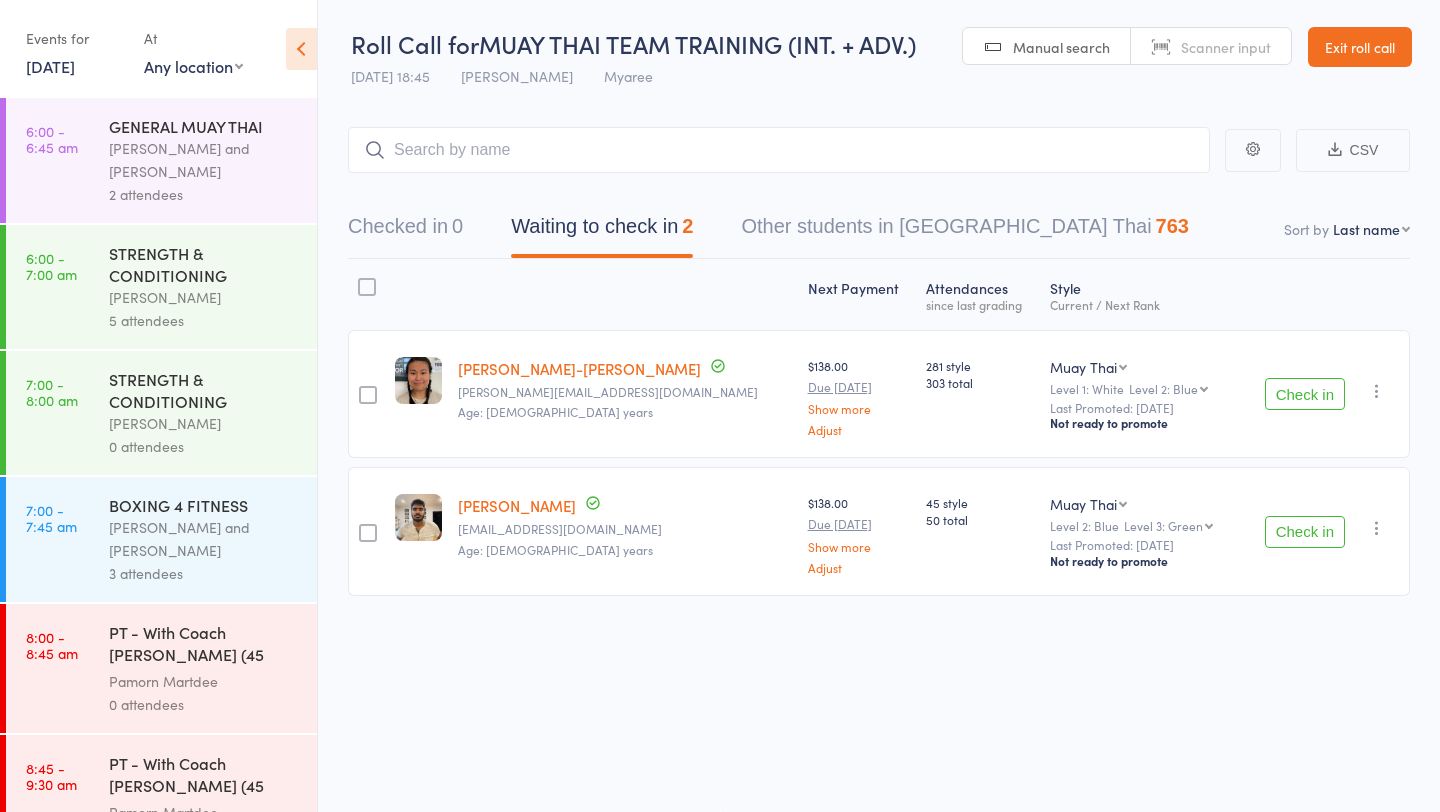 click on "[PERSON_NAME] and [PERSON_NAME]" at bounding box center (204, 160) 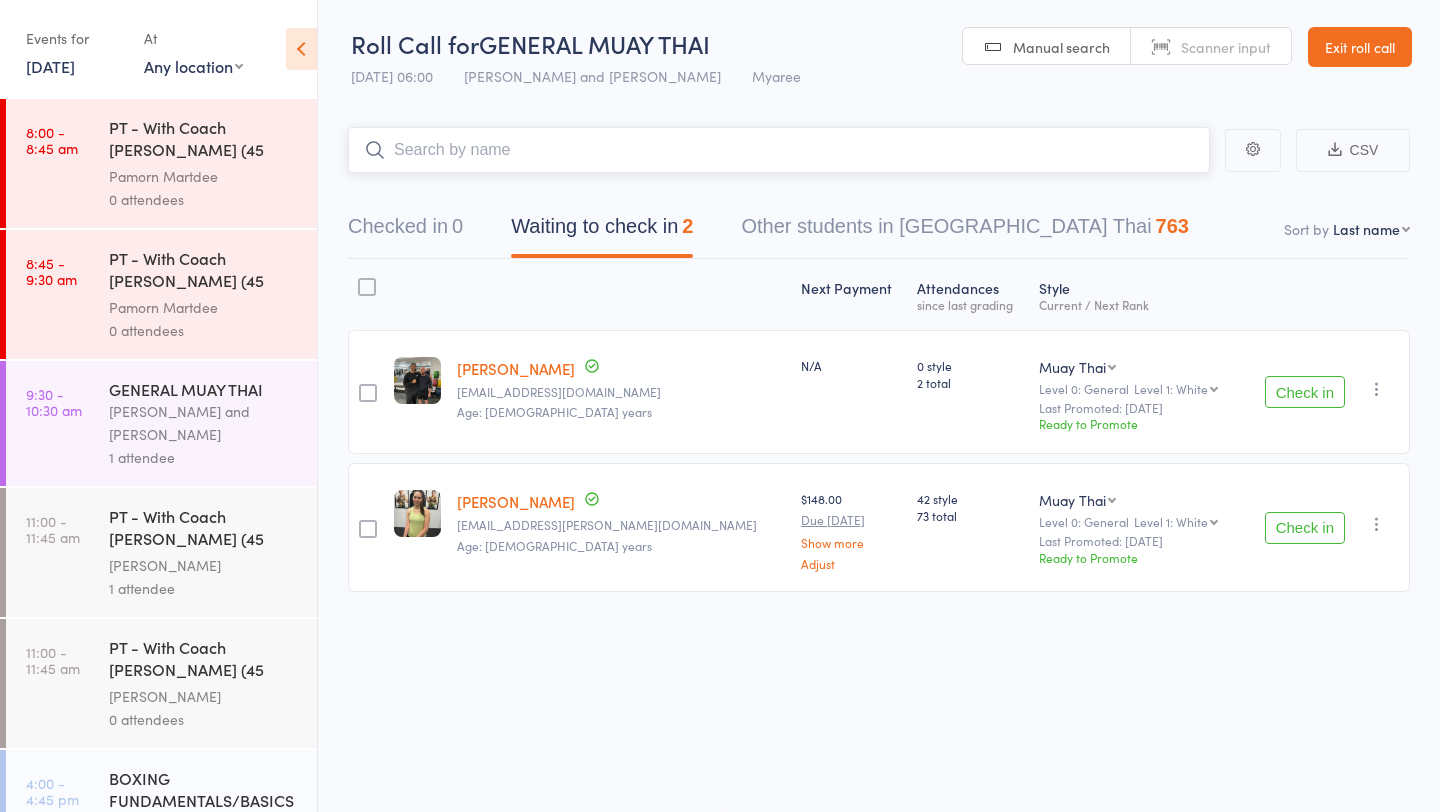scroll, scrollTop: 542, scrollLeft: 0, axis: vertical 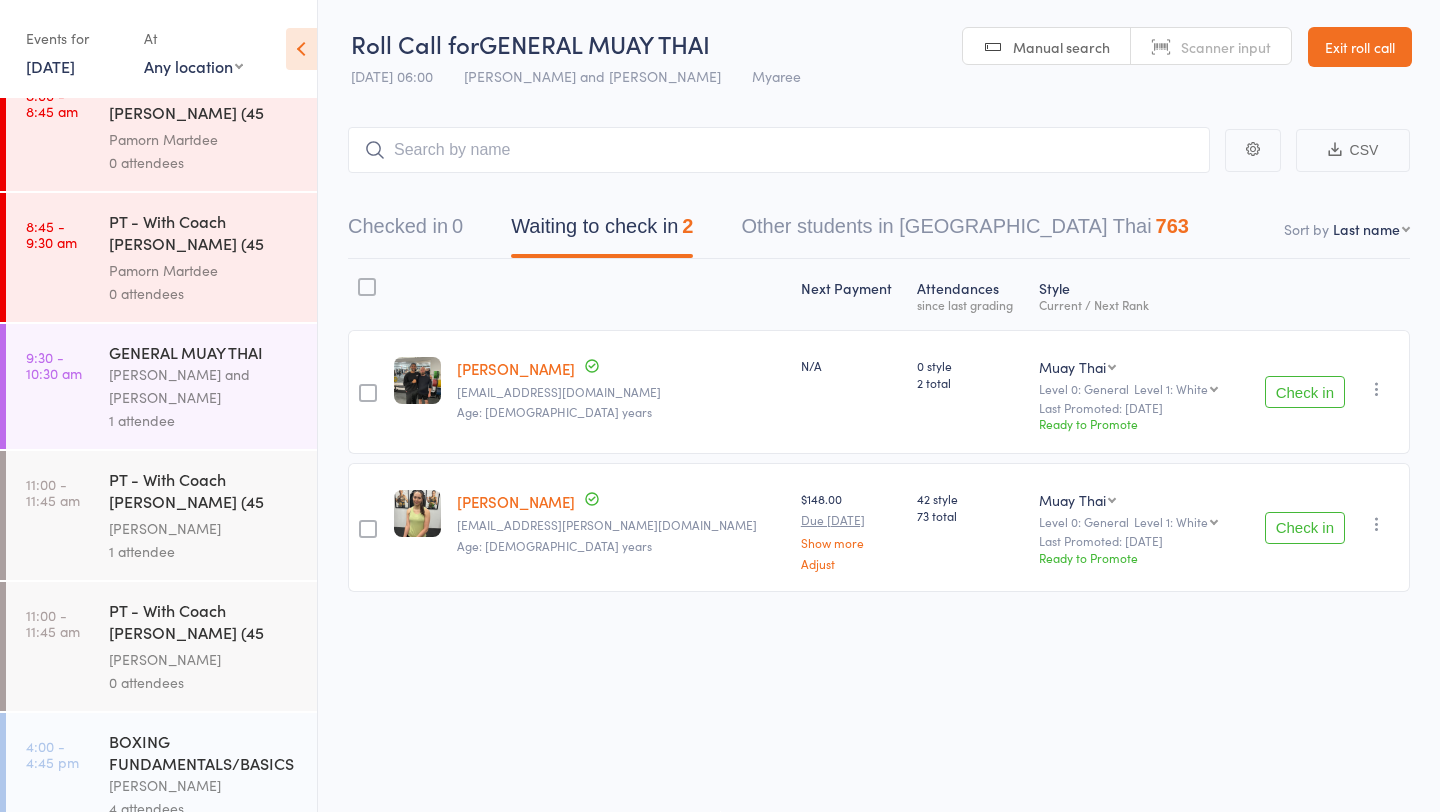 click on "[PERSON_NAME] and [PERSON_NAME]" at bounding box center (204, 386) 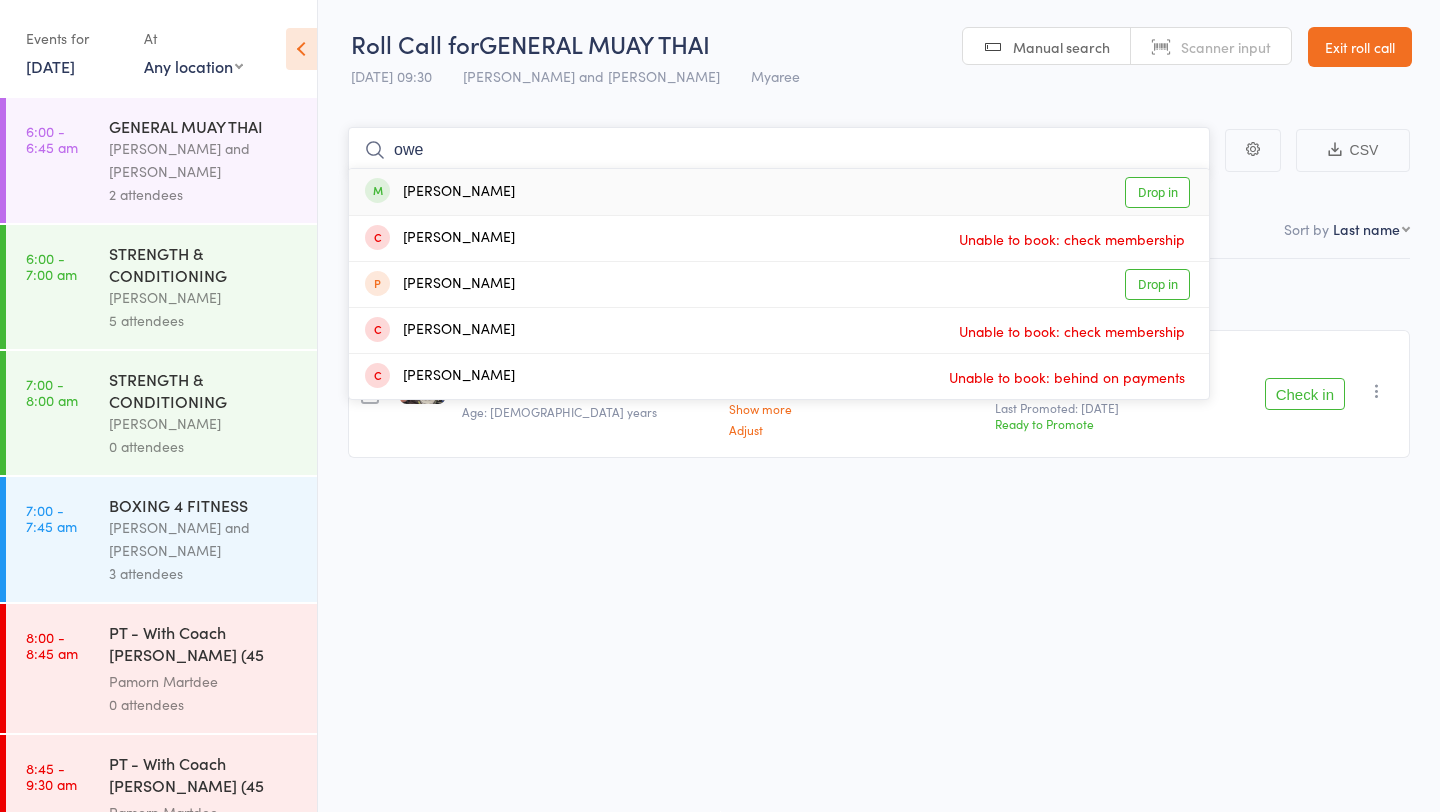 type on "owe" 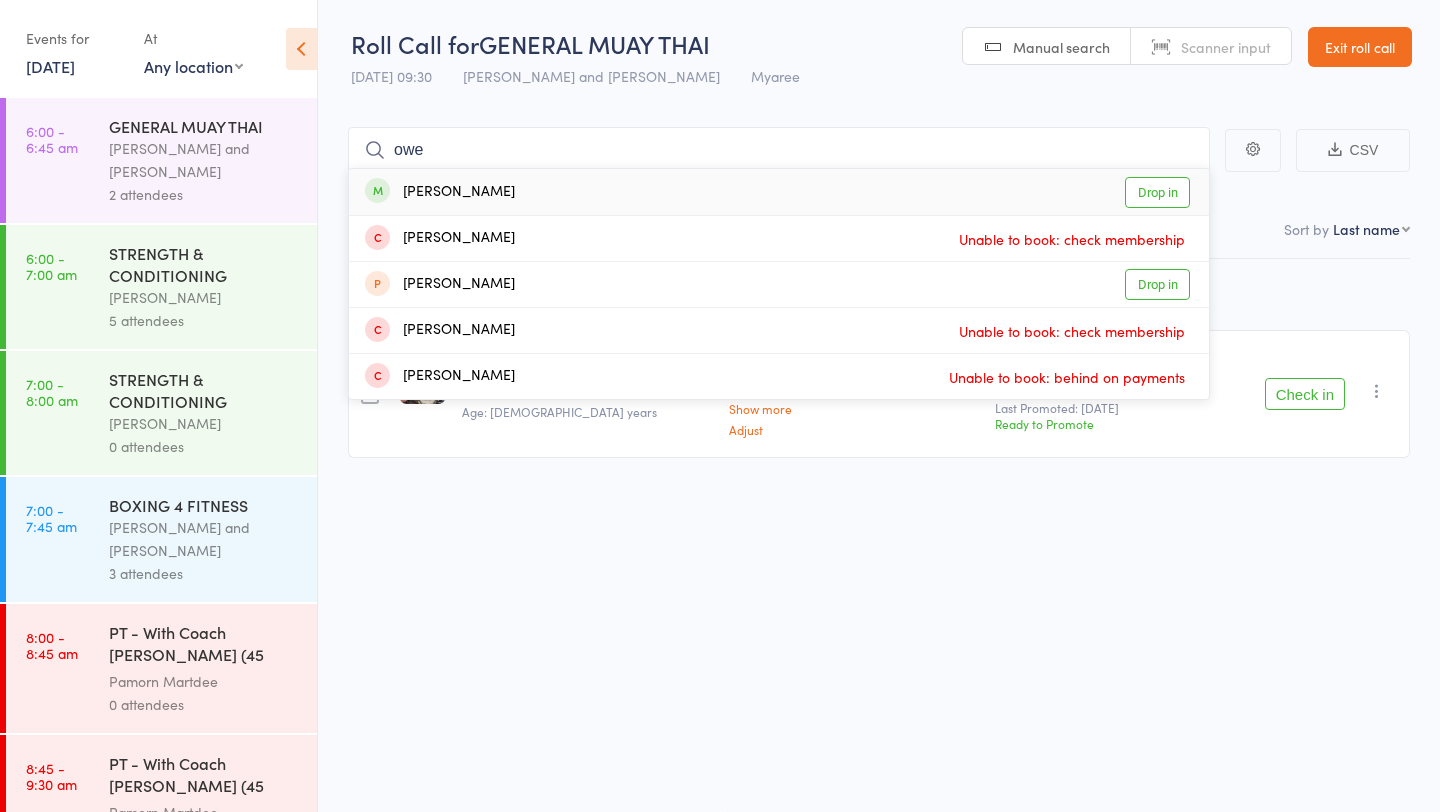 click on "Drop in" at bounding box center (1157, 192) 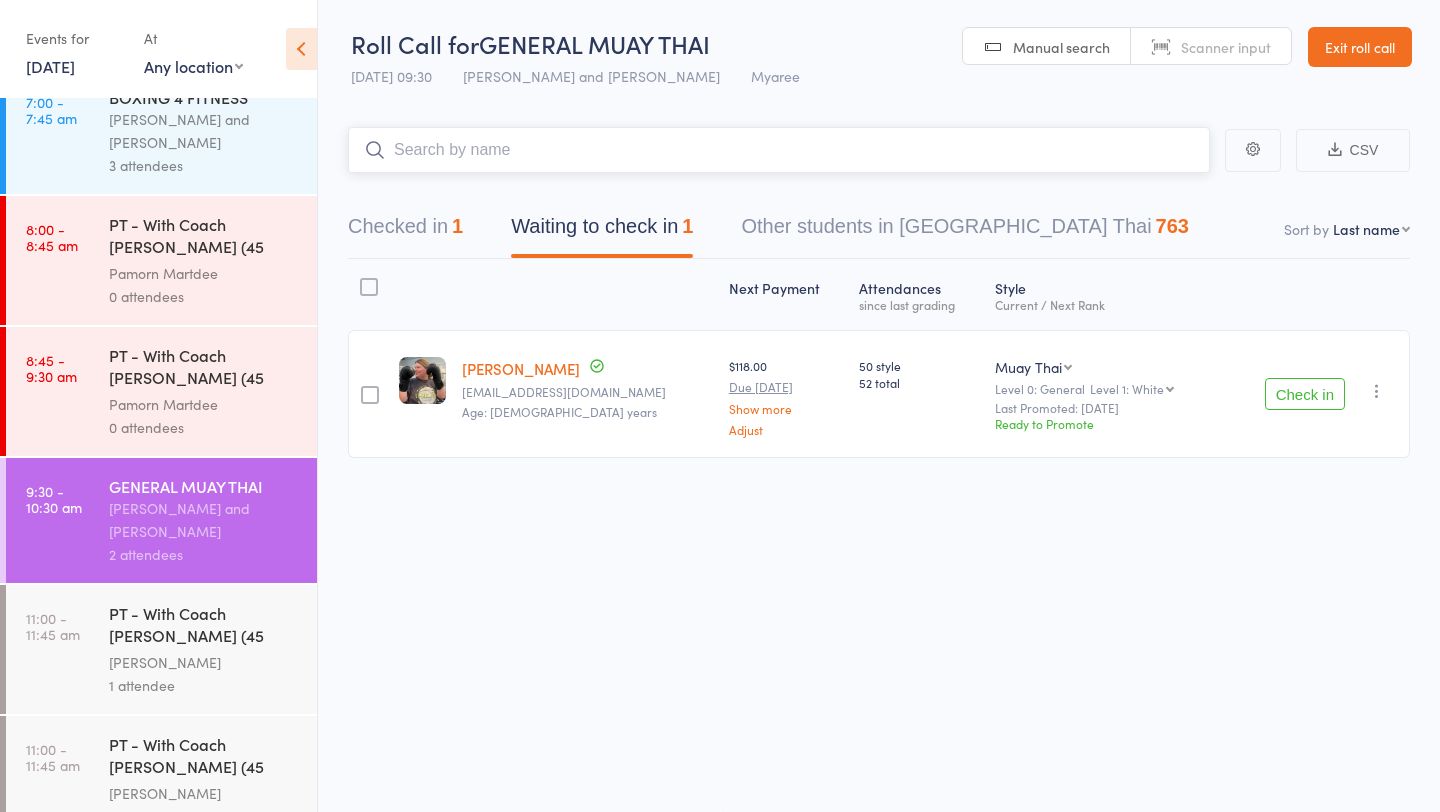 scroll, scrollTop: 1170, scrollLeft: 0, axis: vertical 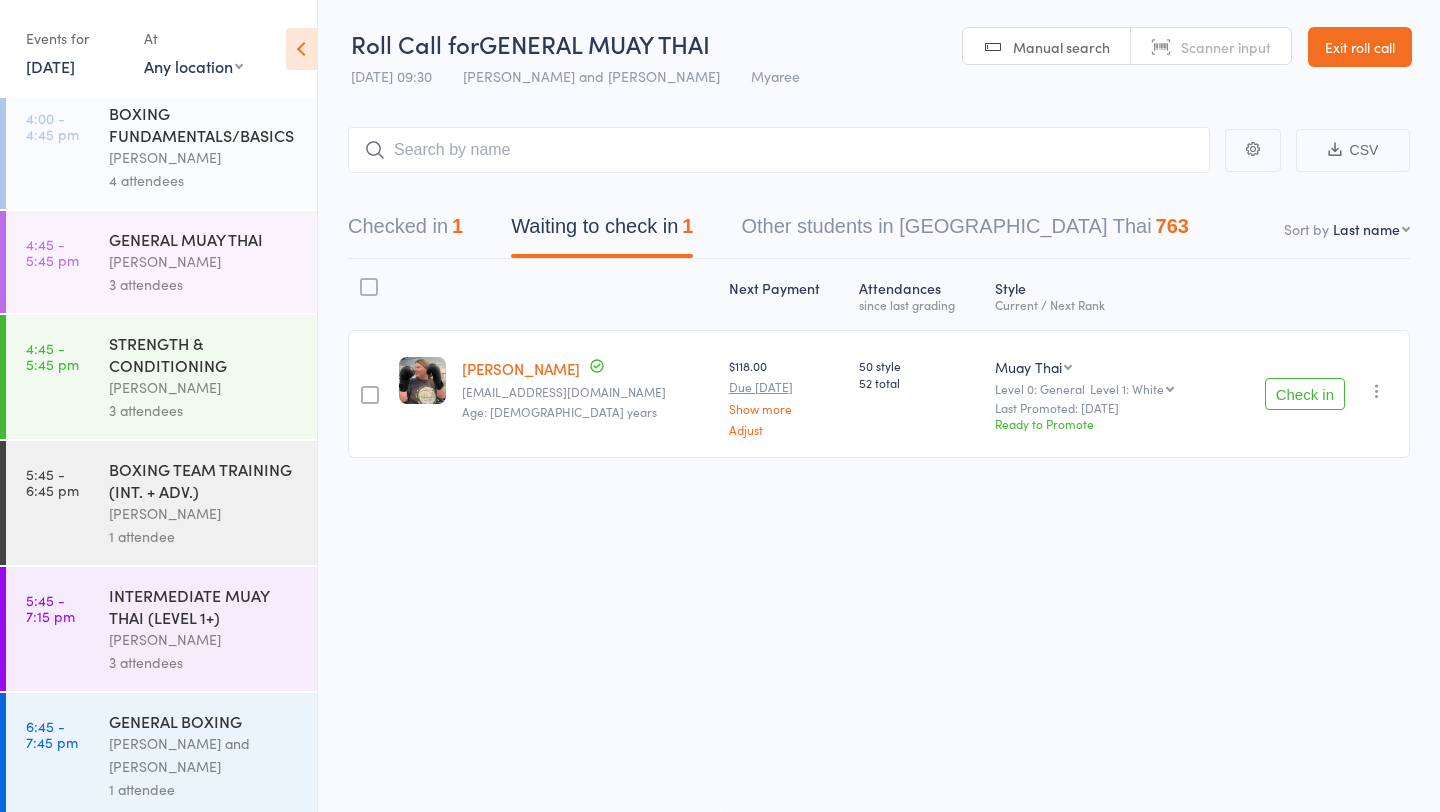 click on "[DATE]" at bounding box center [50, 66] 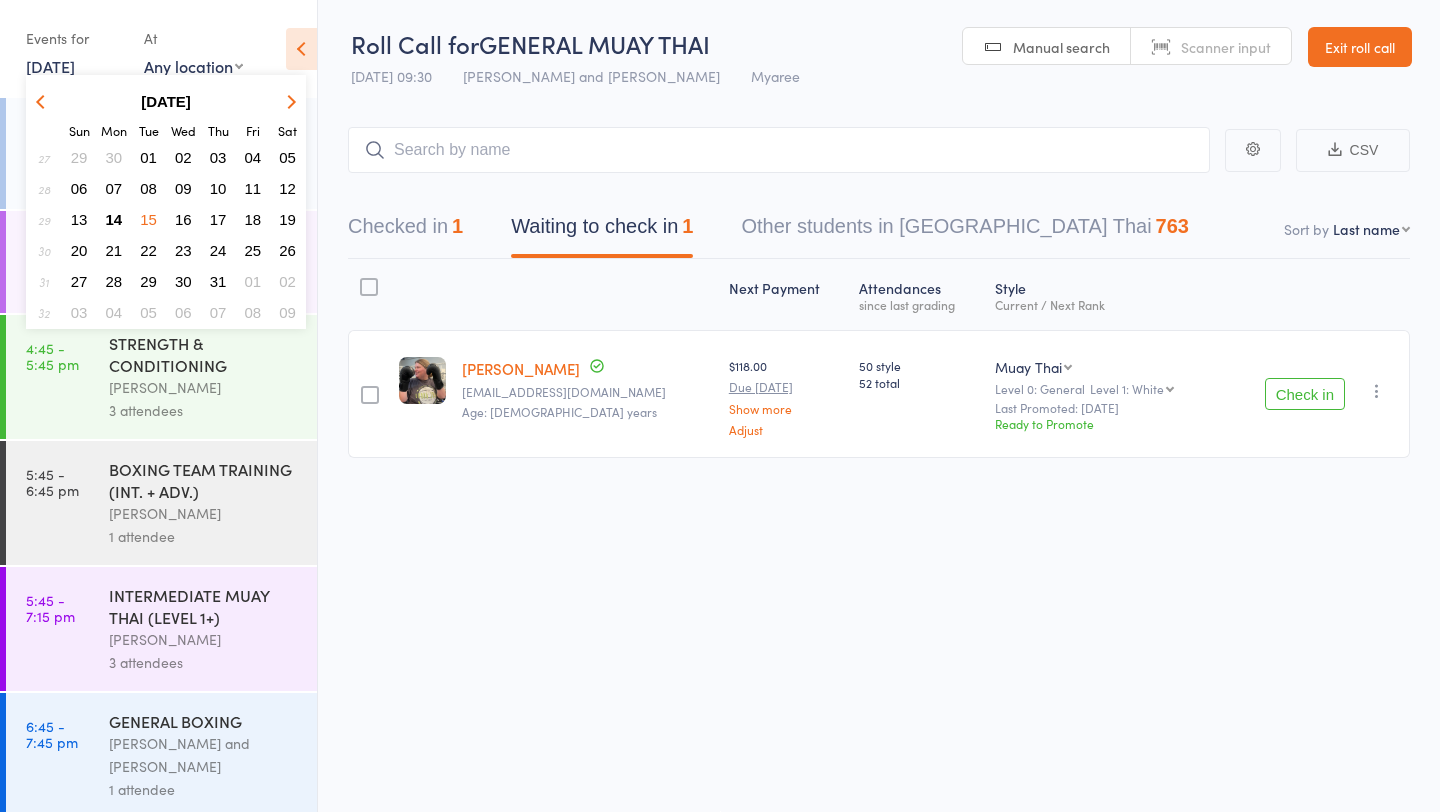 click on "14" at bounding box center [114, 219] 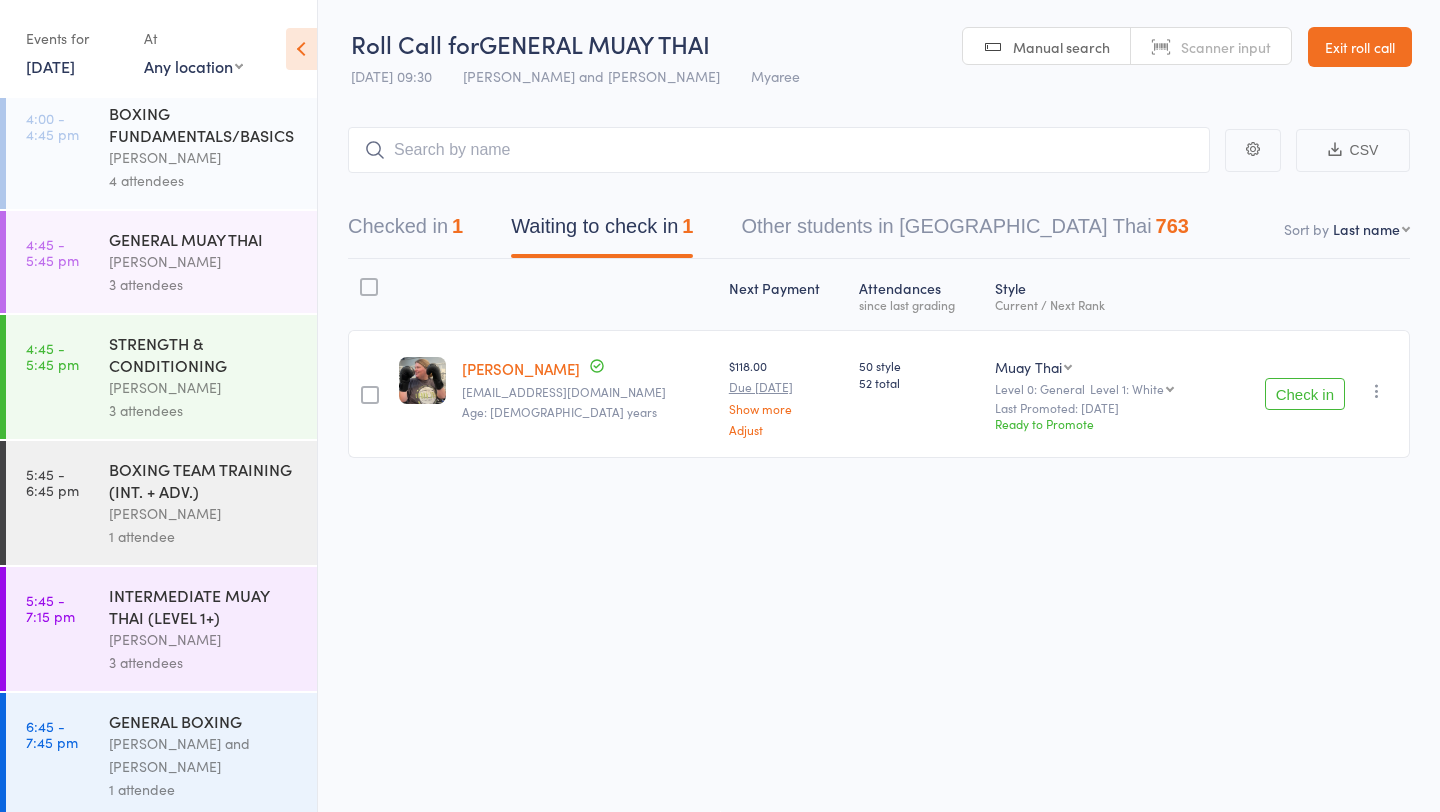 scroll, scrollTop: 570, scrollLeft: 0, axis: vertical 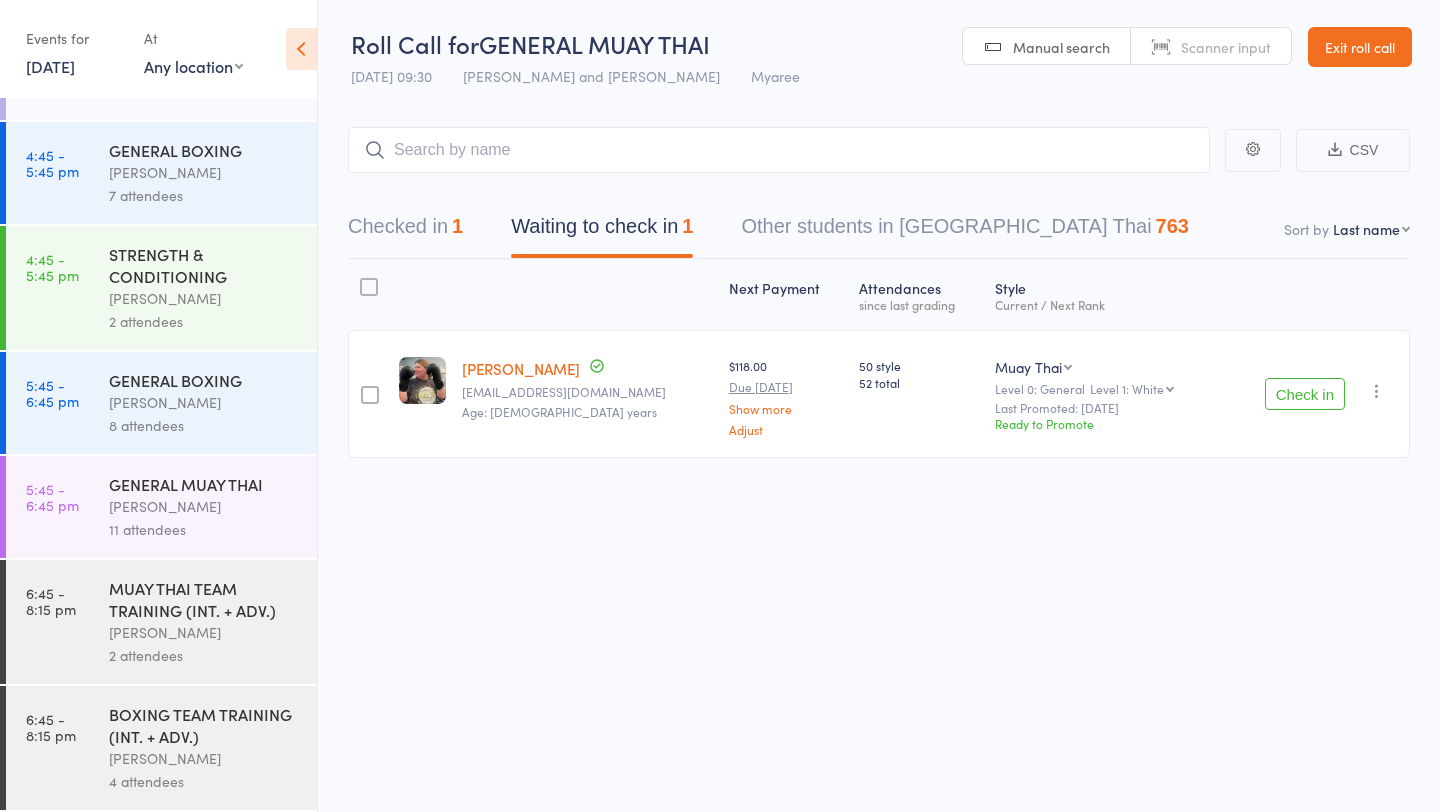 click on "4 attendees" at bounding box center (204, 781) 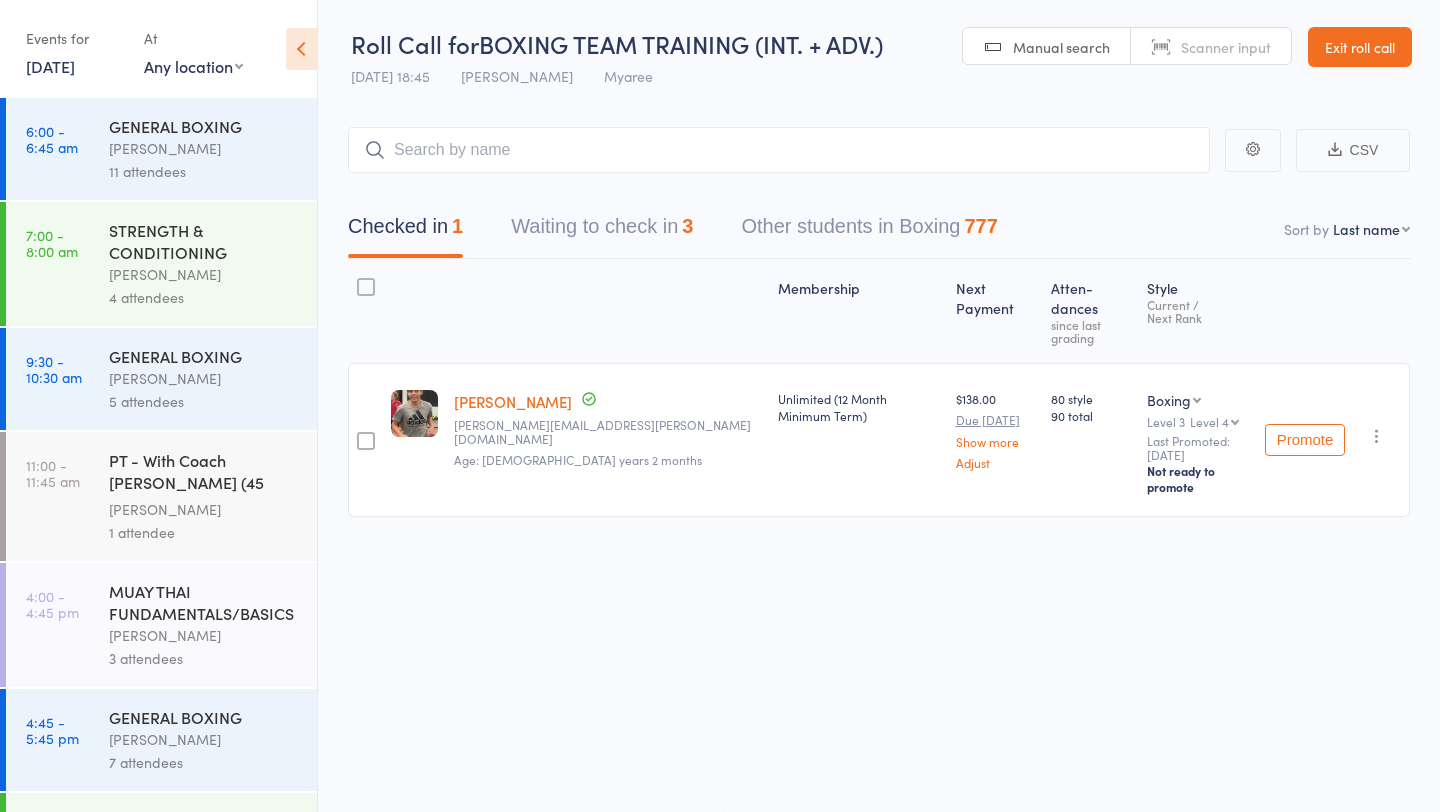 scroll, scrollTop: 570, scrollLeft: 0, axis: vertical 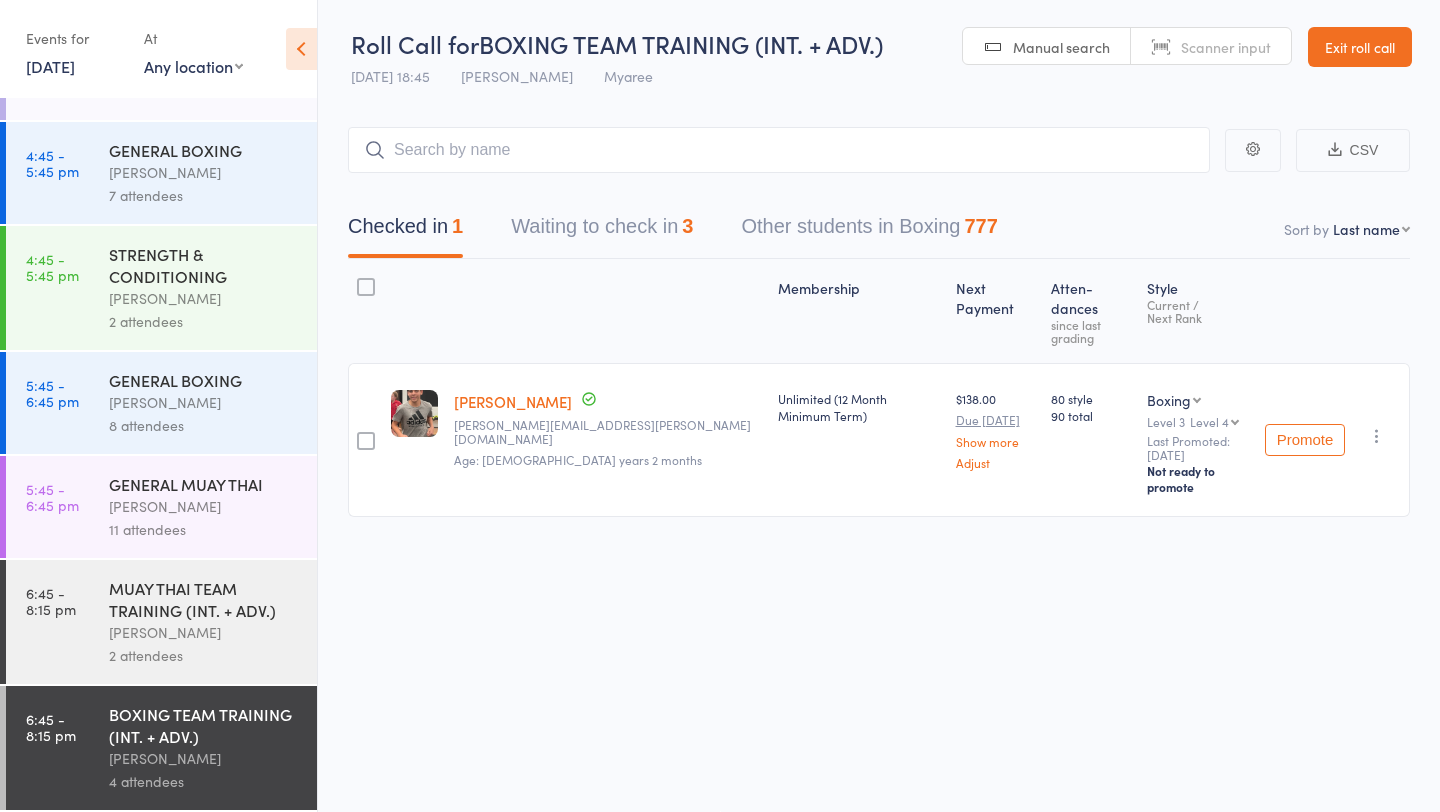 click on "Waiting to check in  3" at bounding box center (602, 231) 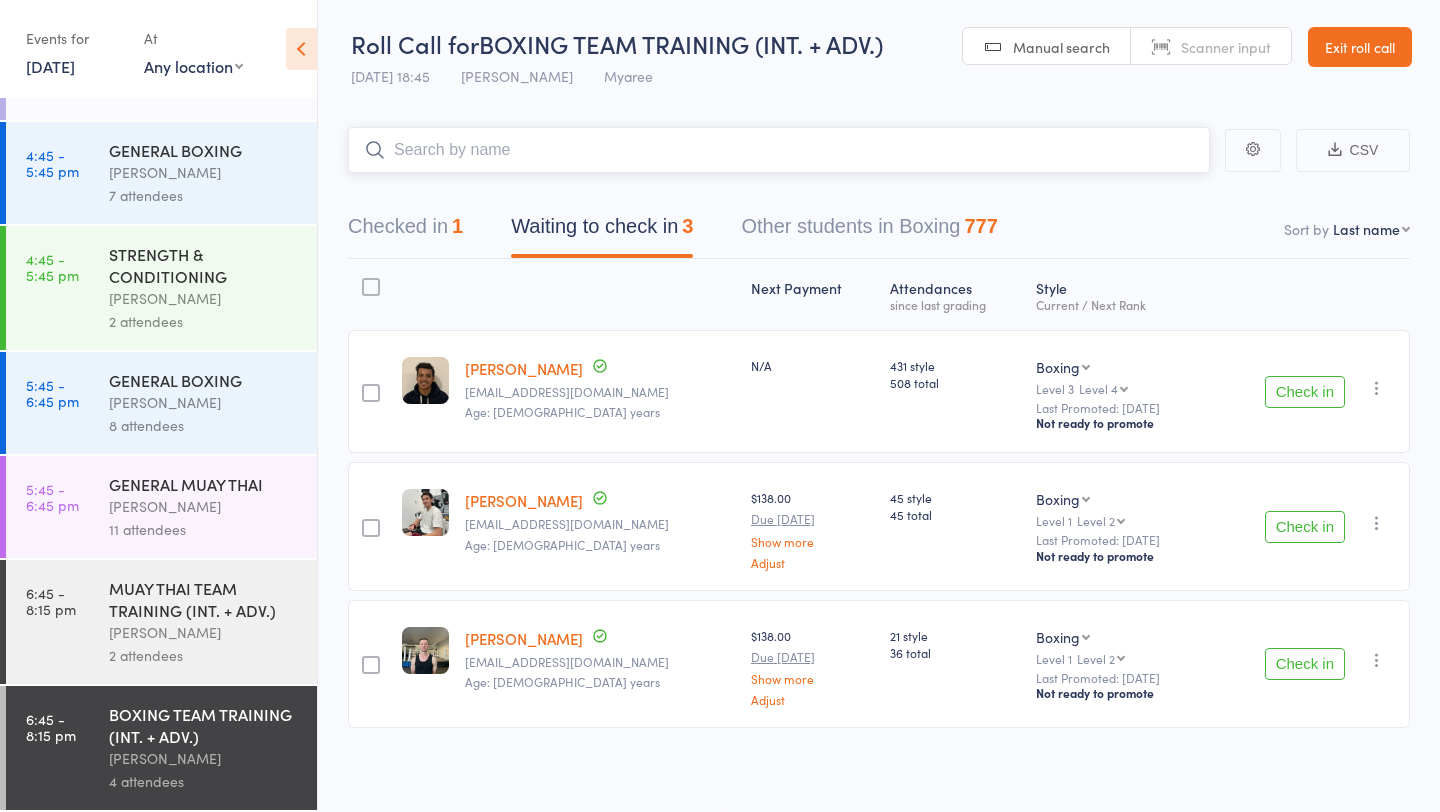 scroll, scrollTop: 5, scrollLeft: 0, axis: vertical 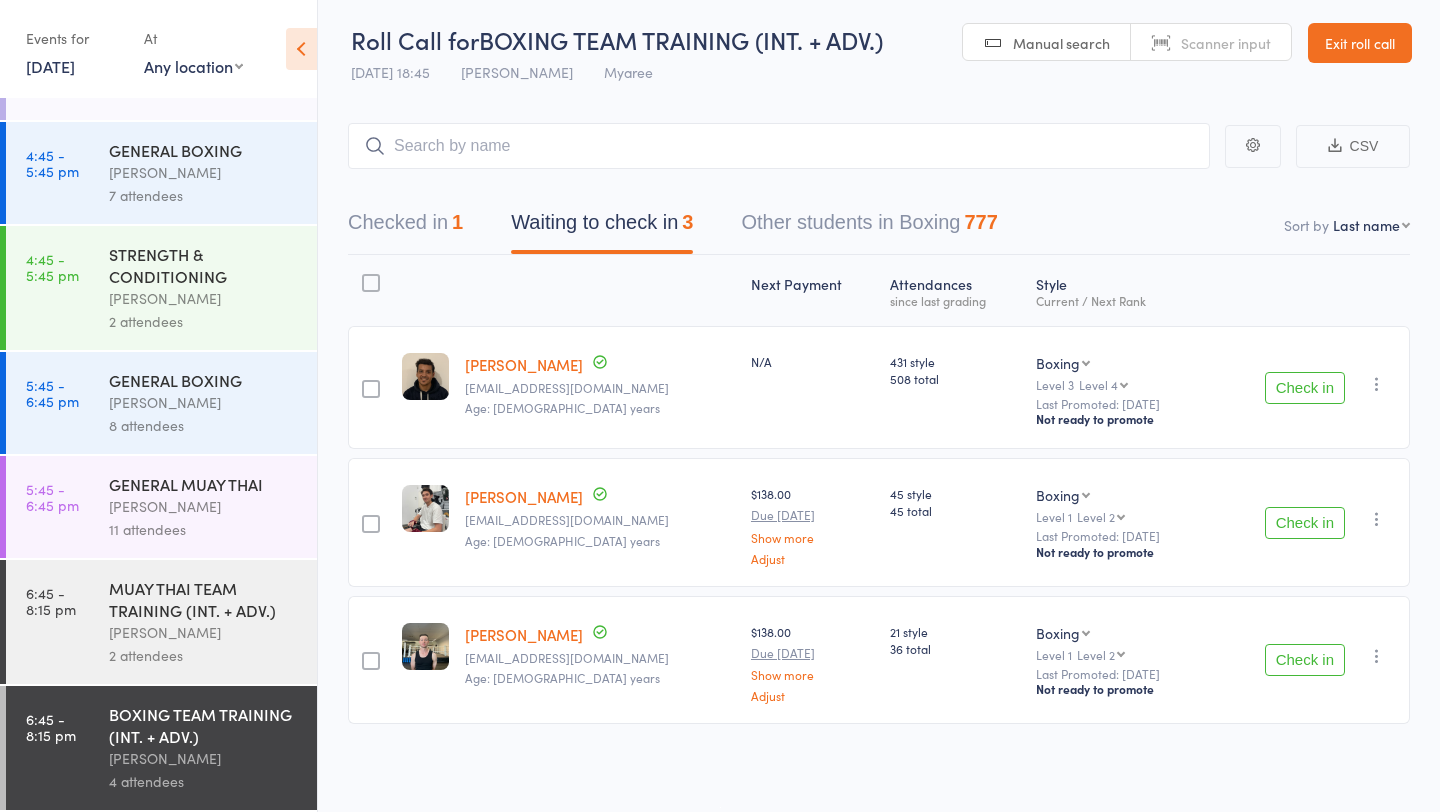 click on "[PERSON_NAME]" at bounding box center [204, 506] 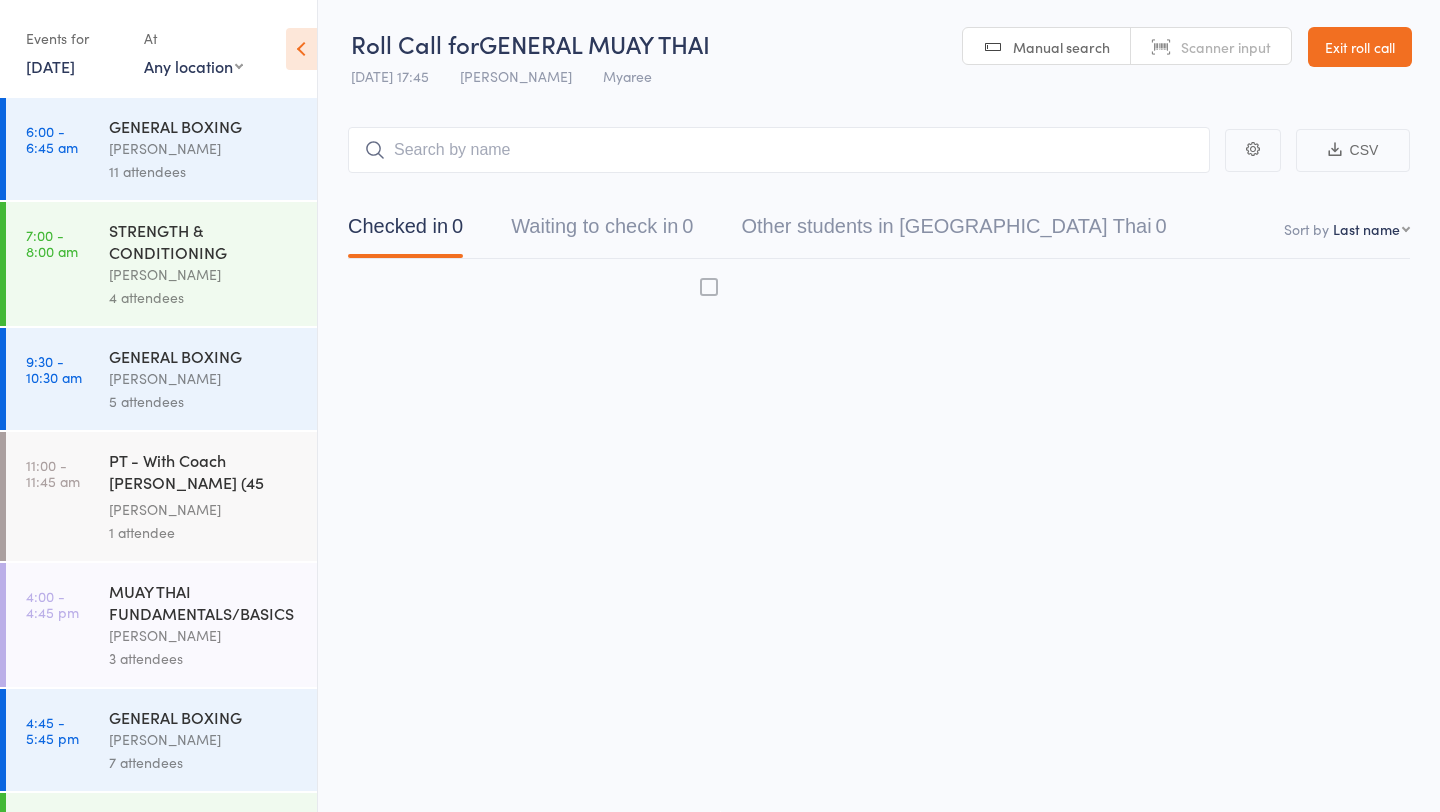 scroll, scrollTop: 1, scrollLeft: 0, axis: vertical 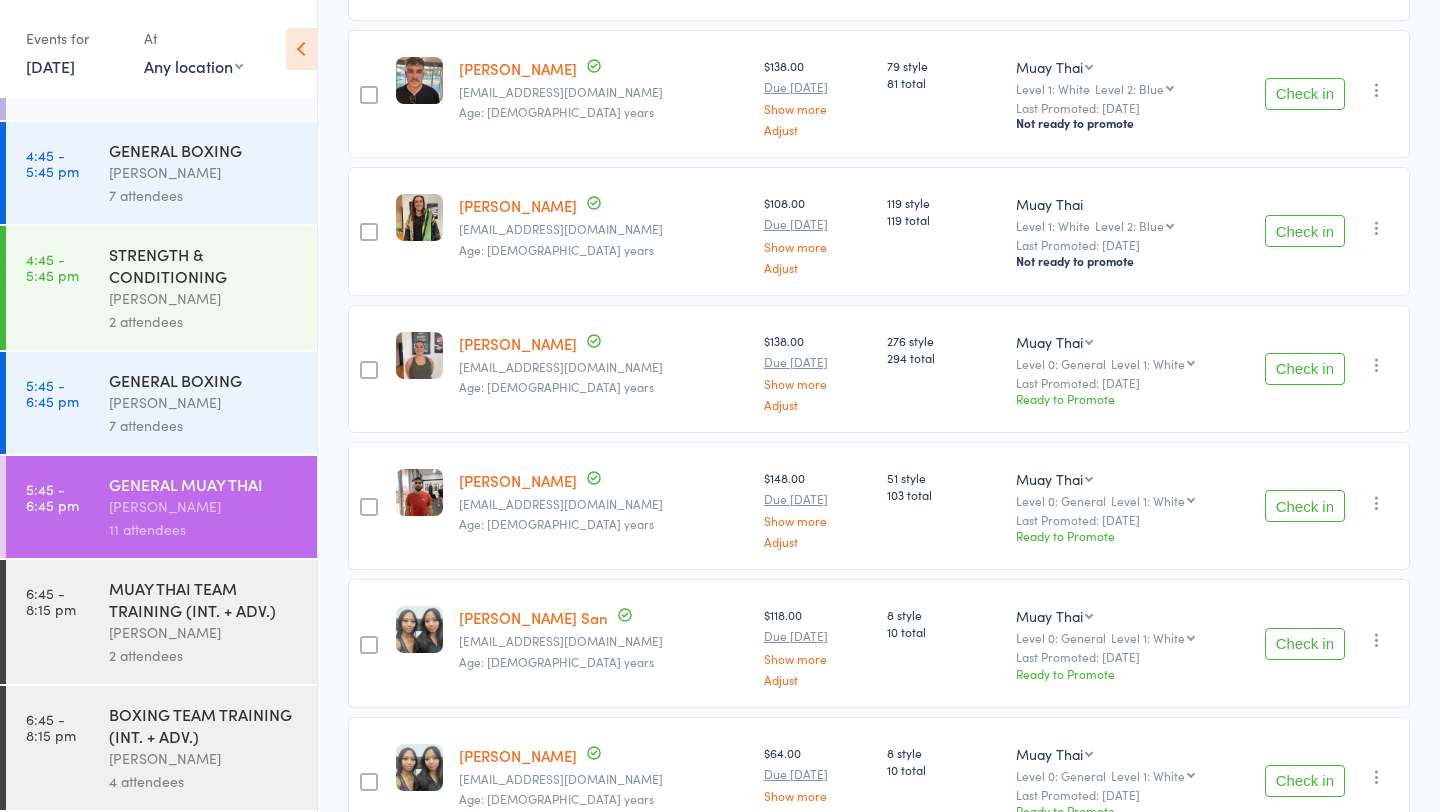 click on "Check in" at bounding box center [1305, 369] 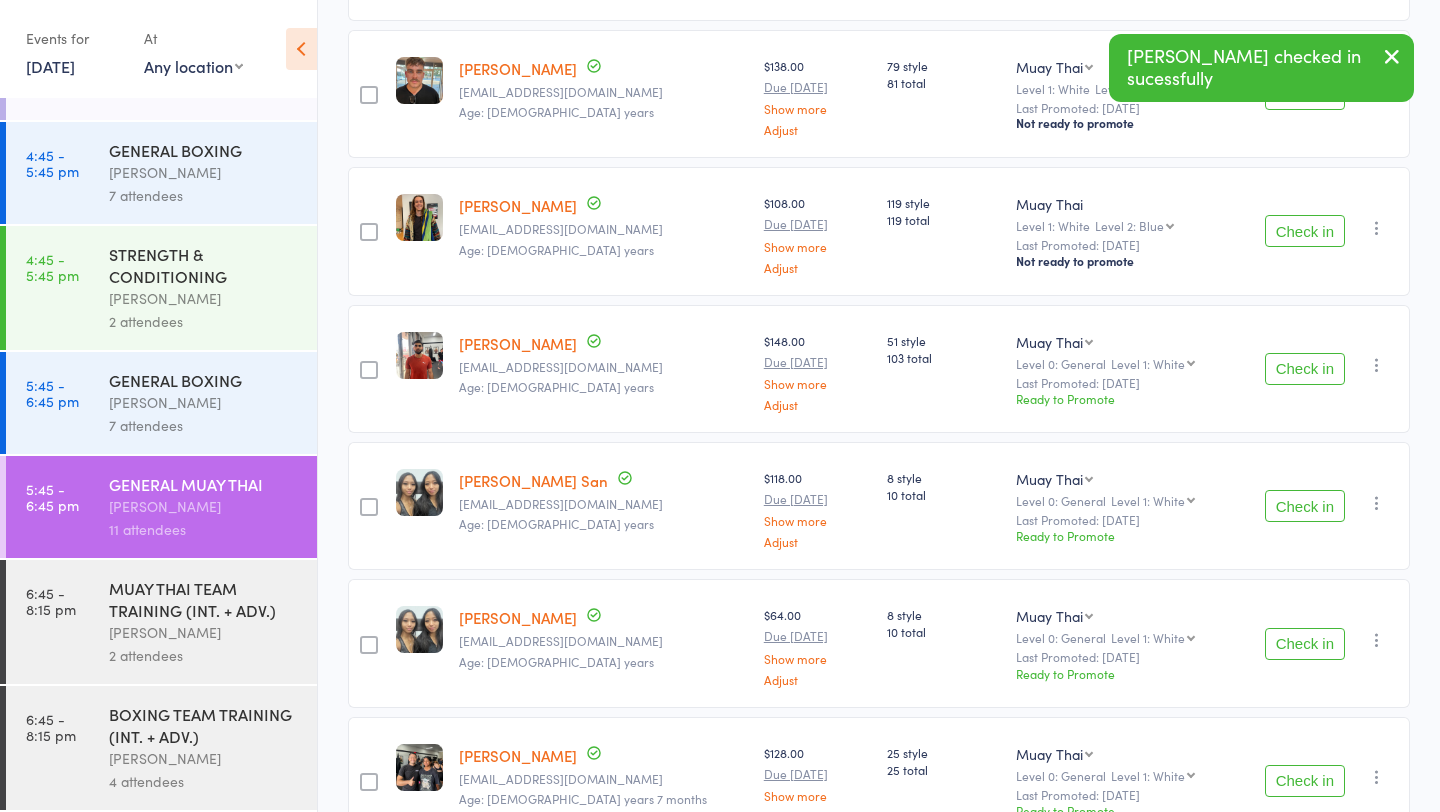 click on "Check in" at bounding box center (1305, 506) 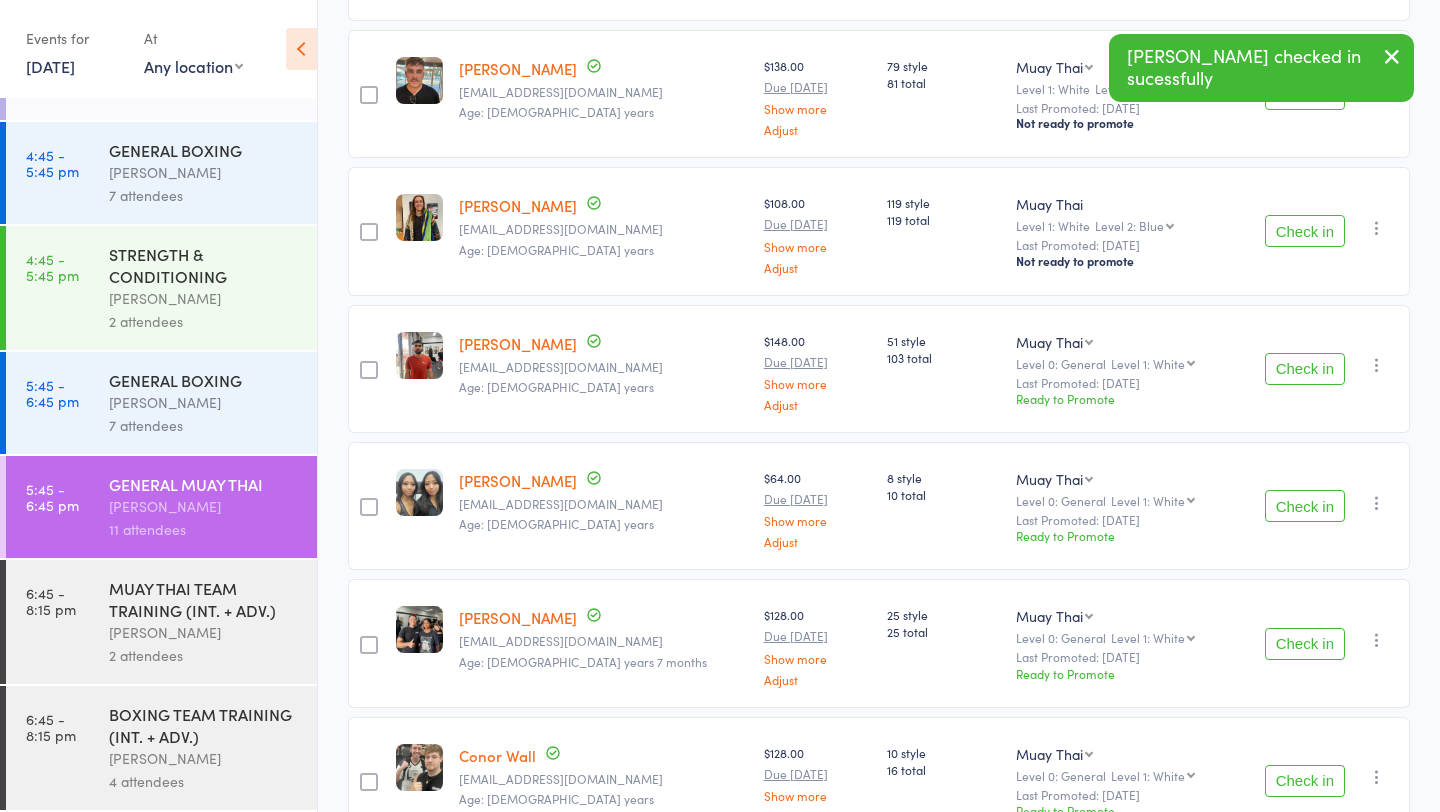 click on "Check in" at bounding box center [1305, 506] 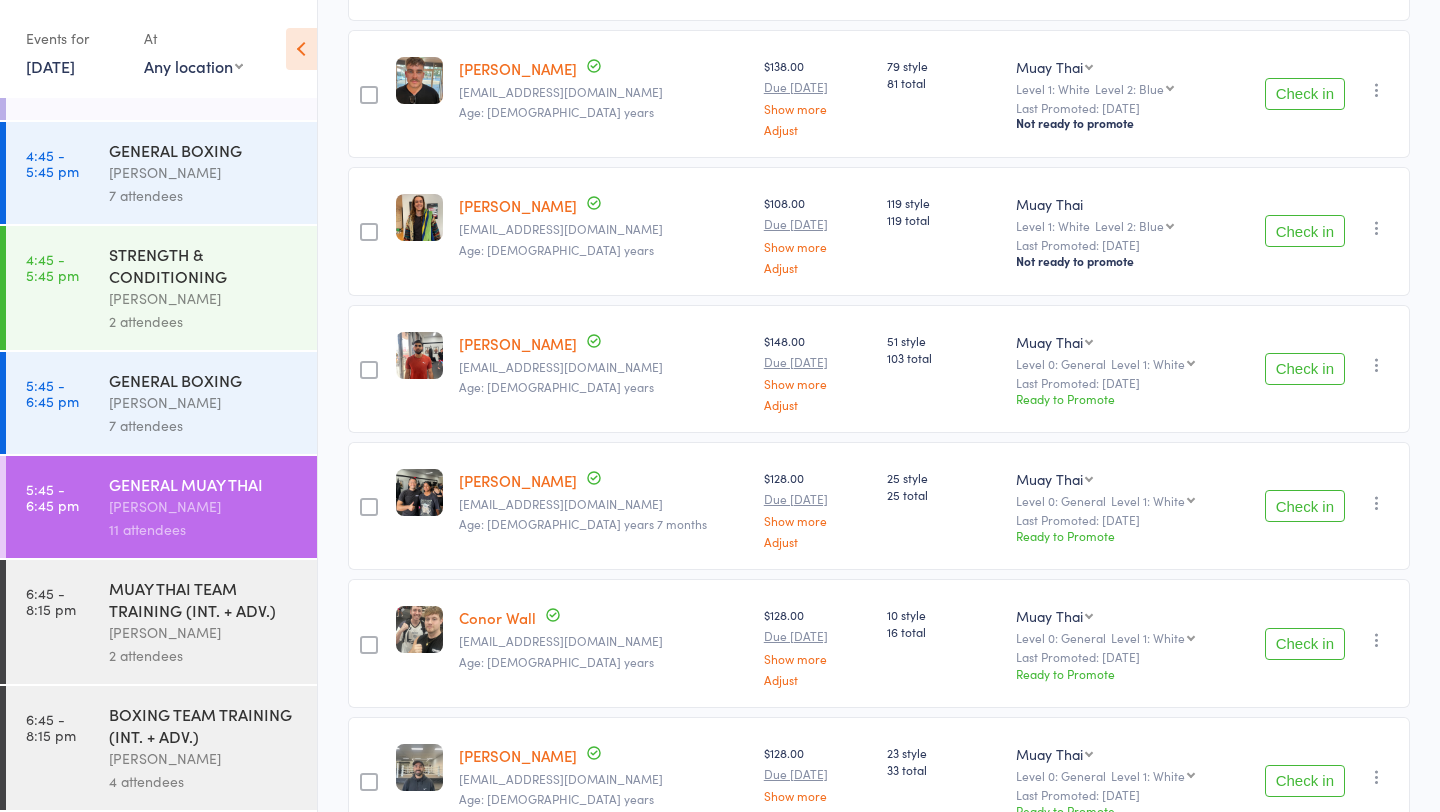 drag, startPoint x: 1327, startPoint y: 497, endPoint x: 1301, endPoint y: 209, distance: 289.17123 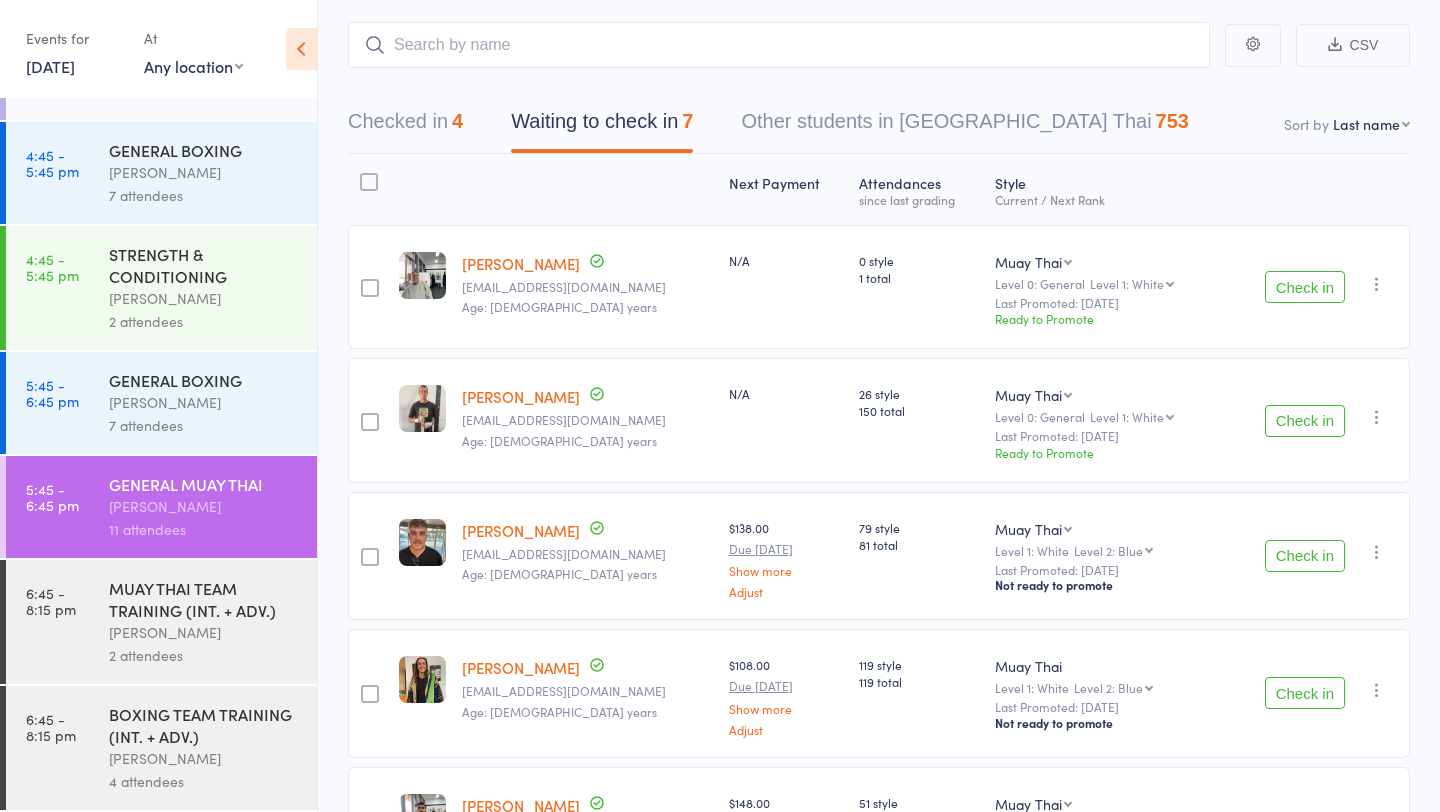 scroll, scrollTop: 0, scrollLeft: 0, axis: both 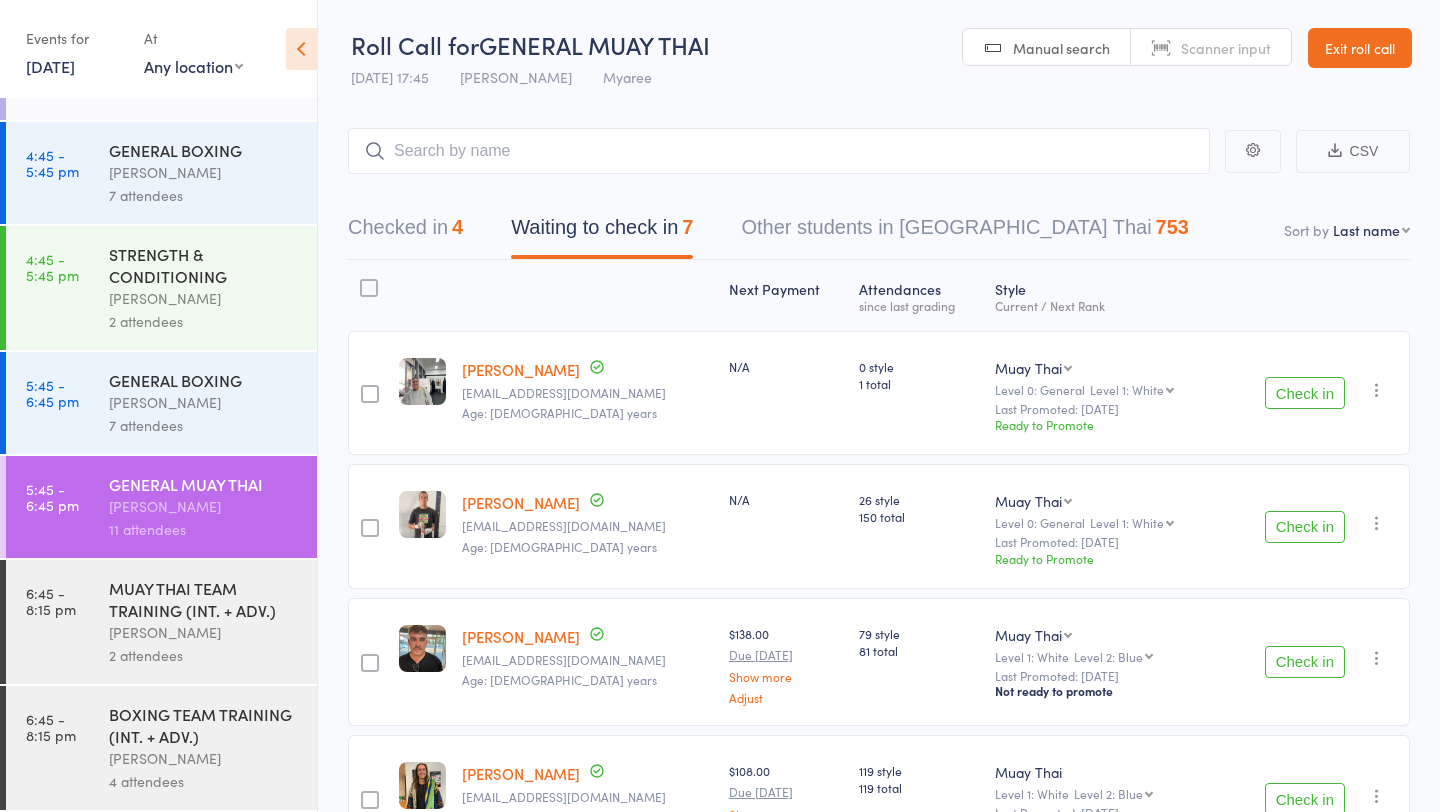 click on "Check in" at bounding box center (1305, 393) 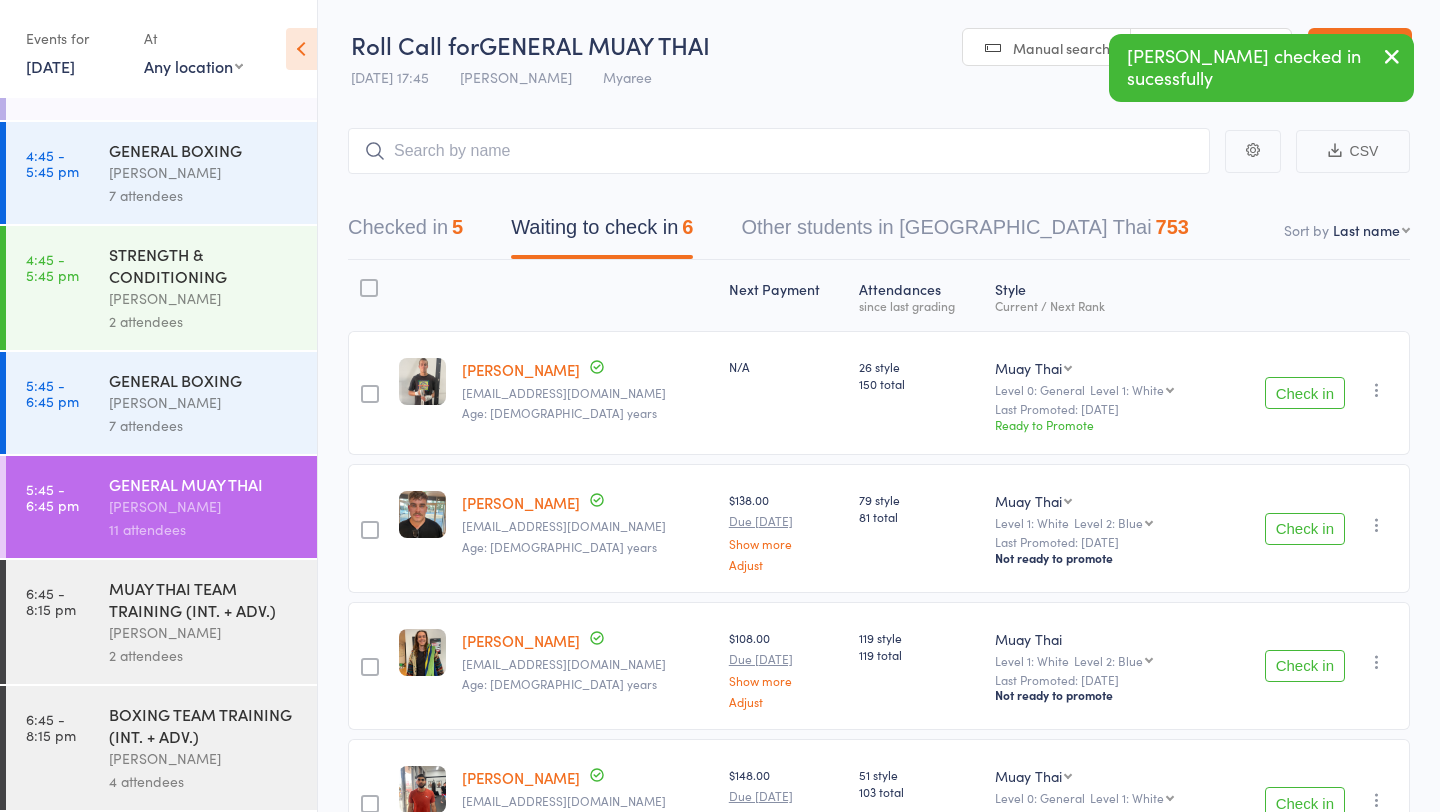 click on "Check in" at bounding box center (1305, 393) 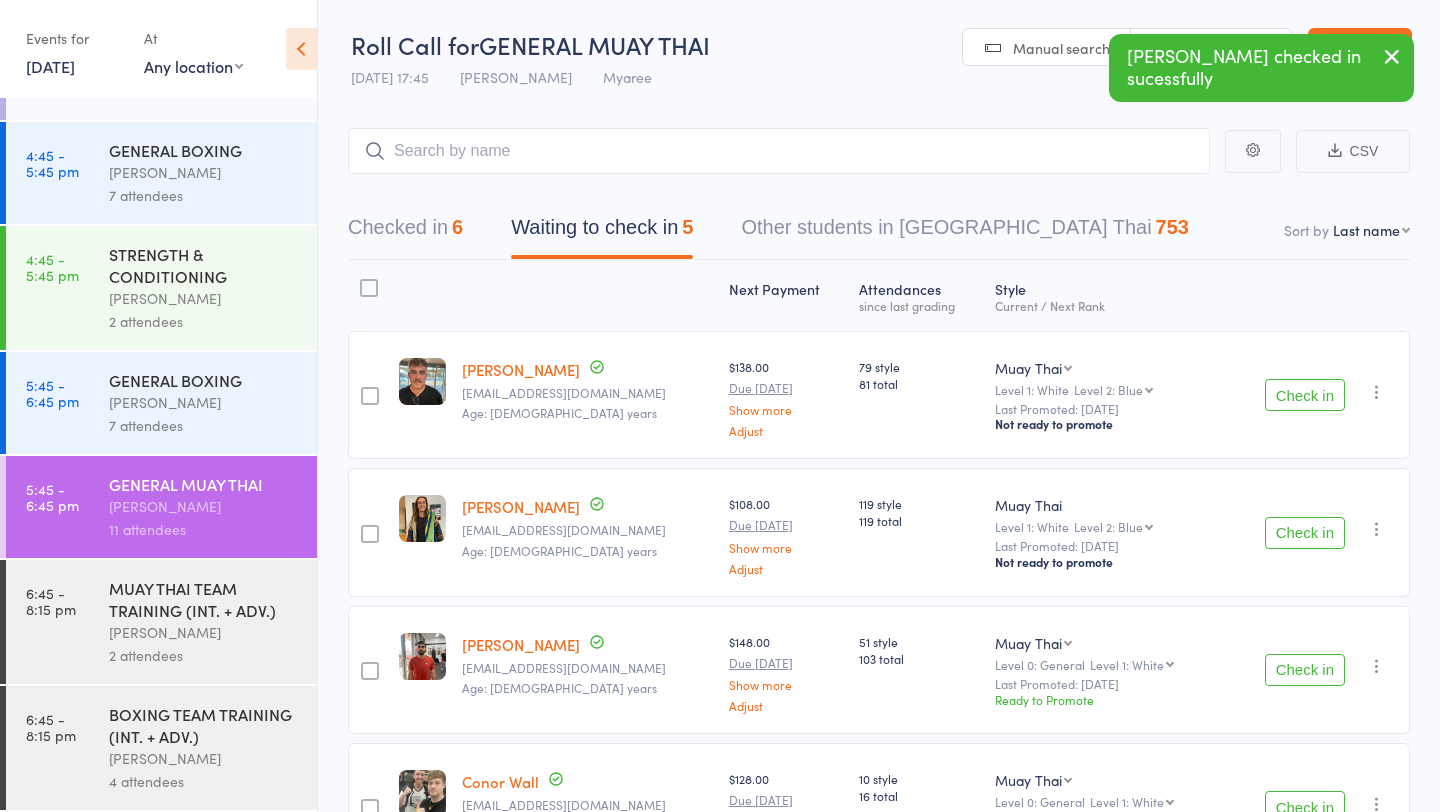 click on "Check in" at bounding box center [1305, 395] 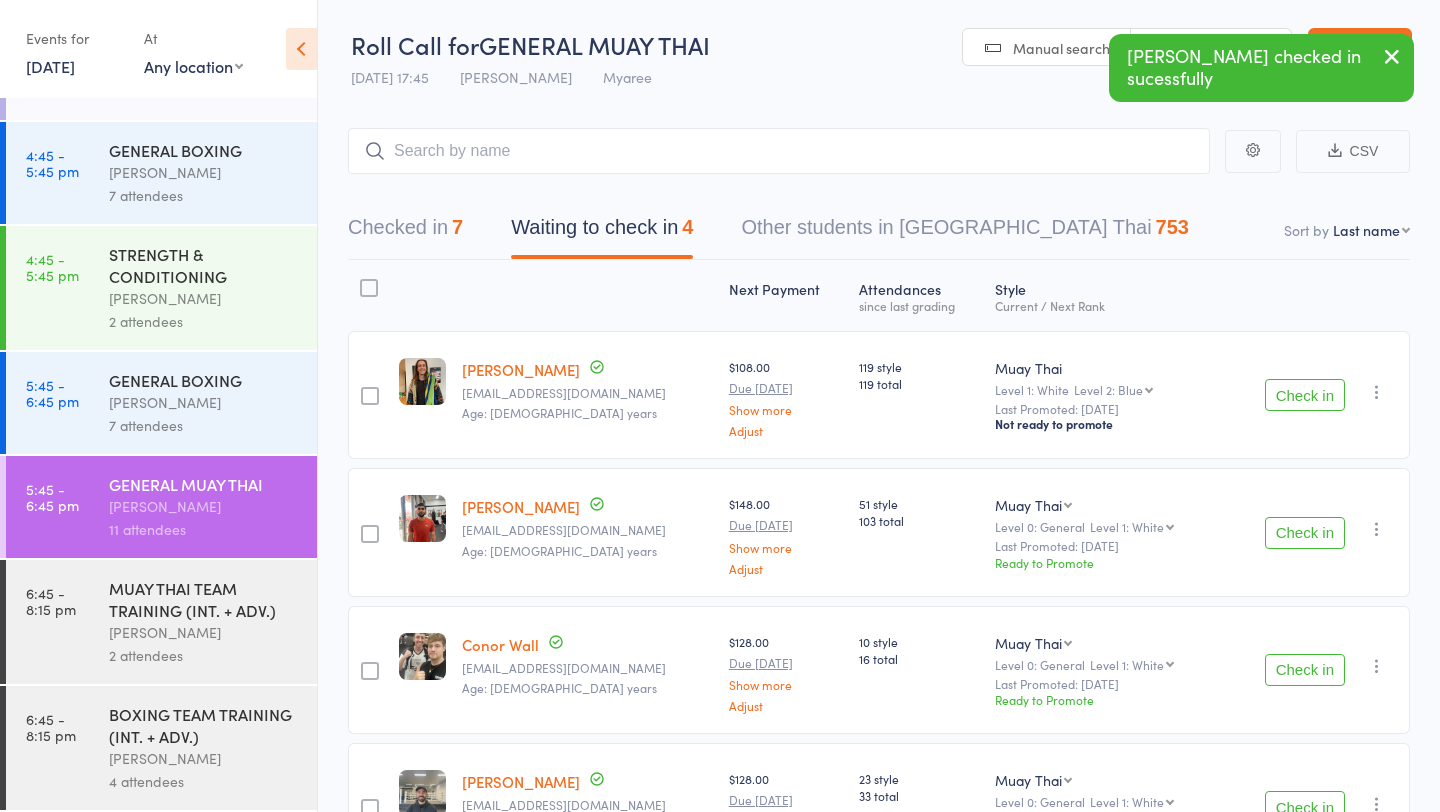 click on "Check in" at bounding box center [1305, 395] 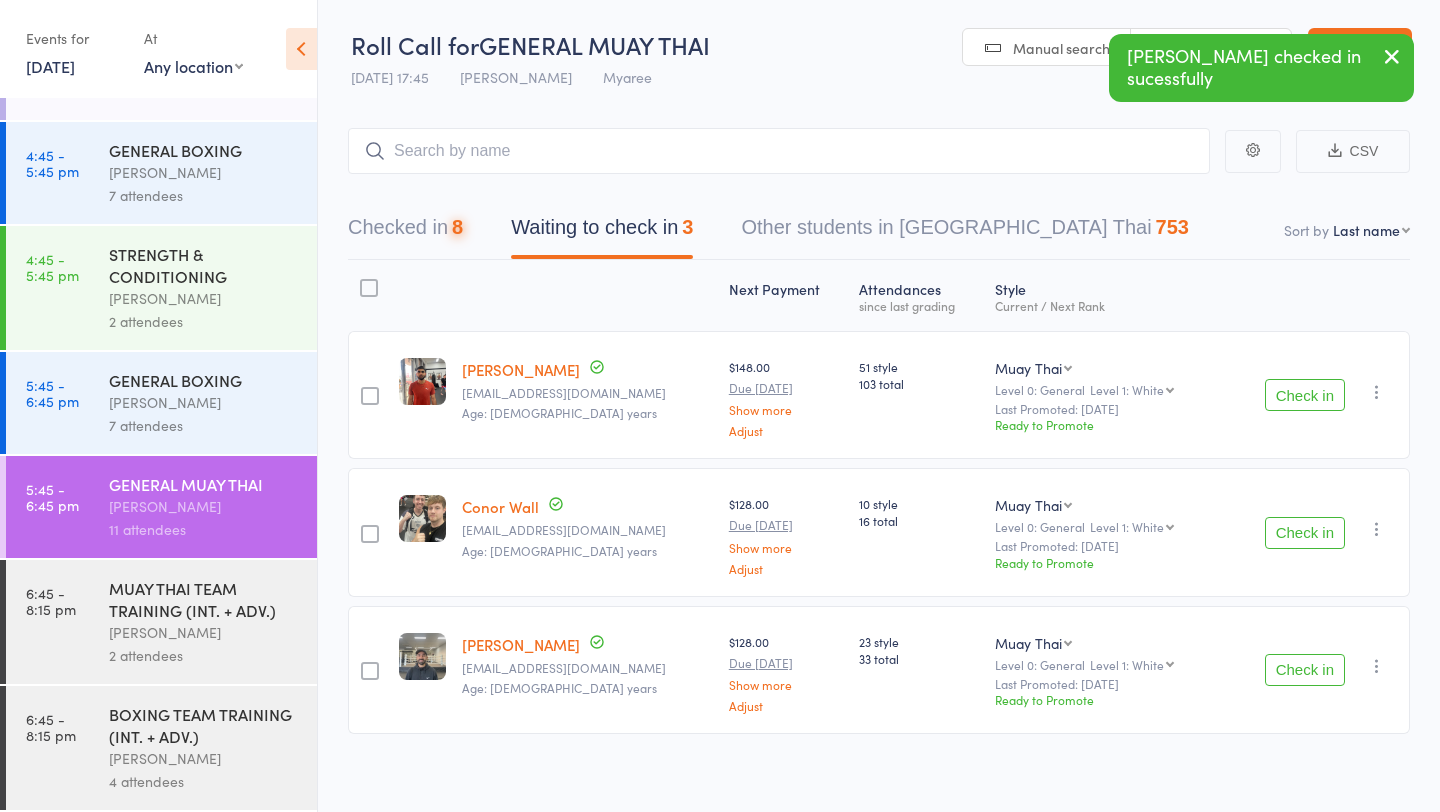 click on "Check in" at bounding box center (1305, 395) 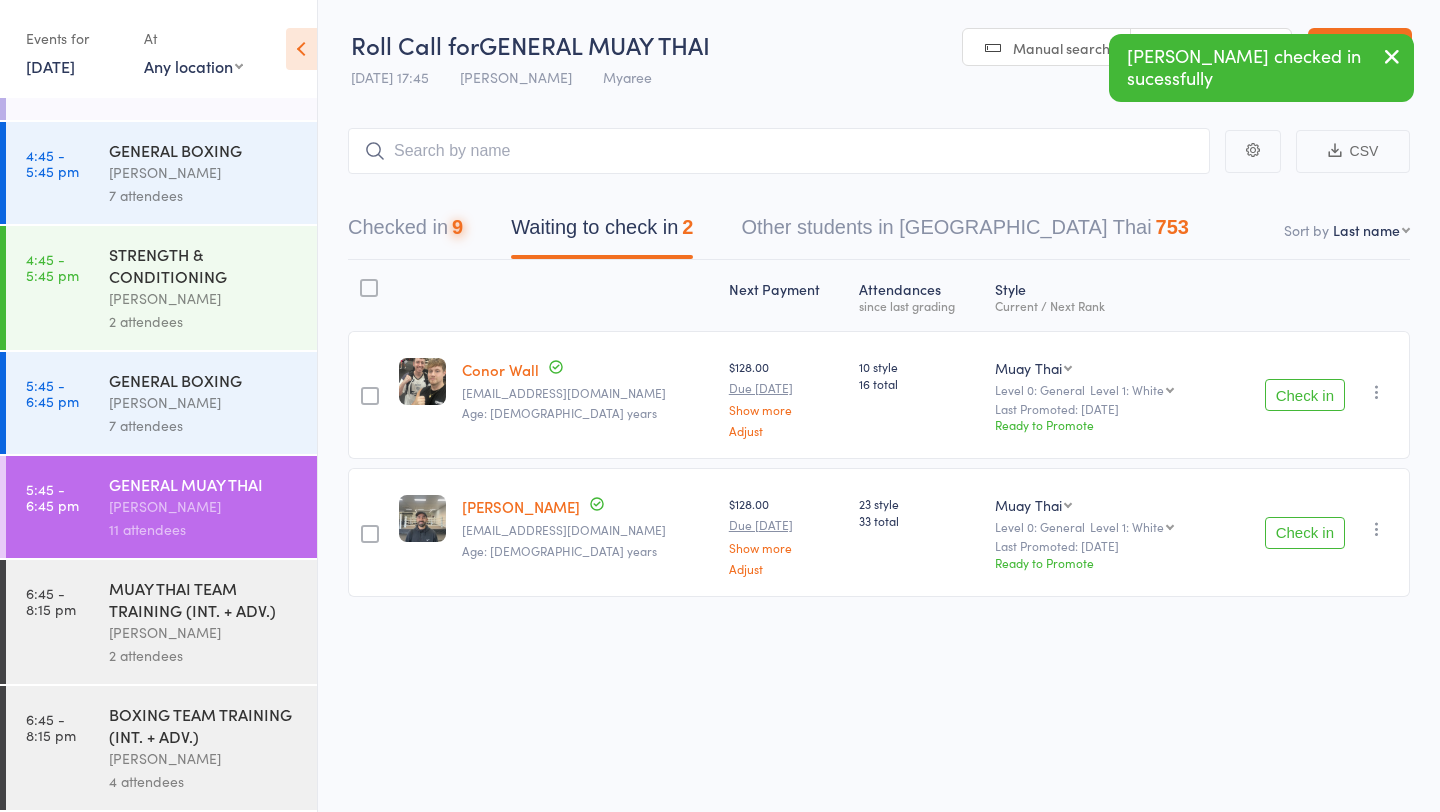 click on "Check in" at bounding box center [1305, 395] 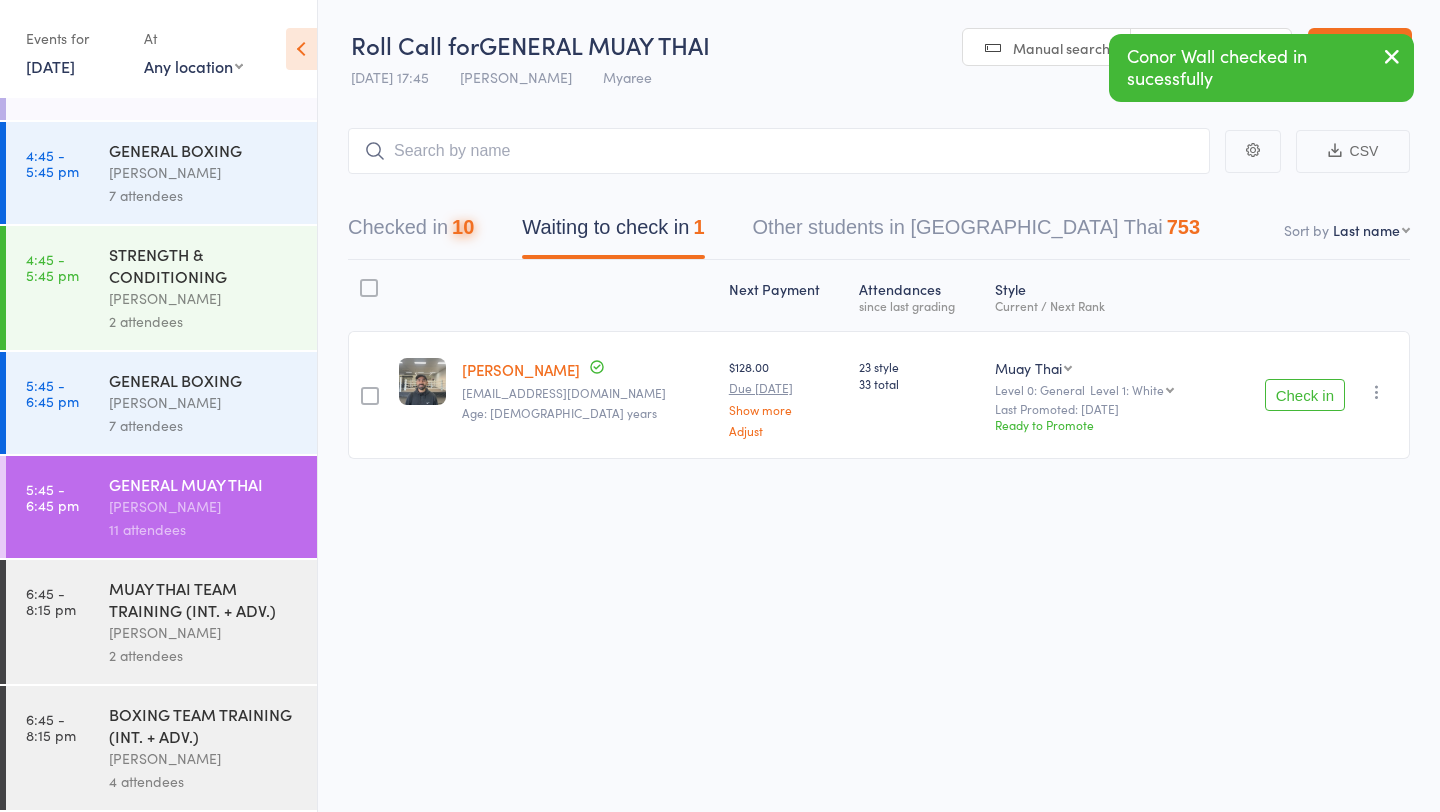 click on "Check in" at bounding box center [1305, 395] 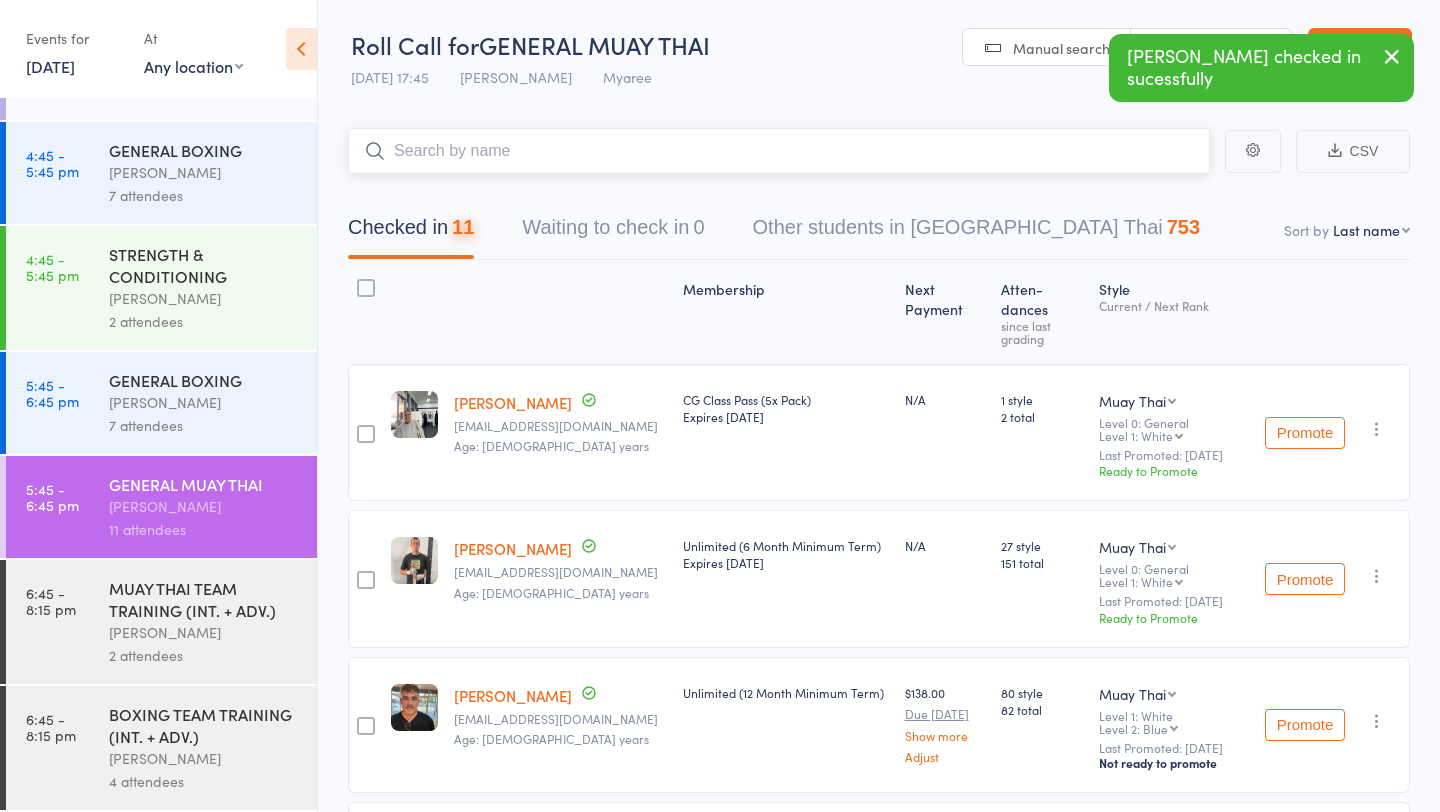 click at bounding box center (779, 151) 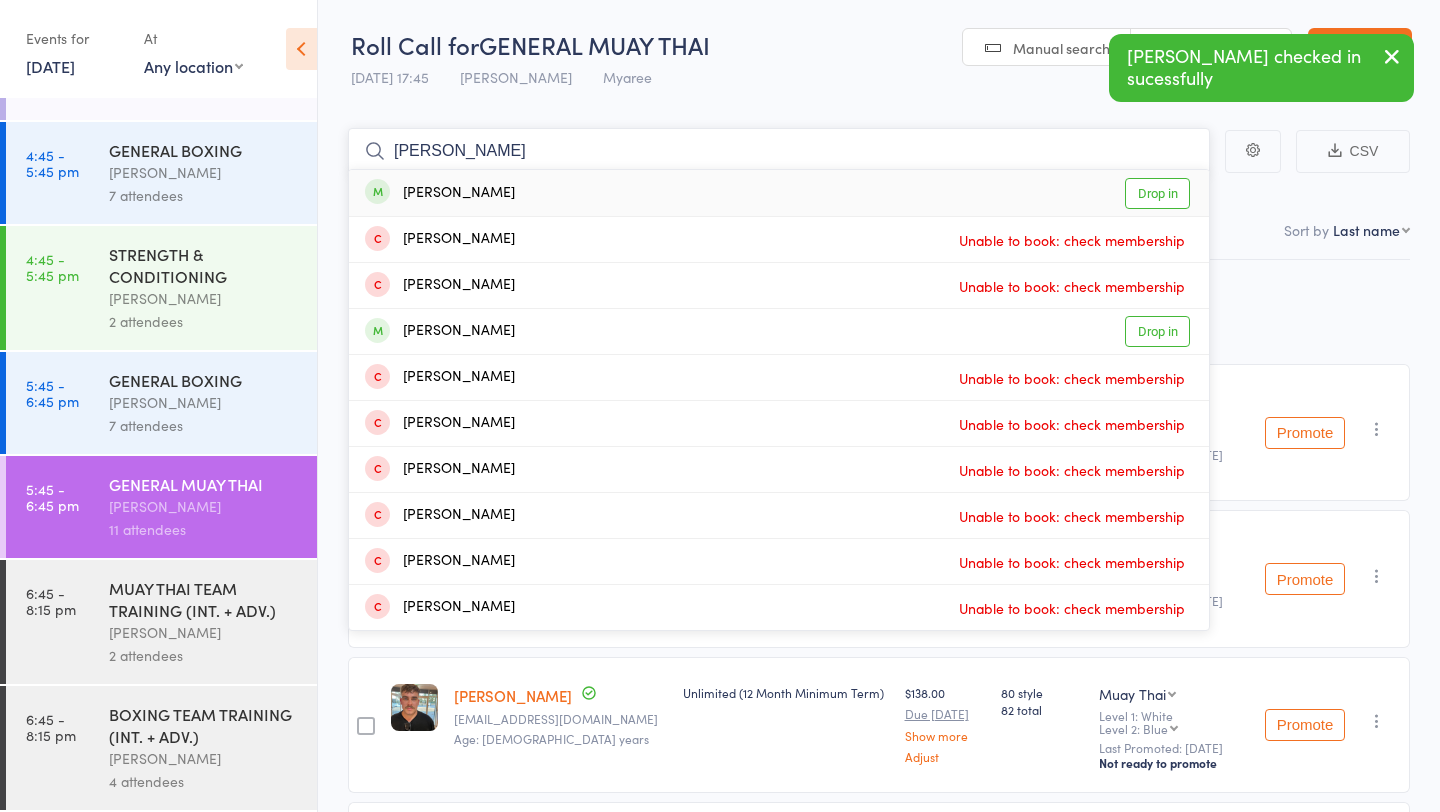 type on "[PERSON_NAME]" 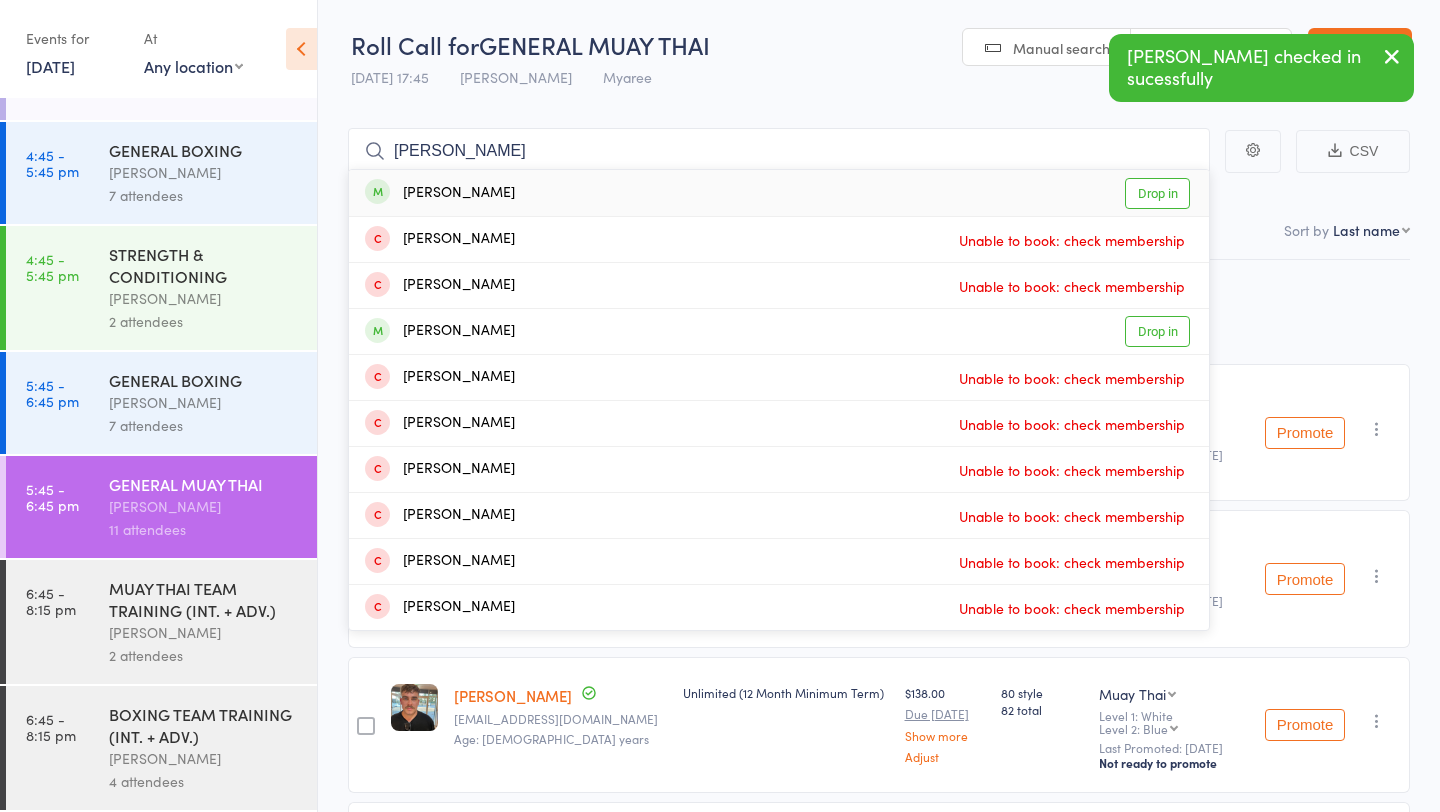 click on "Drop in" at bounding box center [1157, 193] 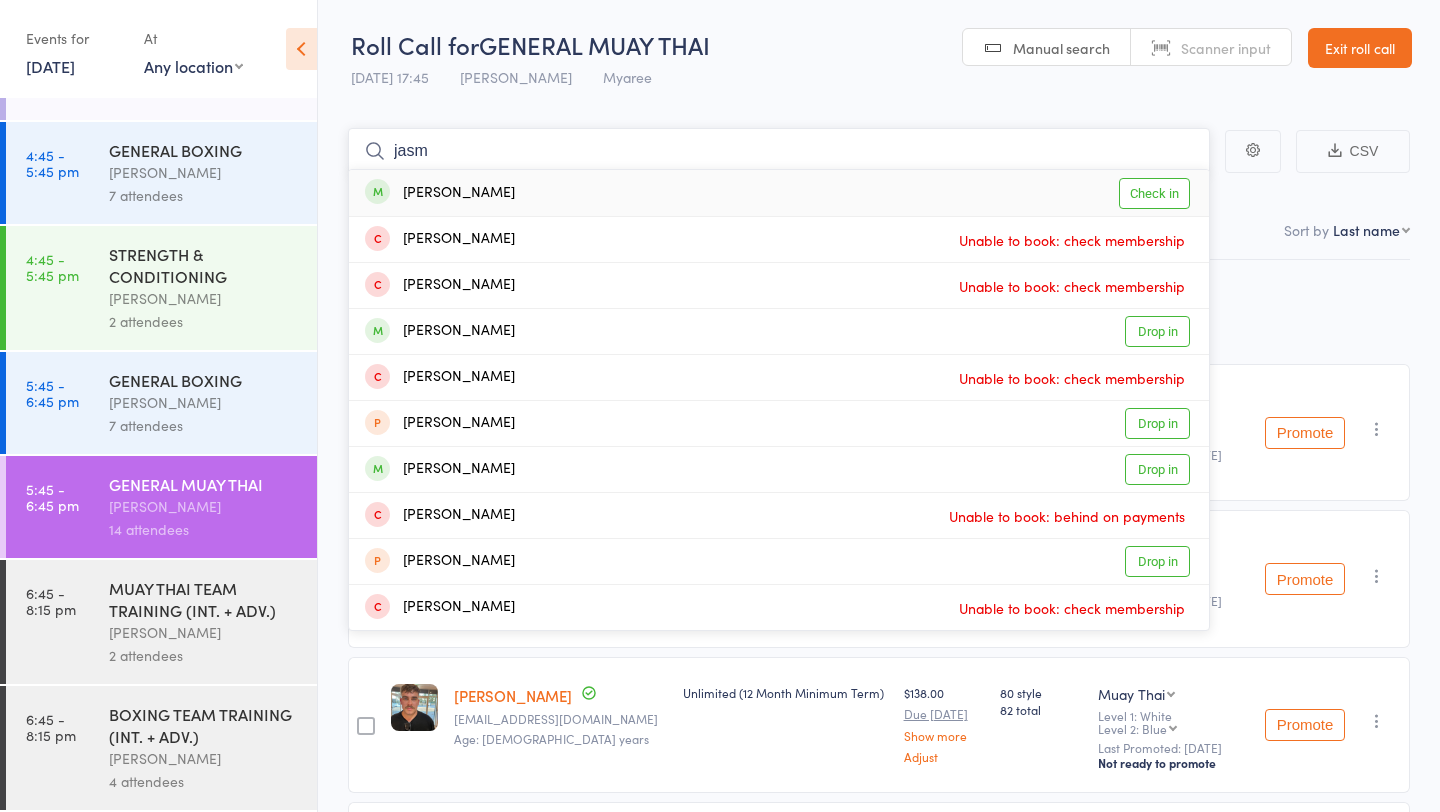 type on "jasm" 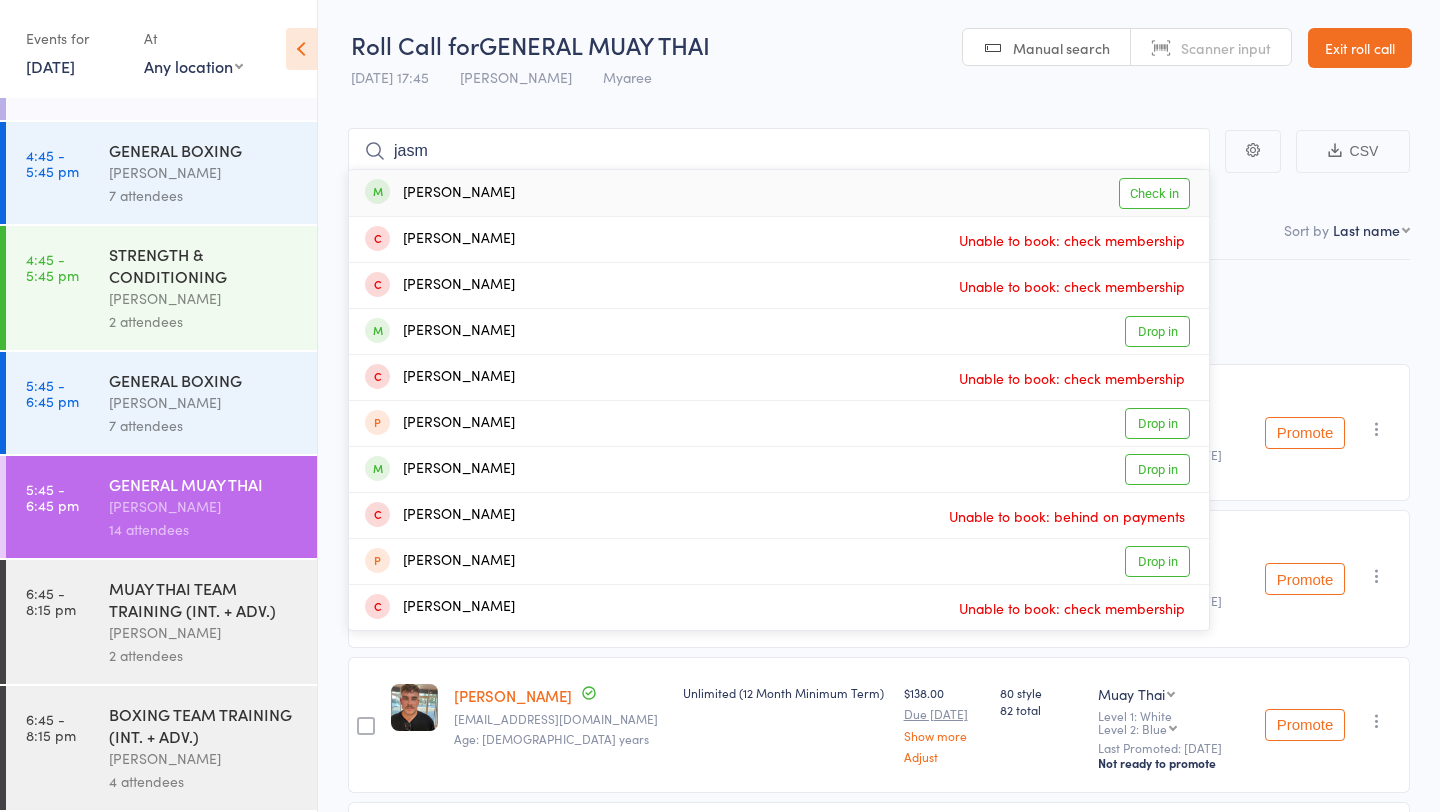 click on "Check in" at bounding box center [1154, 193] 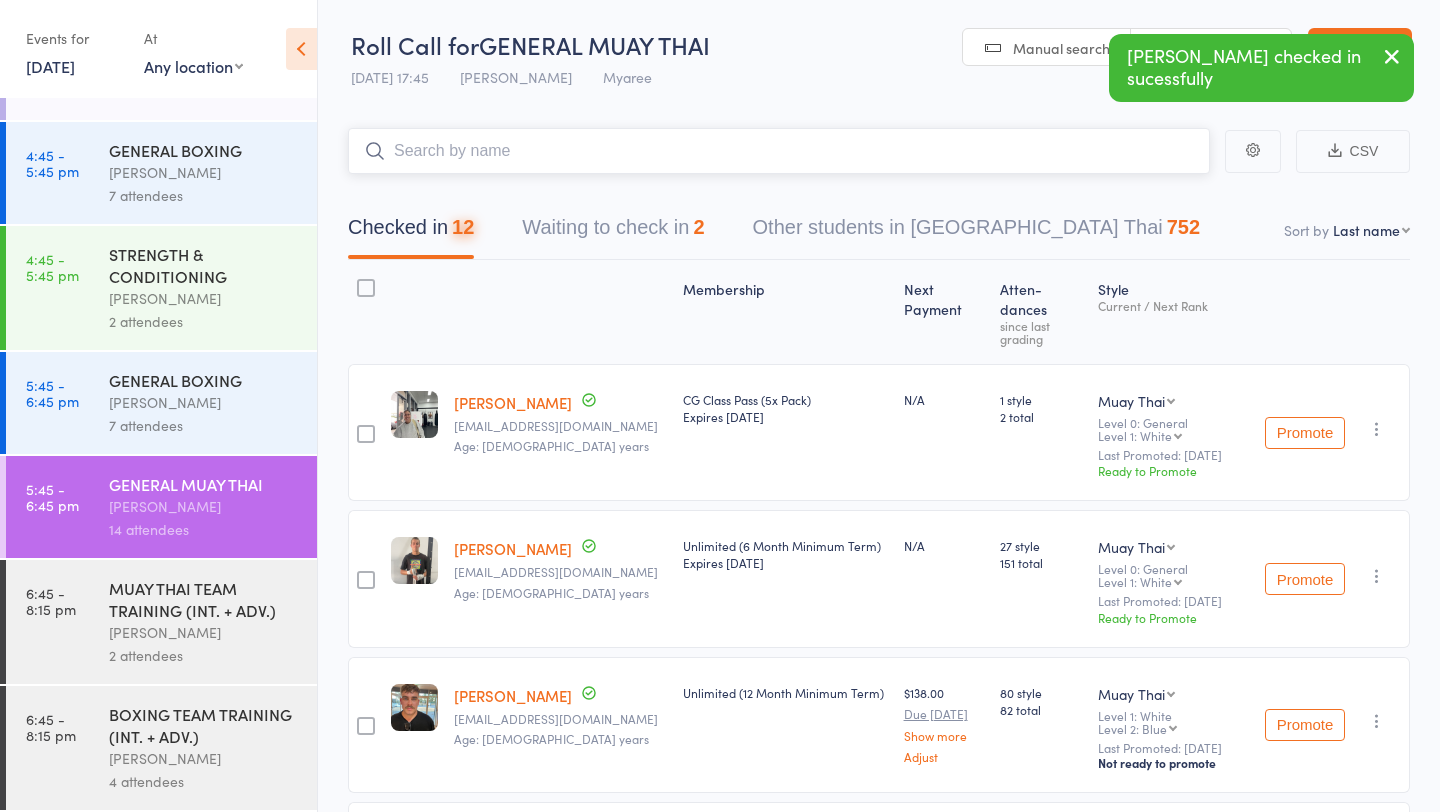 click on "Waiting to check in  2" at bounding box center (613, 232) 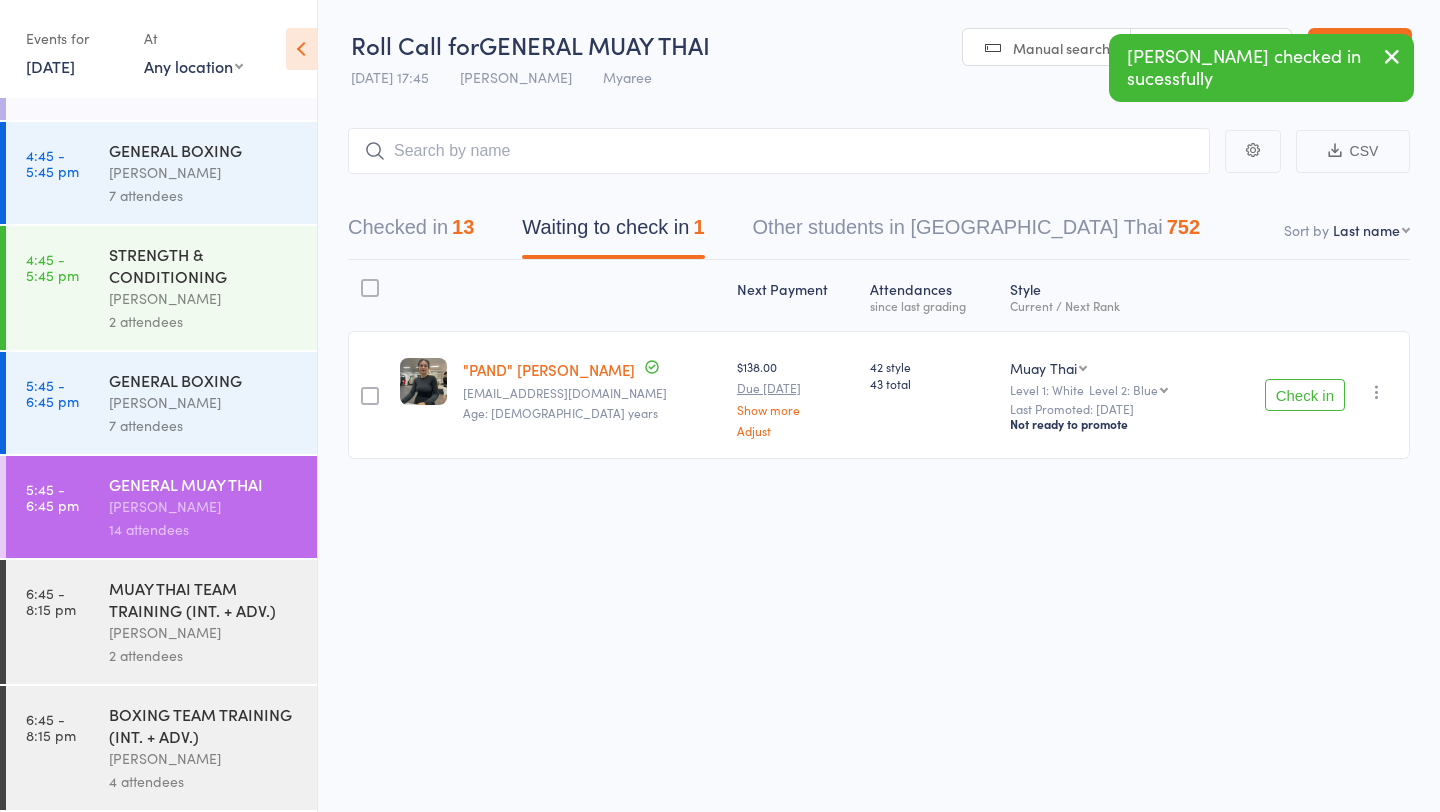 click on "Check in" at bounding box center [1305, 395] 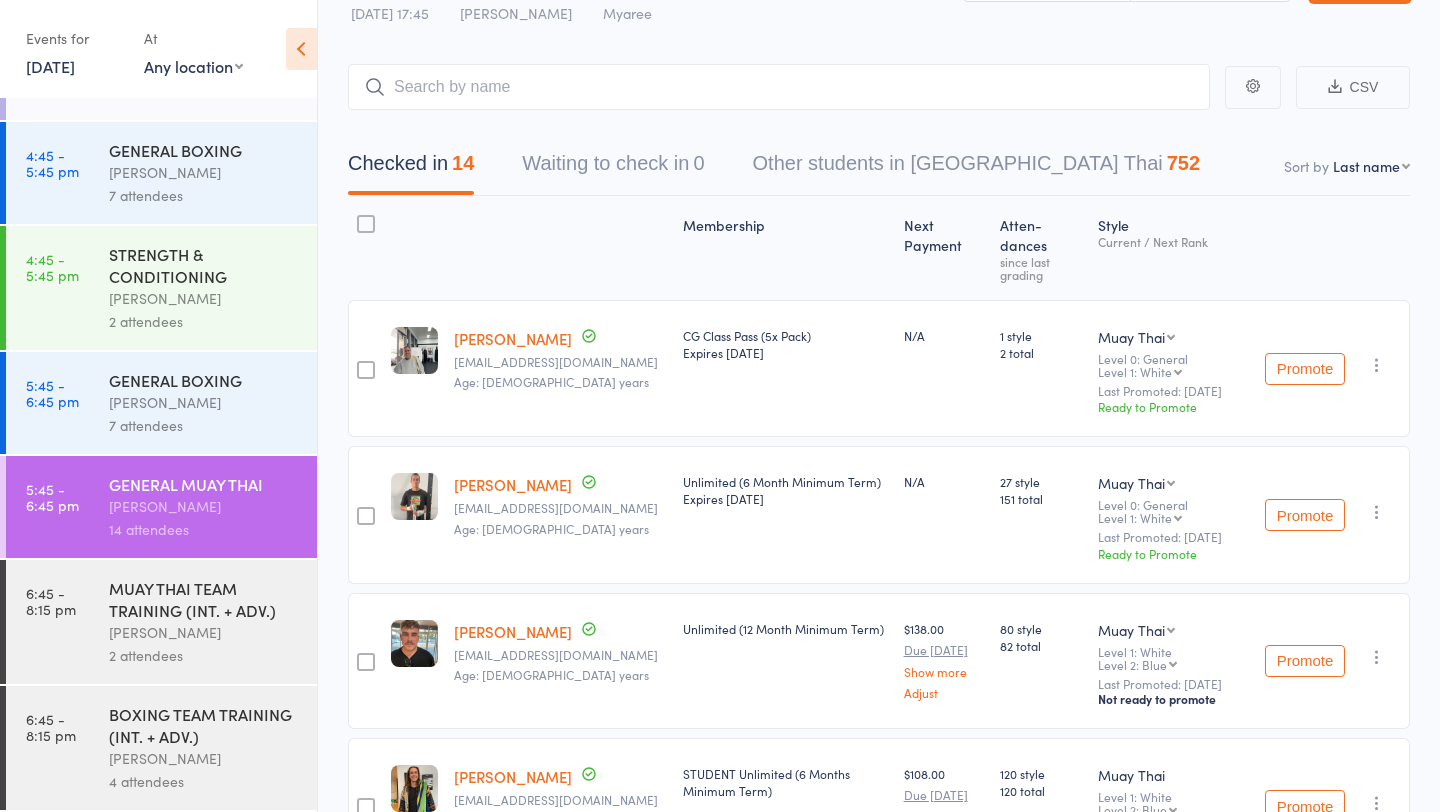 scroll, scrollTop: 71, scrollLeft: 0, axis: vertical 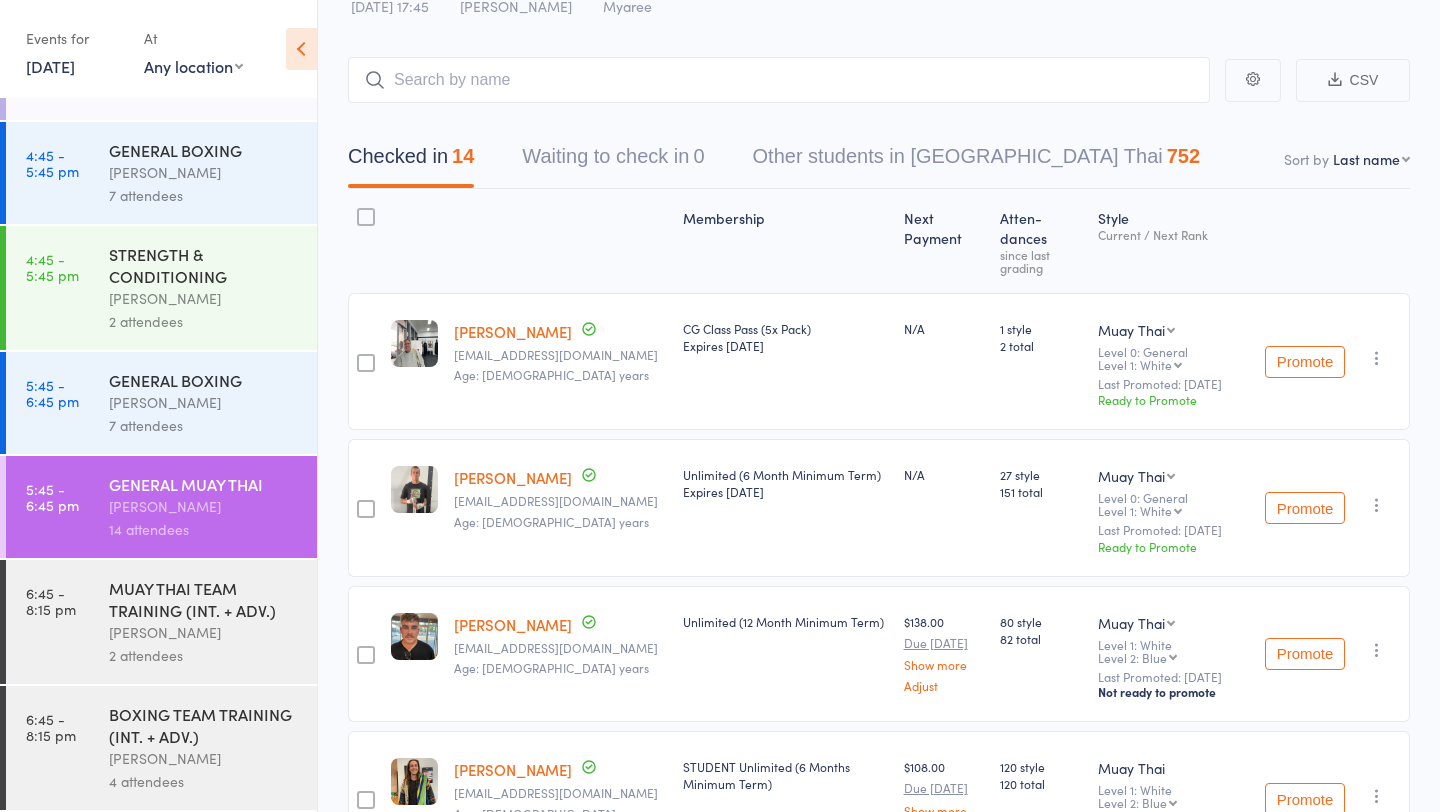 click on "[PERSON_NAME]" at bounding box center [204, 632] 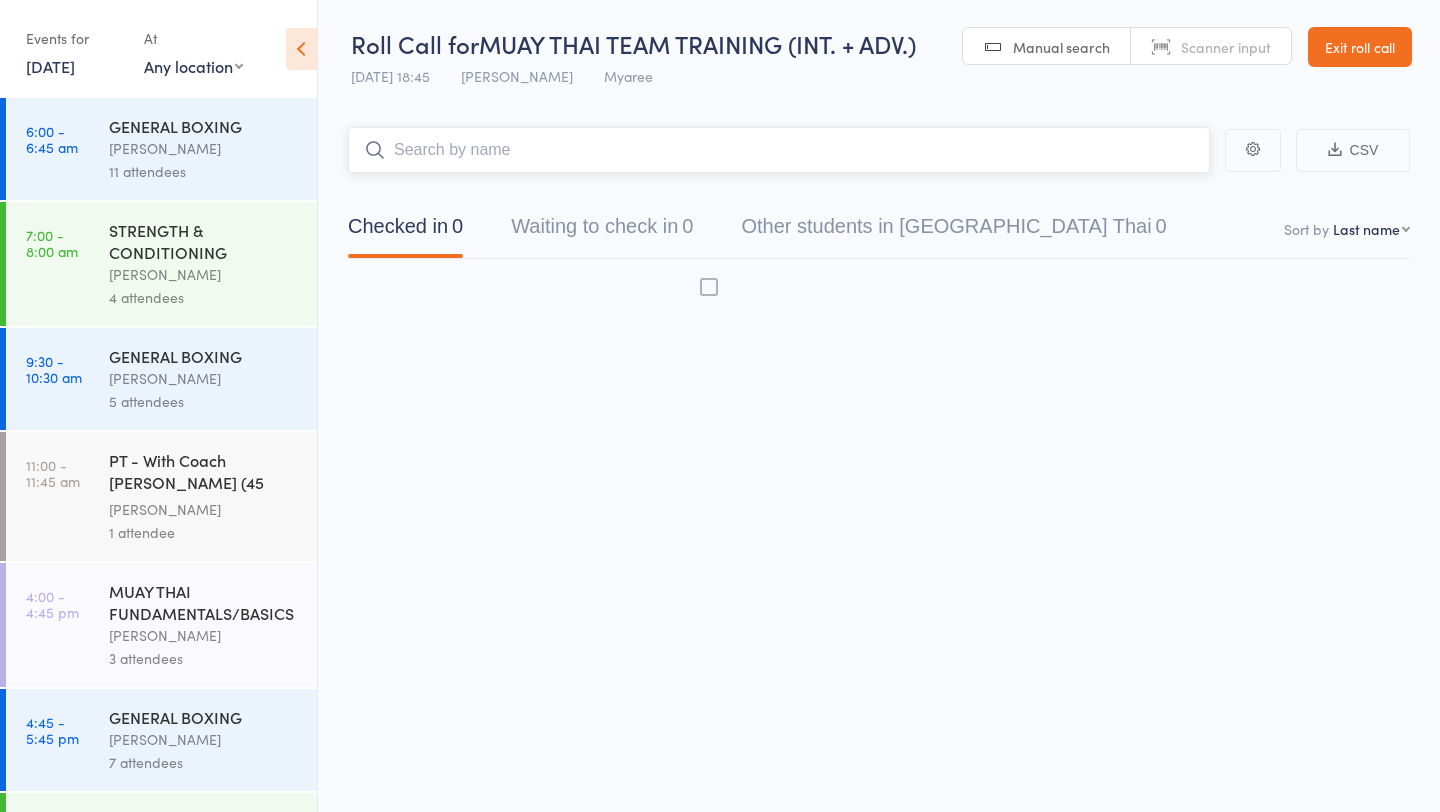 scroll, scrollTop: 1, scrollLeft: 0, axis: vertical 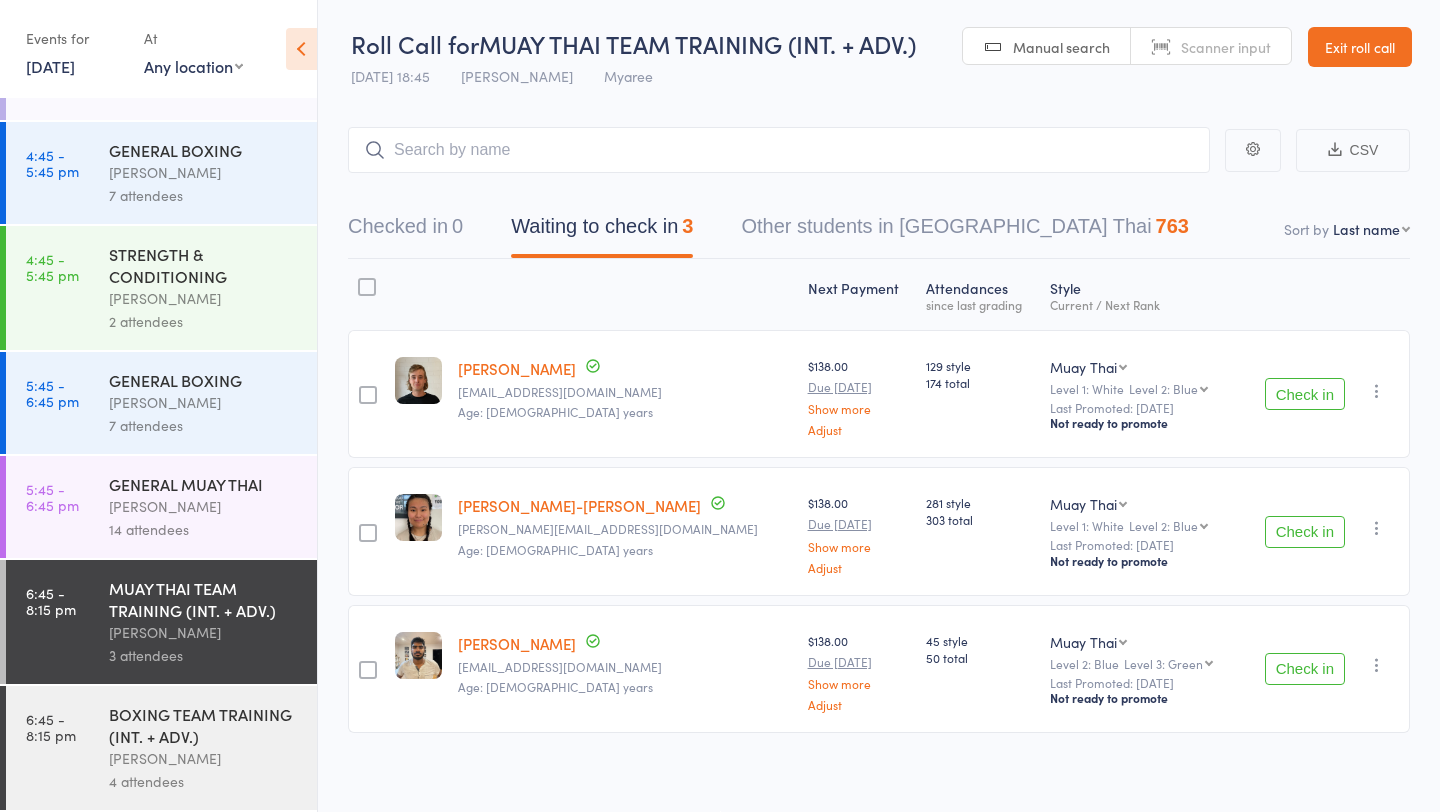 click on "GENERAL MUAY THAI" at bounding box center (204, 484) 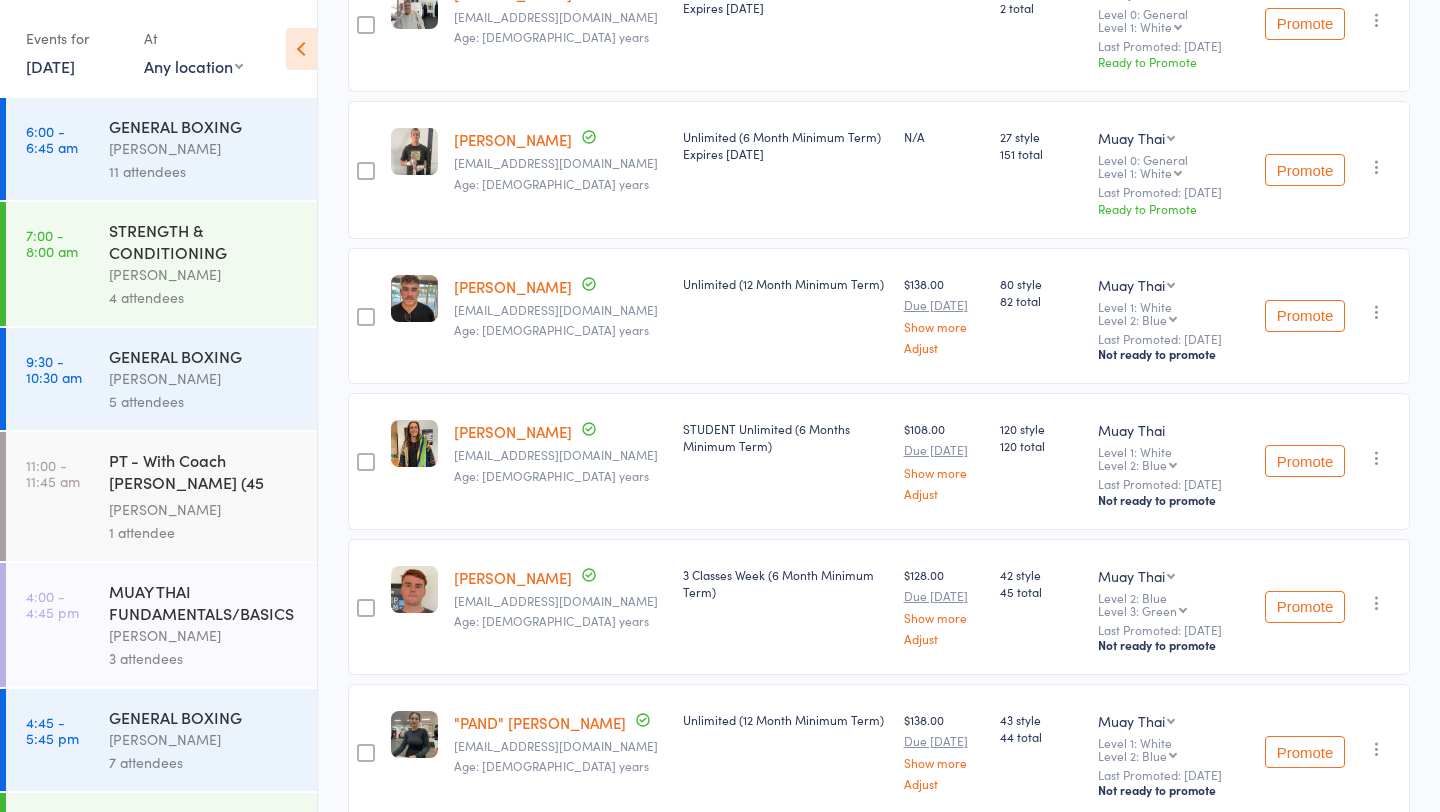 scroll, scrollTop: 0, scrollLeft: 0, axis: both 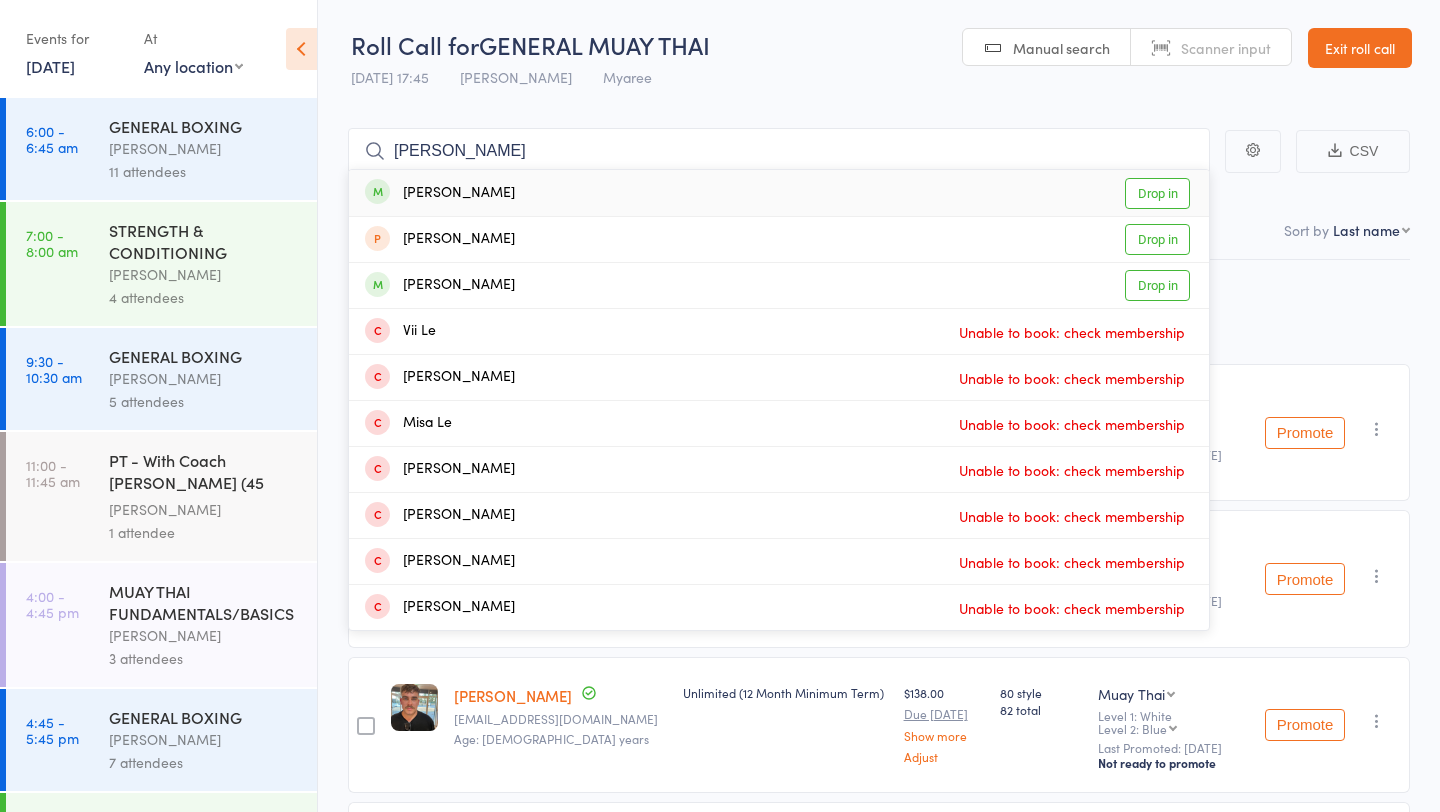 type on "[PERSON_NAME]" 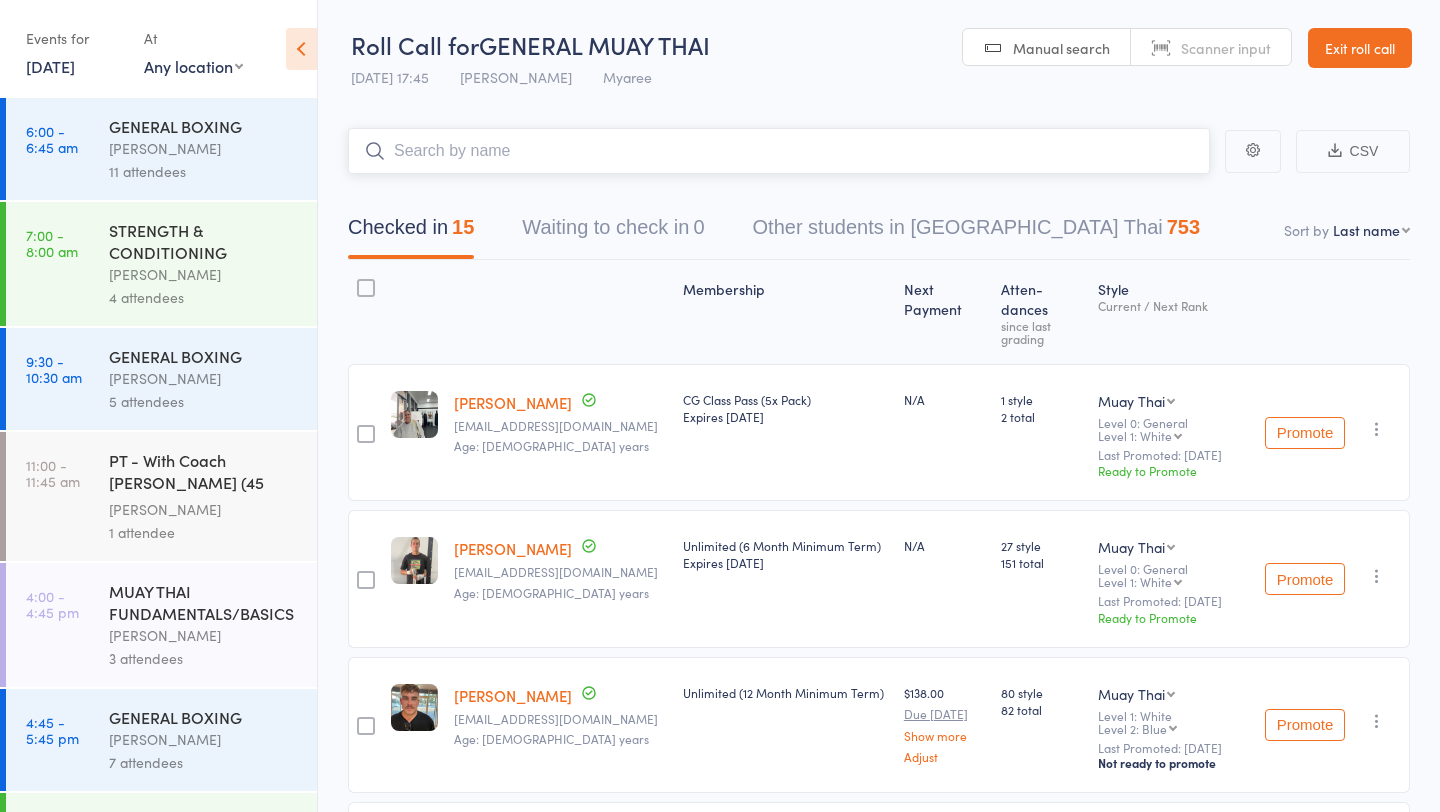 scroll, scrollTop: 570, scrollLeft: 0, axis: vertical 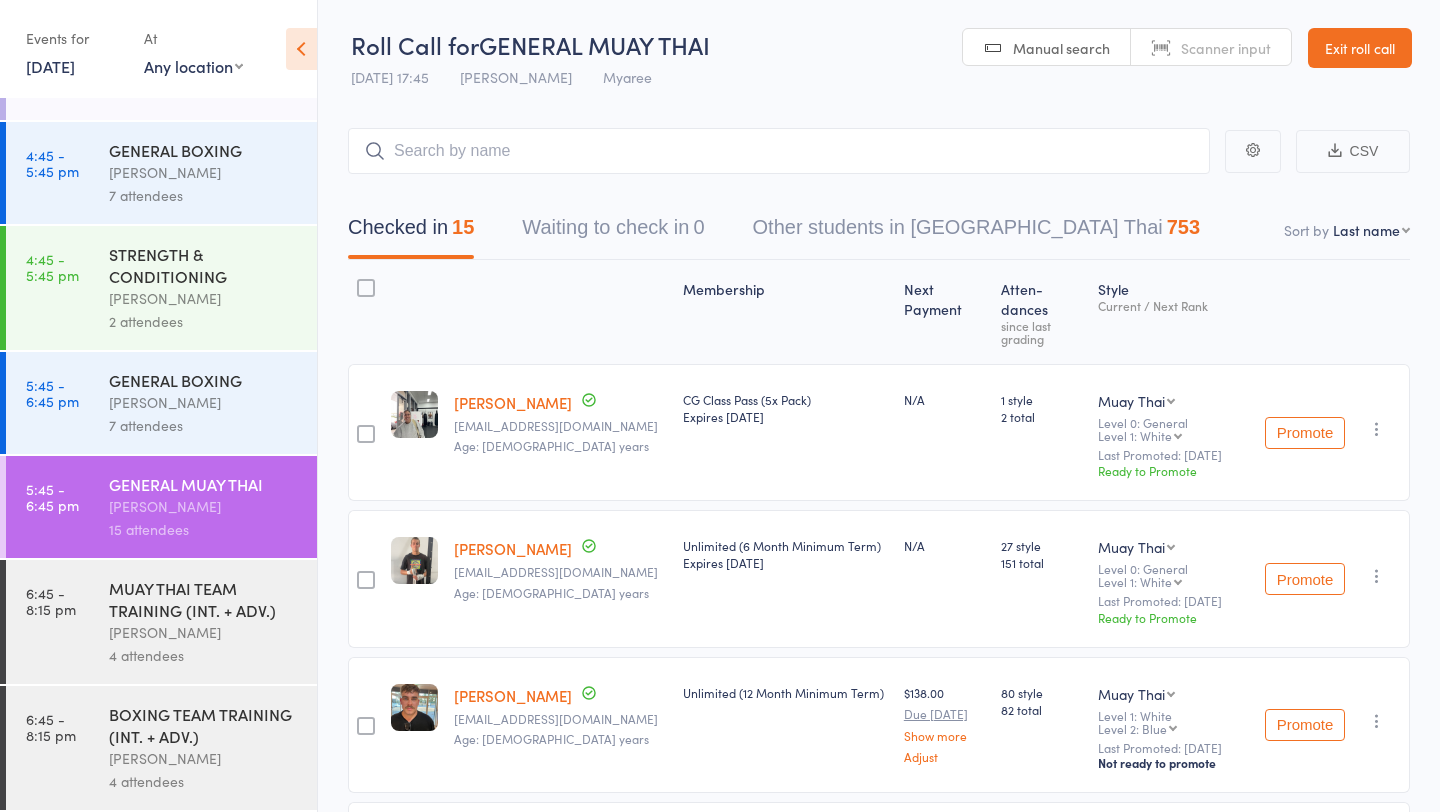 click on "BOXING TEAM TRAINING (INT. + ADV.)" at bounding box center [204, 725] 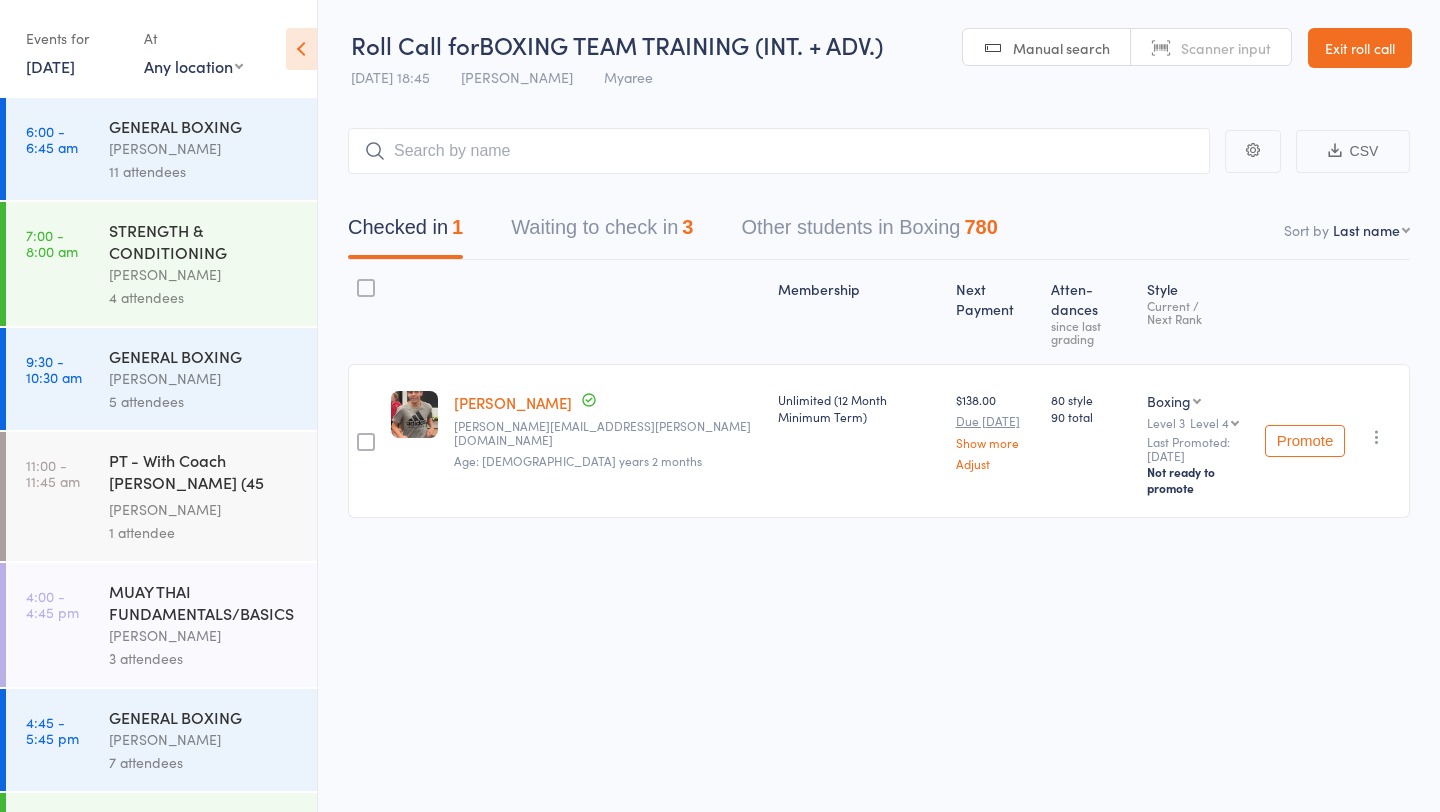click on "Waiting to check in  3" at bounding box center [602, 232] 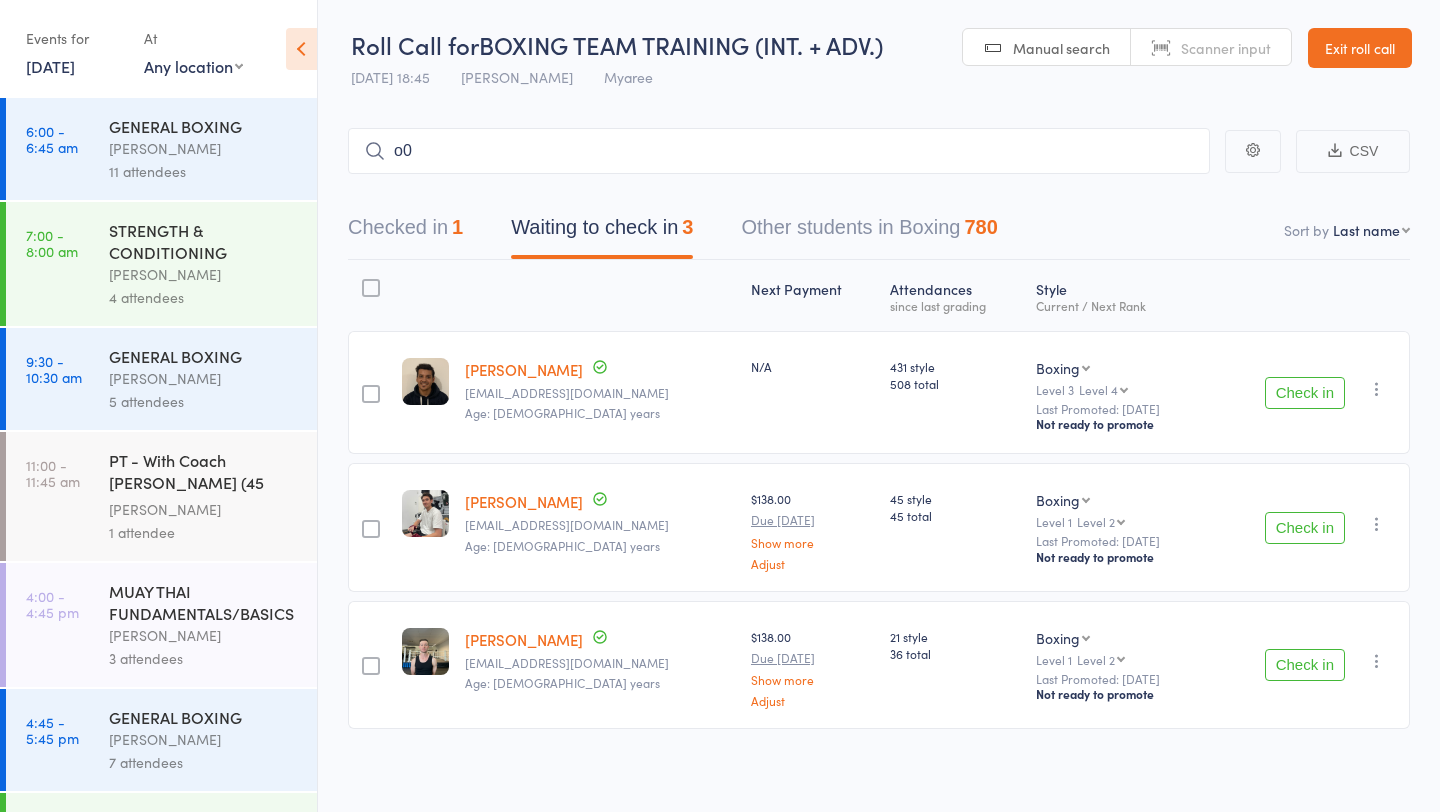 type on "o" 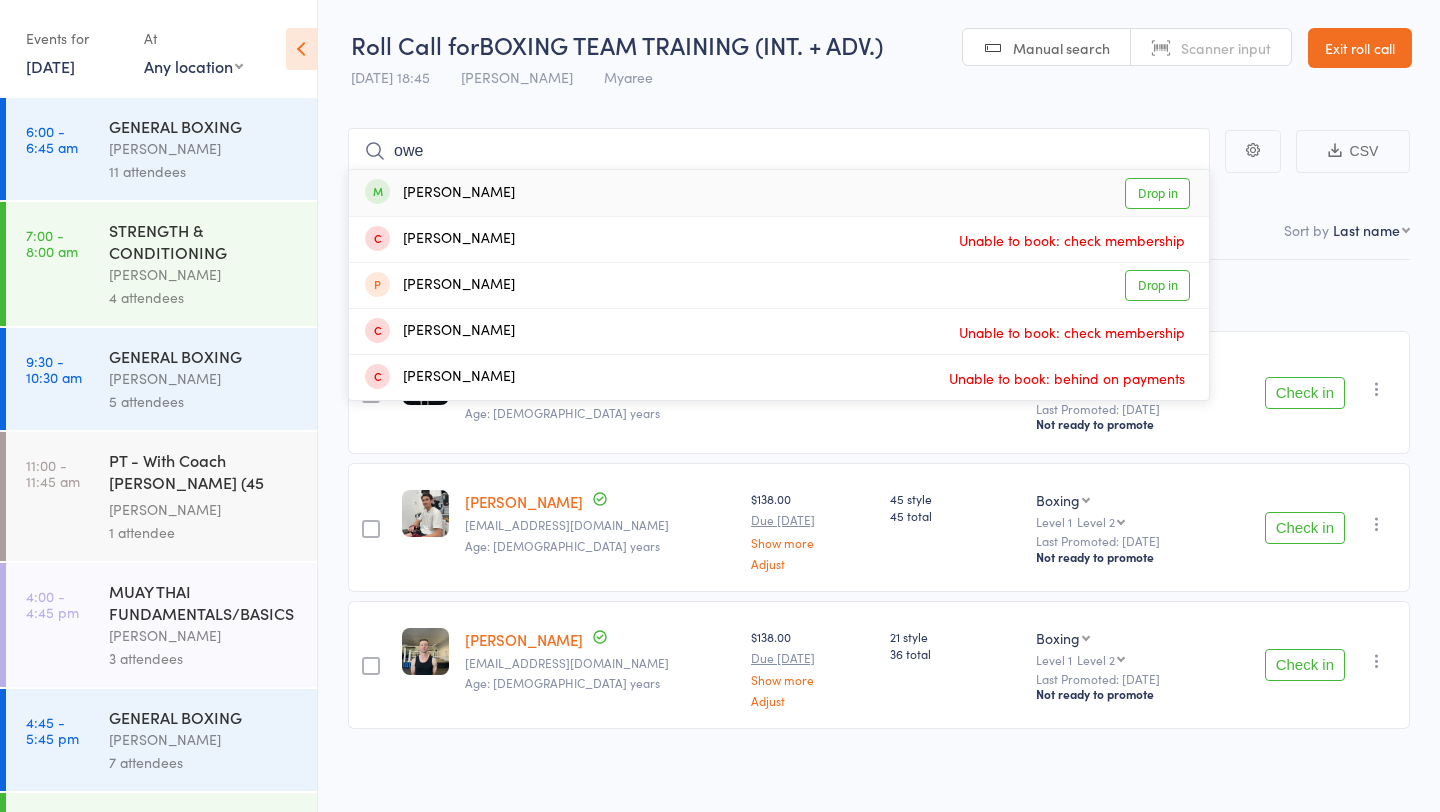 type on "owe" 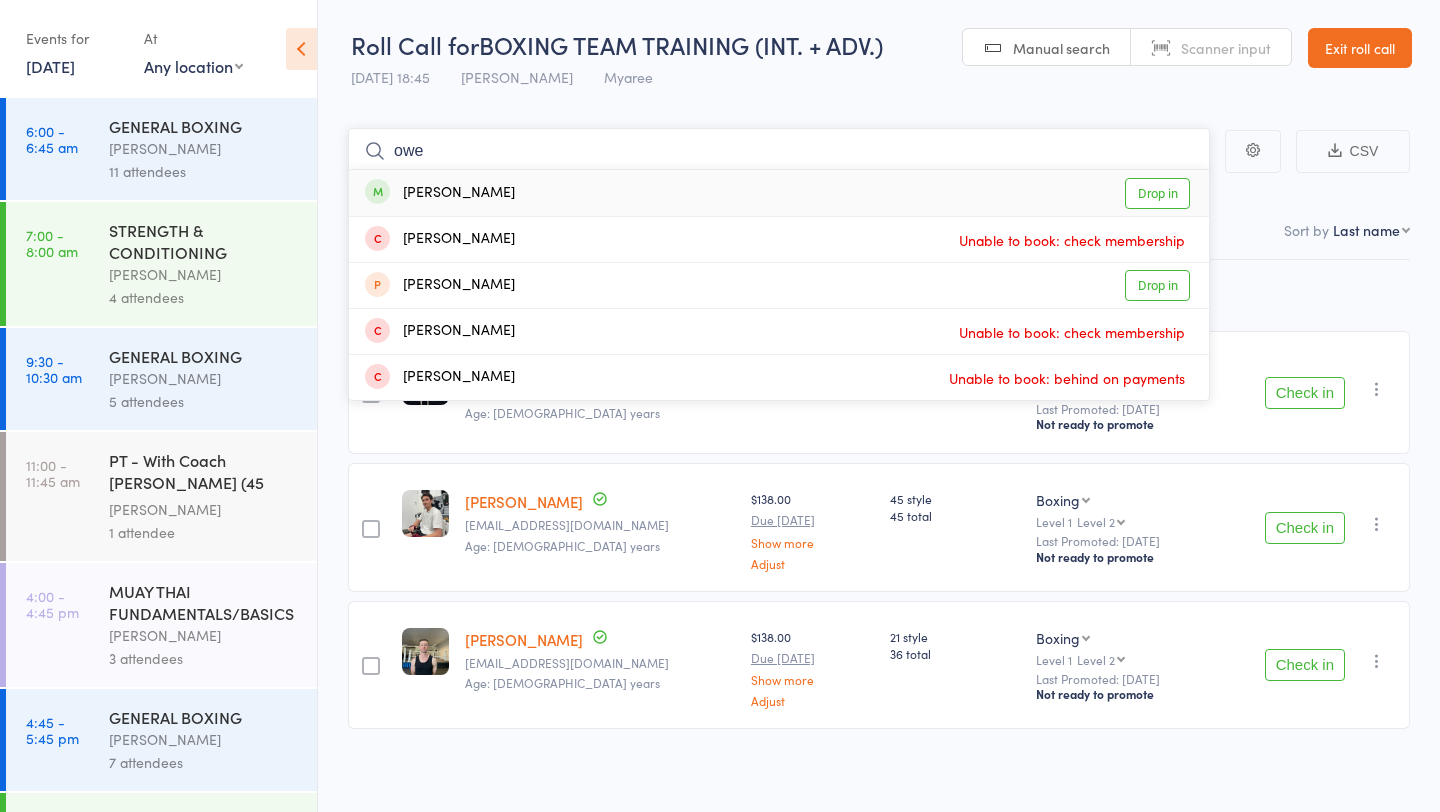 type 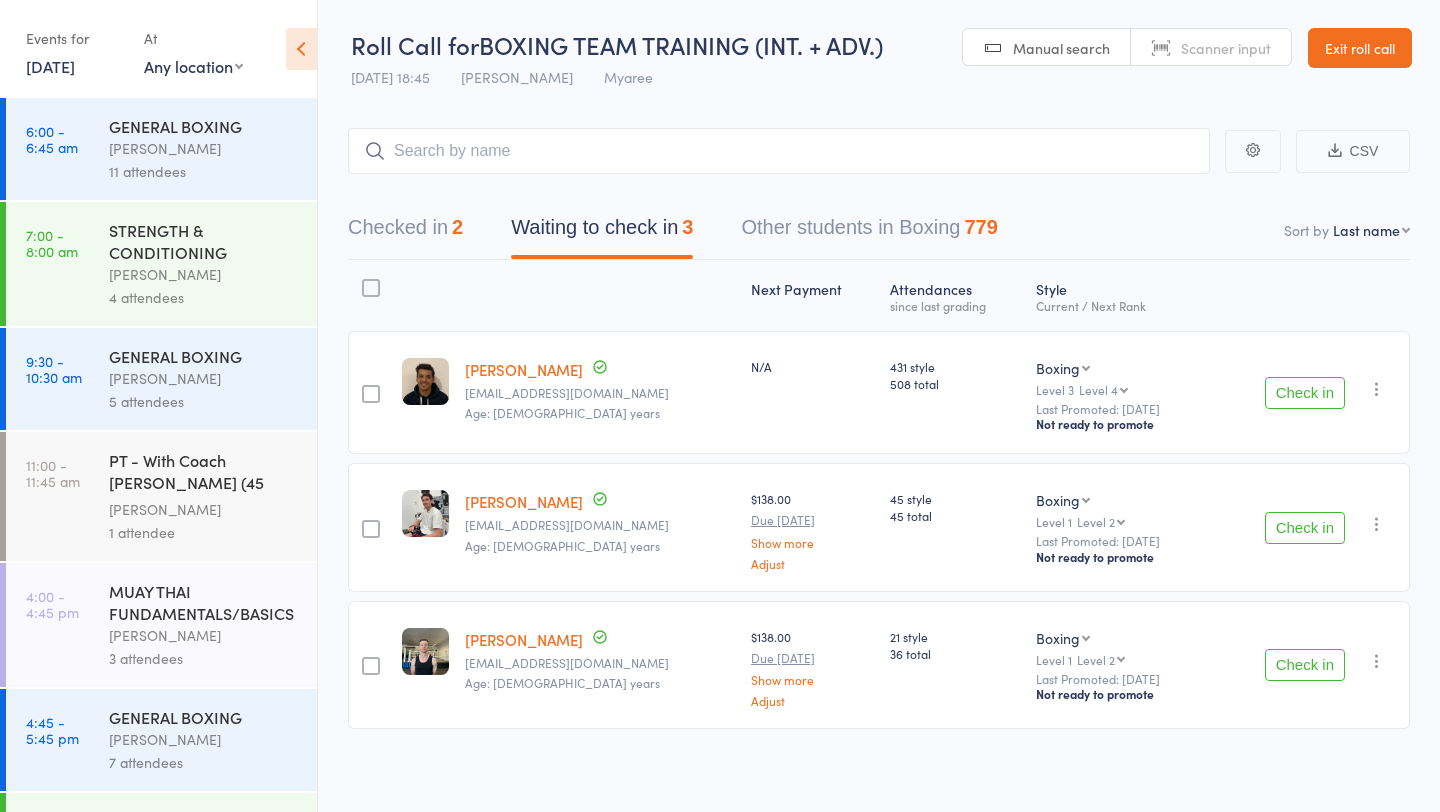 click on "Check in Check in Promote Send message Add Note Add Task Add Flag Remove Mark absent" at bounding box center (1310, 527) 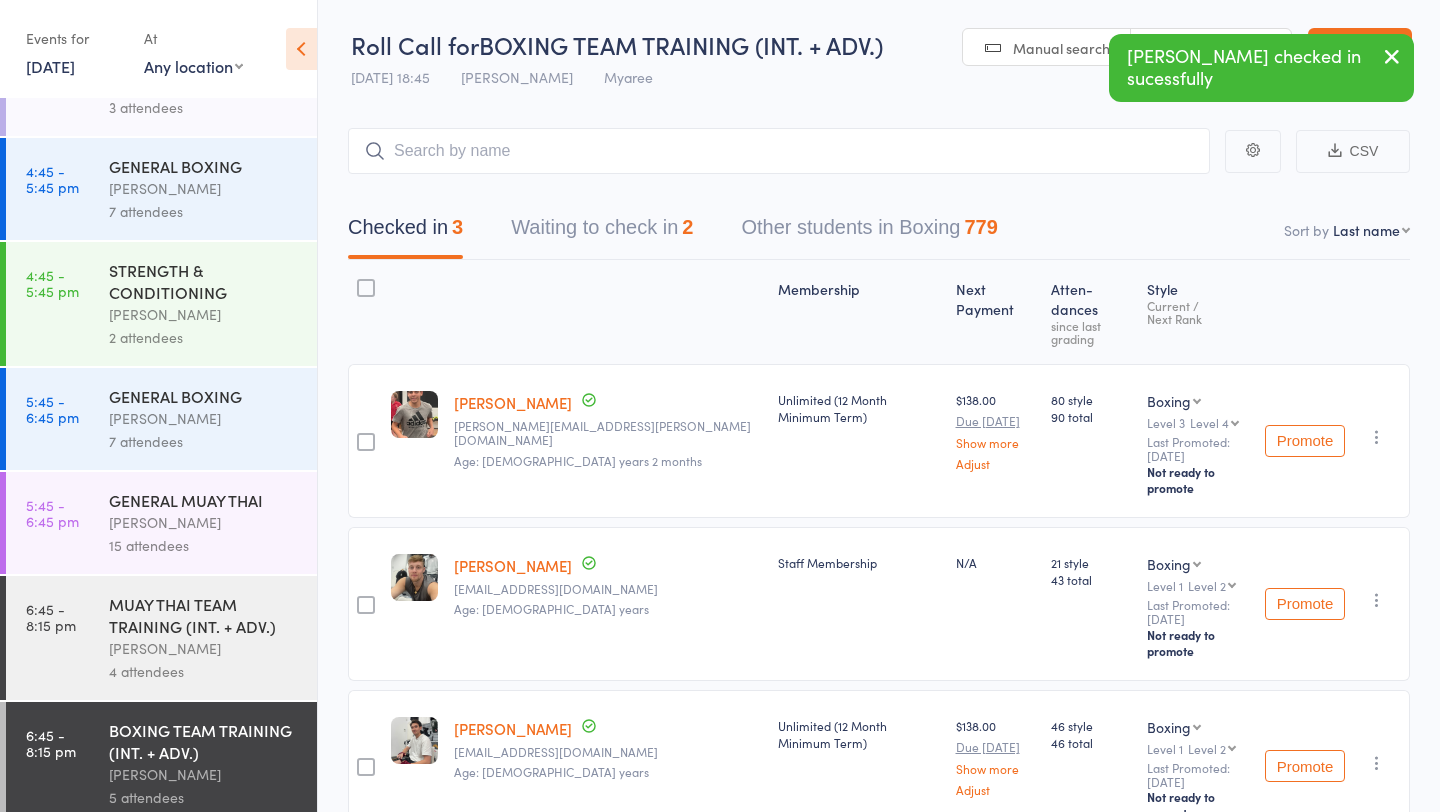 scroll, scrollTop: 570, scrollLeft: 0, axis: vertical 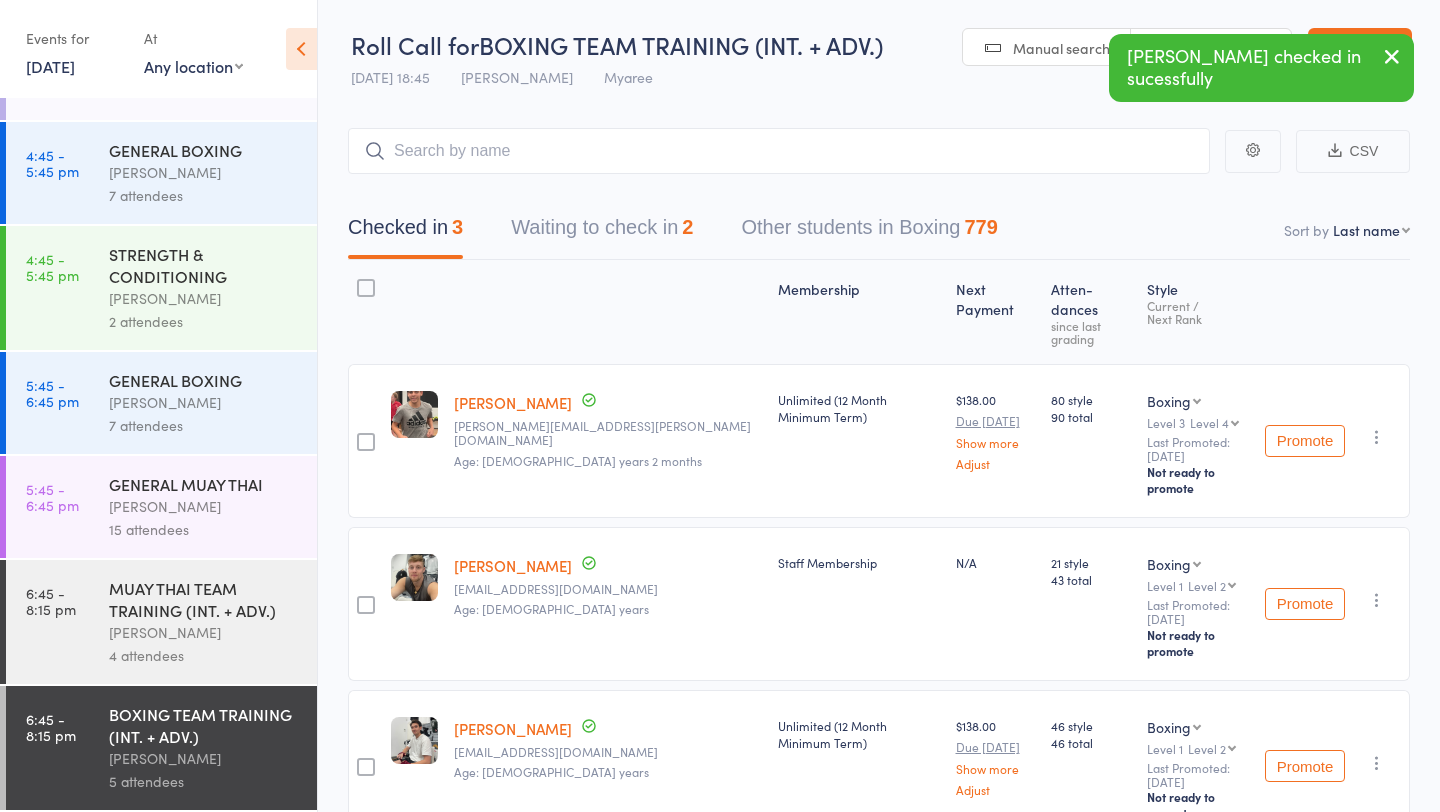 click on "MUAY THAI TEAM TRAINING (INT. + ADV.)" at bounding box center [204, 599] 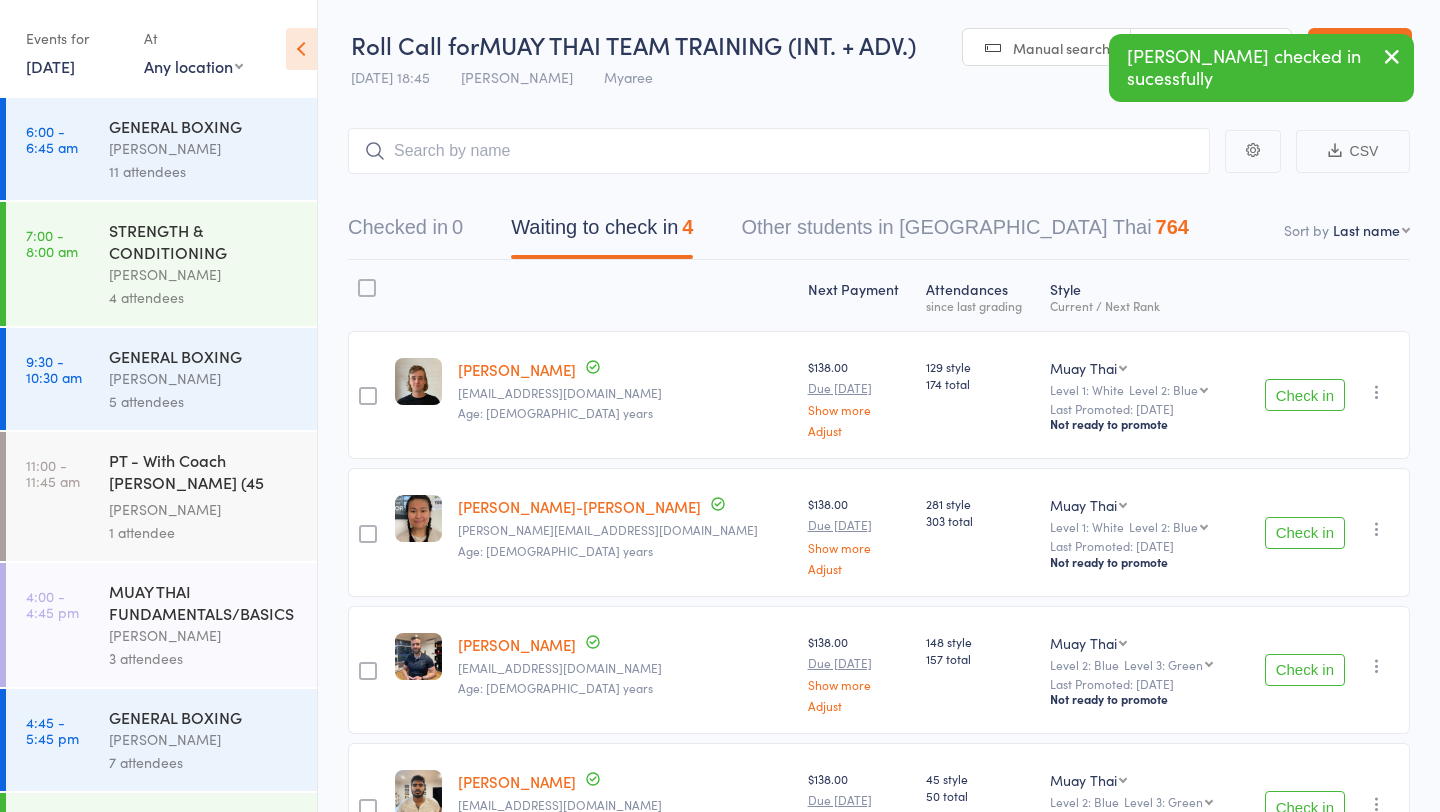 scroll, scrollTop: 570, scrollLeft: 0, axis: vertical 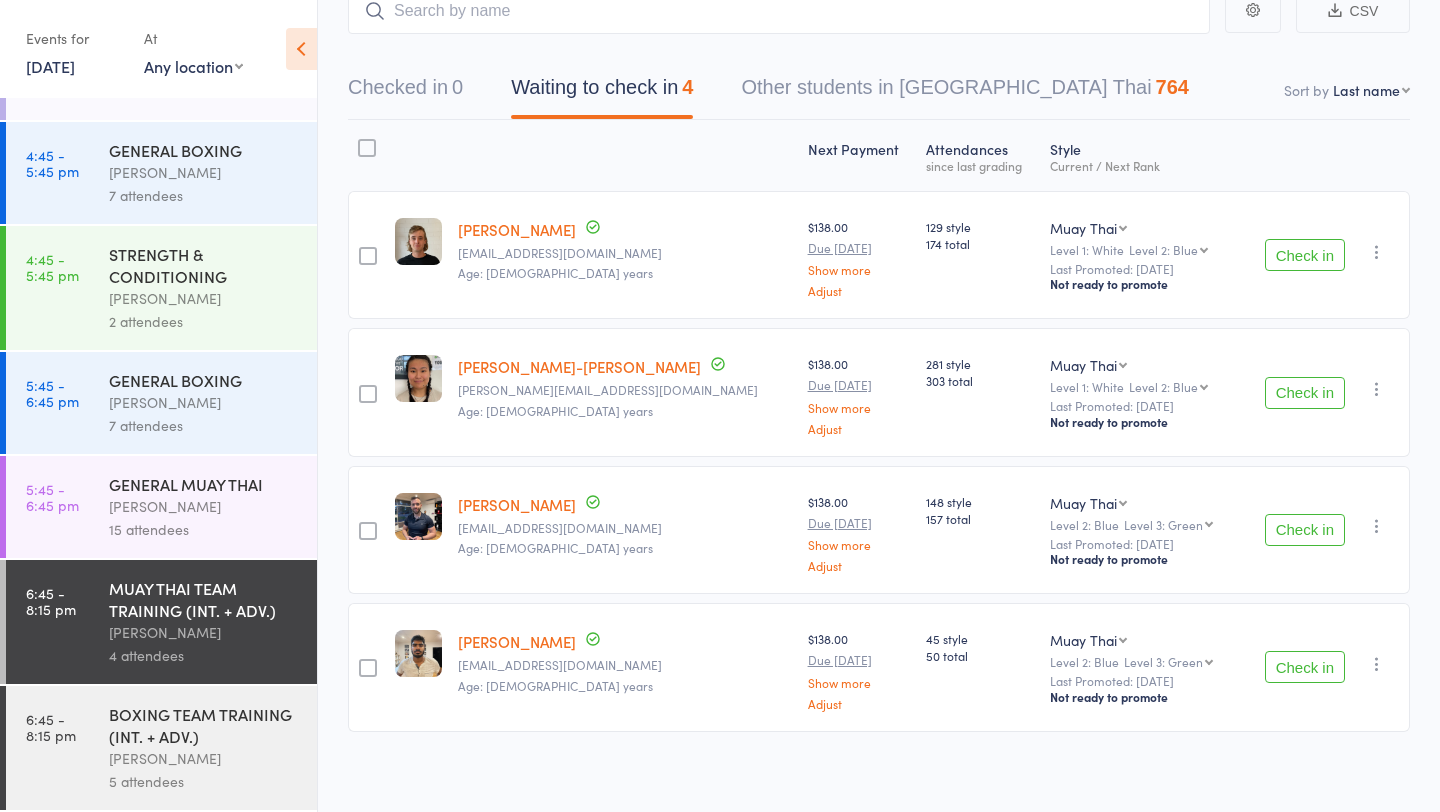 click on "Check in" at bounding box center (1305, 530) 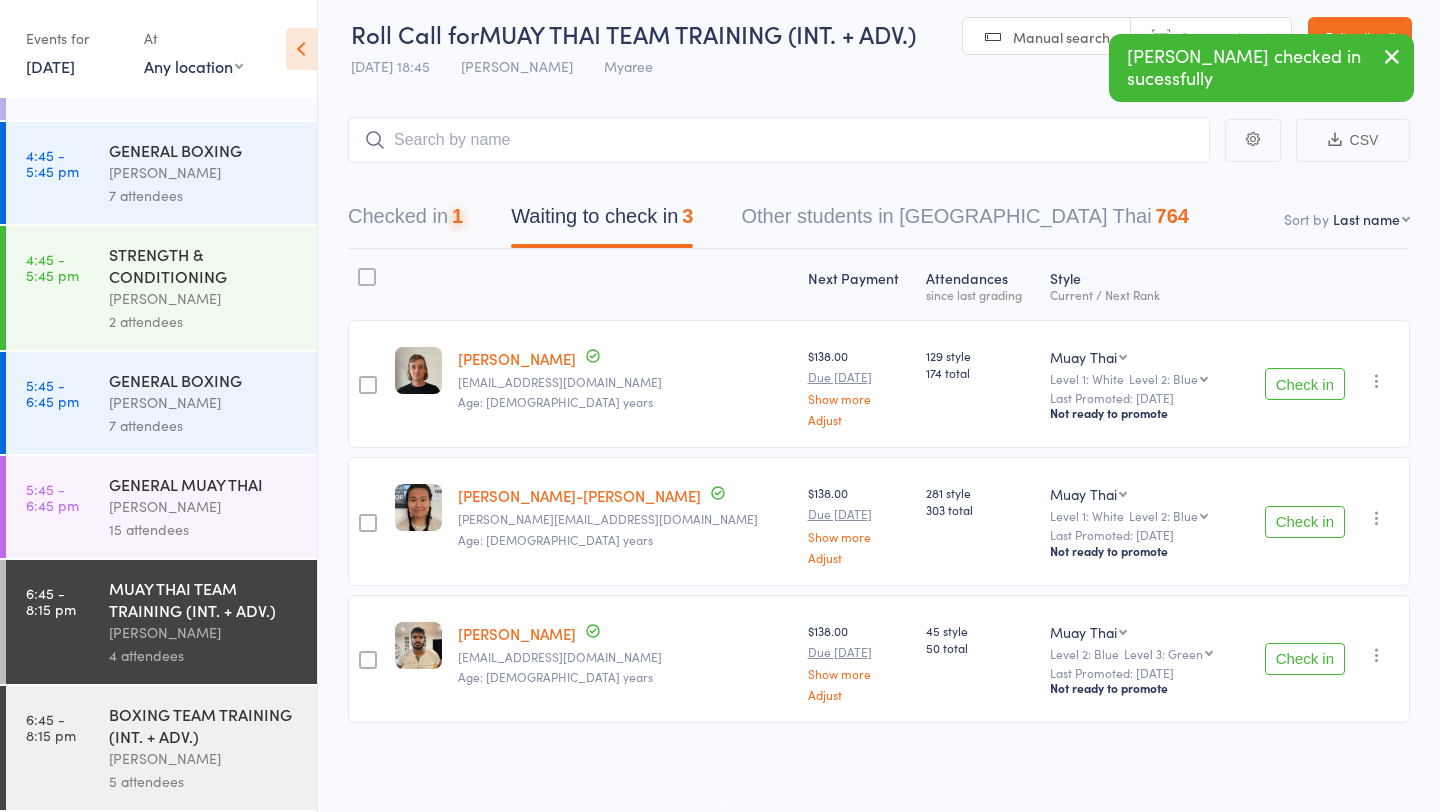 scroll, scrollTop: 9, scrollLeft: 0, axis: vertical 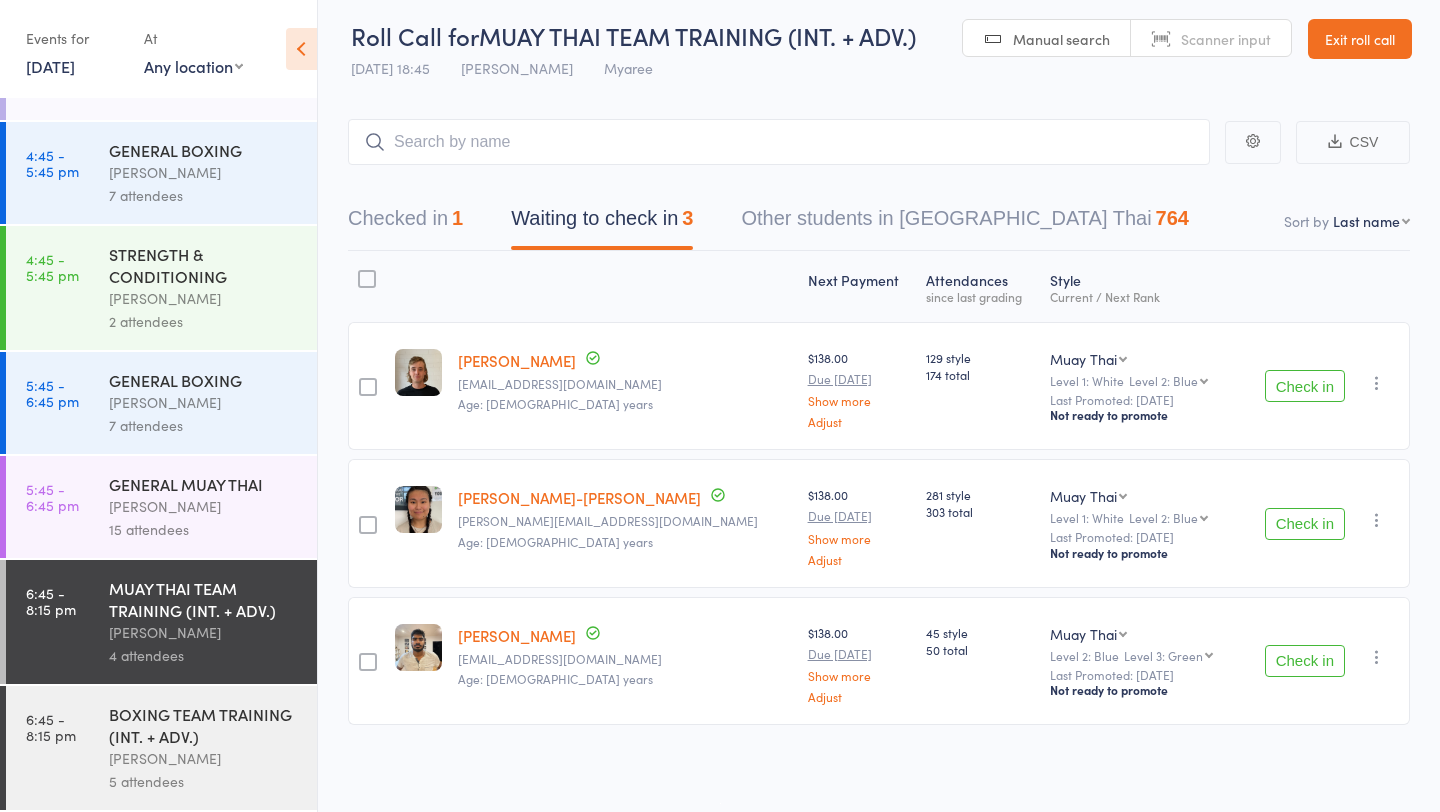 click on "[PERSON_NAME]" at bounding box center (204, 506) 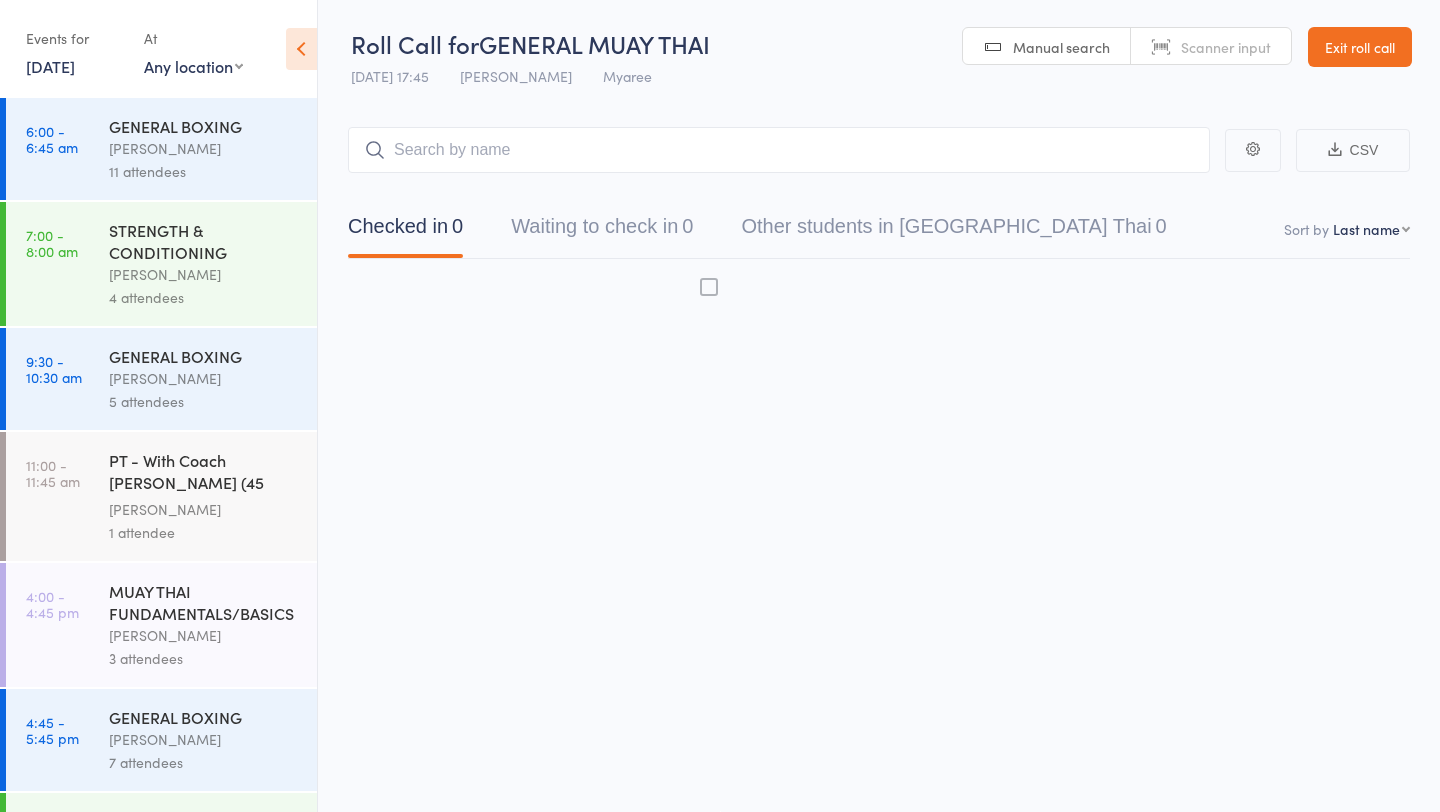 scroll, scrollTop: 1, scrollLeft: 0, axis: vertical 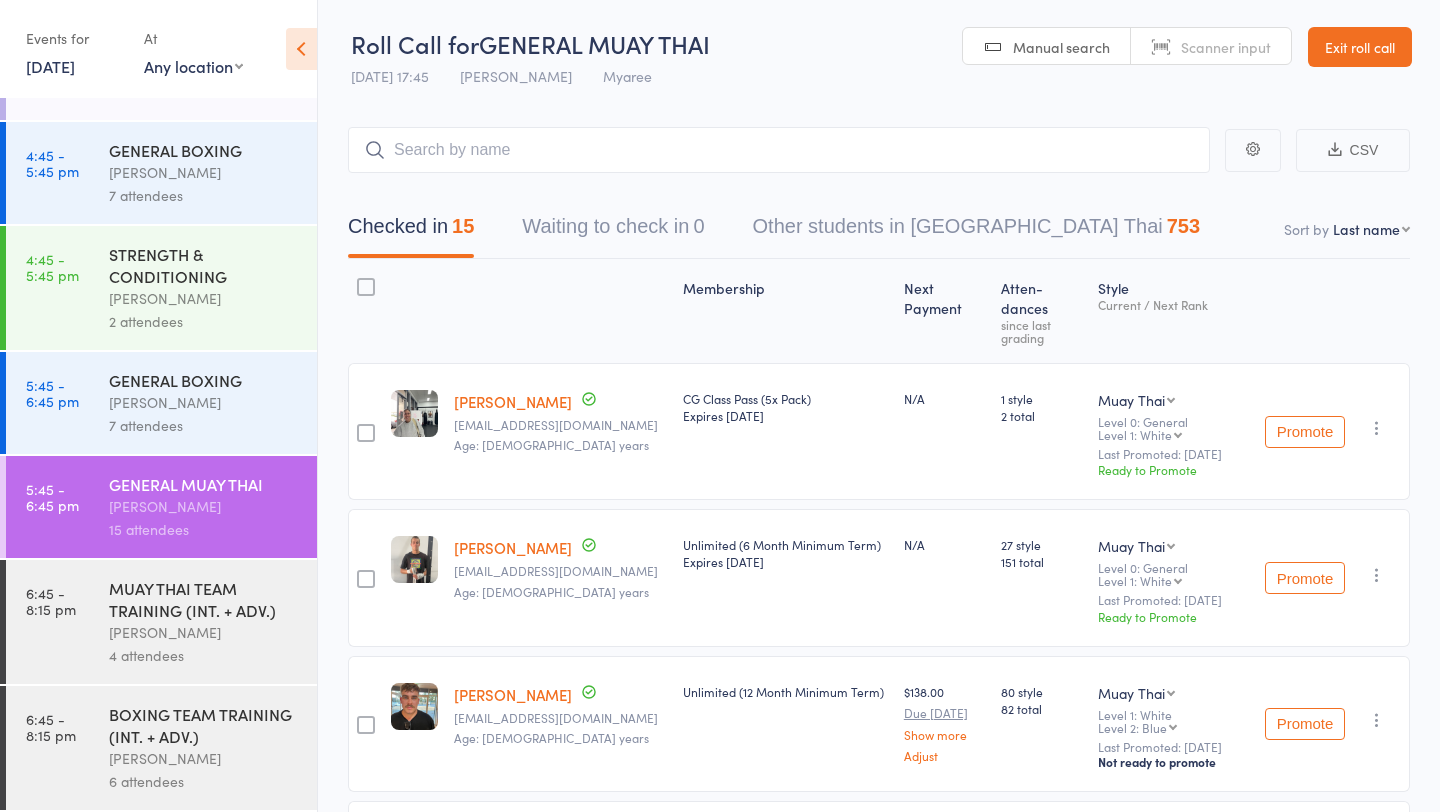 click on "BOXING TEAM TRAINING (INT. + ADV.)" at bounding box center (204, 725) 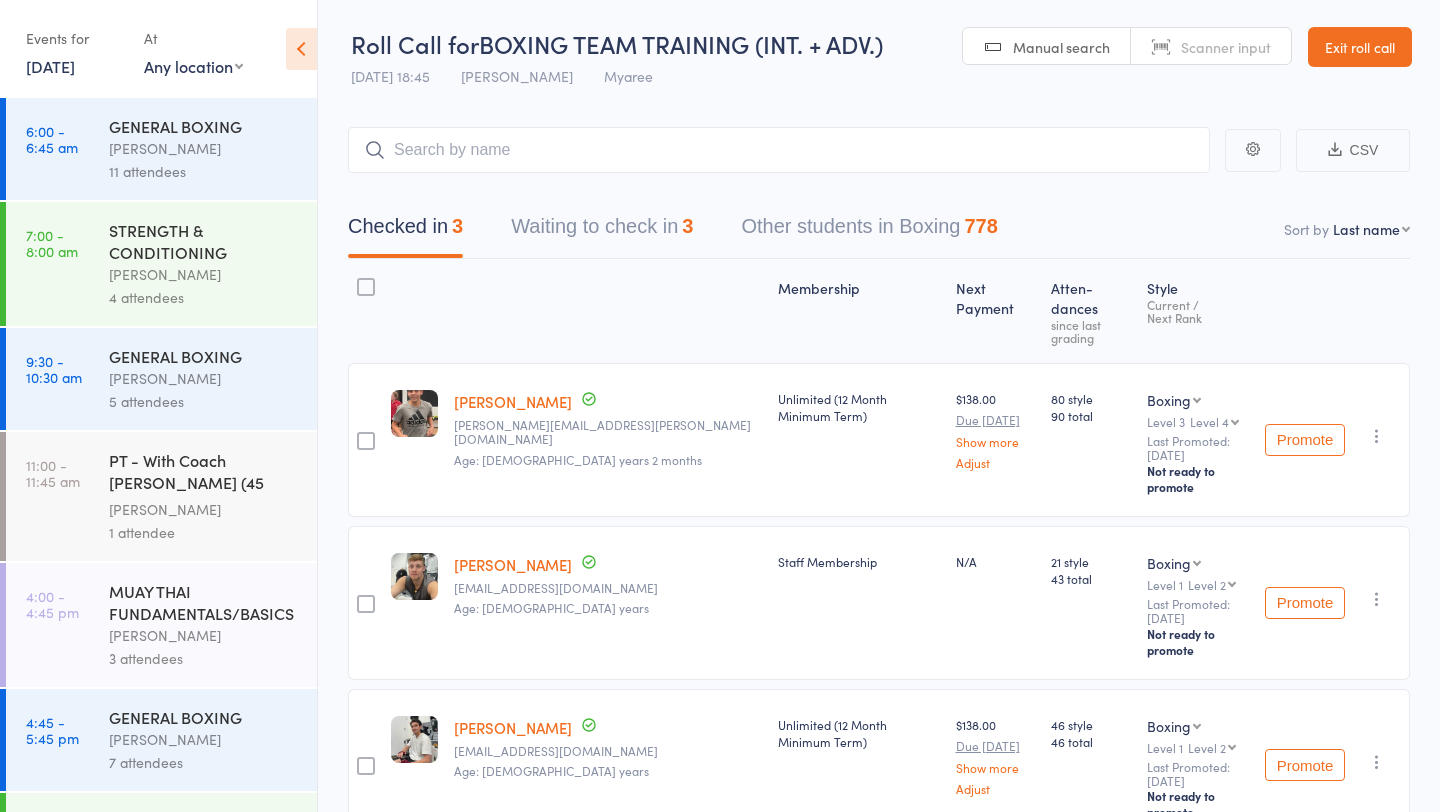 scroll, scrollTop: 570, scrollLeft: 0, axis: vertical 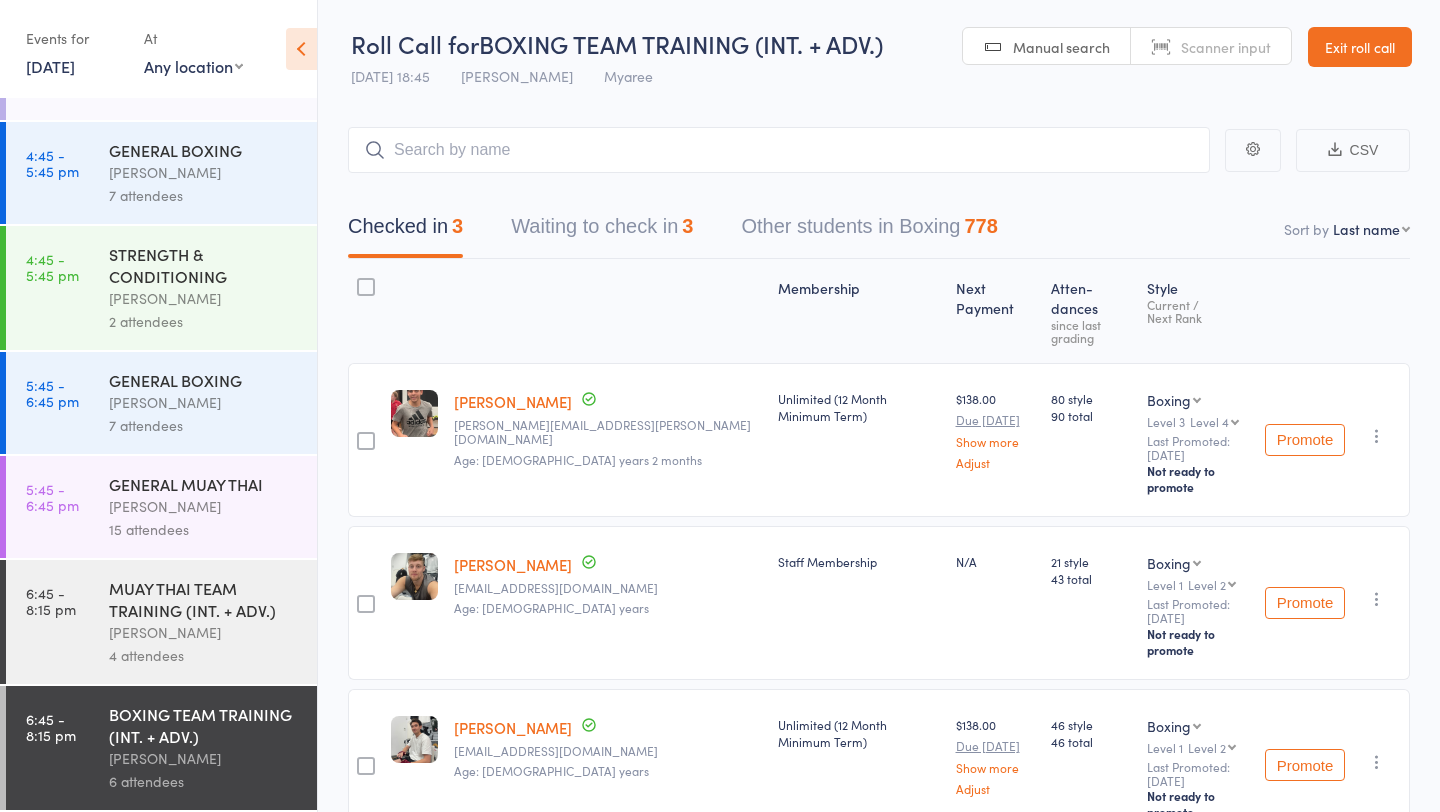 click on "Waiting to check in  3" at bounding box center (602, 231) 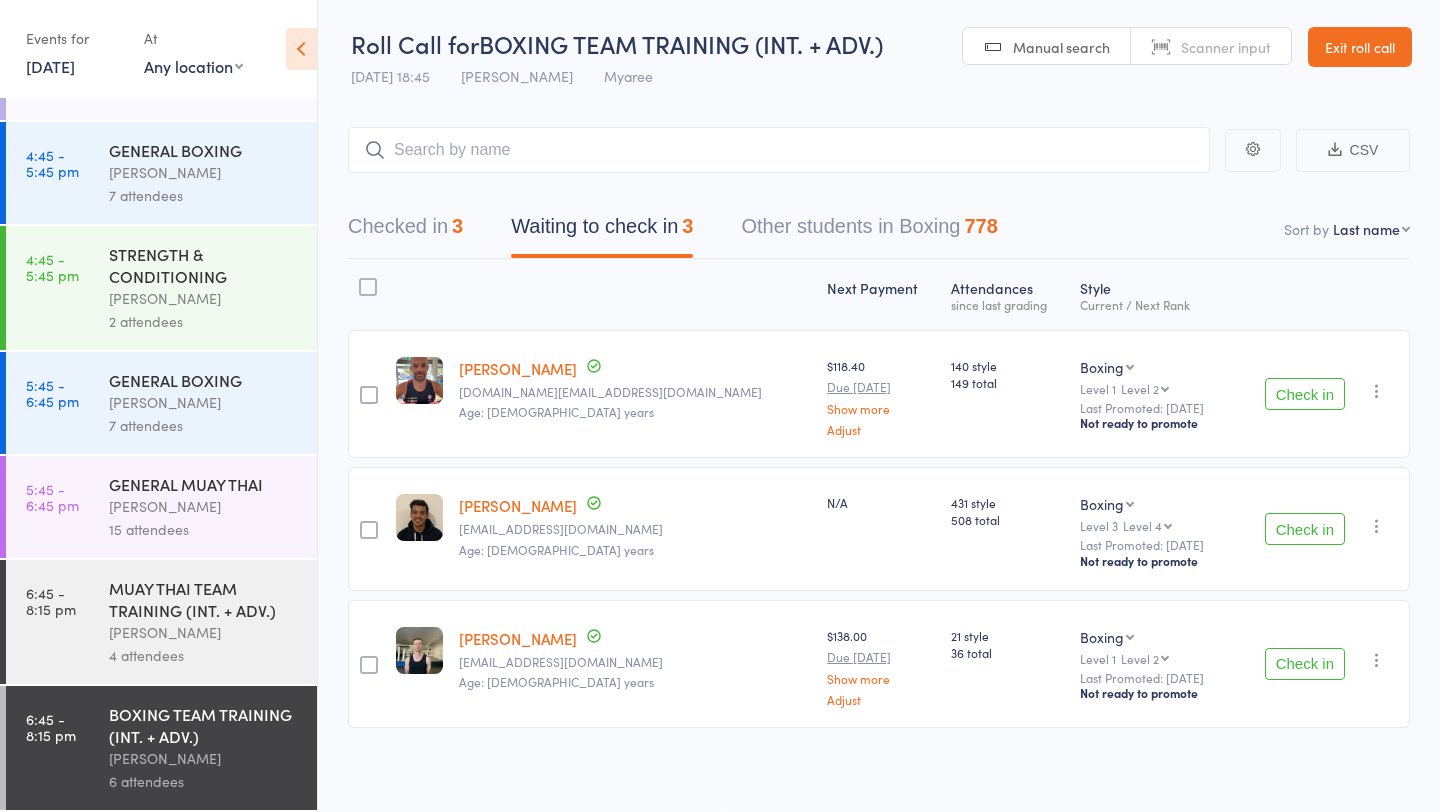 click on "Check in" at bounding box center [1305, 394] 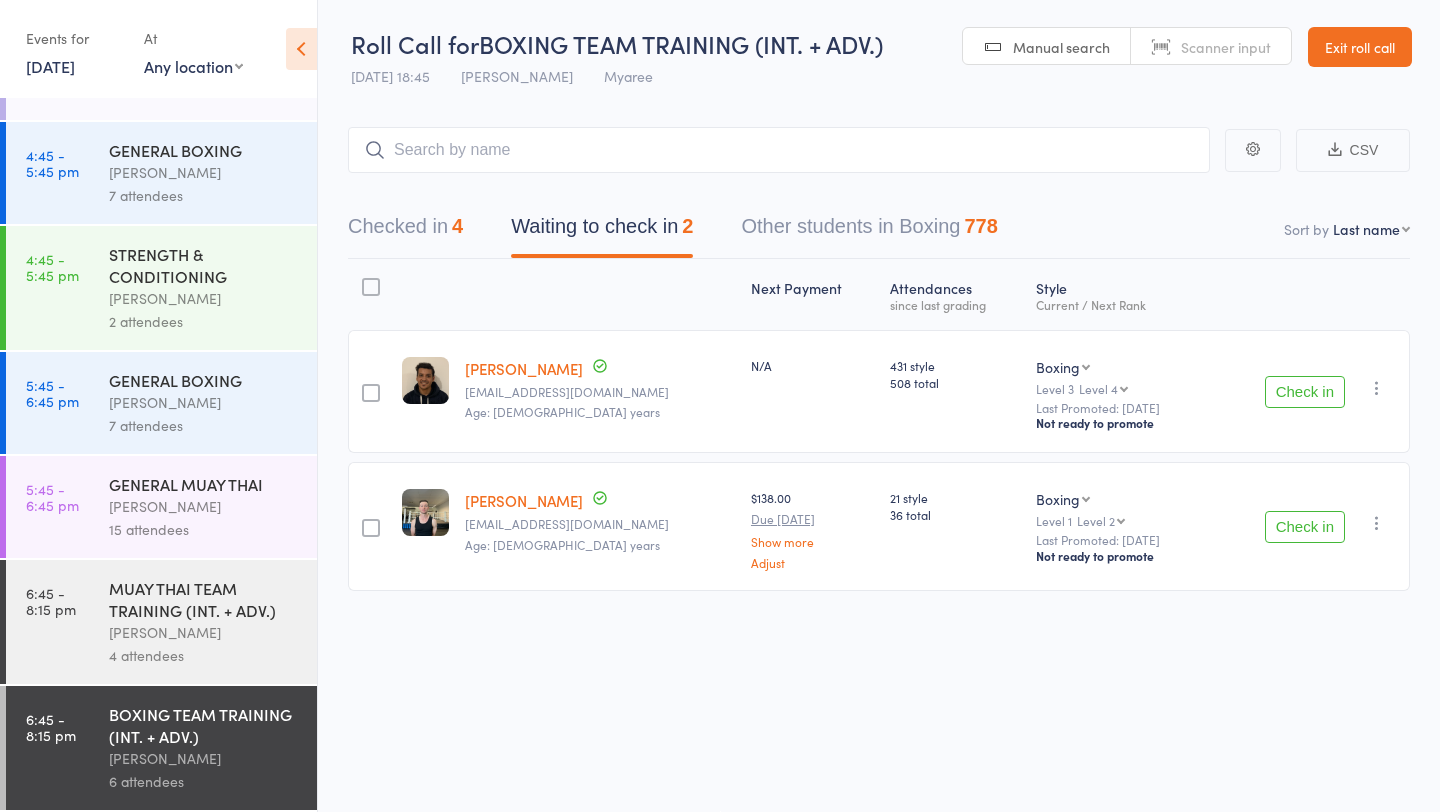 click on "Events for [DATE] [DATE]
[DATE]
Sun Mon Tue Wed Thu Fri Sat
27
29
30
01
02
03
04
05
28
06
07
08
09
10
11
12
29
13
14
15
16
17
18
19
30
20
21
22
23
24
25
26
31
27
28
29
30
31
01
02" at bounding box center (158, 50) 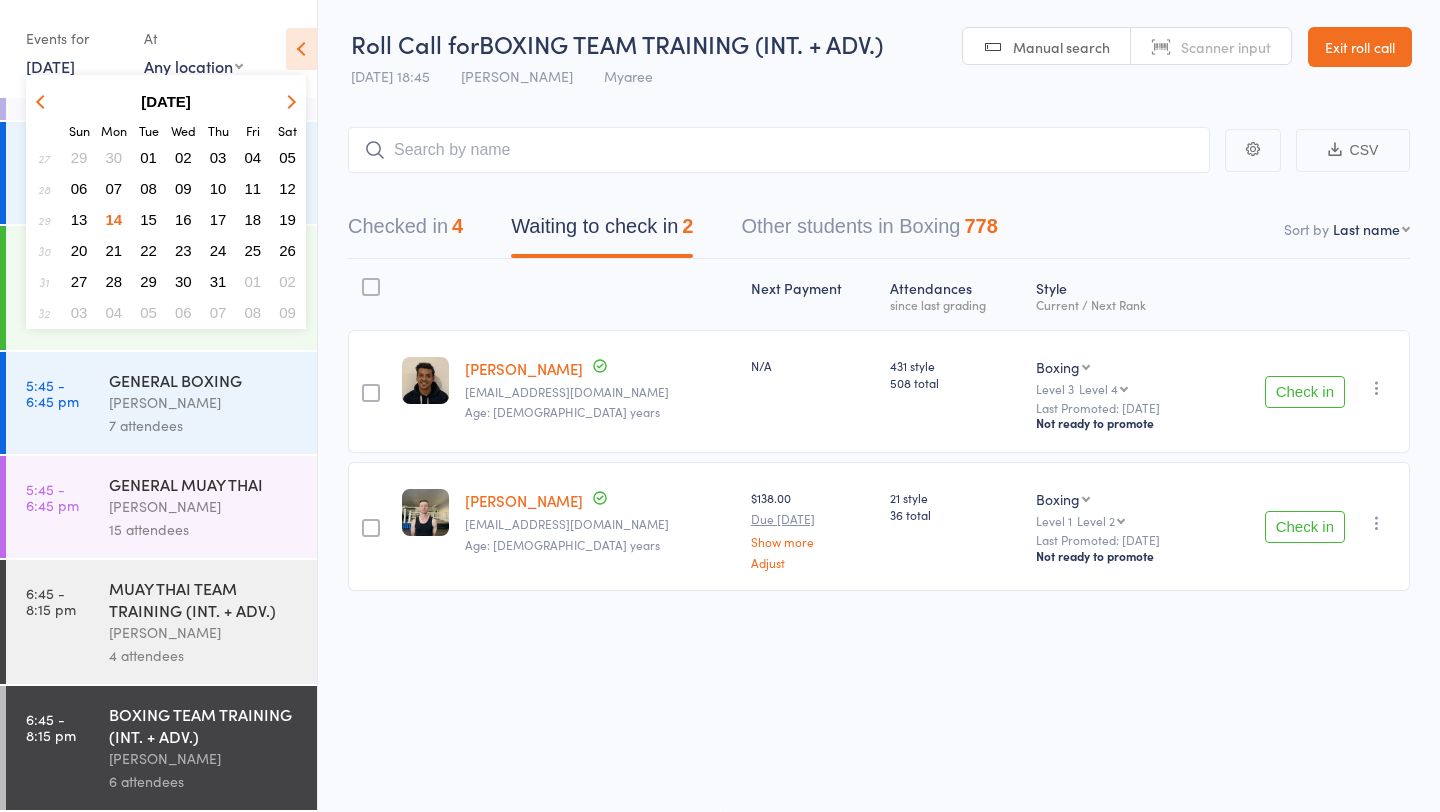 click on "15" at bounding box center [148, 219] 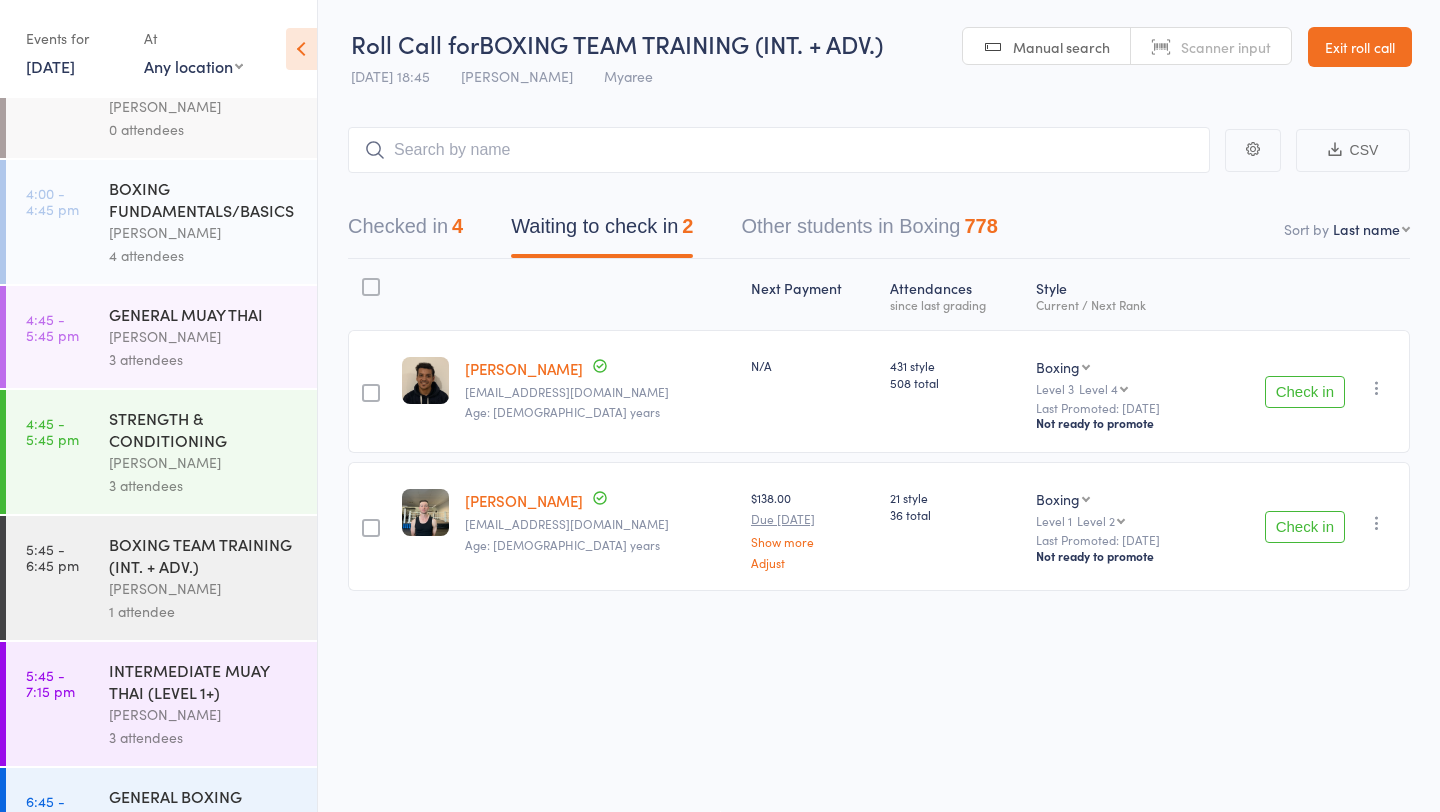 scroll, scrollTop: 1170, scrollLeft: 0, axis: vertical 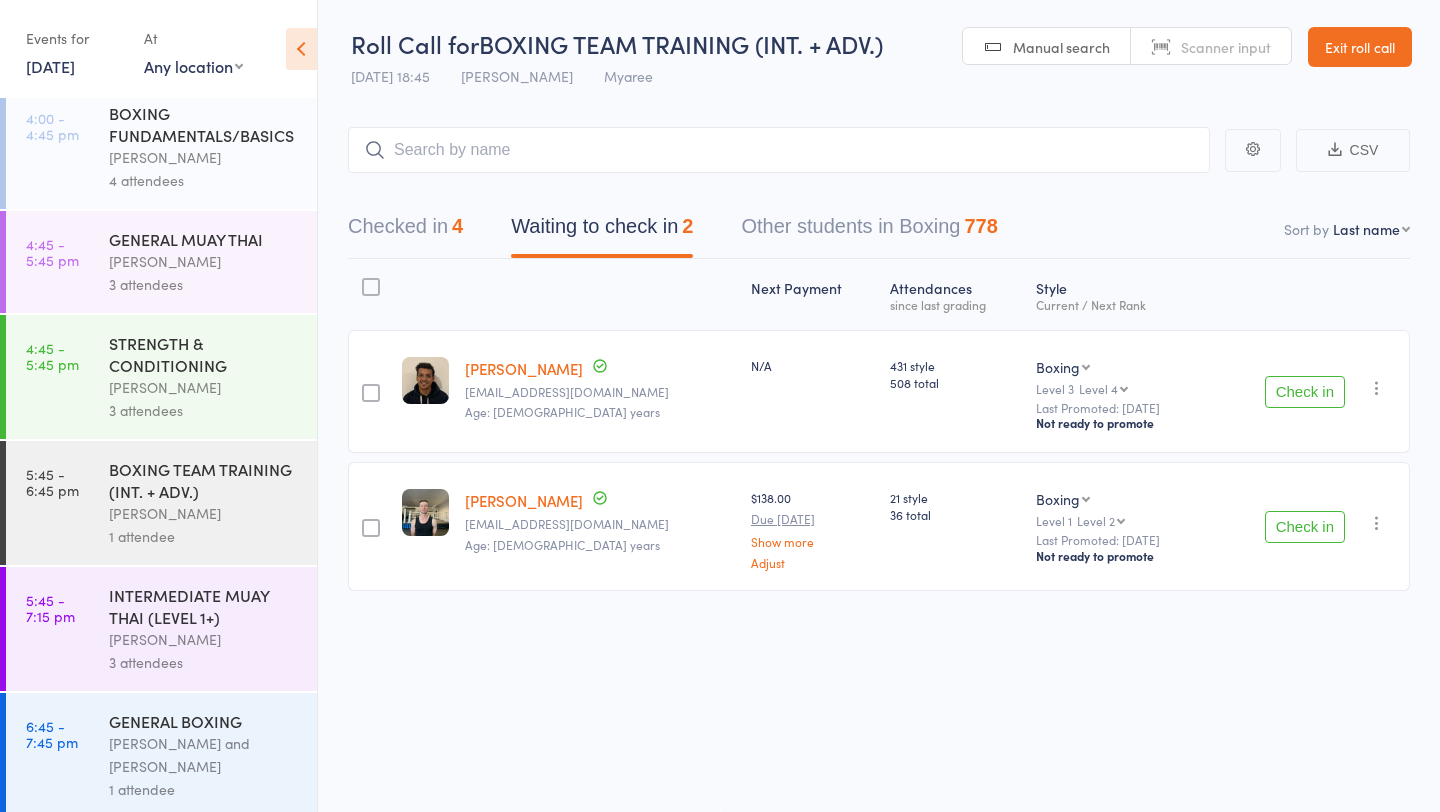click on "Check in" at bounding box center [1305, 527] 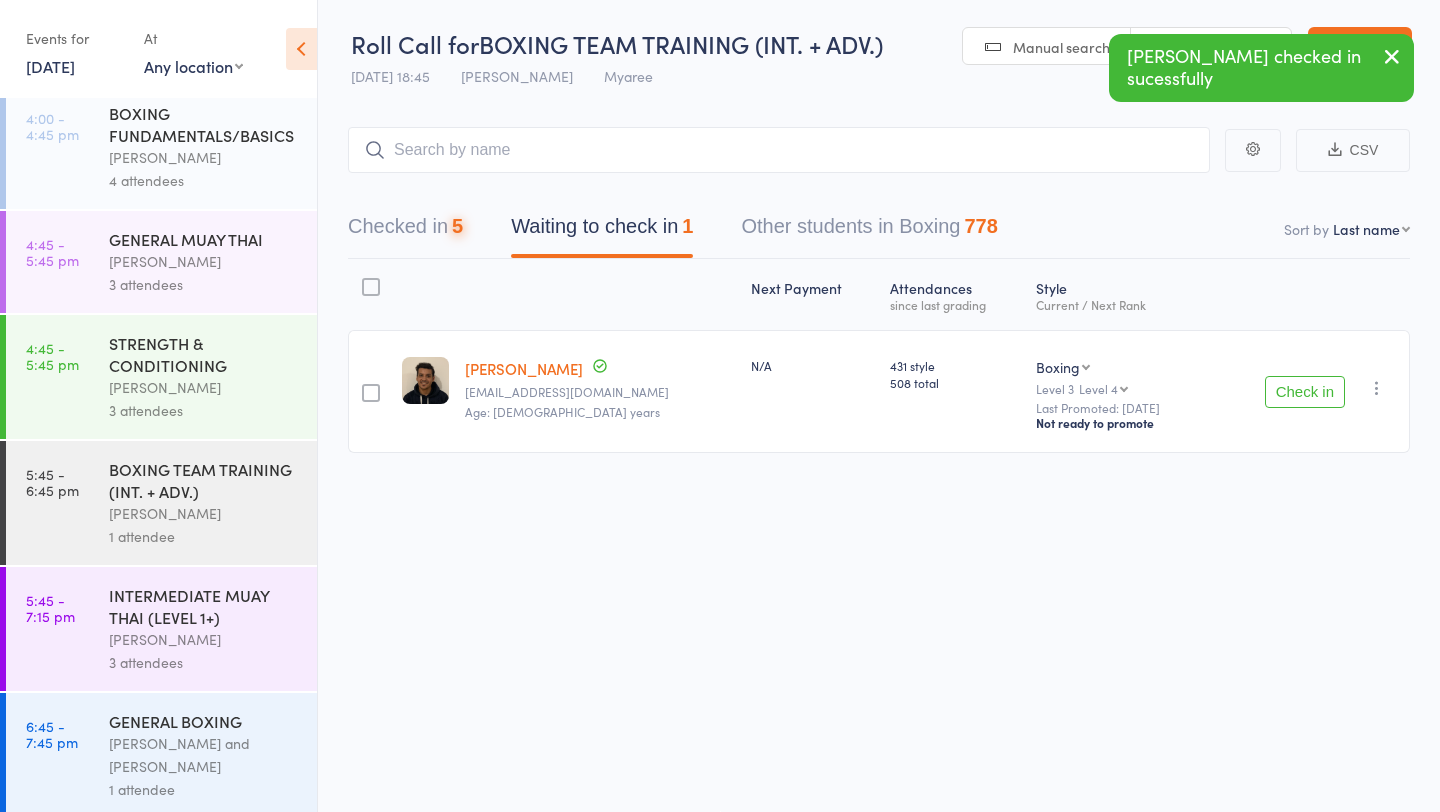click on "Check in" at bounding box center (1305, 392) 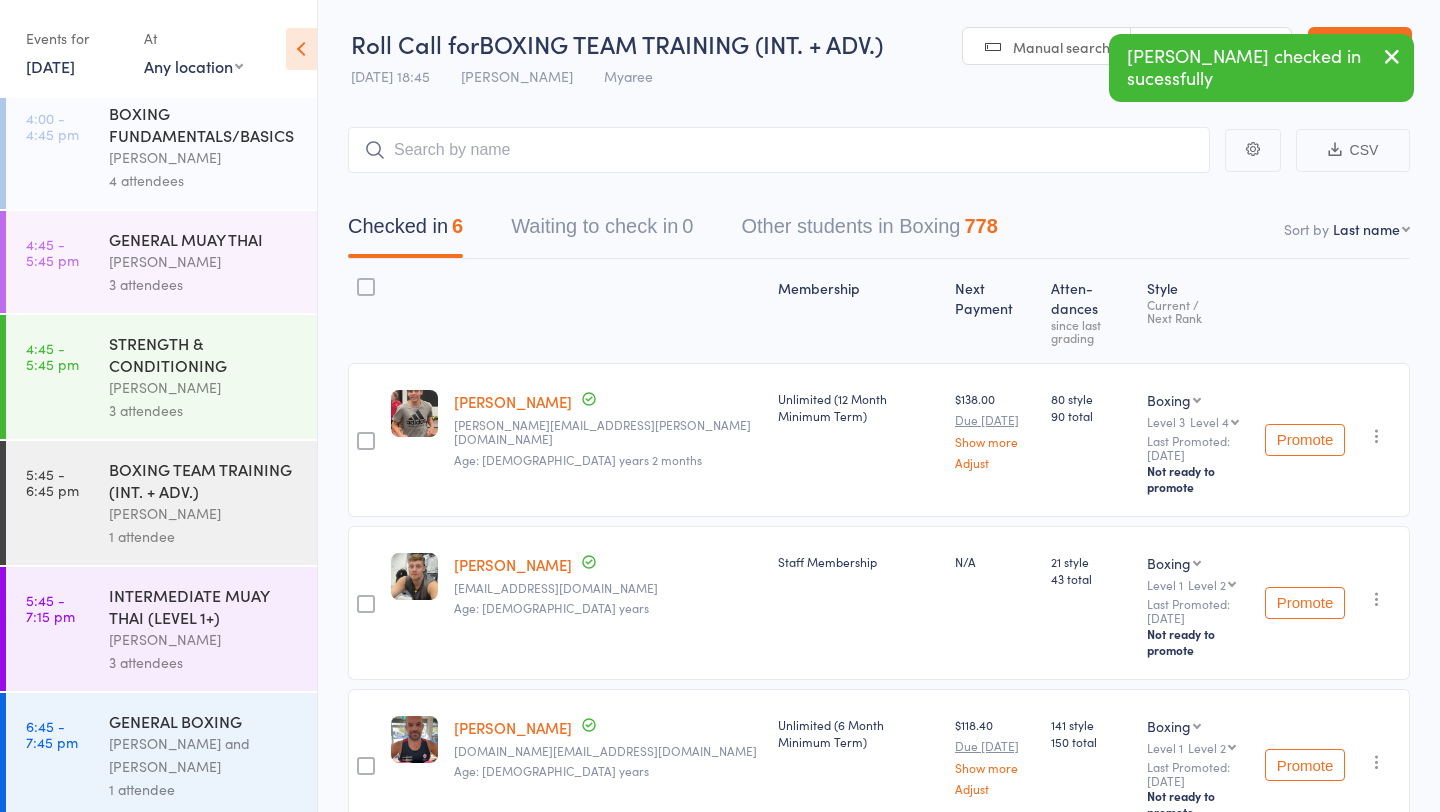 scroll, scrollTop: 496, scrollLeft: 0, axis: vertical 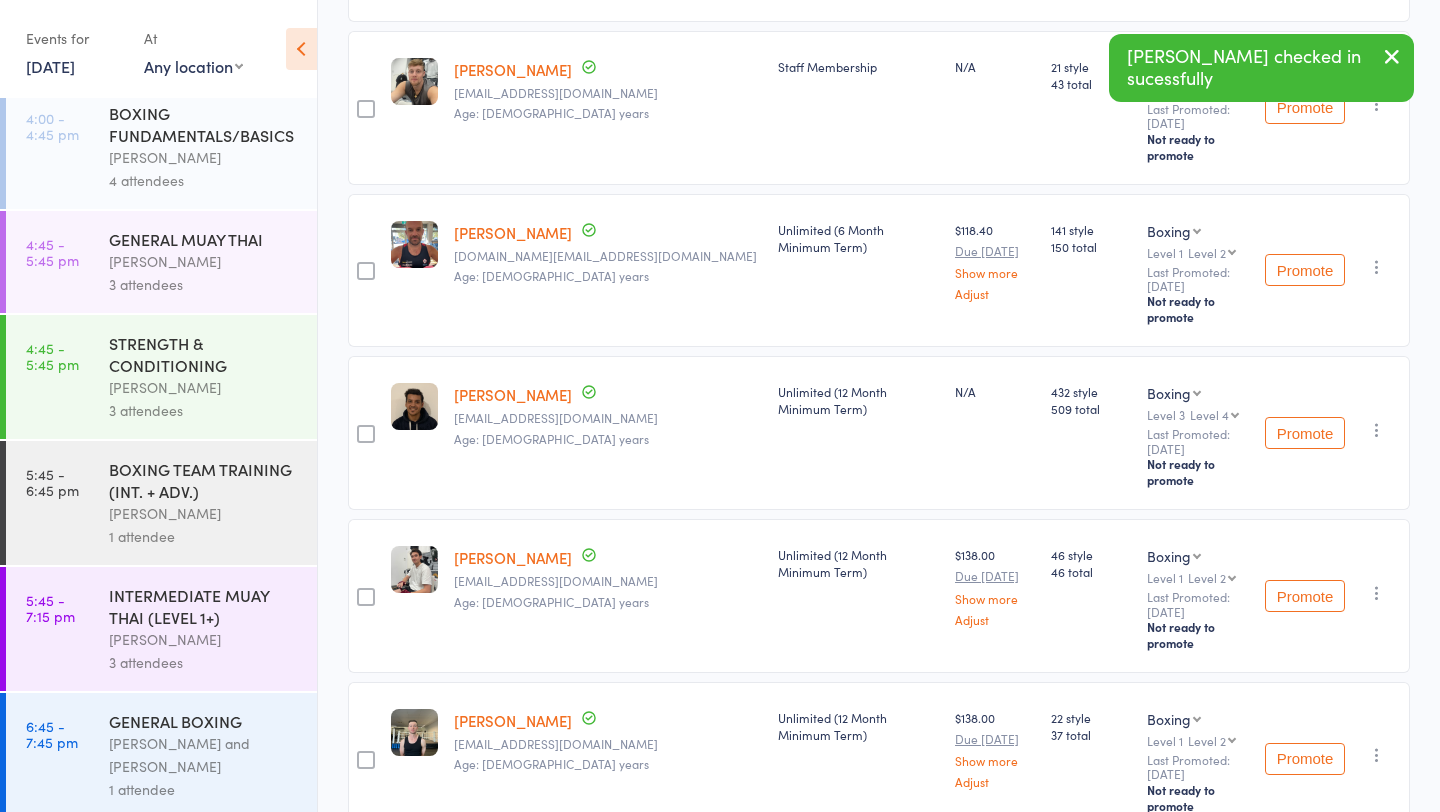 click on "[PERSON_NAME]" at bounding box center [204, 639] 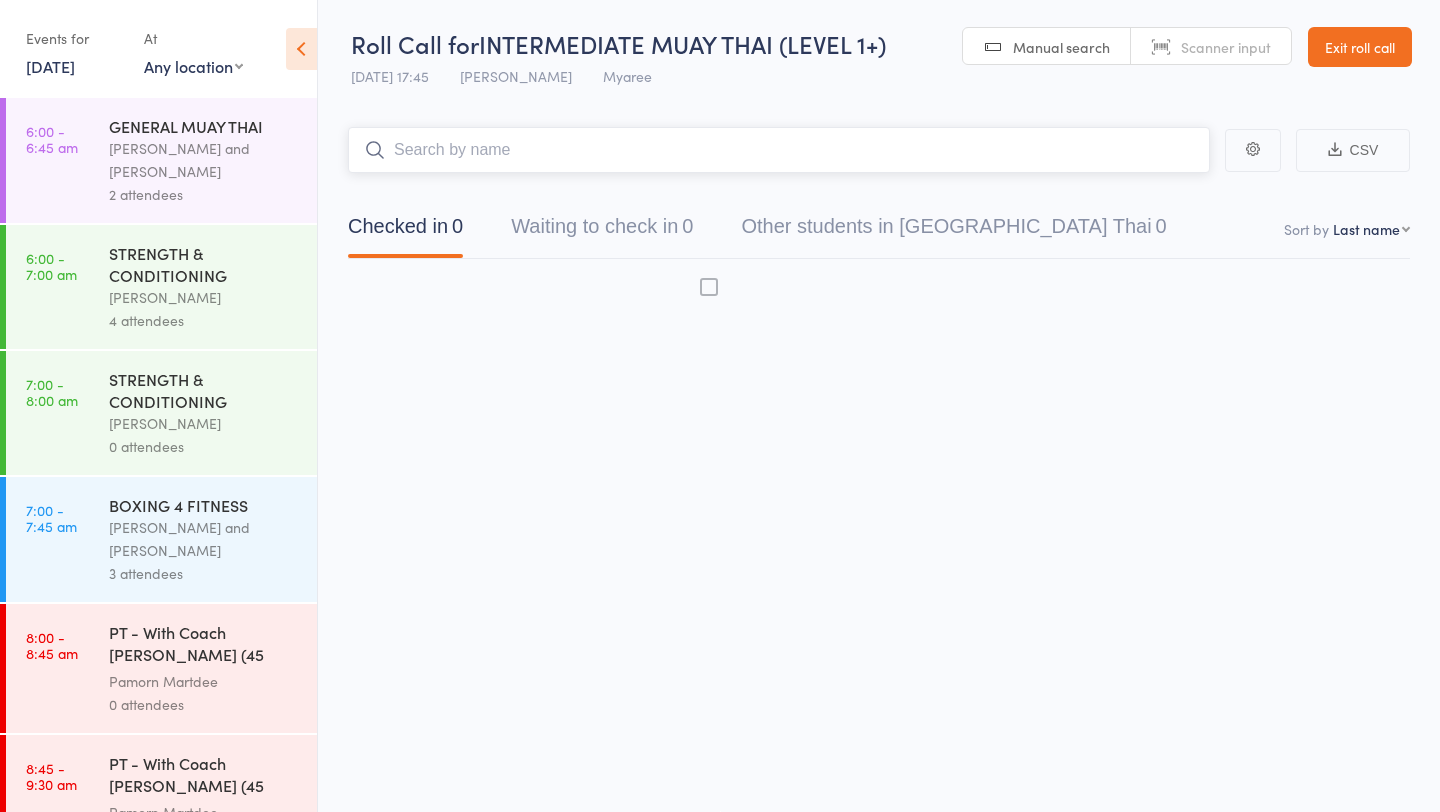 scroll, scrollTop: 1, scrollLeft: 0, axis: vertical 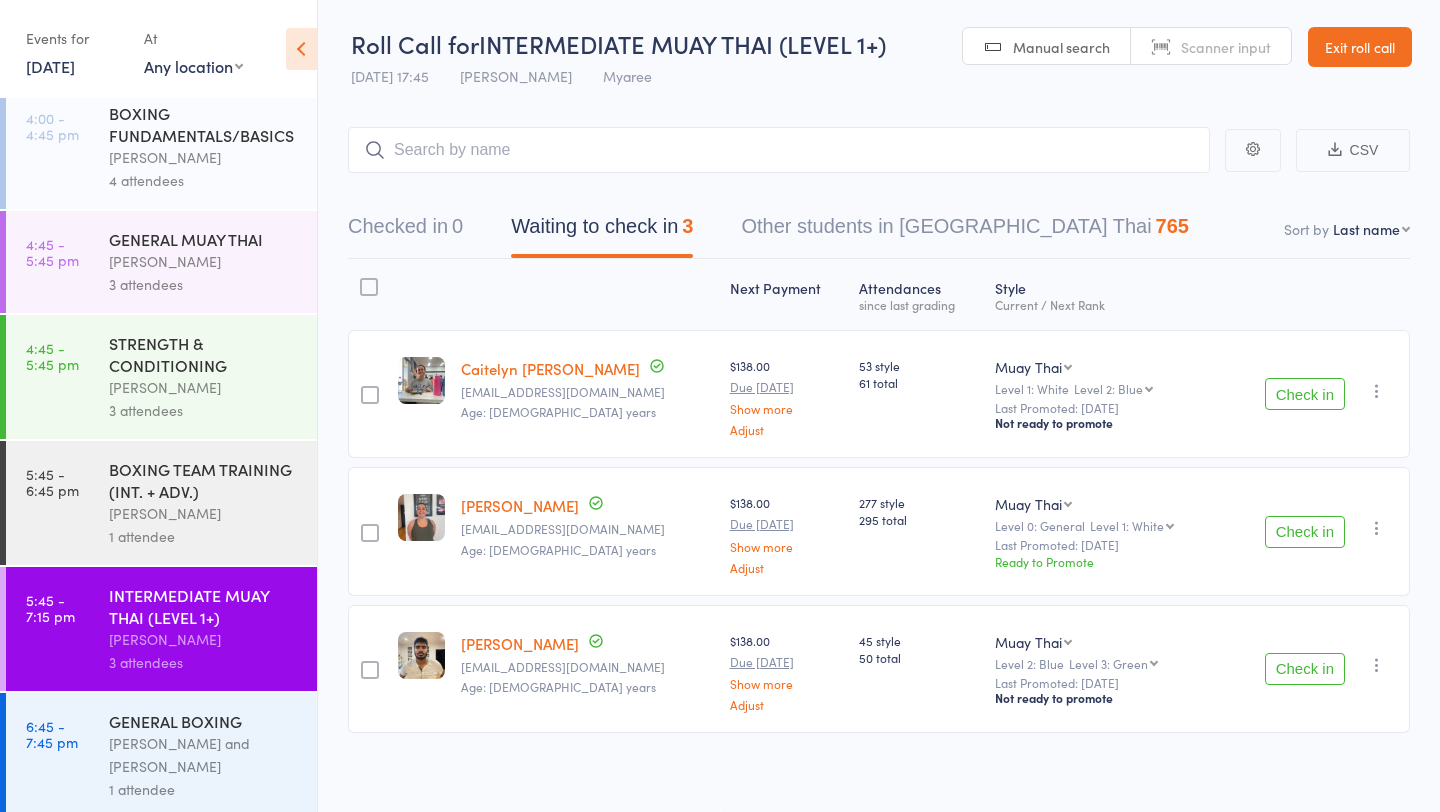 click on "Events for" at bounding box center (75, 38) 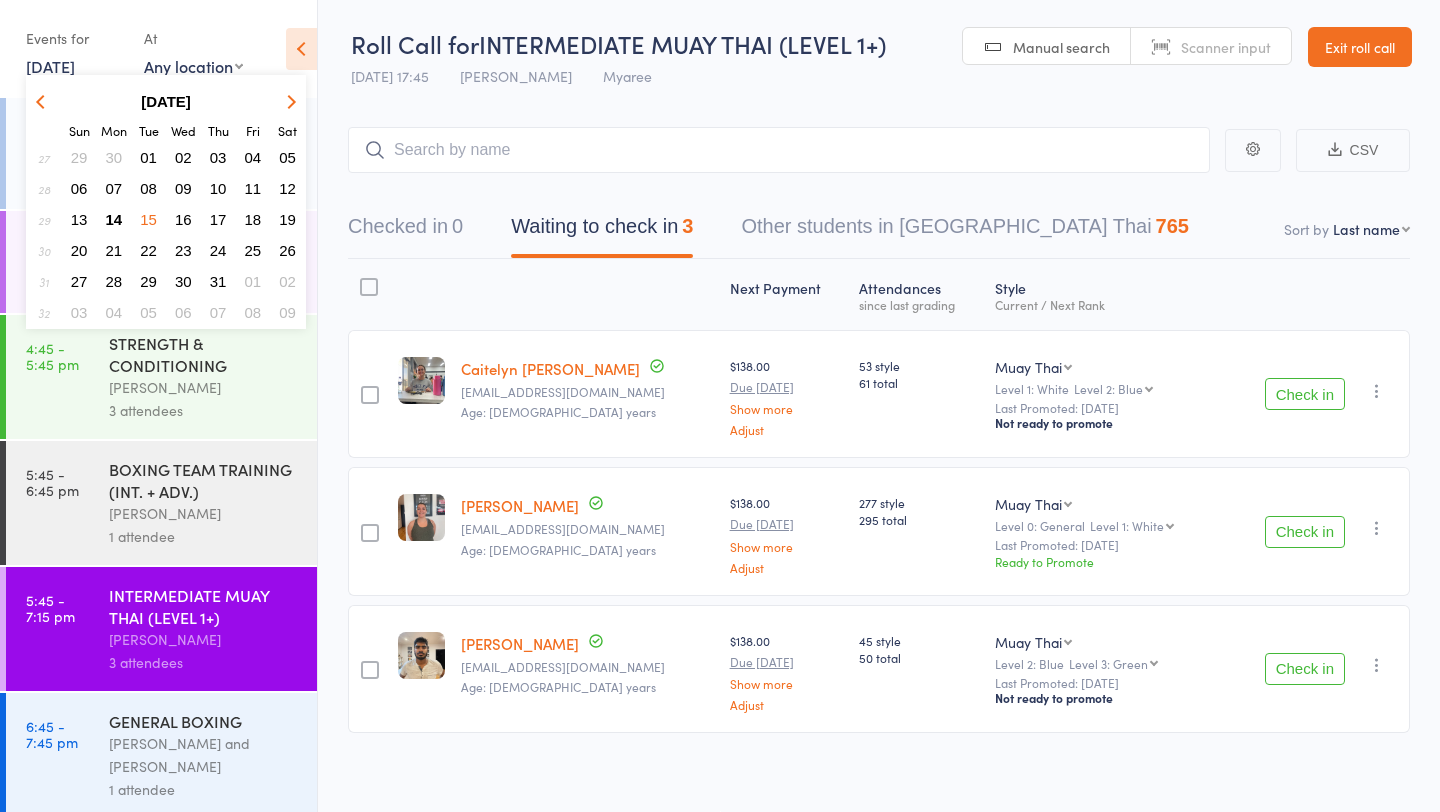 click on "14" at bounding box center [114, 219] 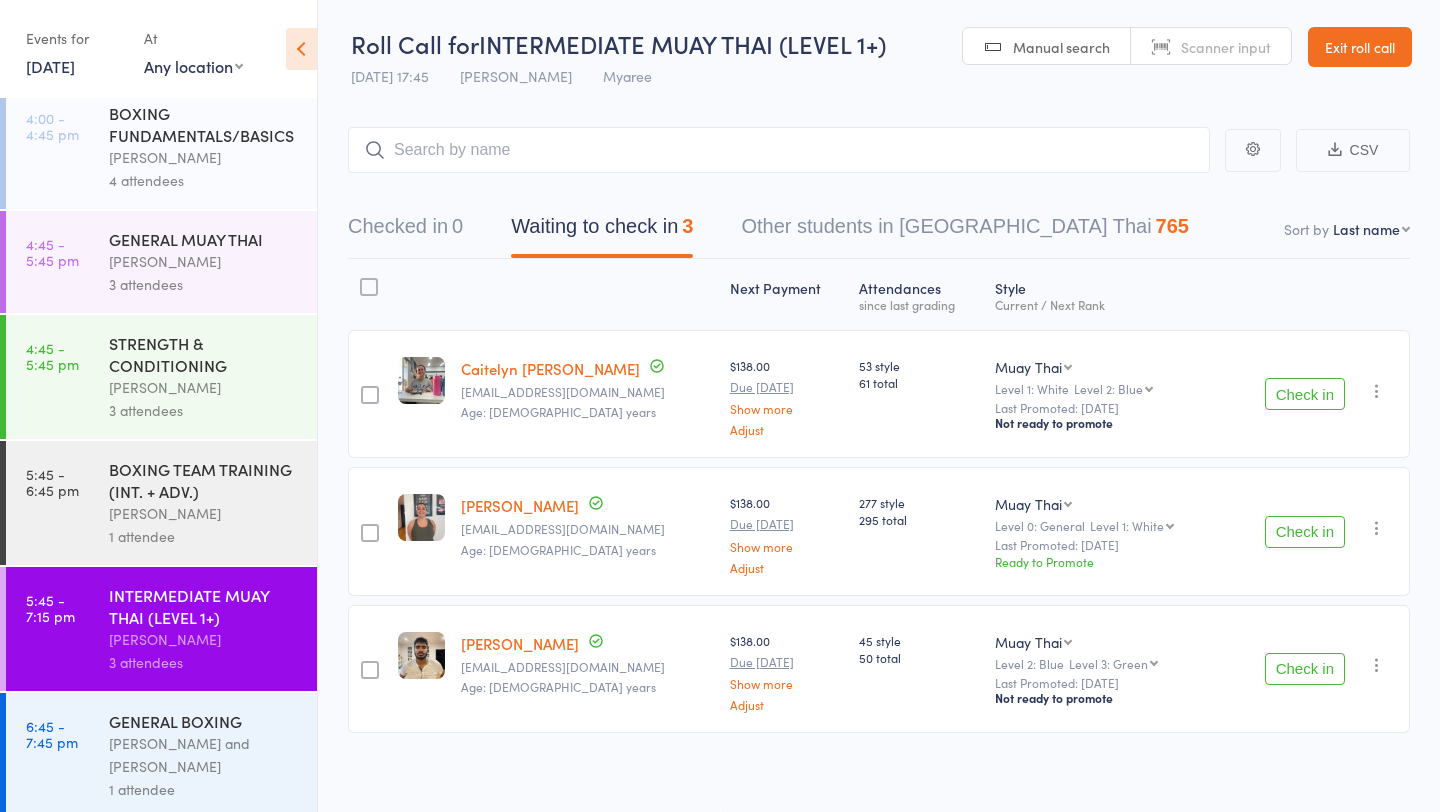 scroll, scrollTop: 570, scrollLeft: 0, axis: vertical 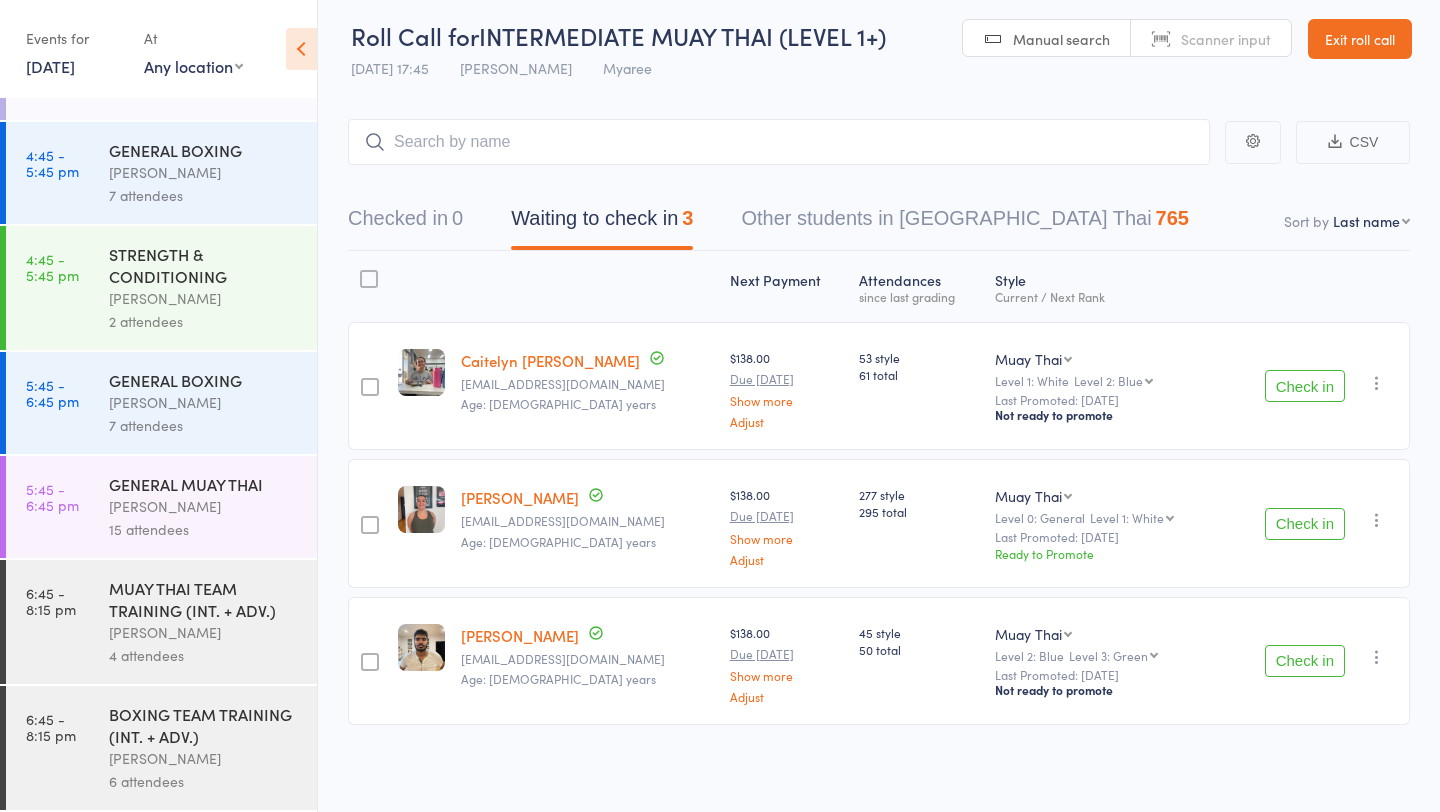 click on "[PERSON_NAME]" at bounding box center (204, 632) 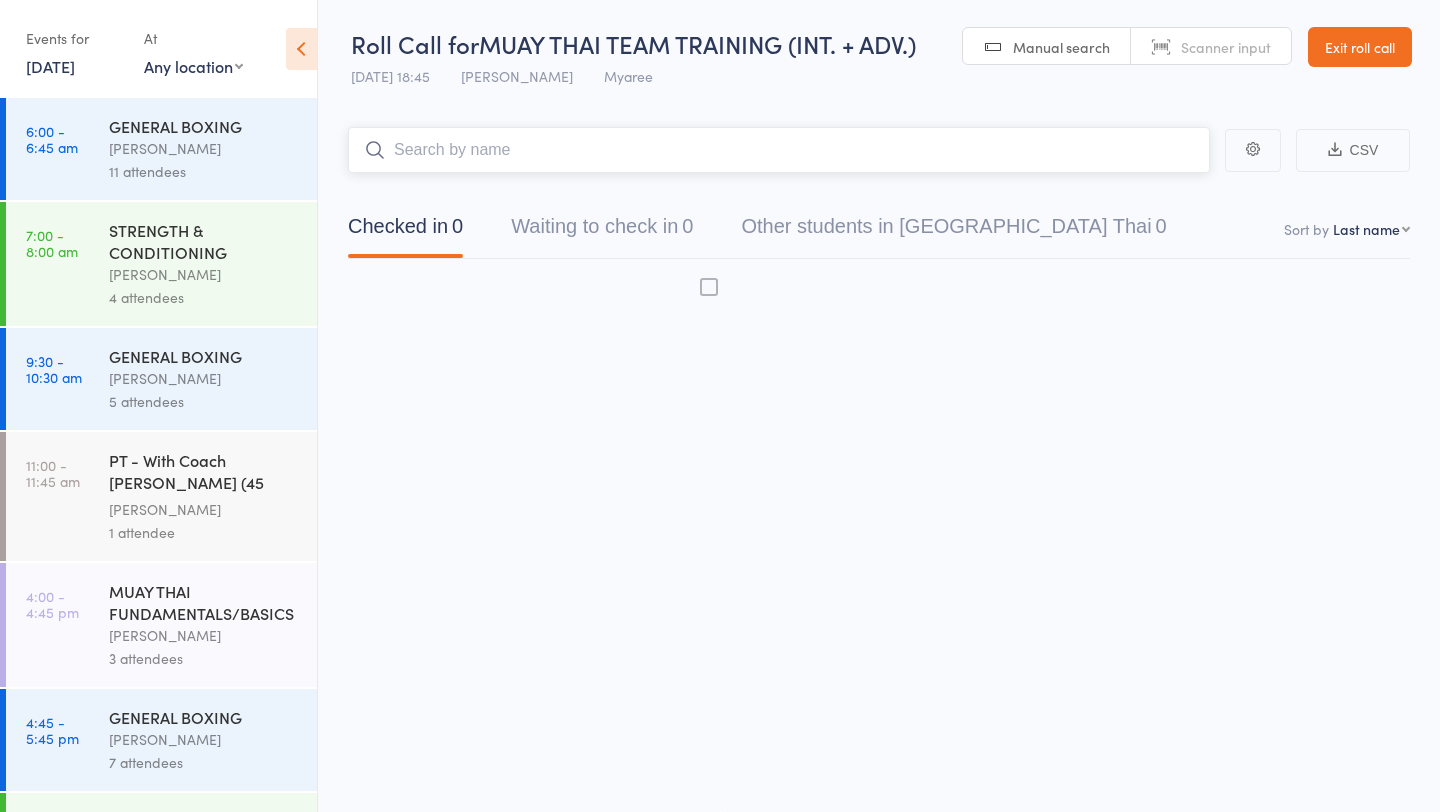 scroll, scrollTop: 1, scrollLeft: 0, axis: vertical 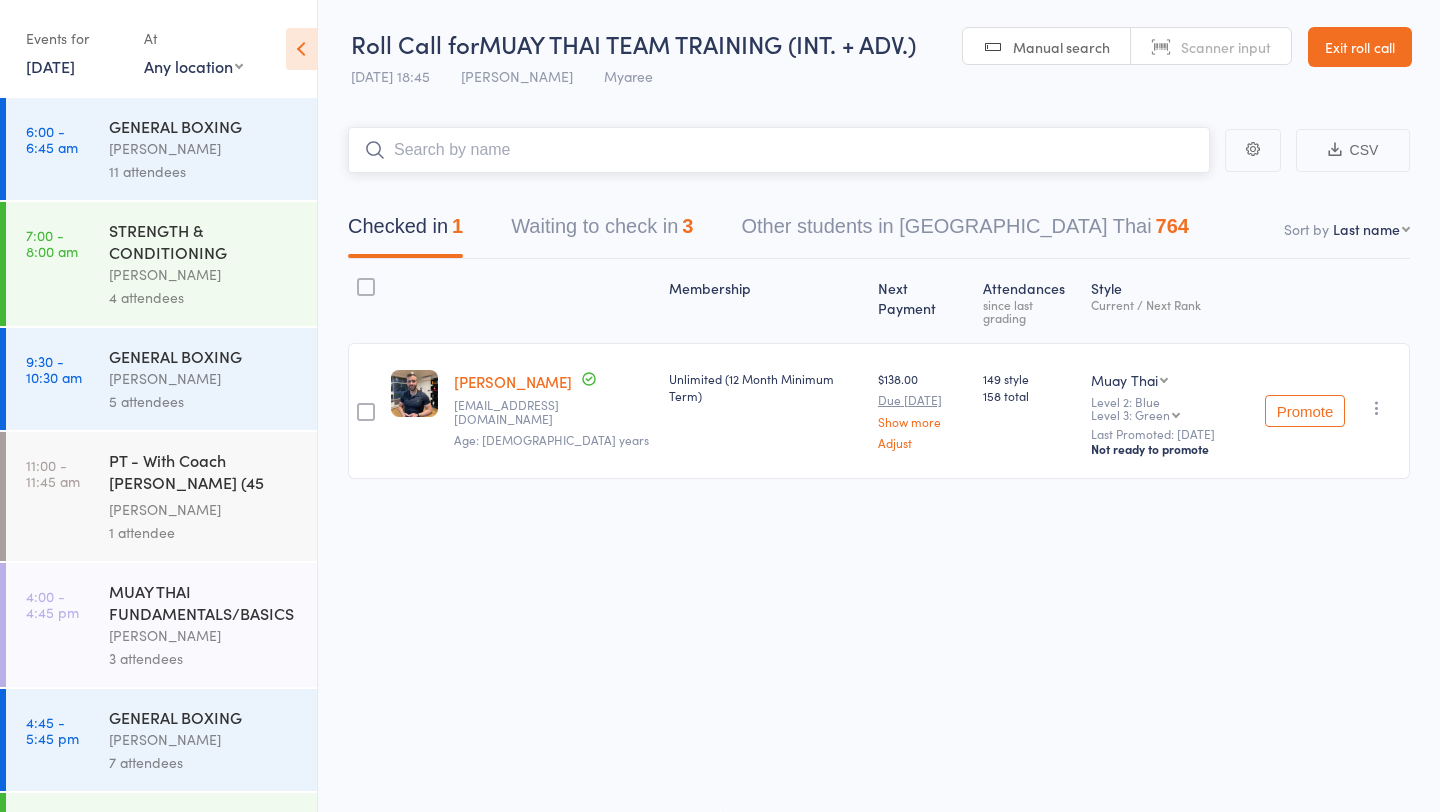 click on "Waiting to check in  3" at bounding box center [602, 231] 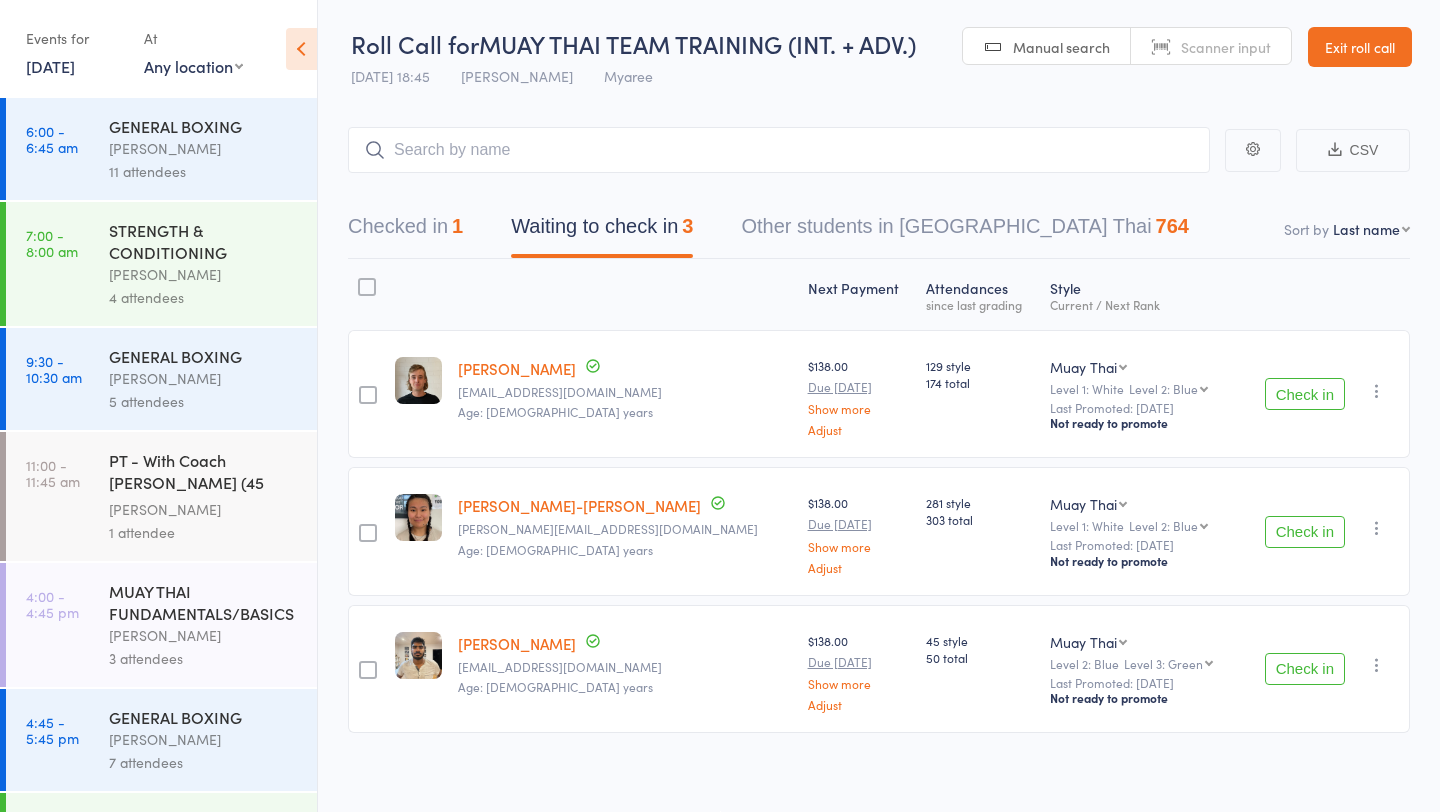 click on "Check in" at bounding box center (1305, 394) 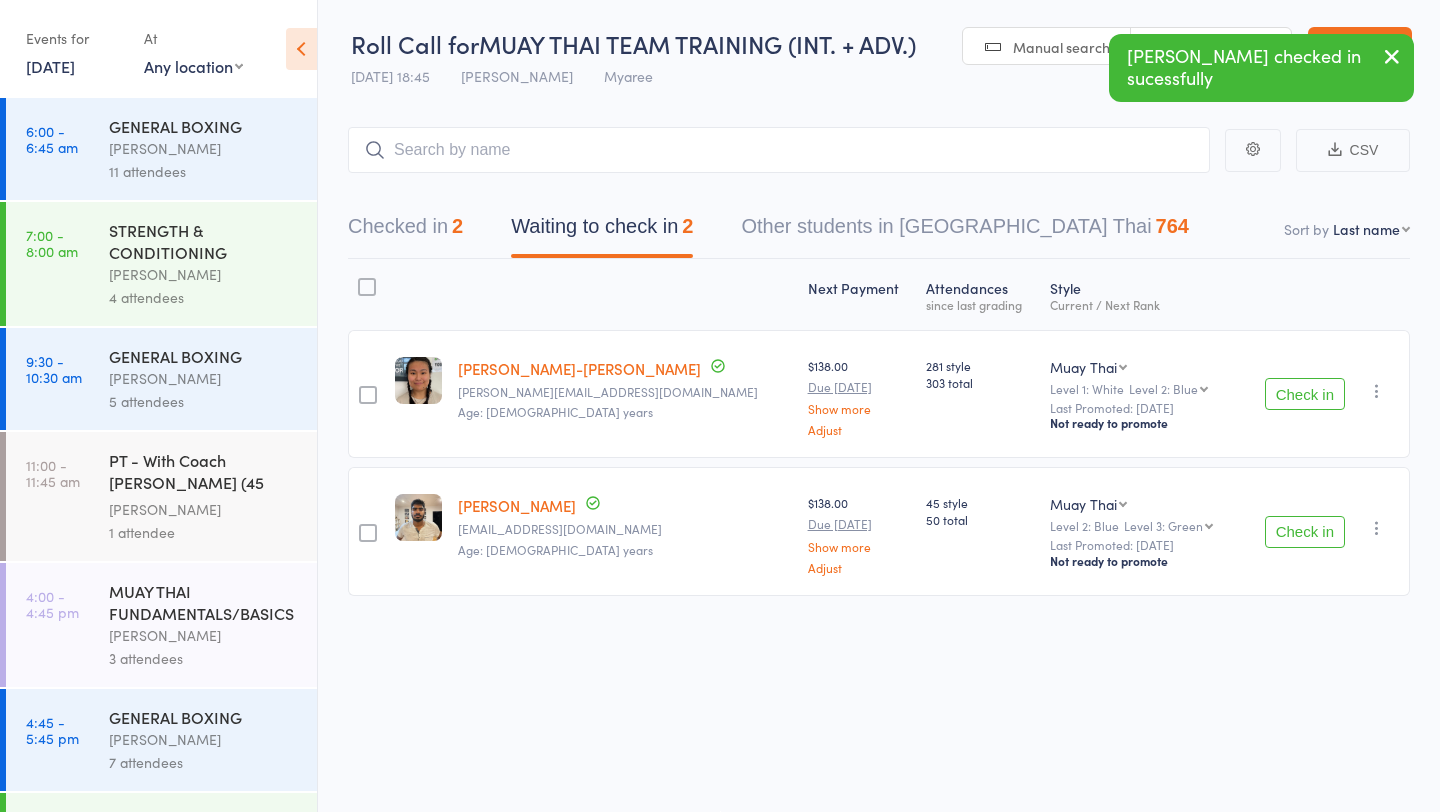 click on "Check in" at bounding box center [1305, 532] 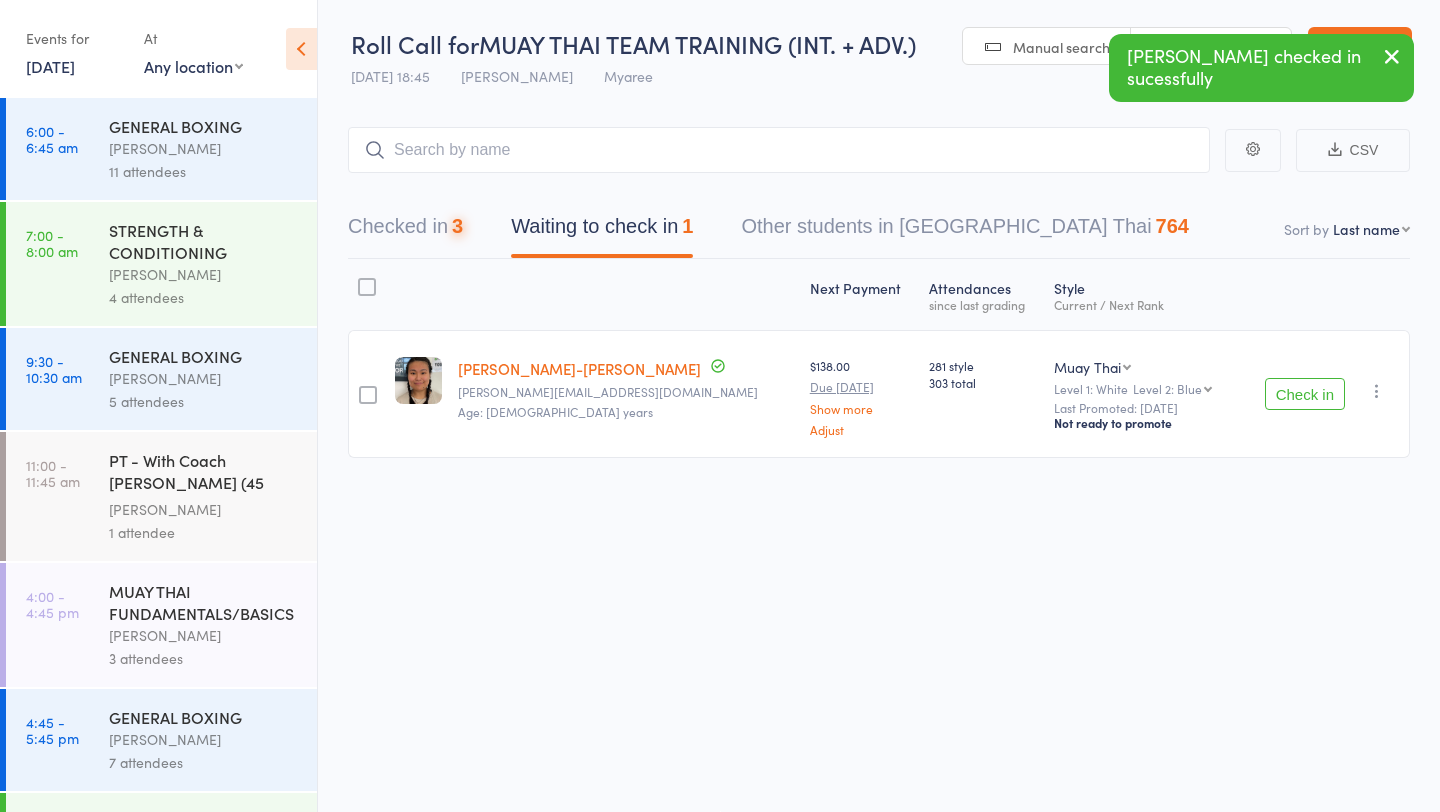 scroll, scrollTop: 570, scrollLeft: 0, axis: vertical 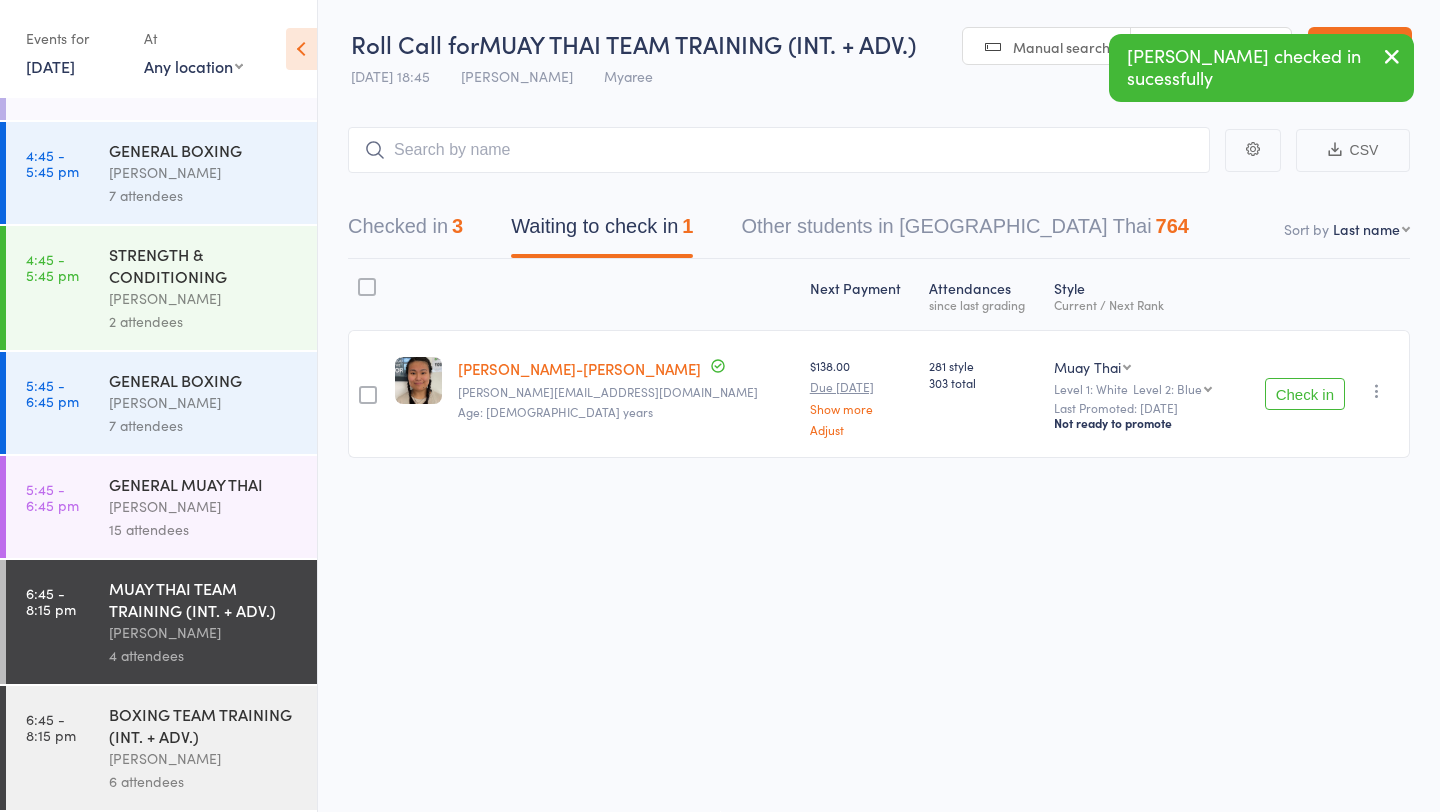 click on "BOXING TEAM TRAINING (INT. + ADV.)" at bounding box center [204, 725] 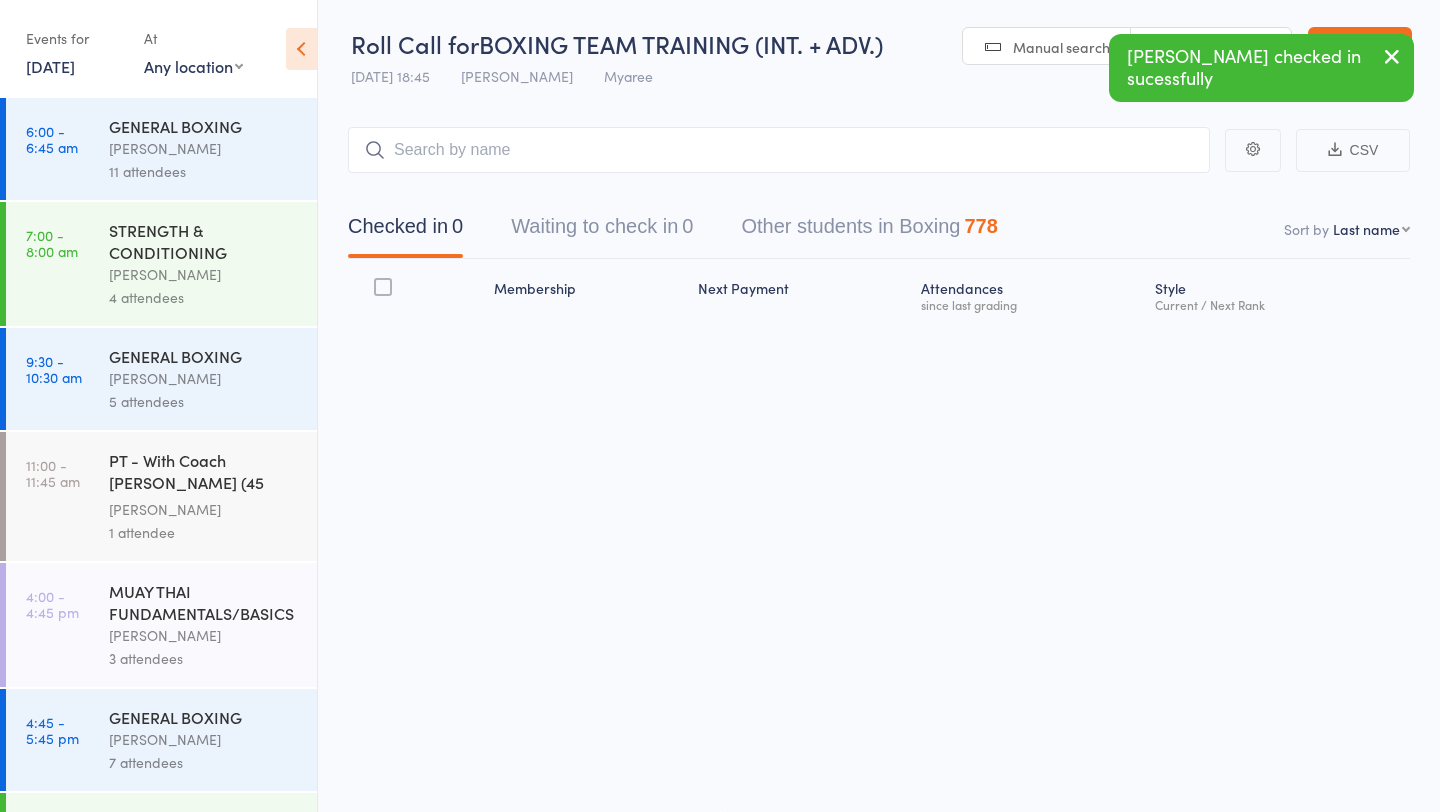 scroll, scrollTop: 570, scrollLeft: 0, axis: vertical 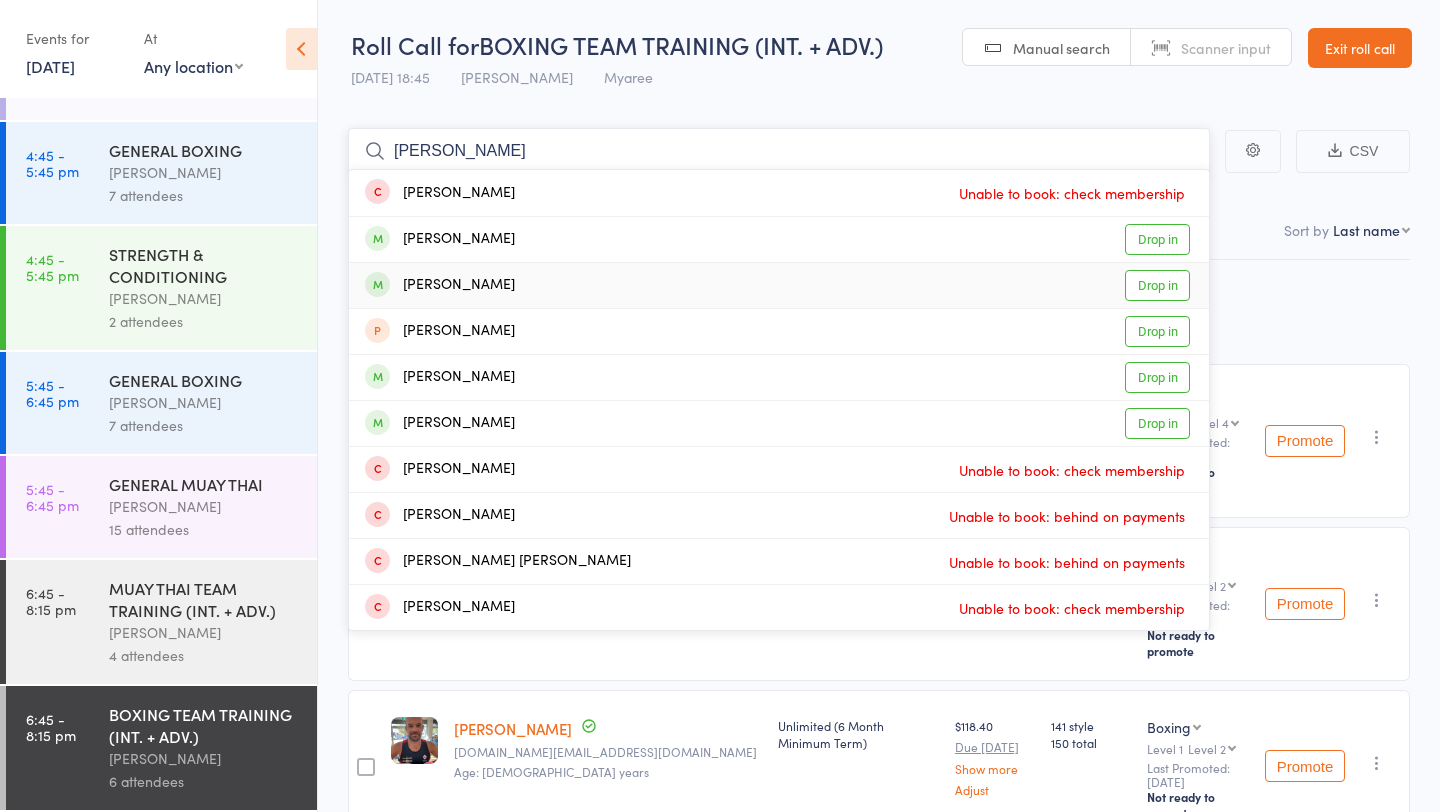 type on "[PERSON_NAME]" 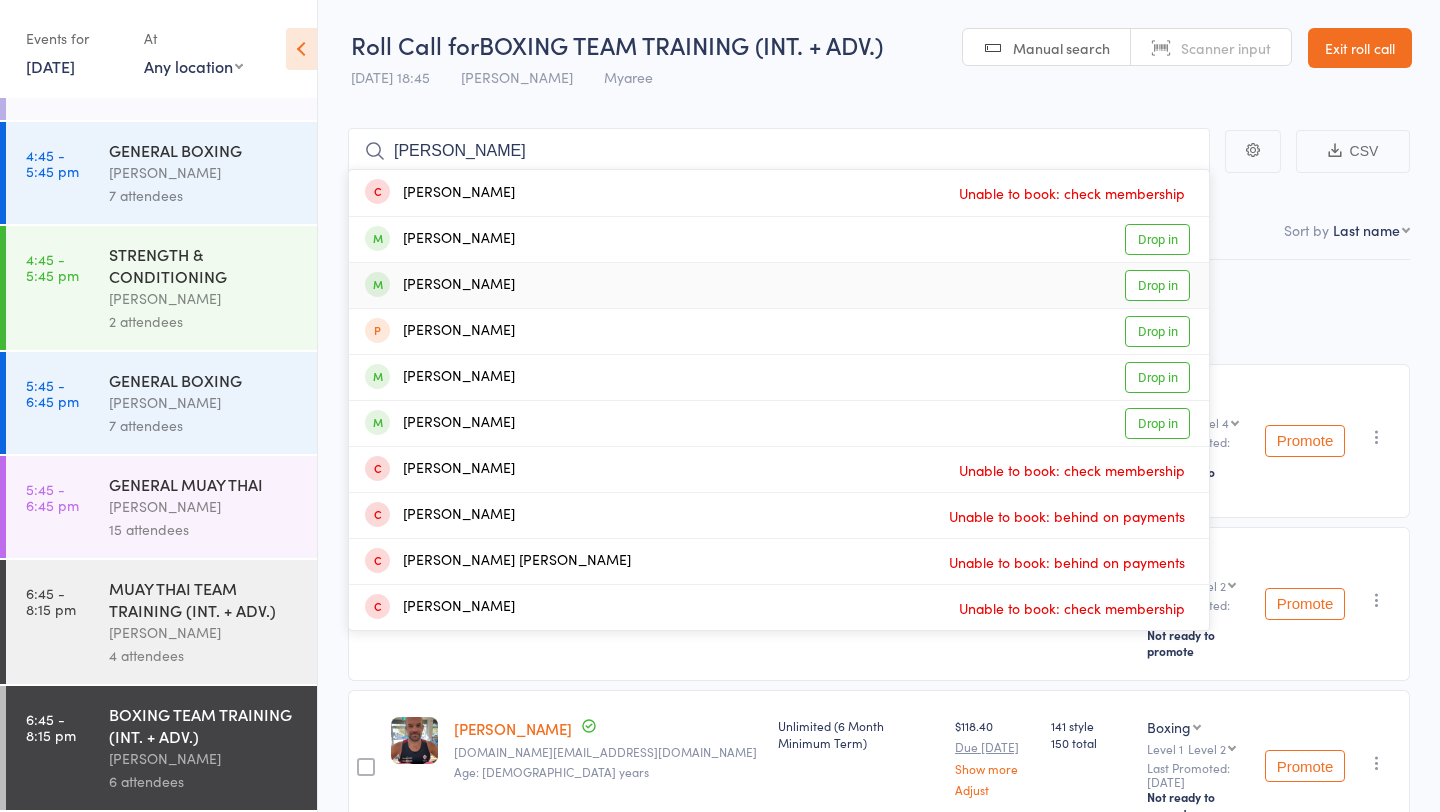 click on "Drop in" at bounding box center [1157, 285] 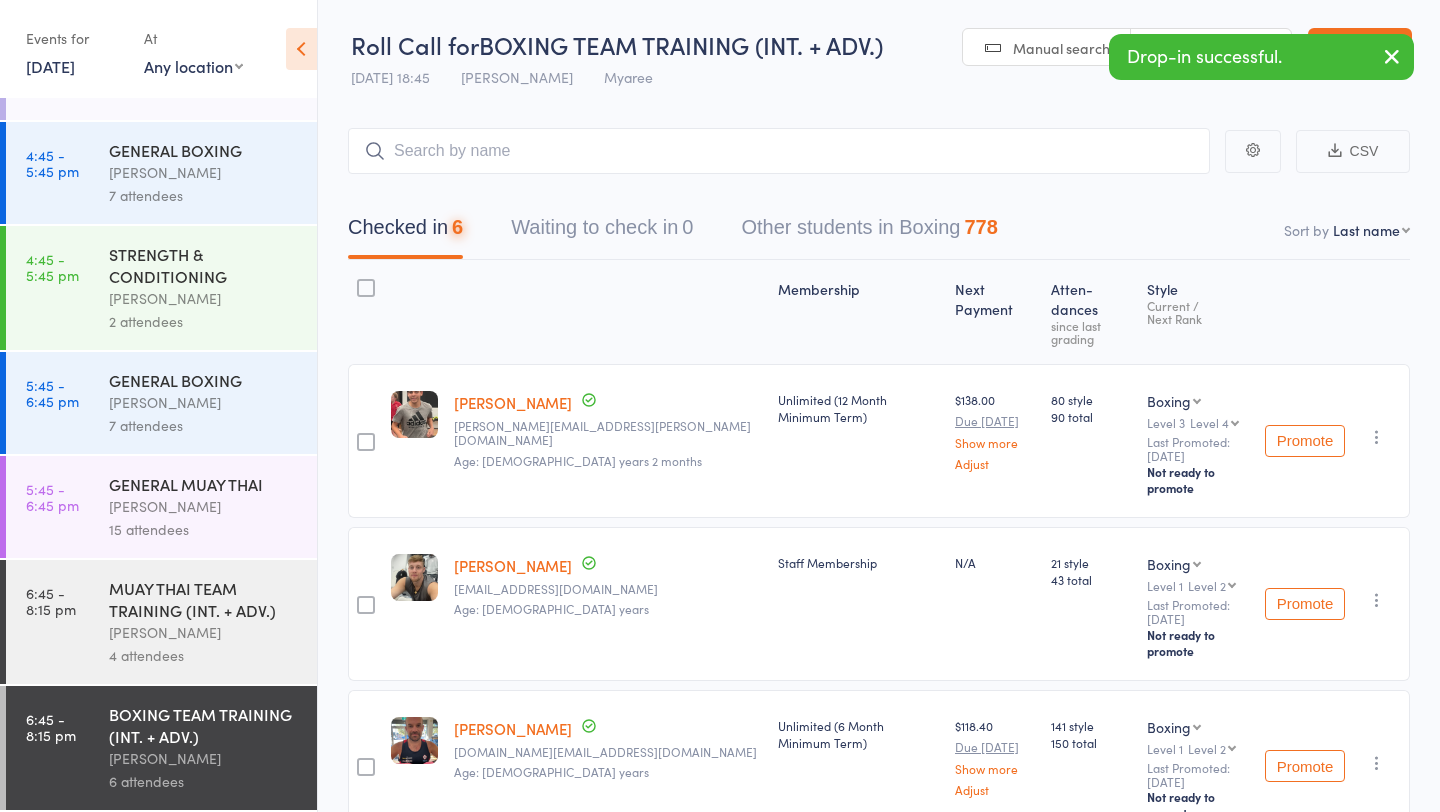 click on "7 attendees" at bounding box center [204, 425] 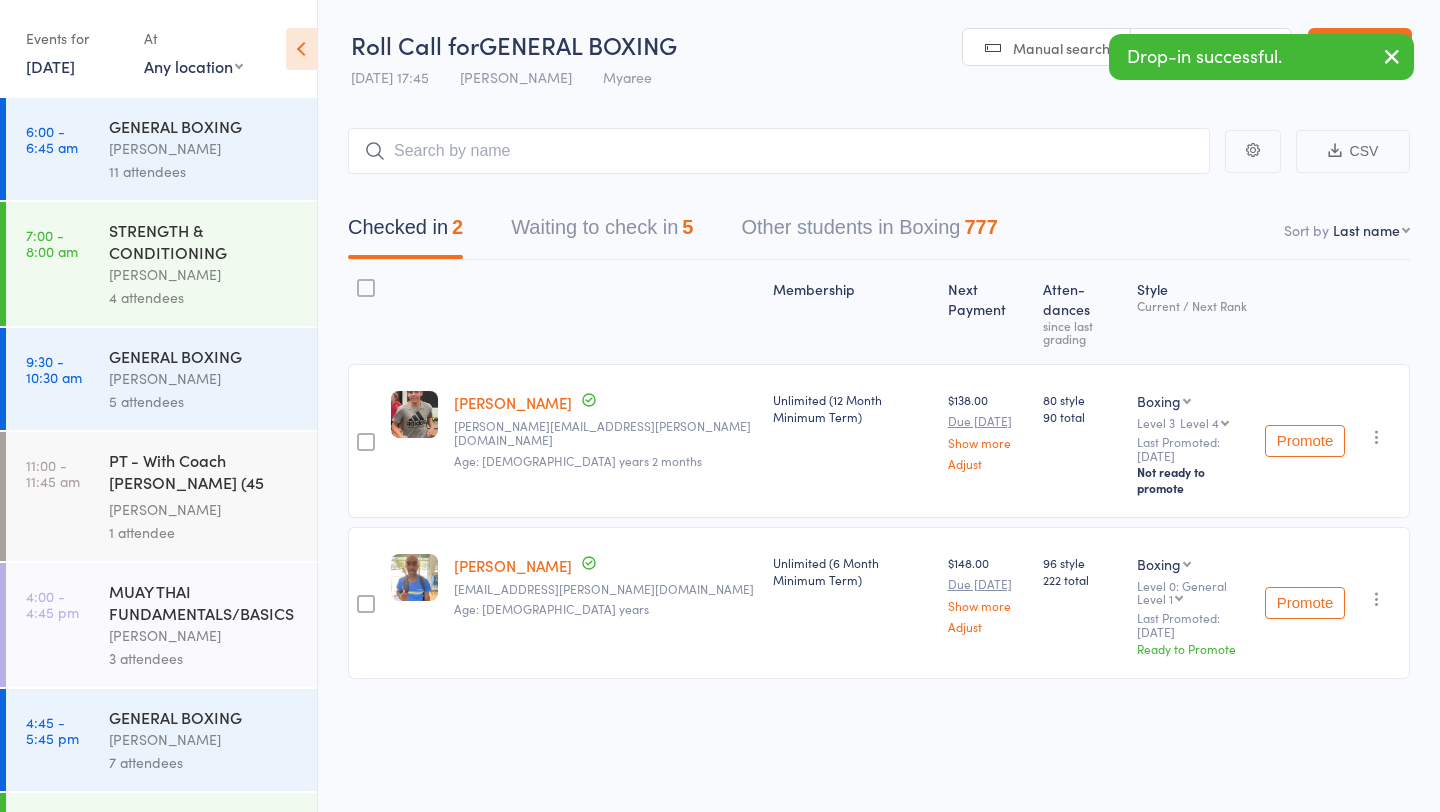 click on "Waiting to check in  5" at bounding box center (602, 232) 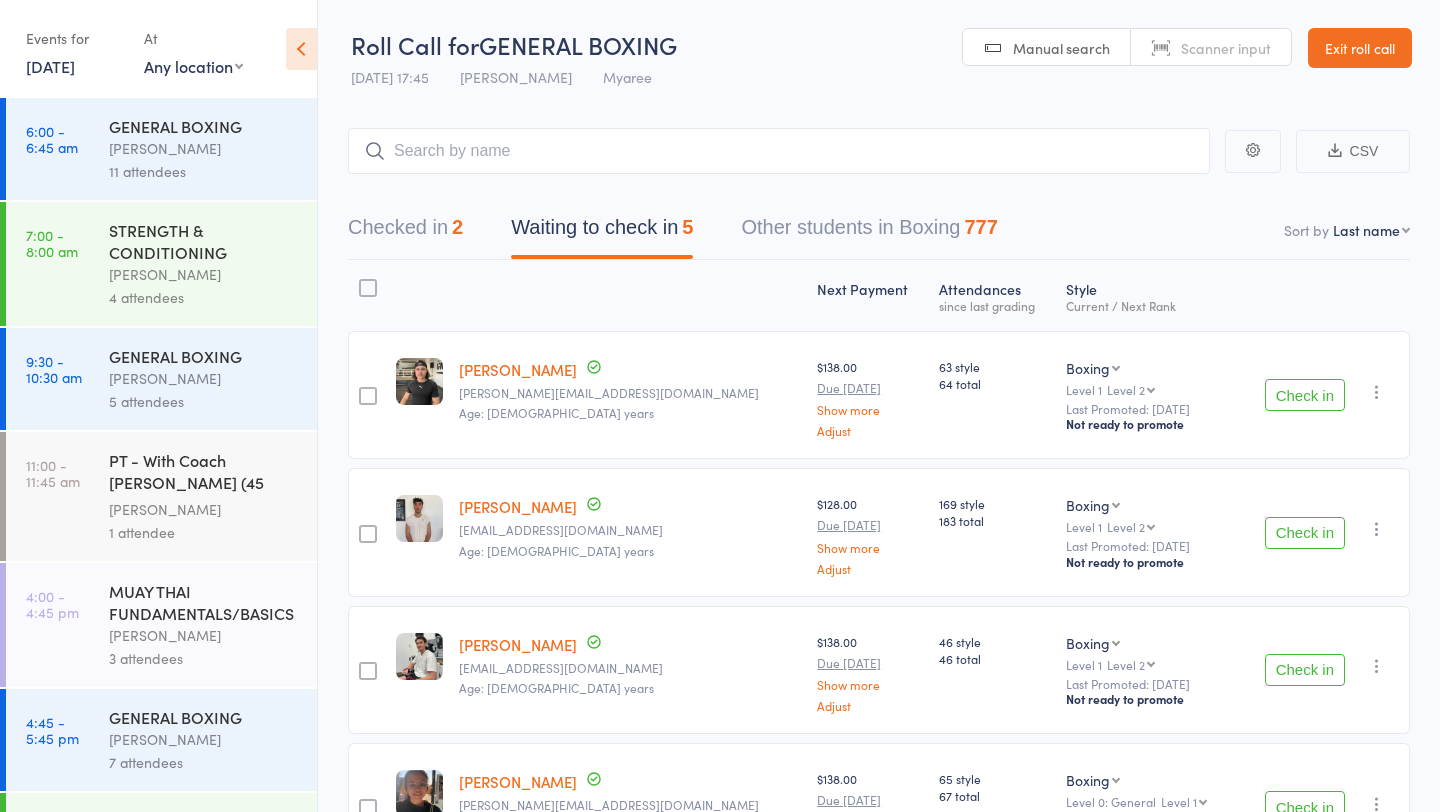 click on "Check in" at bounding box center [1305, 395] 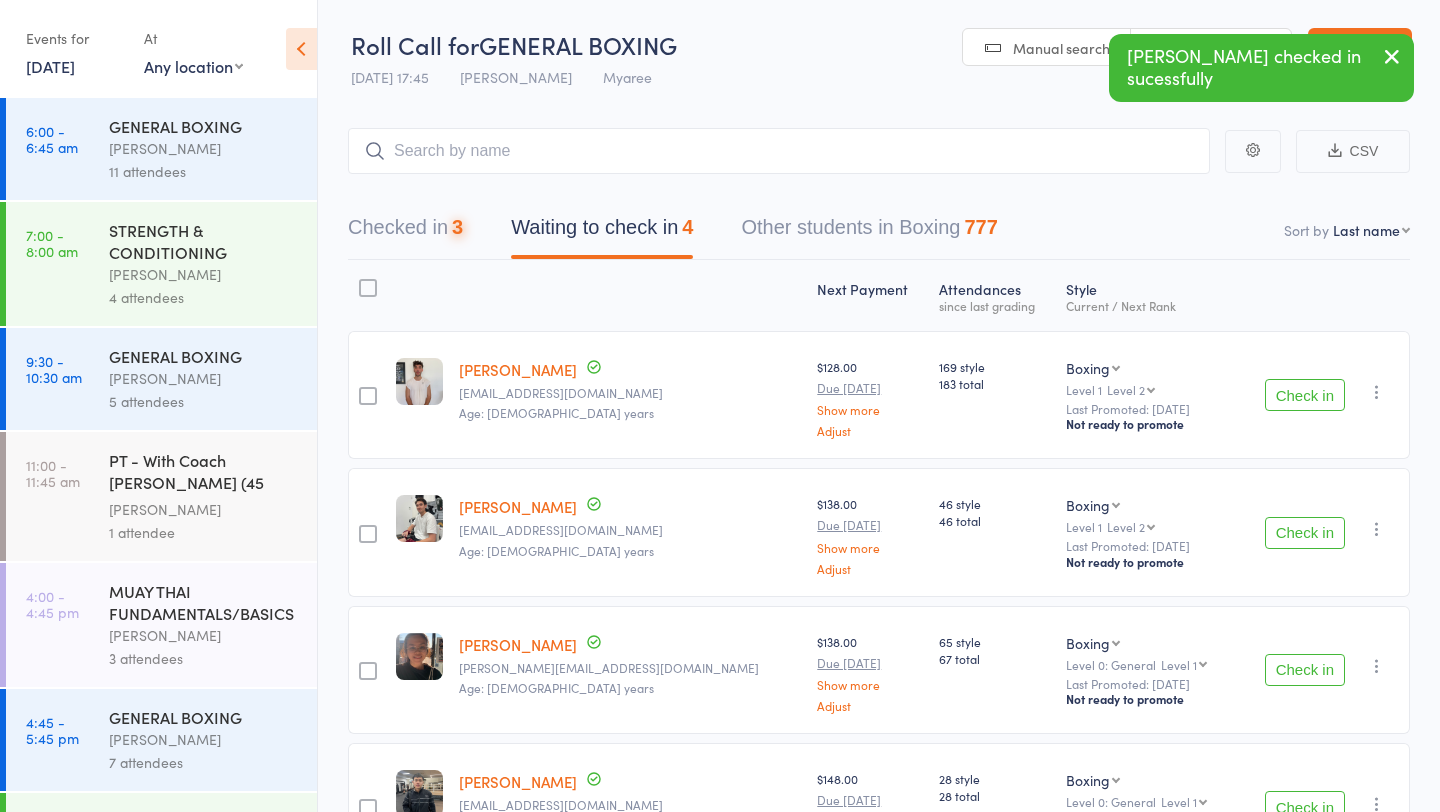 click on "Check in" at bounding box center (1305, 395) 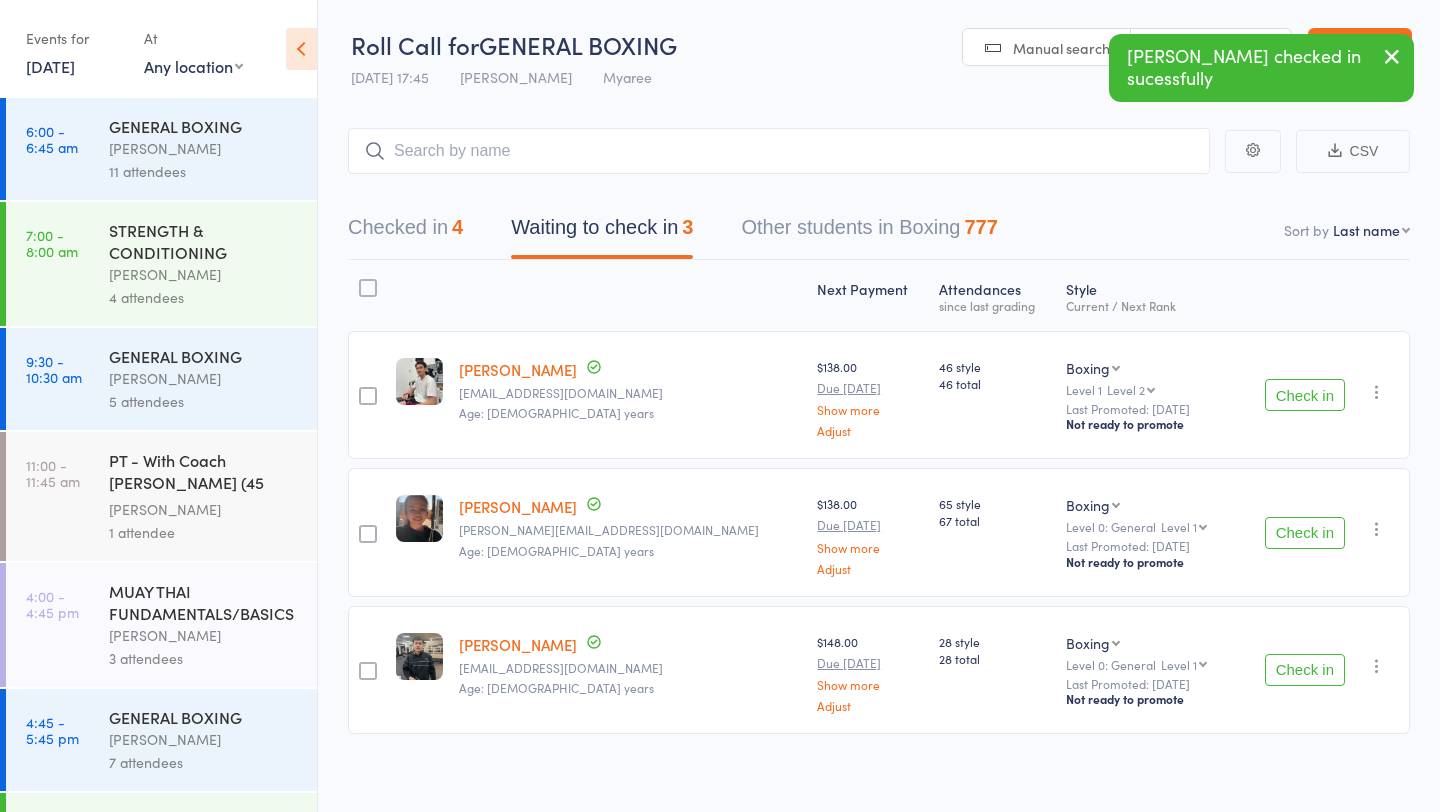 click on "Check in" at bounding box center (1305, 395) 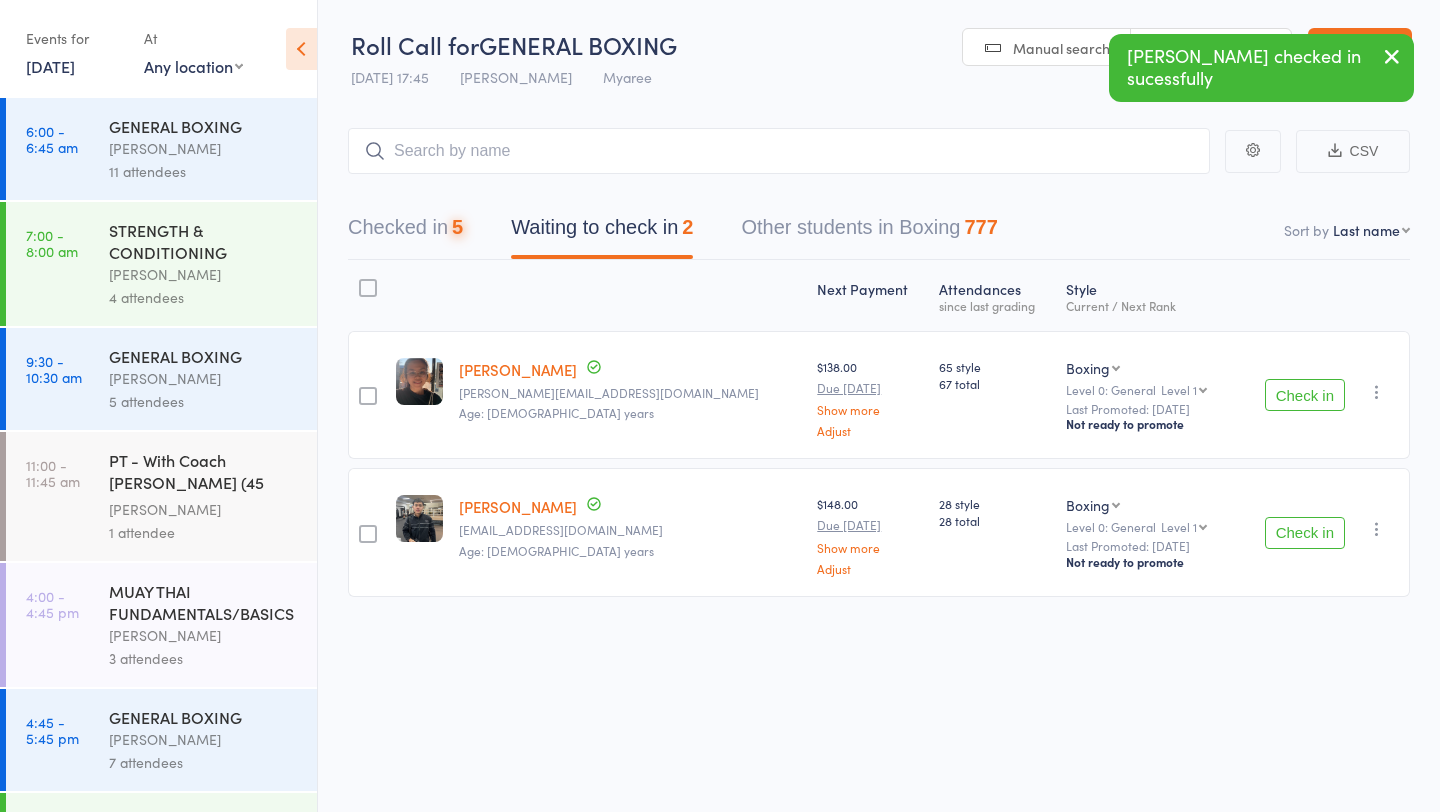 click on "Check in" at bounding box center (1305, 395) 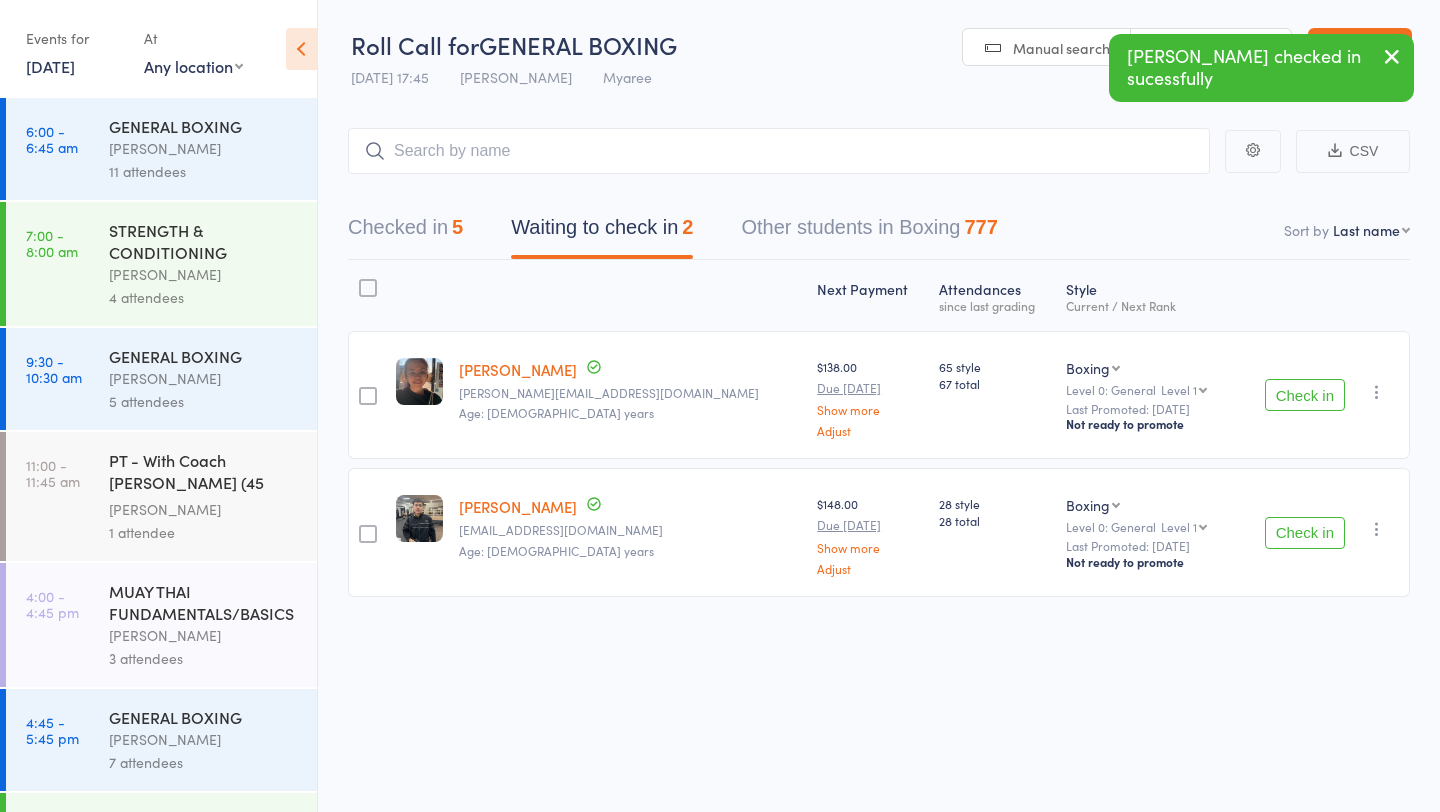 click on "Check in" at bounding box center [1305, 533] 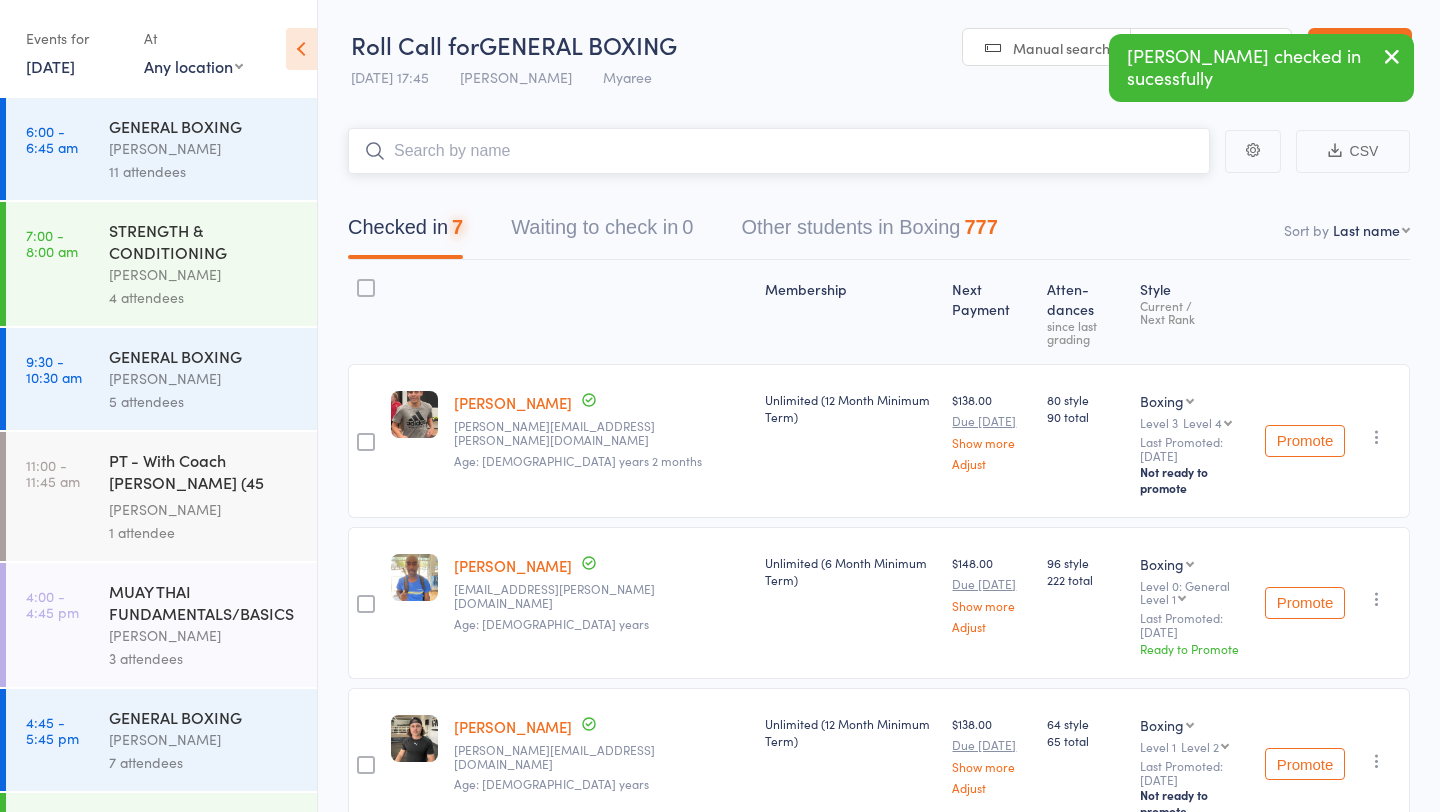 click at bounding box center [779, 151] 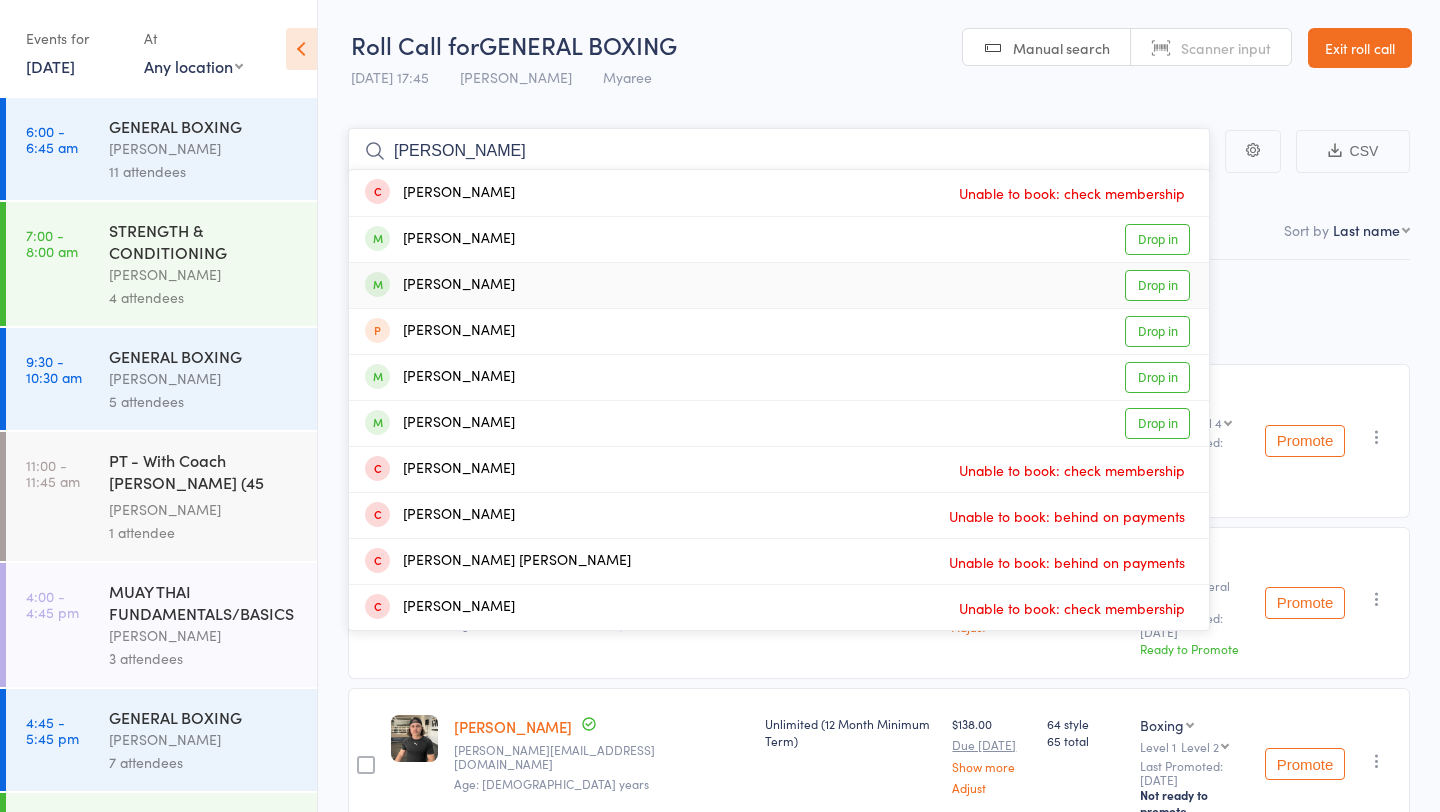 type on "[PERSON_NAME]" 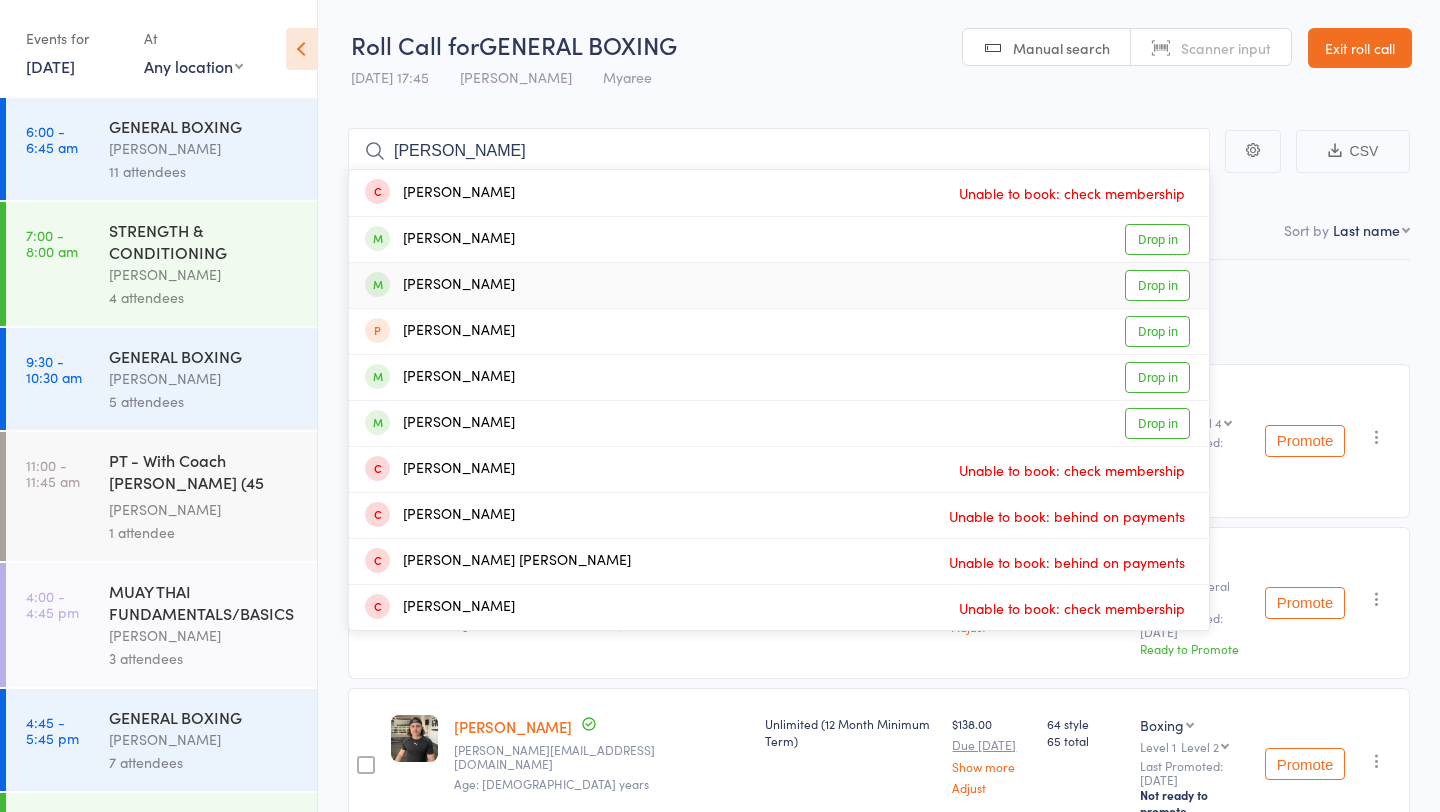 click on "Drop in" at bounding box center (1157, 285) 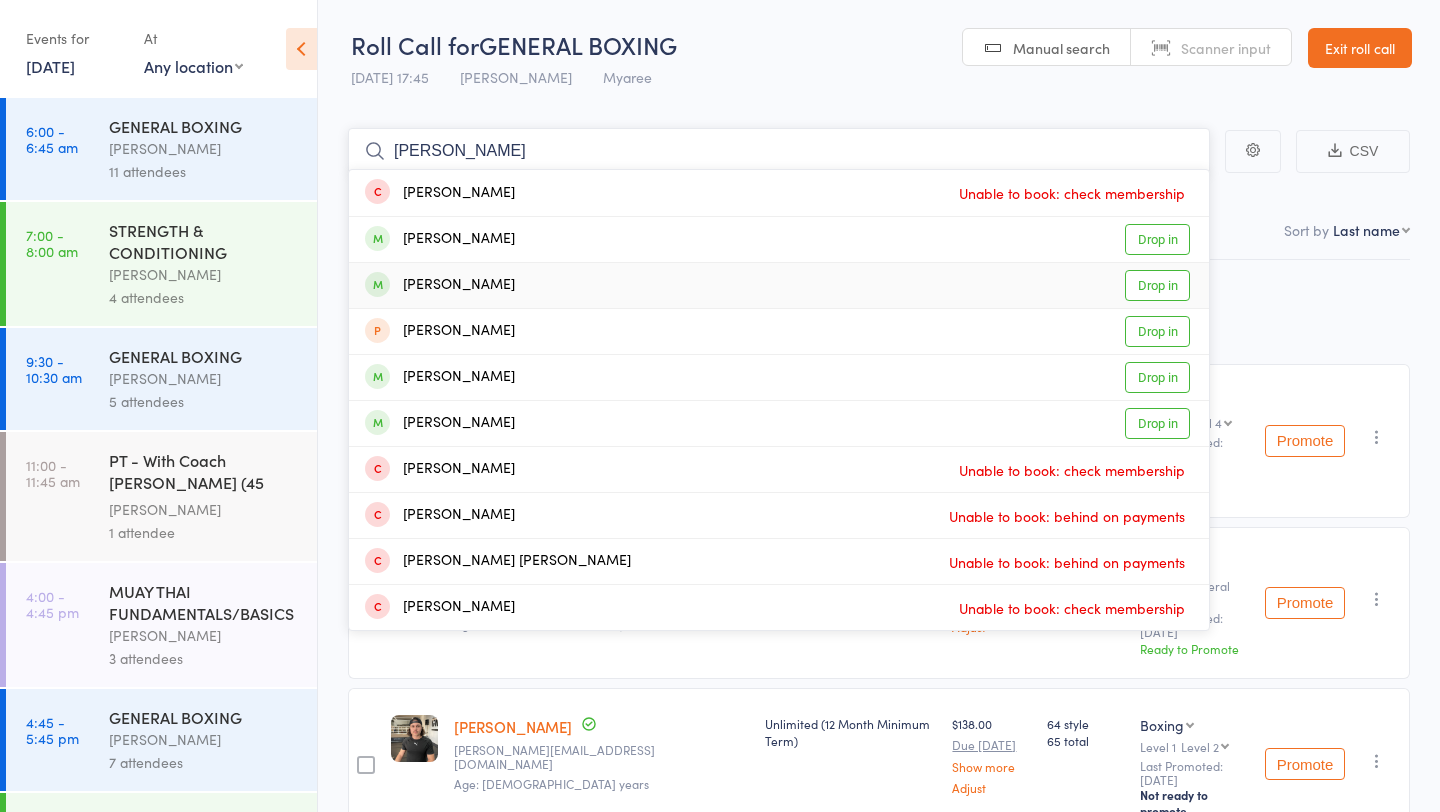 type 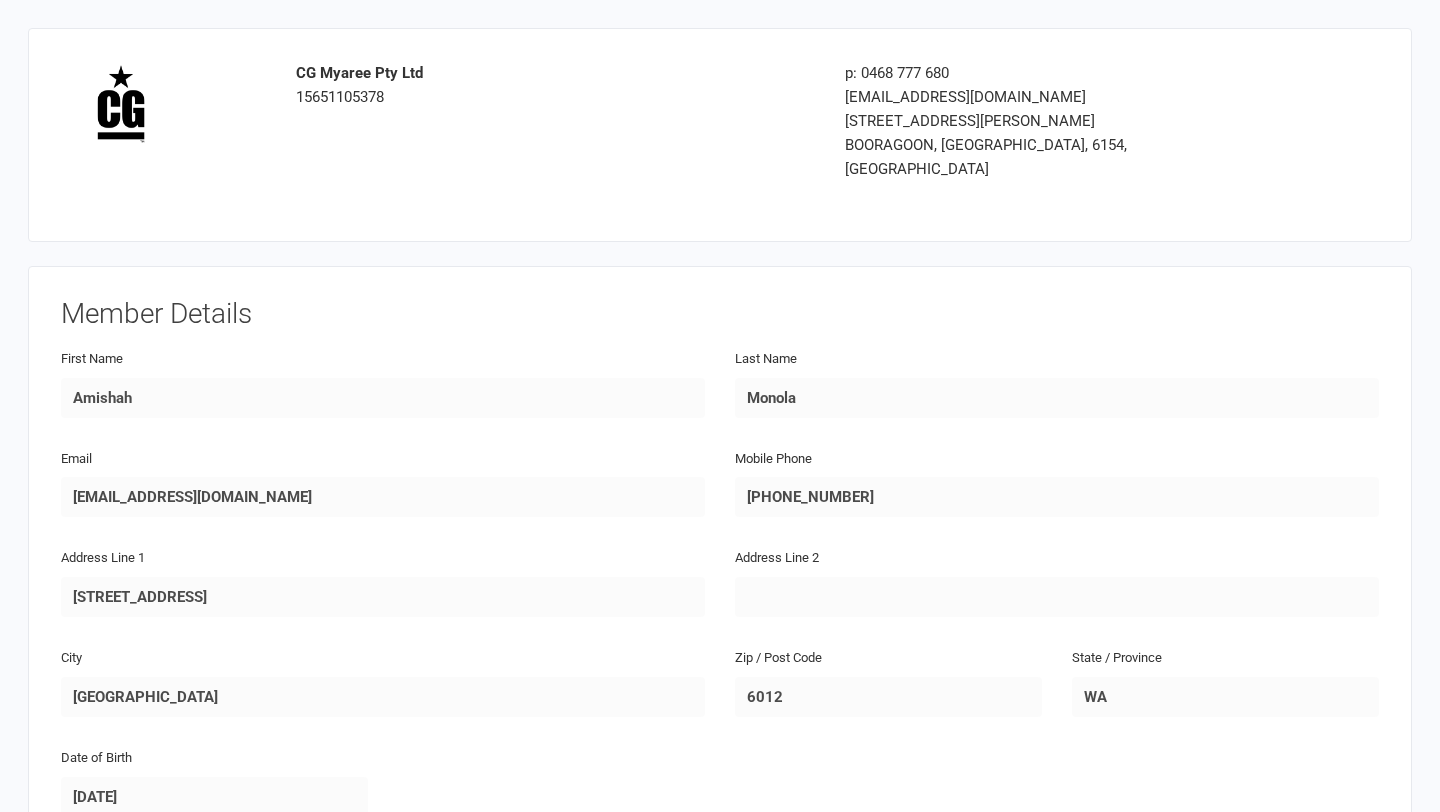 scroll, scrollTop: 1127, scrollLeft: 0, axis: vertical 